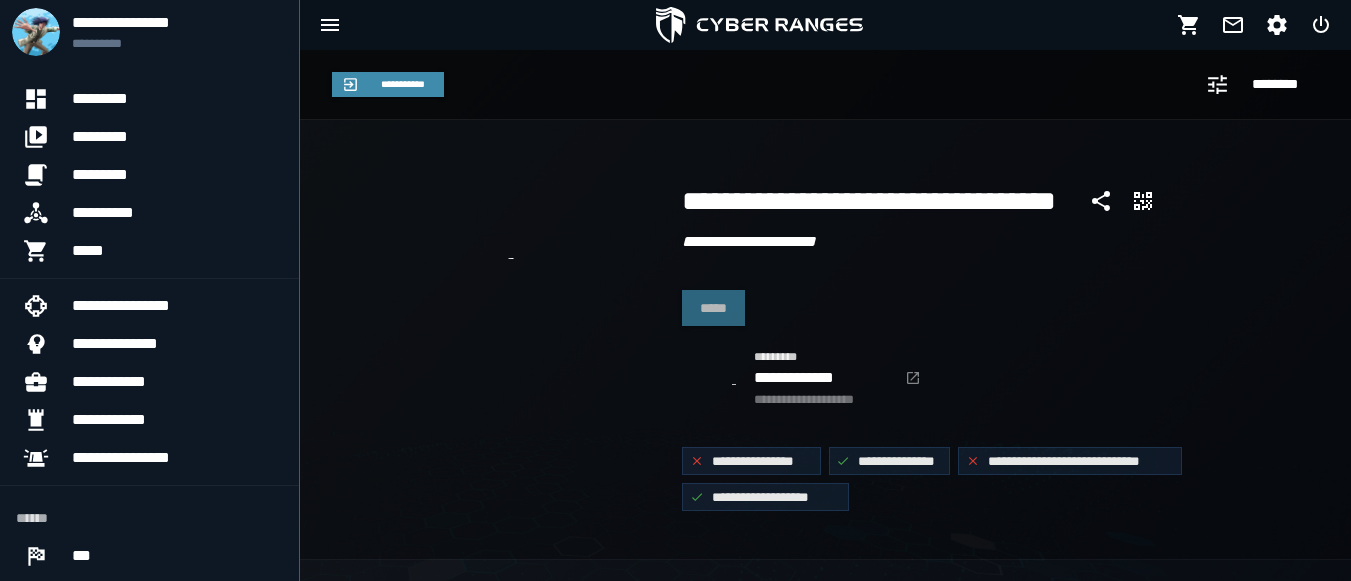 scroll, scrollTop: 0, scrollLeft: 0, axis: both 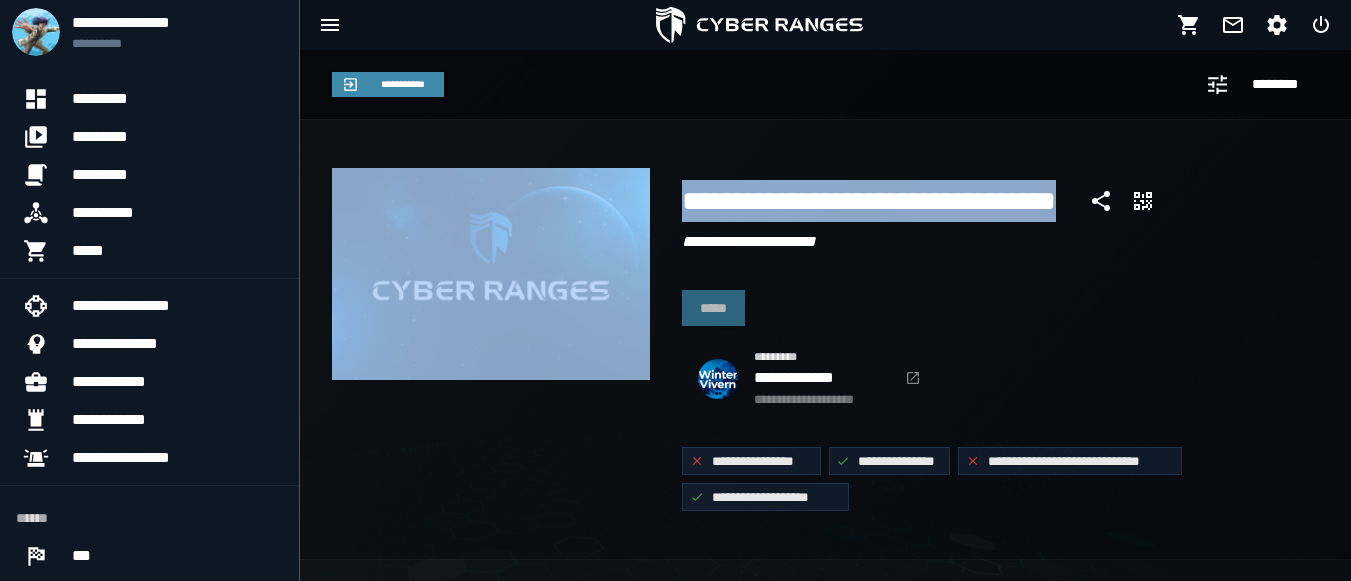 drag, startPoint x: 1350, startPoint y: 63, endPoint x: 1330, endPoint y: 149, distance: 88.29496 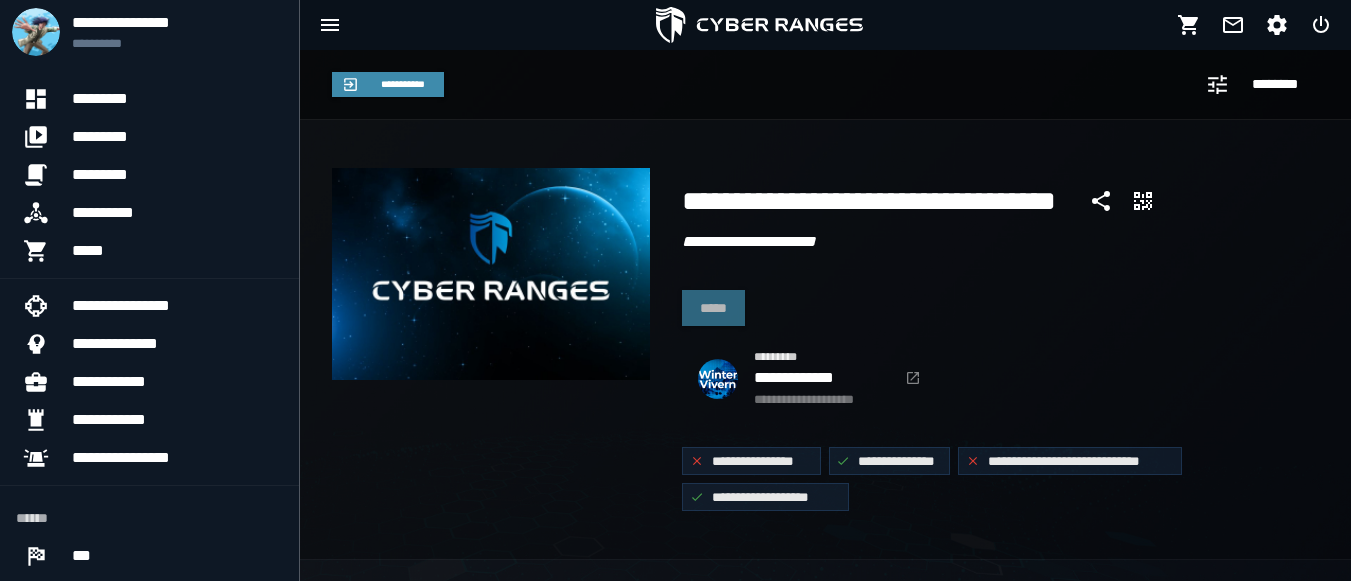 click on "**********" 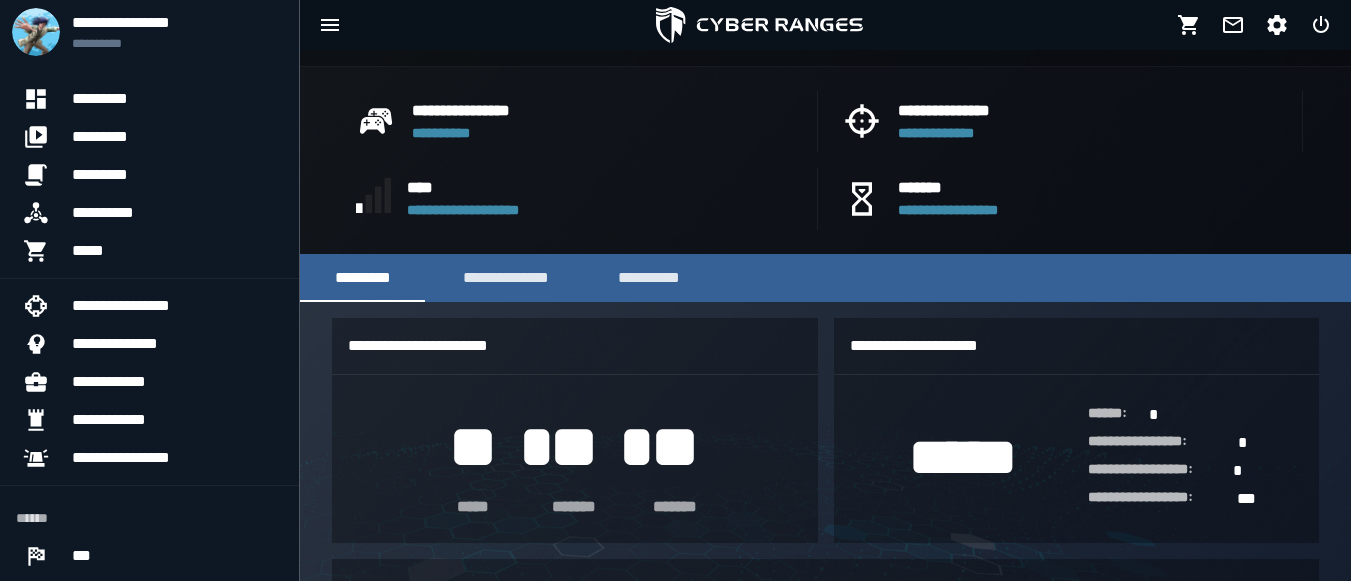 scroll, scrollTop: 608, scrollLeft: 0, axis: vertical 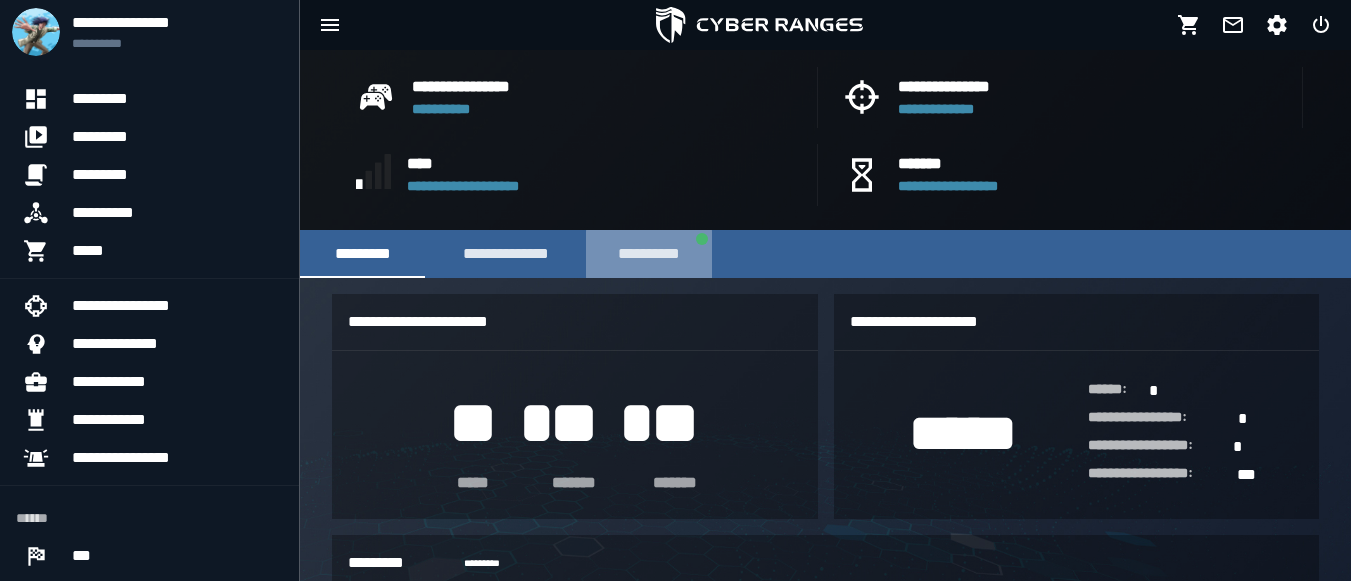 click on "**********" at bounding box center [649, 254] 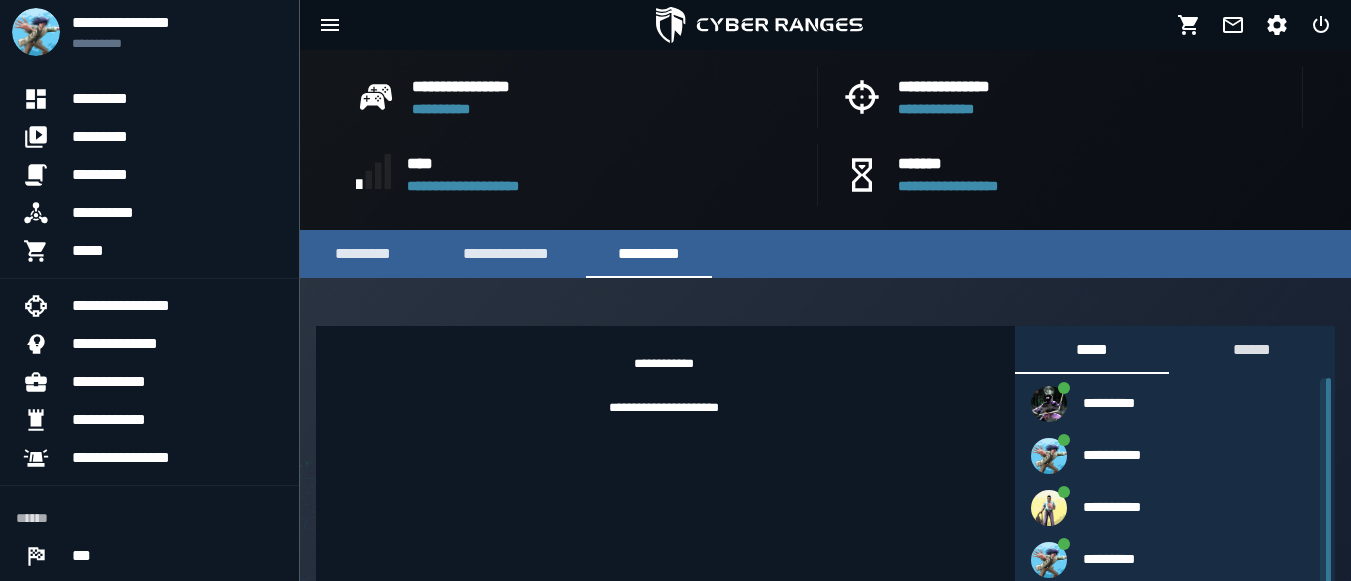 scroll, scrollTop: 645, scrollLeft: 0, axis: vertical 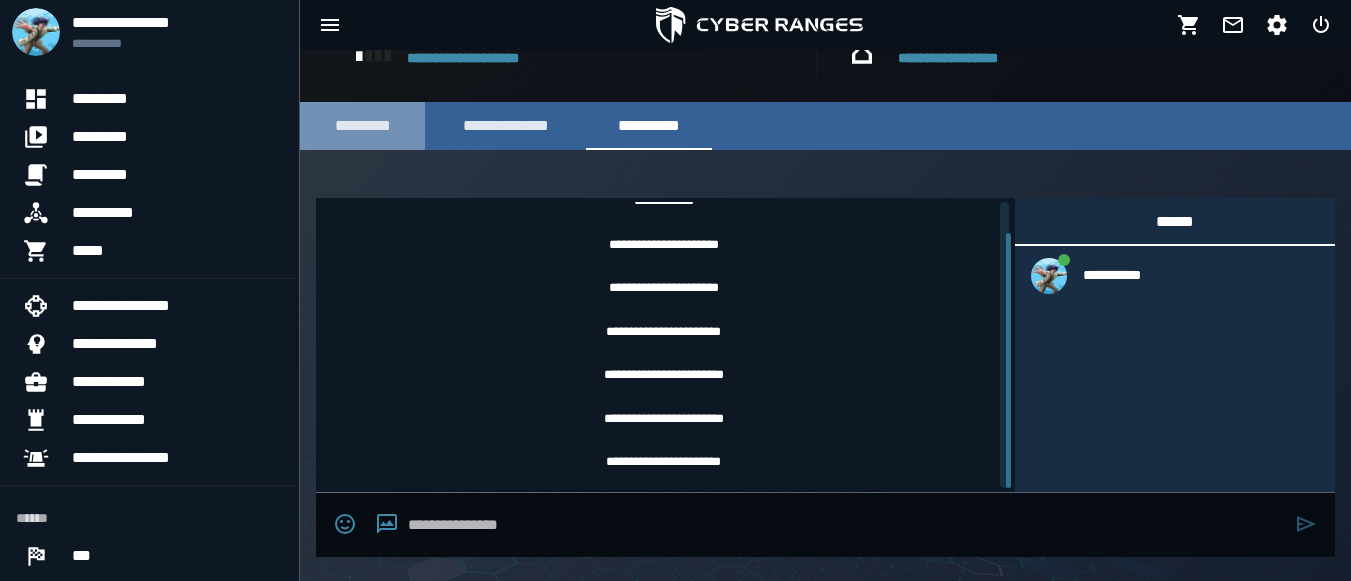 click on "*********" at bounding box center (362, 126) 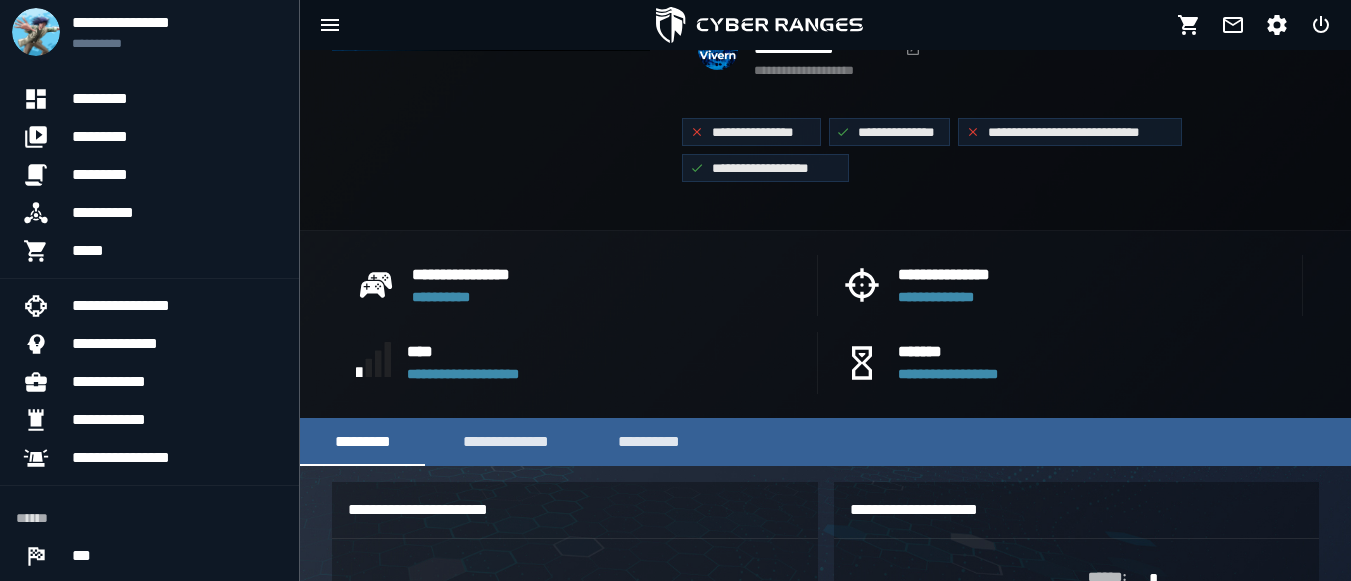 scroll, scrollTop: 140, scrollLeft: 0, axis: vertical 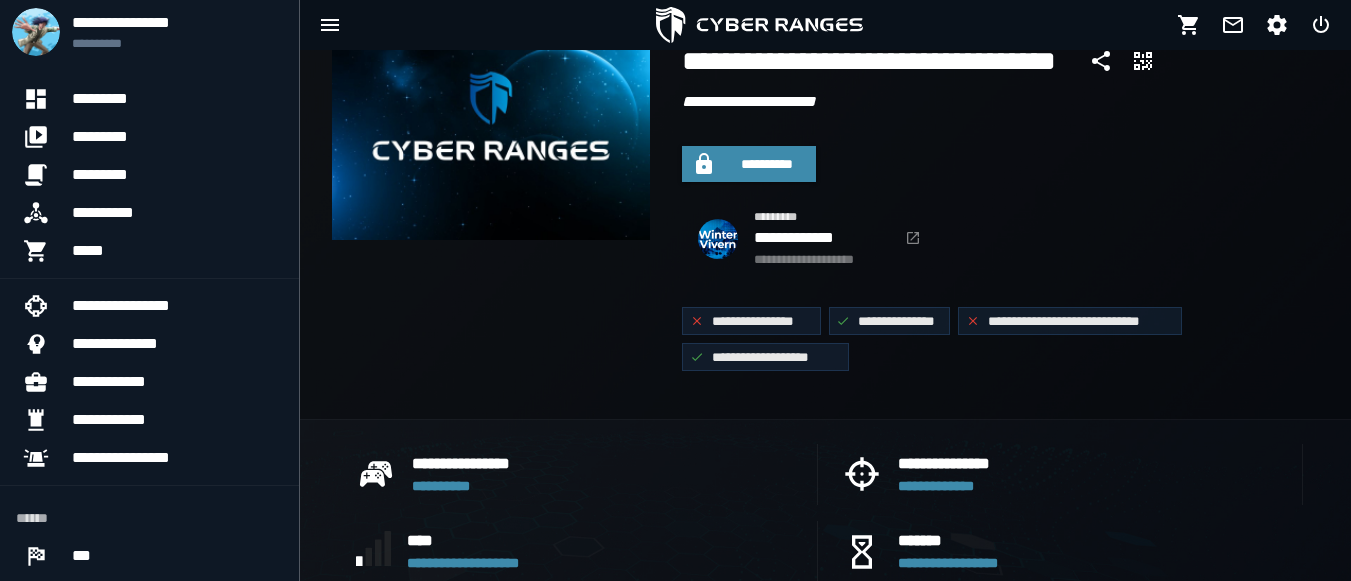 drag, startPoint x: 765, startPoint y: 173, endPoint x: 434, endPoint y: 316, distance: 360.569 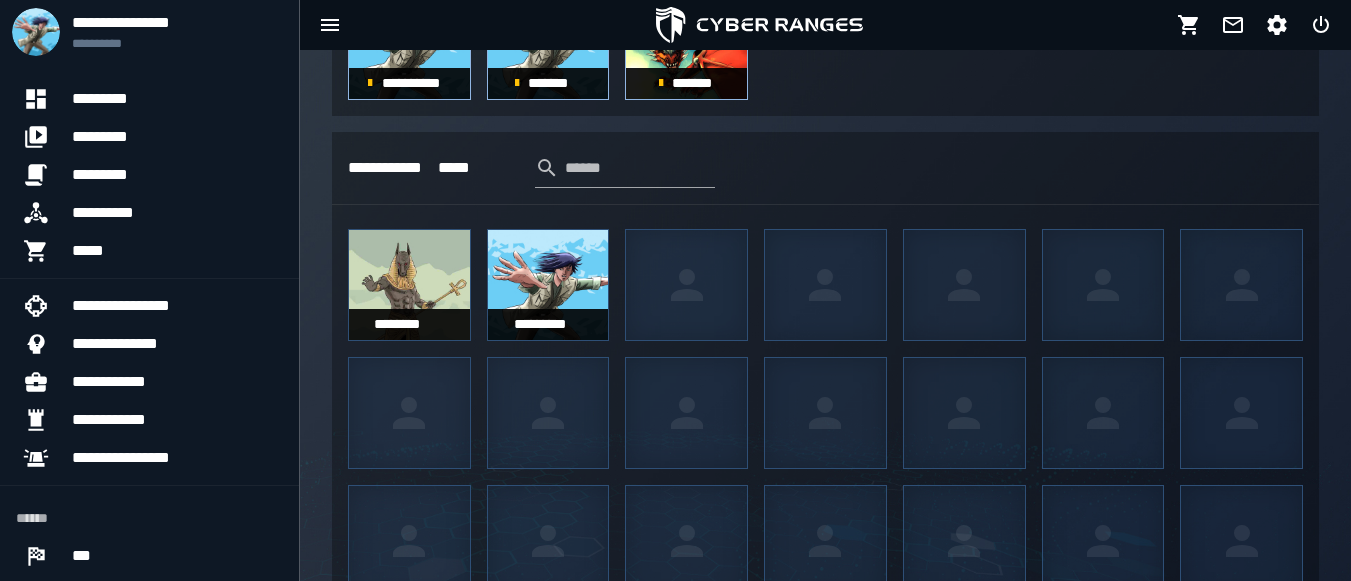 scroll, scrollTop: 1214, scrollLeft: 0, axis: vertical 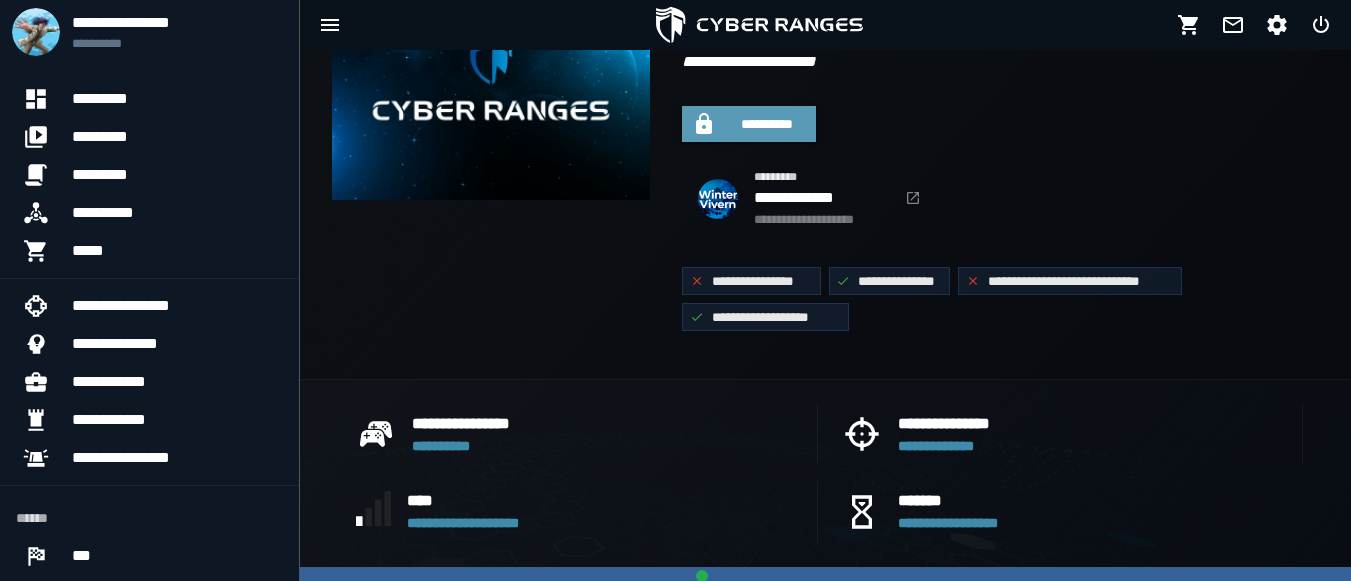 drag, startPoint x: 743, startPoint y: 103, endPoint x: 751, endPoint y: 126, distance: 24.351591 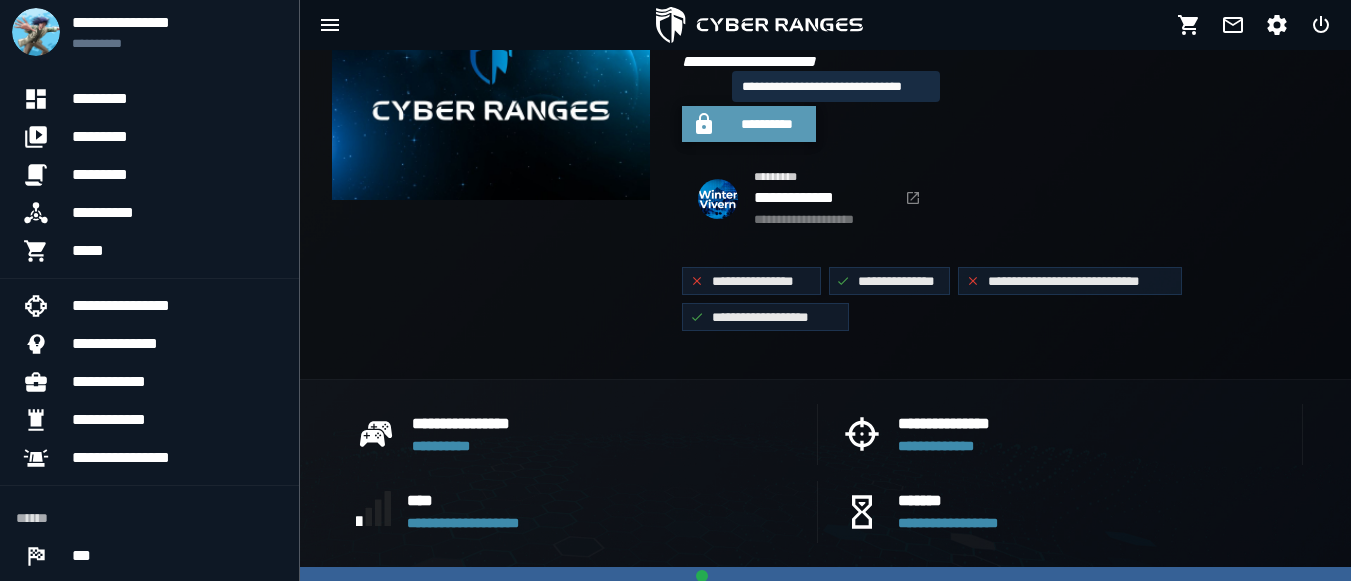 click on "**********" at bounding box center (767, 124) 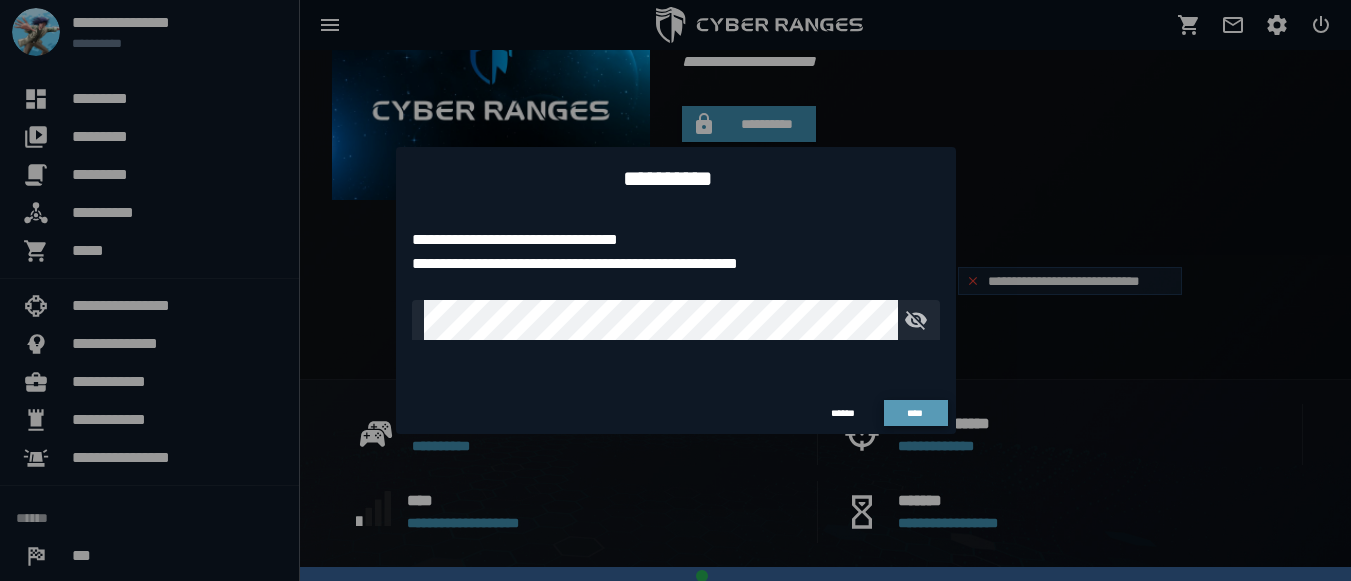 click on "****" at bounding box center (915, 413) 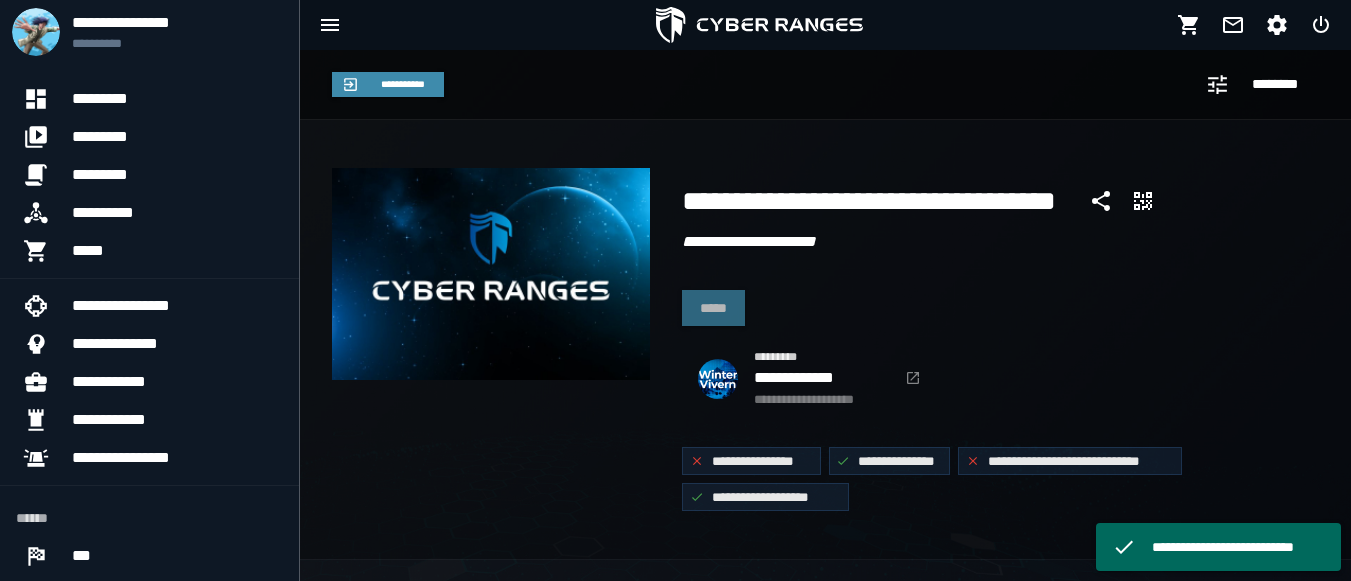 scroll, scrollTop: 180, scrollLeft: 0, axis: vertical 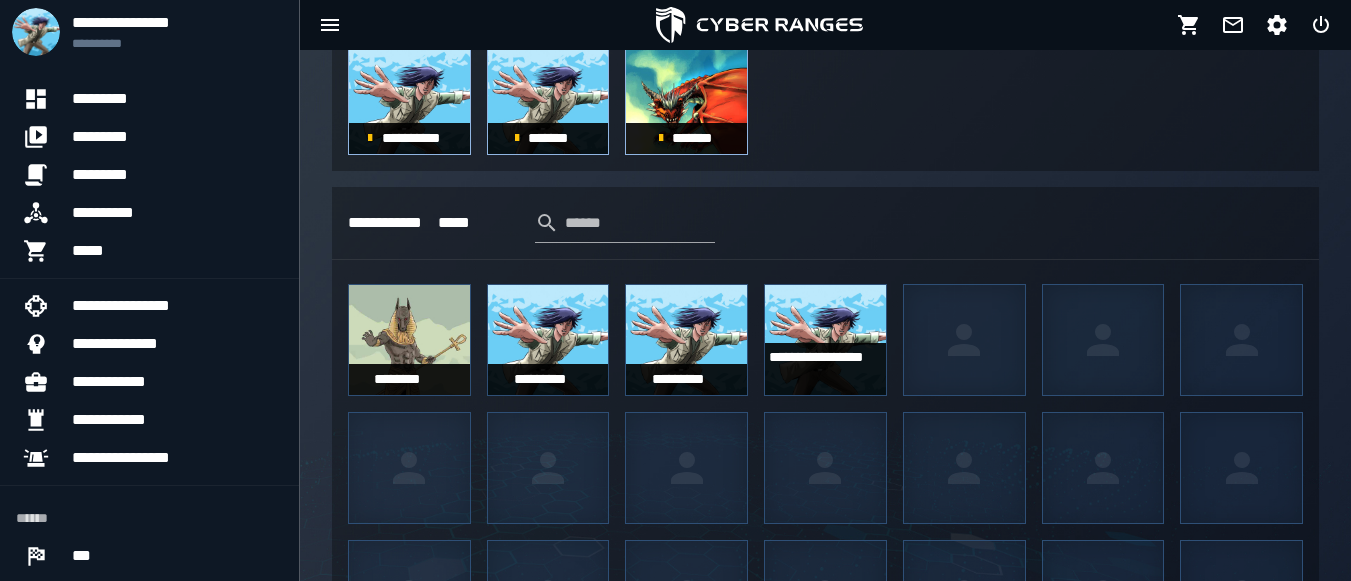 click on "**********" 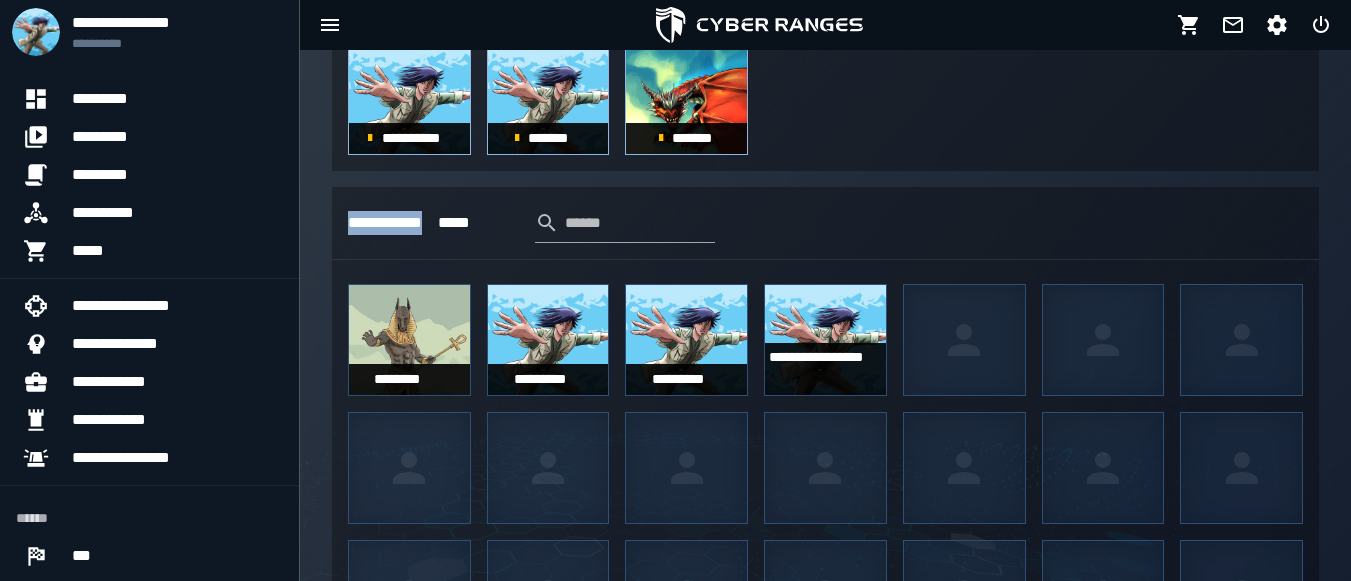 click on "**********" 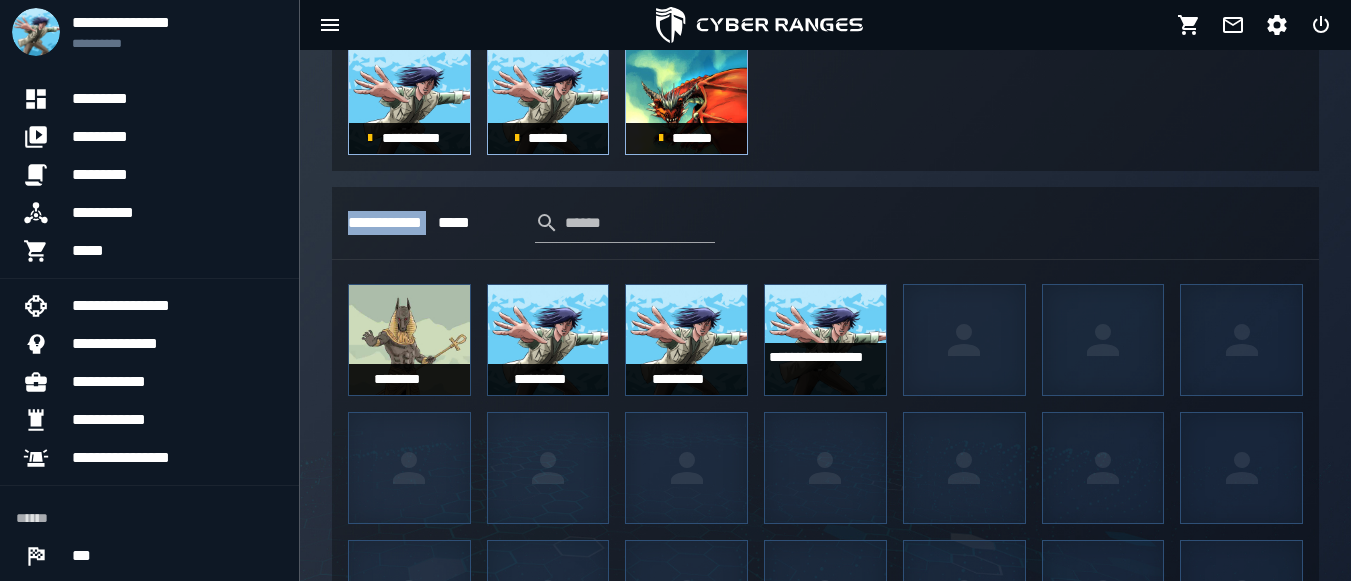 click on "**********" 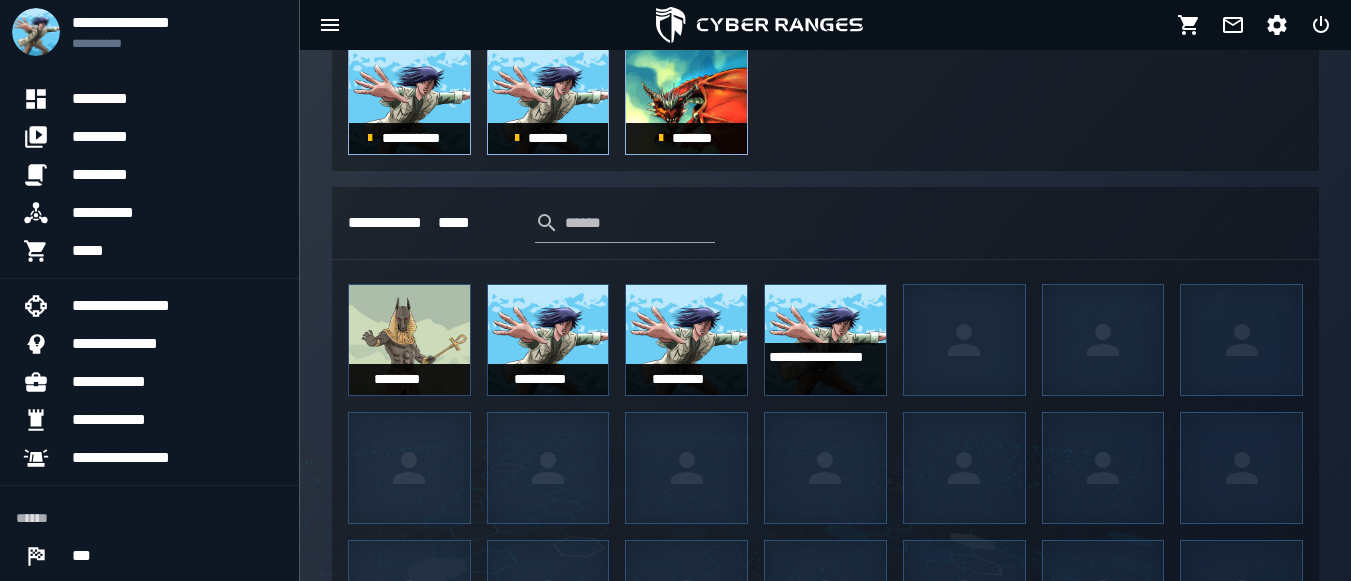 click on "**********" at bounding box center (825, 223) 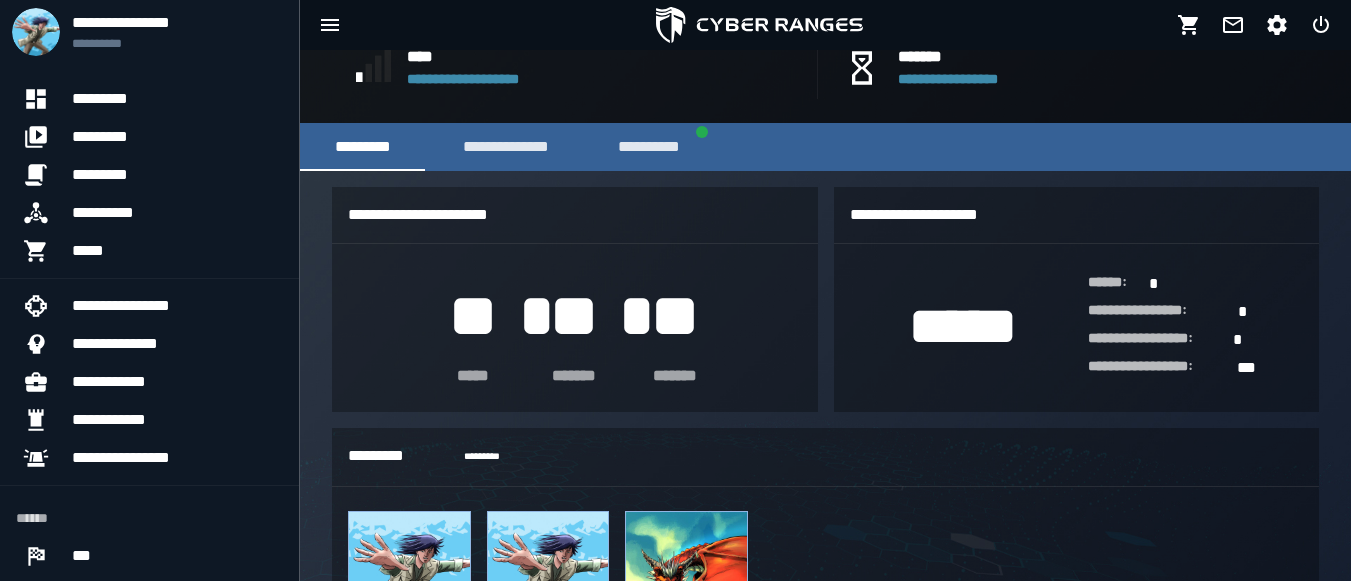 scroll, scrollTop: 648, scrollLeft: 0, axis: vertical 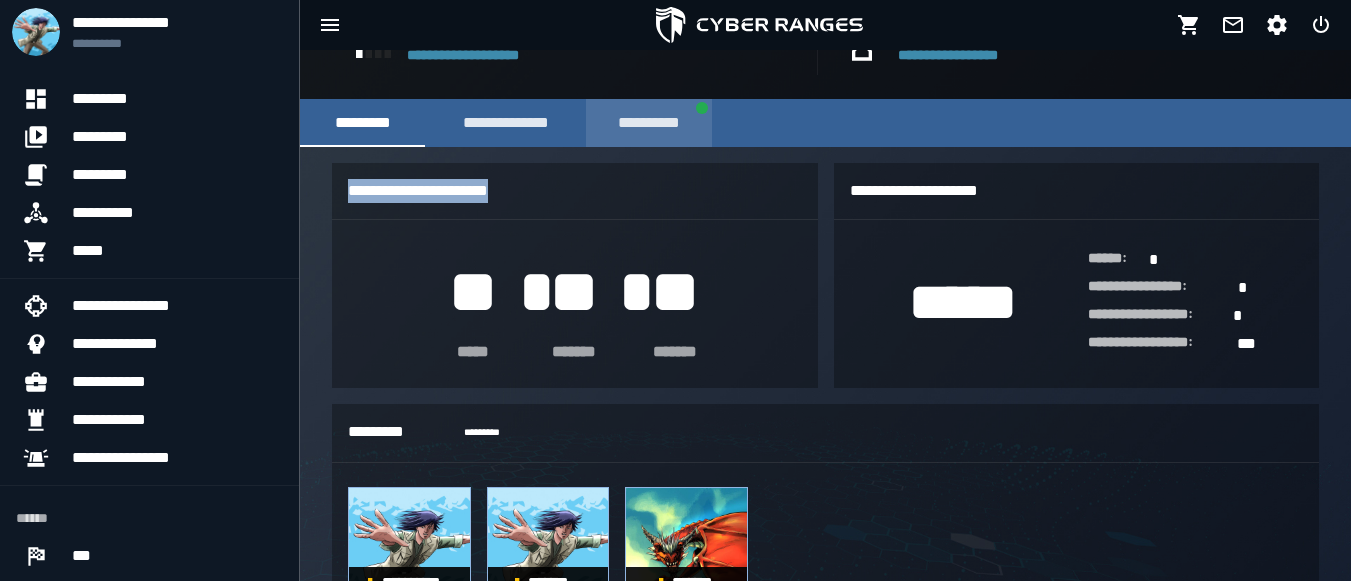 drag, startPoint x: 620, startPoint y: 152, endPoint x: 624, endPoint y: 119, distance: 33.24154 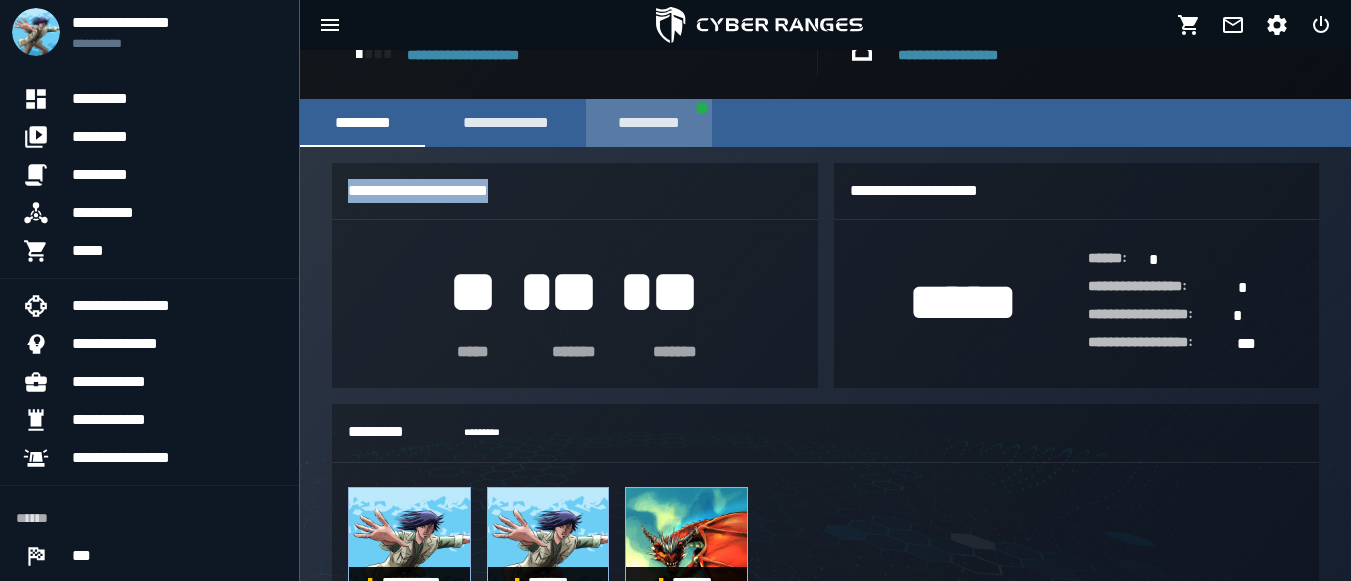click on "**********" at bounding box center [649, 123] 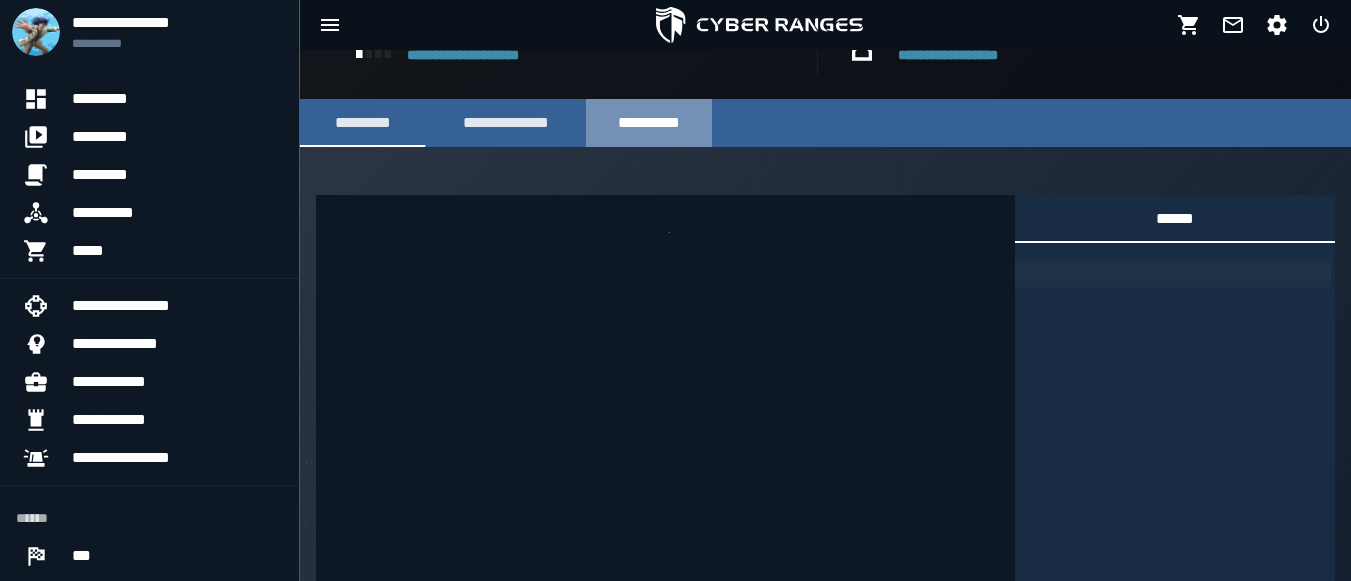 scroll, scrollTop: 645, scrollLeft: 0, axis: vertical 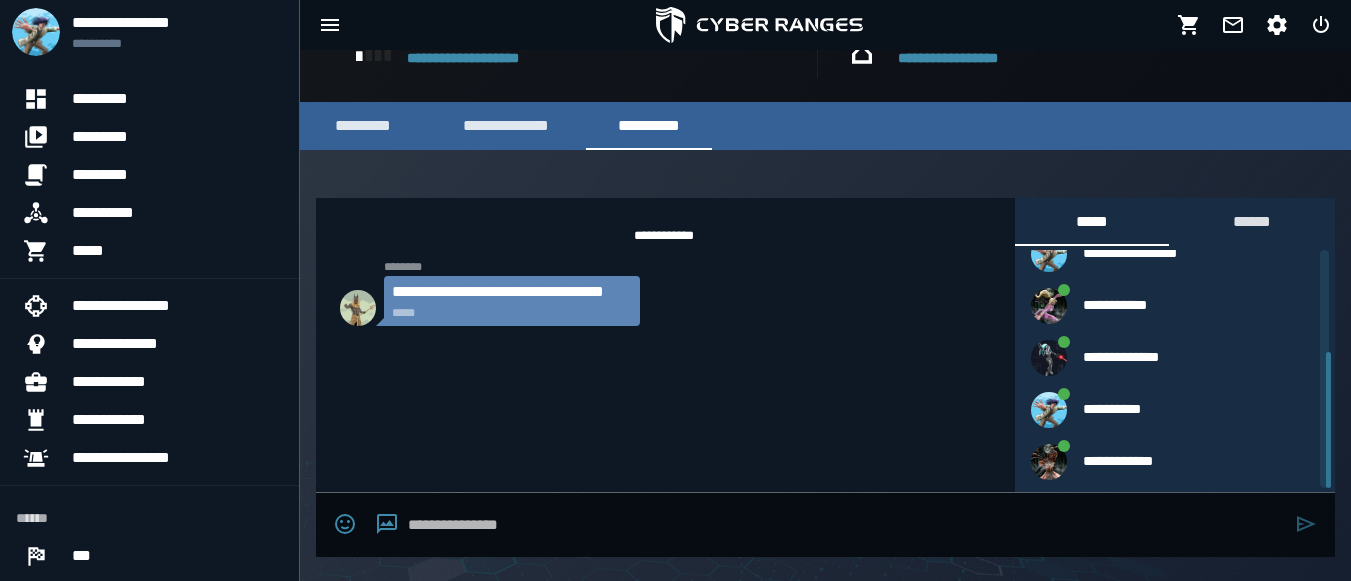 drag, startPoint x: 1328, startPoint y: 314, endPoint x: 1328, endPoint y: 439, distance: 125 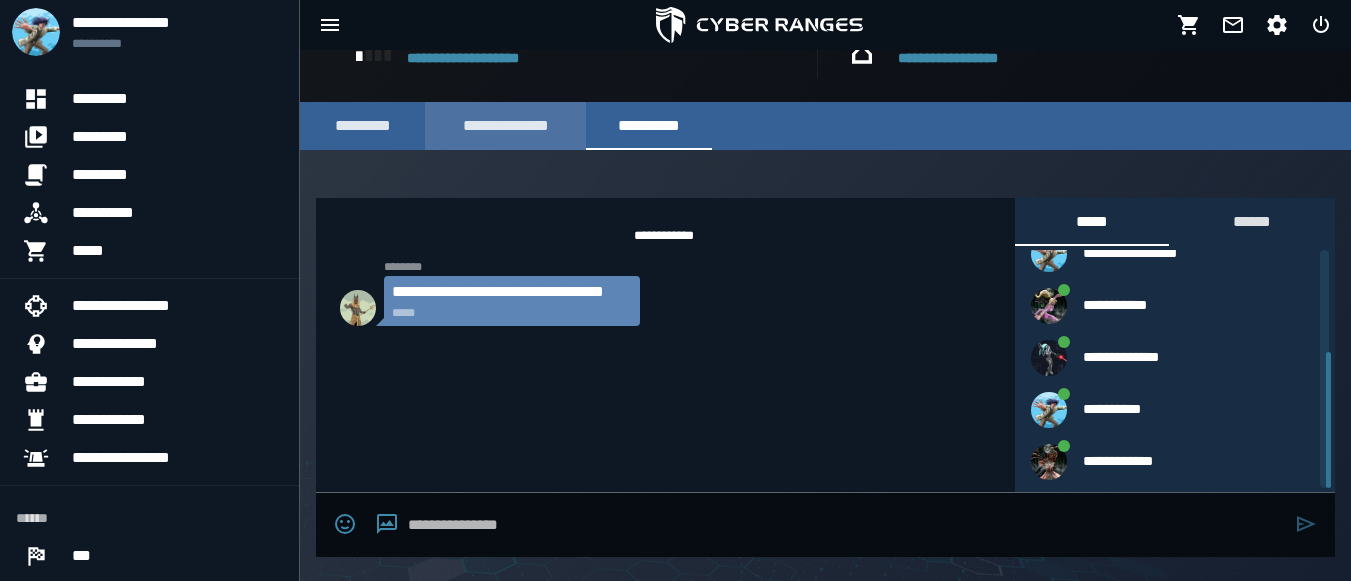 drag, startPoint x: 497, startPoint y: 152, endPoint x: 492, endPoint y: 138, distance: 14.866069 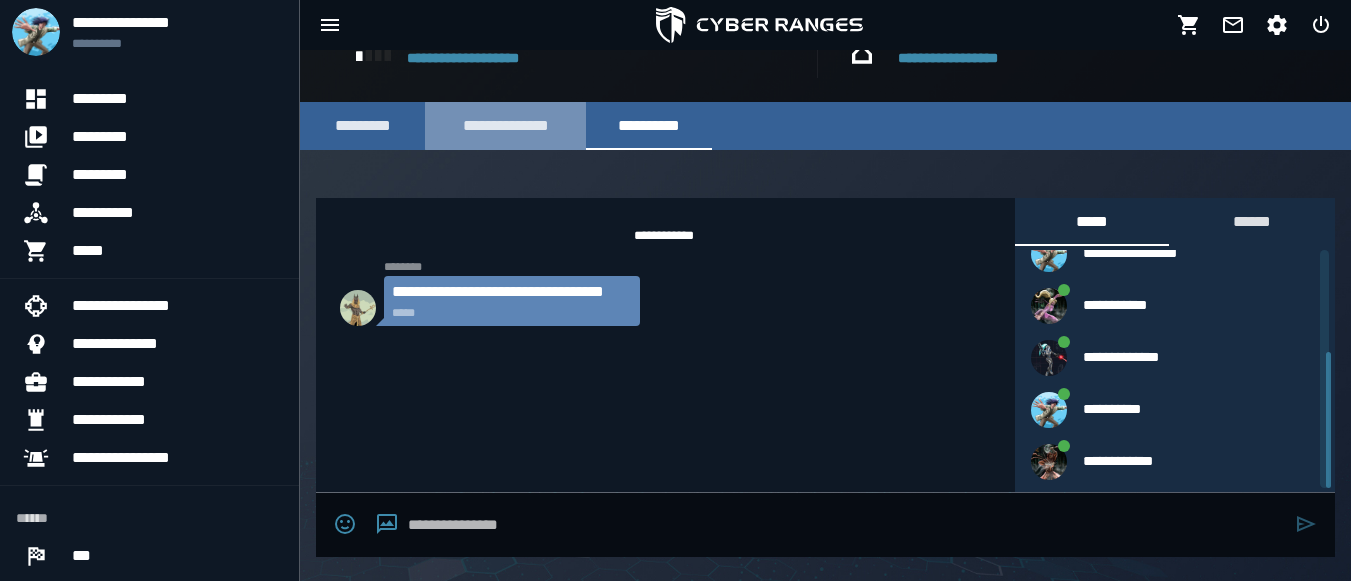 click on "**********" at bounding box center (505, 126) 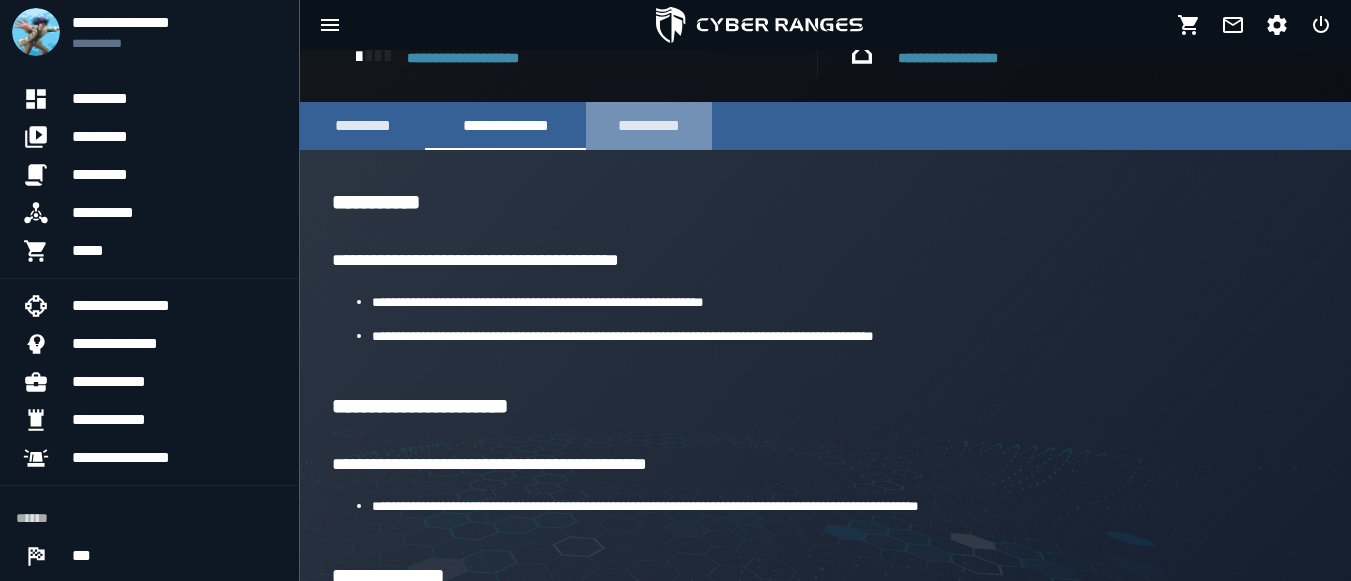 click on "**********" at bounding box center (649, 126) 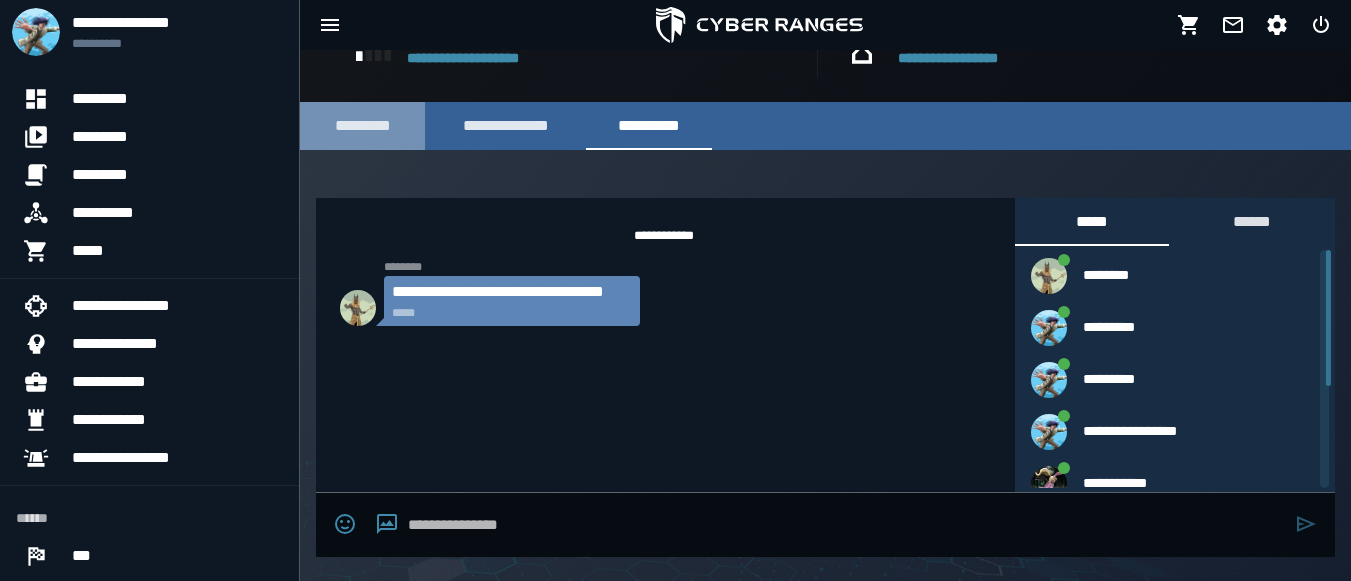 click on "*********" at bounding box center [362, 126] 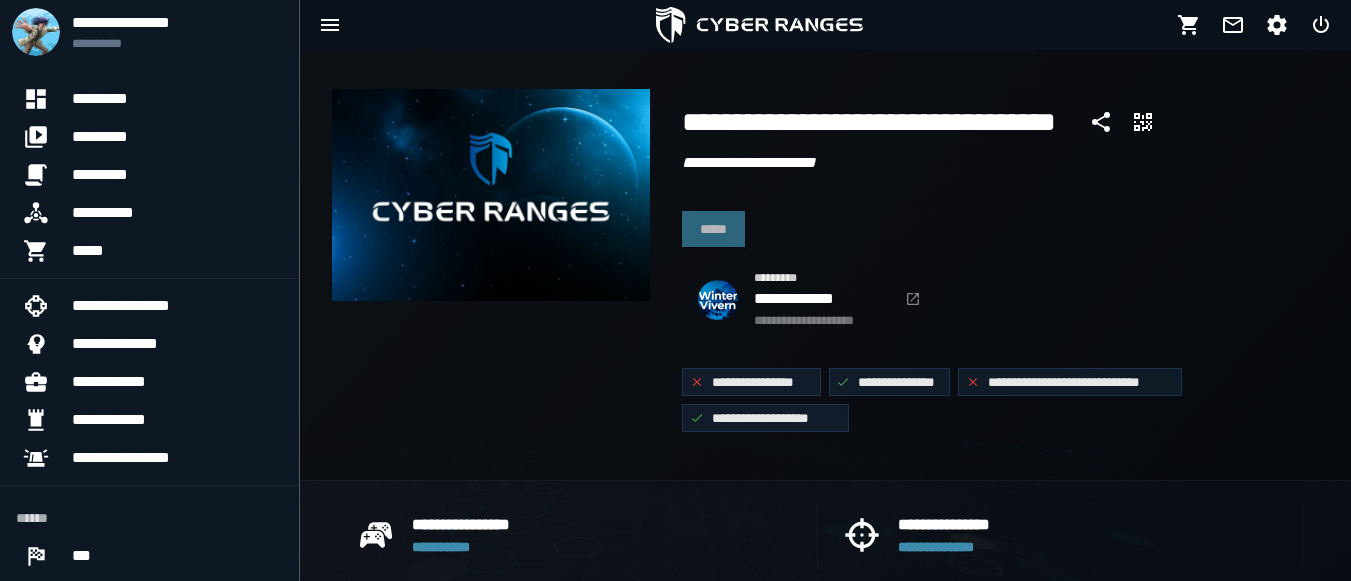 scroll, scrollTop: 55, scrollLeft: 0, axis: vertical 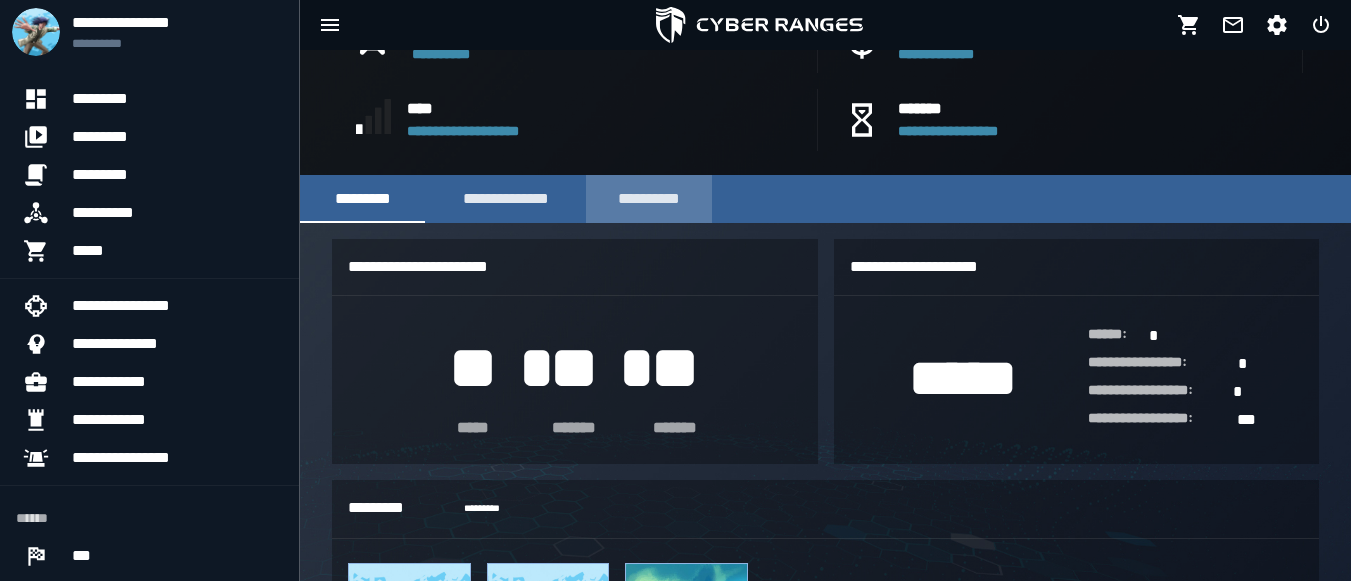 click on "**********" at bounding box center (649, 199) 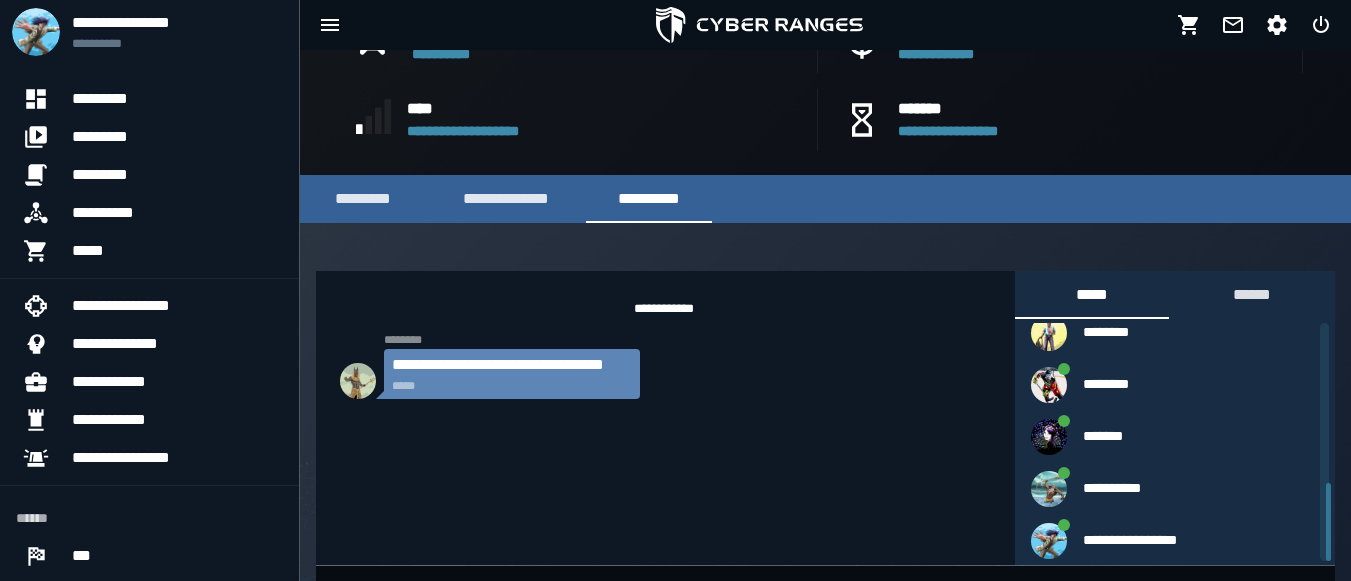 scroll, scrollTop: 490, scrollLeft: 0, axis: vertical 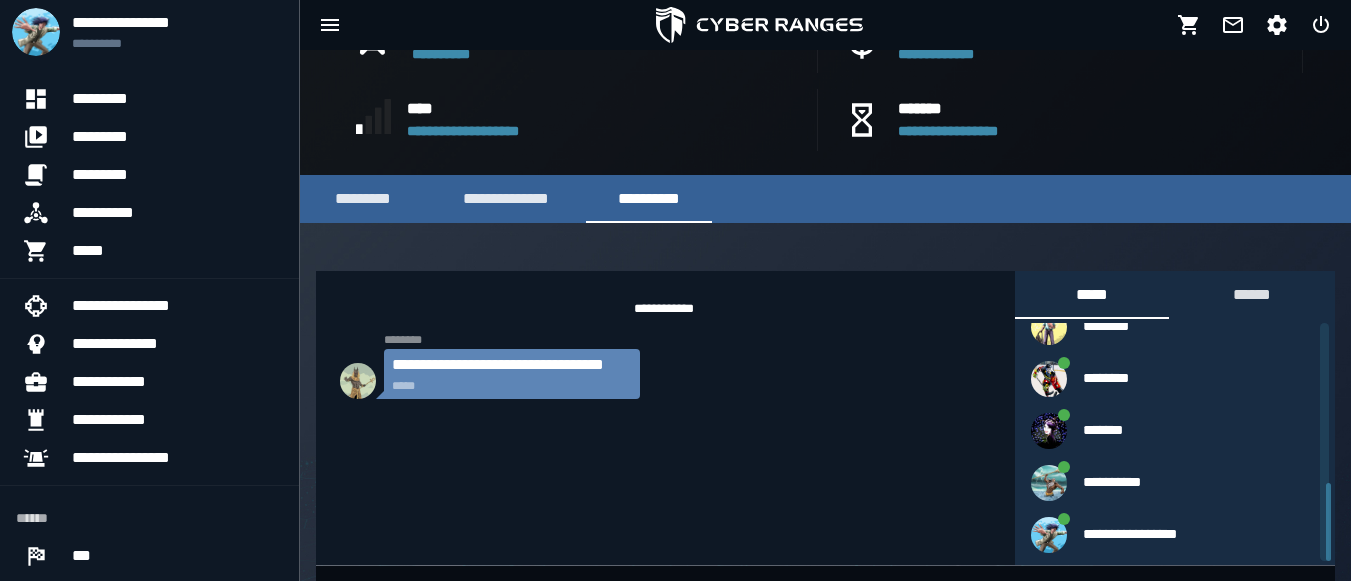 drag, startPoint x: 1327, startPoint y: 379, endPoint x: 1285, endPoint y: 628, distance: 252.51732 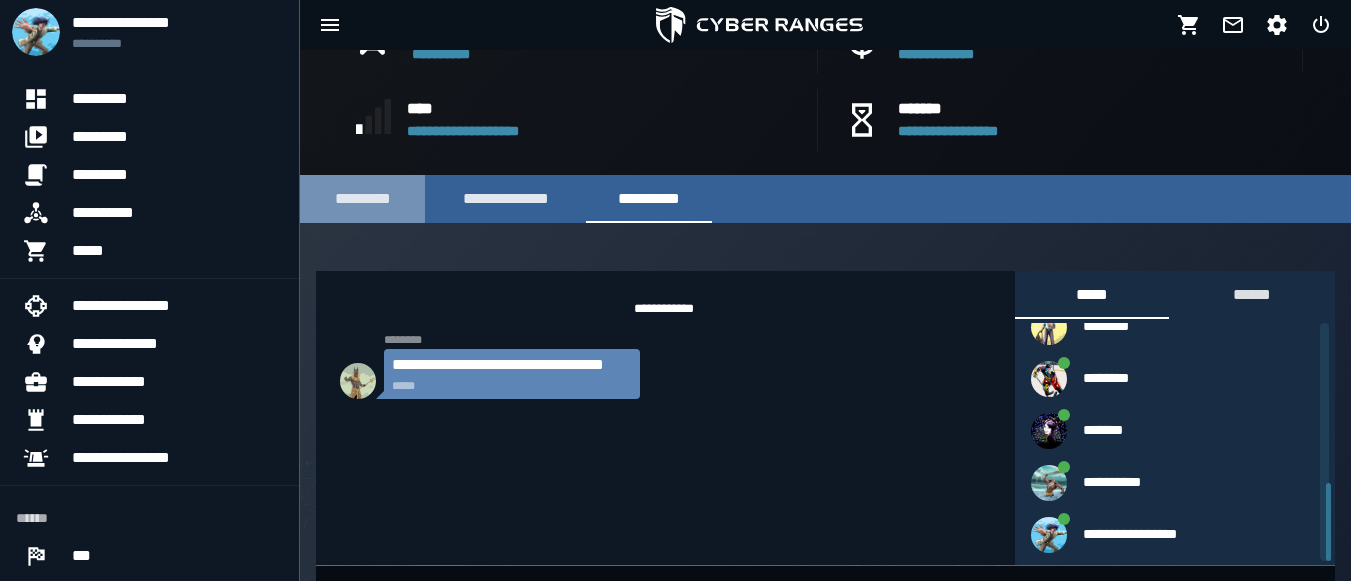 click on "*********" at bounding box center [362, 199] 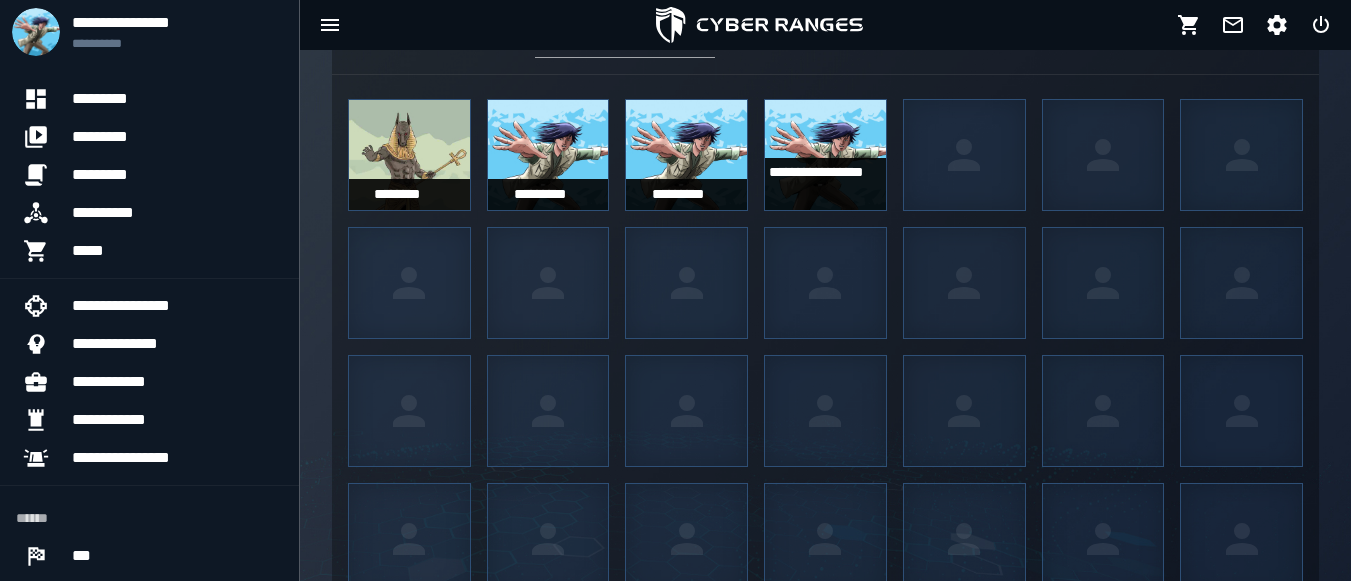 scroll, scrollTop: 0, scrollLeft: 0, axis: both 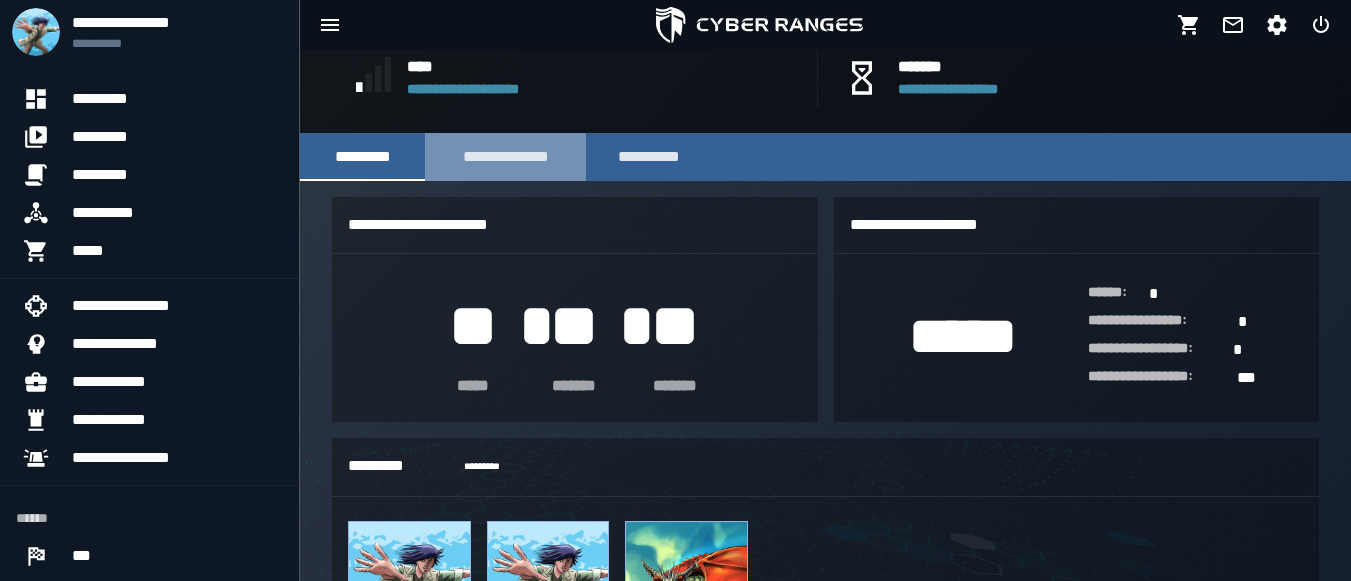 click on "**********" 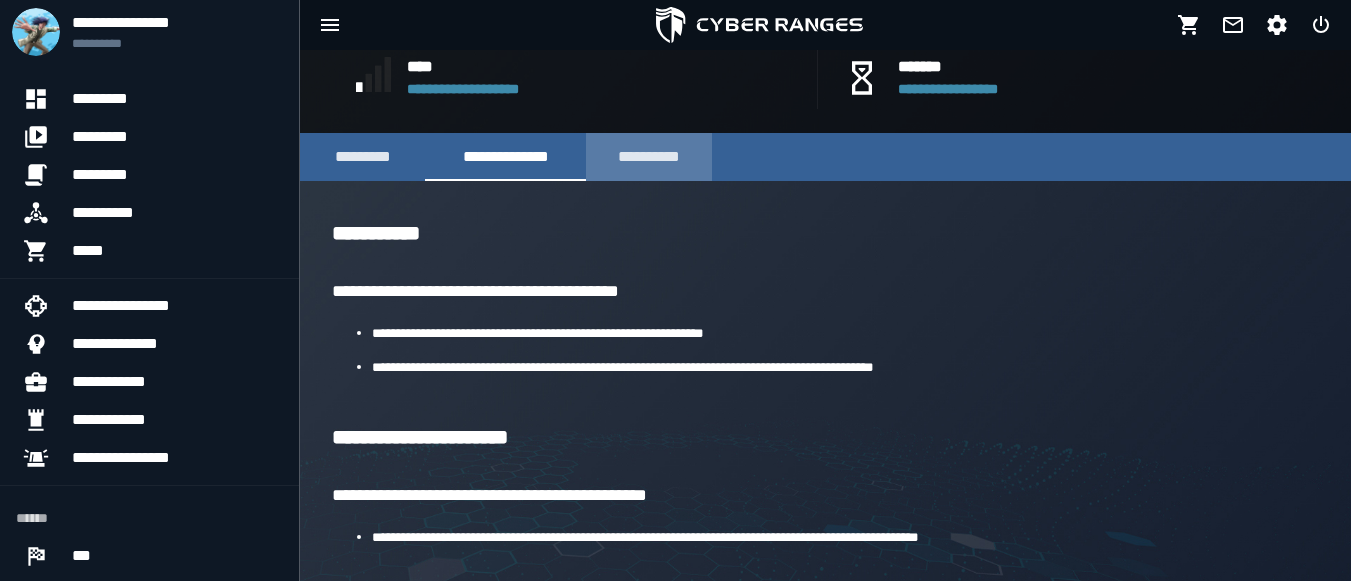 click on "**********" at bounding box center (649, 157) 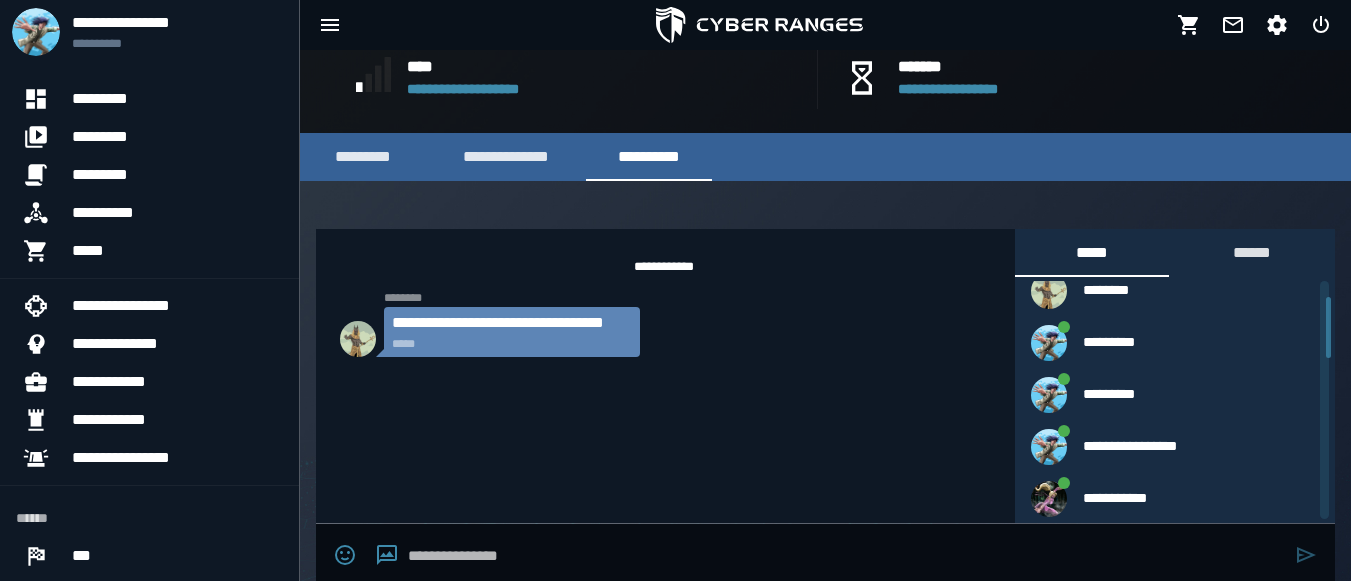 scroll, scrollTop: 0, scrollLeft: 0, axis: both 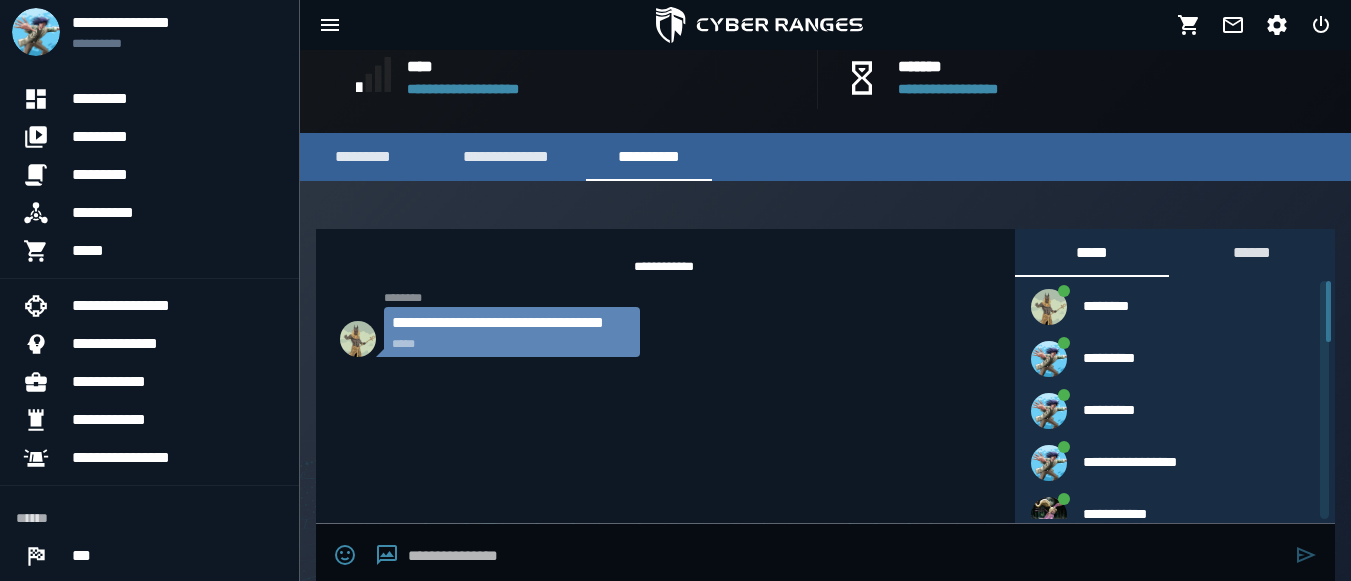 drag, startPoint x: 1326, startPoint y: 311, endPoint x: 1335, endPoint y: 254, distance: 57.706154 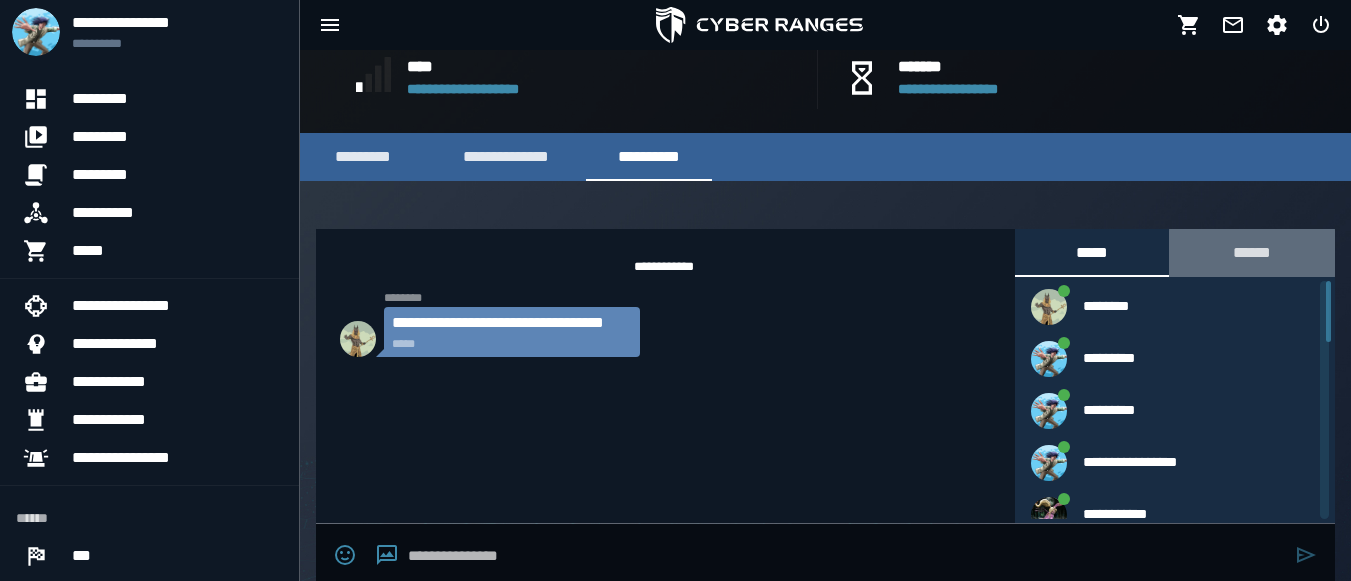 click on "******" at bounding box center [1252, 252] 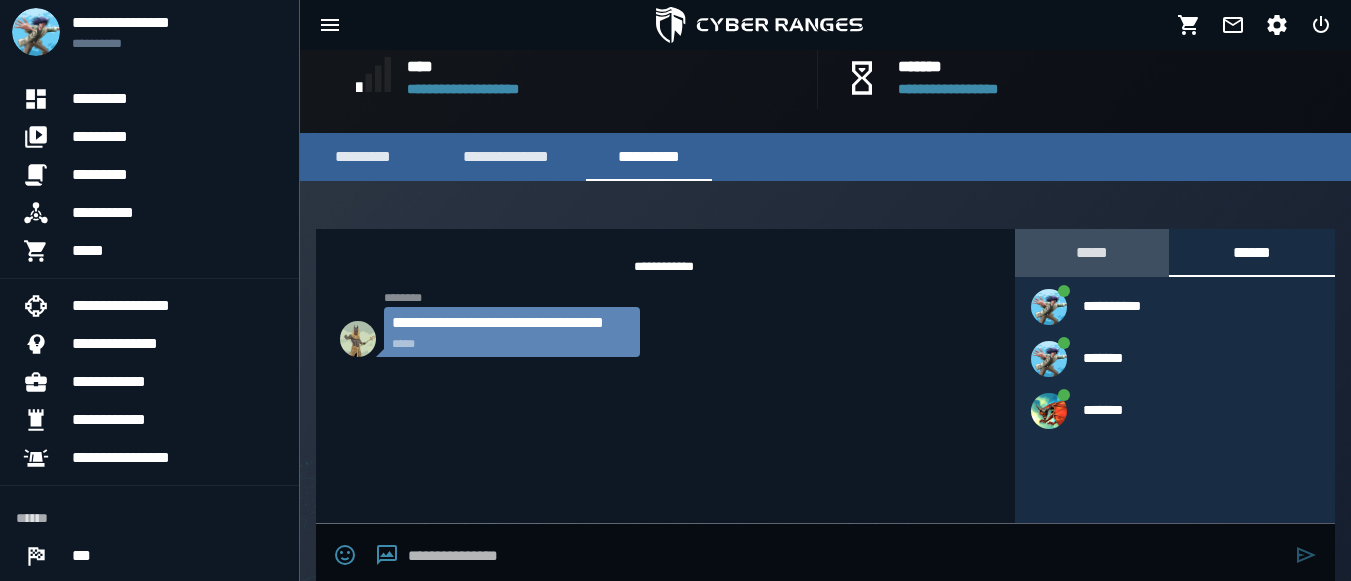 click on "*****" at bounding box center [1092, 252] 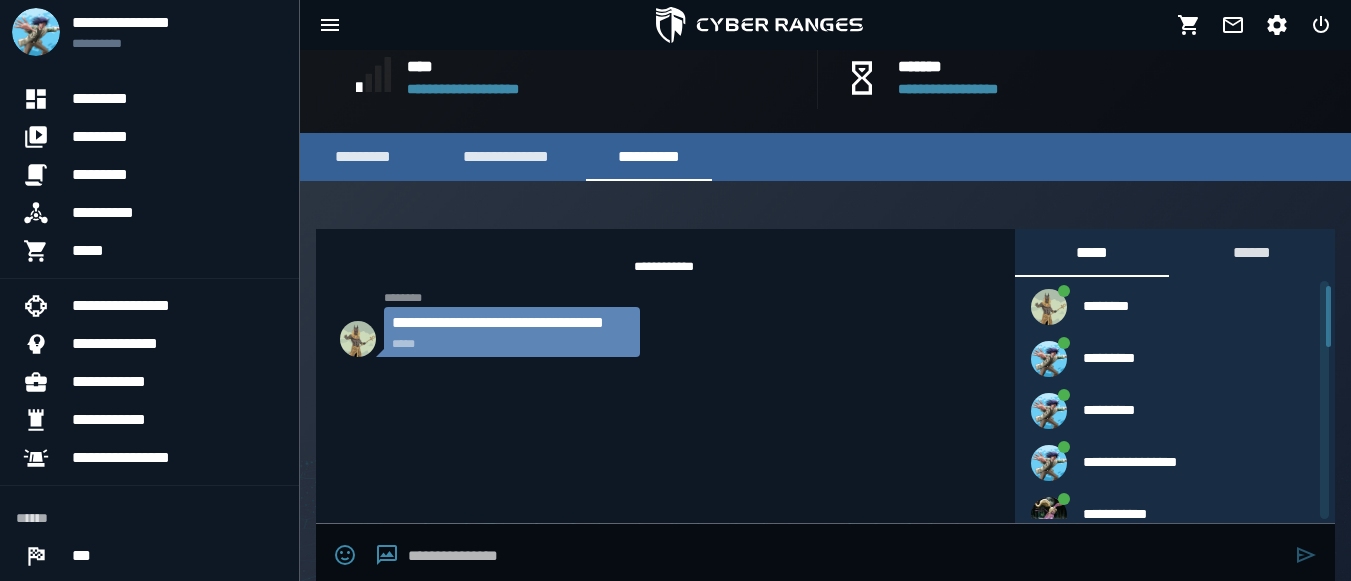 scroll, scrollTop: 51, scrollLeft: 0, axis: vertical 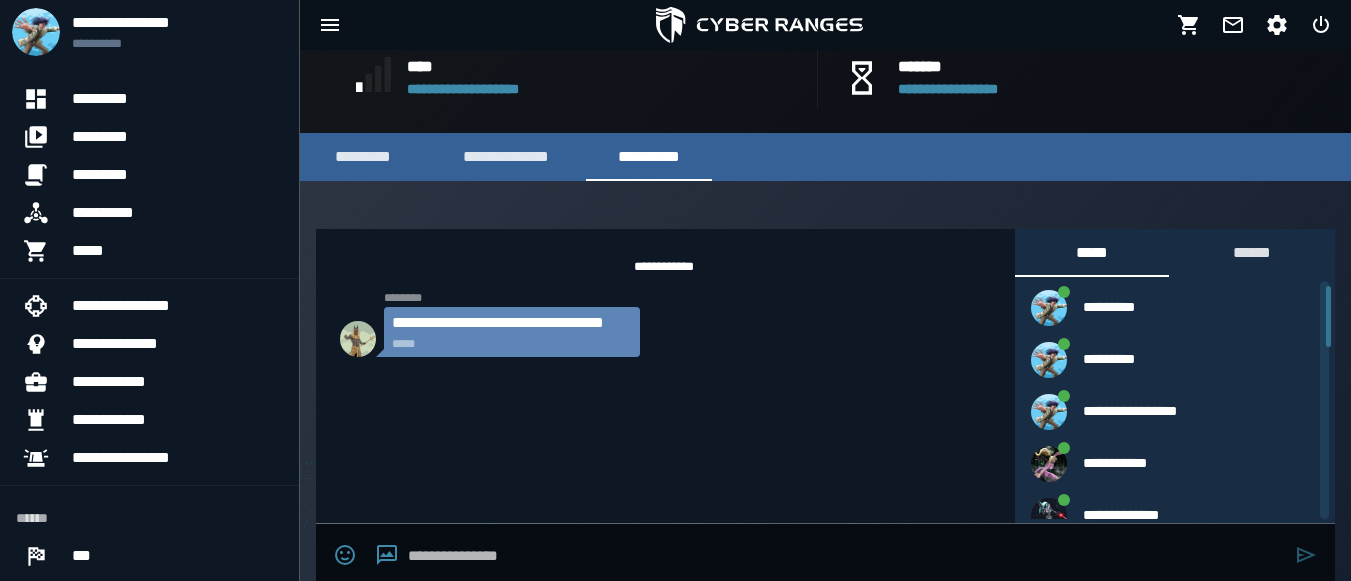 drag, startPoint x: 1327, startPoint y: 293, endPoint x: 1326, endPoint y: 306, distance: 13.038404 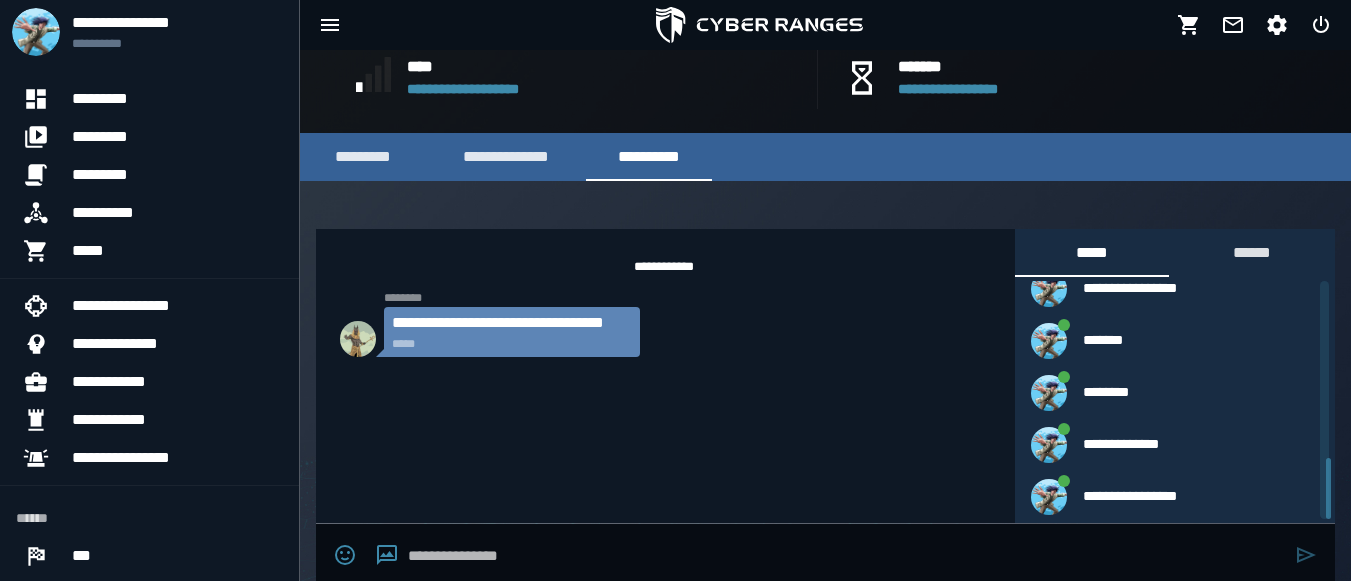 scroll, scrollTop: 698, scrollLeft: 0, axis: vertical 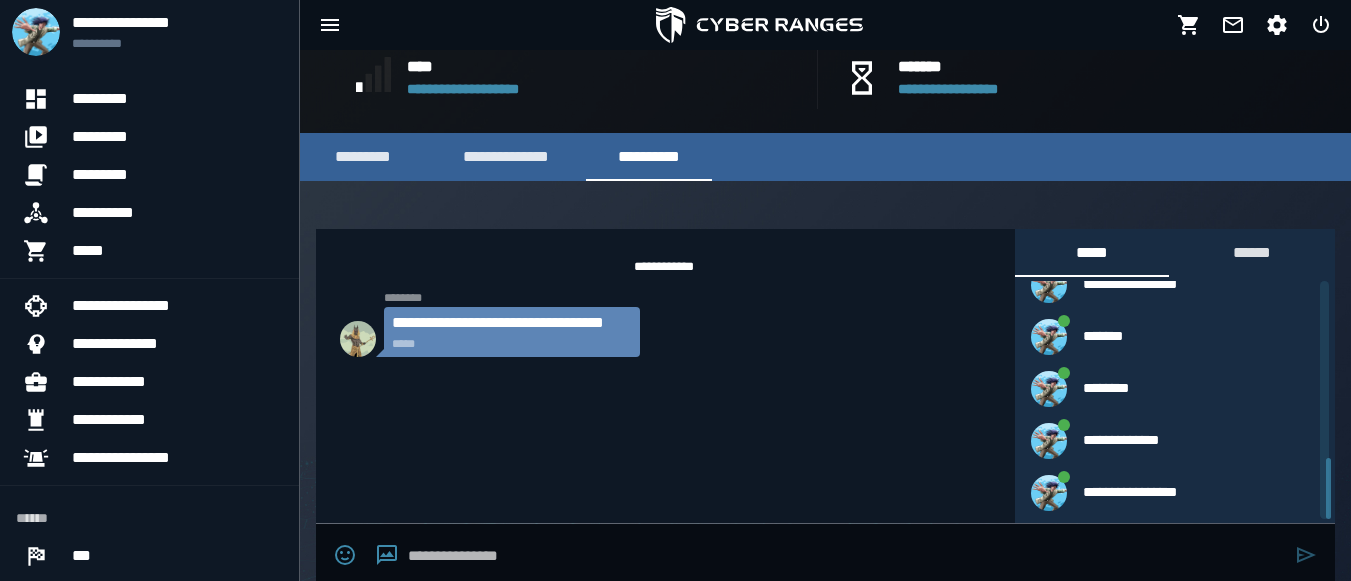 drag, startPoint x: 1326, startPoint y: 315, endPoint x: 1299, endPoint y: 515, distance: 201.81427 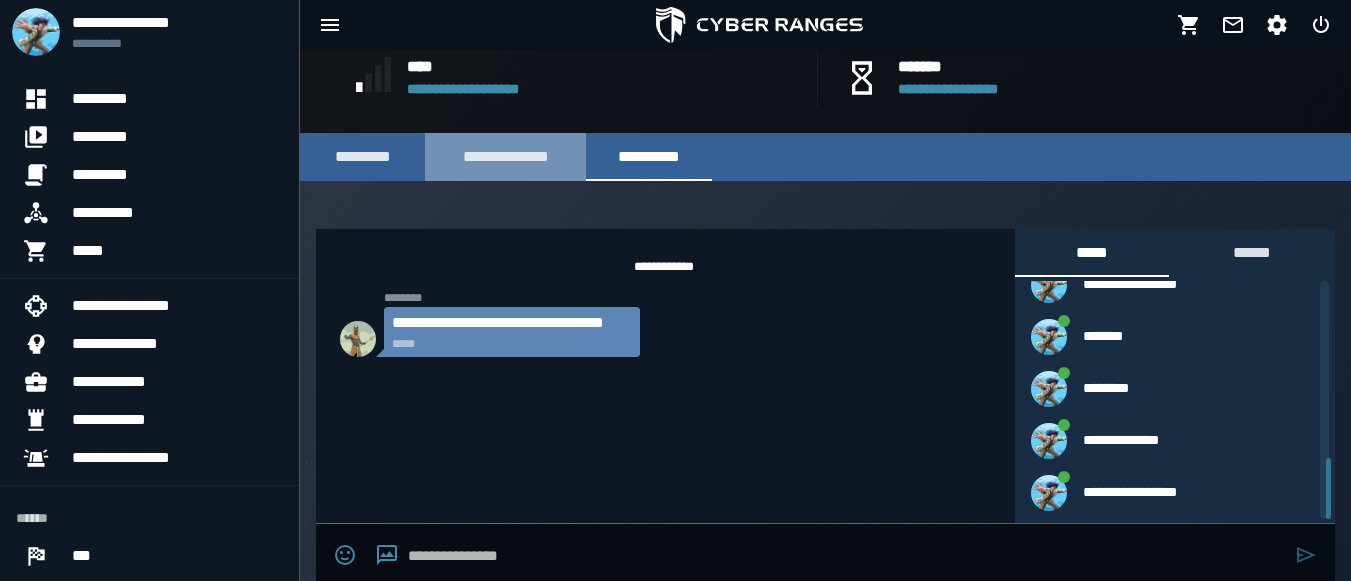 click on "**********" at bounding box center (505, 157) 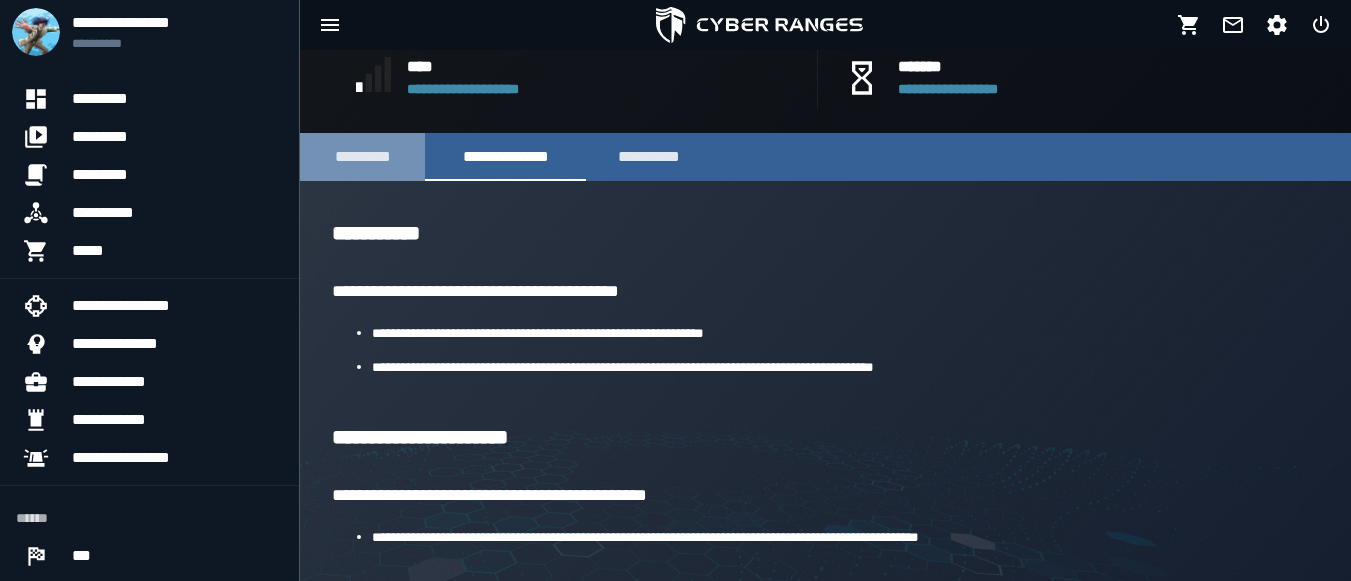 click on "*********" at bounding box center [362, 157] 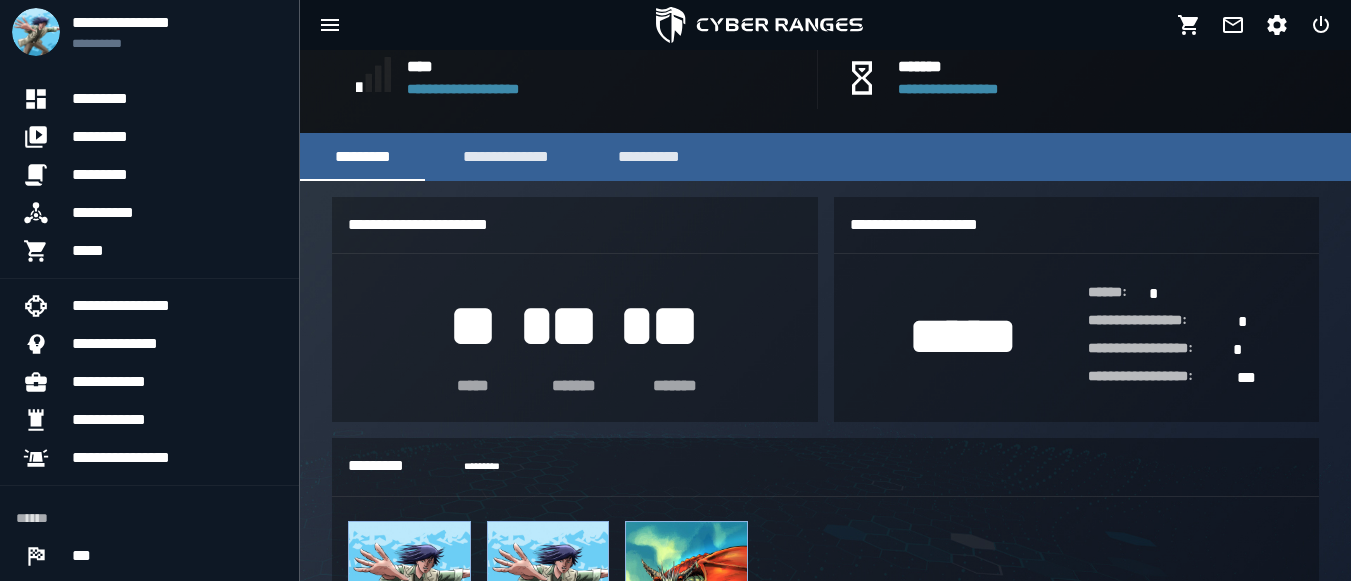 click on "**********" at bounding box center (675, 1042) 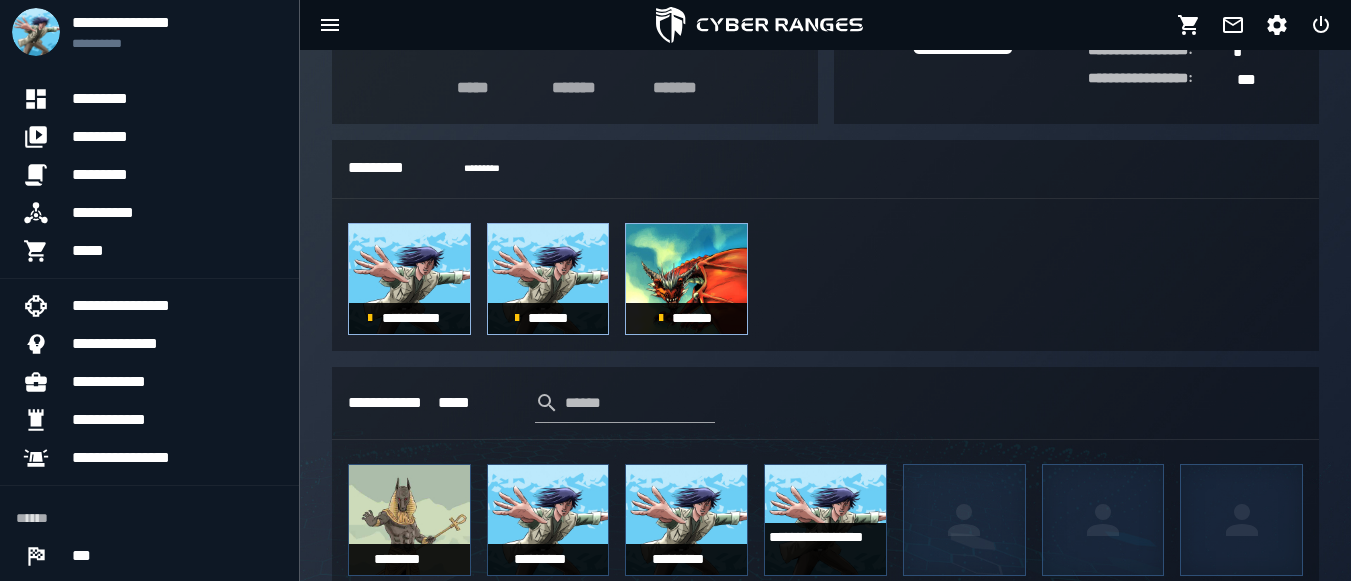 scroll, scrollTop: 566, scrollLeft: 0, axis: vertical 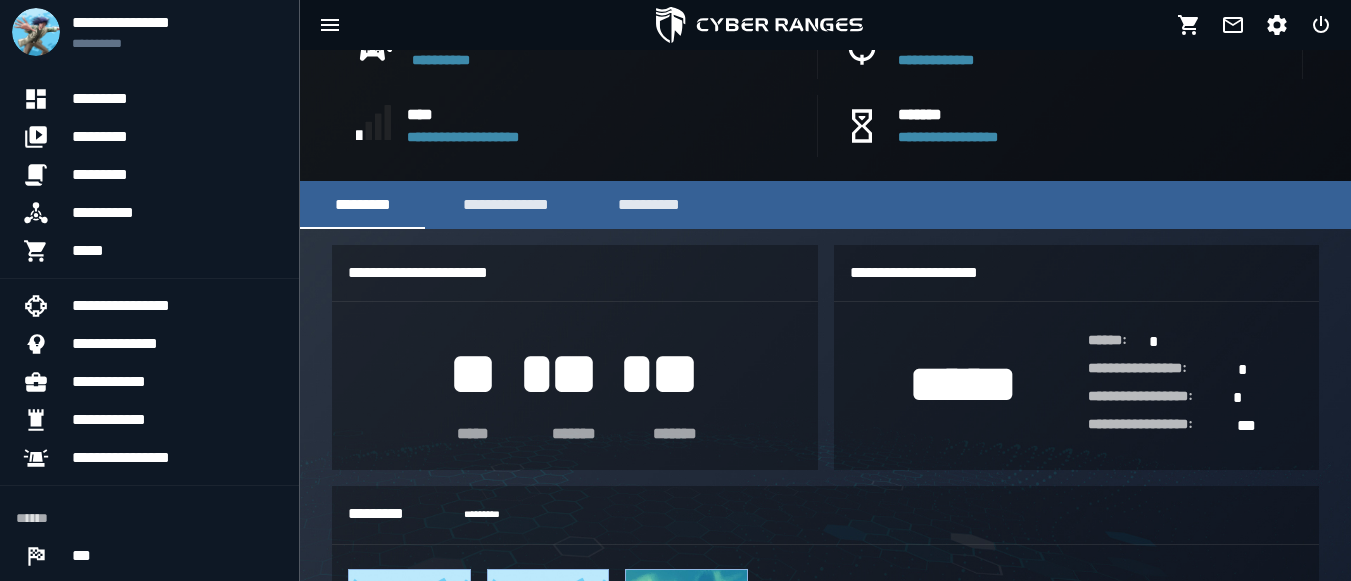 click on "**********" at bounding box center (575, 273) 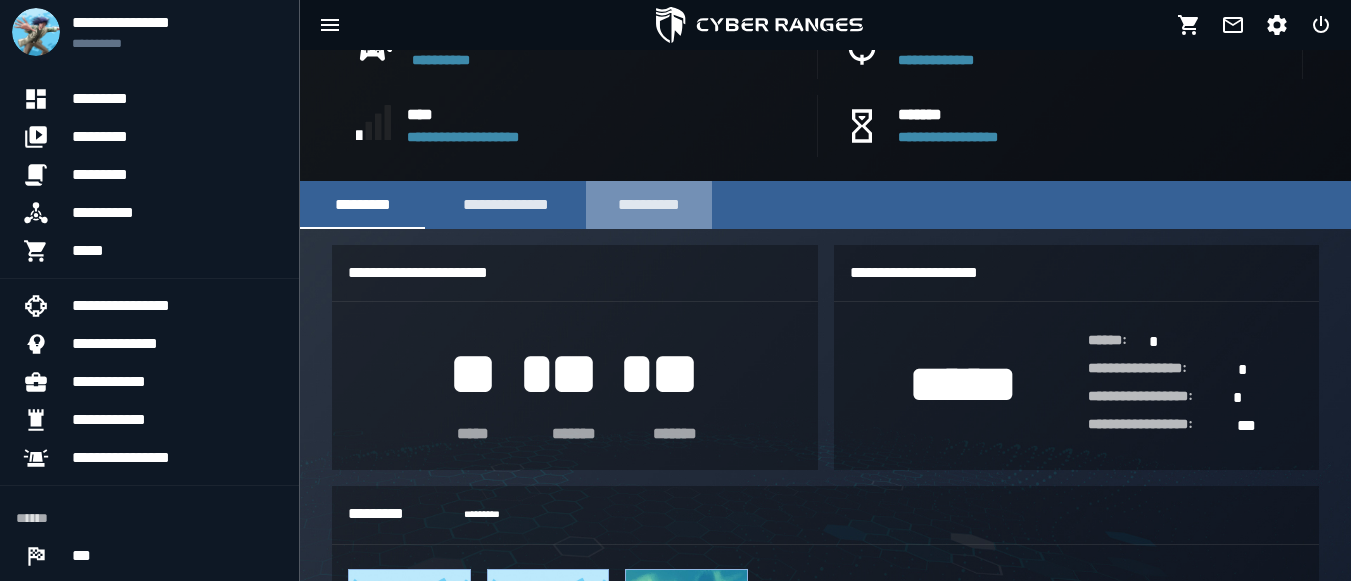 click on "**********" at bounding box center (649, 205) 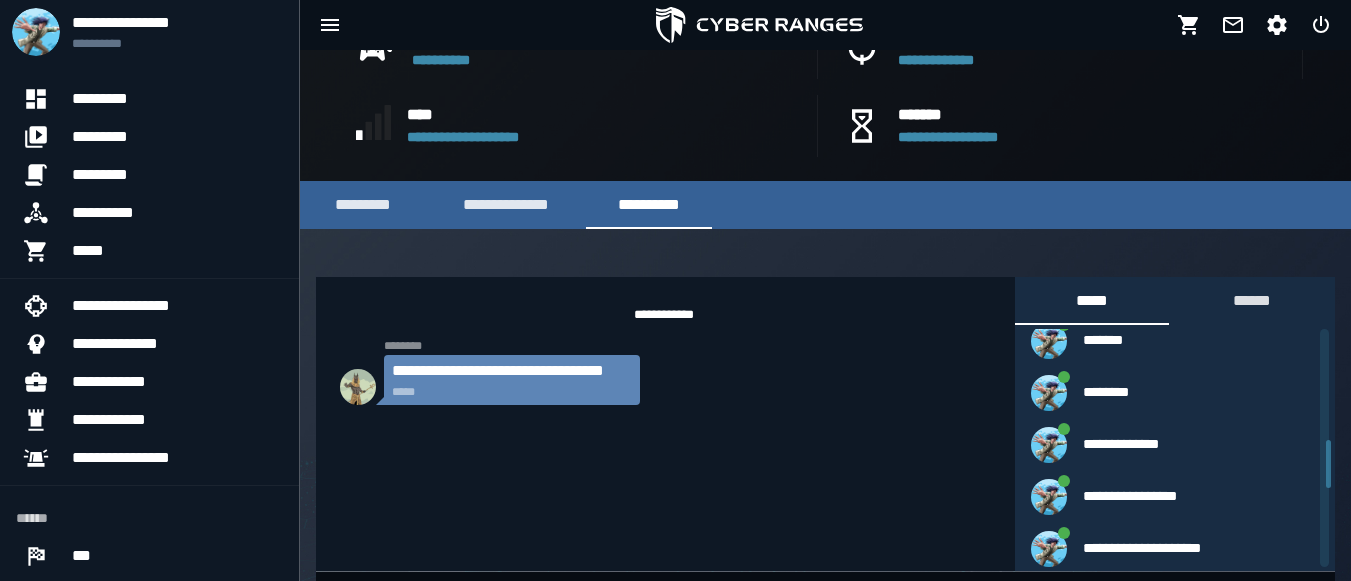scroll, scrollTop: 755, scrollLeft: 0, axis: vertical 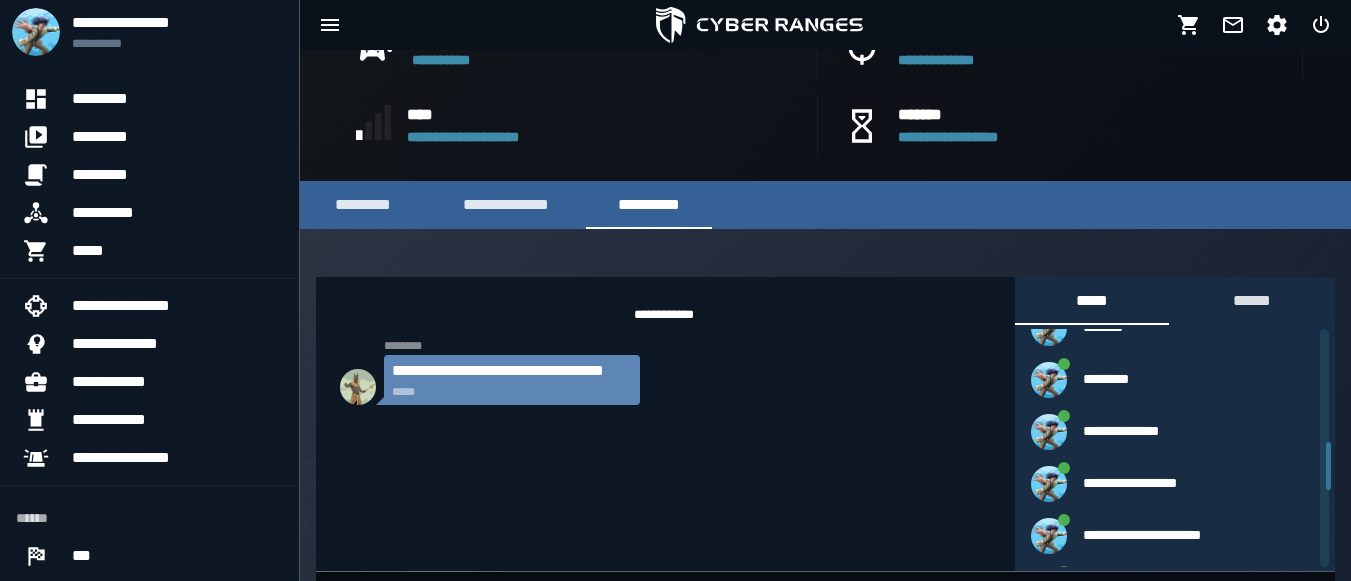 drag, startPoint x: 1330, startPoint y: 353, endPoint x: 1307, endPoint y: 466, distance: 115.316956 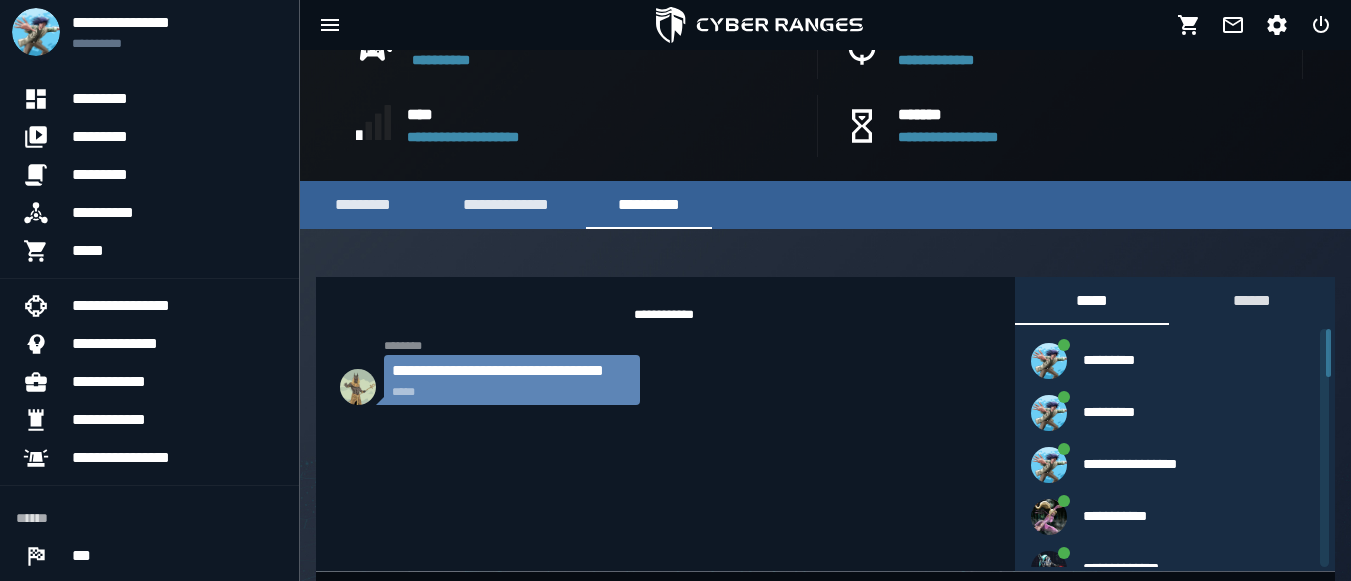 scroll, scrollTop: 0, scrollLeft: 0, axis: both 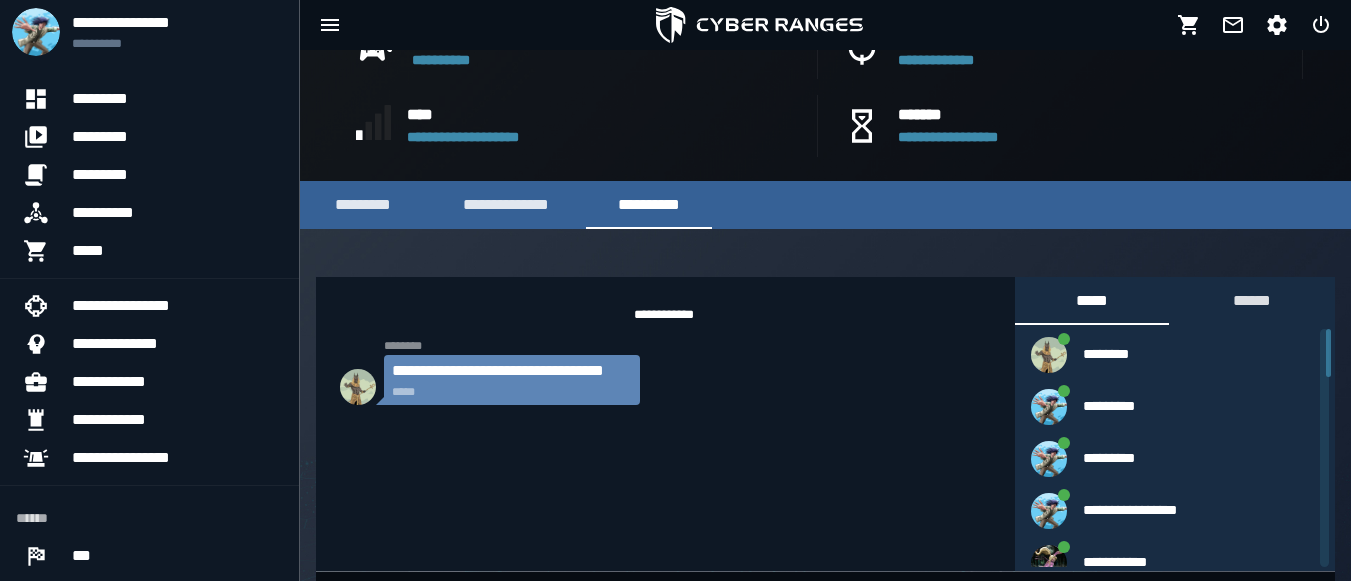 drag, startPoint x: 1329, startPoint y: 466, endPoint x: 1363, endPoint y: 290, distance: 179.25401 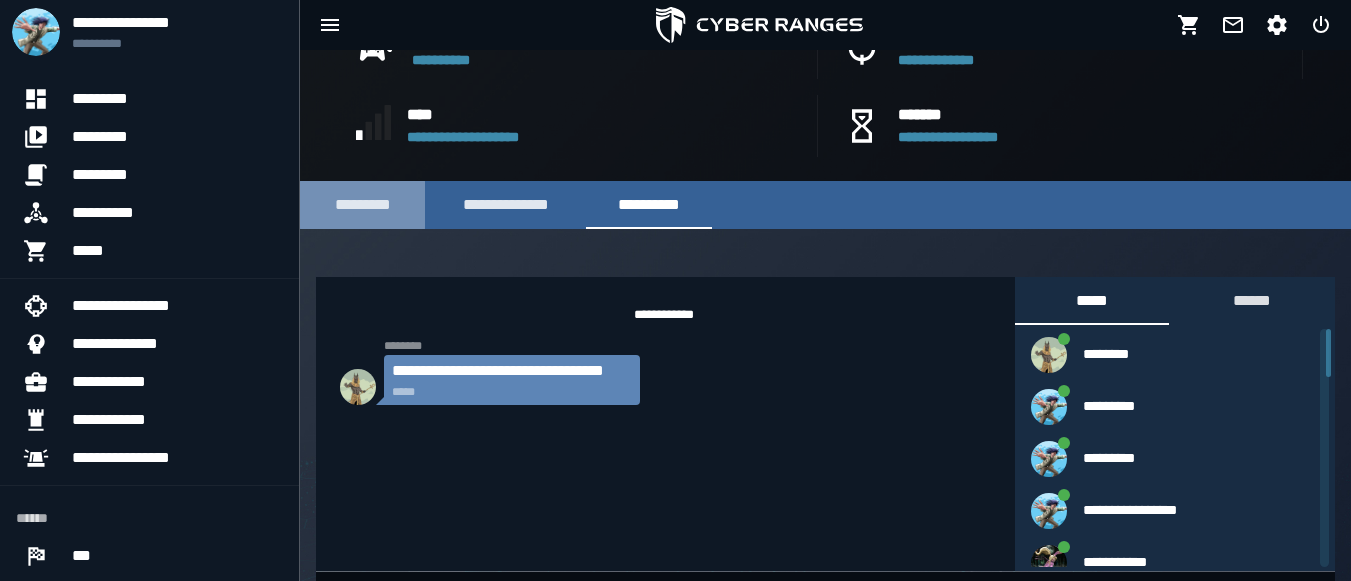 click on "*********" at bounding box center [362, 205] 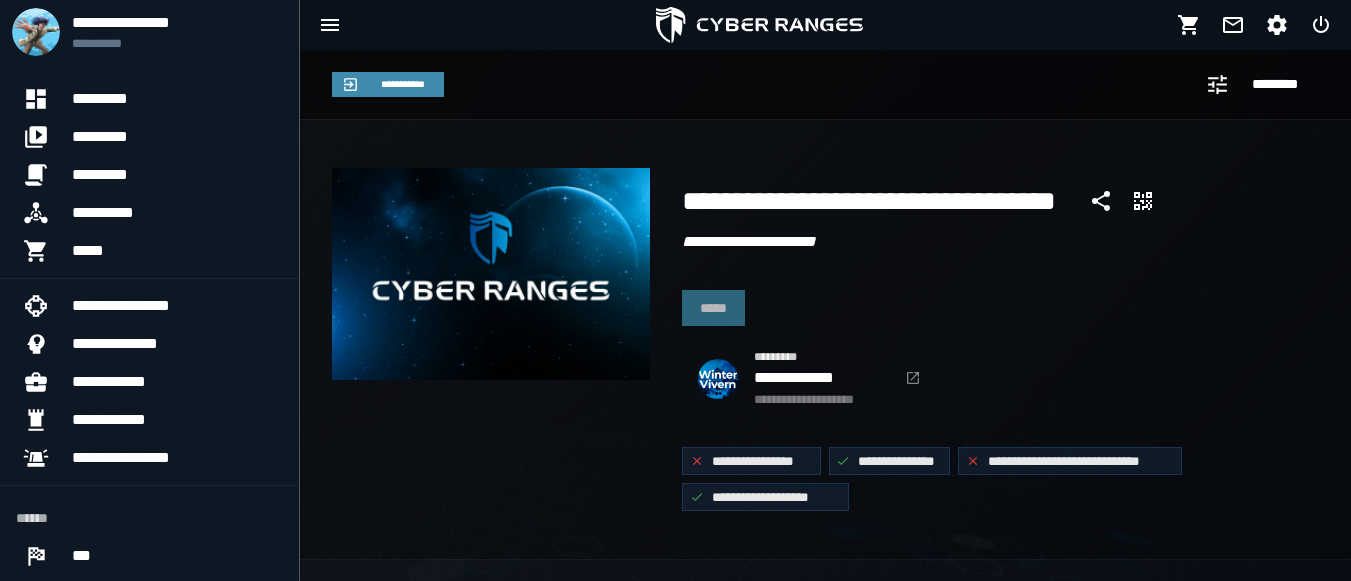 scroll, scrollTop: 0, scrollLeft: 0, axis: both 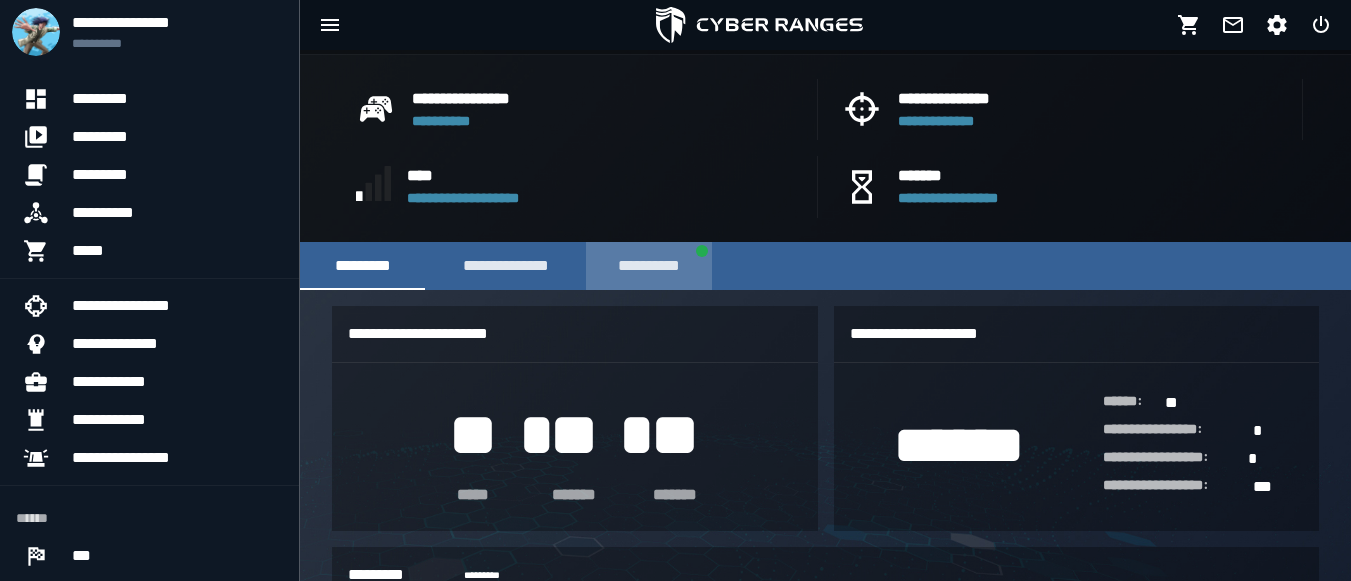 click on "**********" at bounding box center [649, 266] 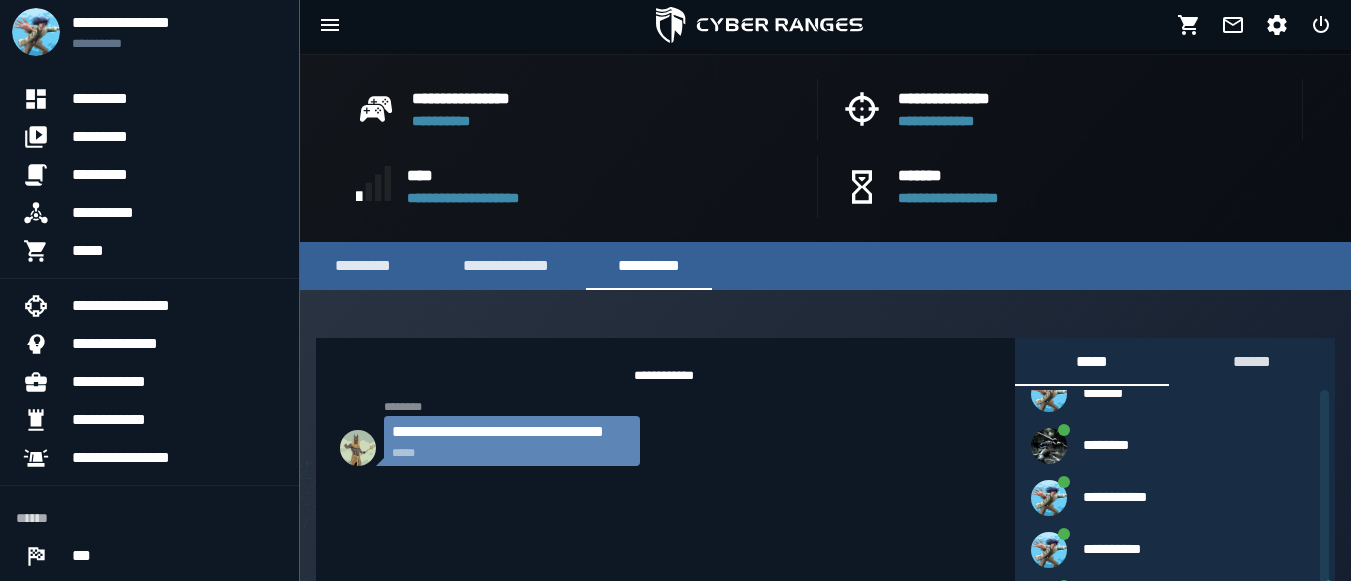 drag, startPoint x: 1330, startPoint y: 433, endPoint x: 1342, endPoint y: 628, distance: 195.36888 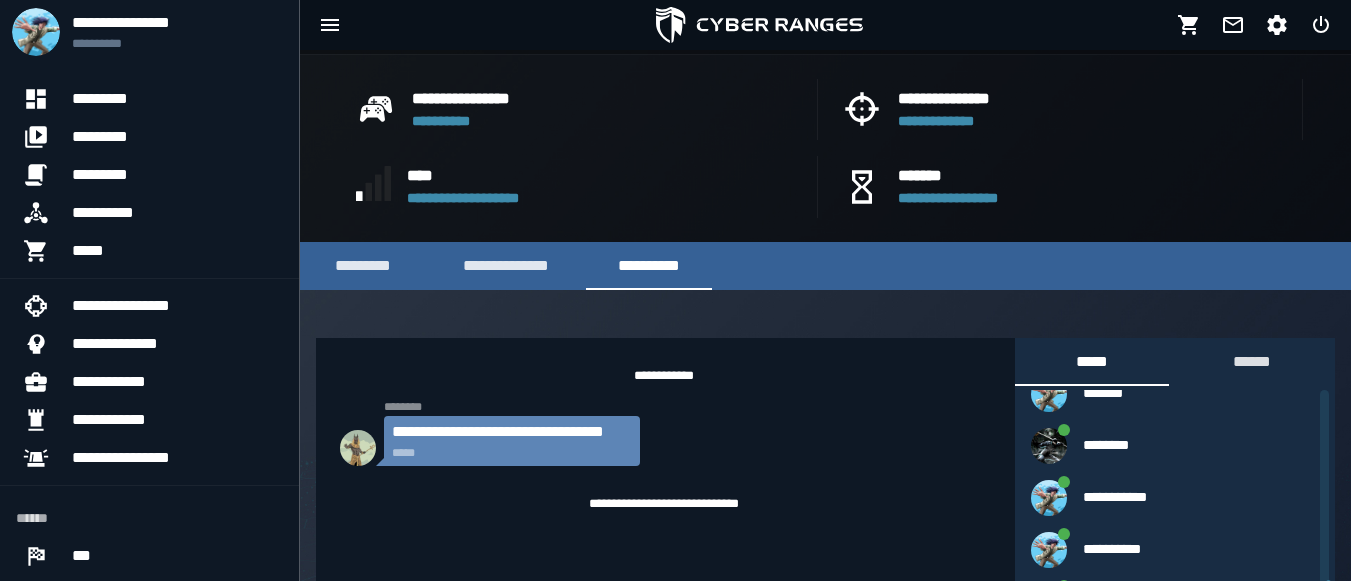 scroll, scrollTop: 1634, scrollLeft: 0, axis: vertical 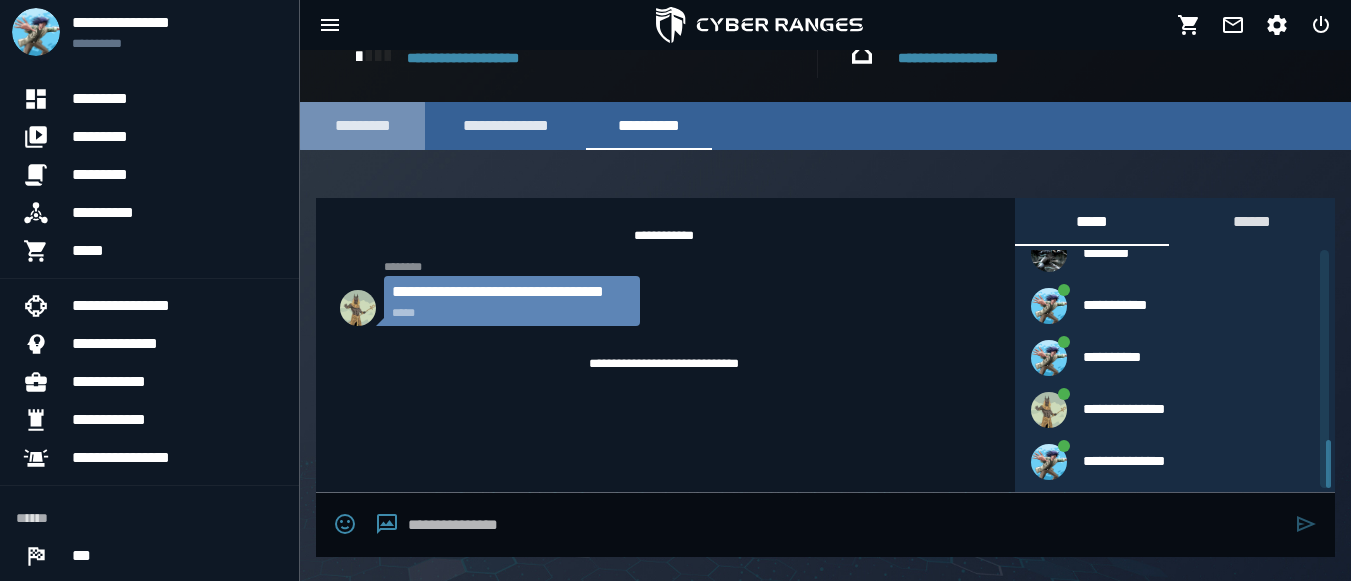 click on "*********" at bounding box center (362, 126) 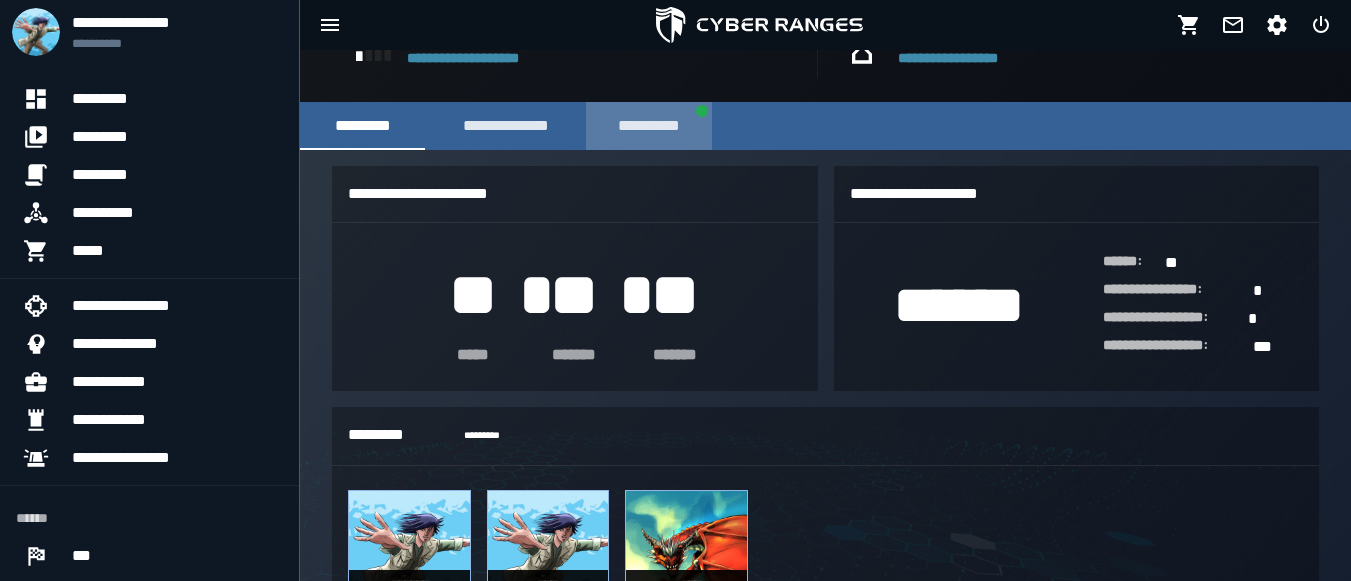 click on "**********" at bounding box center (649, 126) 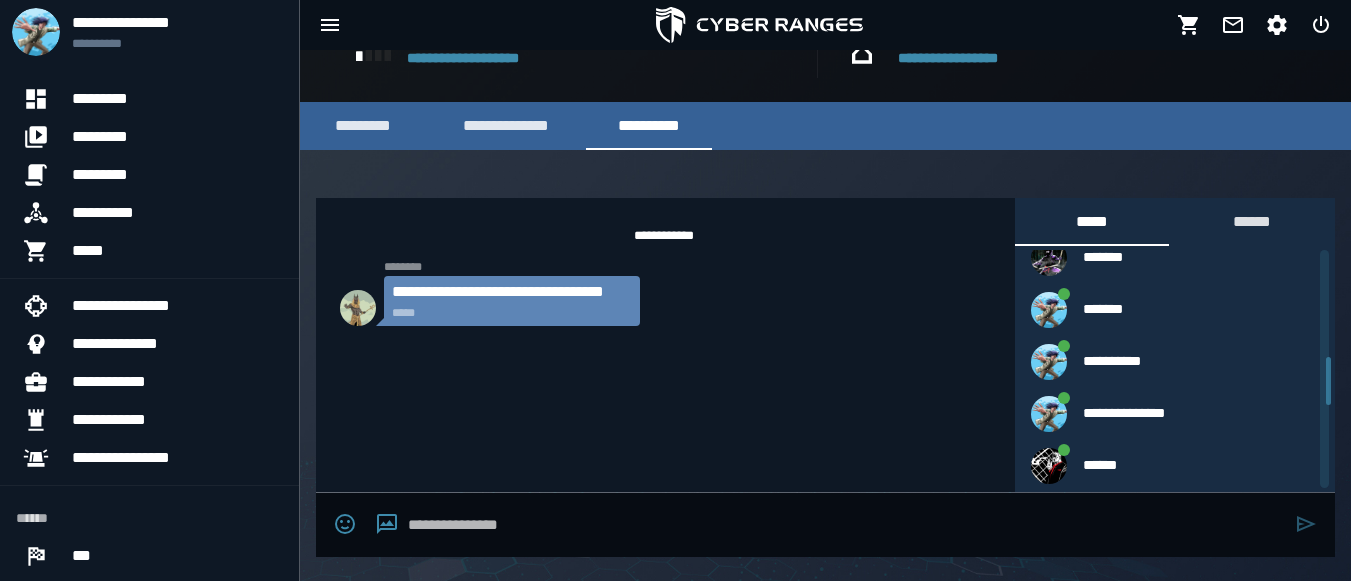 drag, startPoint x: 1326, startPoint y: 276, endPoint x: 1332, endPoint y: 392, distance: 116.15507 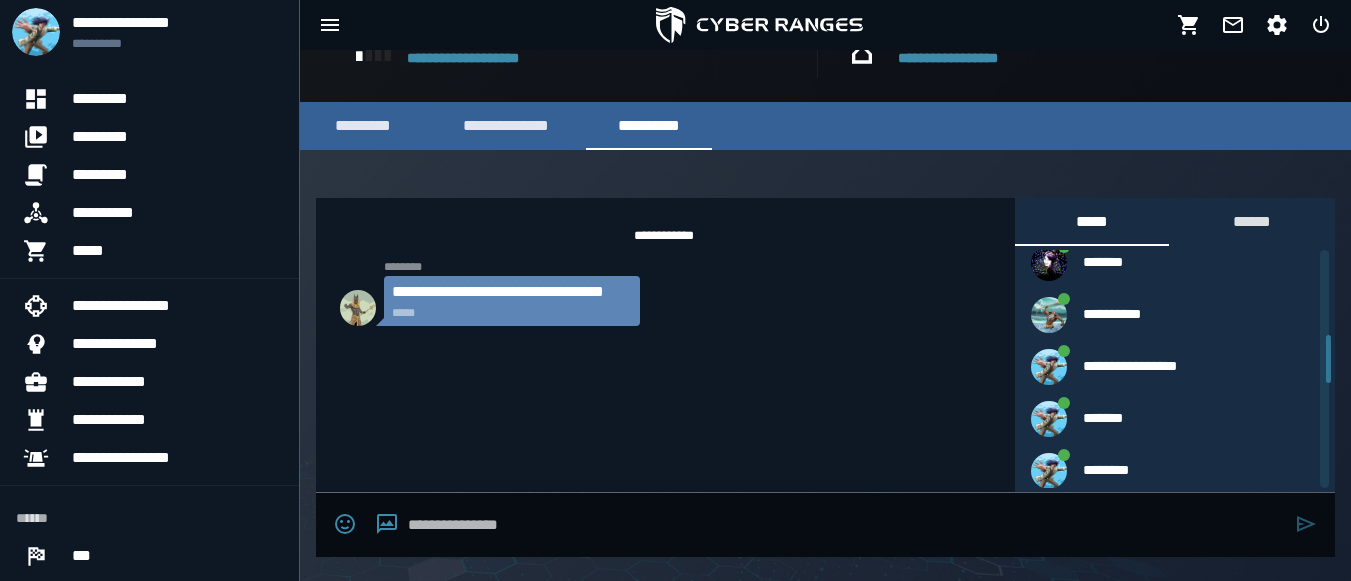scroll, scrollTop: 0, scrollLeft: 0, axis: both 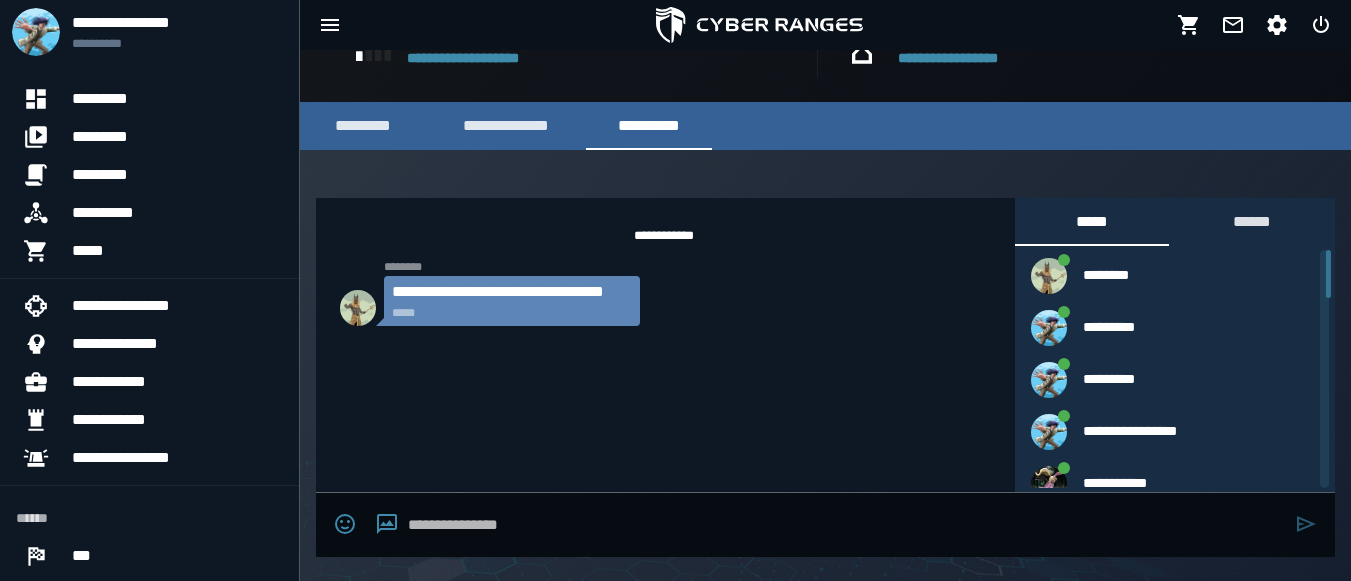 drag, startPoint x: 1325, startPoint y: 391, endPoint x: 1312, endPoint y: 179, distance: 212.39821 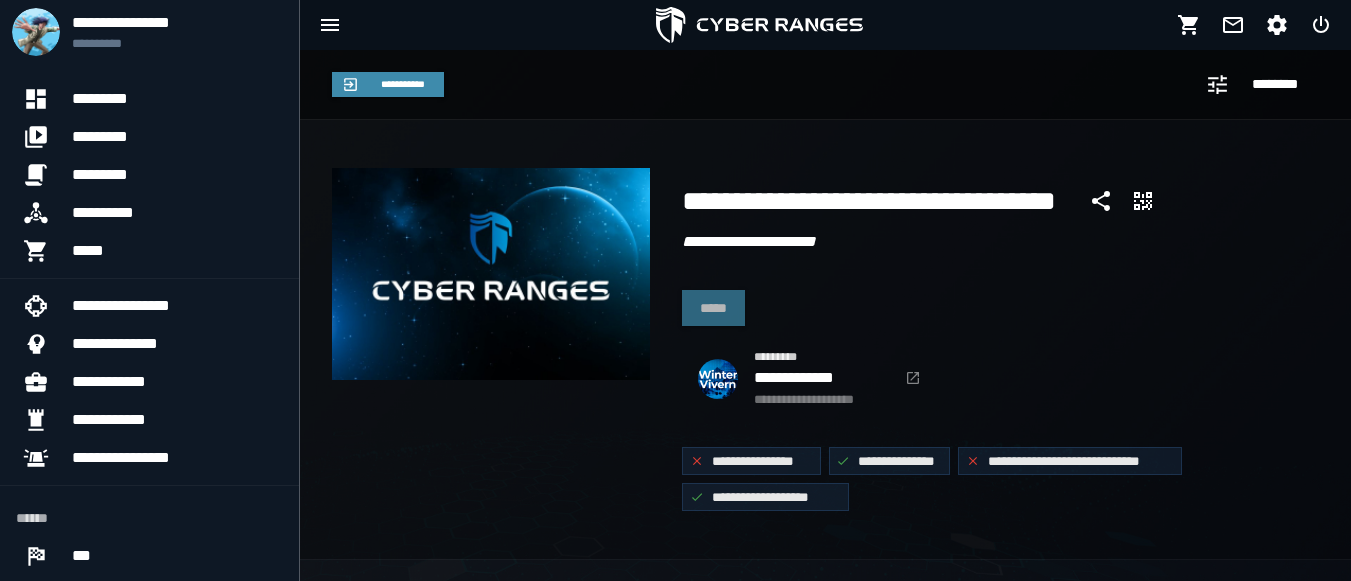 scroll, scrollTop: 0, scrollLeft: 0, axis: both 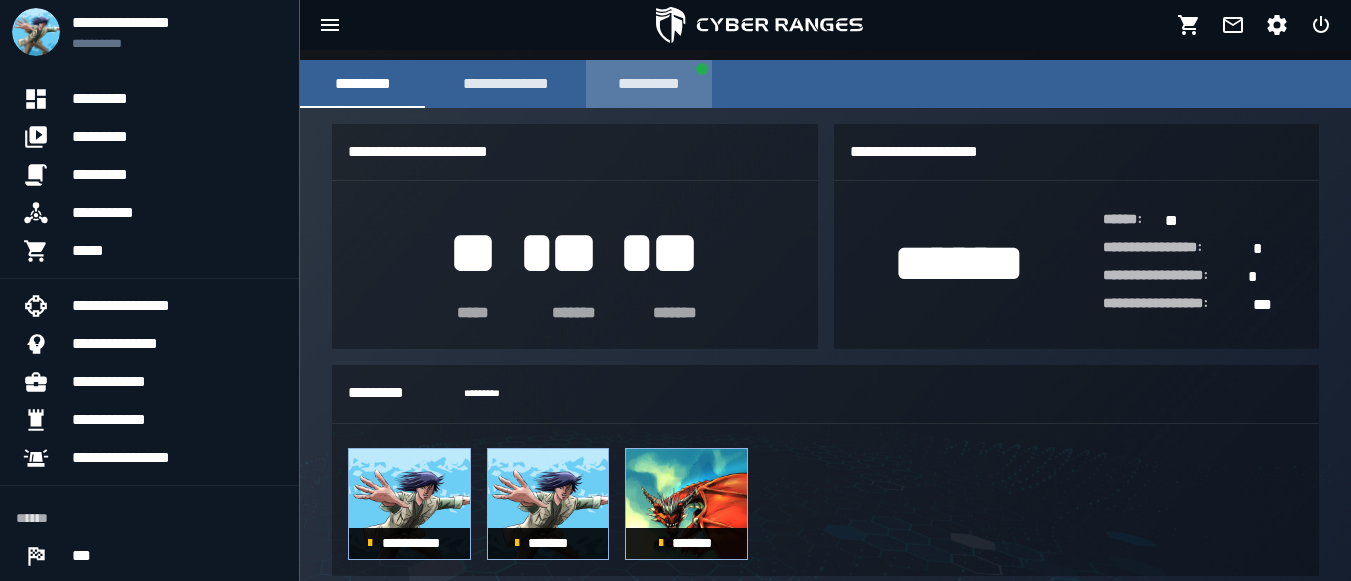 click on "**********" at bounding box center (649, 84) 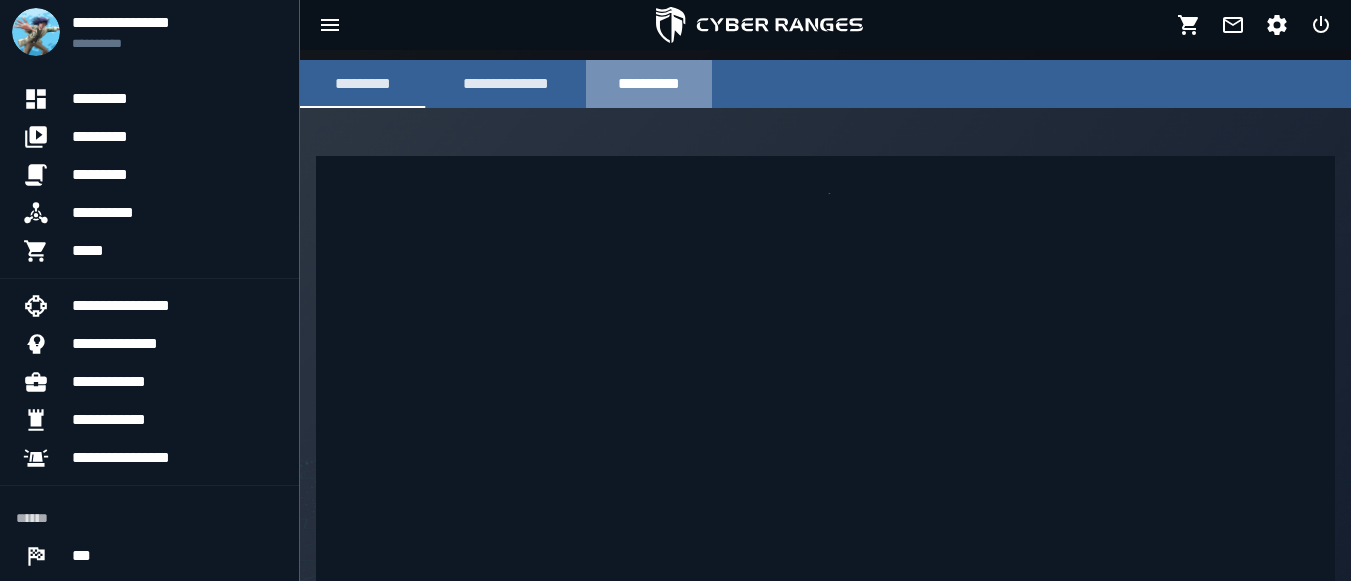 scroll, scrollTop: 645, scrollLeft: 0, axis: vertical 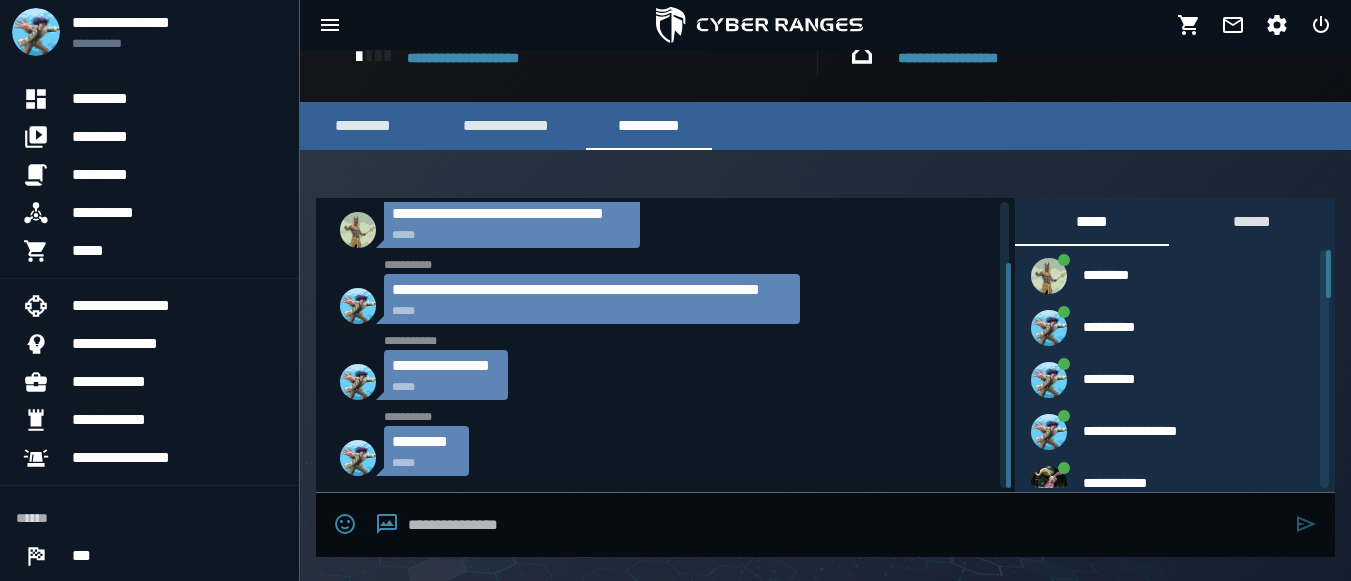 drag, startPoint x: 1003, startPoint y: 393, endPoint x: 1009, endPoint y: 439, distance: 46.389652 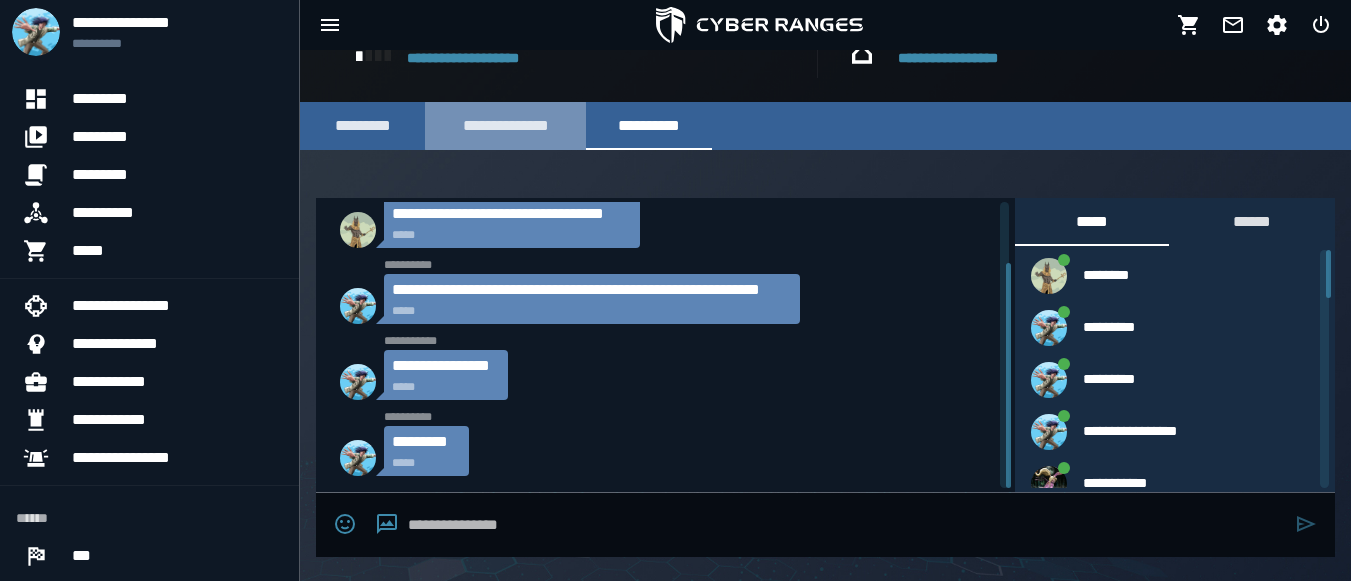 click on "**********" at bounding box center (505, 126) 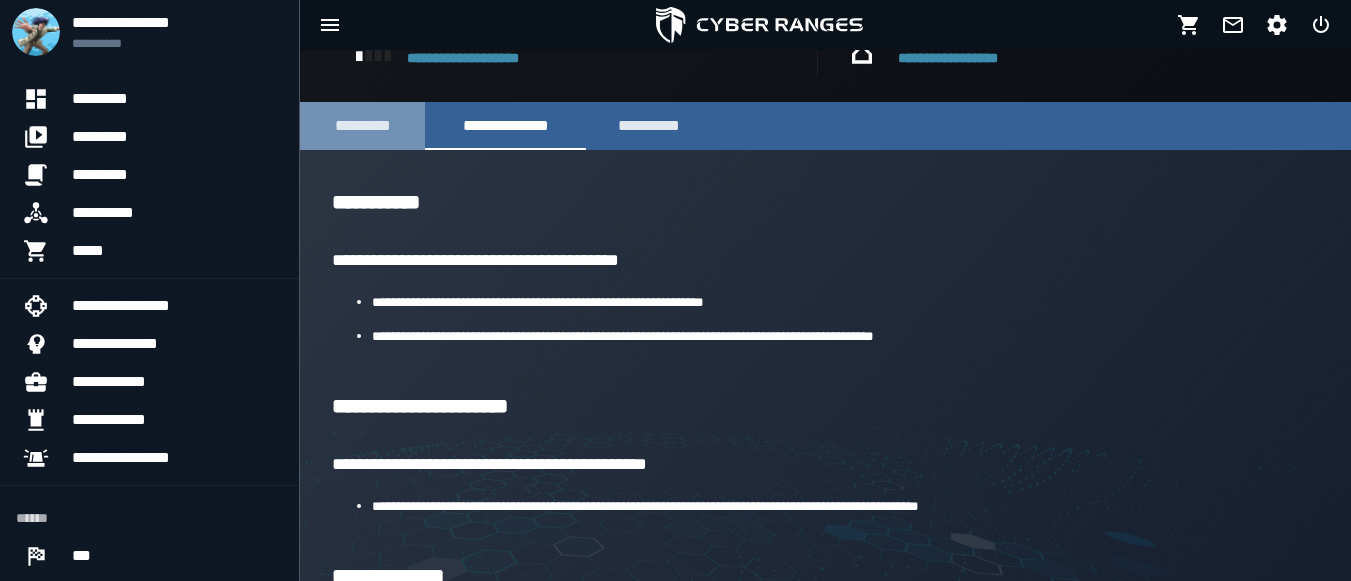 click on "*********" at bounding box center (362, 126) 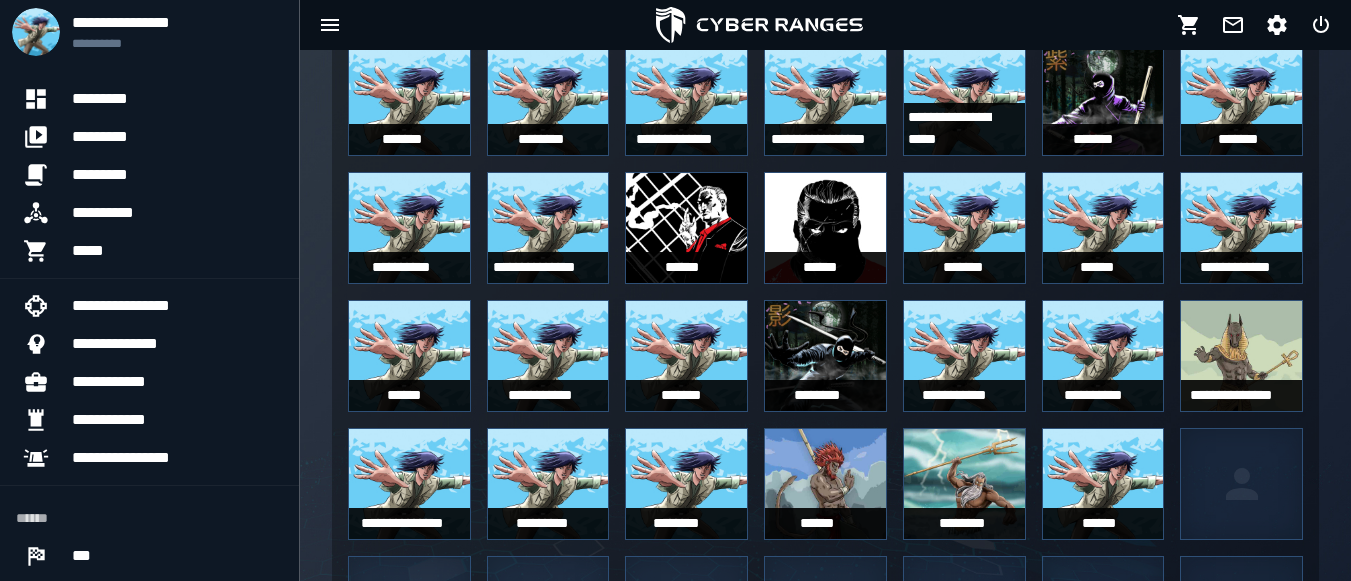 scroll, scrollTop: 1606, scrollLeft: 0, axis: vertical 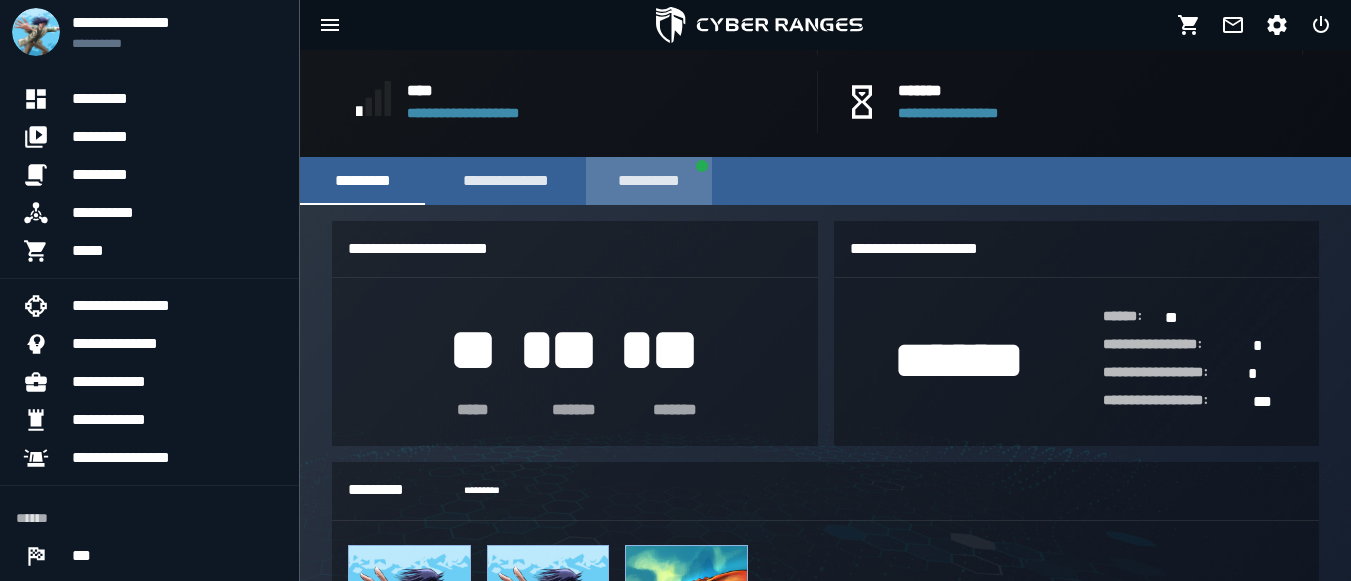 click on "**********" at bounding box center [649, 181] 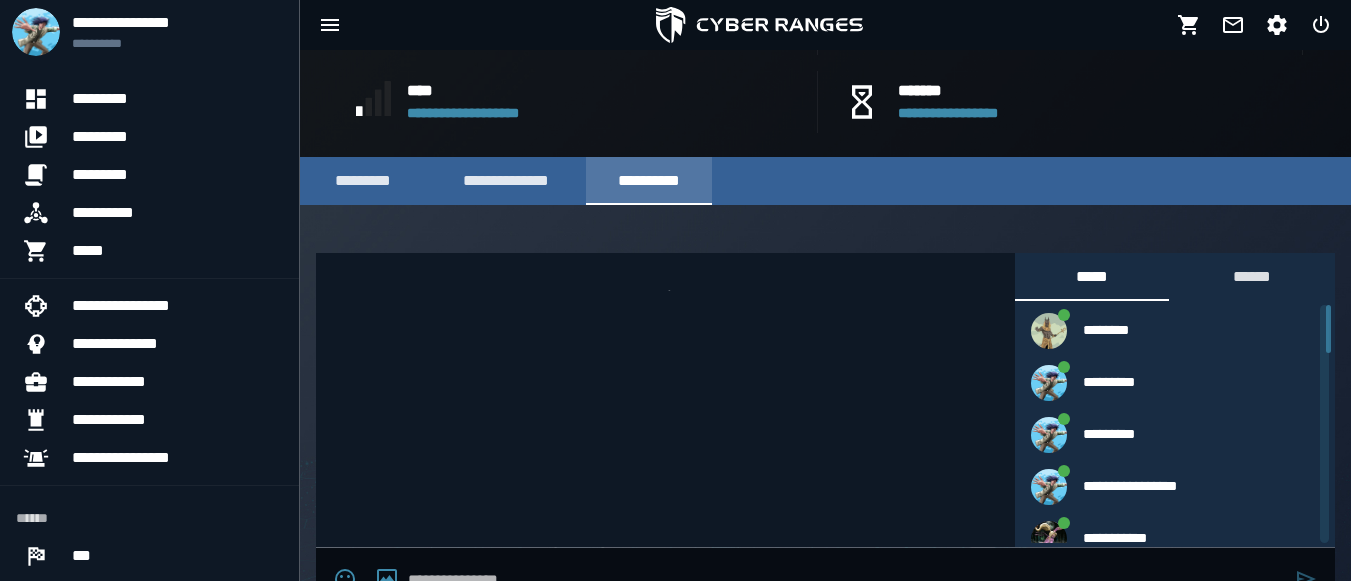scroll, scrollTop: 78, scrollLeft: 0, axis: vertical 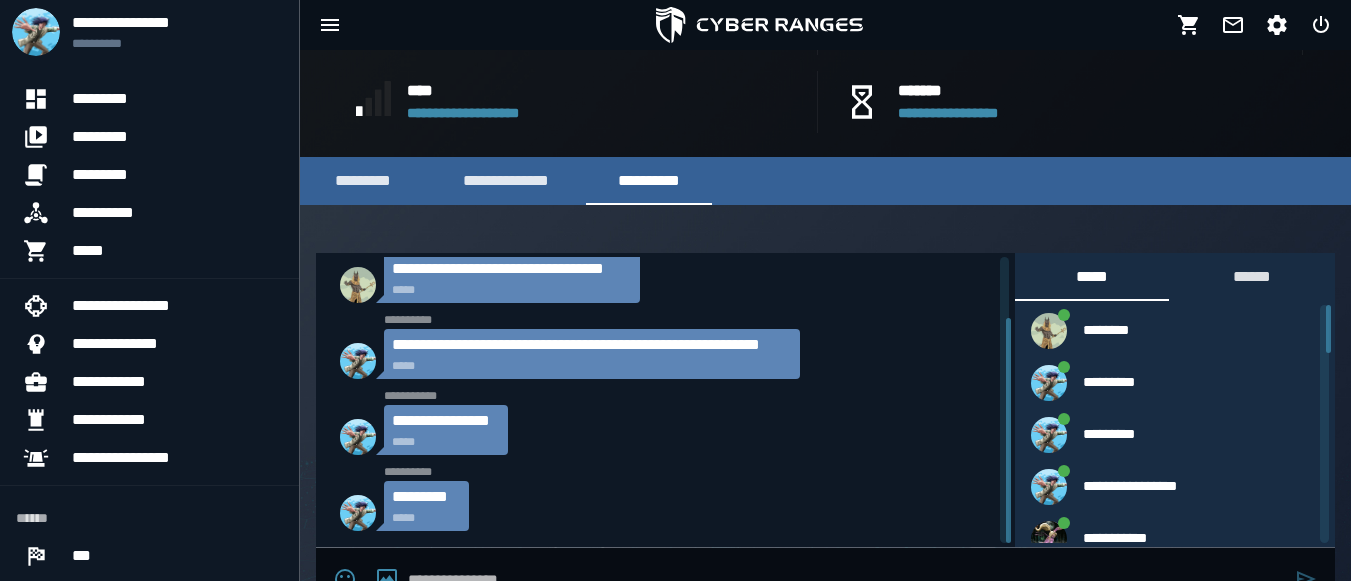 drag, startPoint x: 1008, startPoint y: 361, endPoint x: 1017, endPoint y: 410, distance: 49.819675 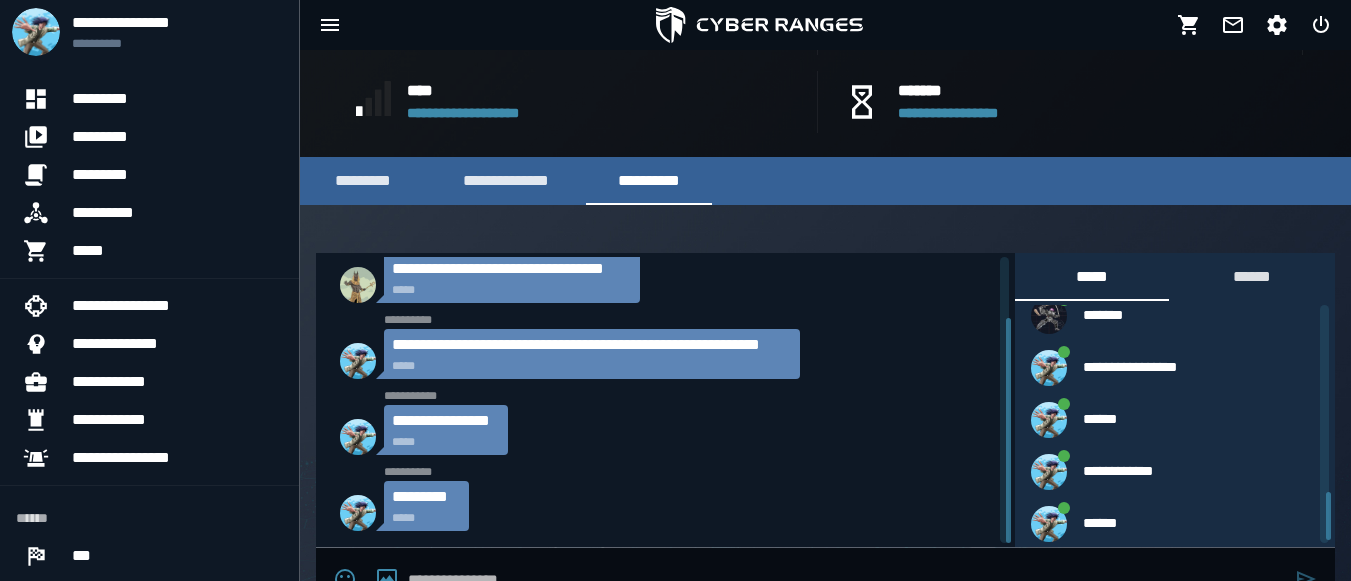 scroll, scrollTop: 2414, scrollLeft: 0, axis: vertical 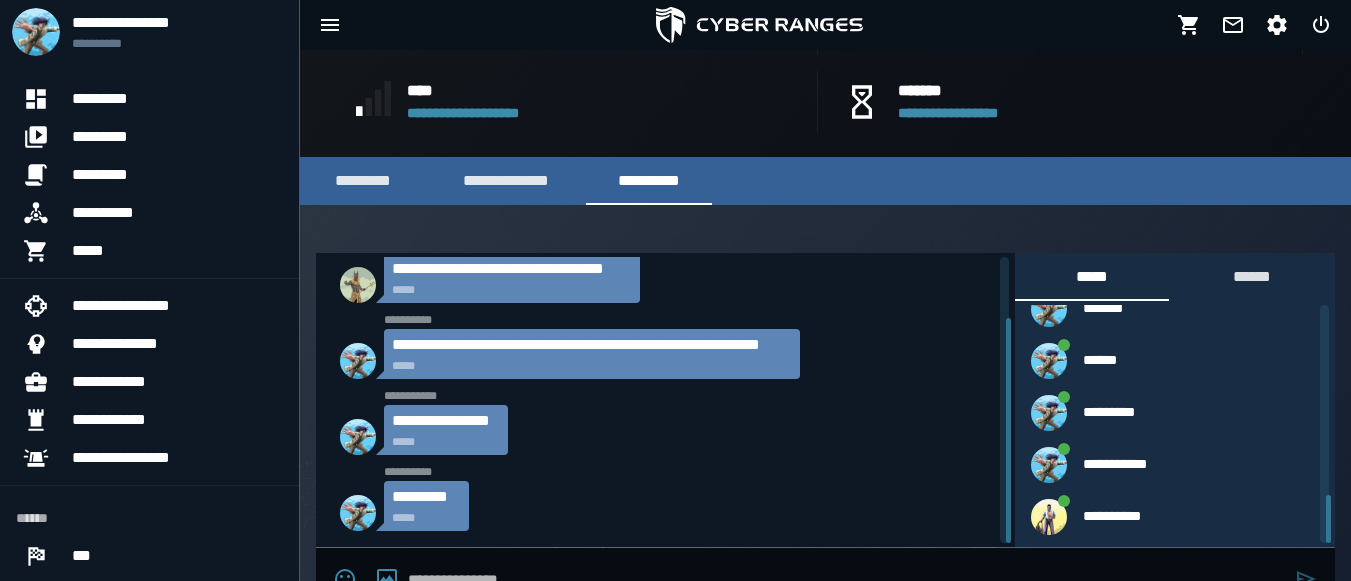 drag, startPoint x: 1328, startPoint y: 338, endPoint x: 1359, endPoint y: 628, distance: 291.6522 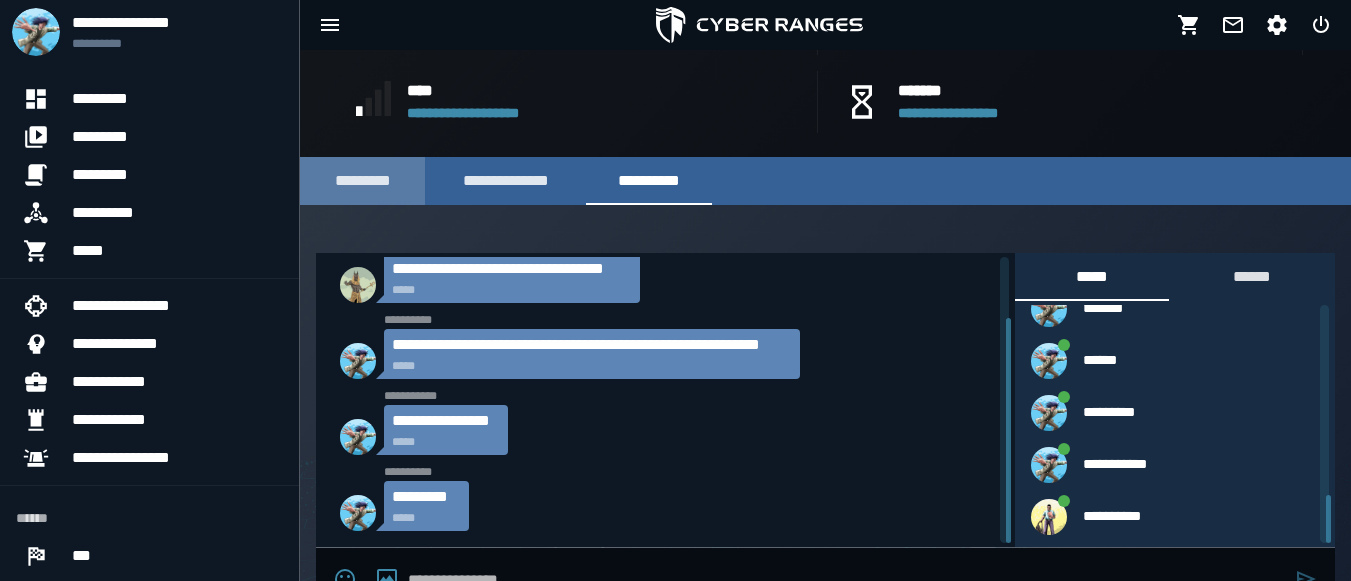 click on "*********" 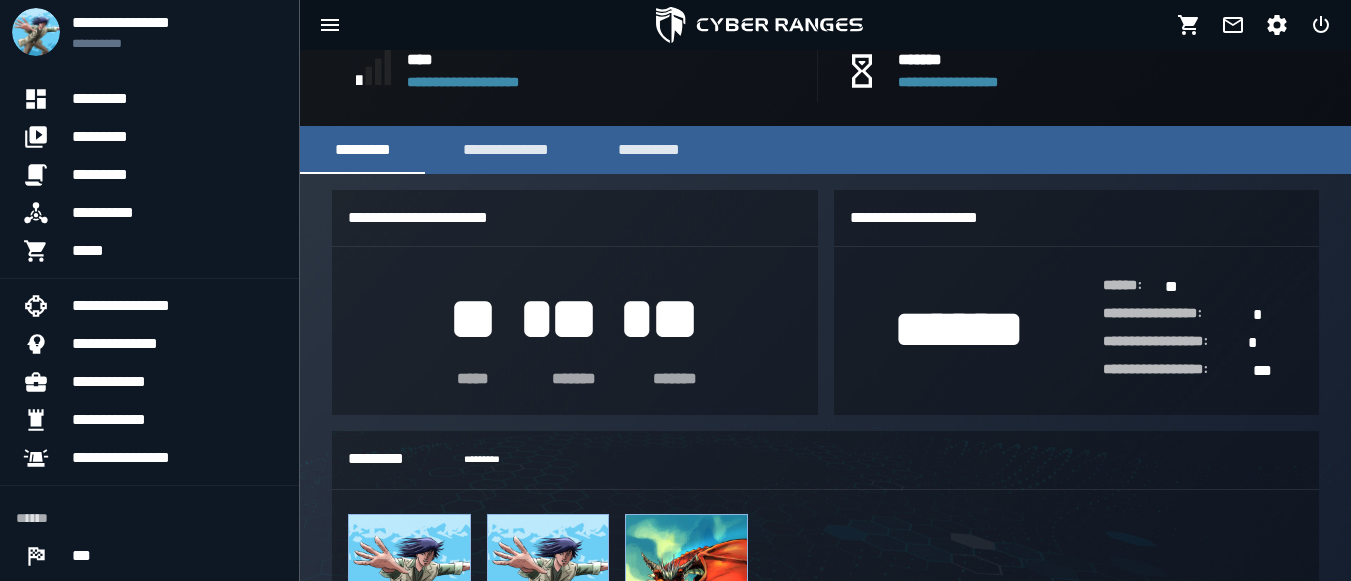 scroll, scrollTop: 657, scrollLeft: 0, axis: vertical 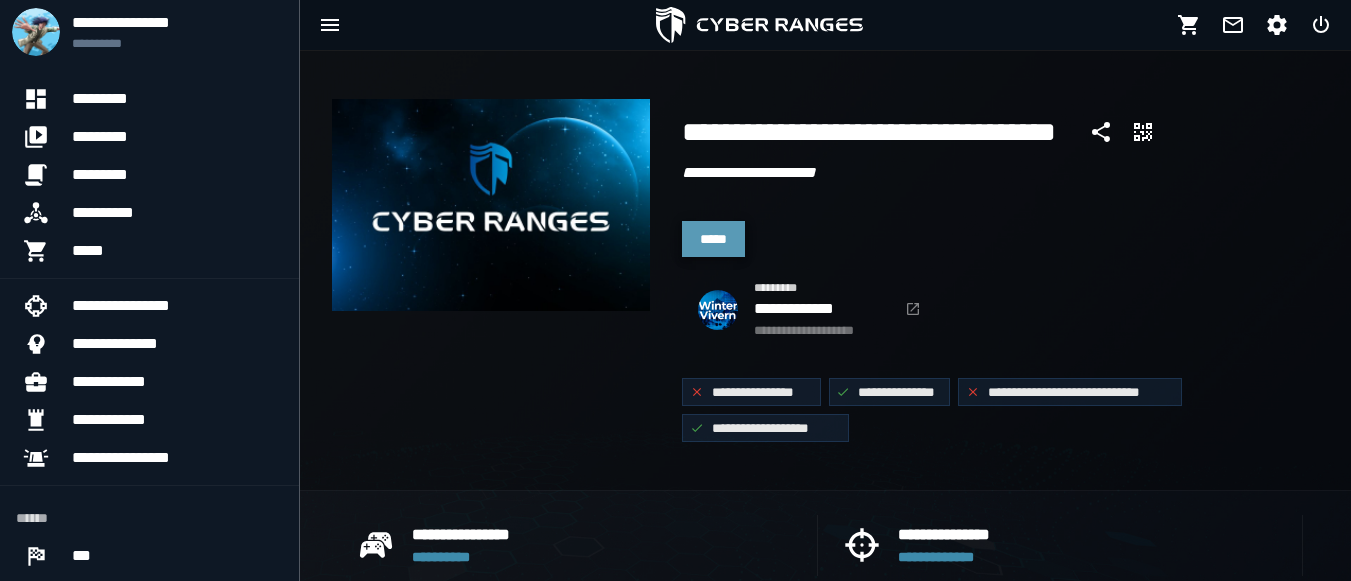 click on "*****" at bounding box center [713, 239] 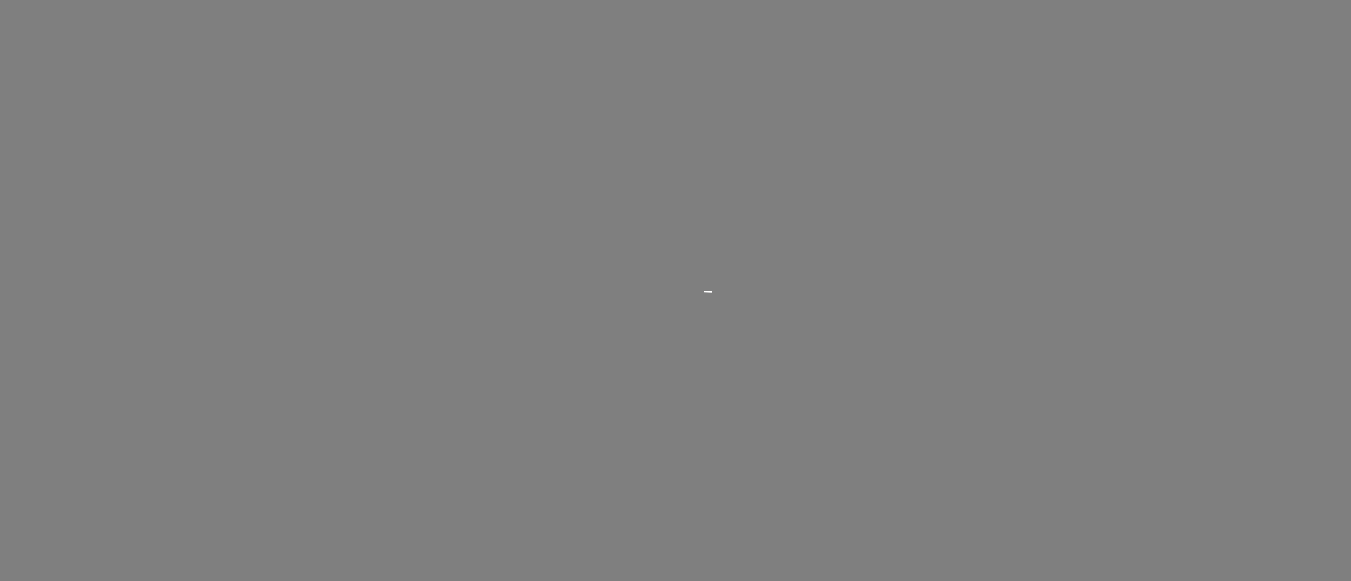 scroll, scrollTop: 0, scrollLeft: 0, axis: both 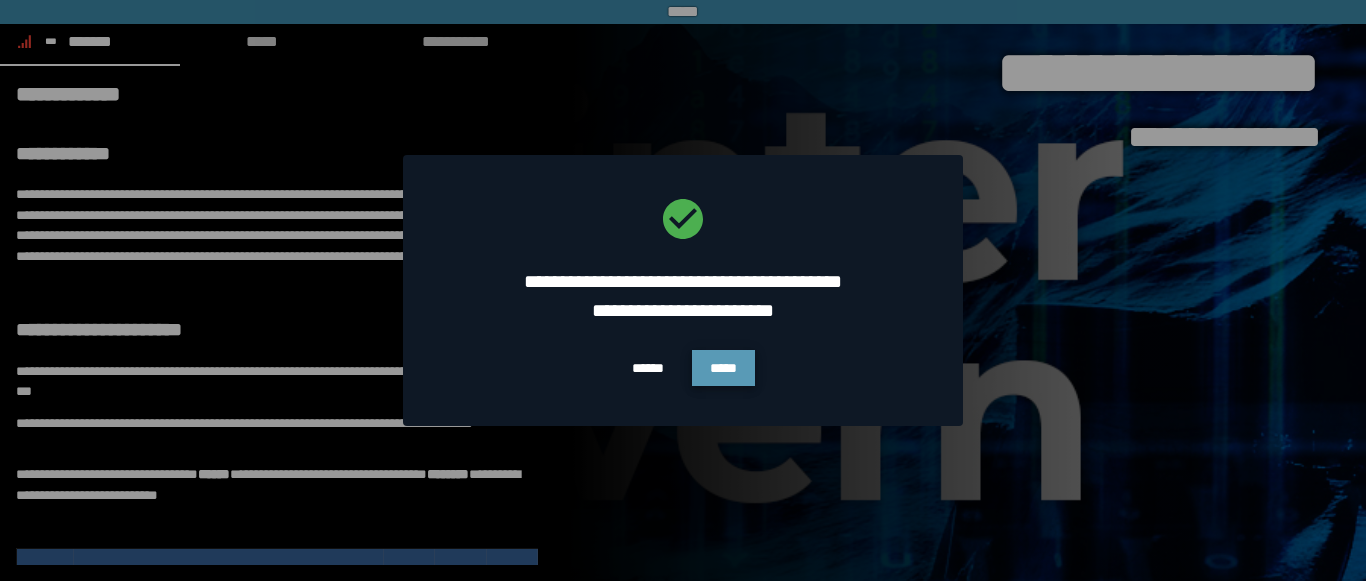 click on "*****" at bounding box center (723, 368) 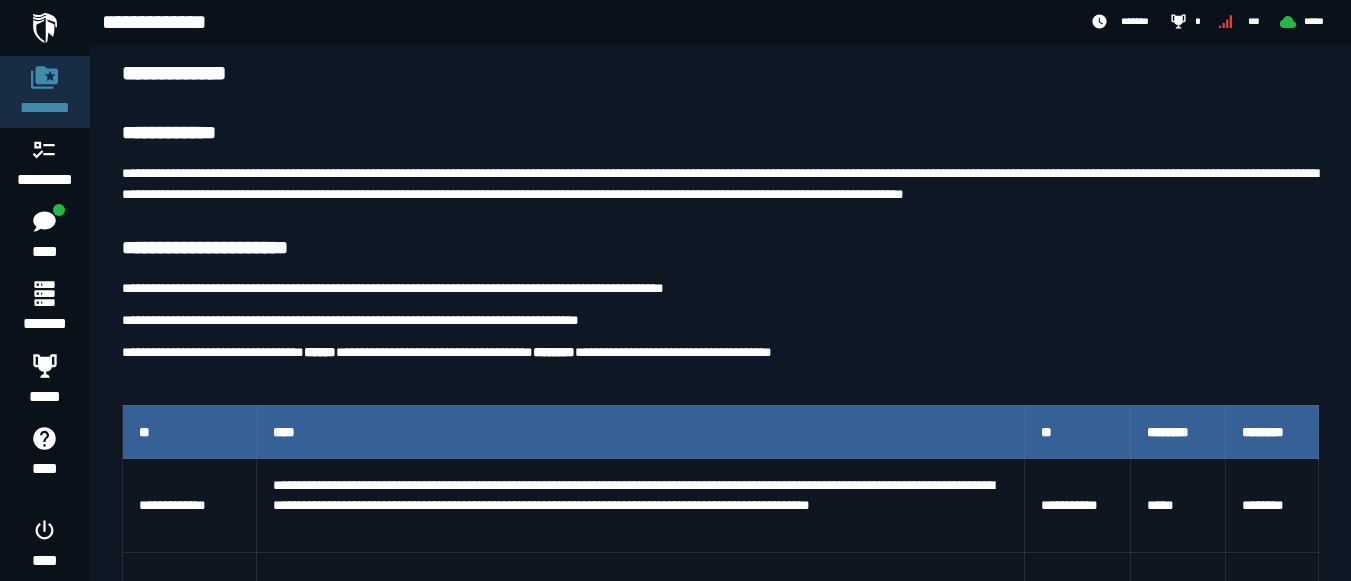 scroll, scrollTop: 77, scrollLeft: 0, axis: vertical 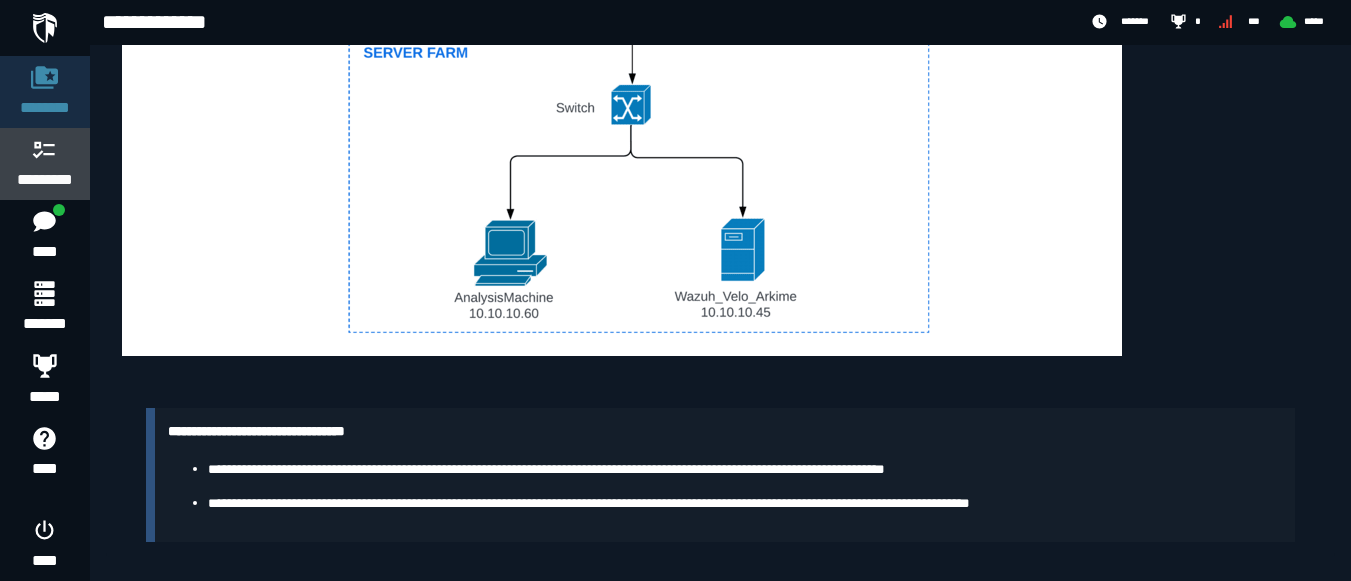 click on "*********" at bounding box center (45, 180) 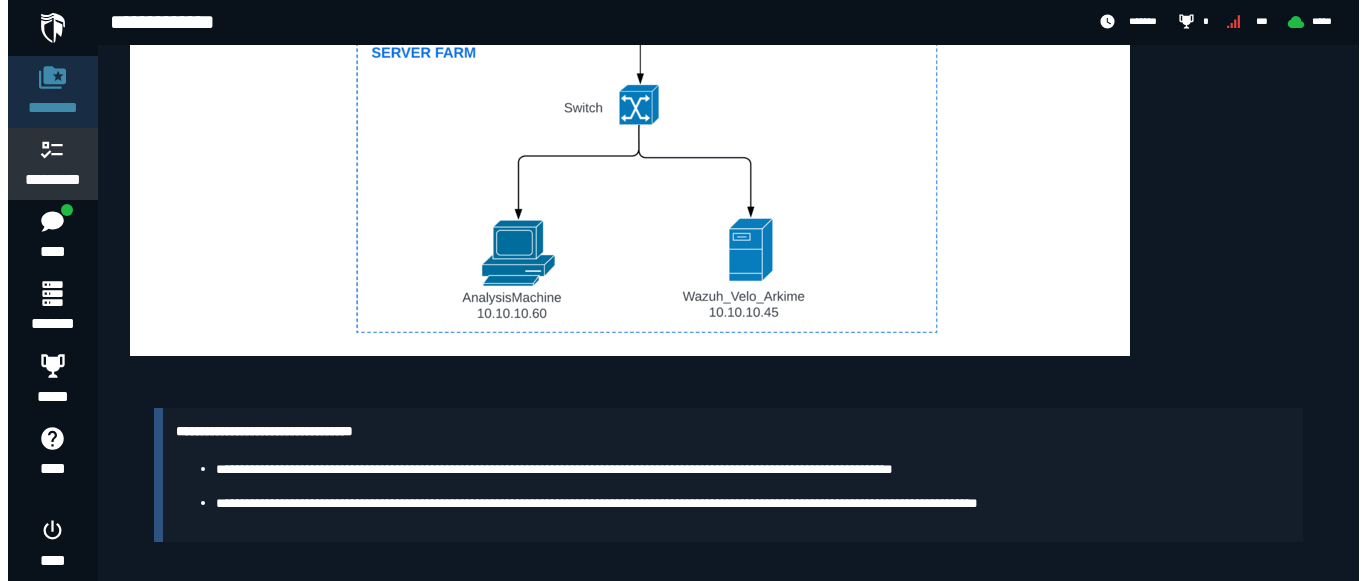 scroll, scrollTop: 0, scrollLeft: 0, axis: both 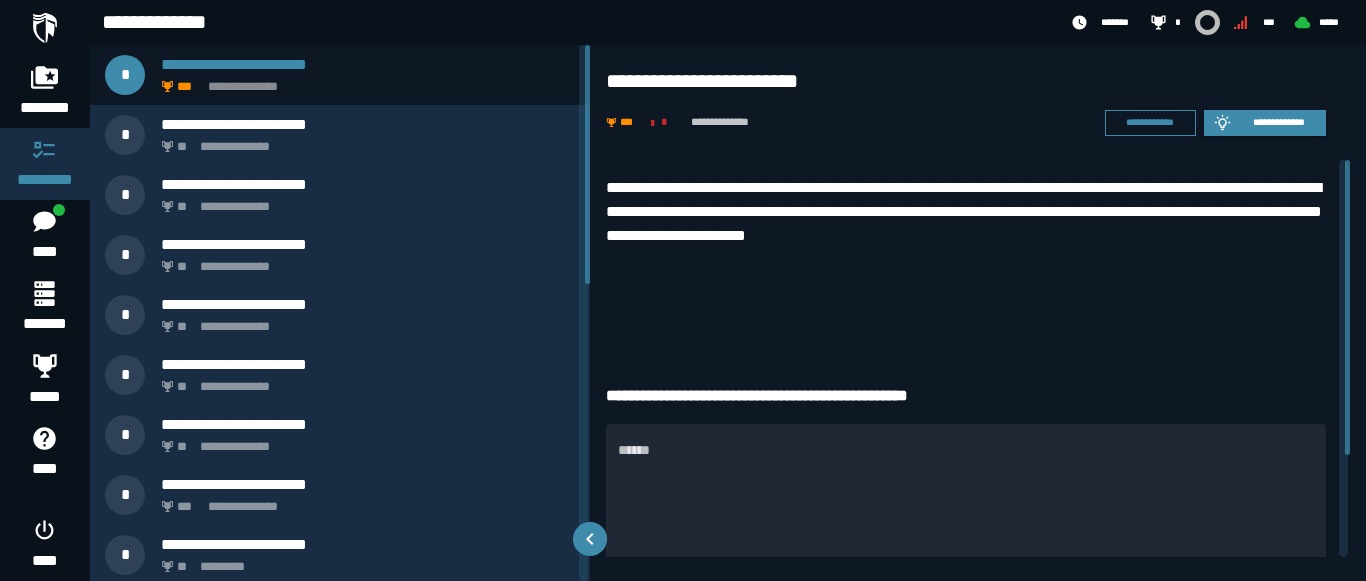 drag, startPoint x: 587, startPoint y: 177, endPoint x: 570, endPoint y: 103, distance: 75.9276 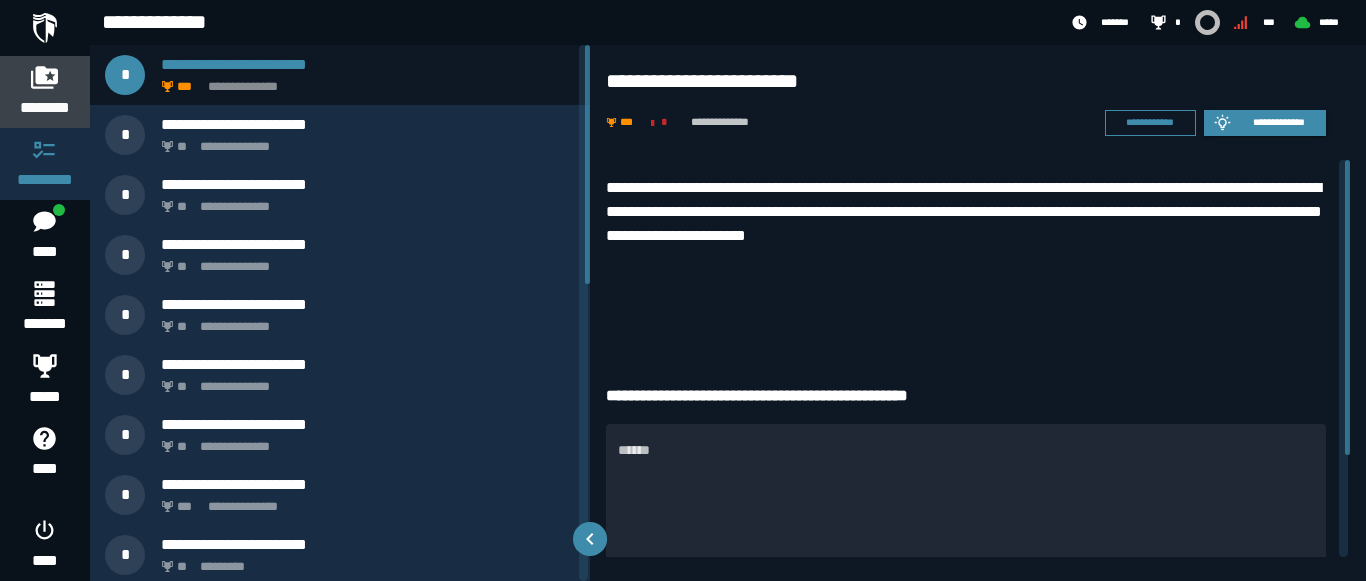 click 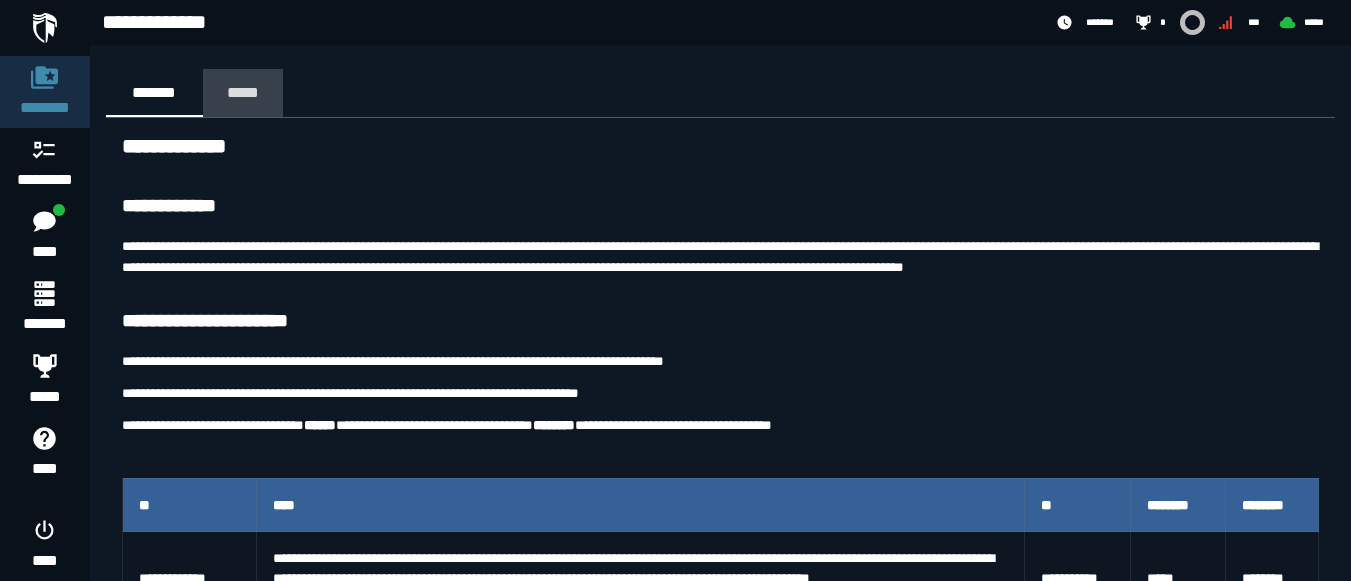 click on "*****" at bounding box center (243, 92) 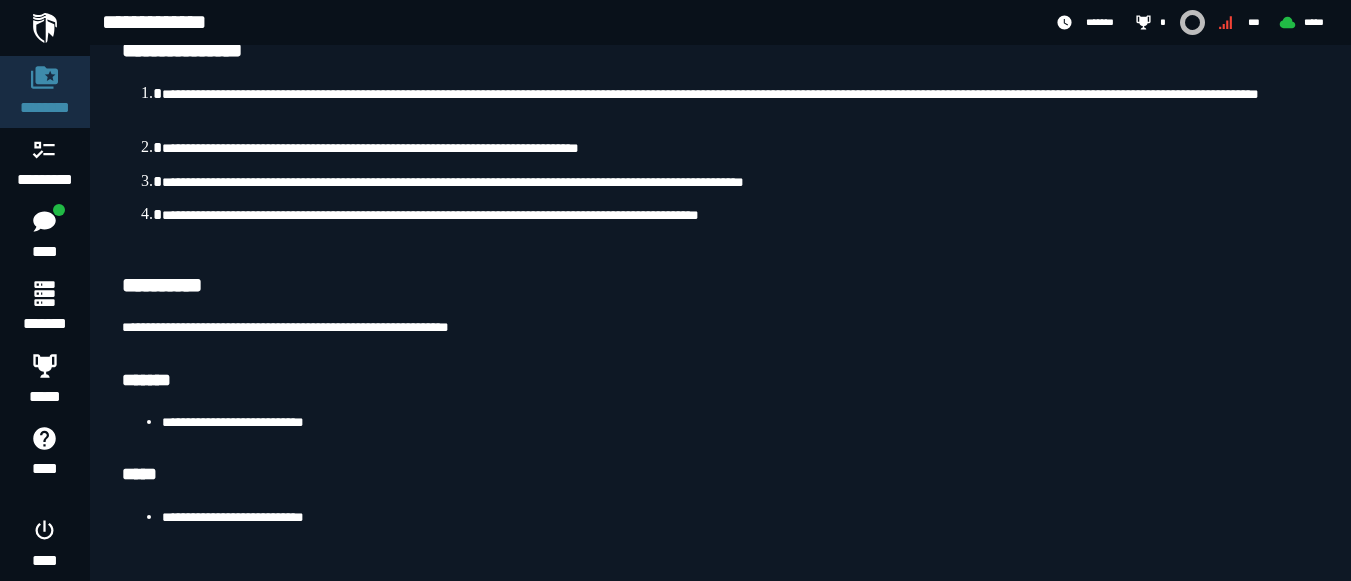 scroll, scrollTop: 106, scrollLeft: 0, axis: vertical 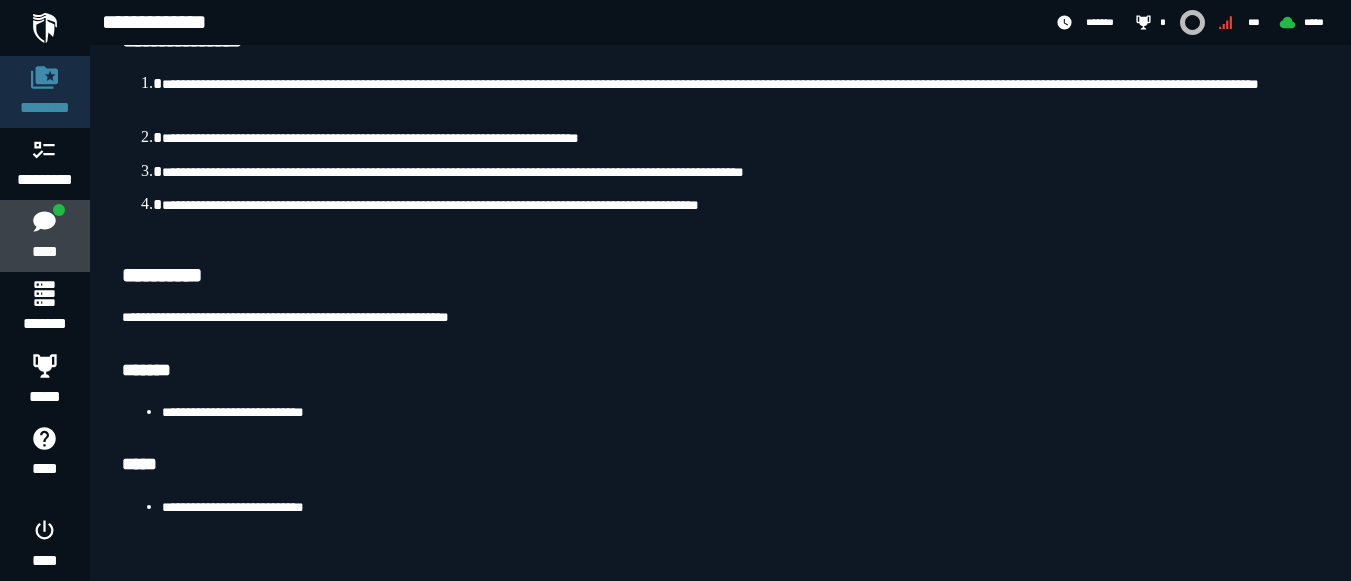 click 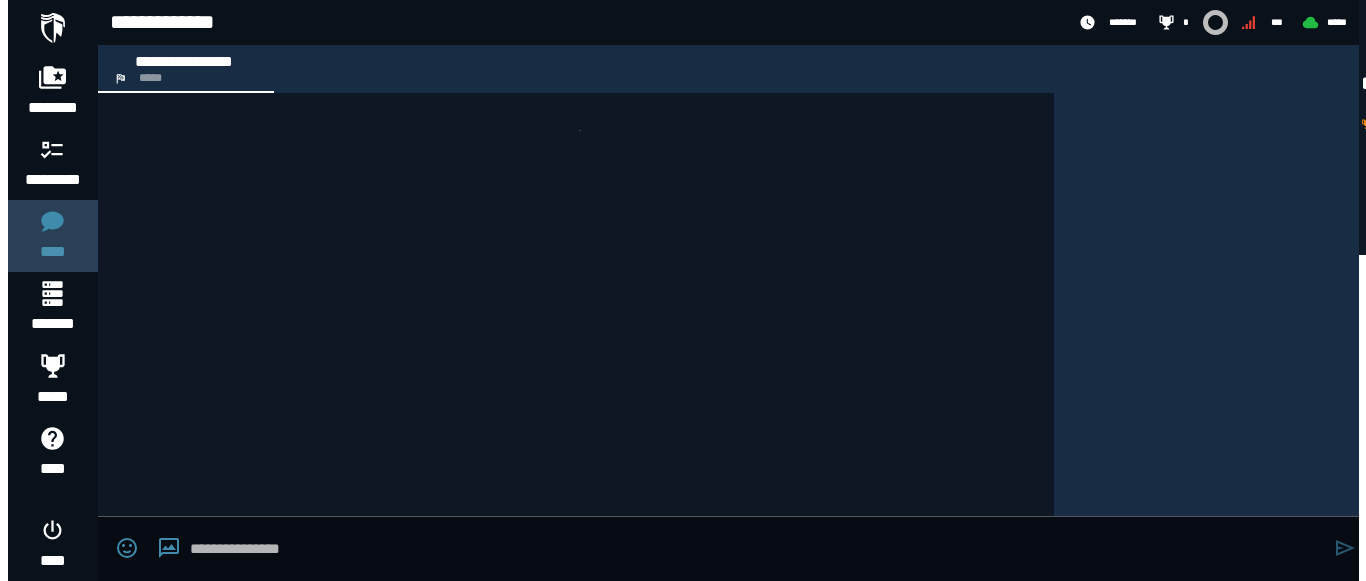 scroll, scrollTop: 0, scrollLeft: 0, axis: both 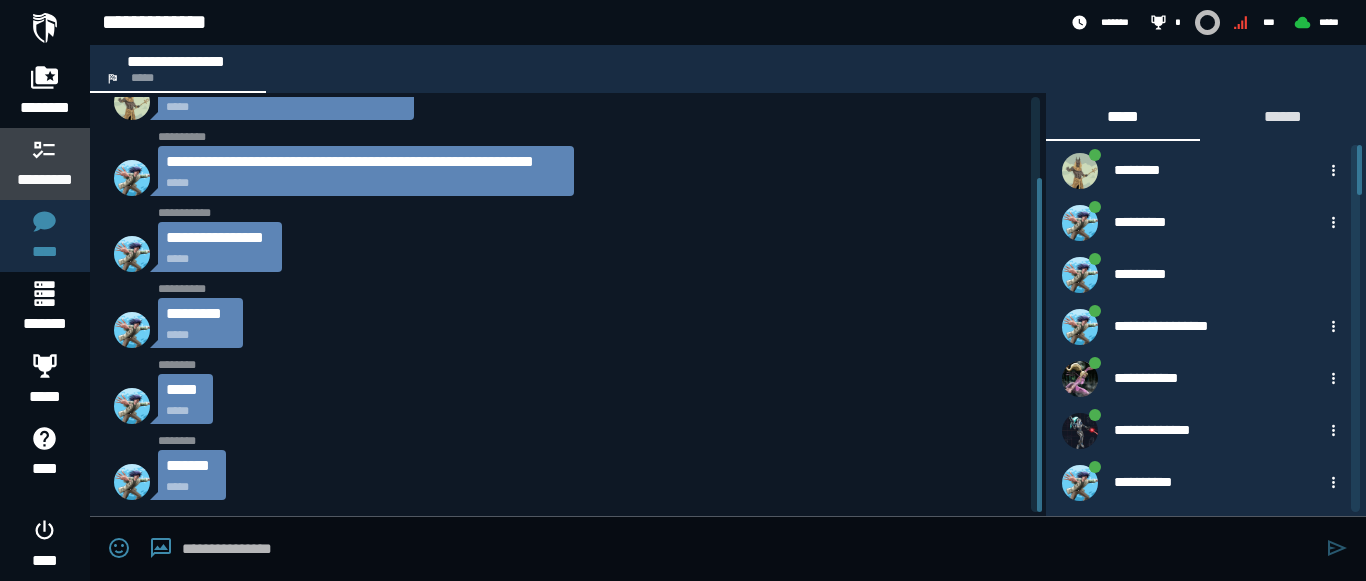 click on "*********" at bounding box center [45, 180] 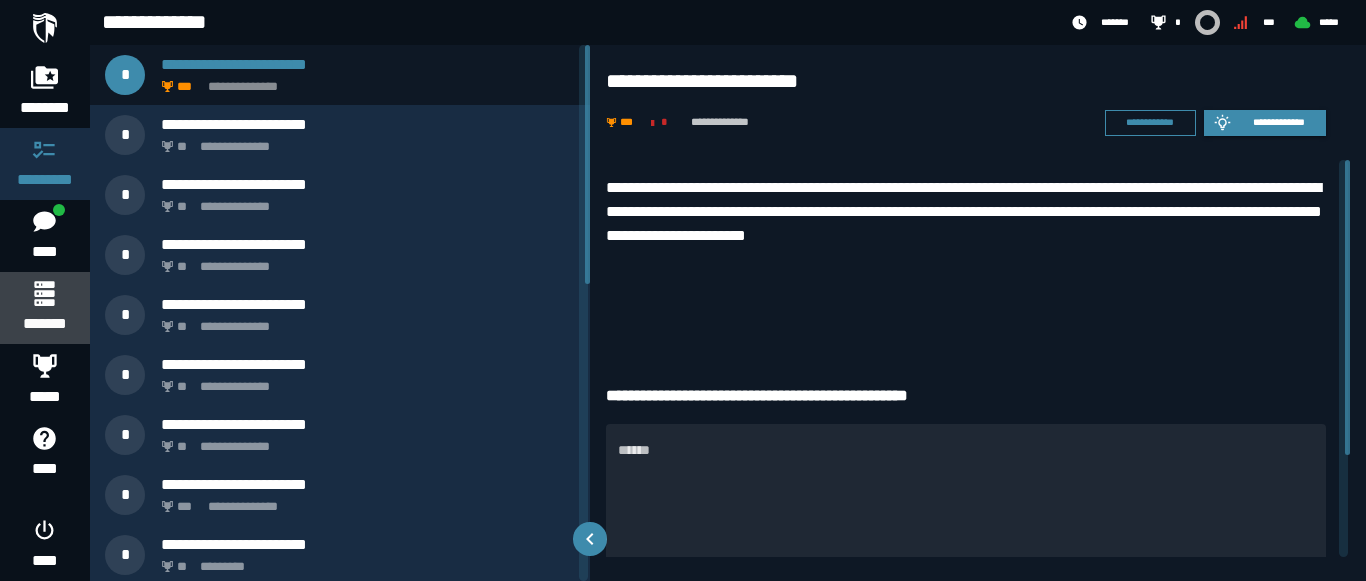 click 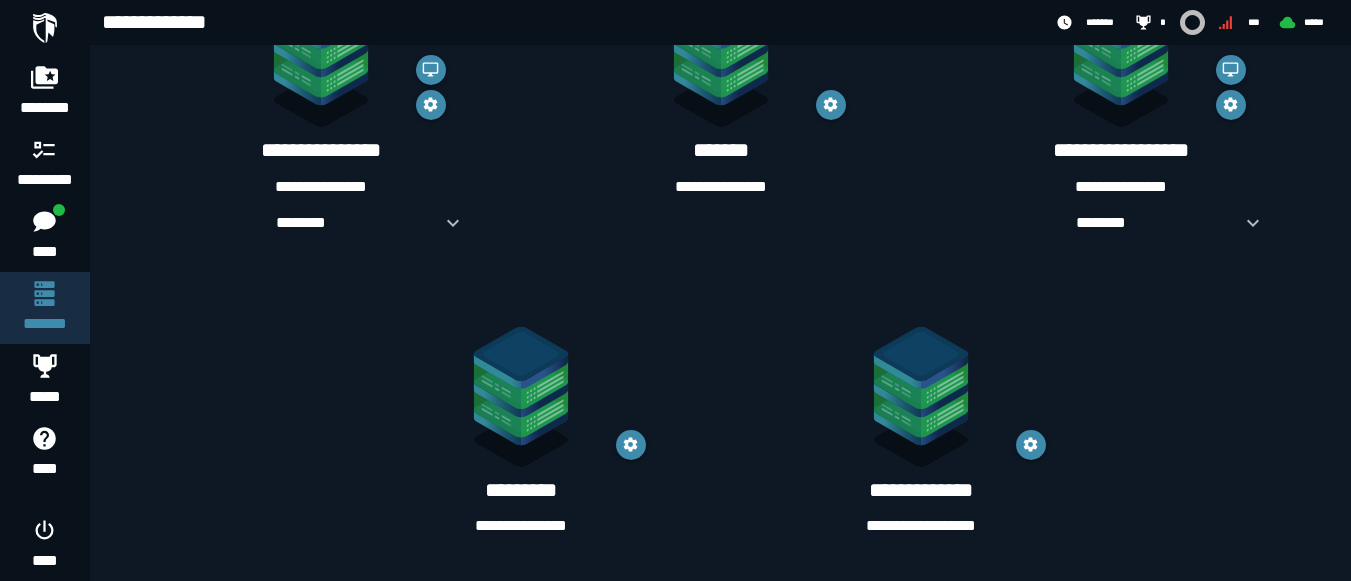 scroll, scrollTop: 458, scrollLeft: 0, axis: vertical 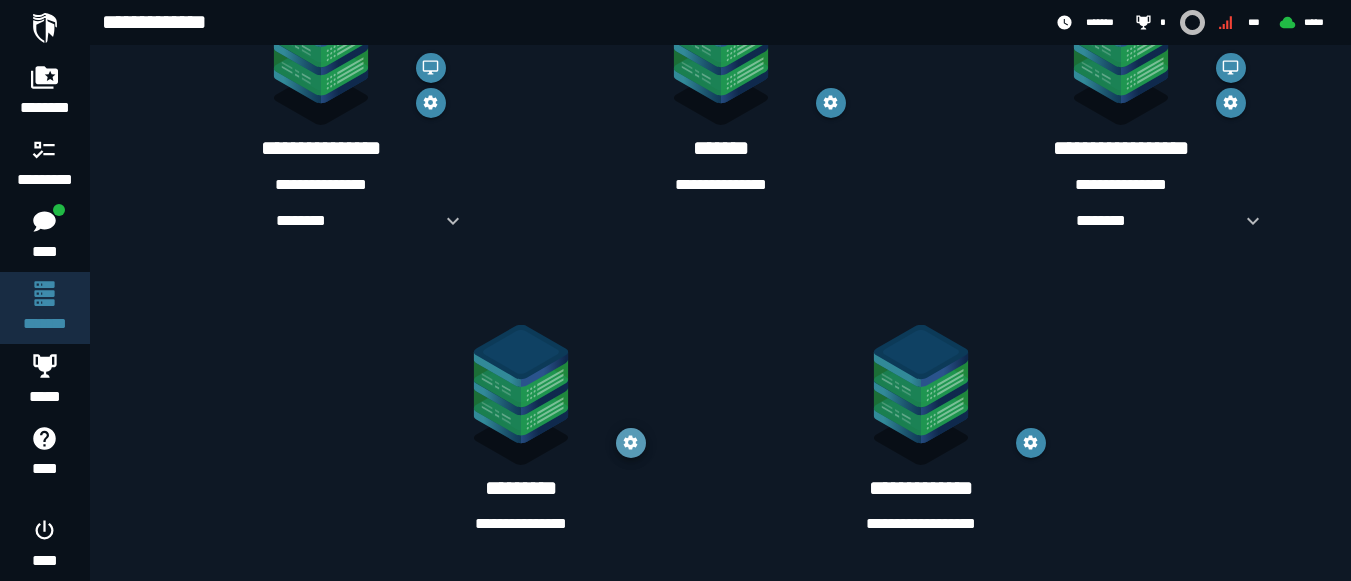 click at bounding box center [631, 443] 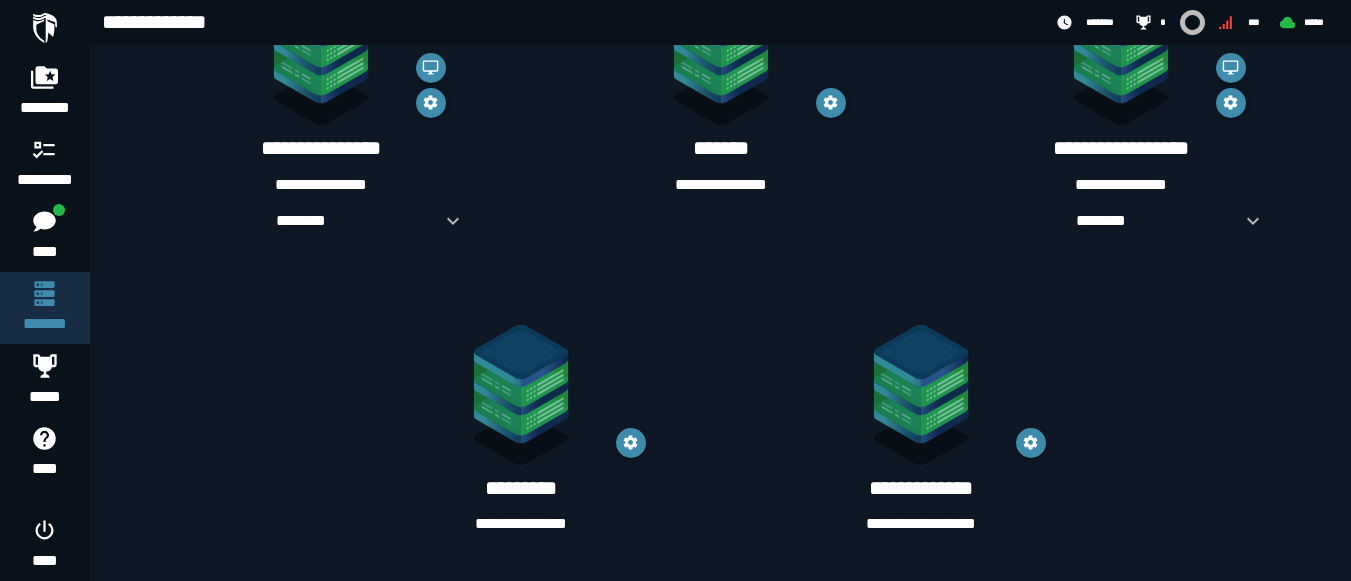 click 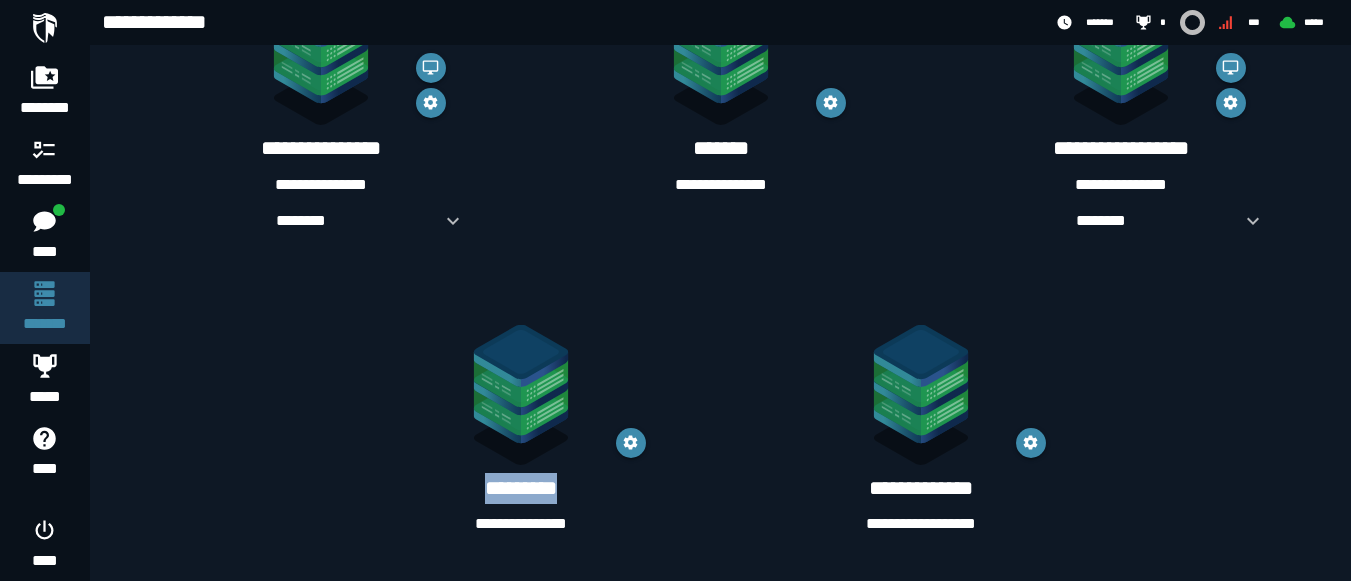 click 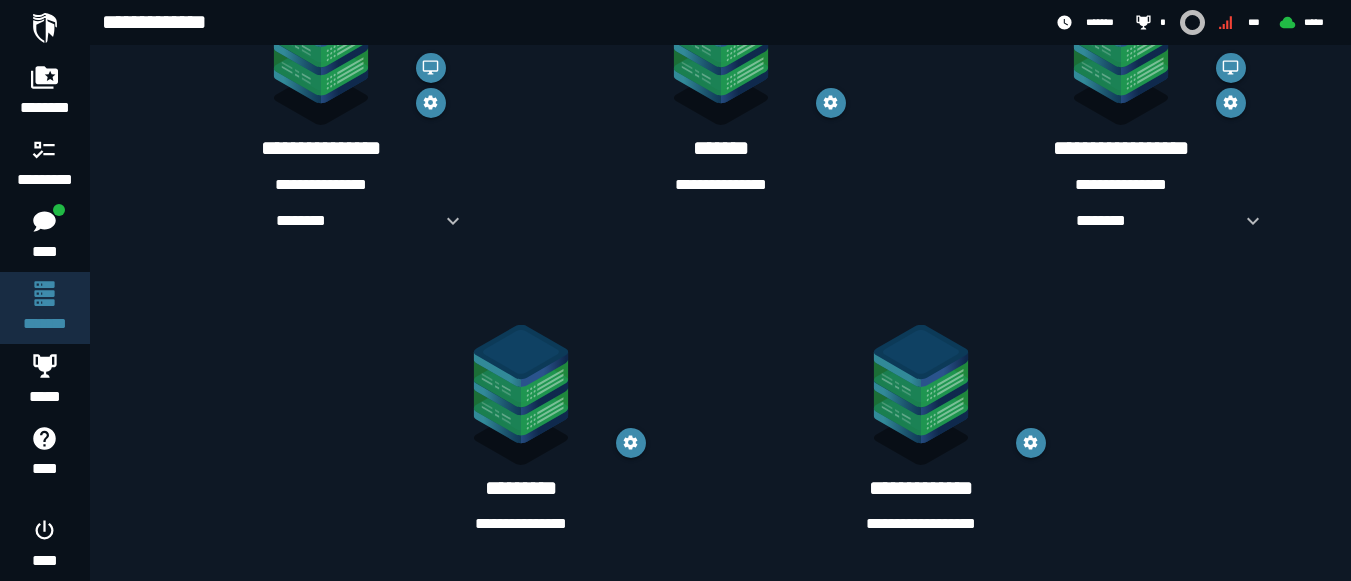 click 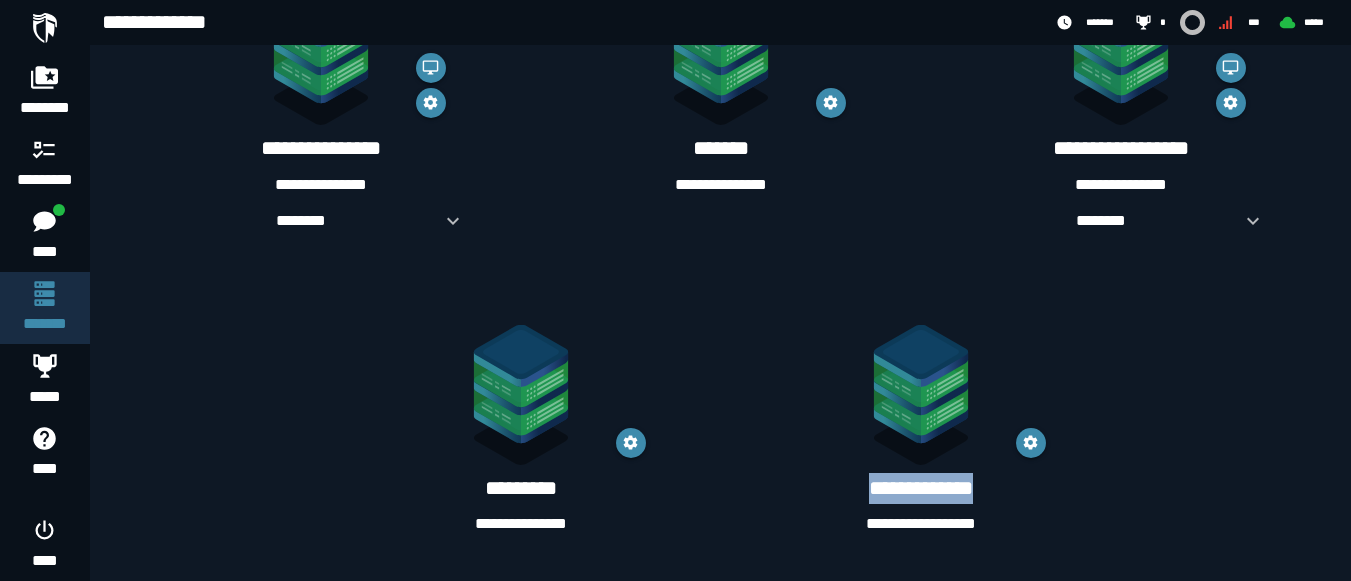 drag, startPoint x: 912, startPoint y: 447, endPoint x: 911, endPoint y: 493, distance: 46.010868 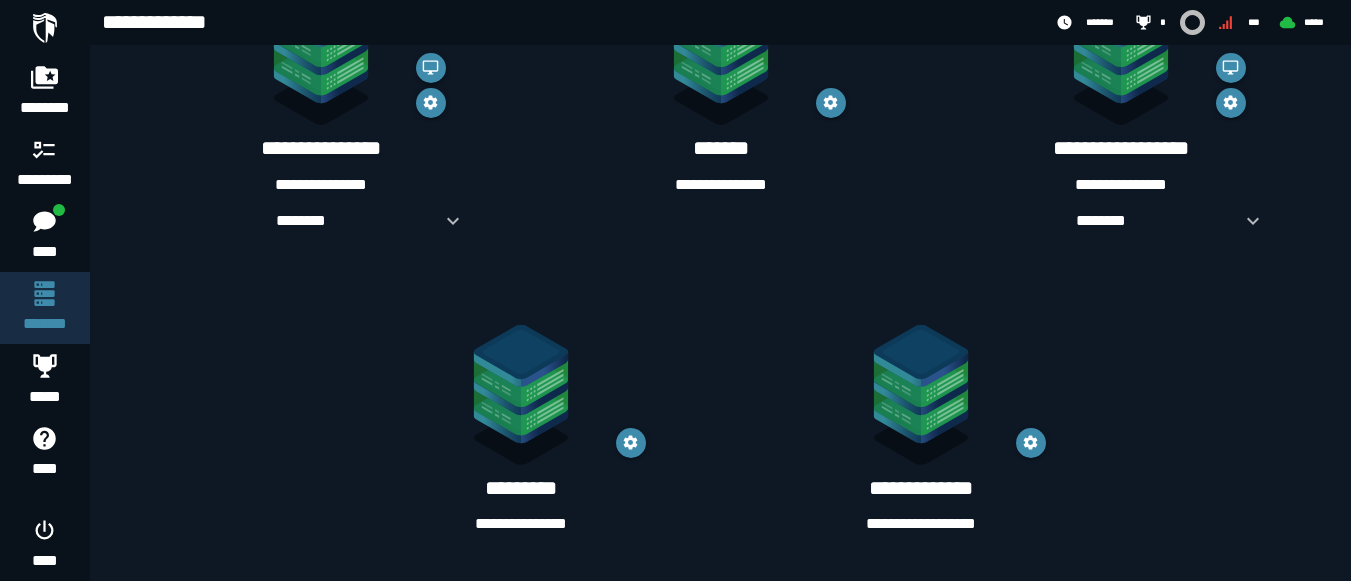 click on "**********" at bounding box center [921, 488] 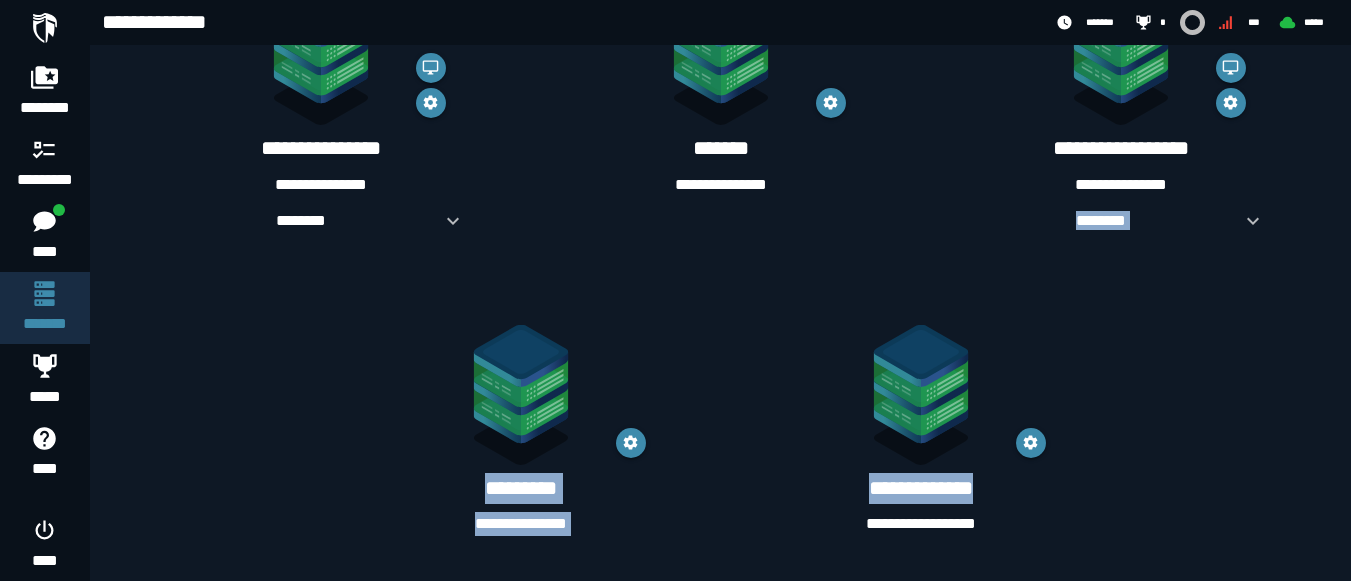 drag, startPoint x: 911, startPoint y: 493, endPoint x: 1288, endPoint y: 168, distance: 497.74893 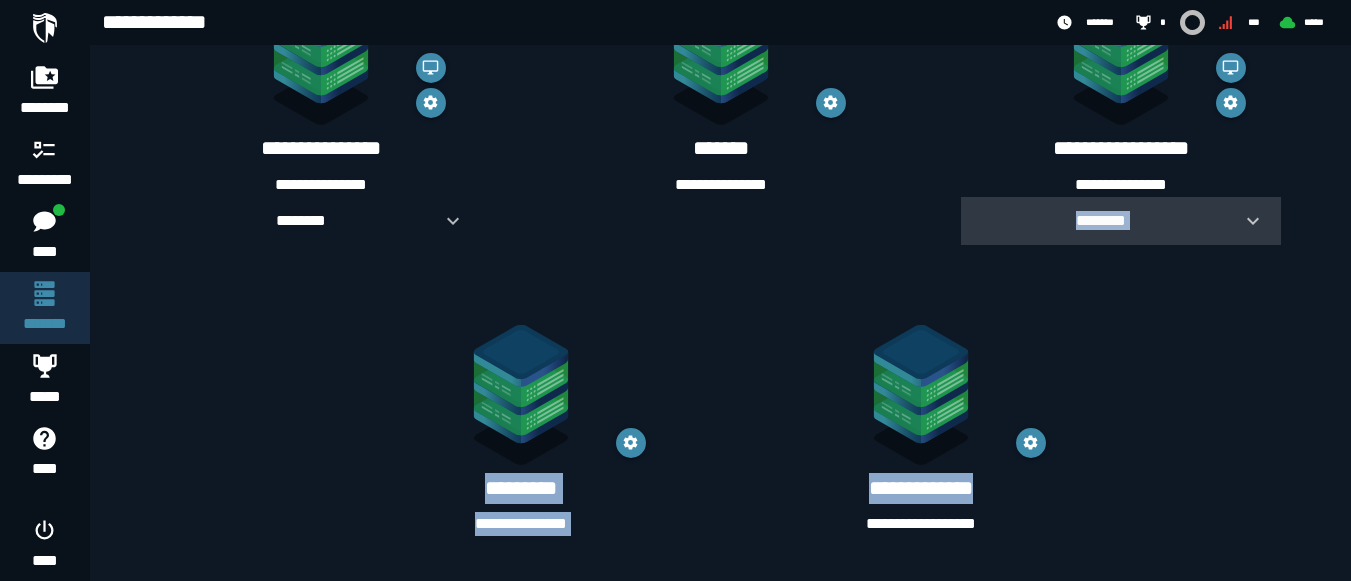 click 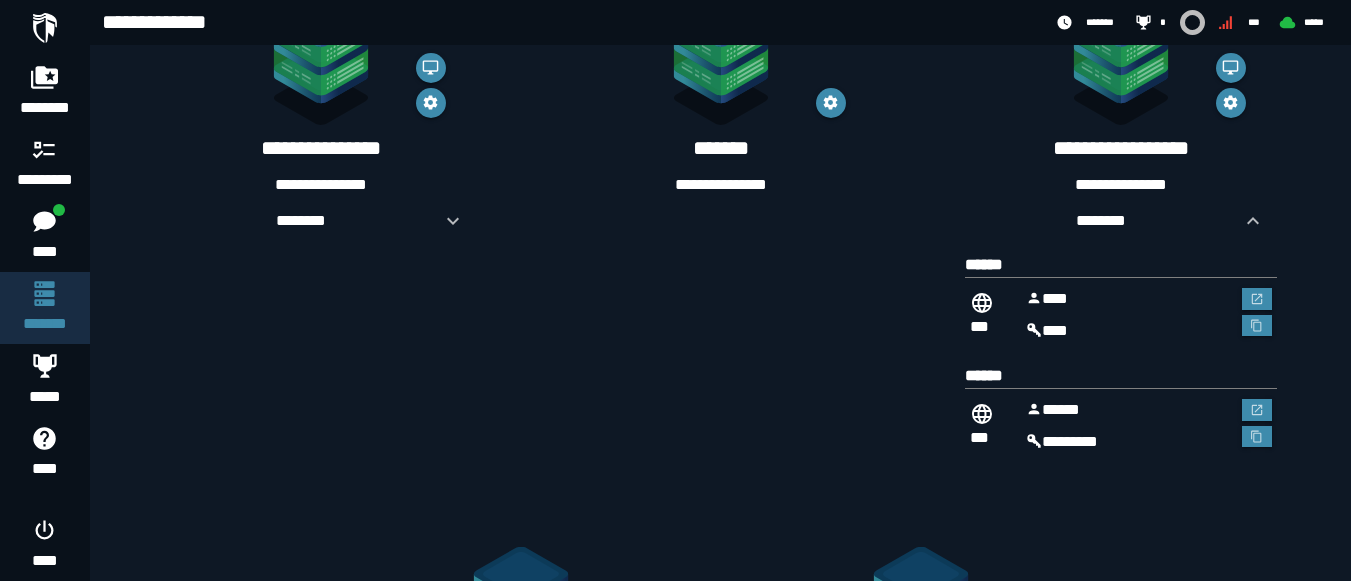 click on "**********" 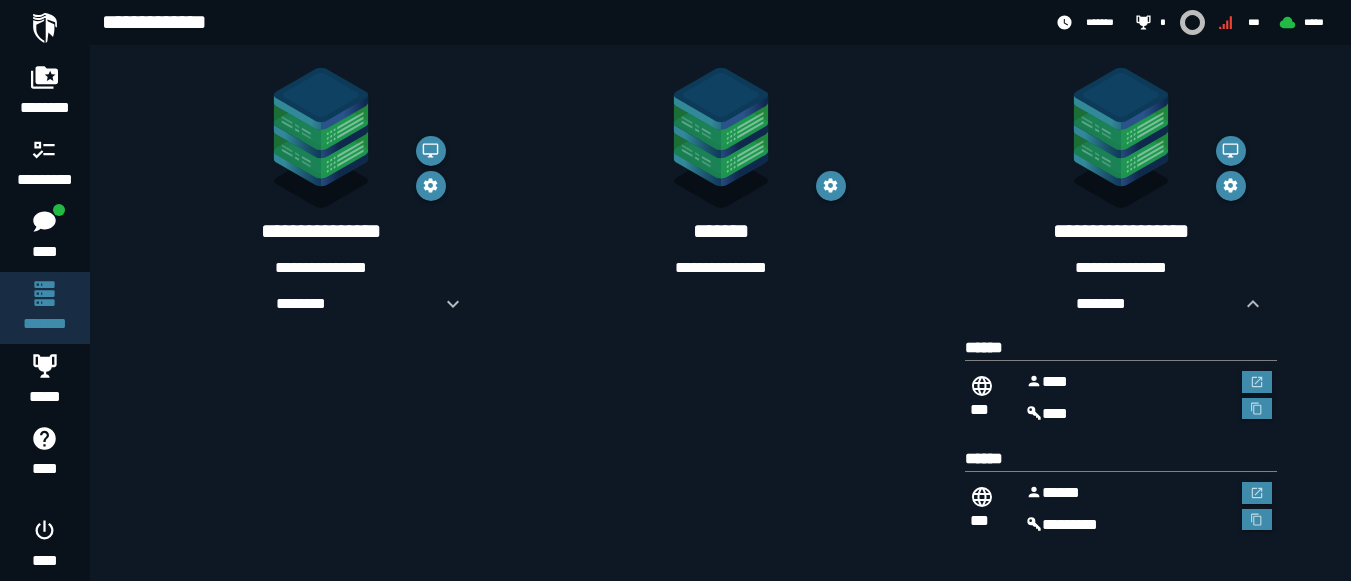 scroll, scrollTop: 356, scrollLeft: 0, axis: vertical 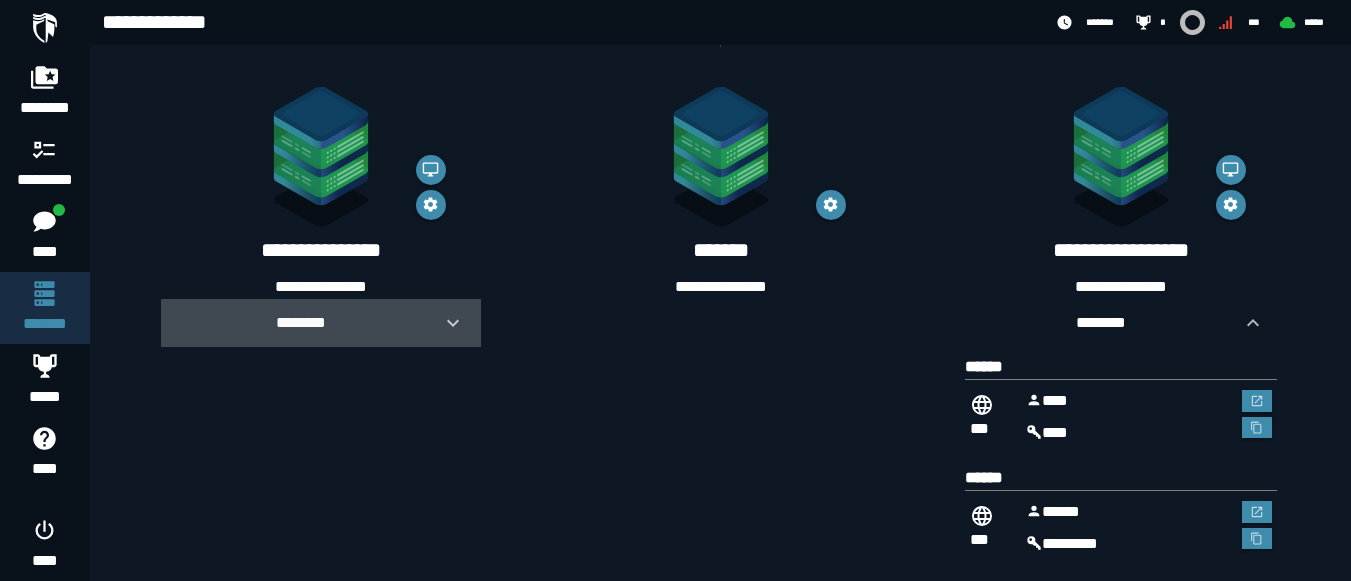 click 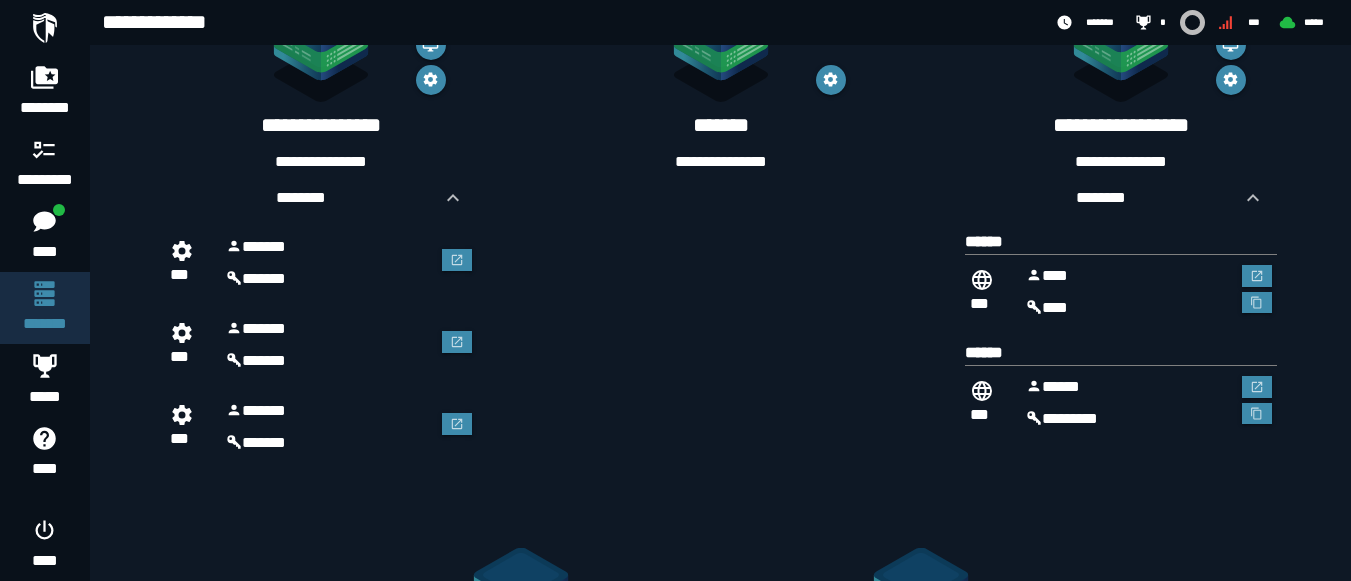 scroll, scrollTop: 495, scrollLeft: 0, axis: vertical 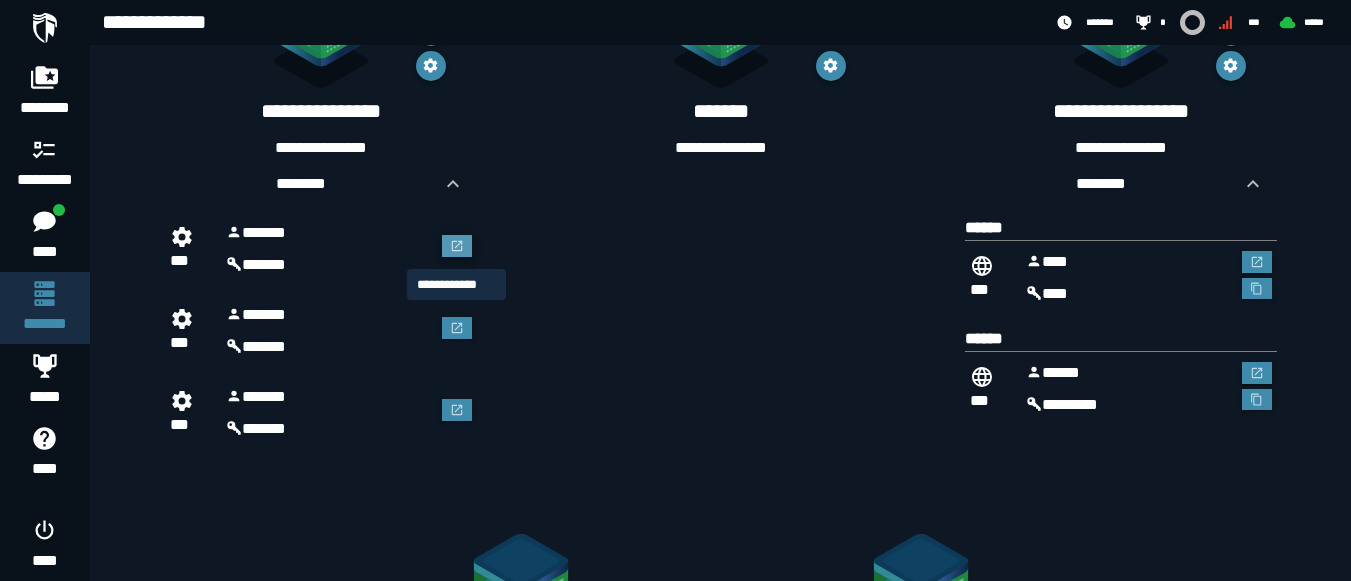 click 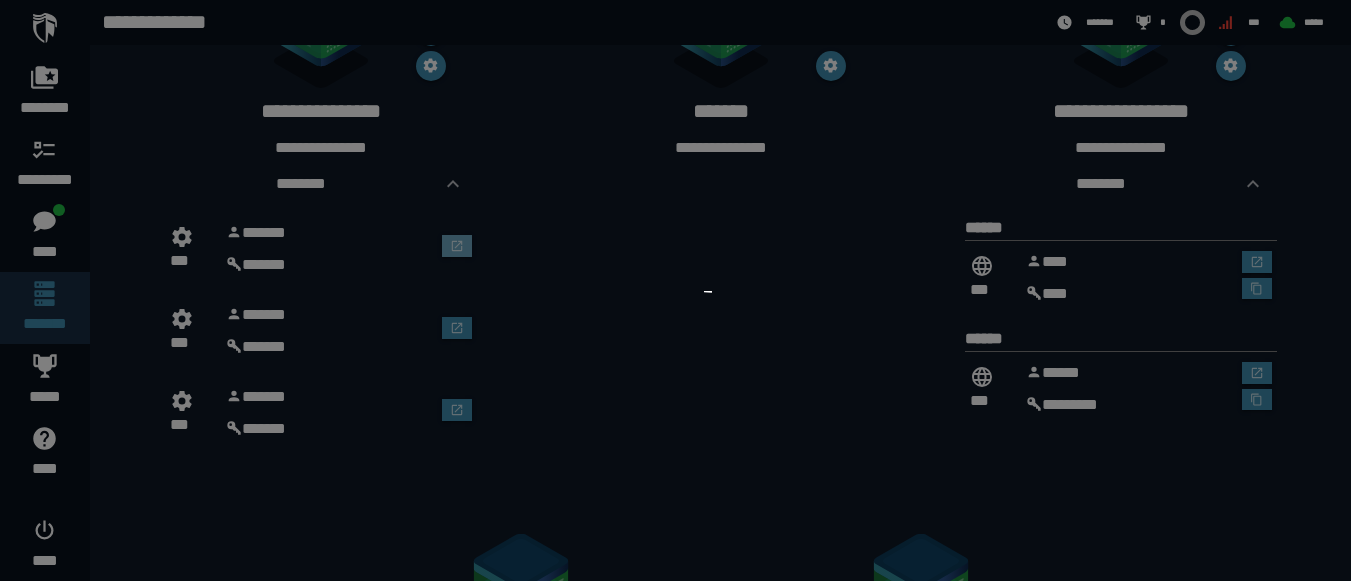 scroll, scrollTop: 0, scrollLeft: 0, axis: both 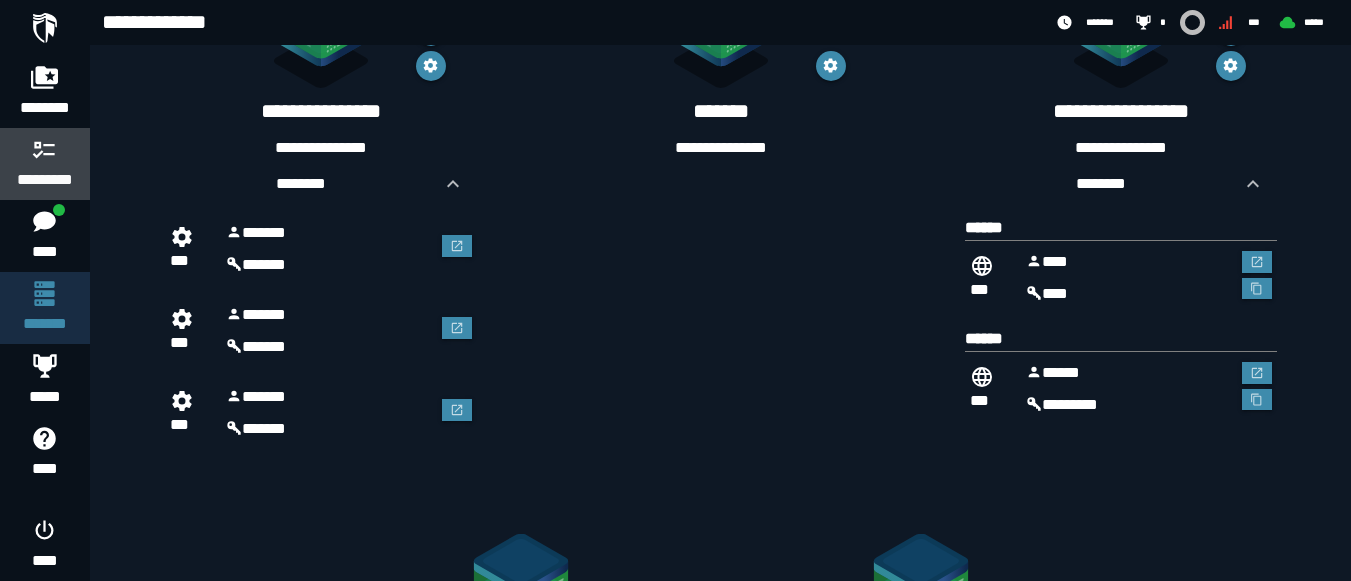 click 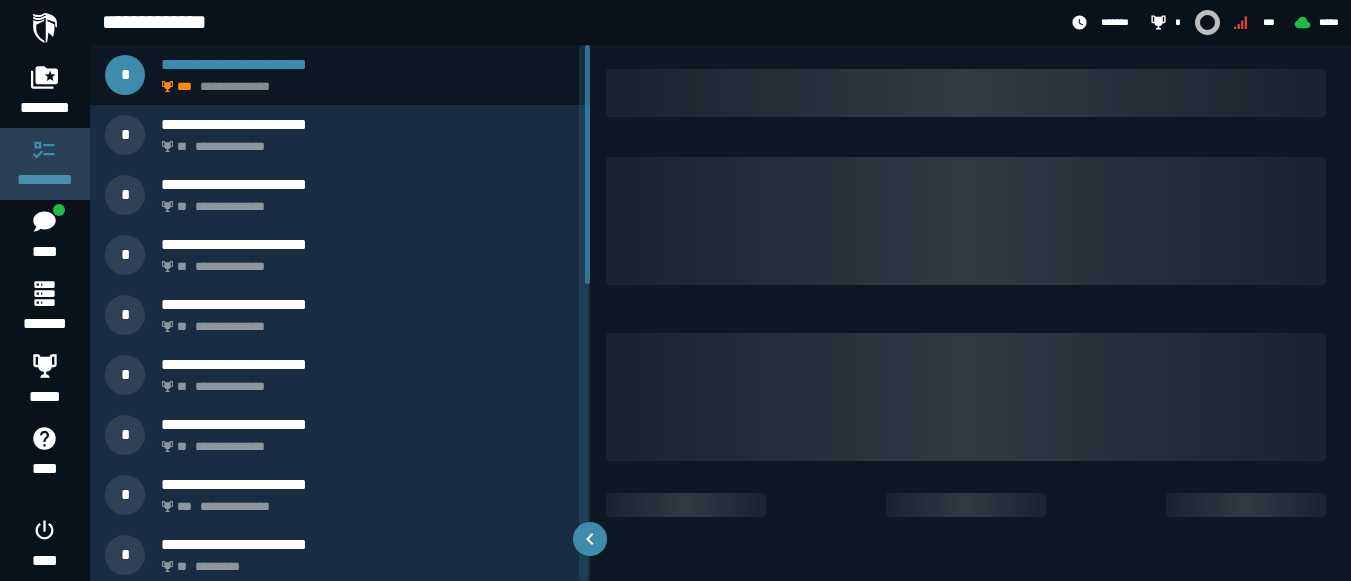 scroll, scrollTop: 0, scrollLeft: 0, axis: both 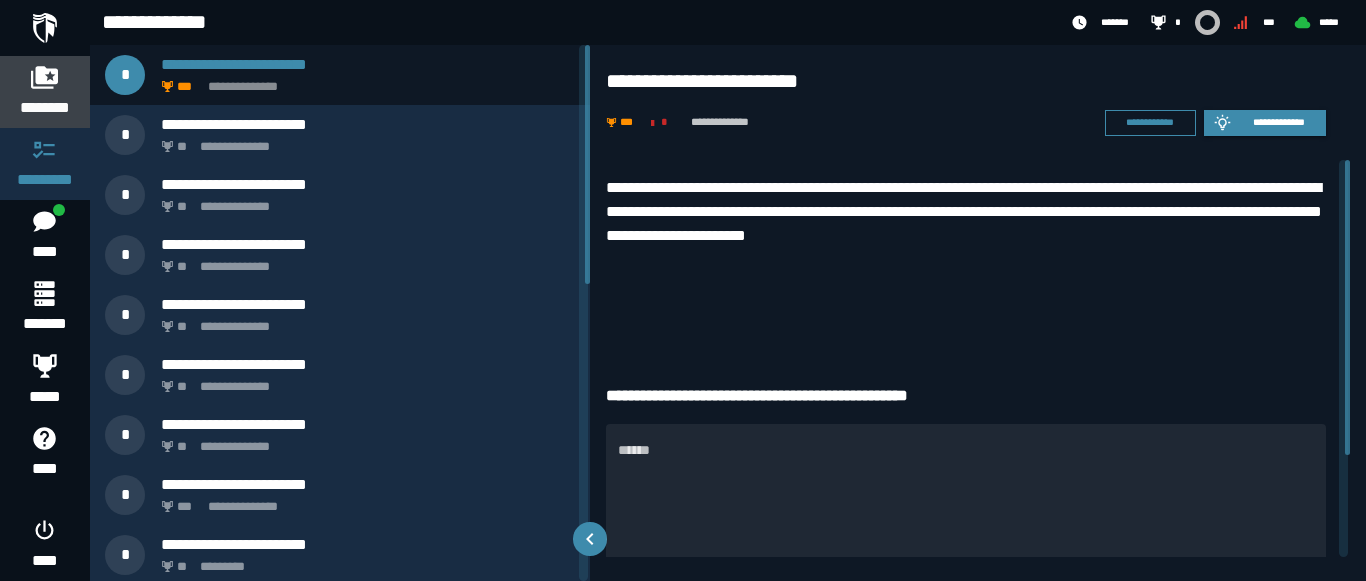 click on "********" at bounding box center (45, 92) 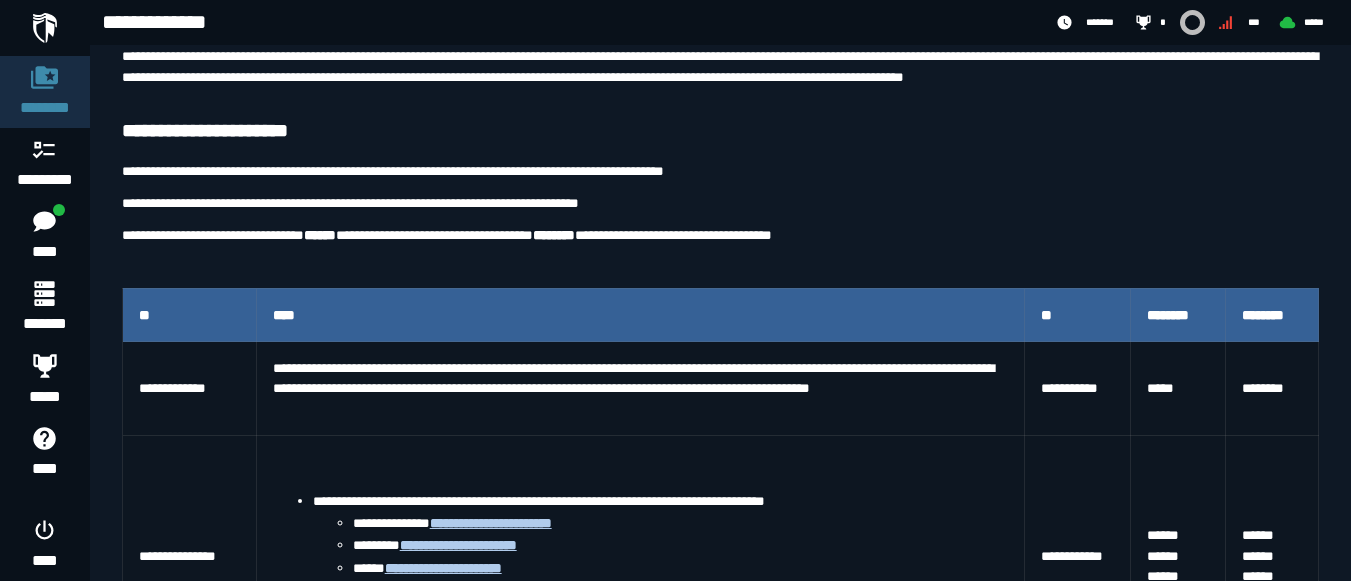 scroll, scrollTop: 197, scrollLeft: 0, axis: vertical 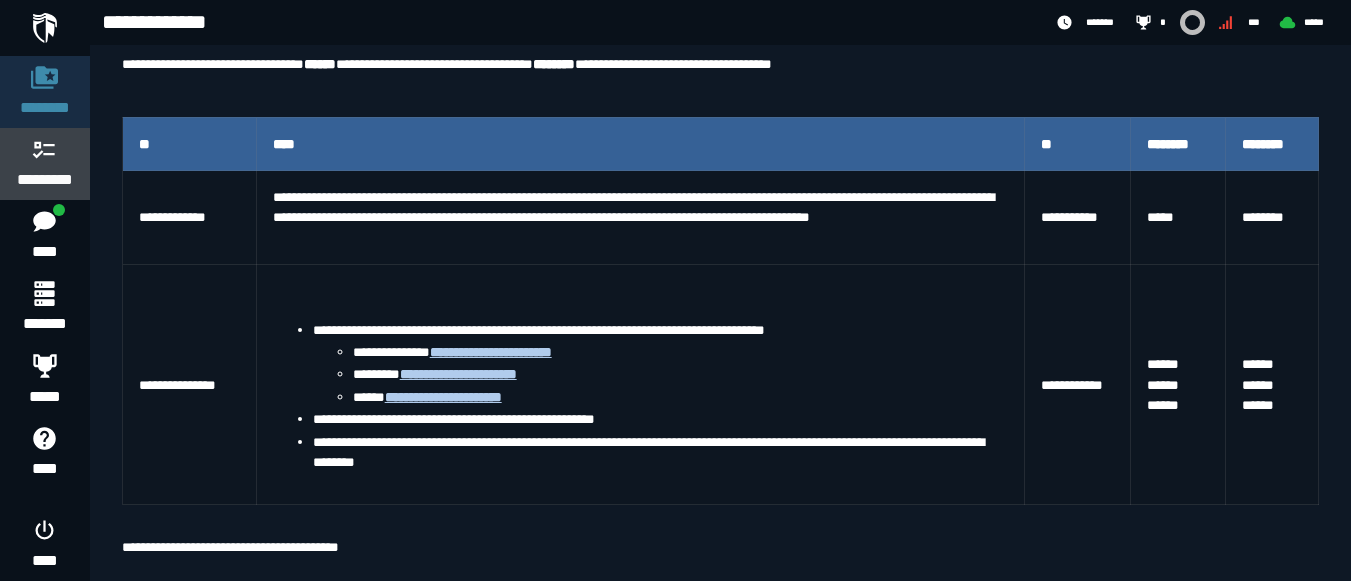 click on "*********" at bounding box center (45, 180) 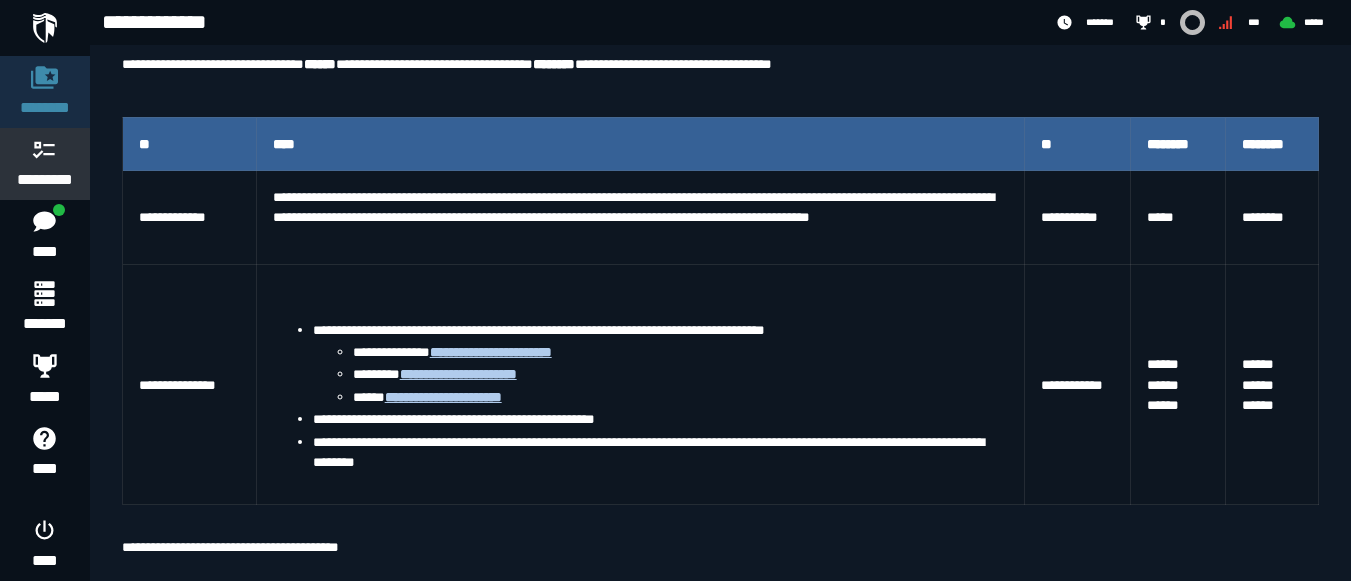 scroll, scrollTop: 0, scrollLeft: 0, axis: both 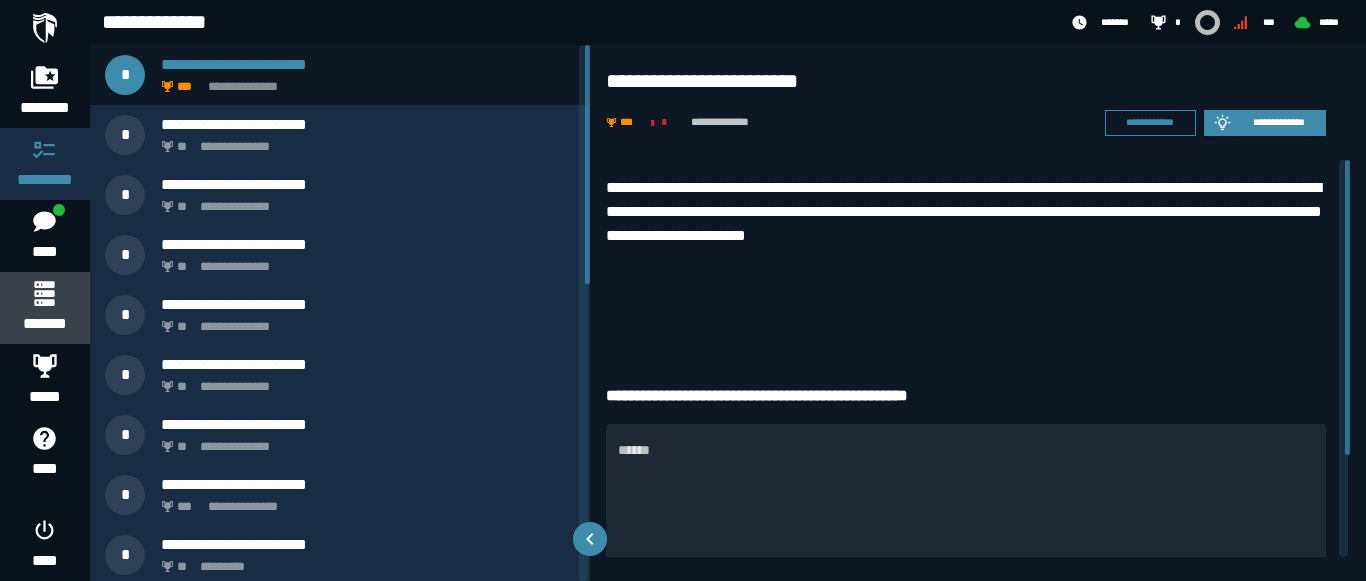 click on "*******" at bounding box center [44, 308] 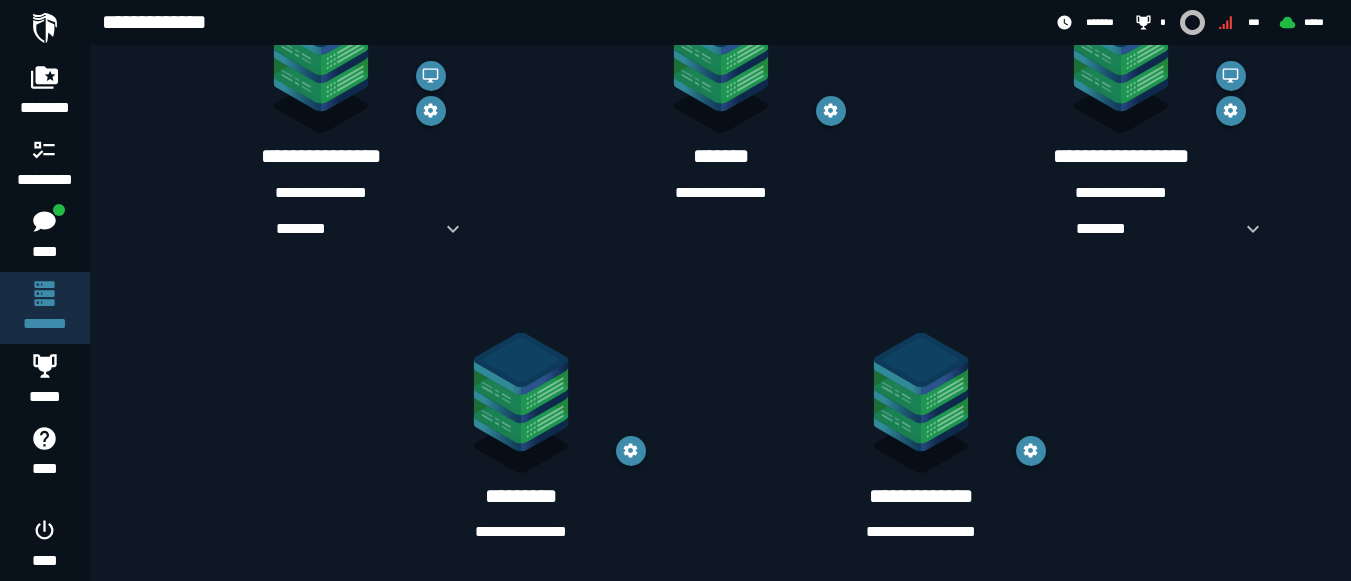 scroll, scrollTop: 458, scrollLeft: 0, axis: vertical 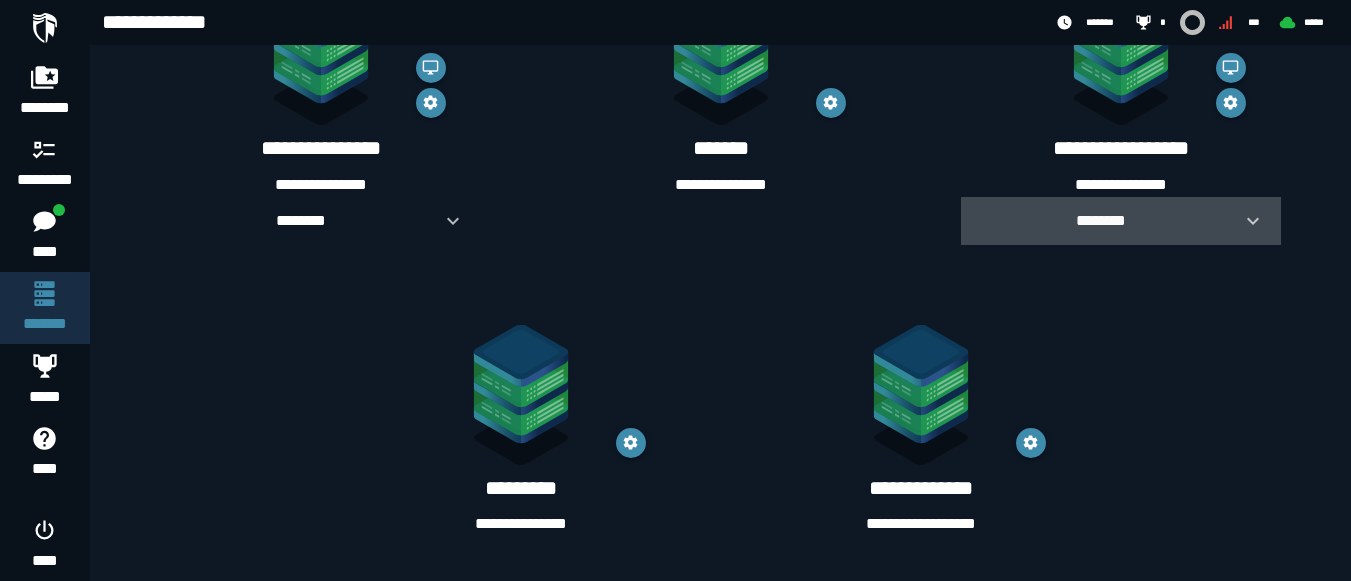 click 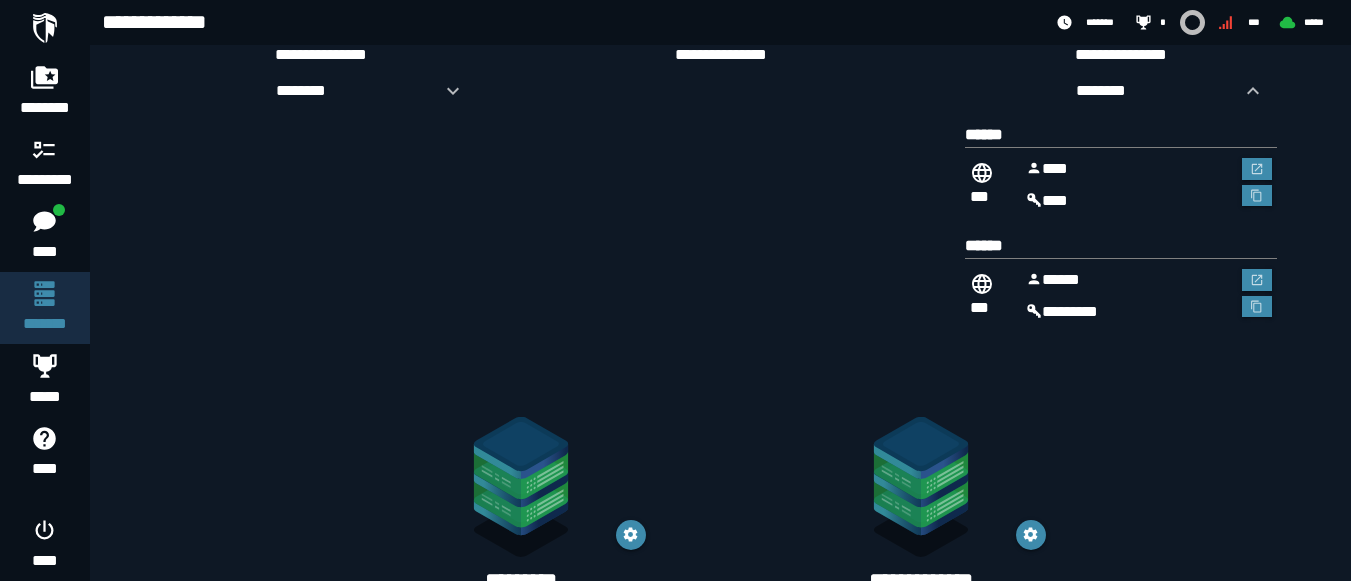 scroll, scrollTop: 680, scrollLeft: 0, axis: vertical 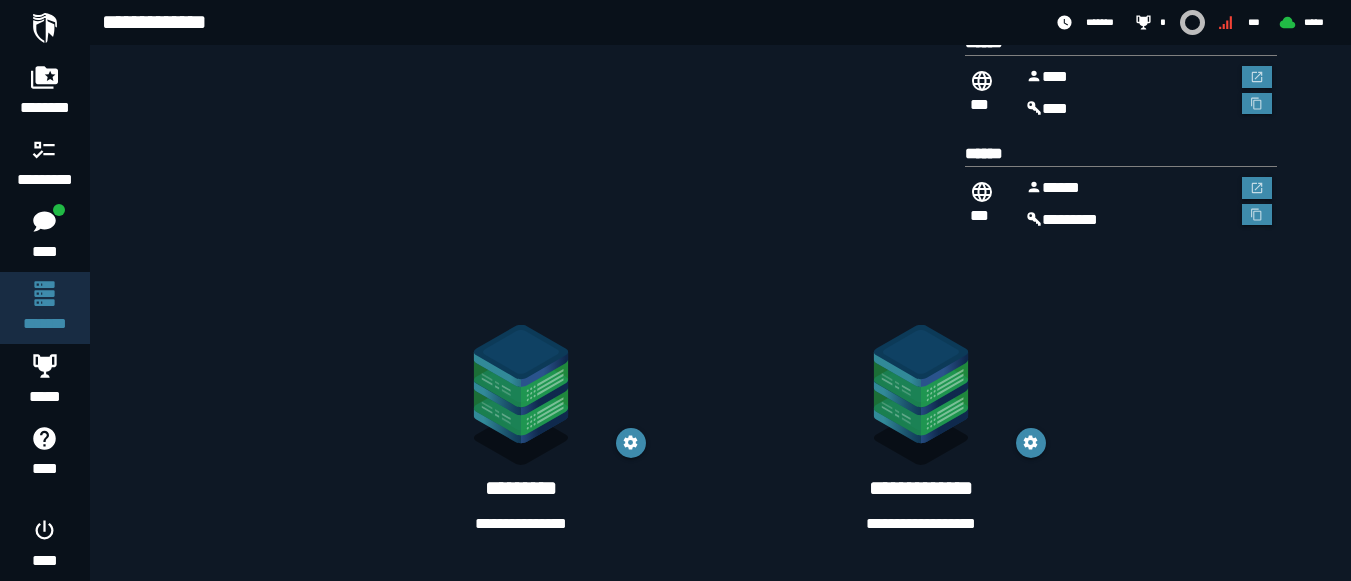 click on "**********" at bounding box center (921, 488) 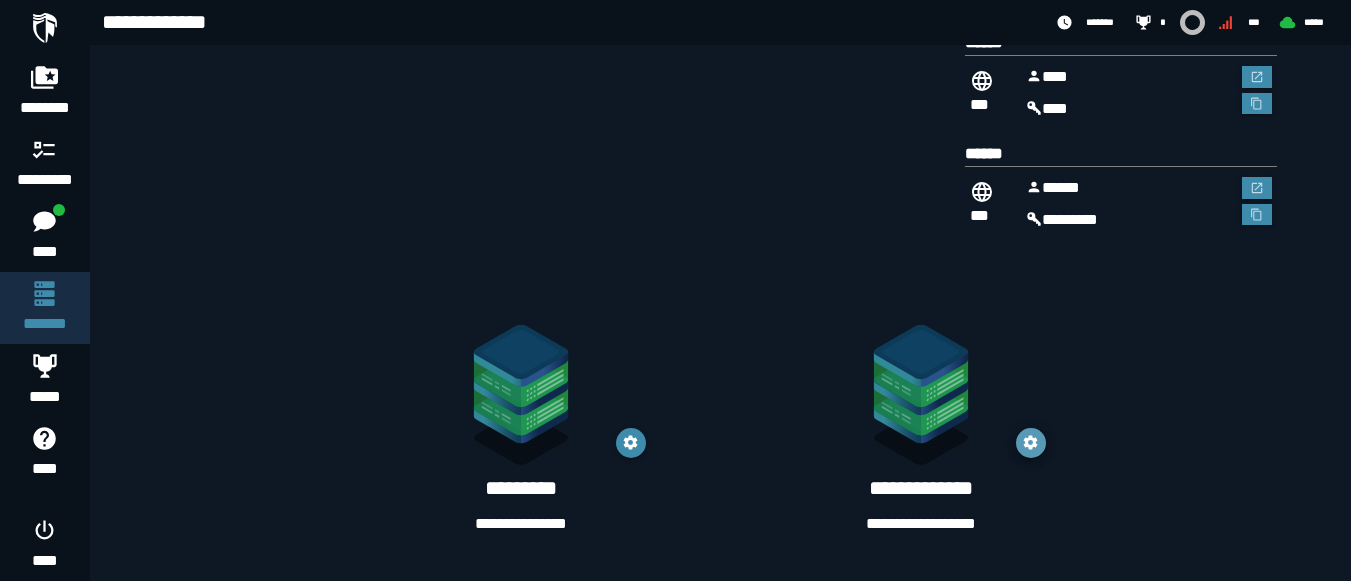click 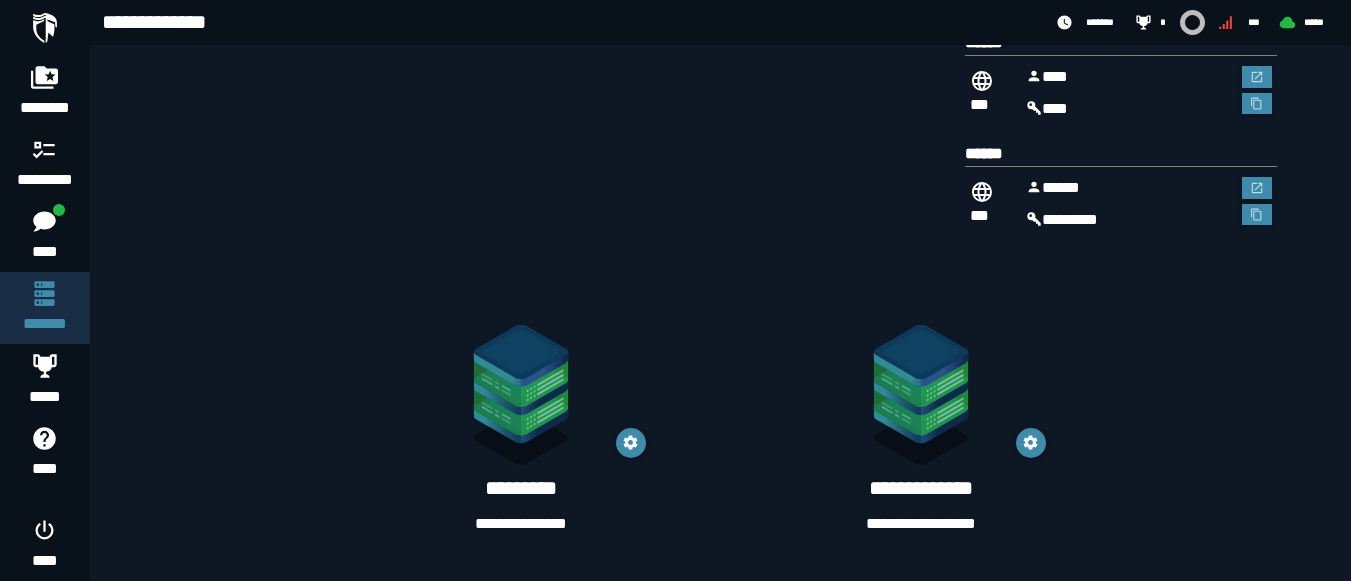 click 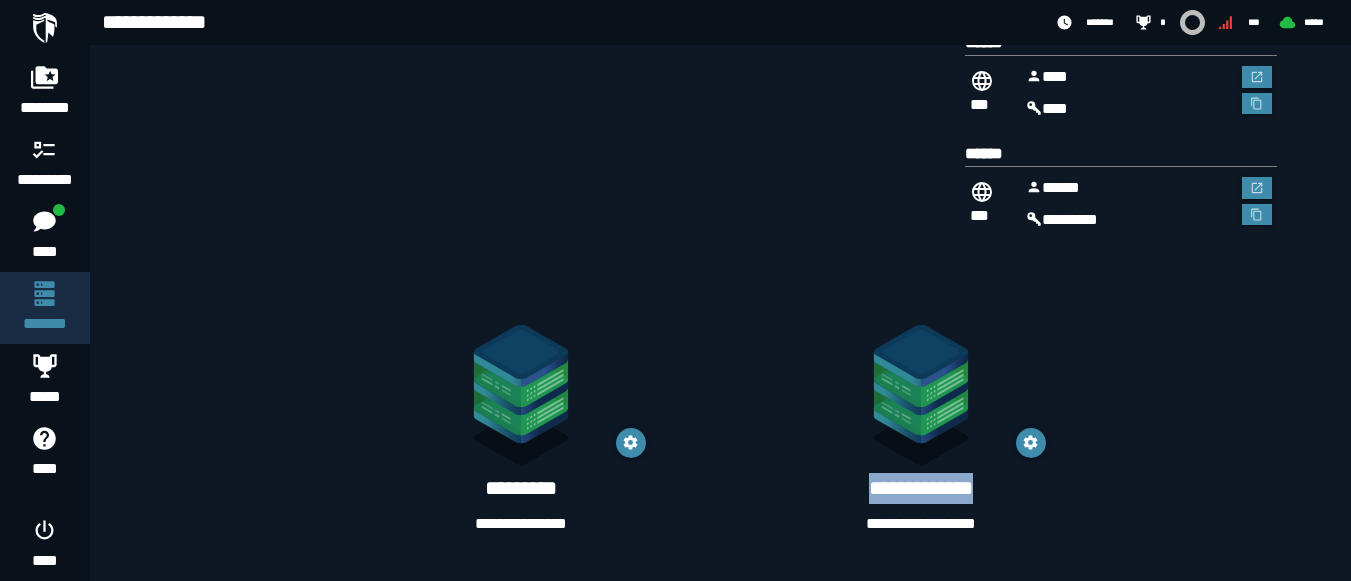 click 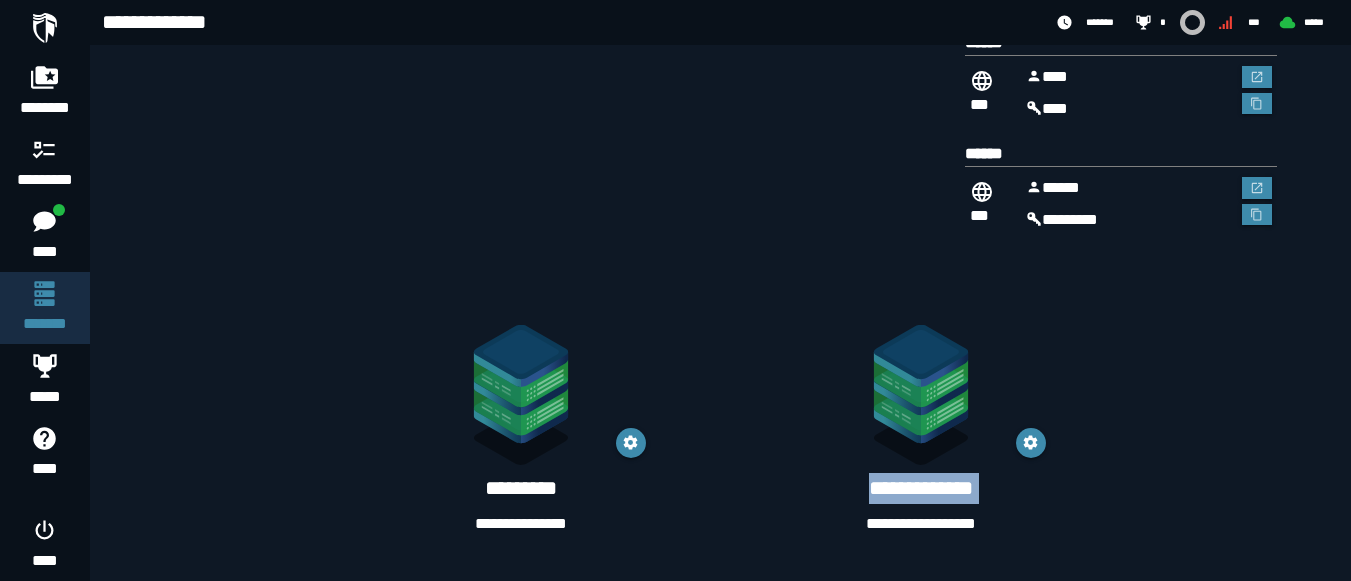 click 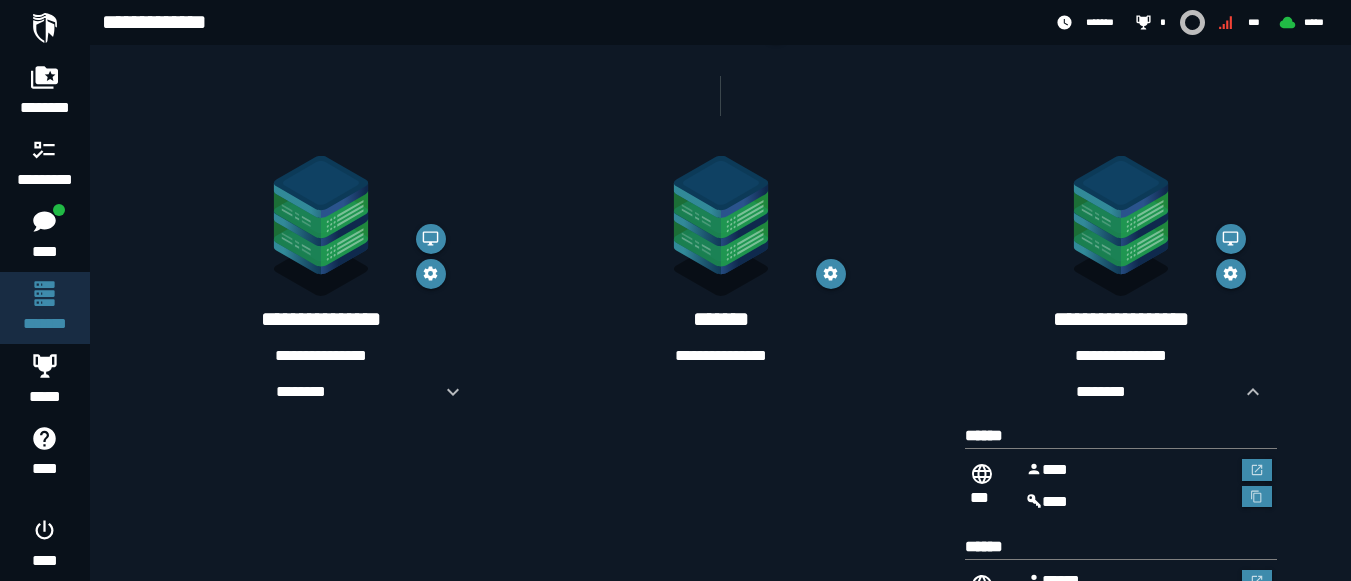 scroll, scrollTop: 301, scrollLeft: 0, axis: vertical 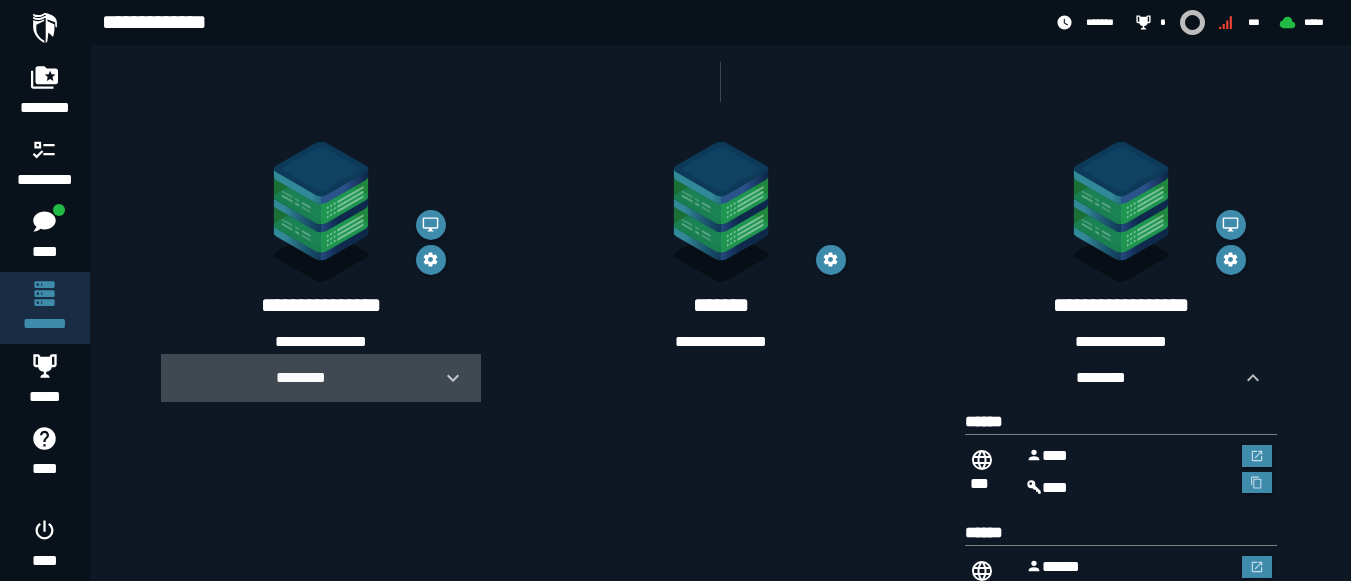 click on "********" at bounding box center (321, 378) 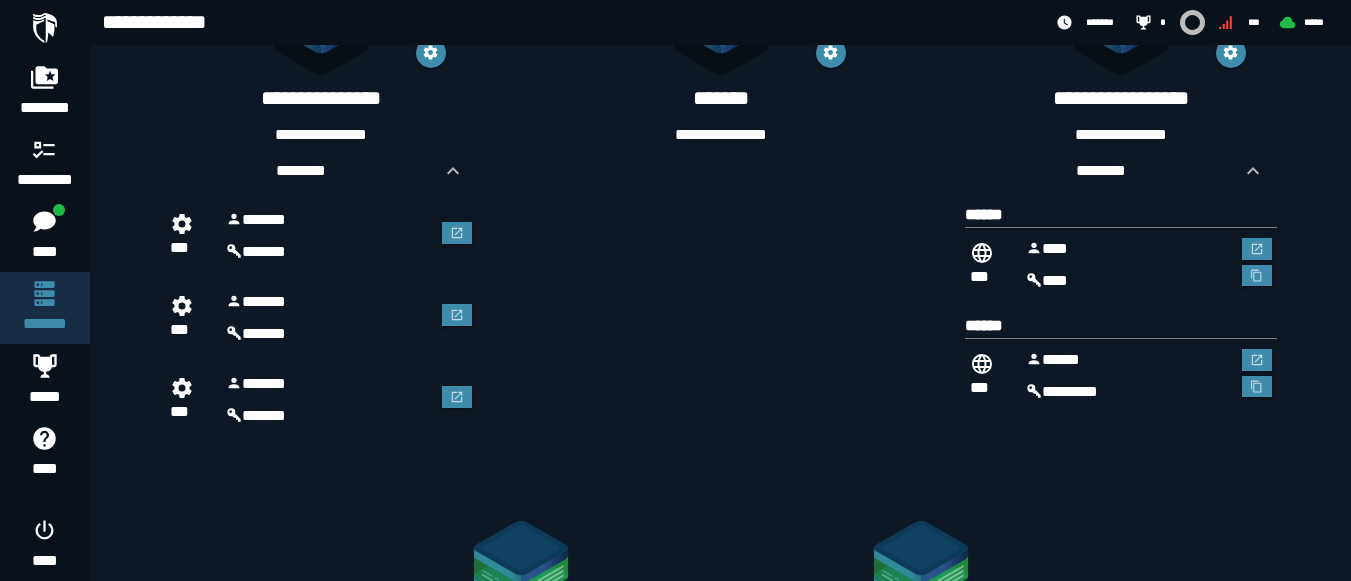 scroll, scrollTop: 510, scrollLeft: 0, axis: vertical 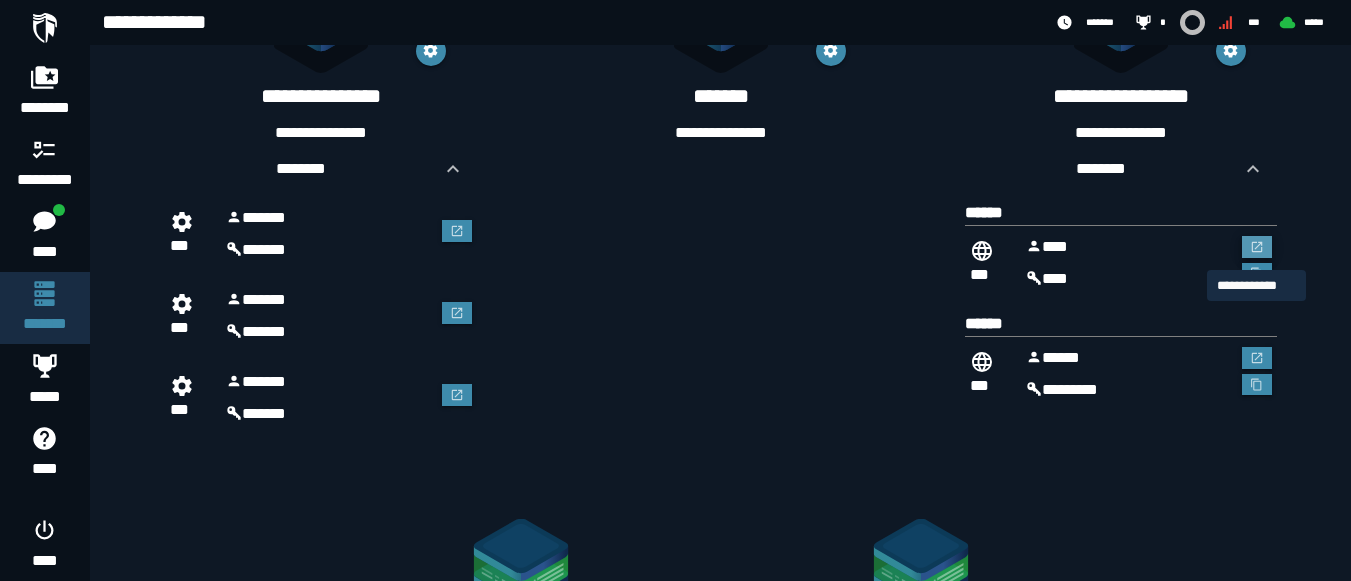 click 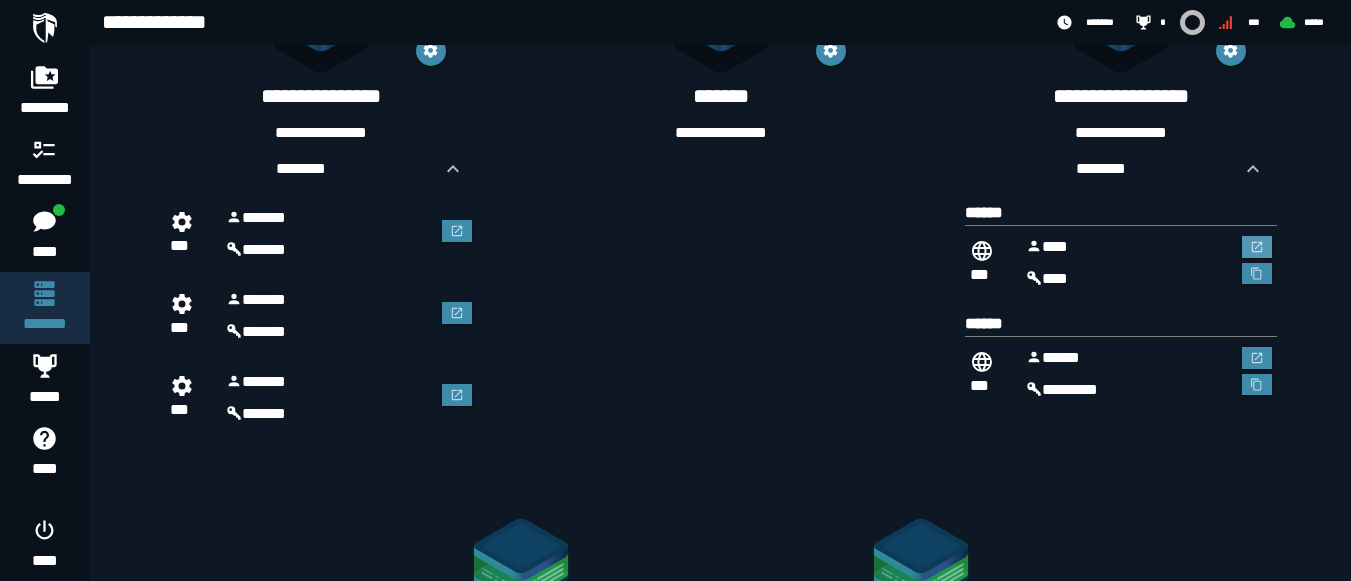scroll, scrollTop: 510, scrollLeft: 0, axis: vertical 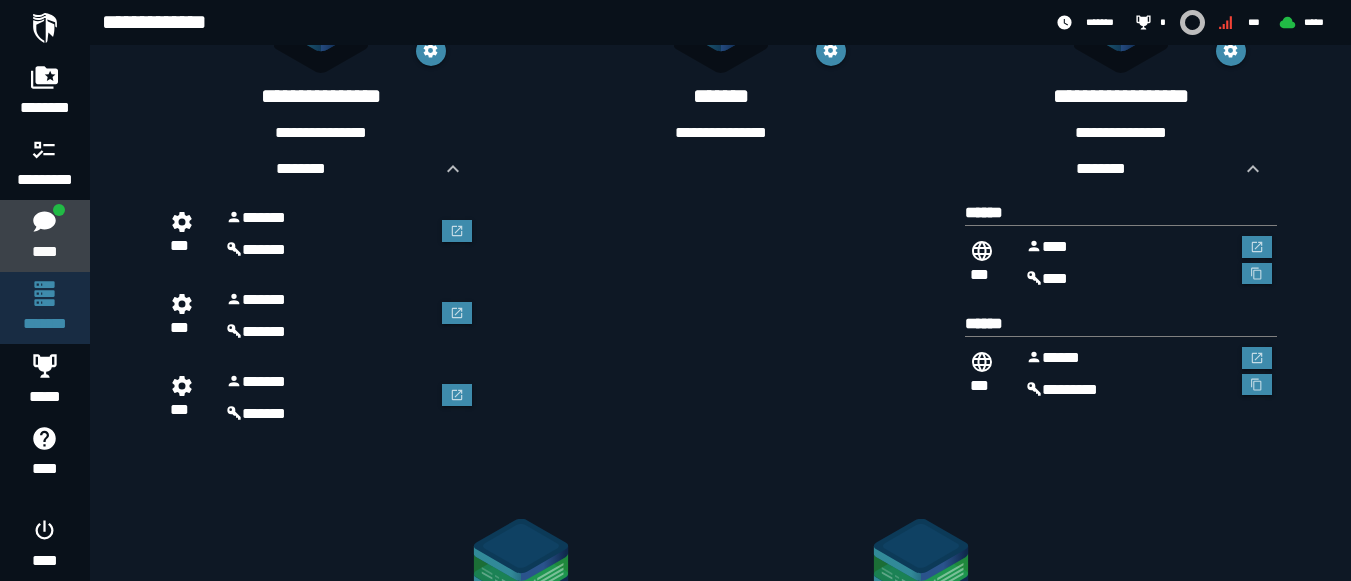 click on "****" 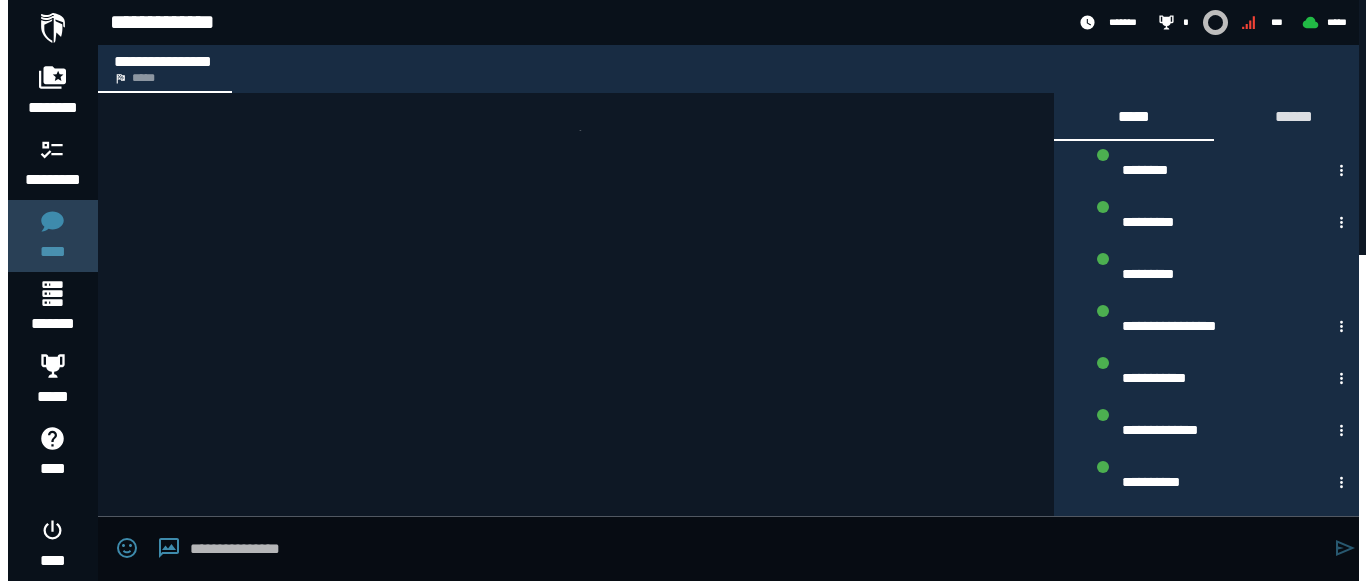 scroll, scrollTop: 0, scrollLeft: 0, axis: both 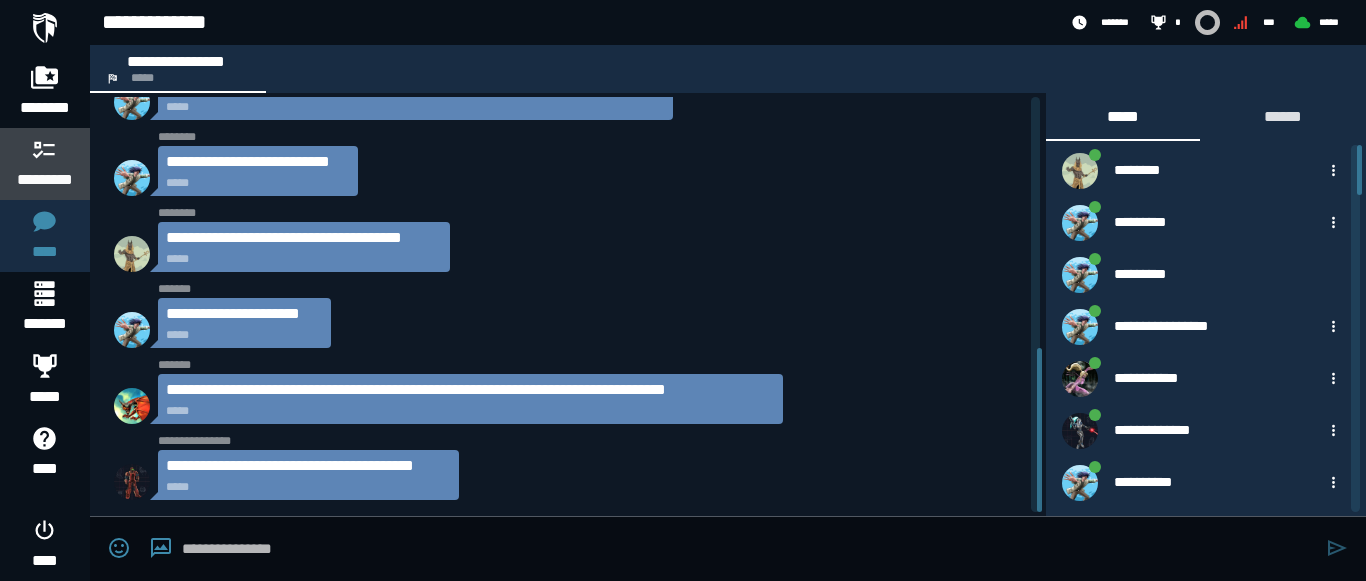 click on "*********" at bounding box center (45, 180) 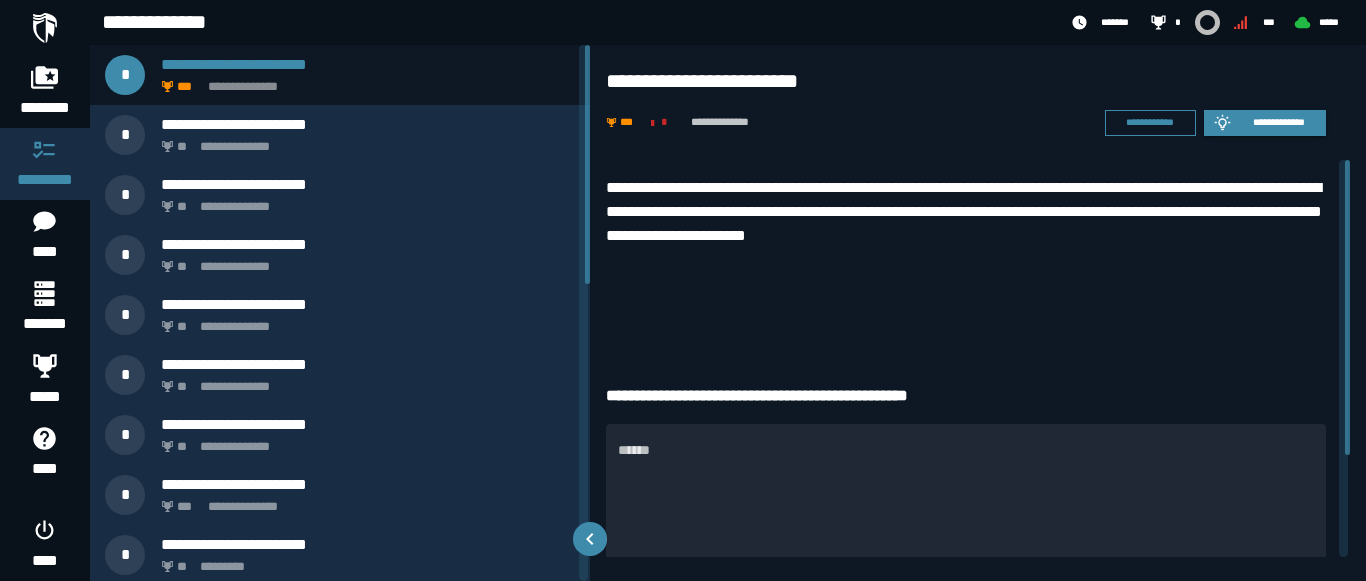 click 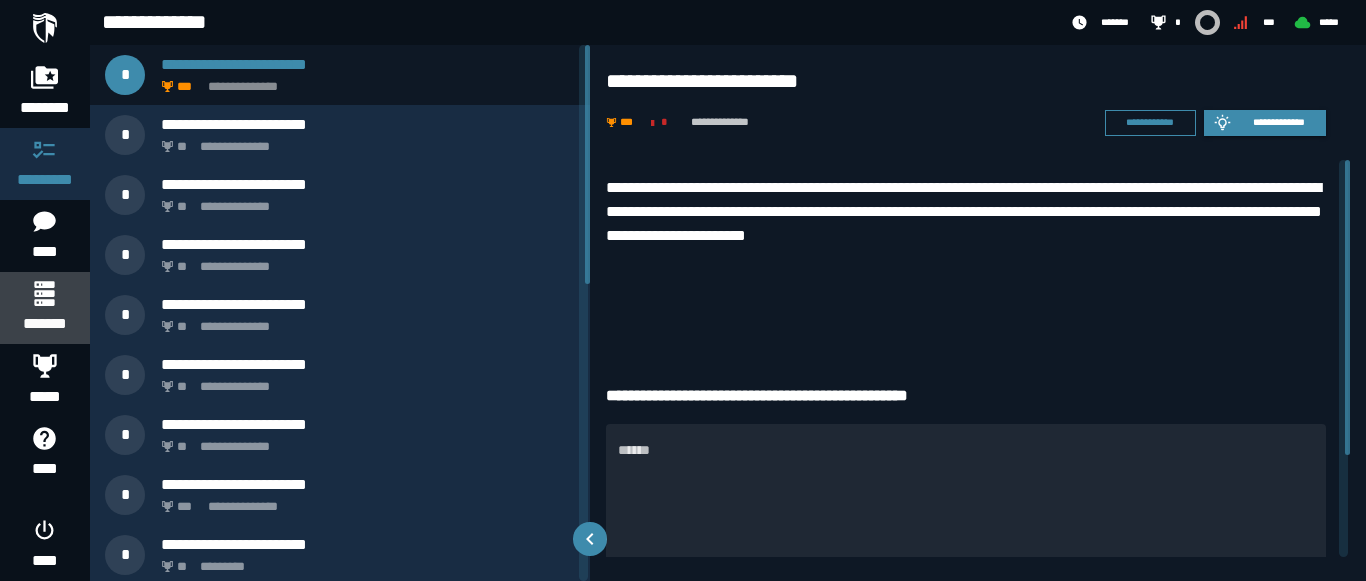 click on "*******" at bounding box center [44, 324] 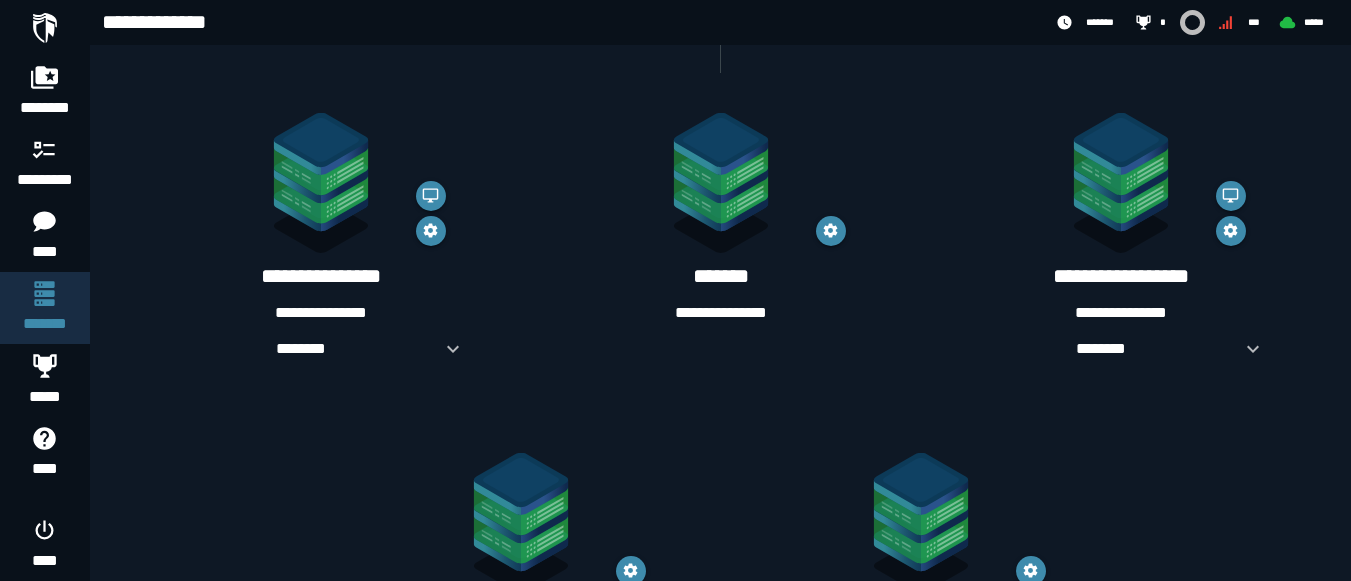 scroll, scrollTop: 364, scrollLeft: 0, axis: vertical 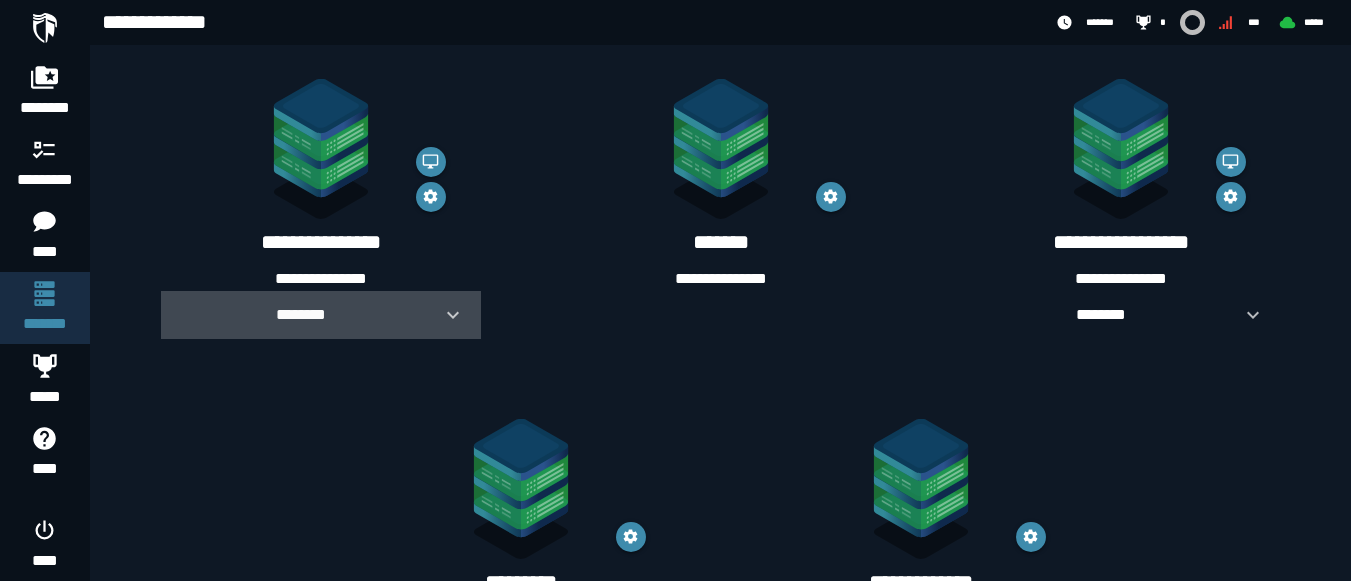 click at bounding box center (445, 315) 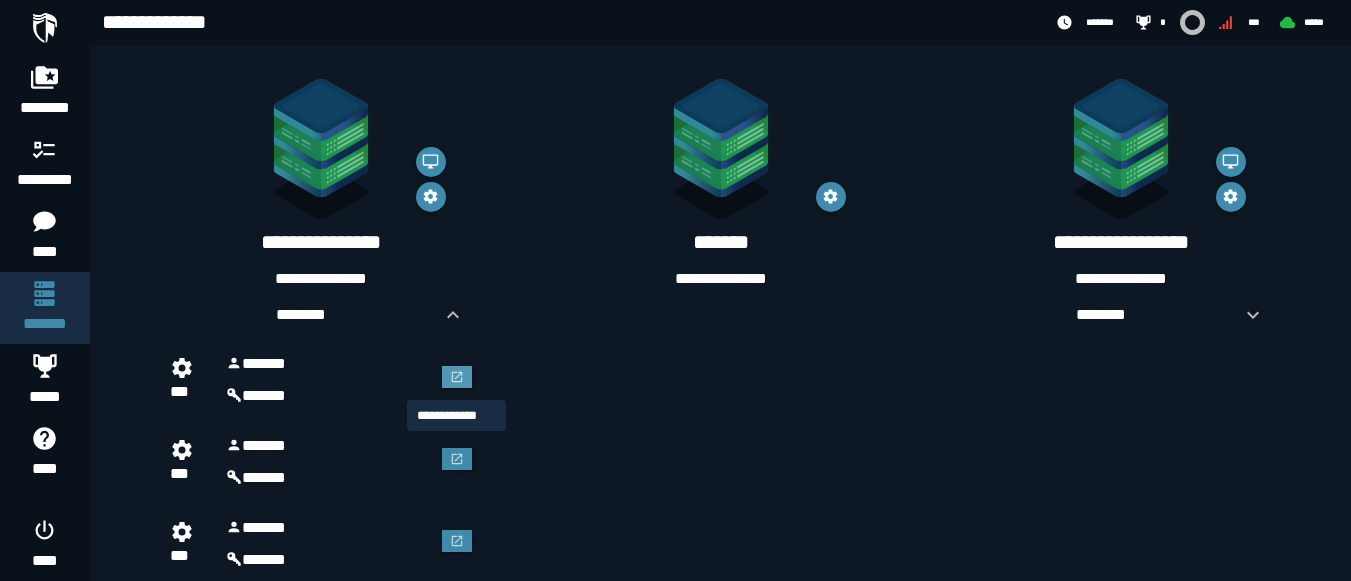 click 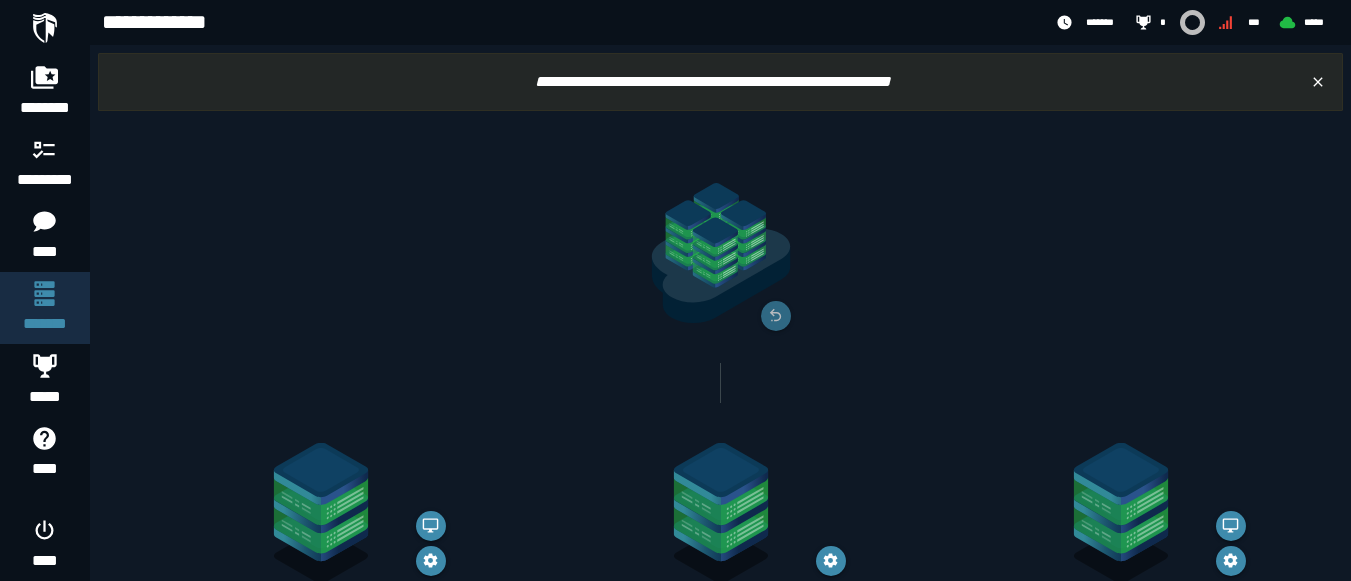scroll, scrollTop: 364, scrollLeft: 0, axis: vertical 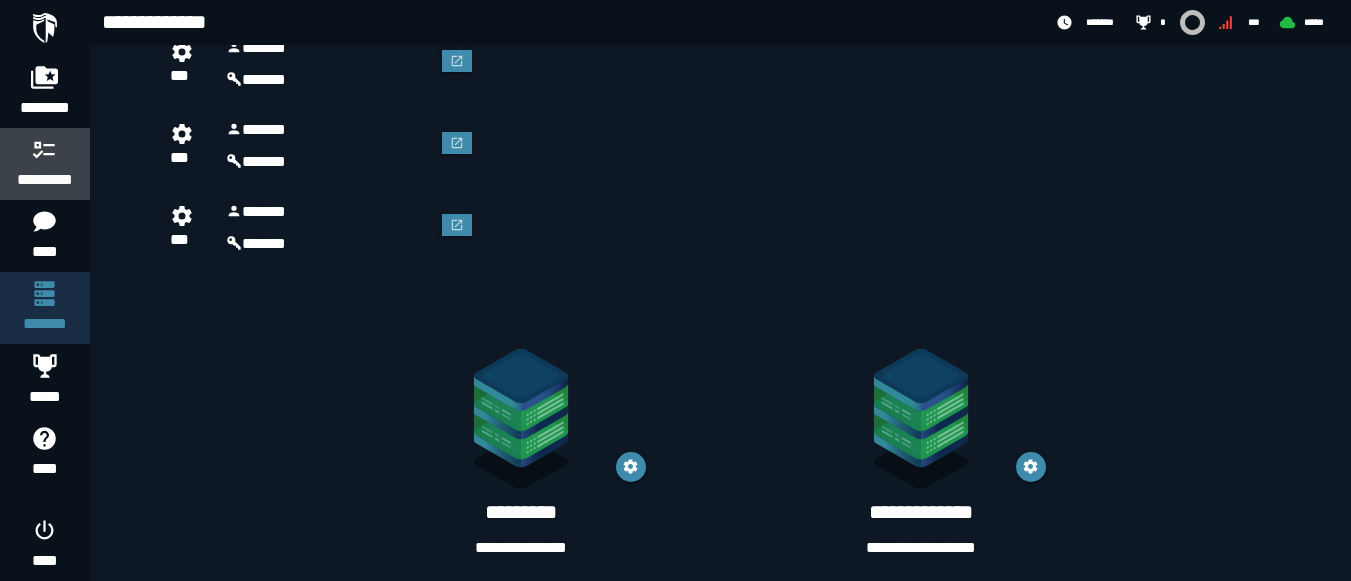 click on "*********" at bounding box center (45, 180) 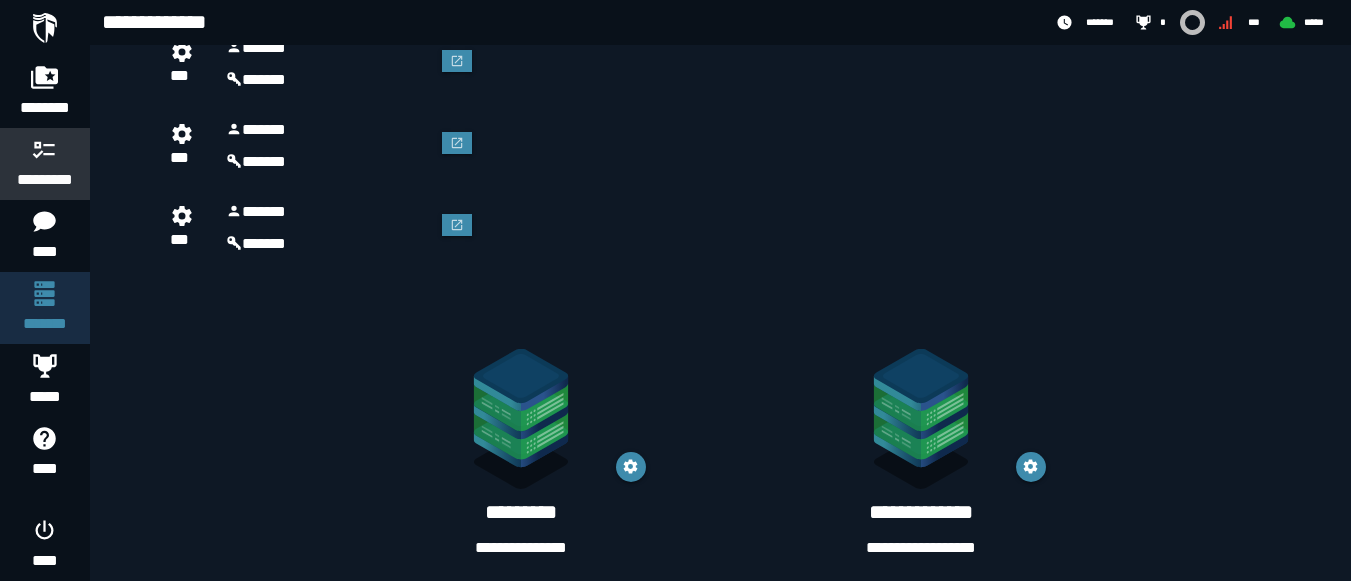 scroll, scrollTop: 0, scrollLeft: 0, axis: both 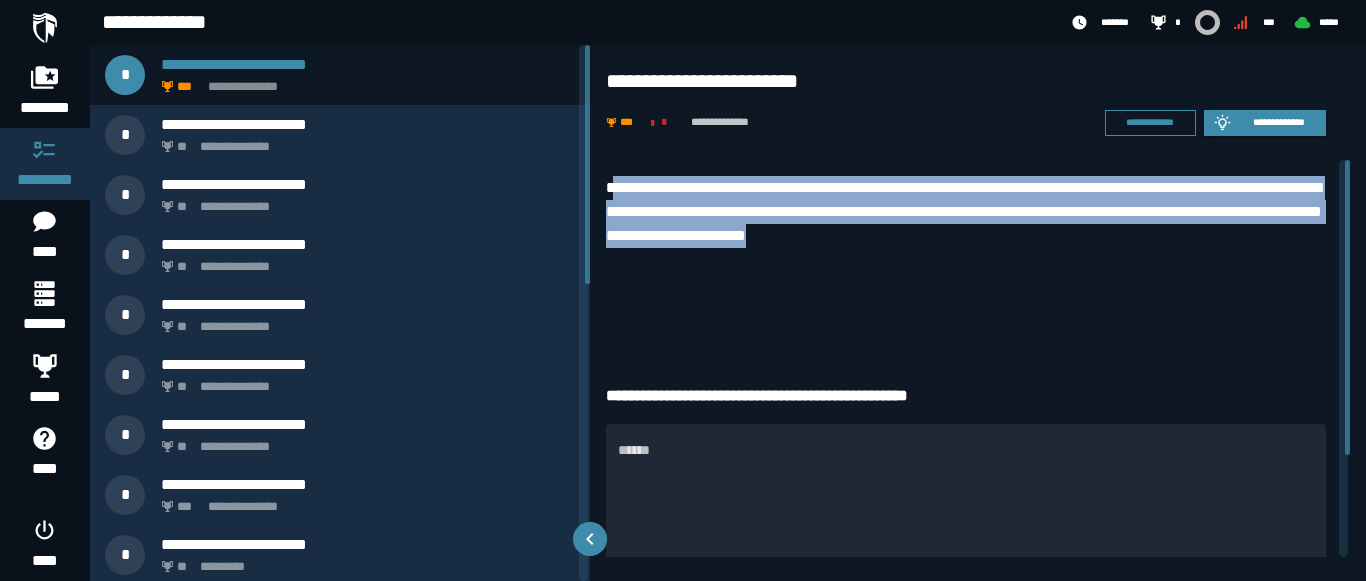 drag, startPoint x: 612, startPoint y: 178, endPoint x: 1098, endPoint y: 239, distance: 489.81323 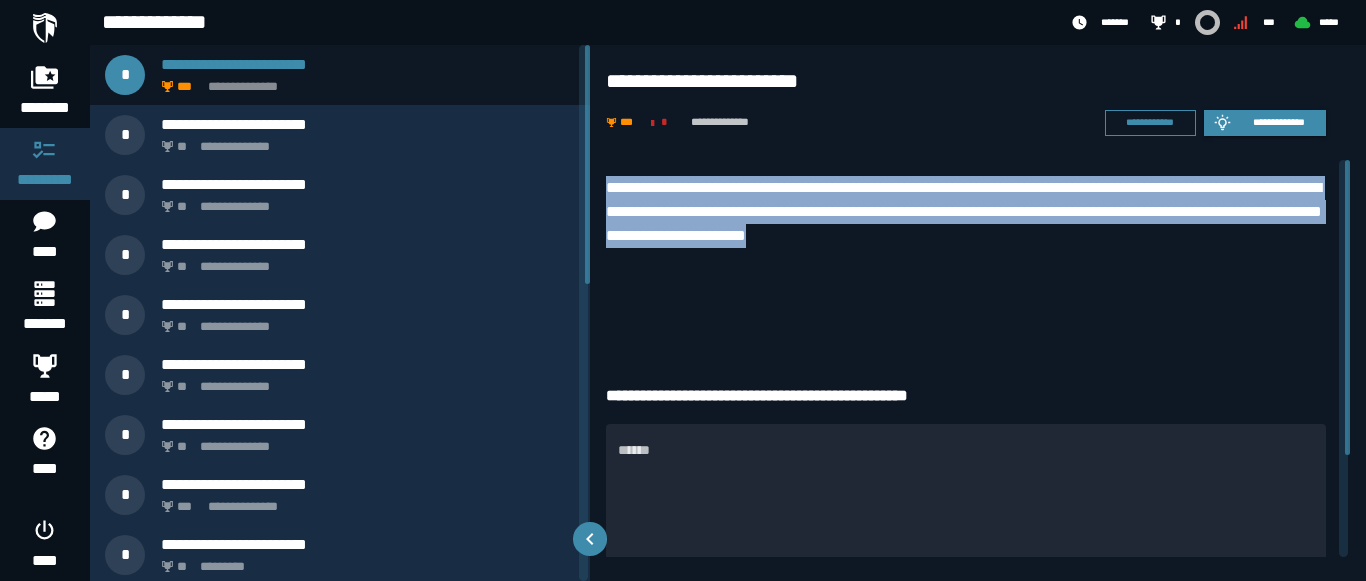 drag, startPoint x: 601, startPoint y: 178, endPoint x: 1024, endPoint y: 269, distance: 432.6777 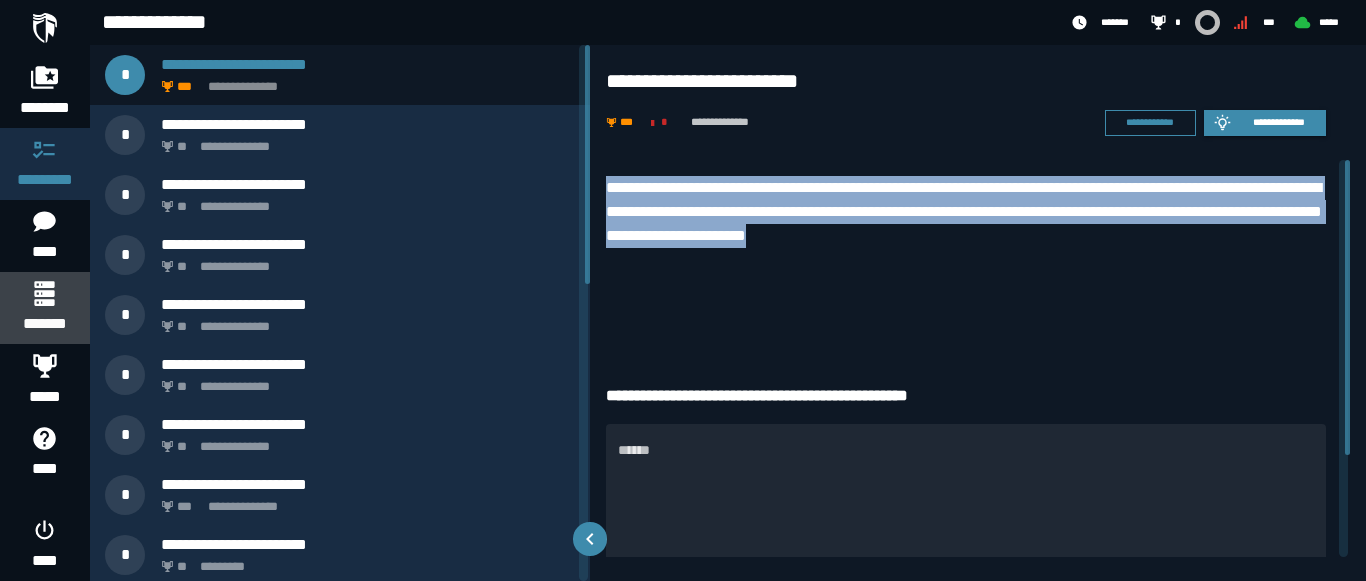 click 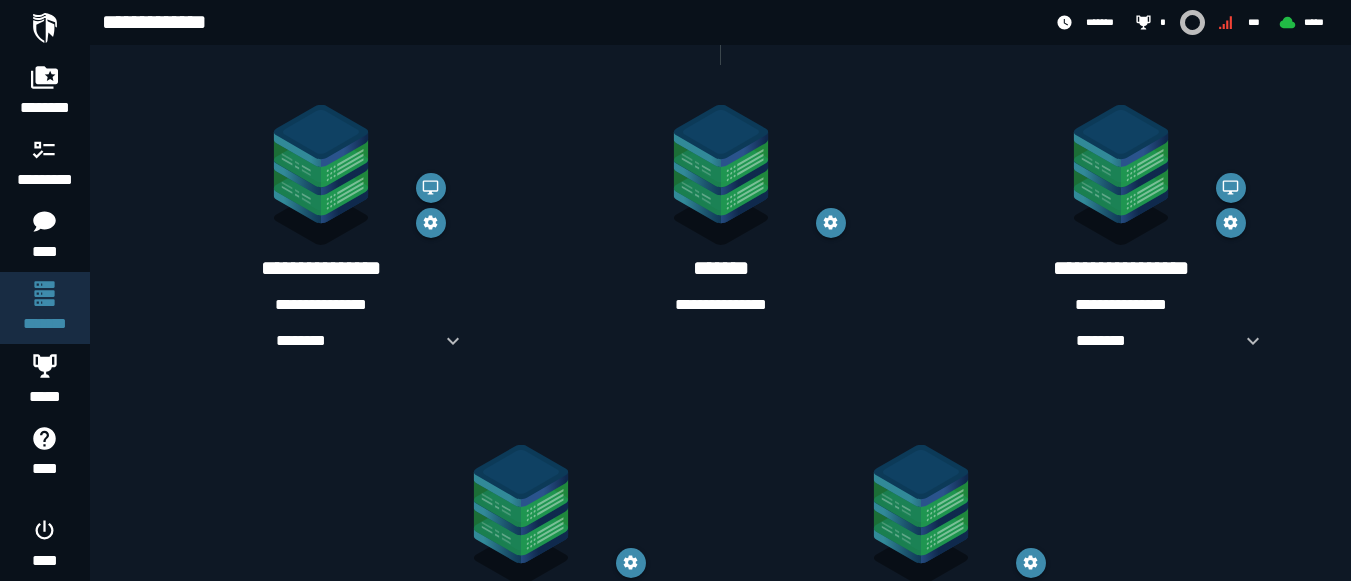 scroll, scrollTop: 340, scrollLeft: 0, axis: vertical 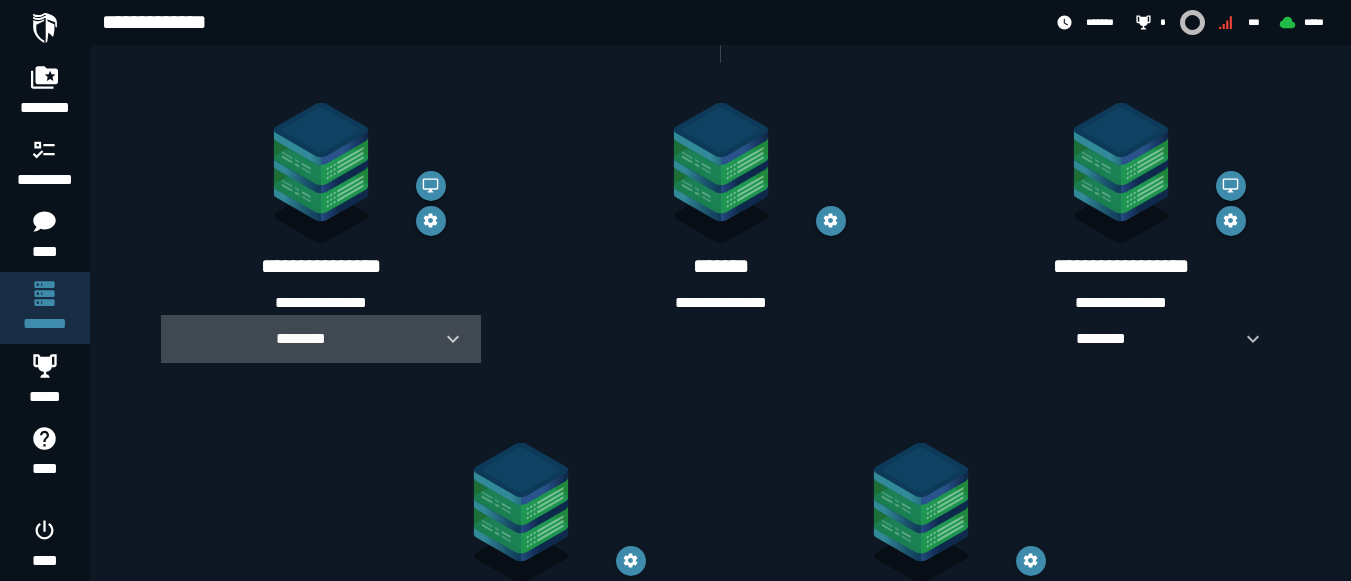 click 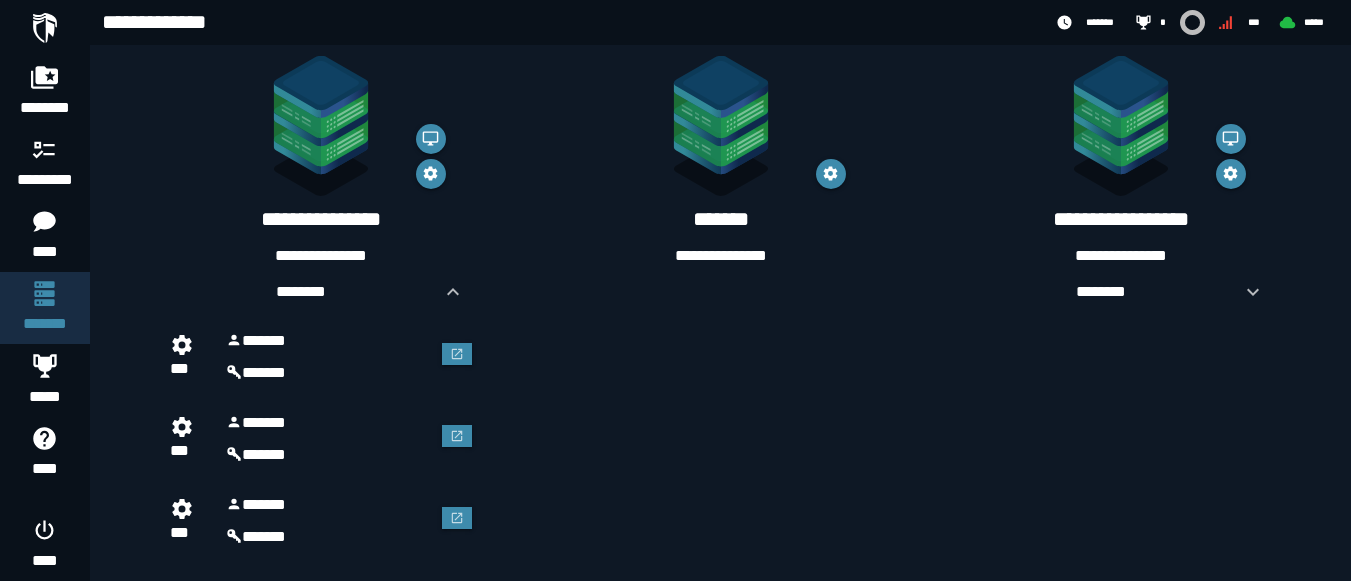 scroll, scrollTop: 410, scrollLeft: 0, axis: vertical 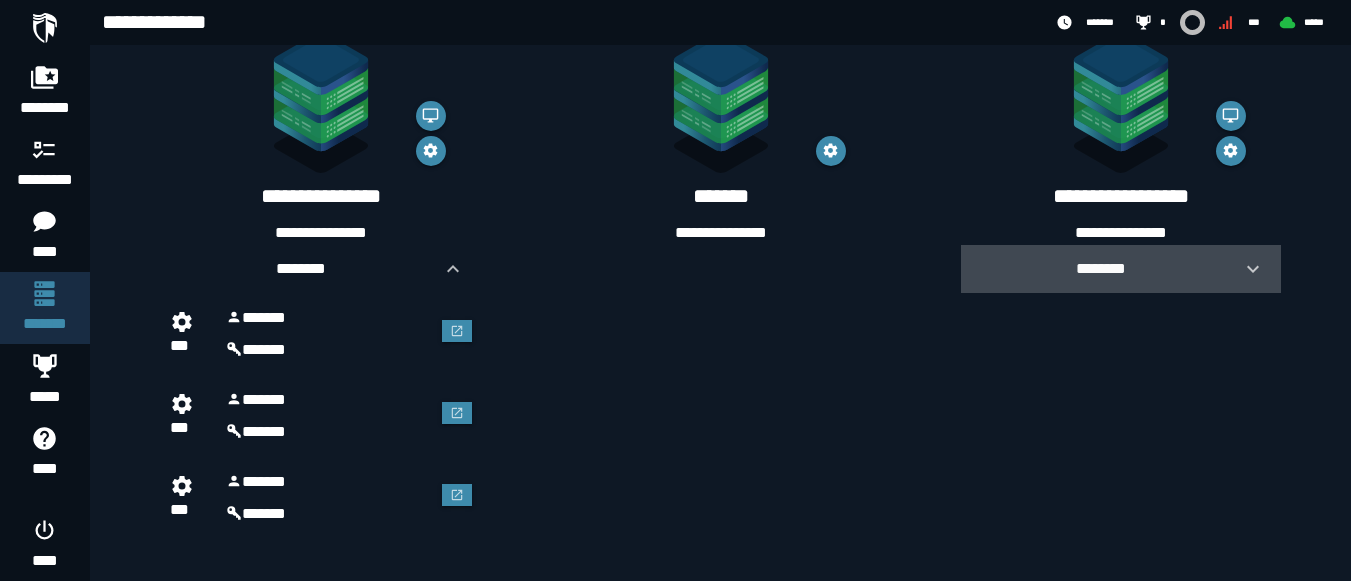 click 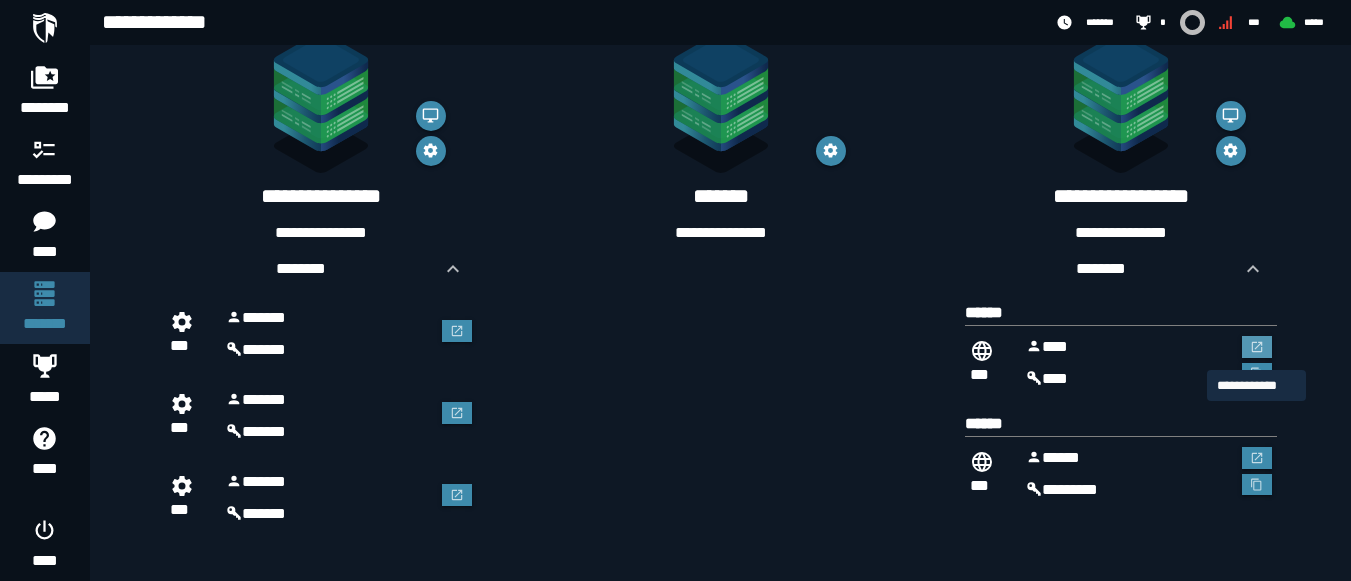 click 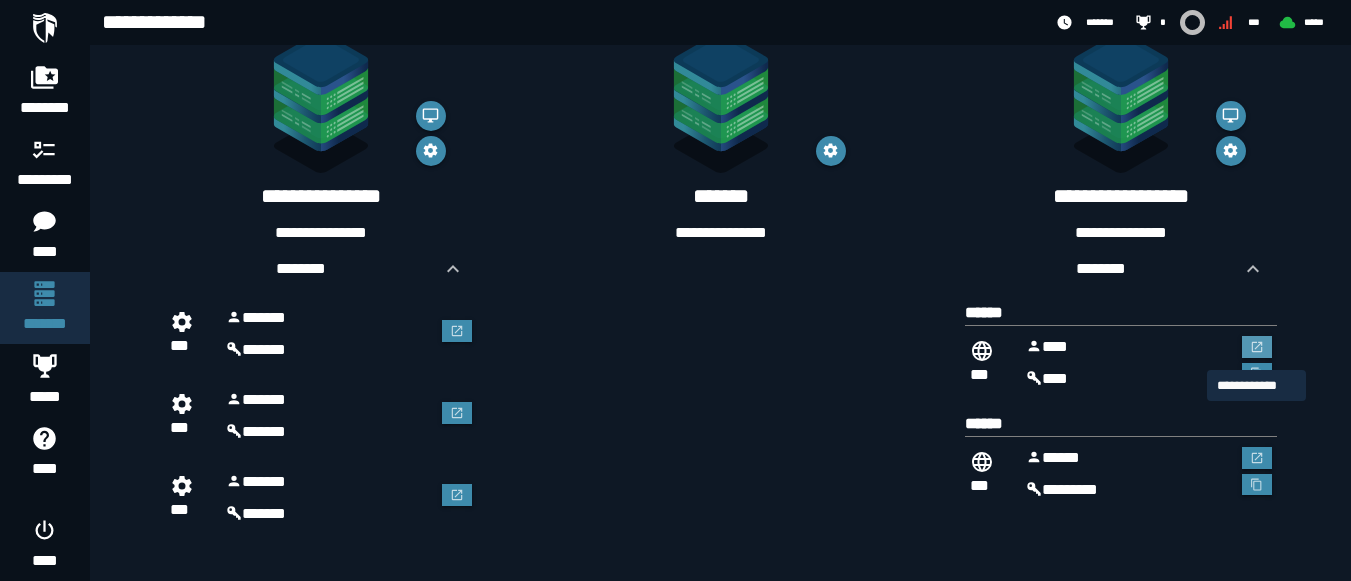 scroll, scrollTop: 0, scrollLeft: 0, axis: both 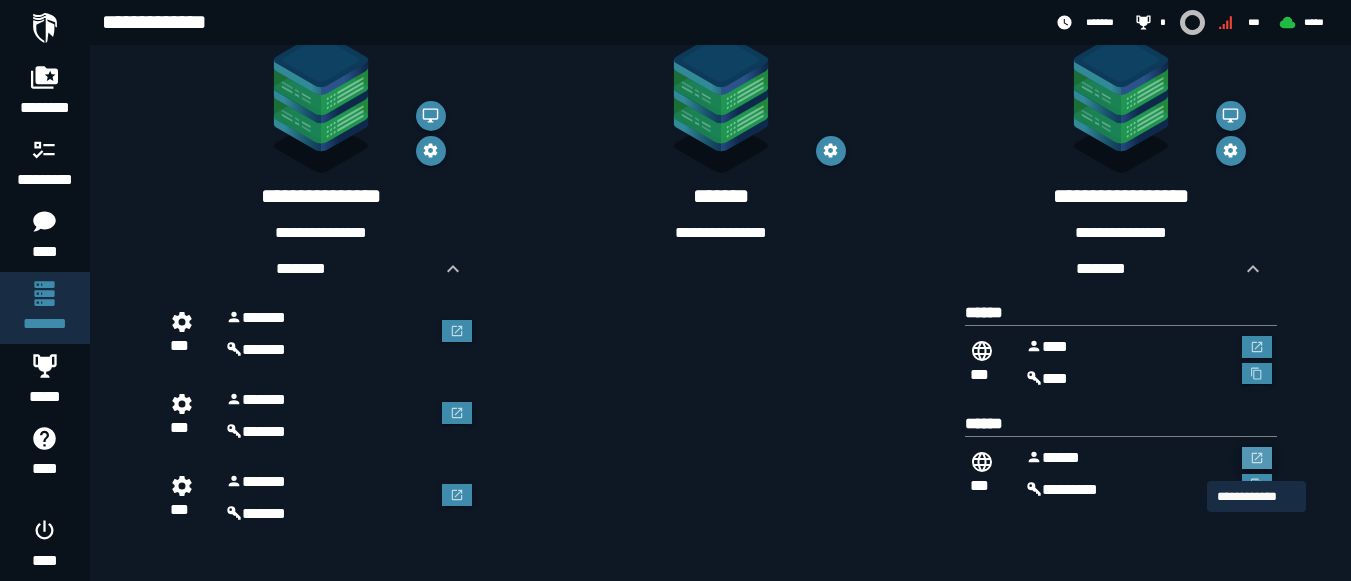 click at bounding box center [1257, 458] 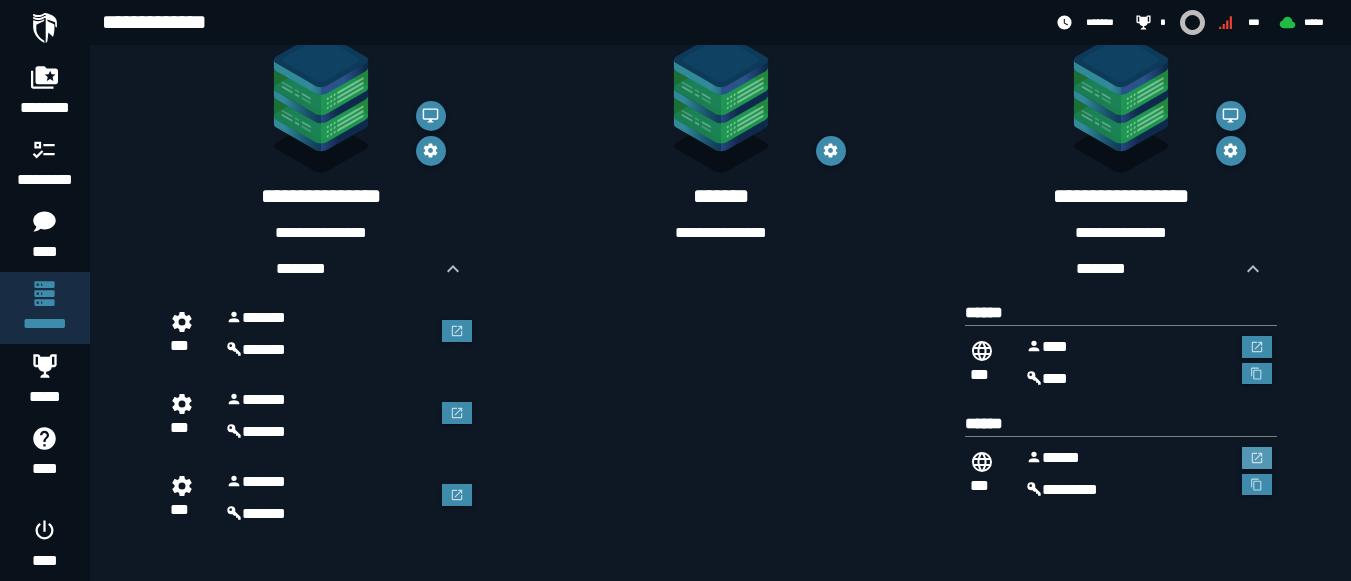 scroll, scrollTop: 410, scrollLeft: 0, axis: vertical 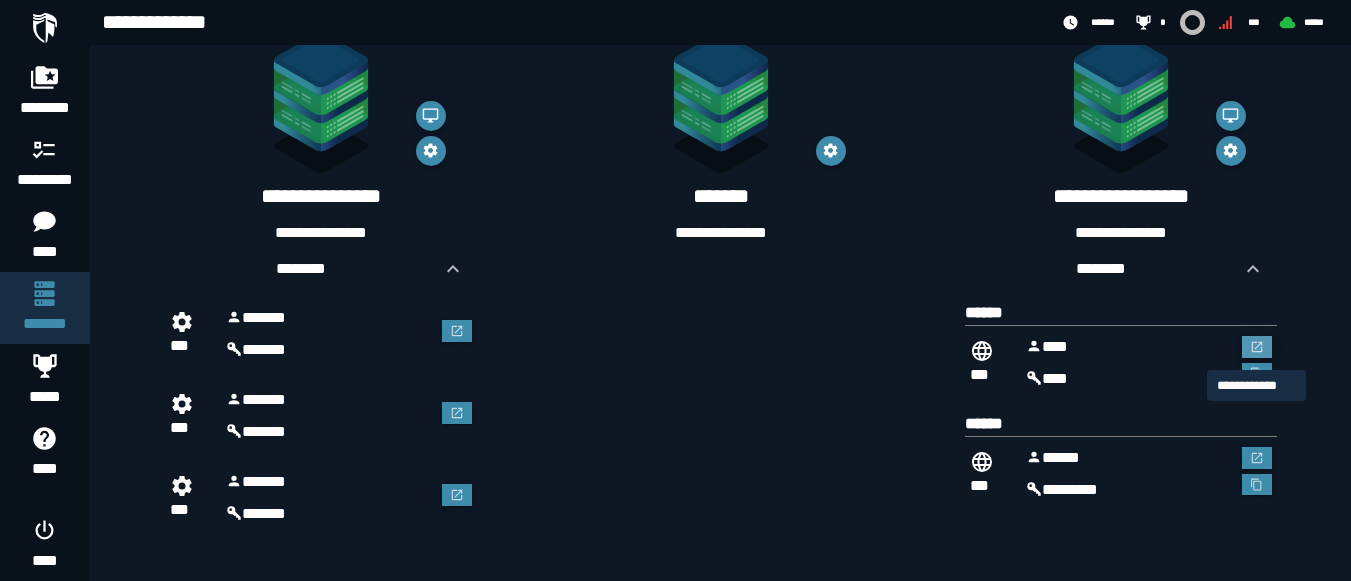click 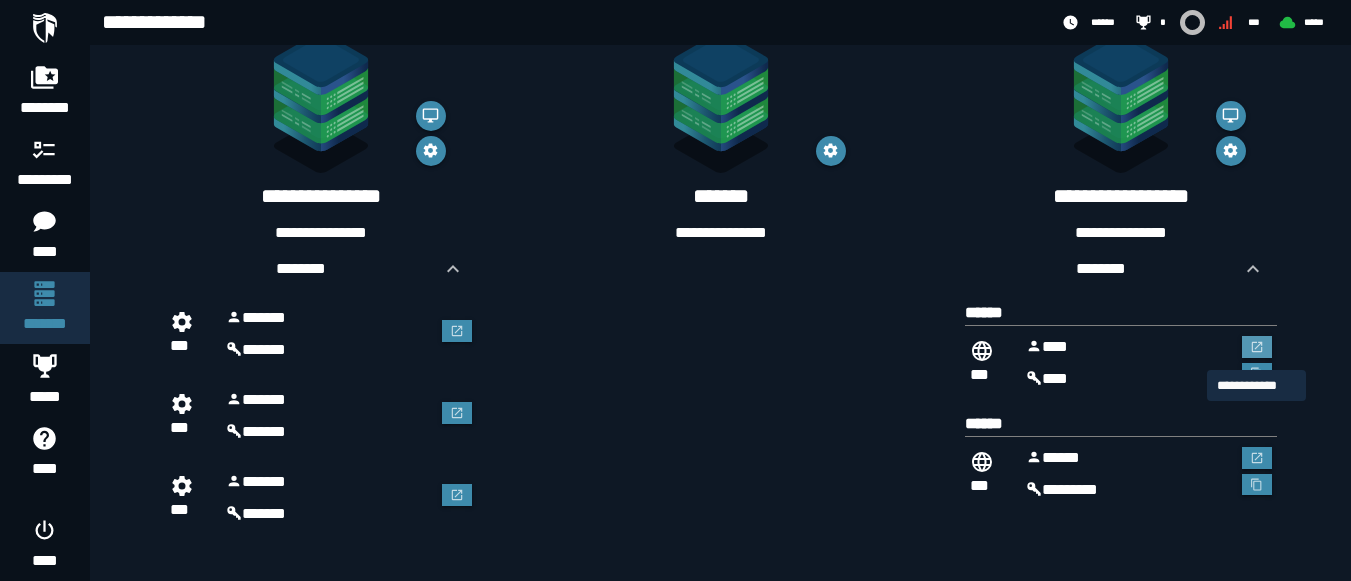 scroll, scrollTop: 0, scrollLeft: 0, axis: both 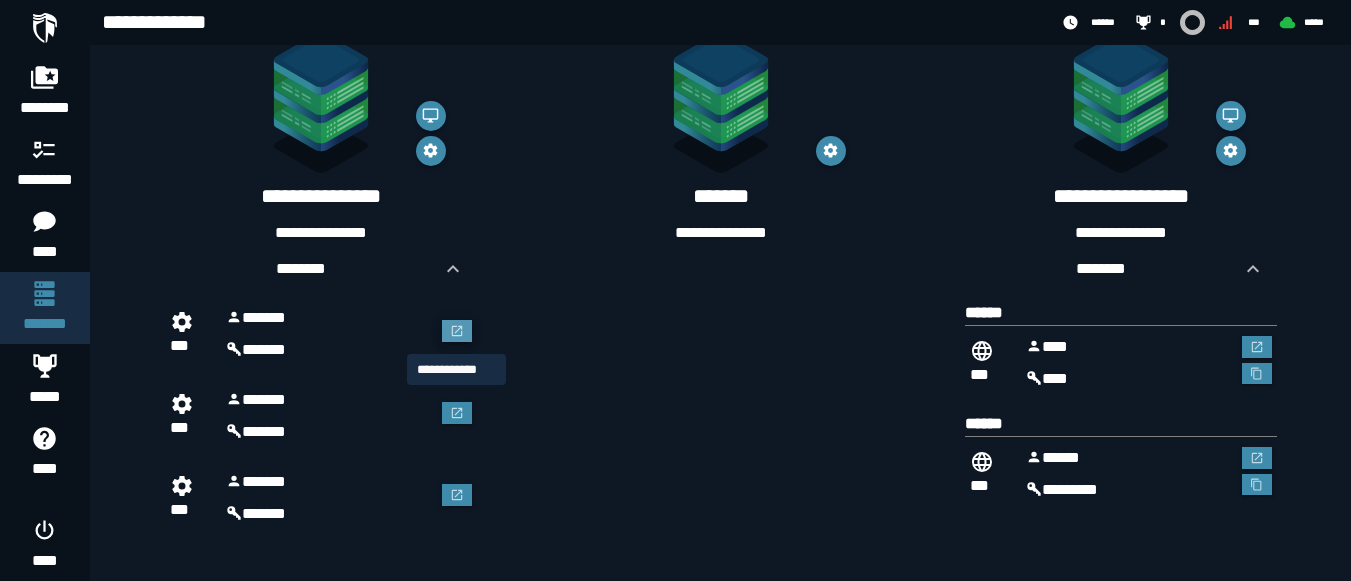 click 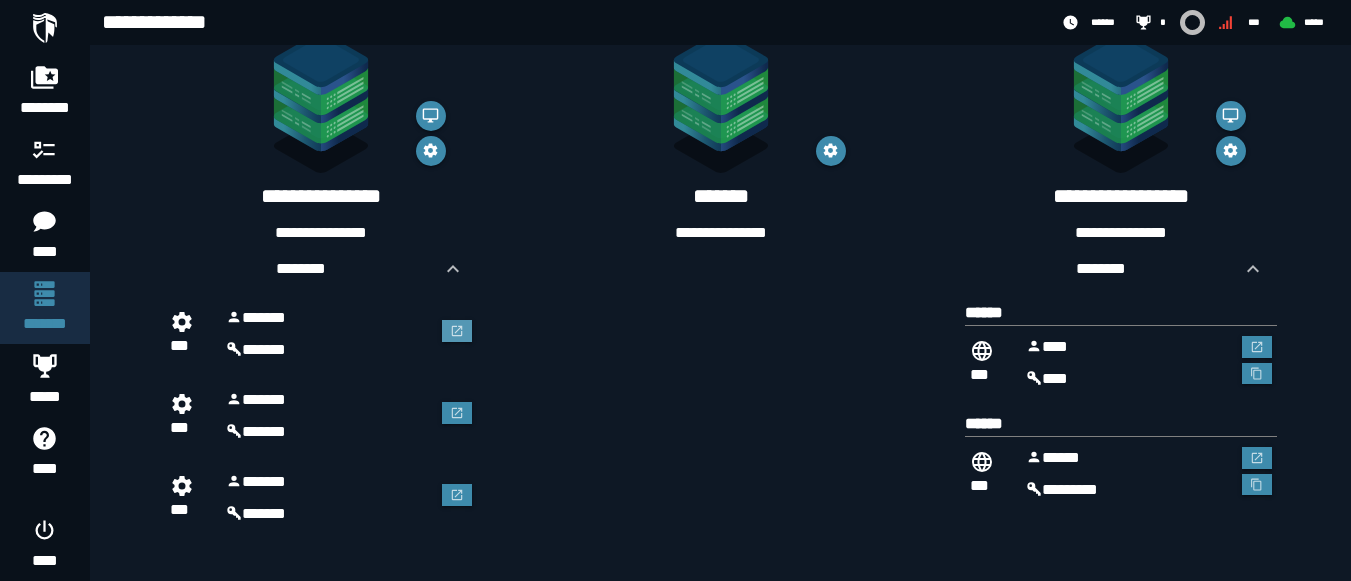 scroll, scrollTop: 410, scrollLeft: 0, axis: vertical 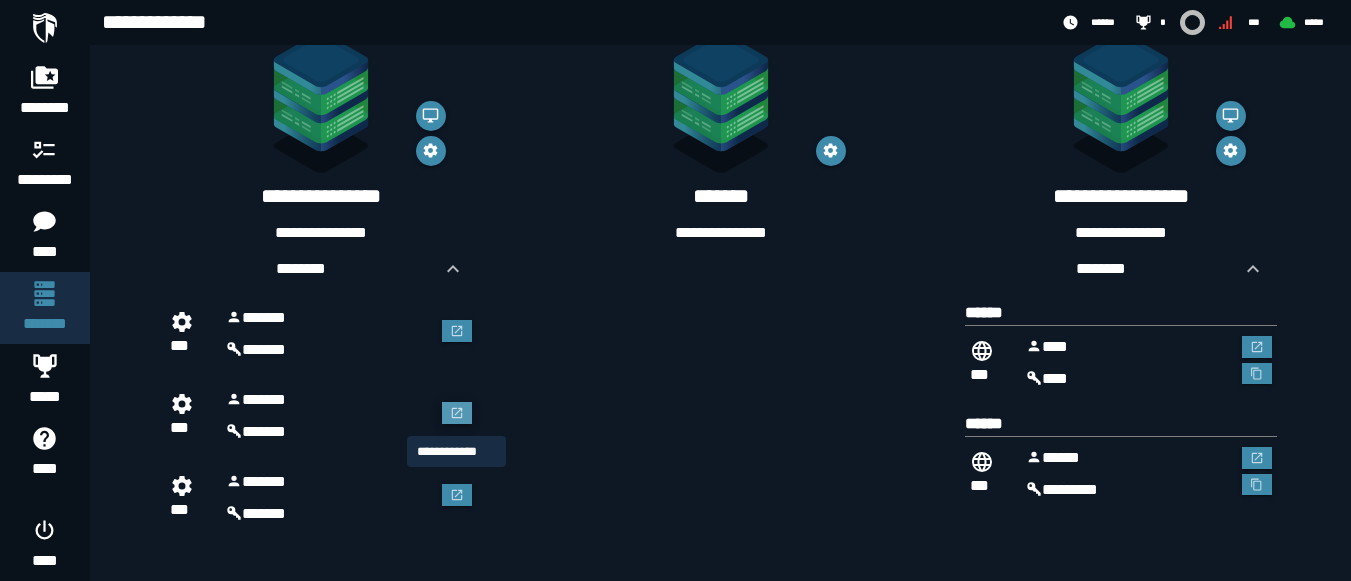 click 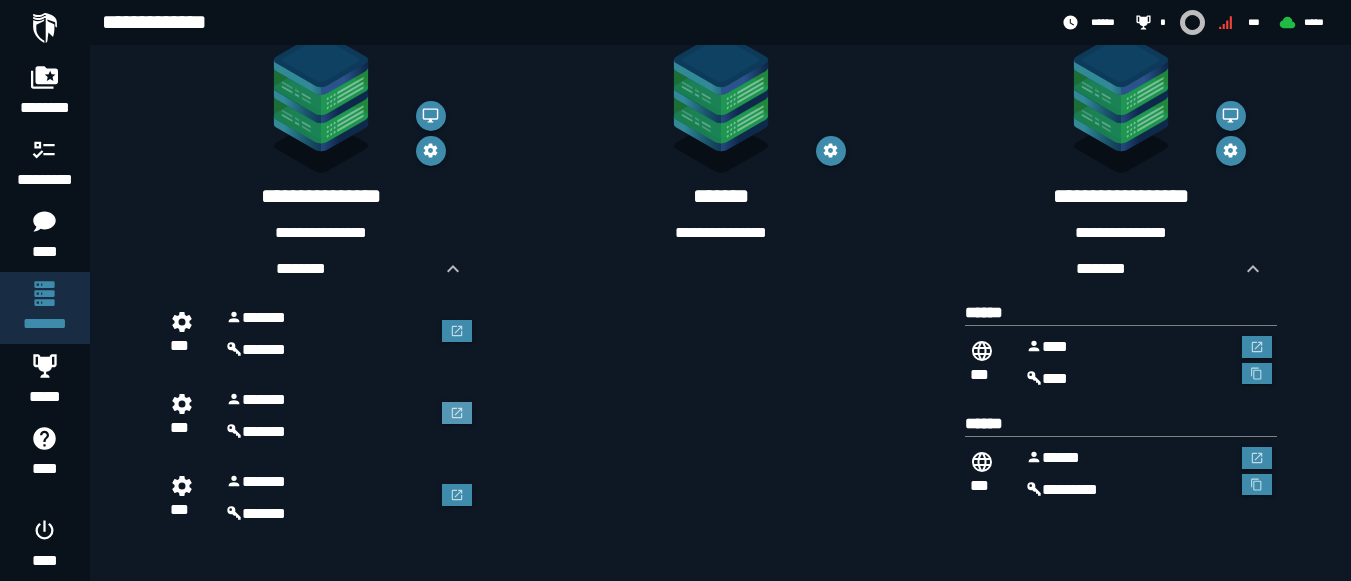scroll, scrollTop: 410, scrollLeft: 0, axis: vertical 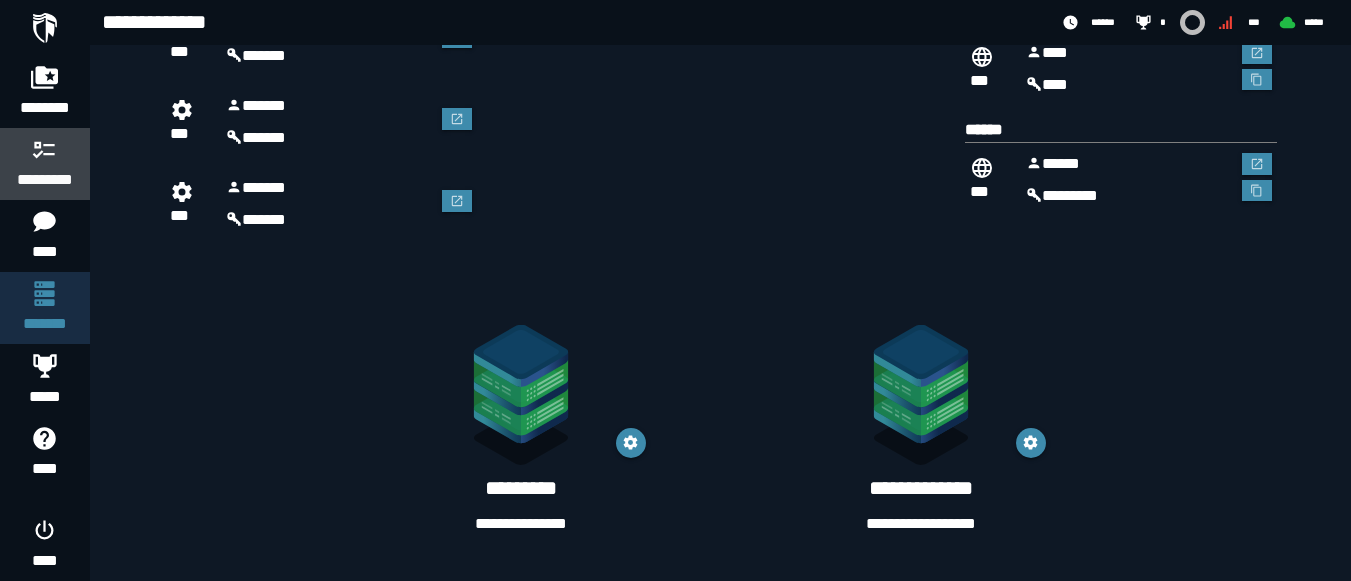 click 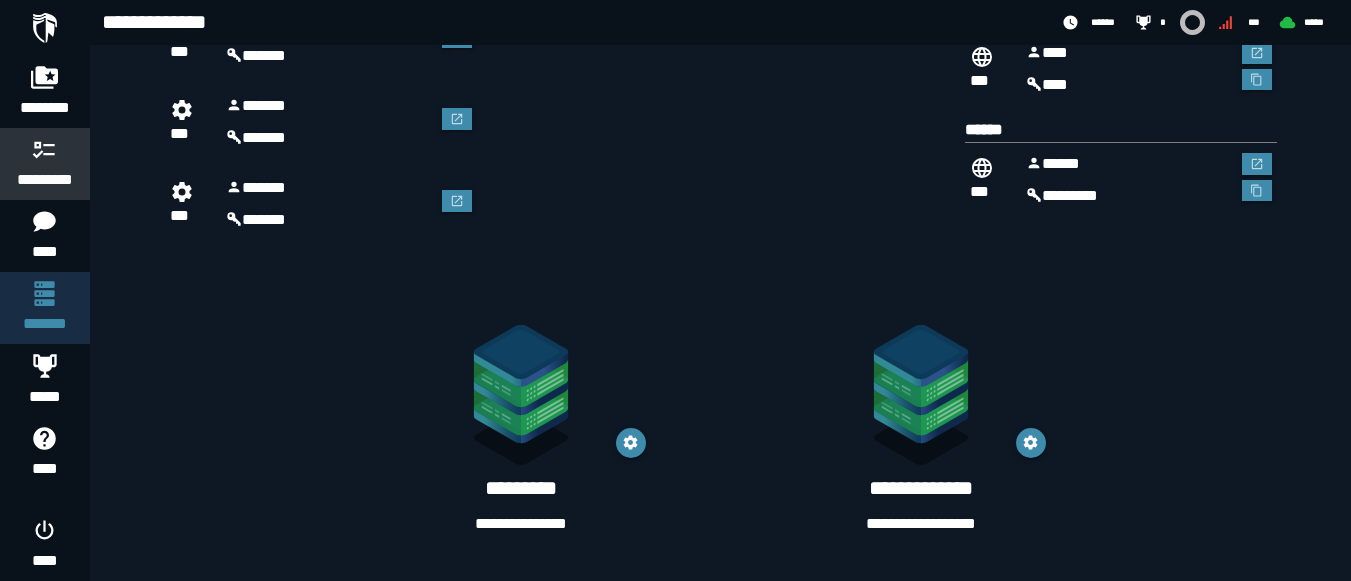 scroll, scrollTop: 0, scrollLeft: 0, axis: both 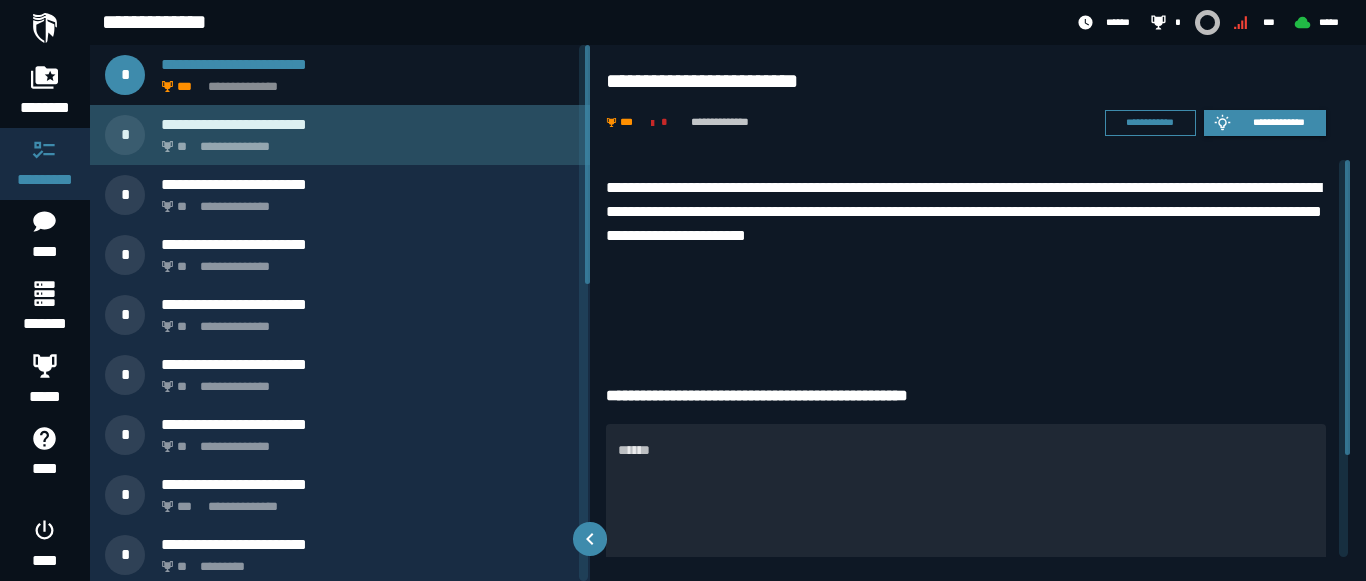 click on "**********" 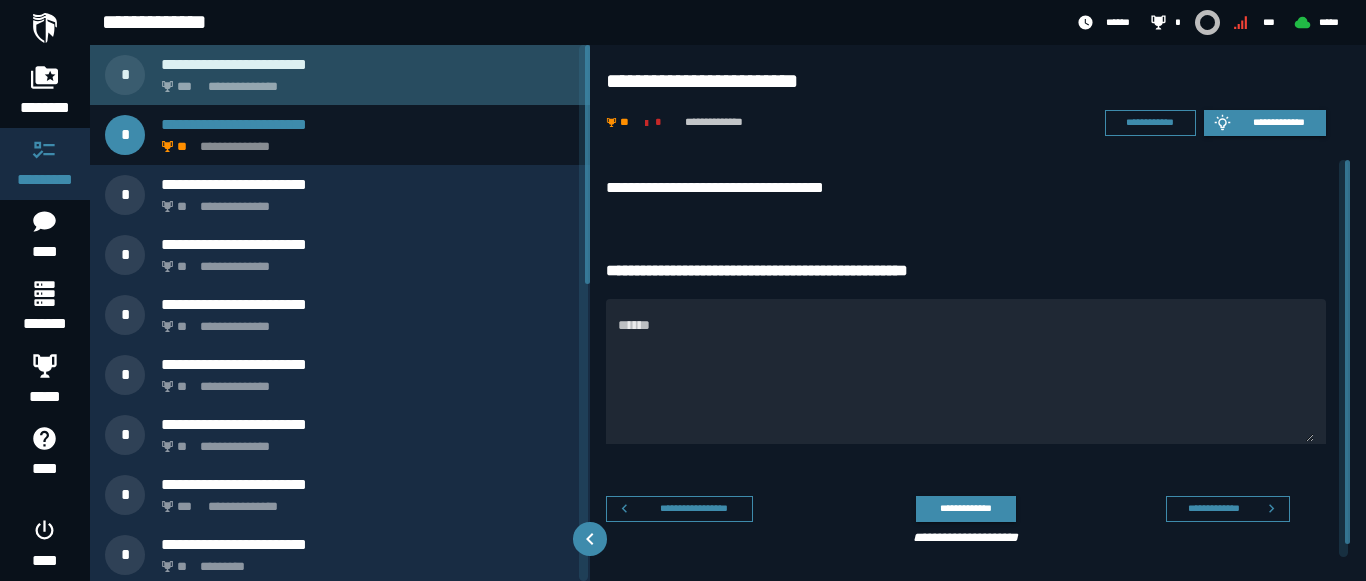 click on "**********" 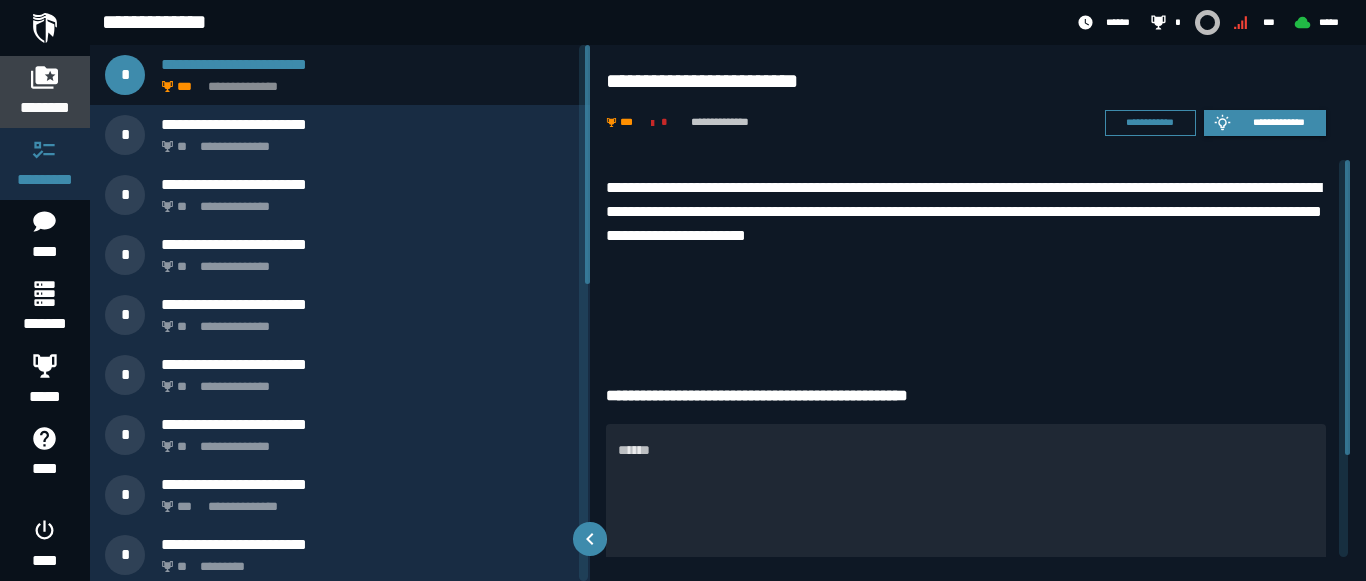 click on "********" at bounding box center [45, 92] 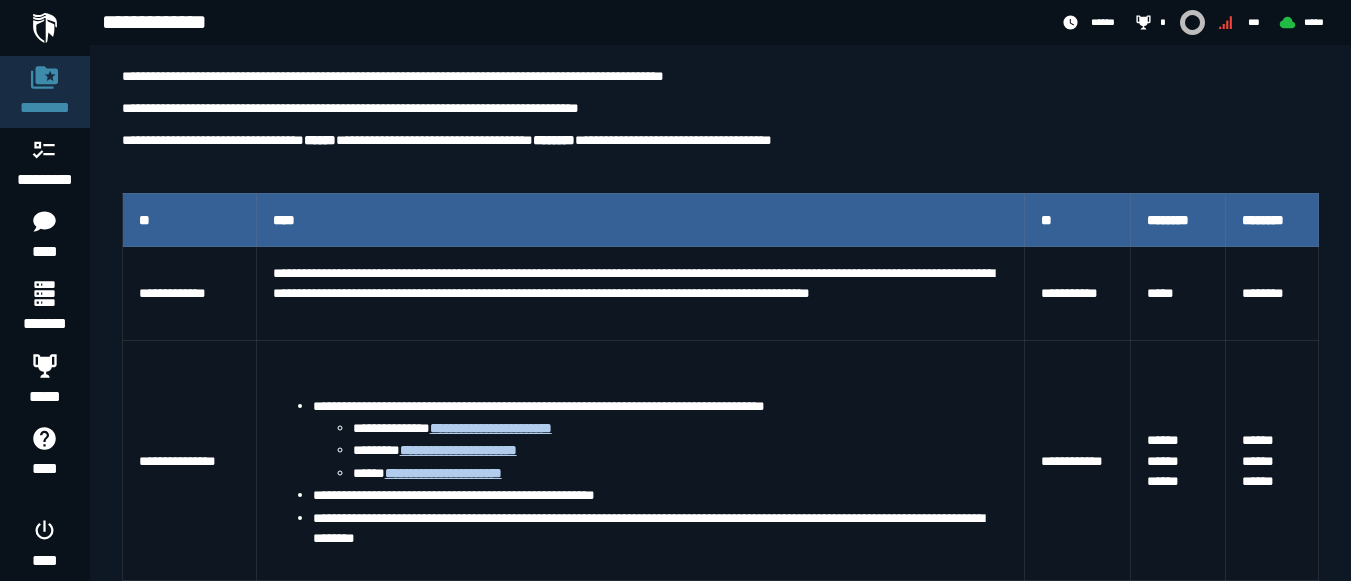 scroll, scrollTop: 307, scrollLeft: 0, axis: vertical 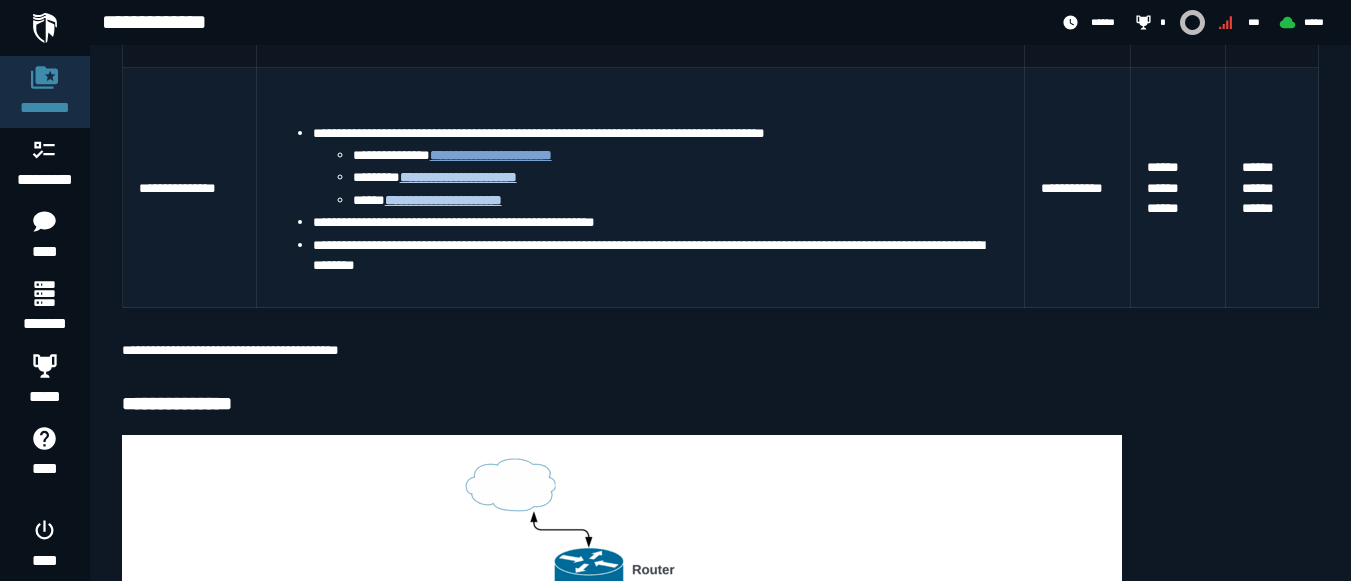 click on "**********" at bounding box center [491, 155] 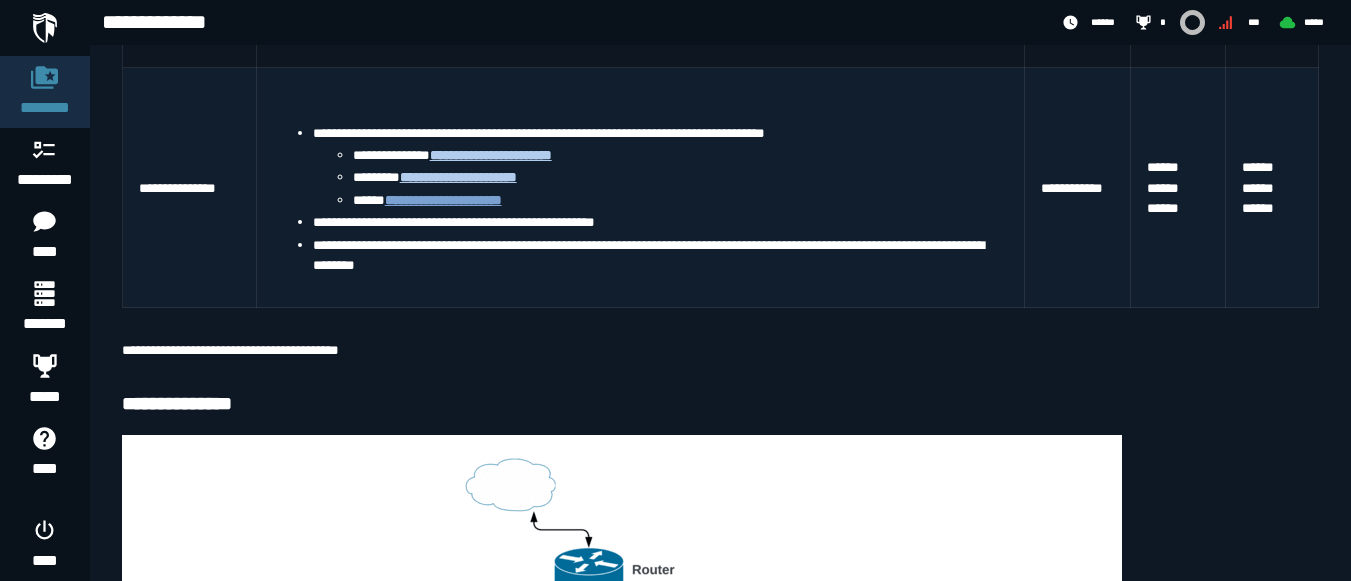 click on "**********" at bounding box center (443, 200) 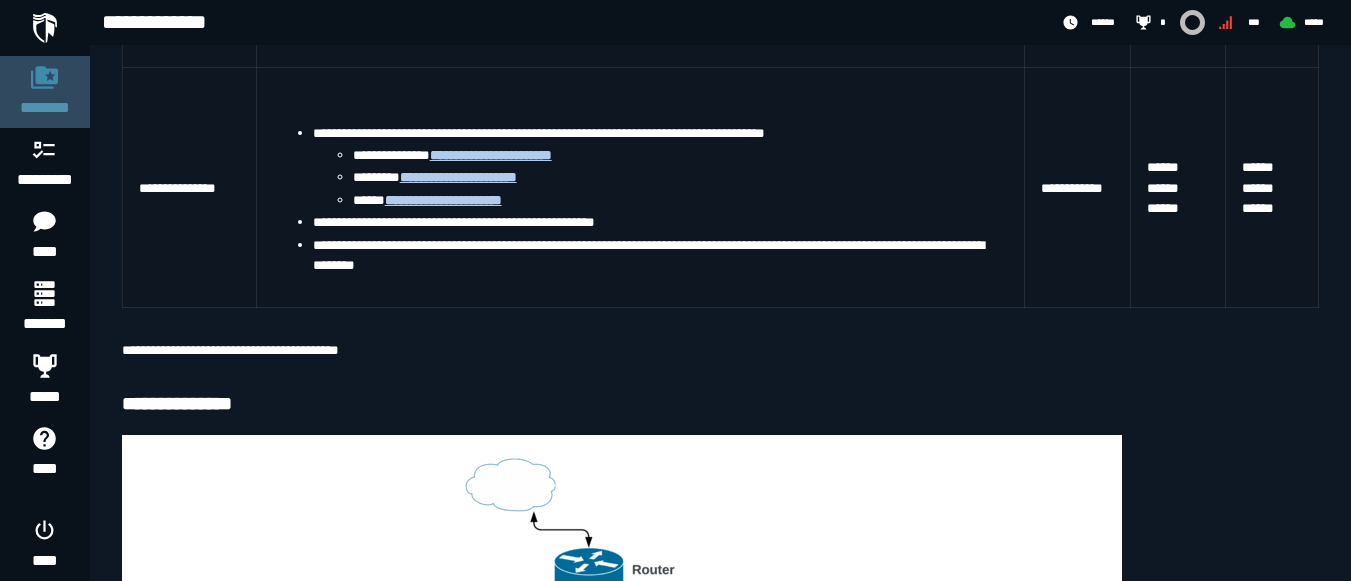 click on "********" at bounding box center (45, 108) 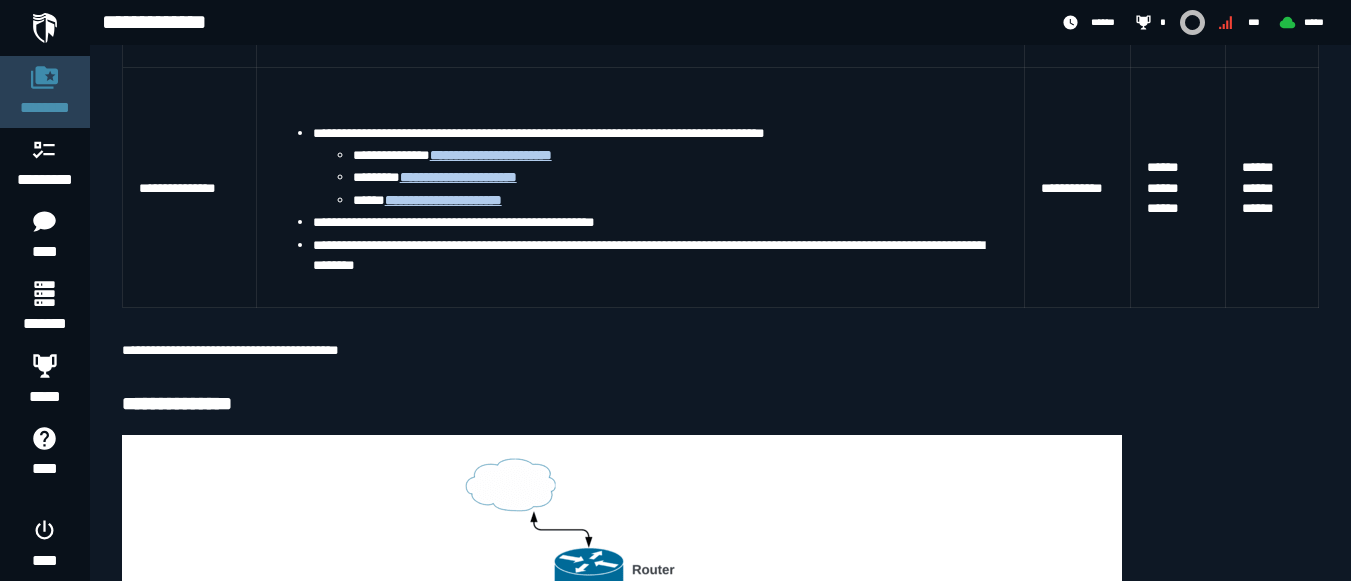 scroll, scrollTop: 0, scrollLeft: 0, axis: both 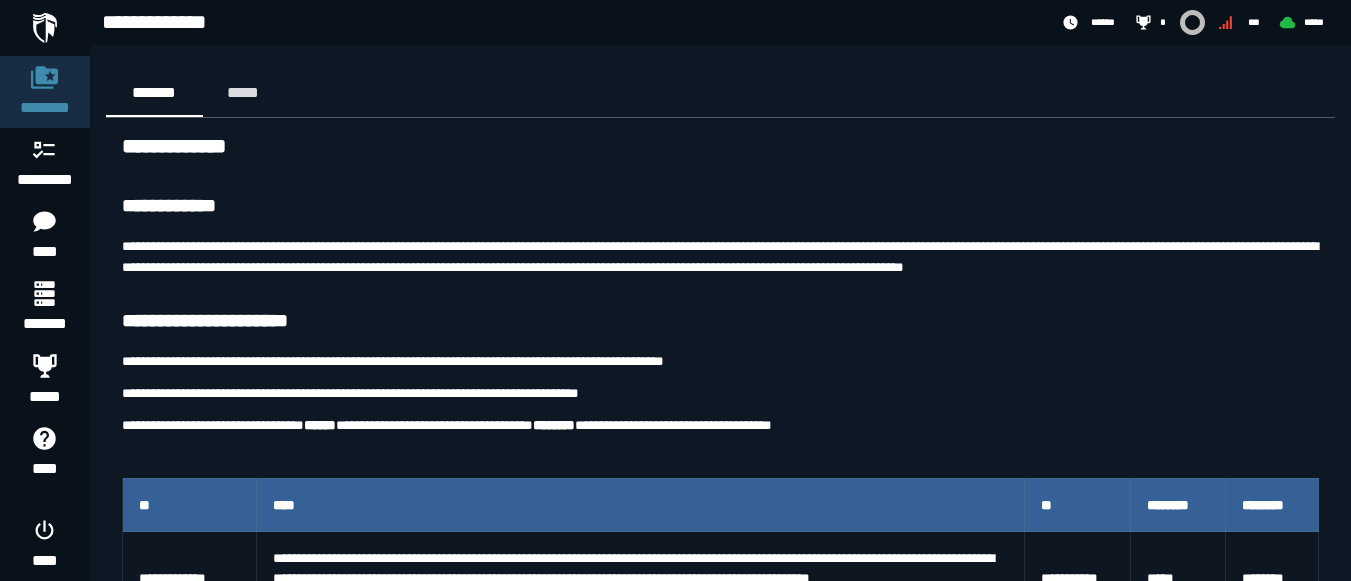 click at bounding box center [45, 28] 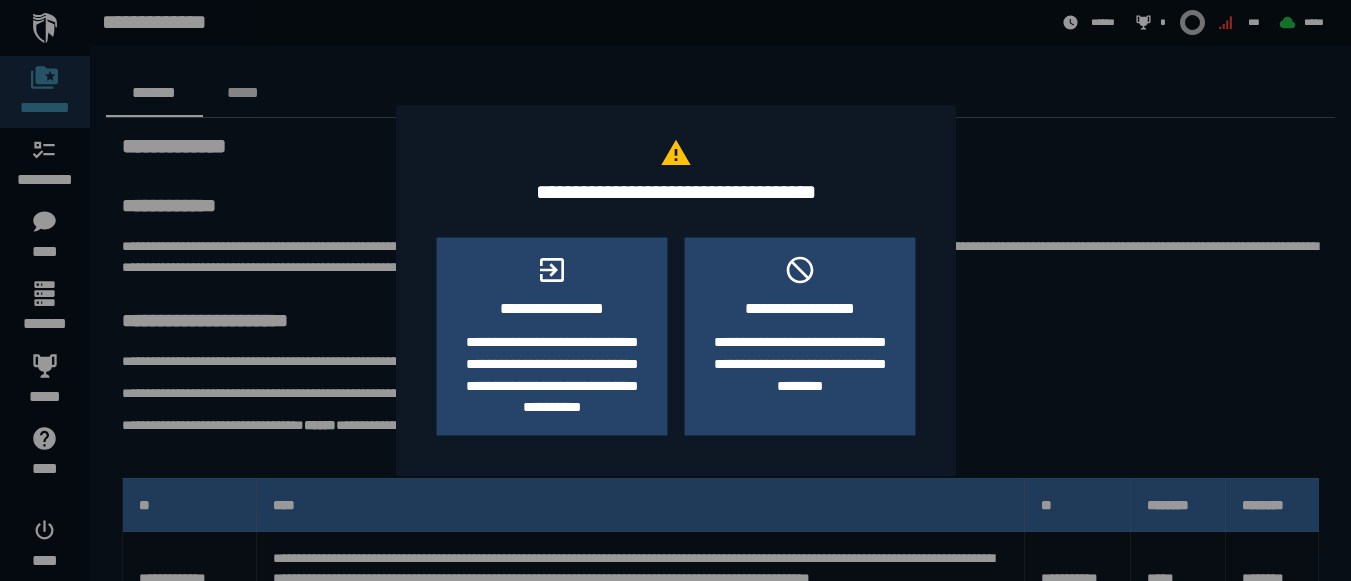 click at bounding box center [675, 290] 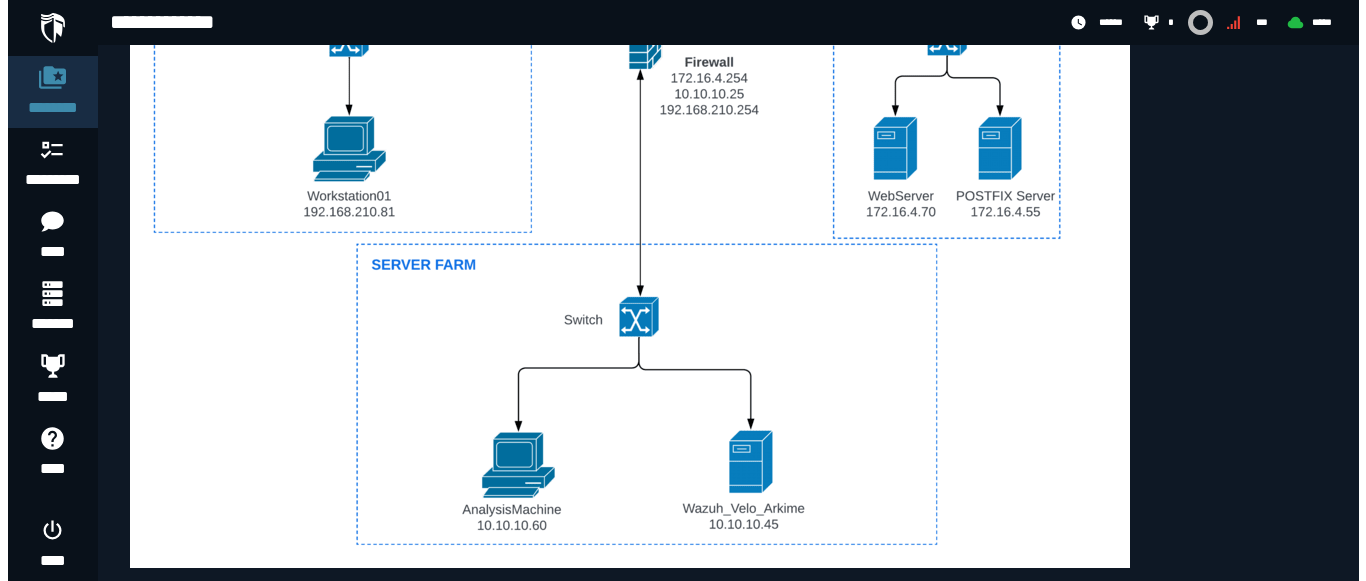 scroll, scrollTop: 0, scrollLeft: 0, axis: both 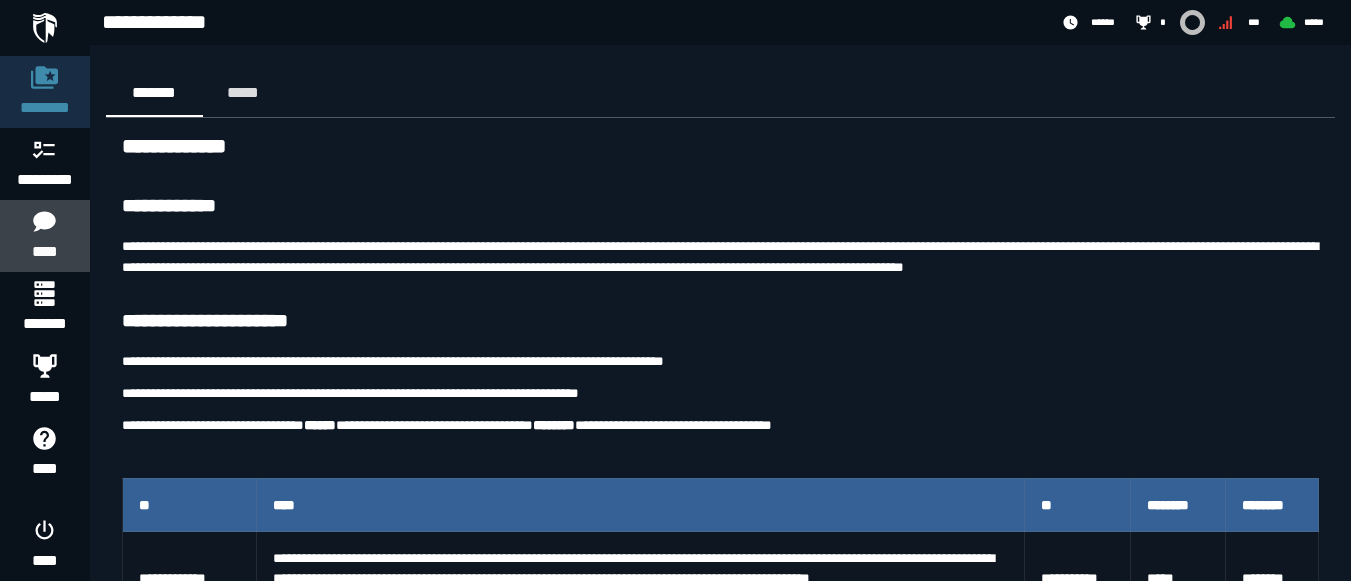 click 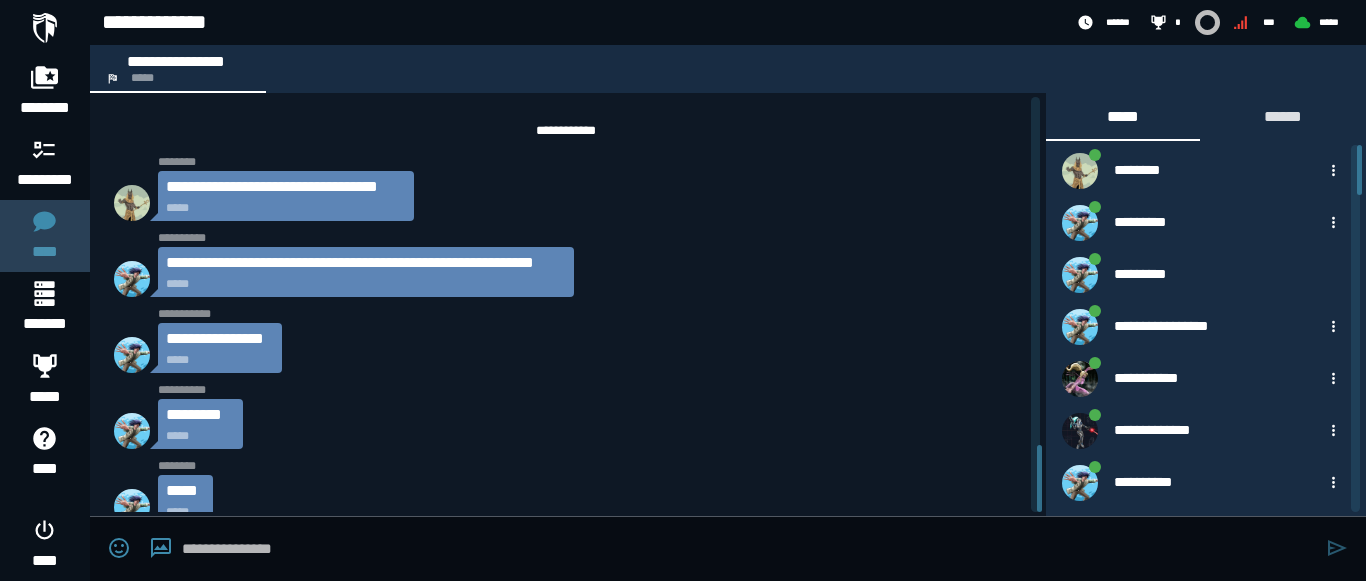 scroll, scrollTop: 2149, scrollLeft: 0, axis: vertical 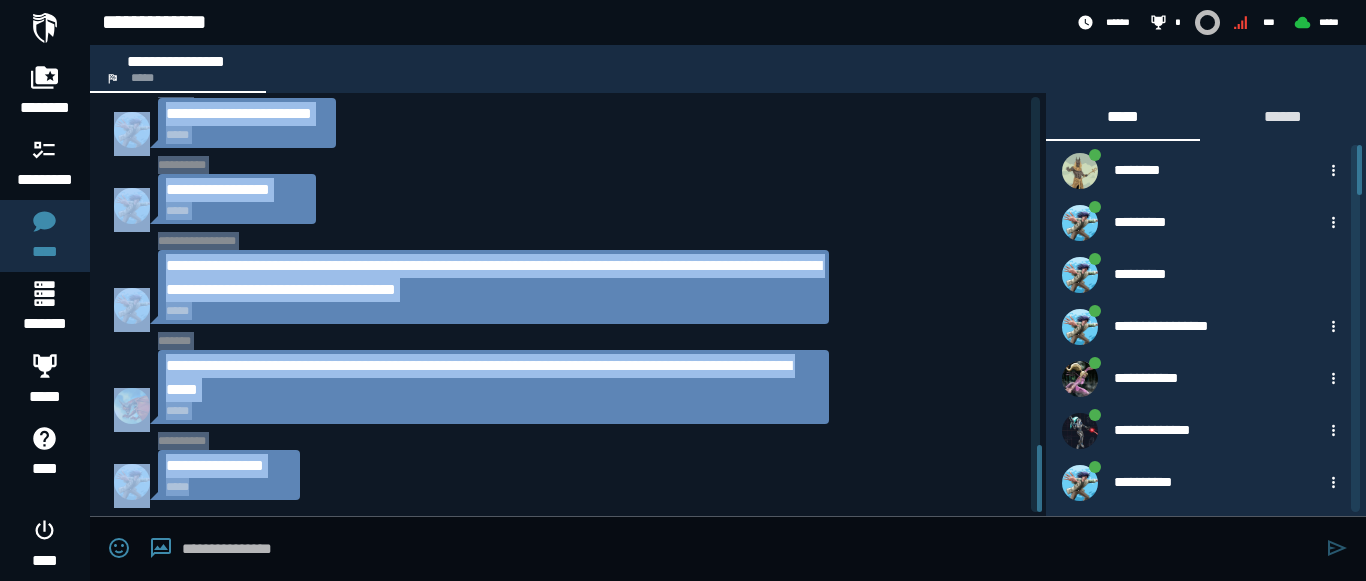 drag, startPoint x: 1045, startPoint y: 462, endPoint x: 1037, endPoint y: 455, distance: 10.630146 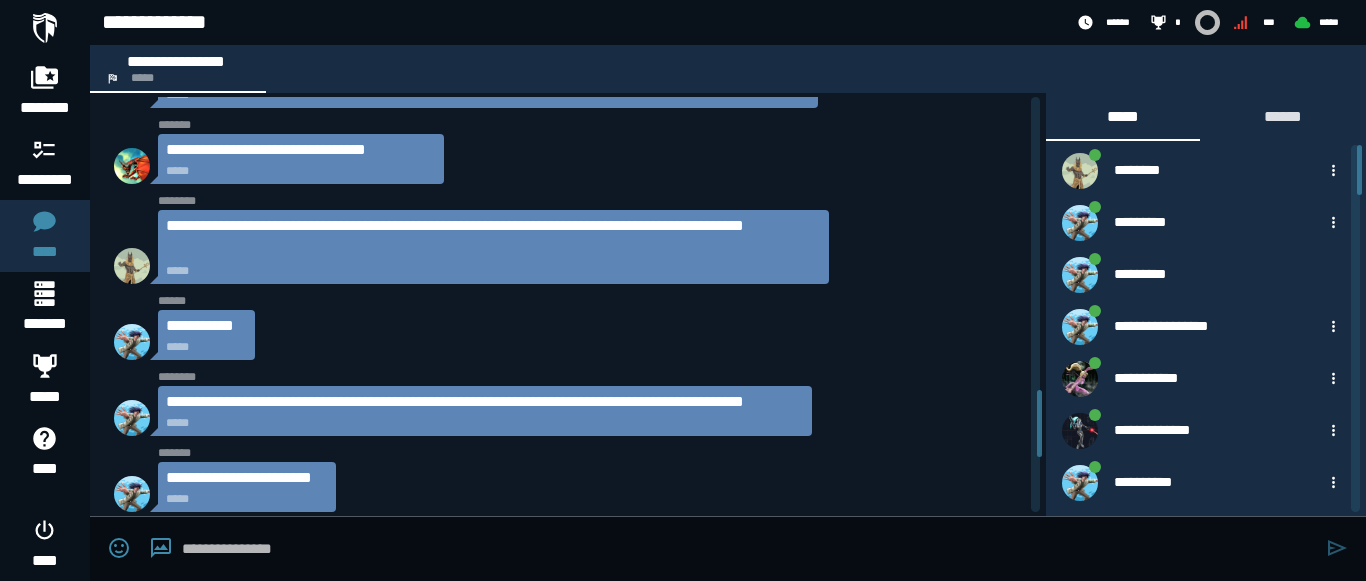 scroll, scrollTop: 1760, scrollLeft: 0, axis: vertical 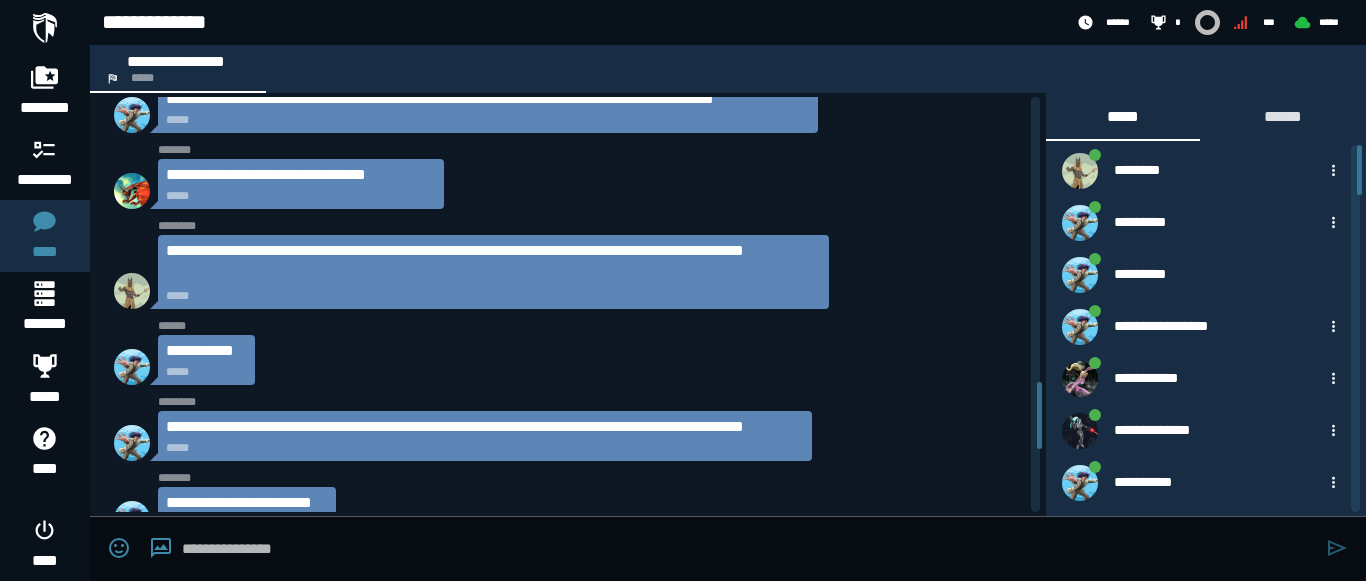 drag, startPoint x: 1036, startPoint y: 497, endPoint x: 1047, endPoint y: 434, distance: 63.953106 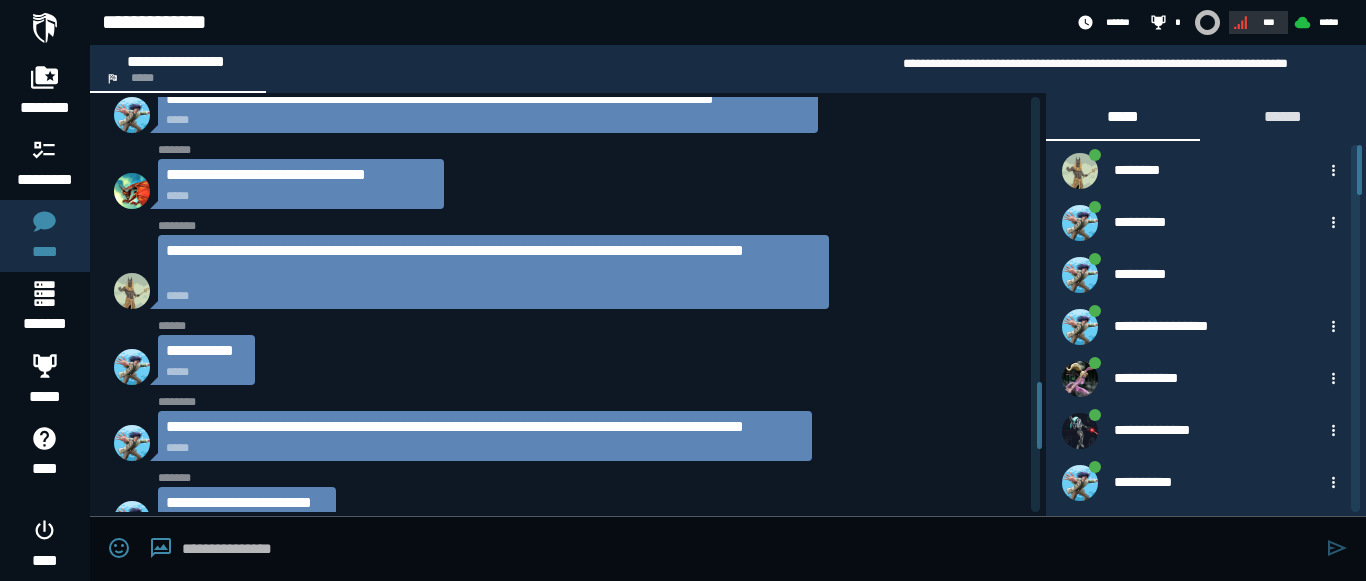 click on "***" at bounding box center (1256, 22) 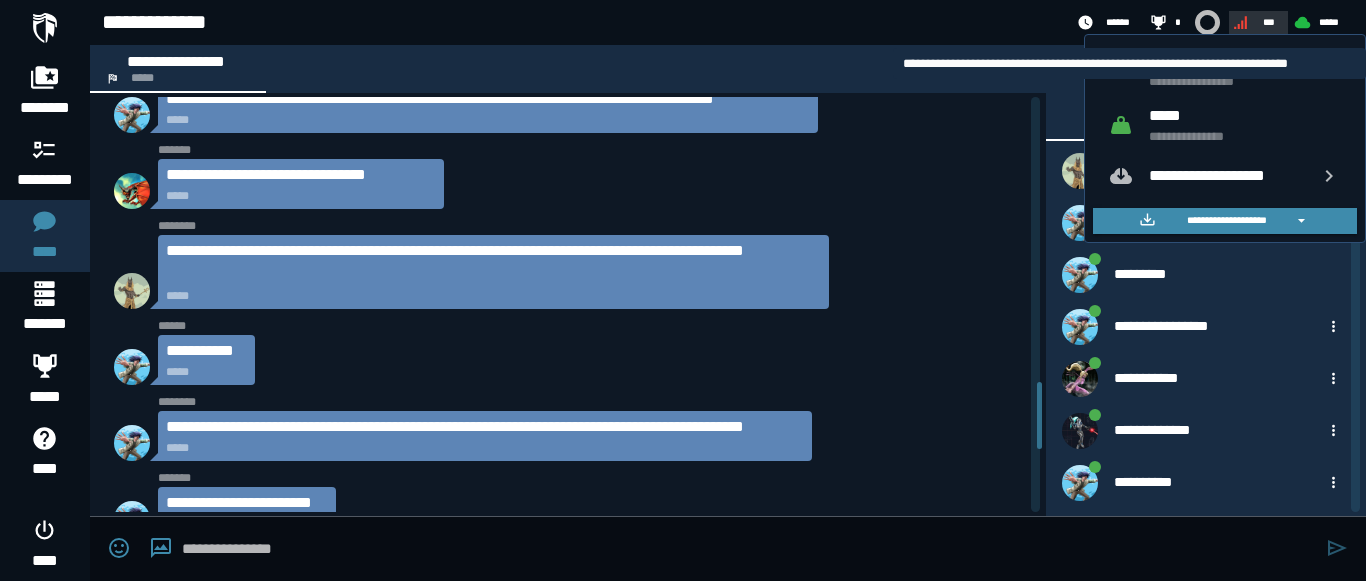 click on "***" at bounding box center (1269, 22) 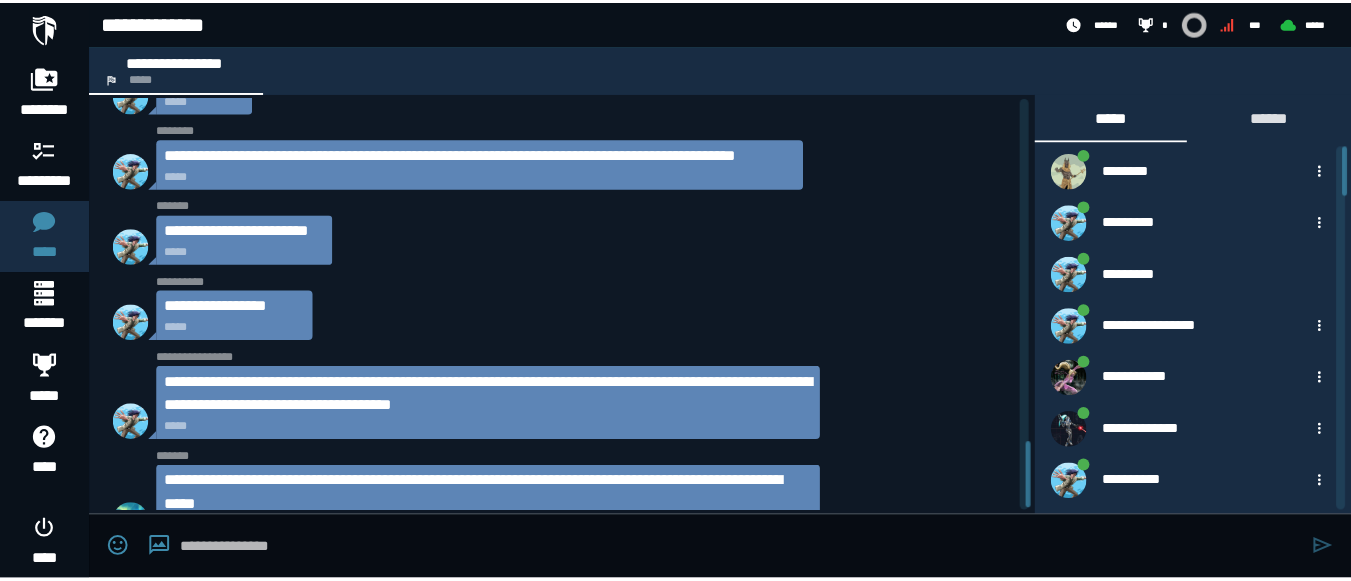 scroll, scrollTop: 2149, scrollLeft: 0, axis: vertical 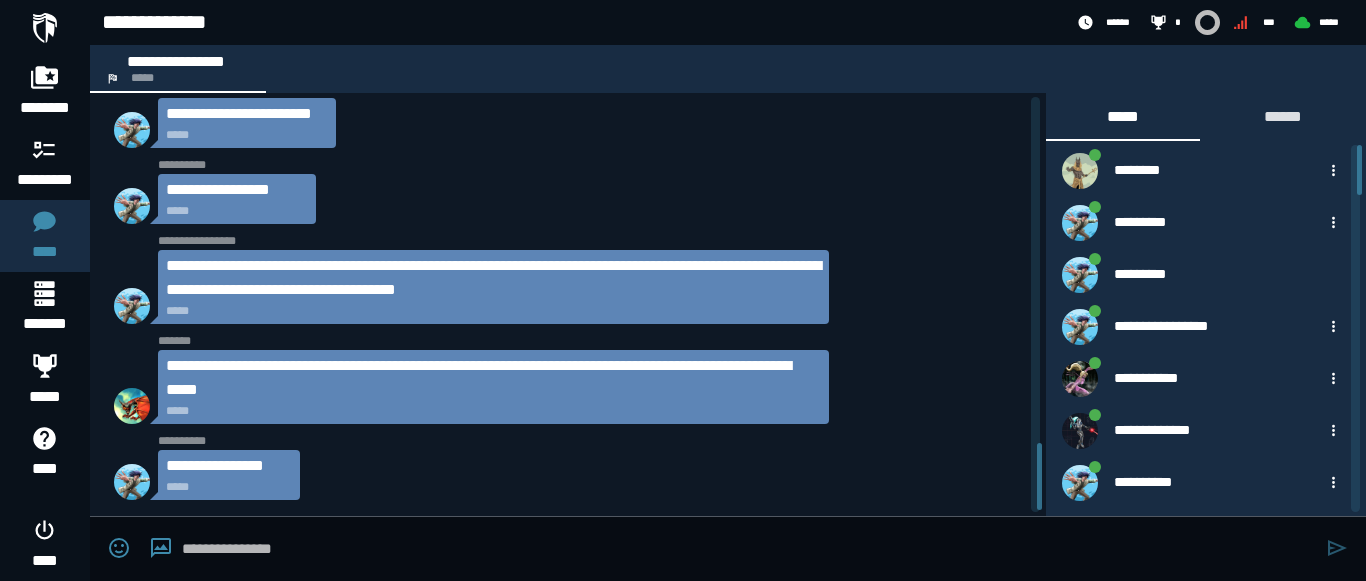 drag, startPoint x: 1039, startPoint y: 403, endPoint x: 1033, endPoint y: 480, distance: 77.23341 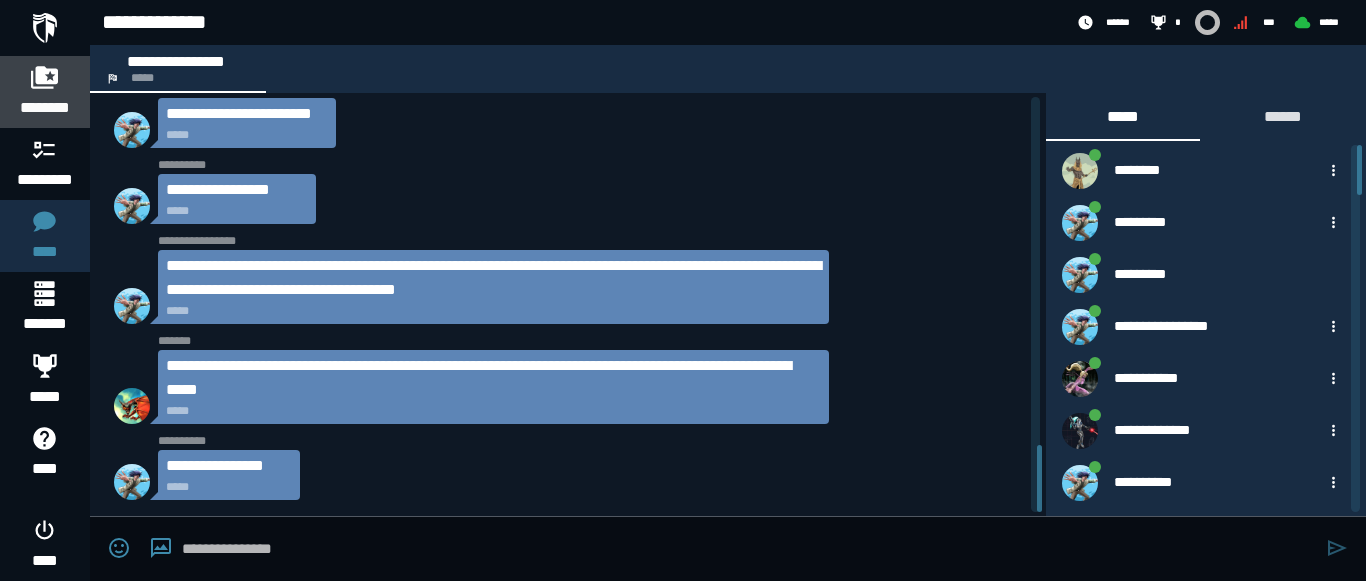click at bounding box center [45, 77] 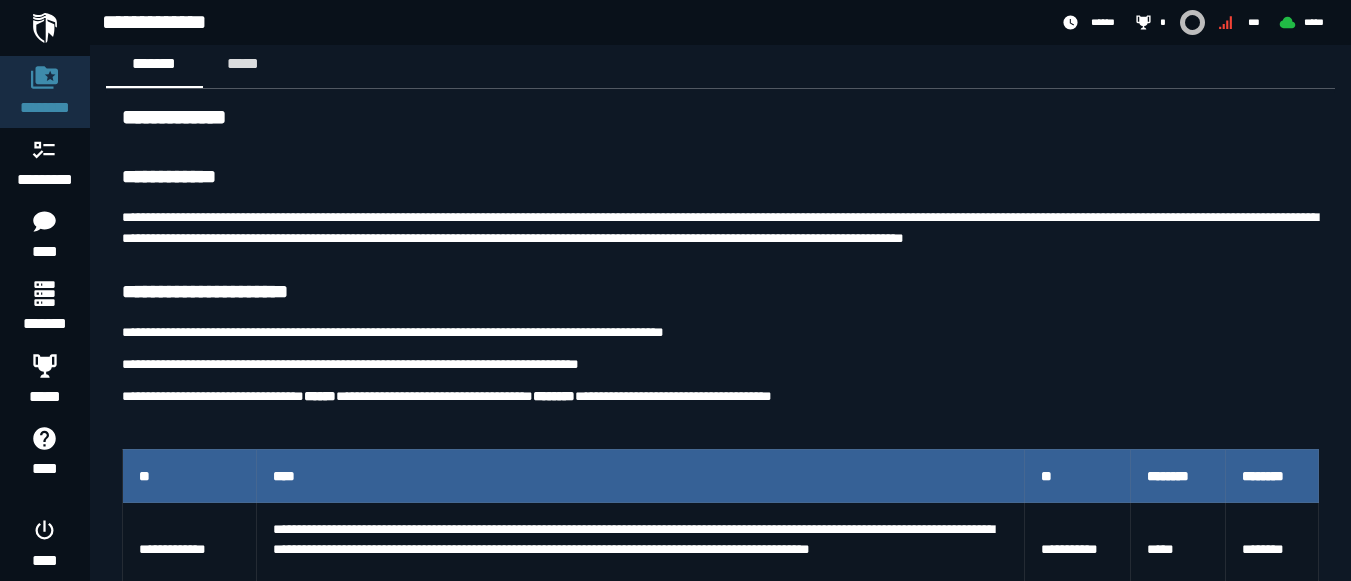 scroll, scrollTop: 0, scrollLeft: 0, axis: both 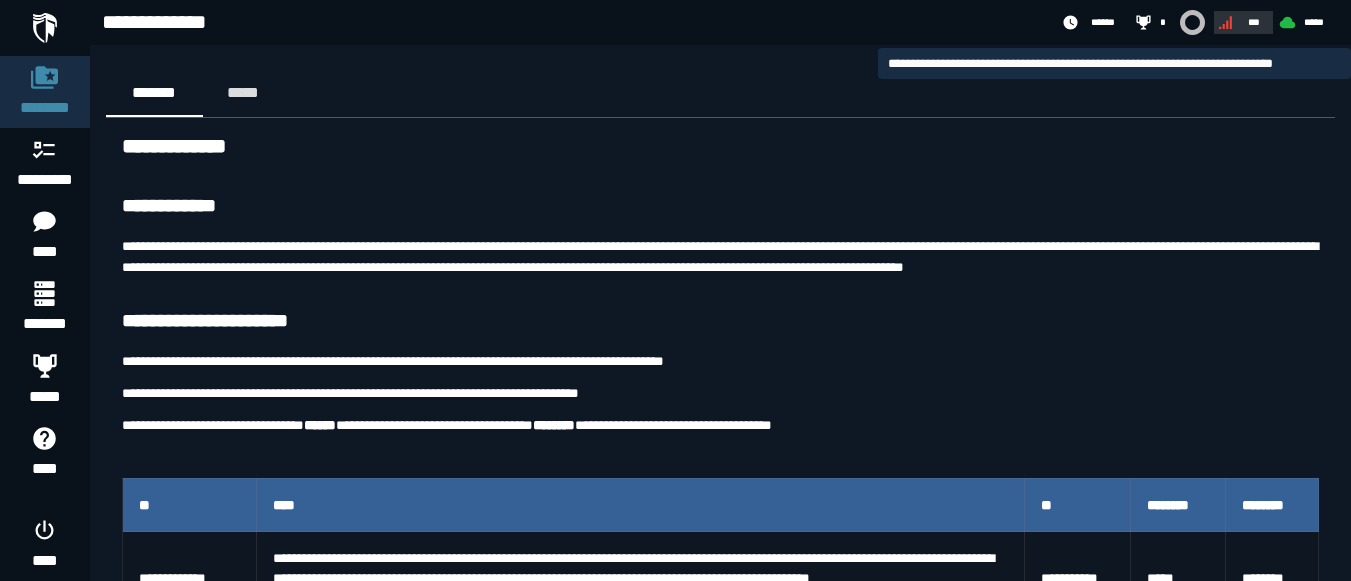 click 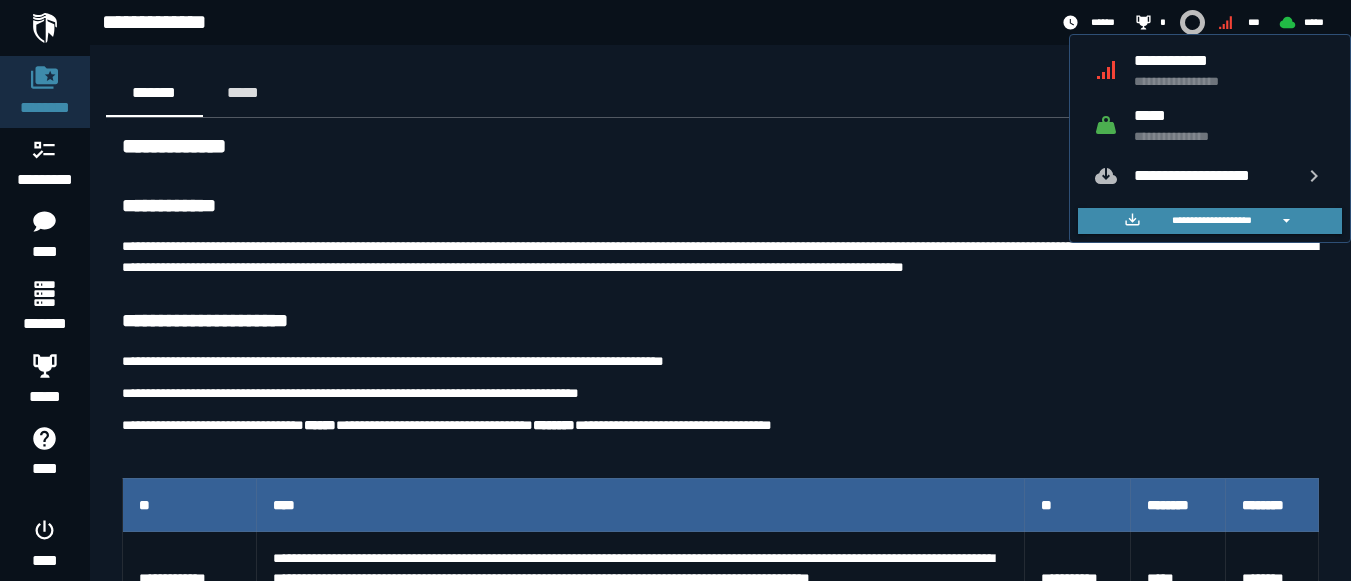 click on "**********" at bounding box center [1230, 81] 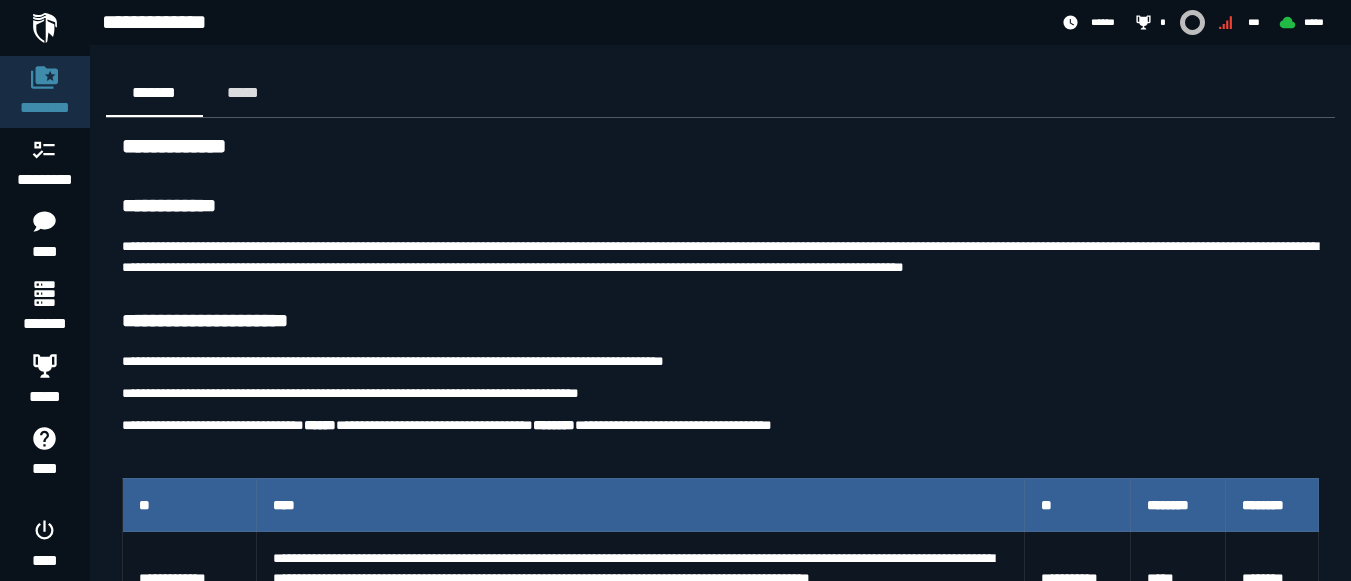 click on "******* *****" at bounding box center (720, 93) 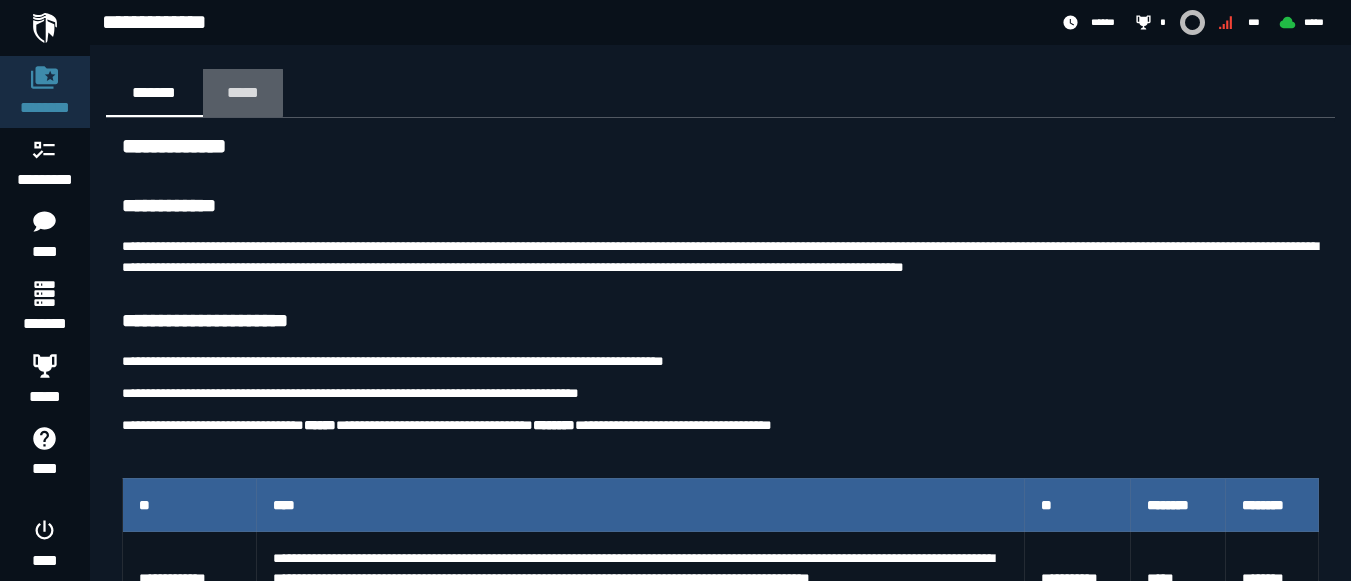 click on "*****" at bounding box center (243, 92) 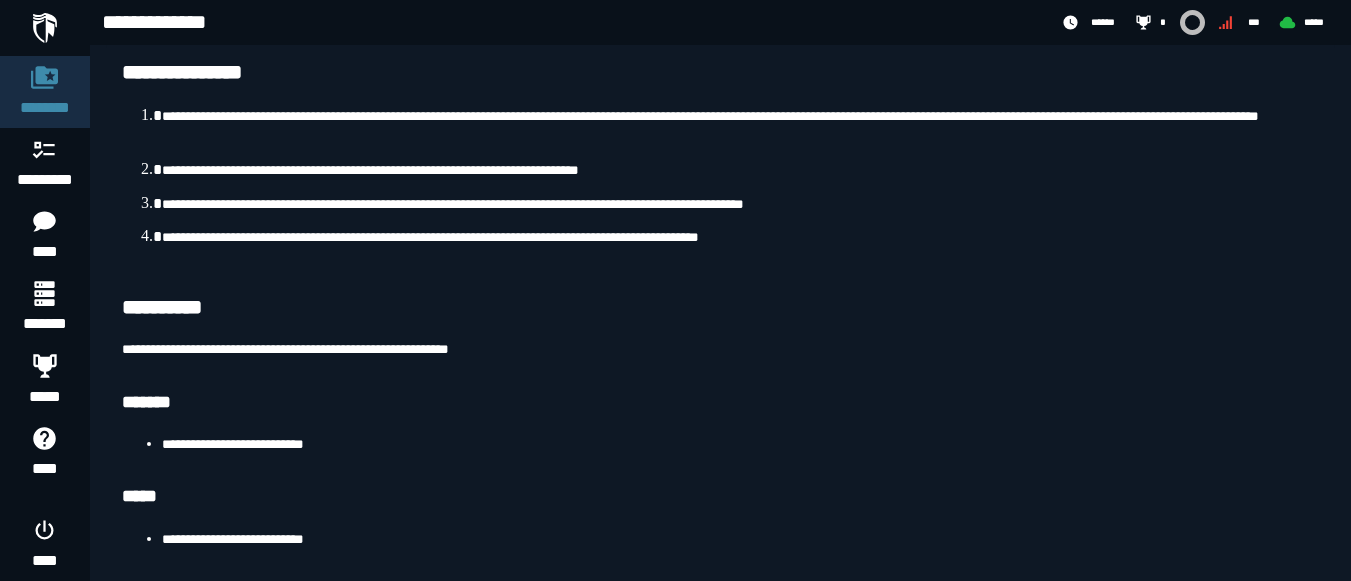 scroll, scrollTop: 106, scrollLeft: 0, axis: vertical 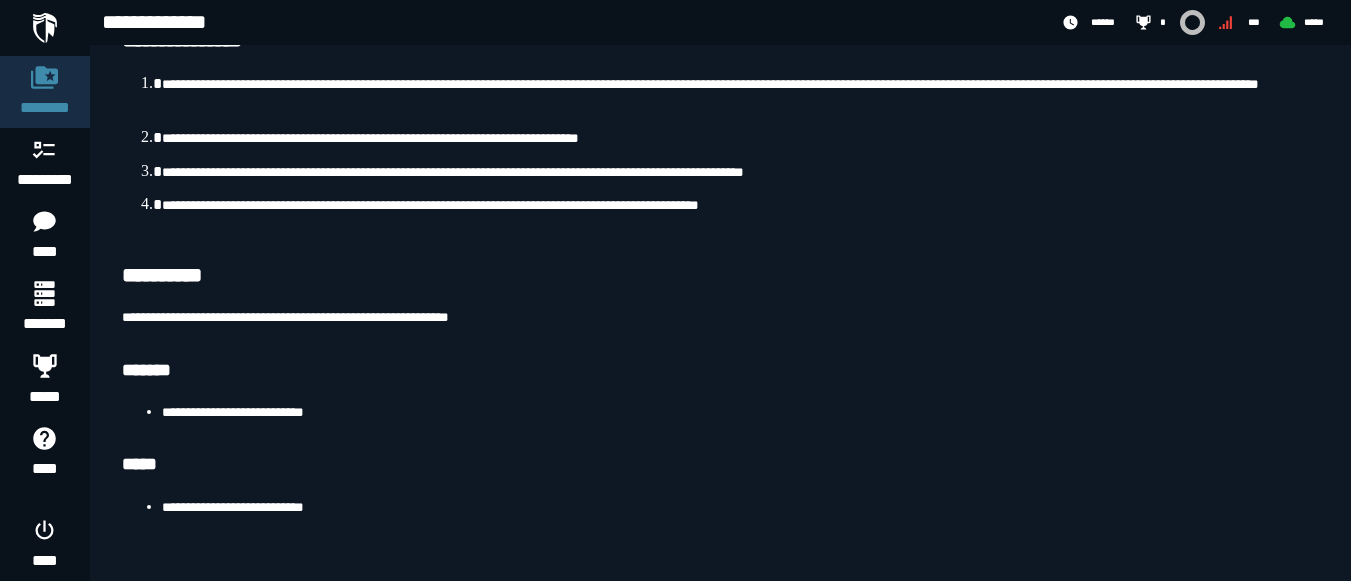 click on "**********" at bounding box center (740, 412) 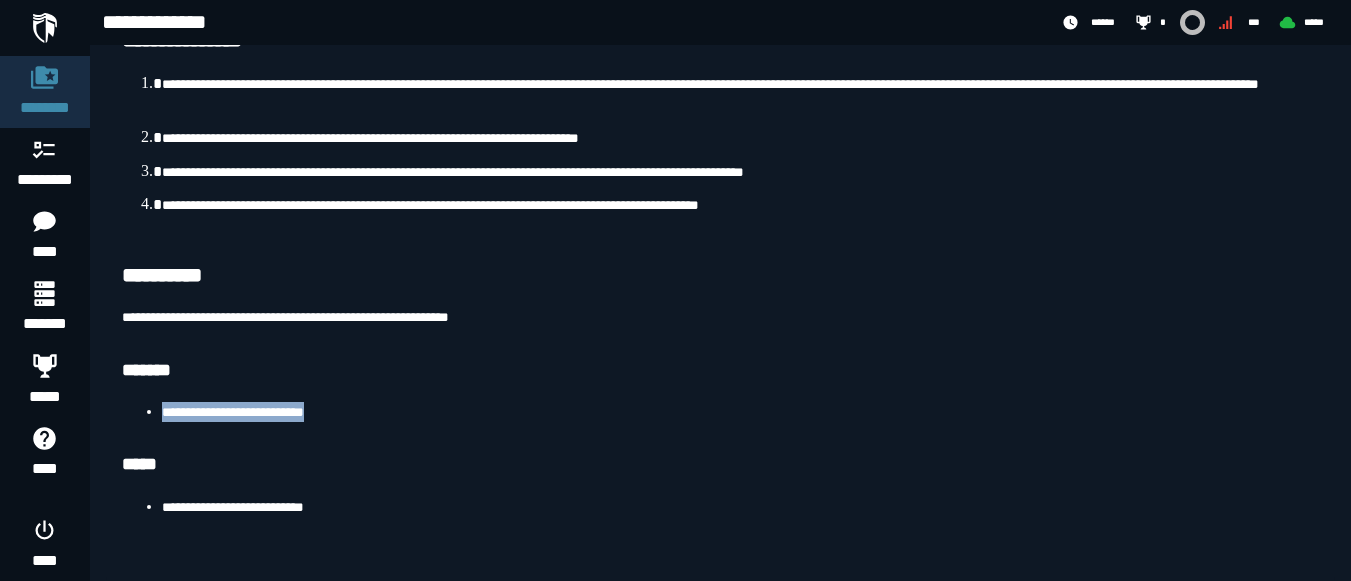 drag, startPoint x: 348, startPoint y: 408, endPoint x: 161, endPoint y: 416, distance: 187.17105 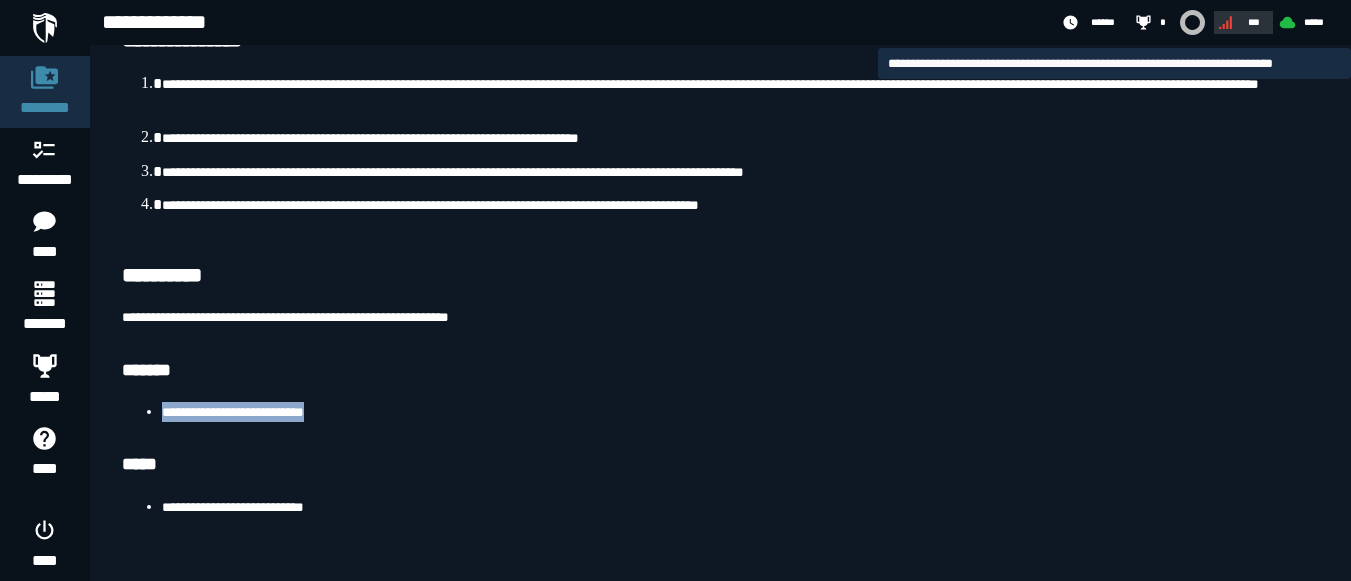 click on "***" at bounding box center [1241, 22] 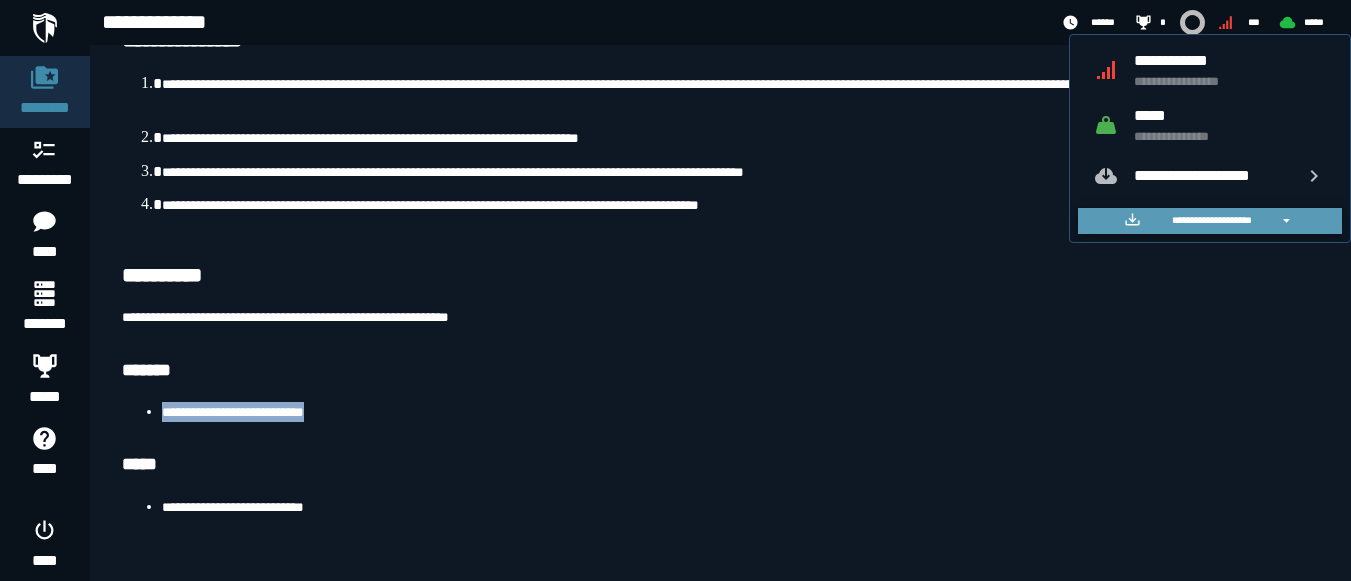 click on "**********" at bounding box center [1211, 220] 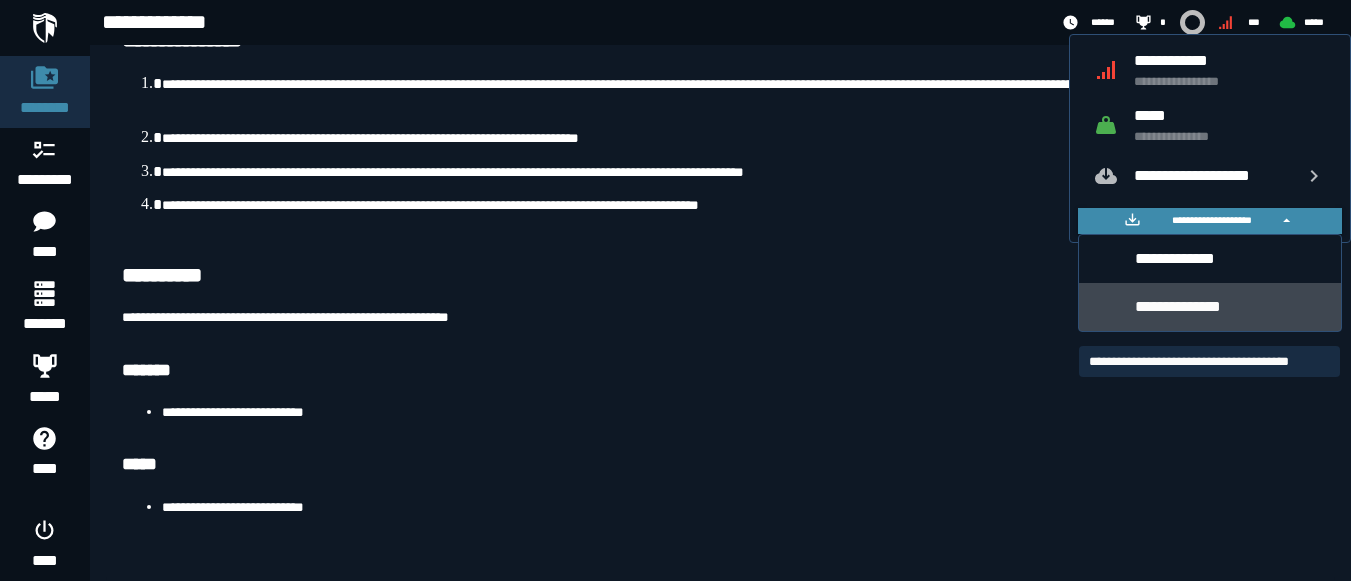 click on "**********" at bounding box center [1230, 306] 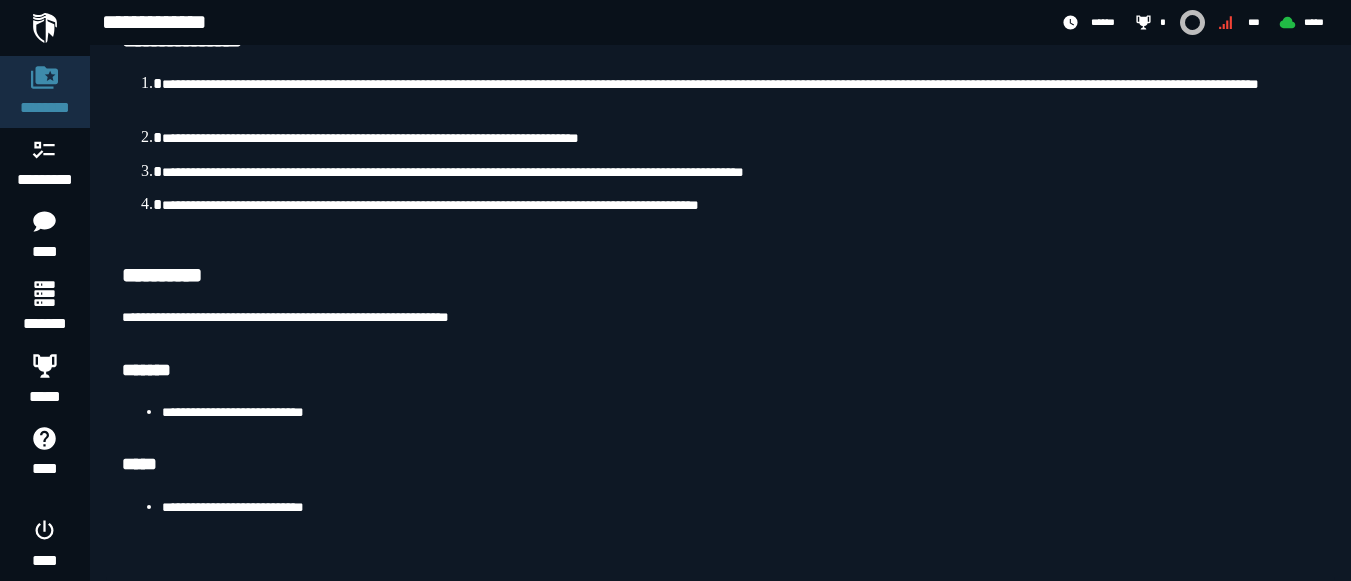 click on "**********" at bounding box center [720, 317] 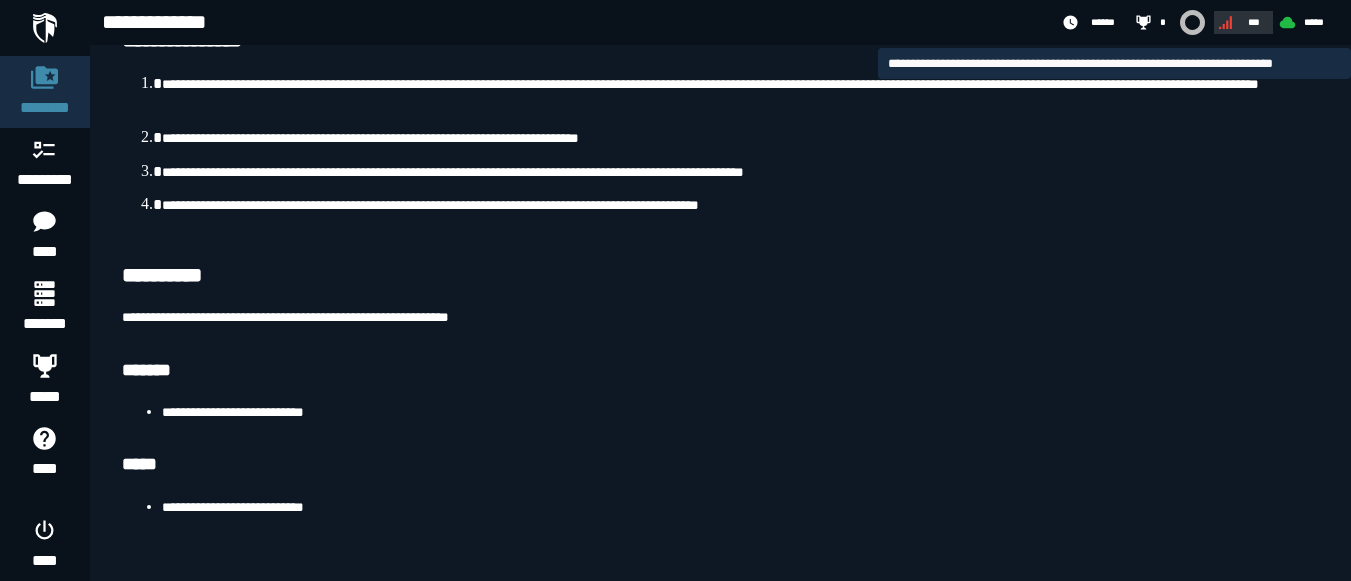 click on "***" at bounding box center (1241, 22) 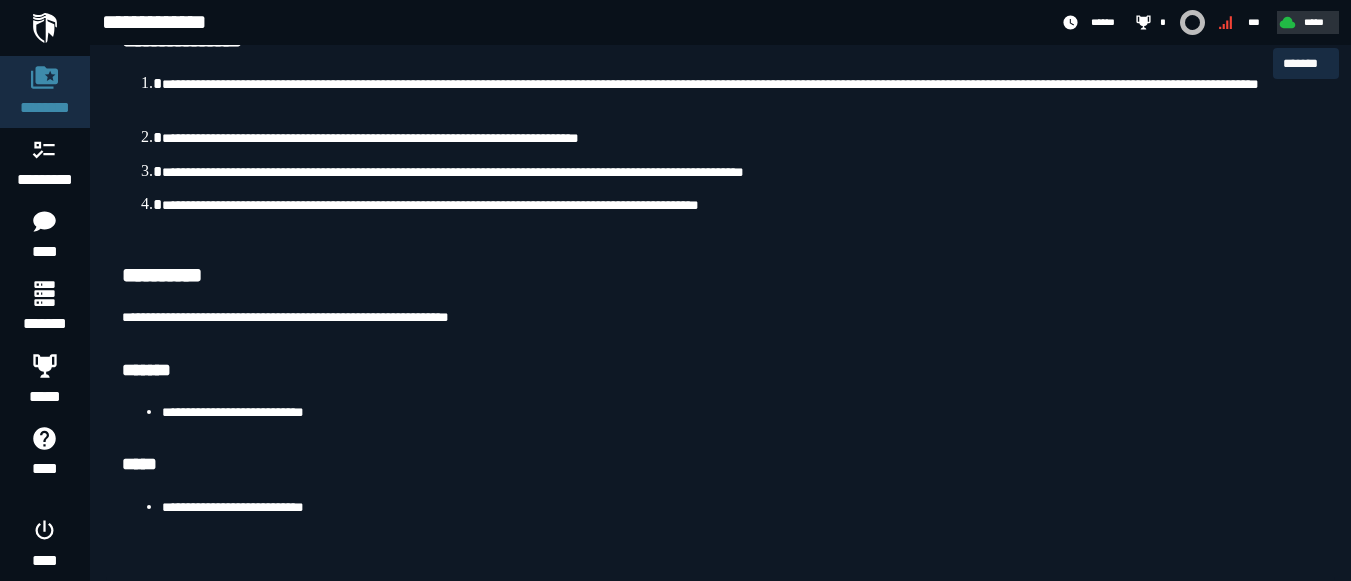 click 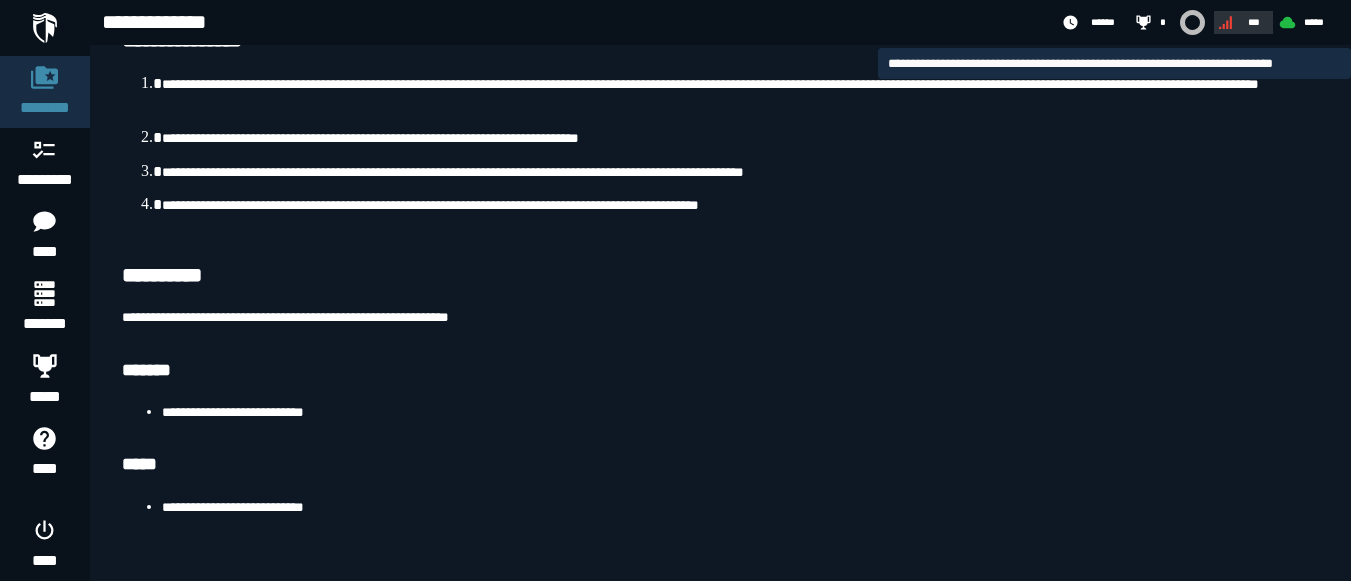 click 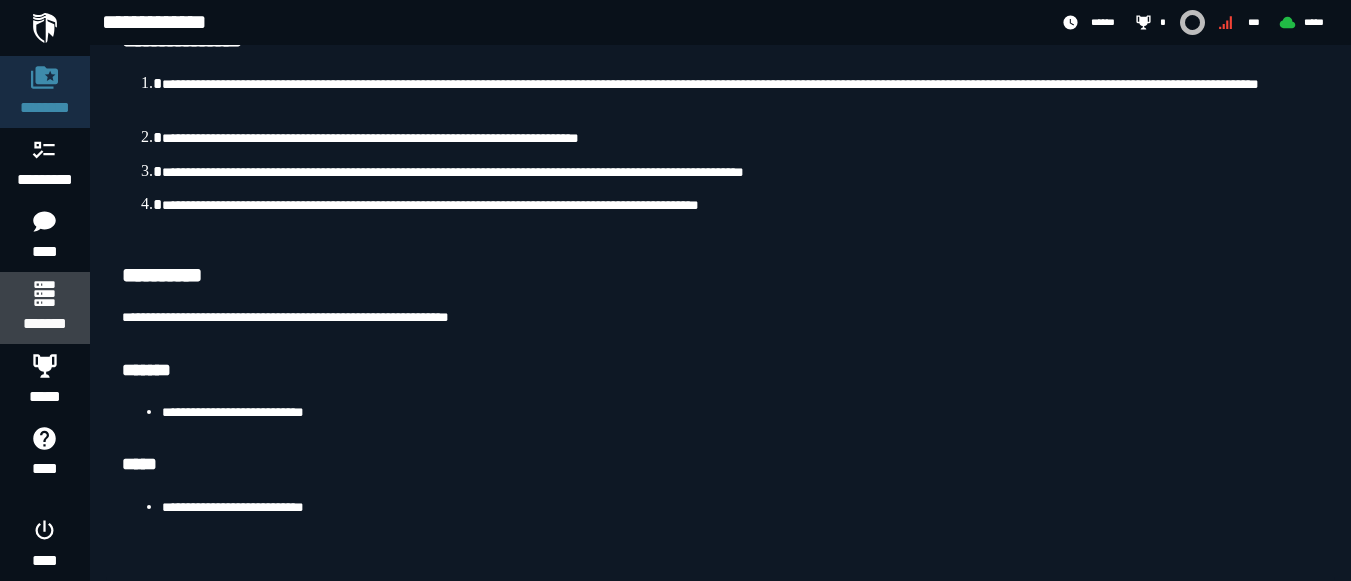 click at bounding box center [44, 293] 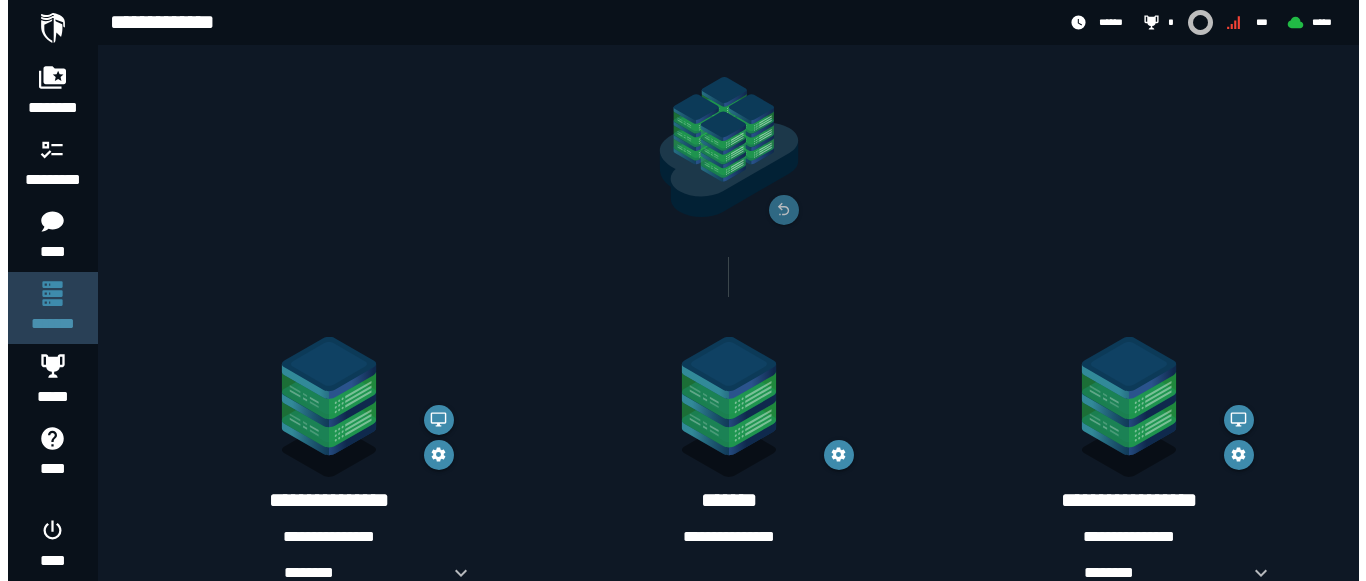 scroll, scrollTop: 0, scrollLeft: 0, axis: both 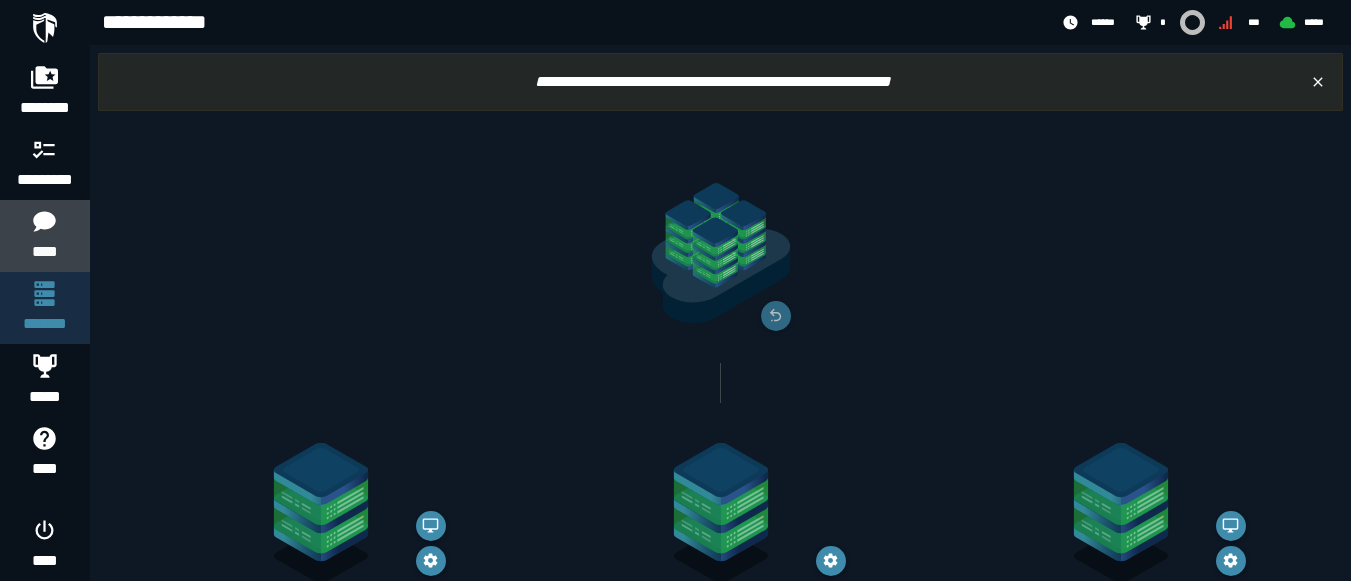 click on "****" at bounding box center [44, 252] 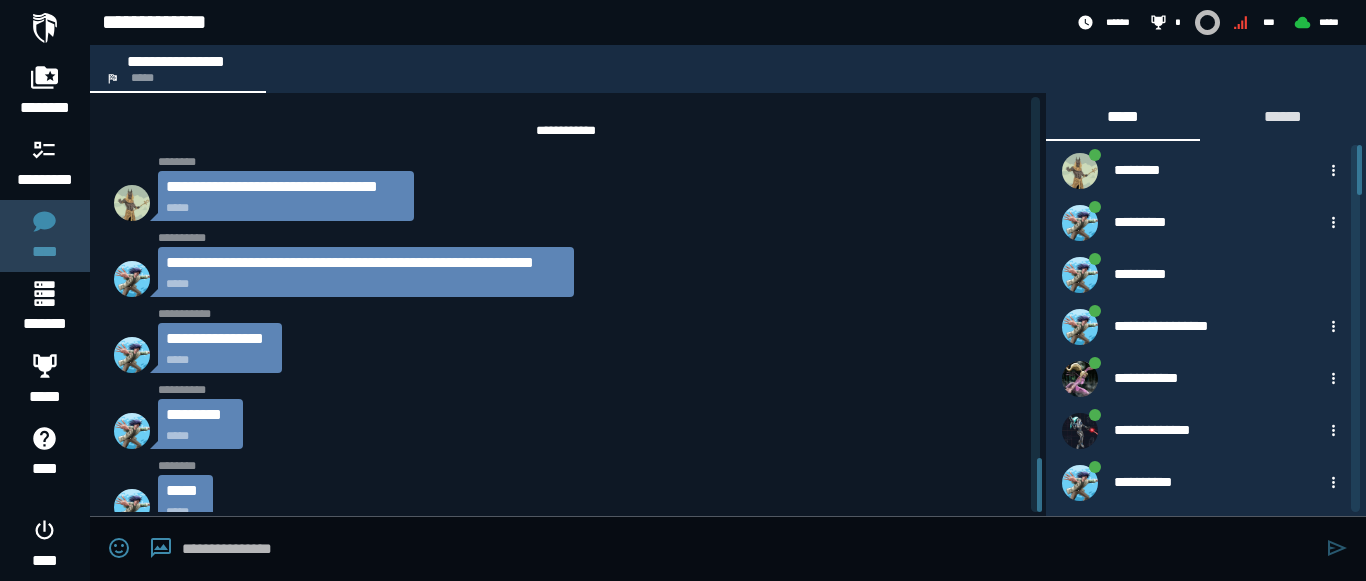 scroll, scrollTop: 2781, scrollLeft: 0, axis: vertical 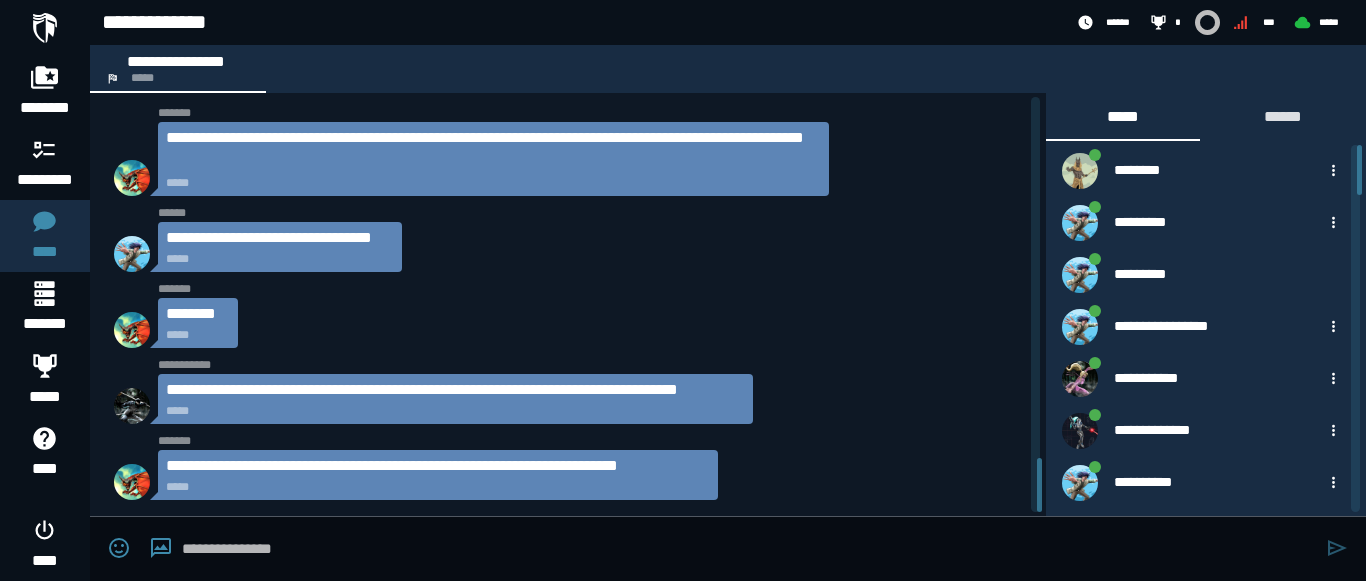 drag, startPoint x: 1037, startPoint y: 476, endPoint x: 1073, endPoint y: 628, distance: 156.20499 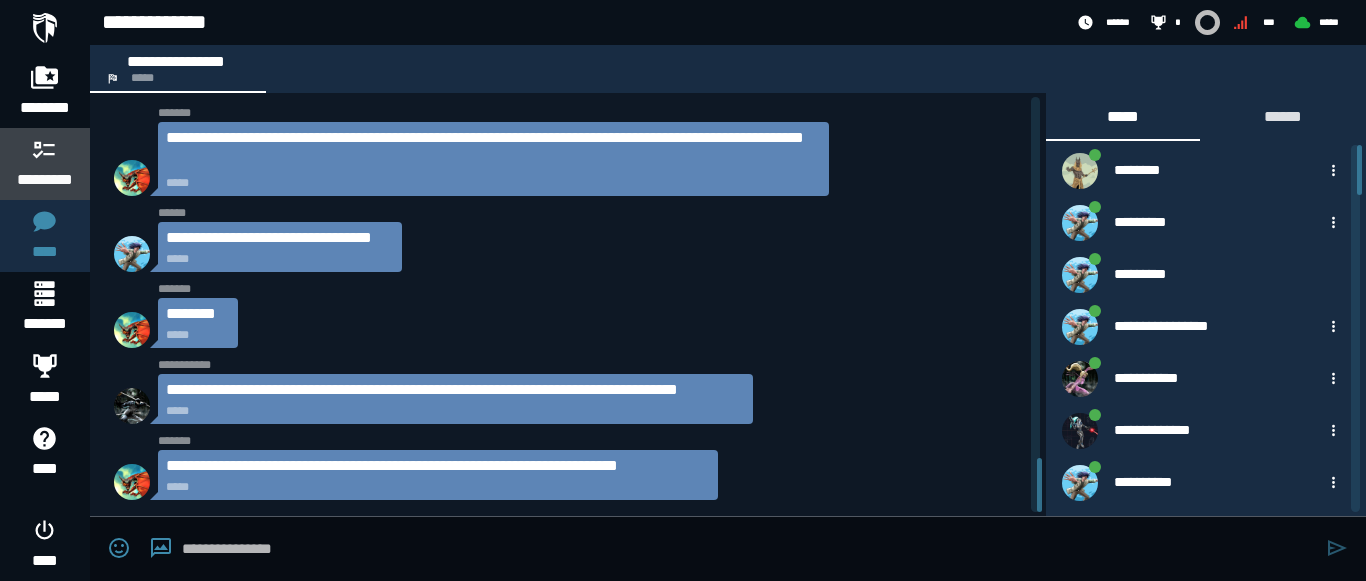 click on "*********" at bounding box center [45, 180] 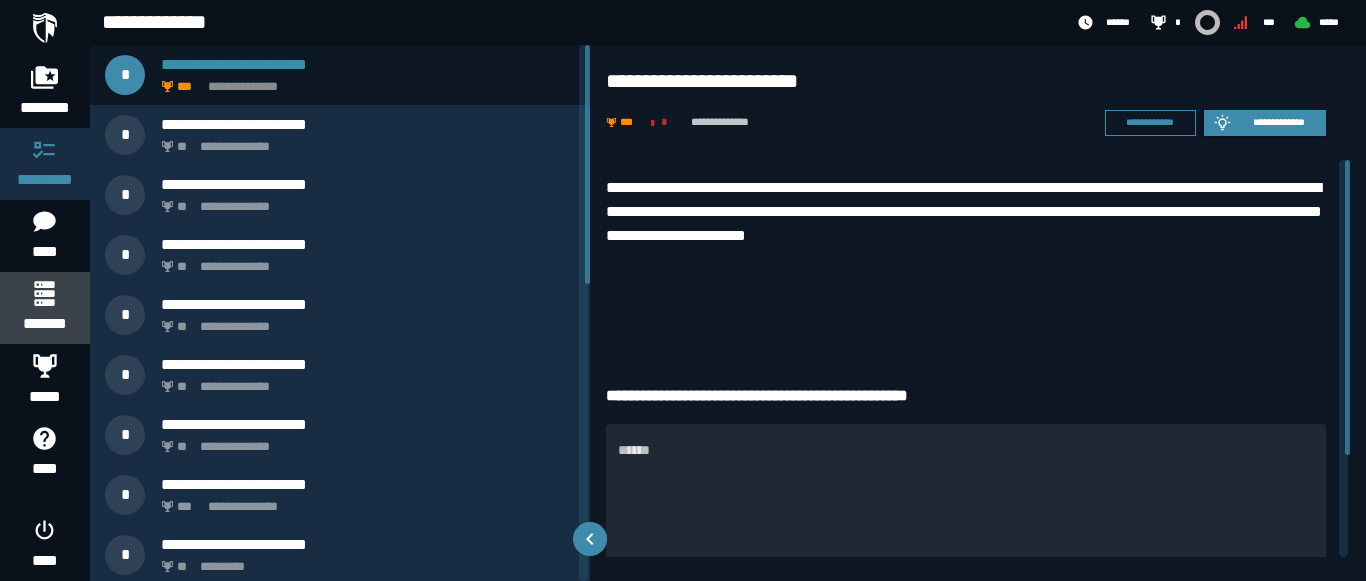 click 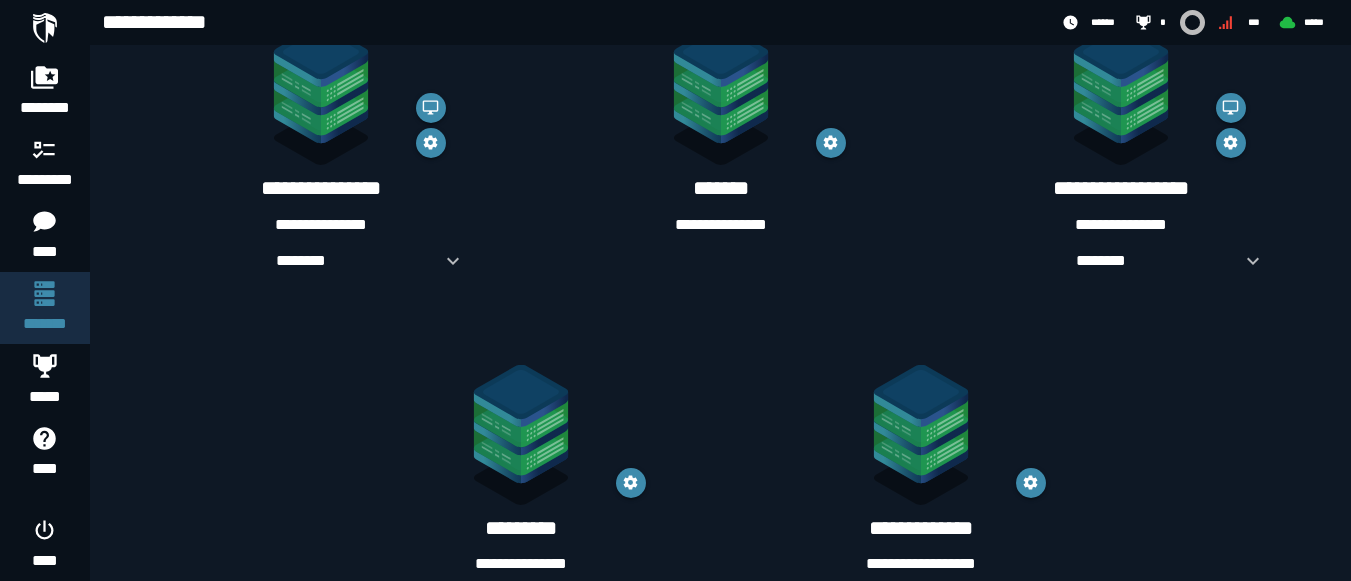 scroll, scrollTop: 424, scrollLeft: 0, axis: vertical 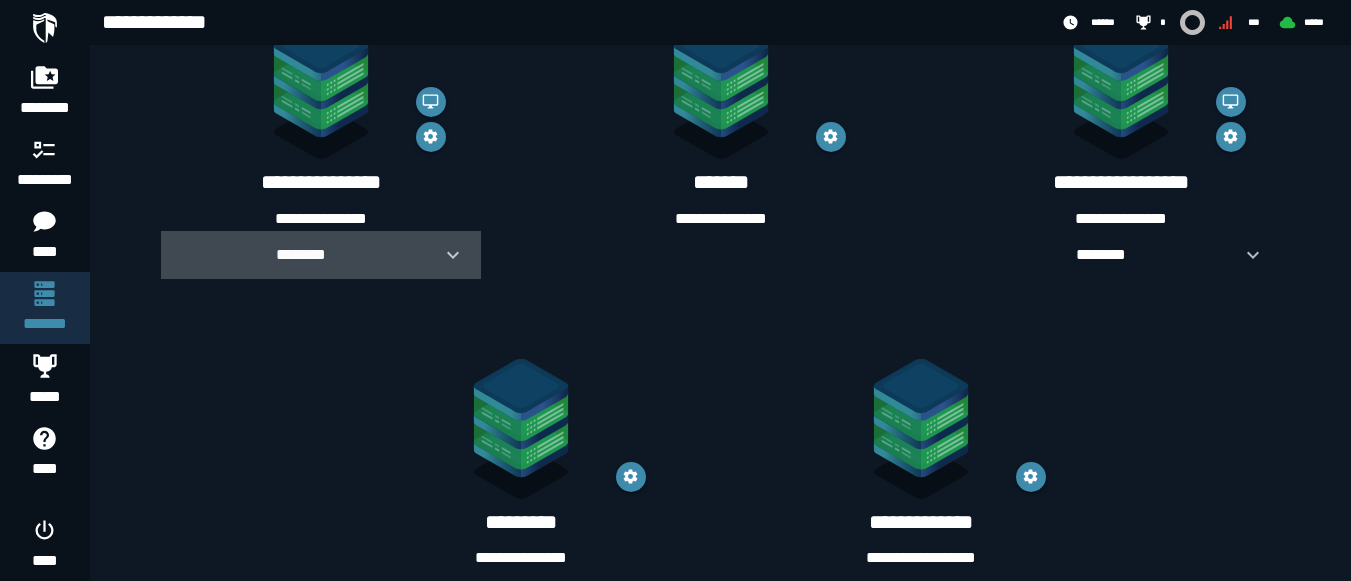 click 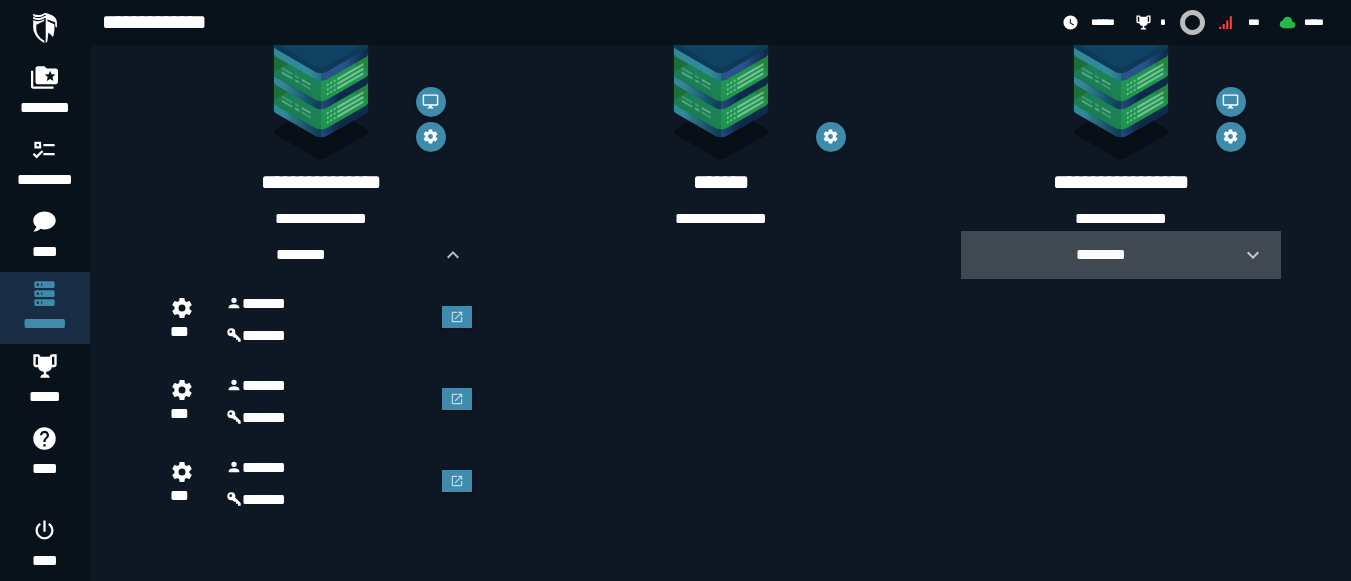click 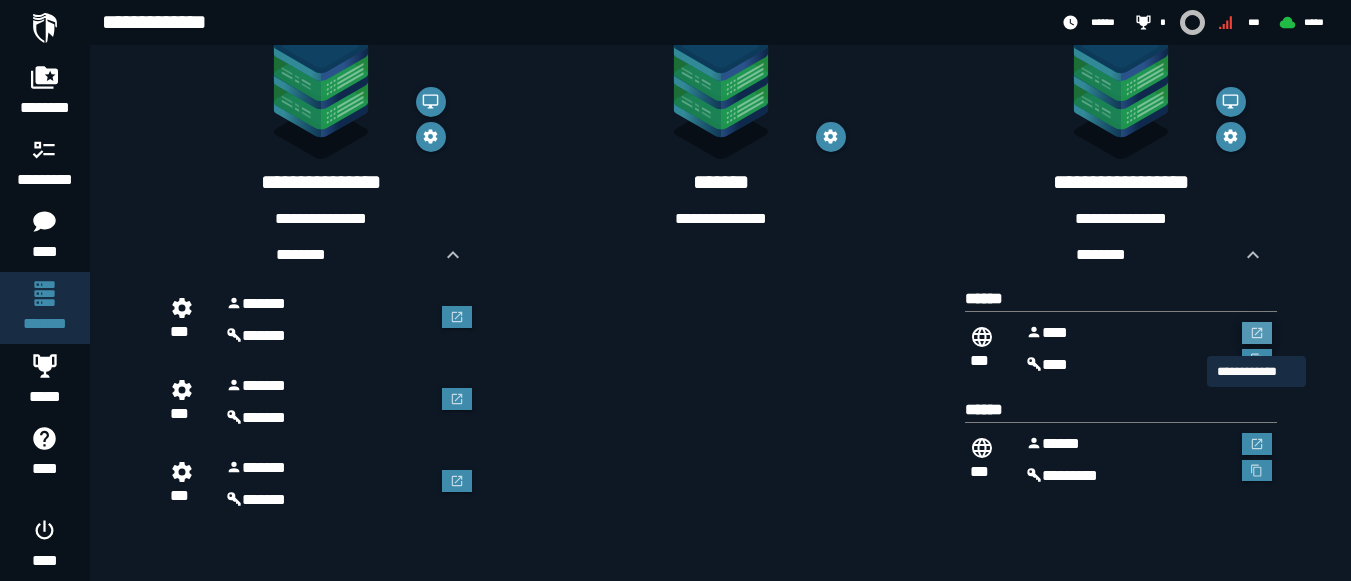 click at bounding box center [1257, 333] 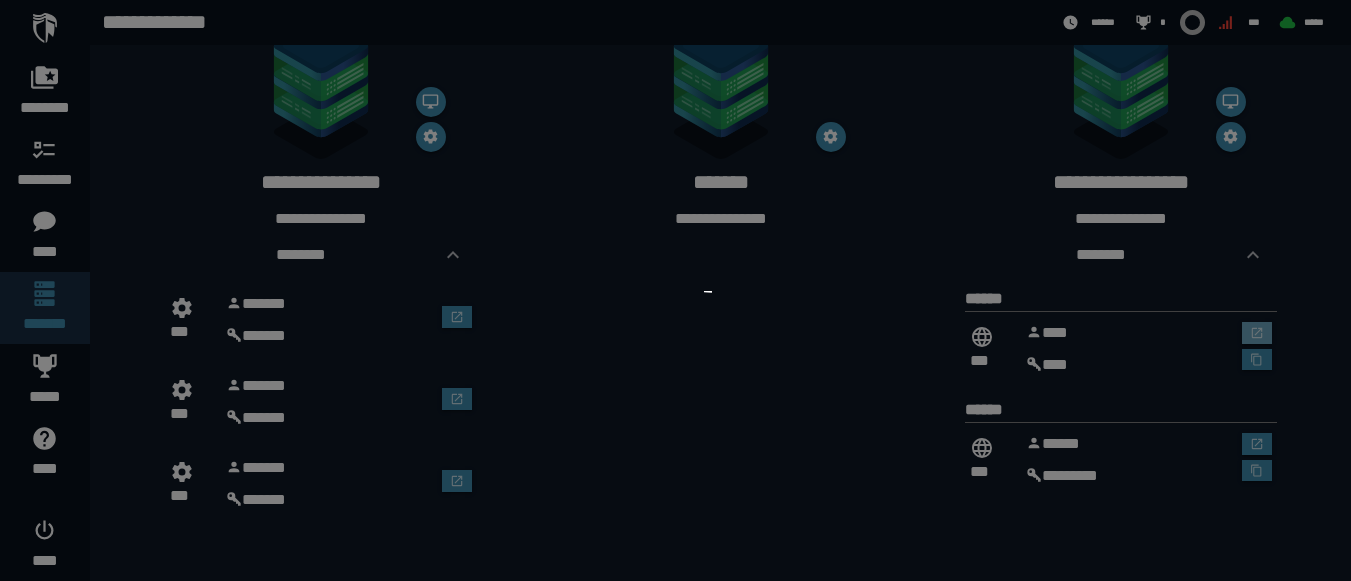 scroll, scrollTop: 0, scrollLeft: 0, axis: both 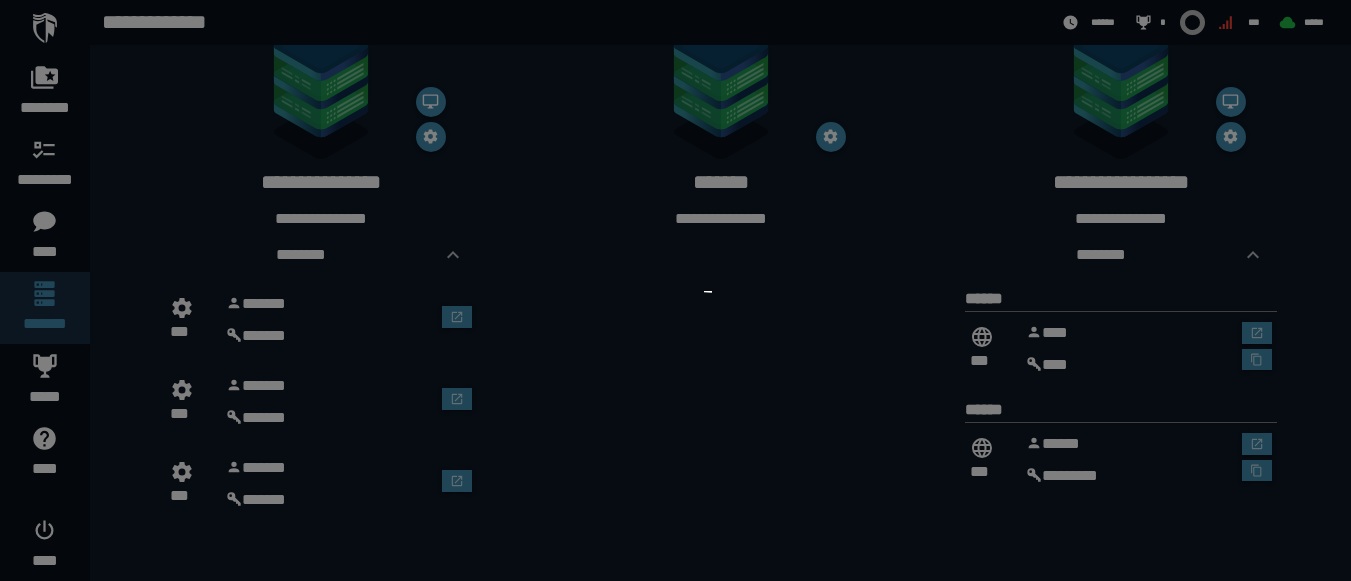 click at bounding box center (675, 290) 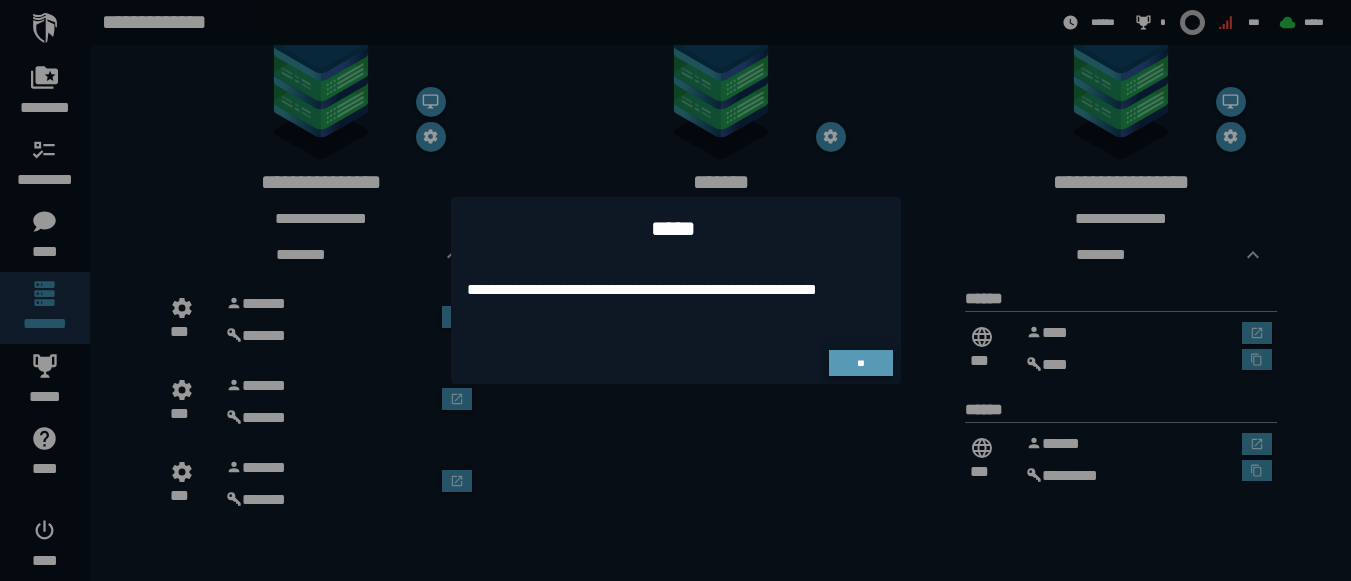 click on "**" at bounding box center (860, 363) 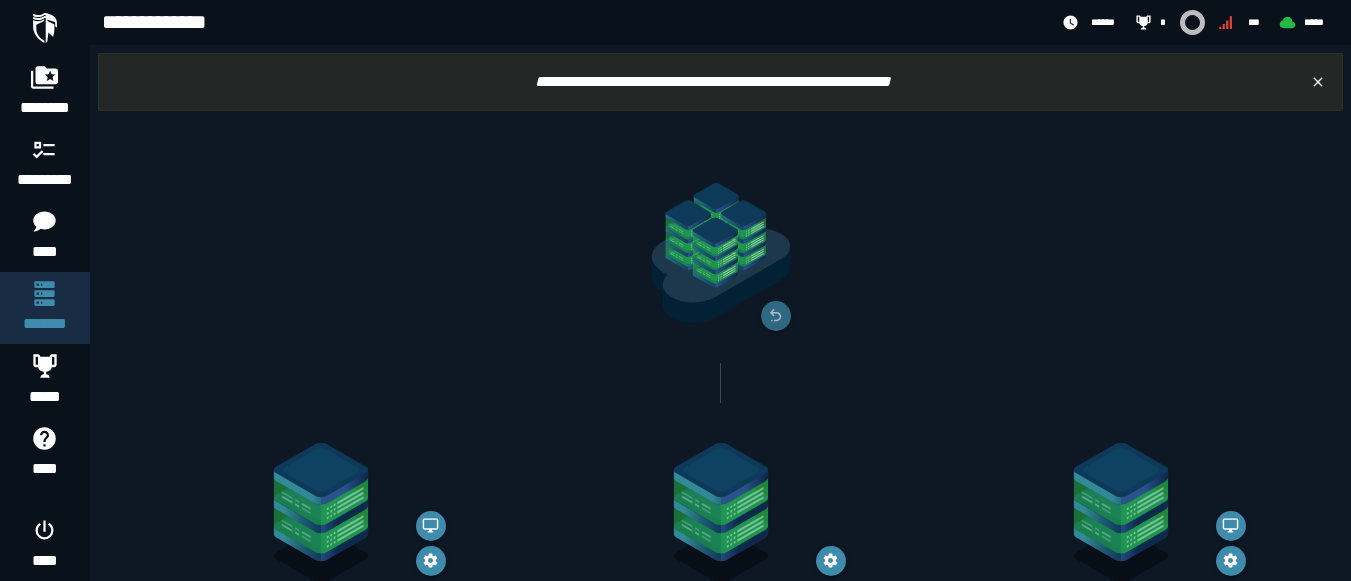 scroll, scrollTop: 424, scrollLeft: 0, axis: vertical 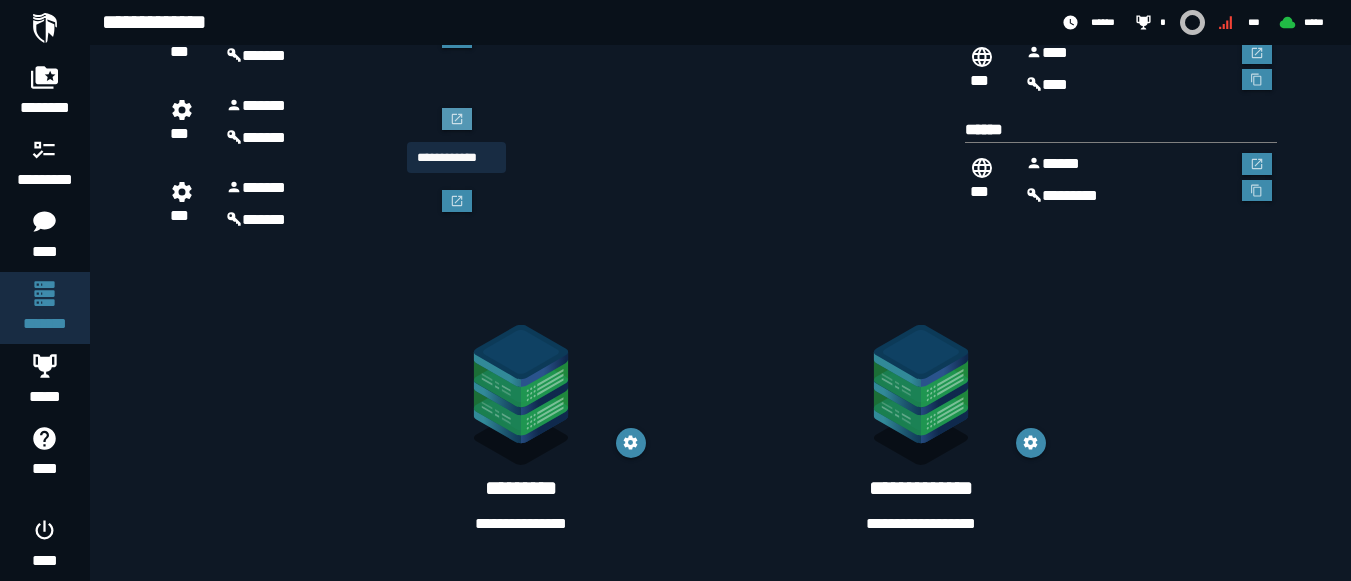 click 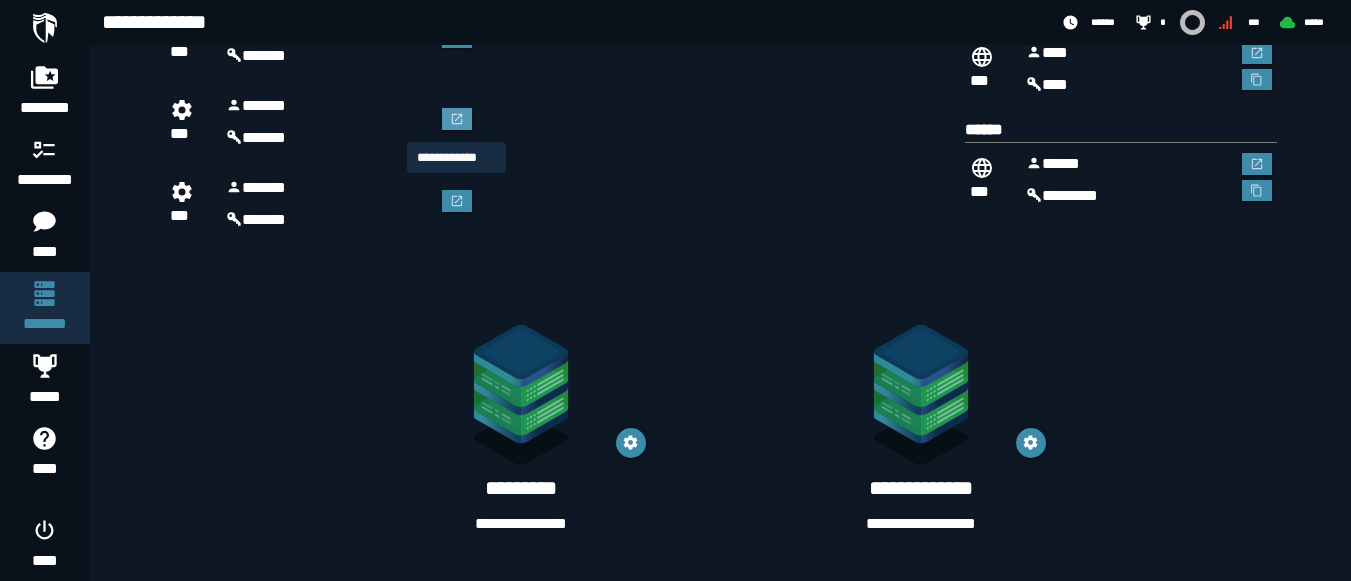 scroll, scrollTop: 0, scrollLeft: 0, axis: both 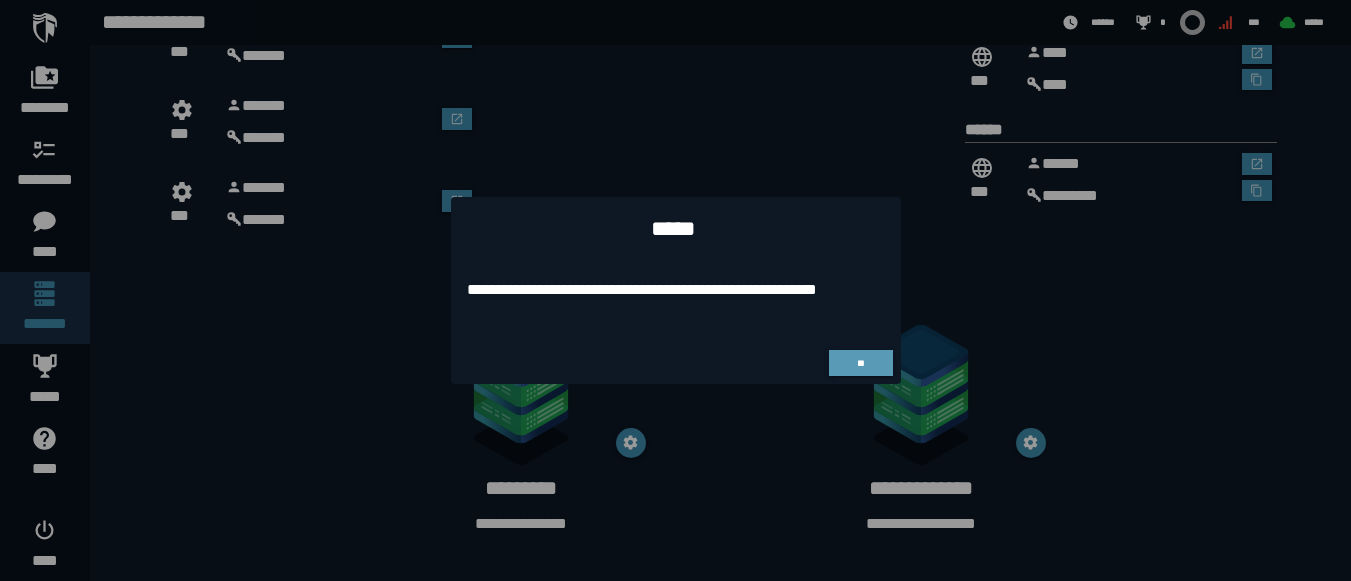 drag, startPoint x: 860, startPoint y: 342, endPoint x: 860, endPoint y: 362, distance: 20 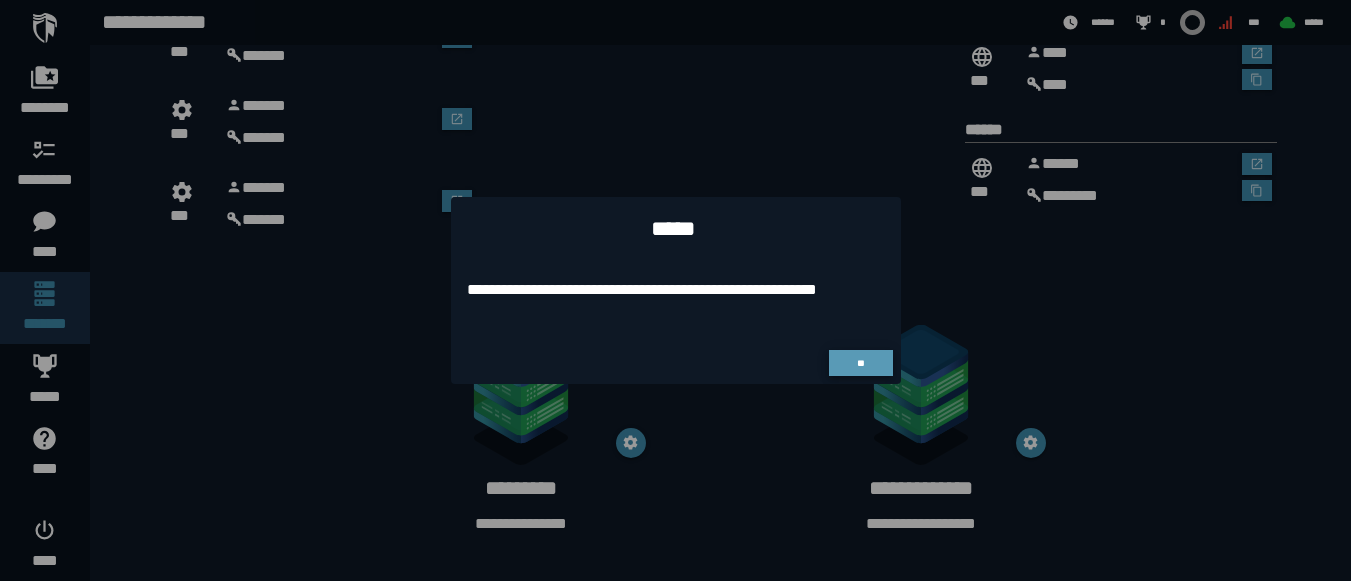 click on "**" at bounding box center [860, 363] 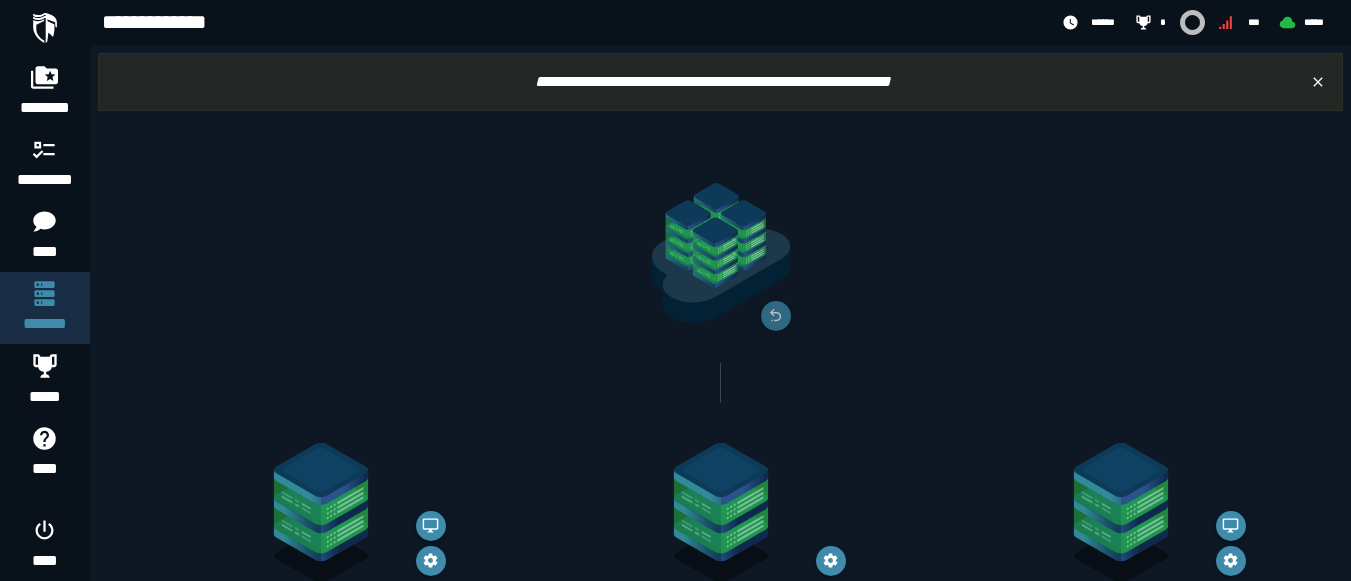 scroll, scrollTop: 704, scrollLeft: 0, axis: vertical 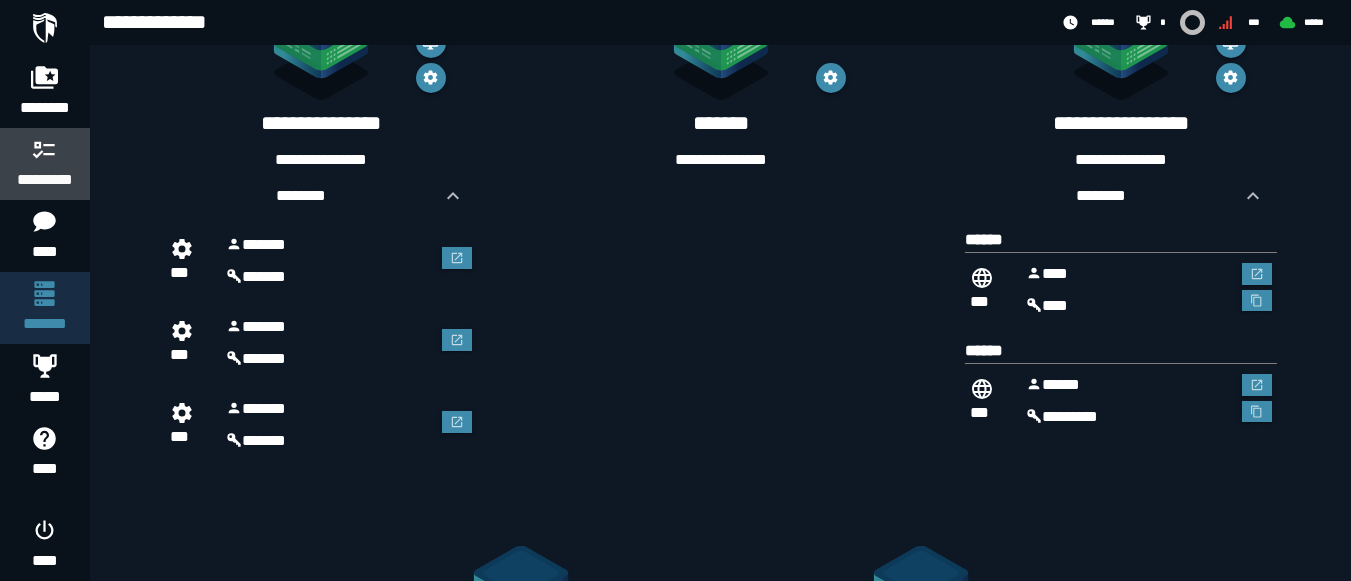 click on "*********" at bounding box center (45, 180) 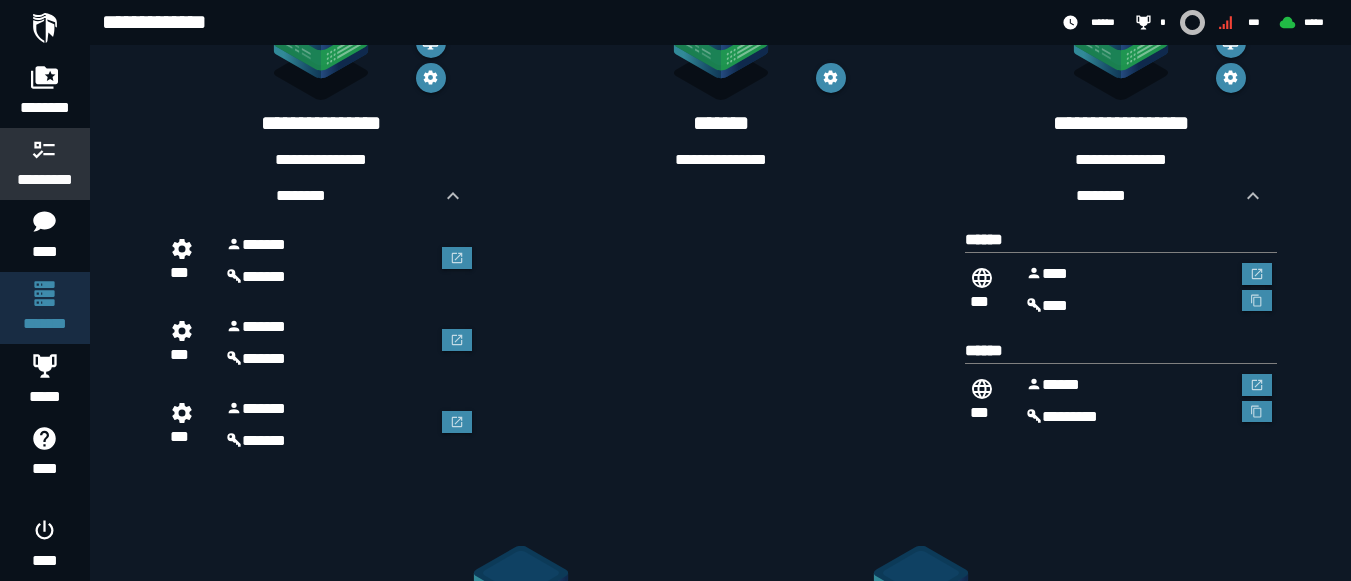 scroll, scrollTop: 0, scrollLeft: 0, axis: both 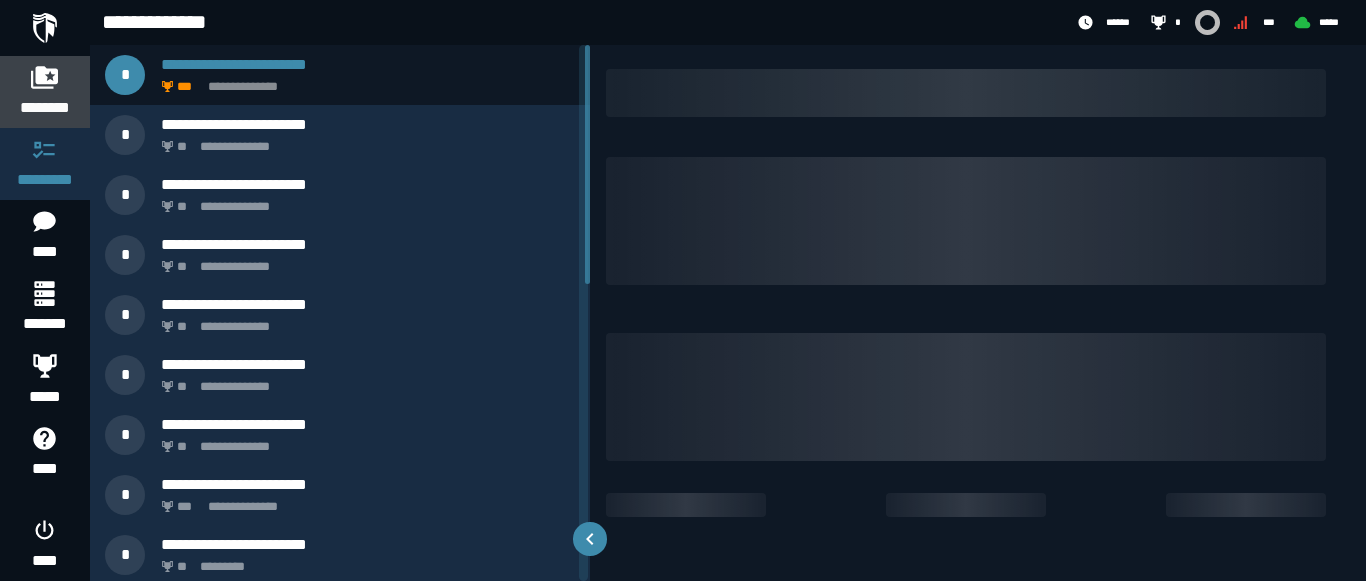 click on "********" at bounding box center [45, 108] 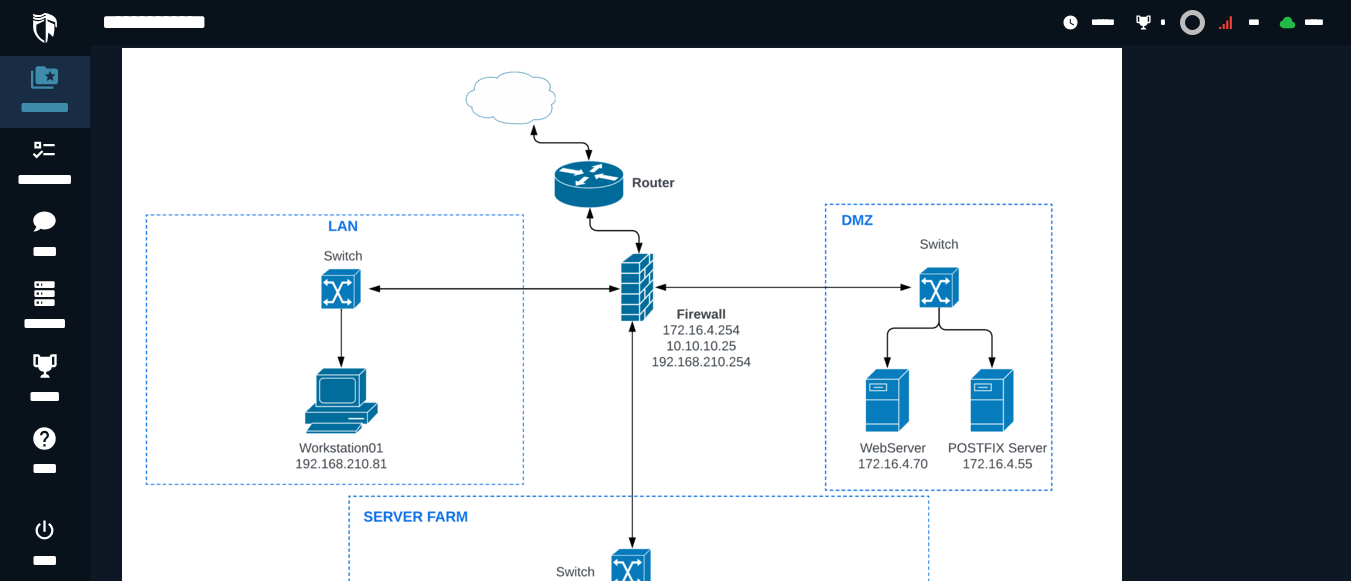 scroll, scrollTop: 1409, scrollLeft: 0, axis: vertical 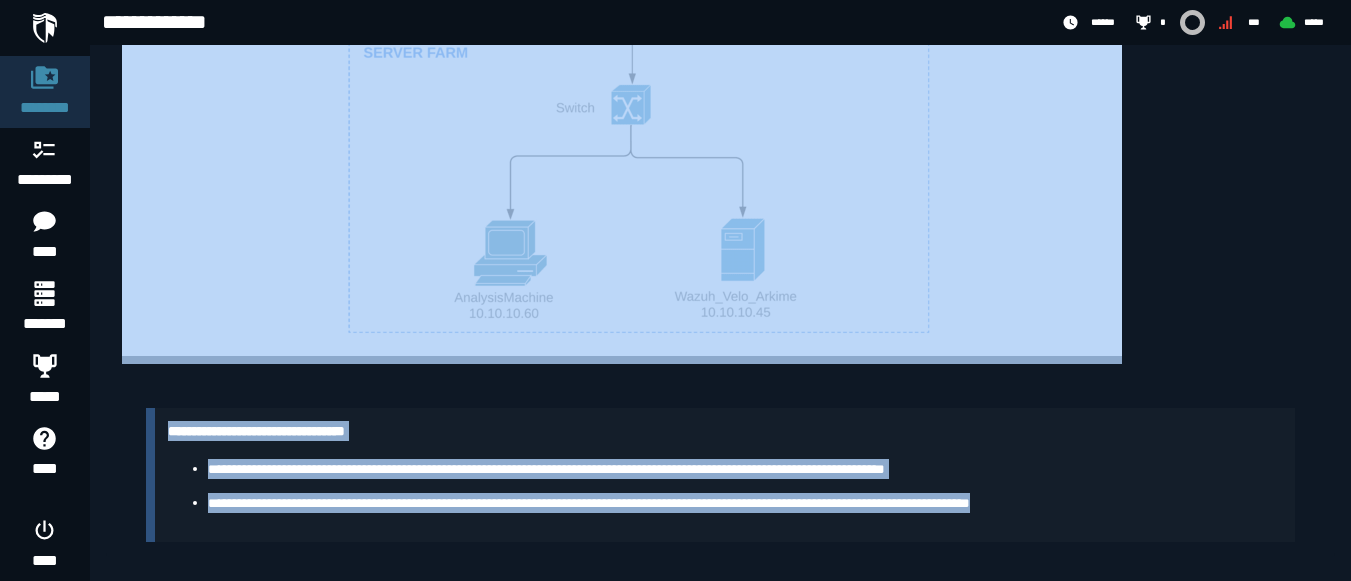drag, startPoint x: 107, startPoint y: 131, endPoint x: 1124, endPoint y: 464, distance: 1070.1299 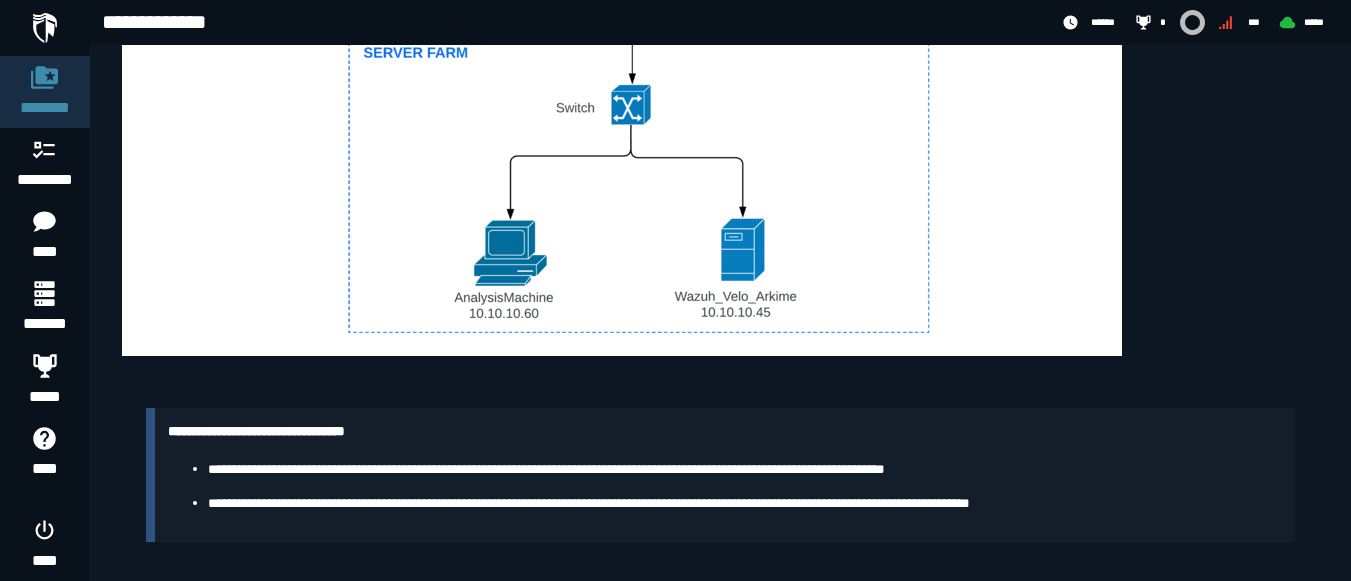 click on "**********" at bounding box center [745, 503] 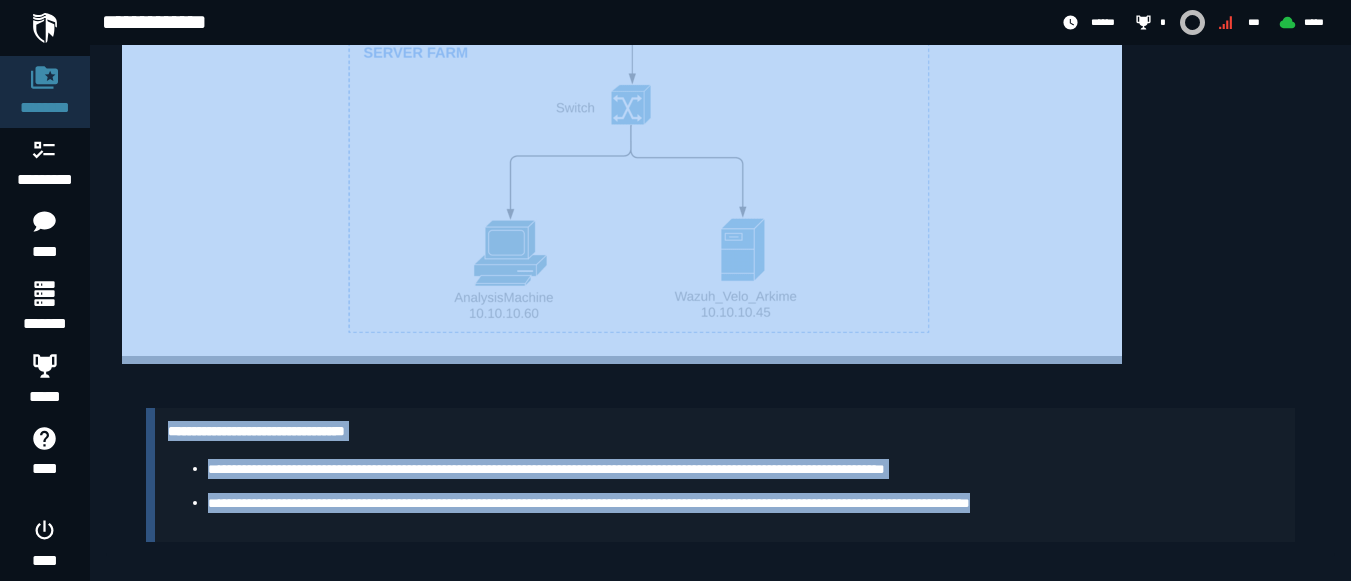 drag, startPoint x: 1124, startPoint y: 492, endPoint x: 246, endPoint y: 176, distance: 933.1345 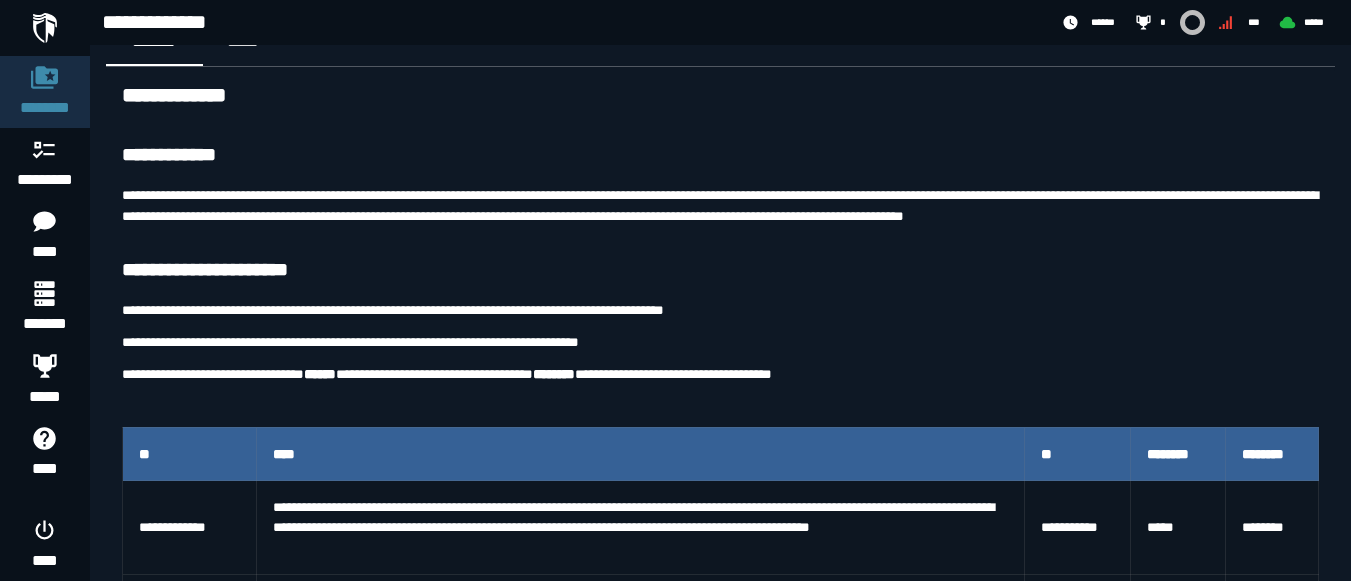 scroll, scrollTop: 0, scrollLeft: 0, axis: both 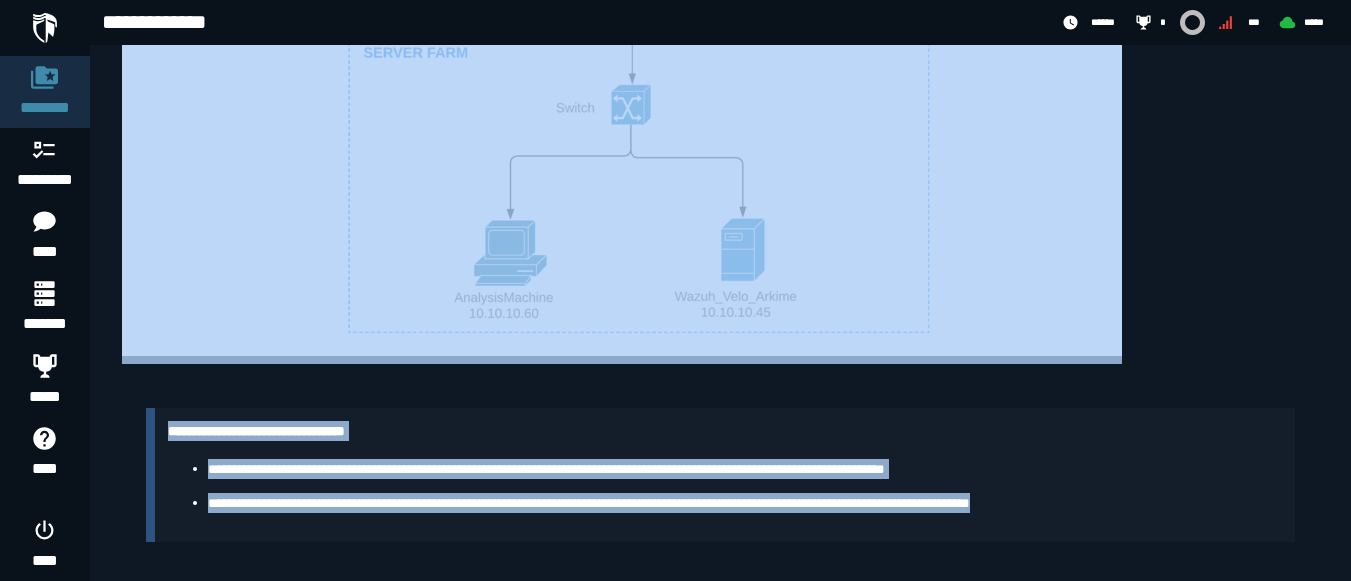 drag, startPoint x: 95, startPoint y: 144, endPoint x: 1128, endPoint y: 522, distance: 1099.9877 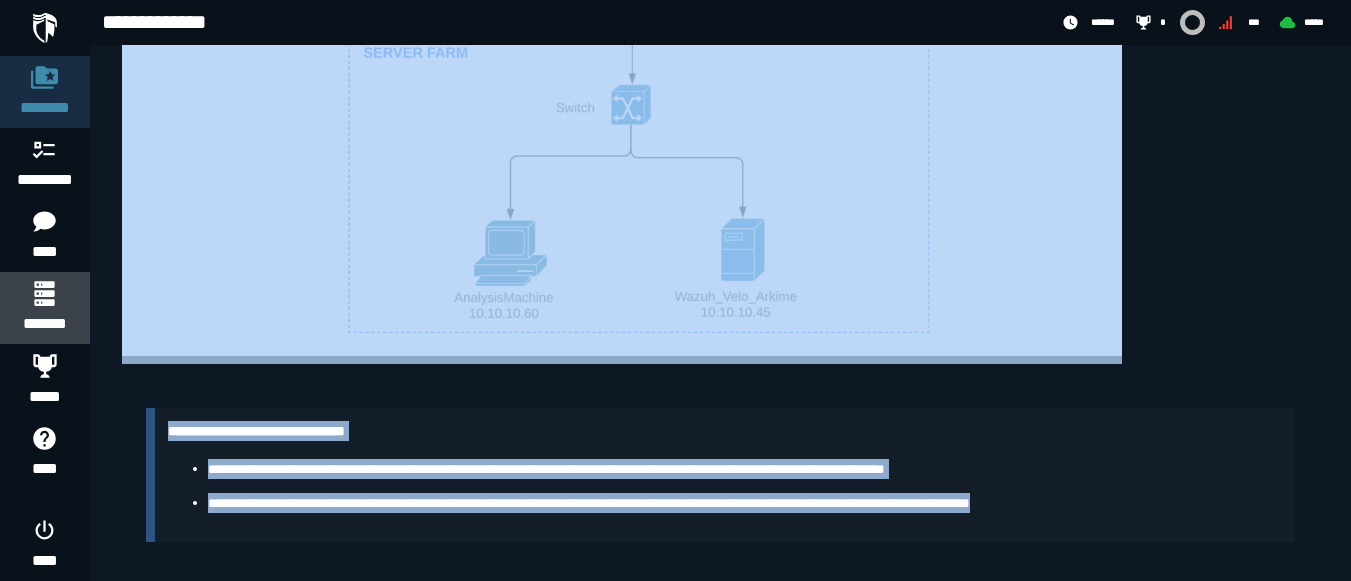 click on "*******" at bounding box center [44, 324] 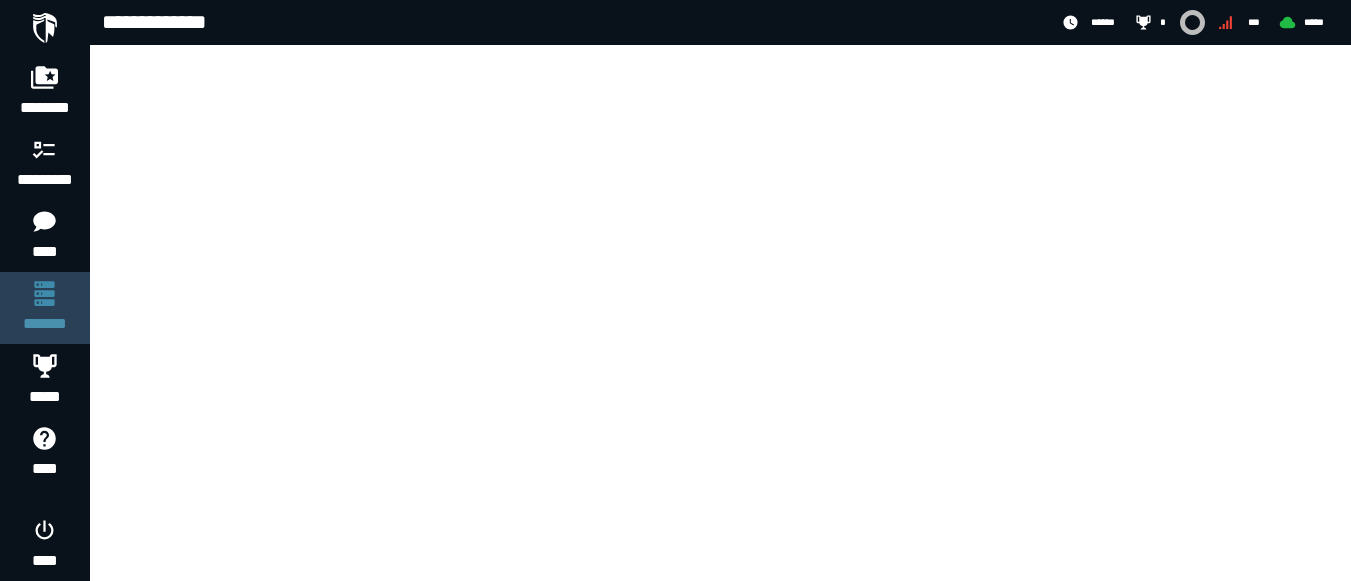 scroll, scrollTop: 0, scrollLeft: 0, axis: both 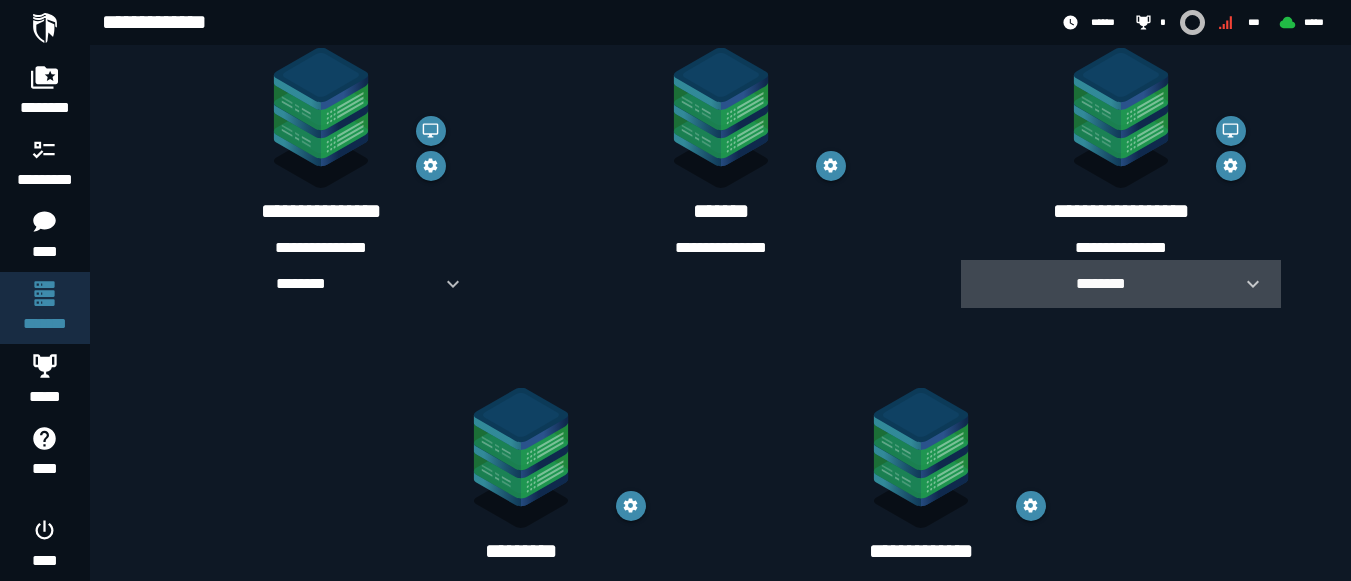 click 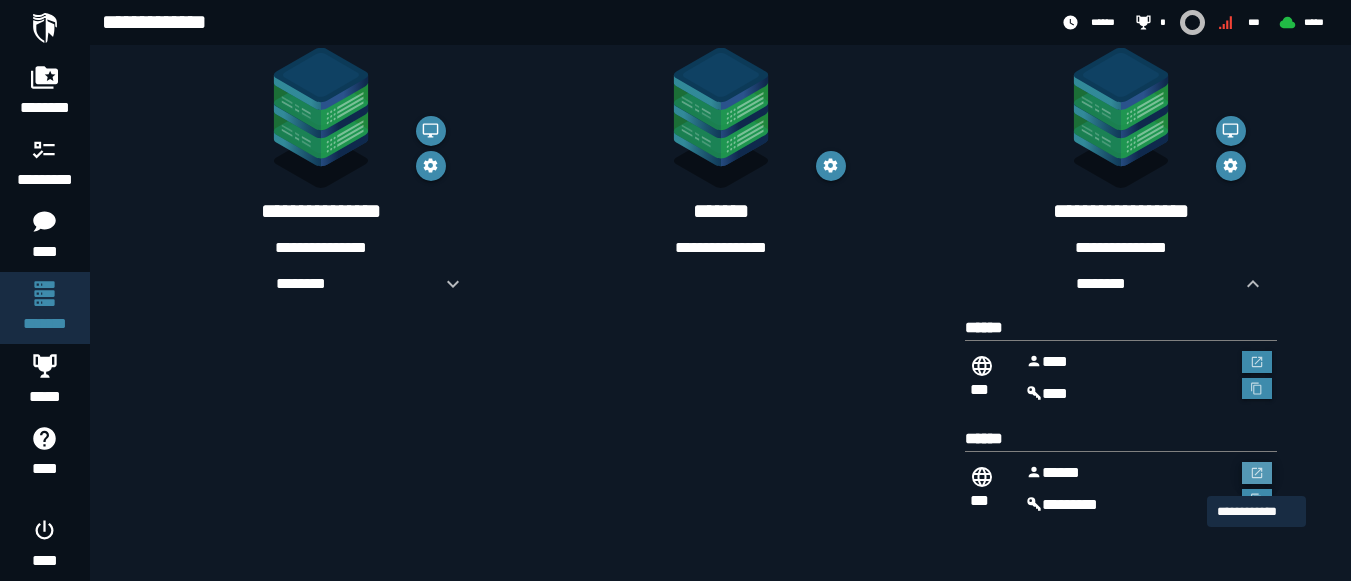 click at bounding box center [1257, 473] 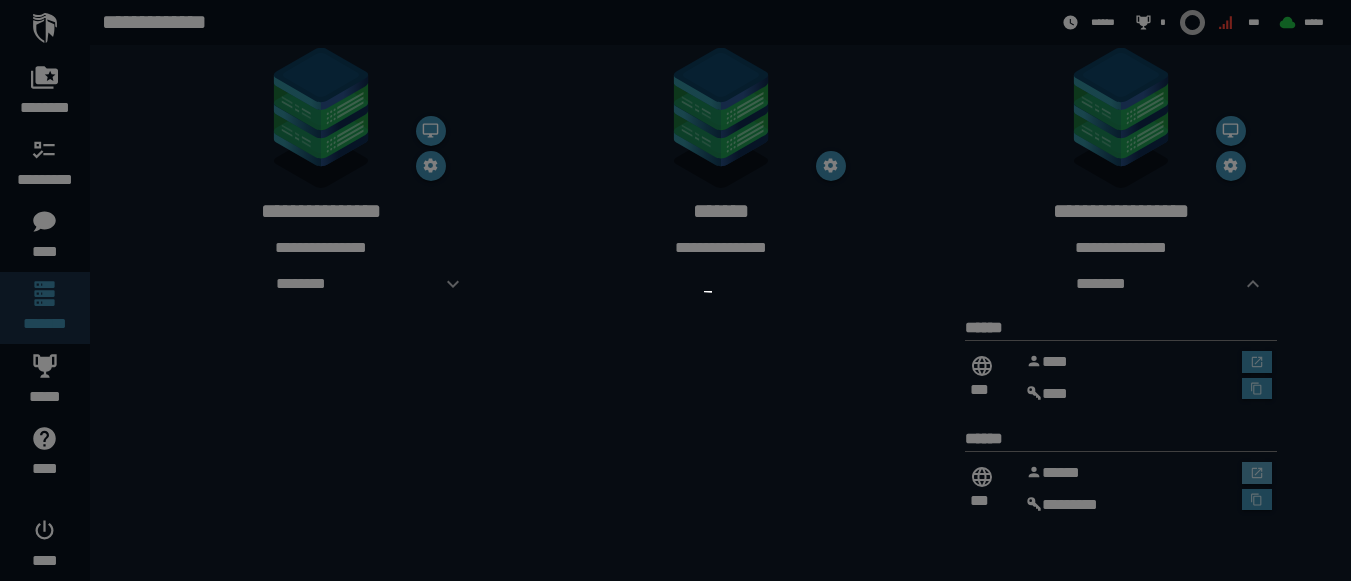 scroll, scrollTop: 0, scrollLeft: 0, axis: both 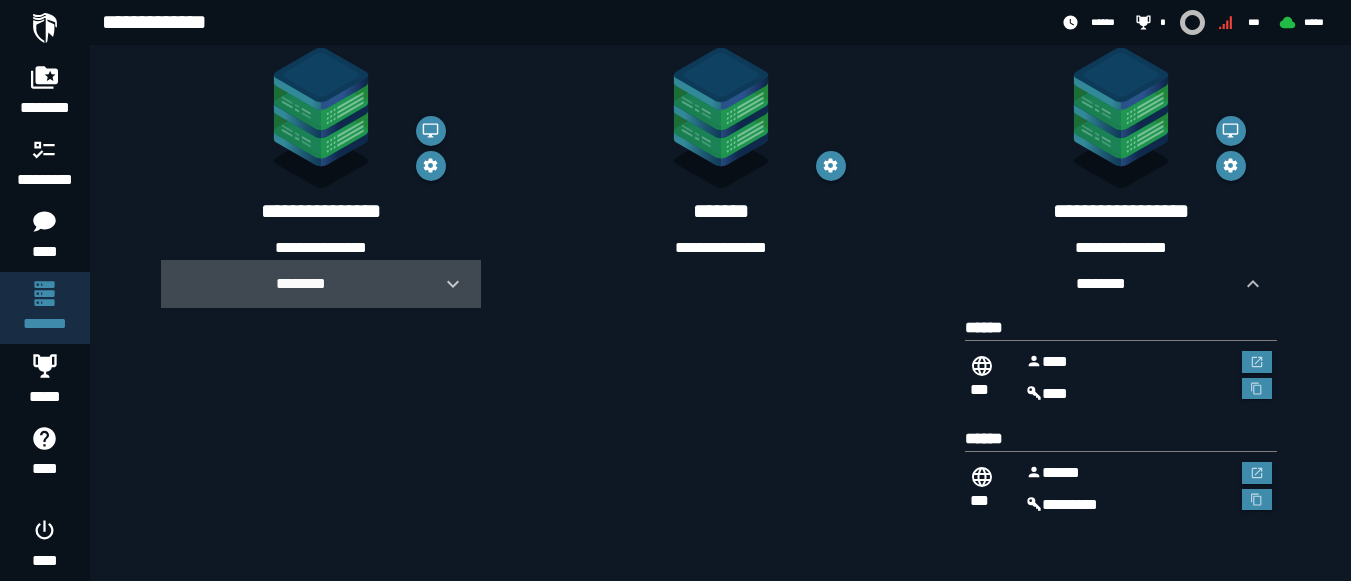 click 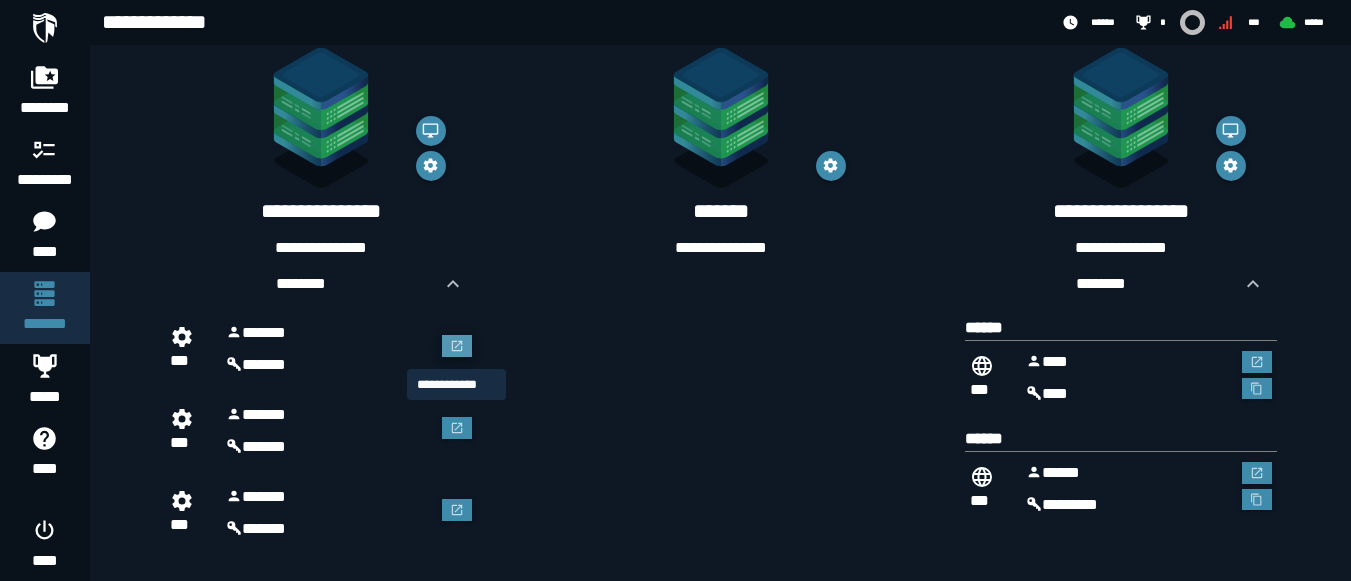 click 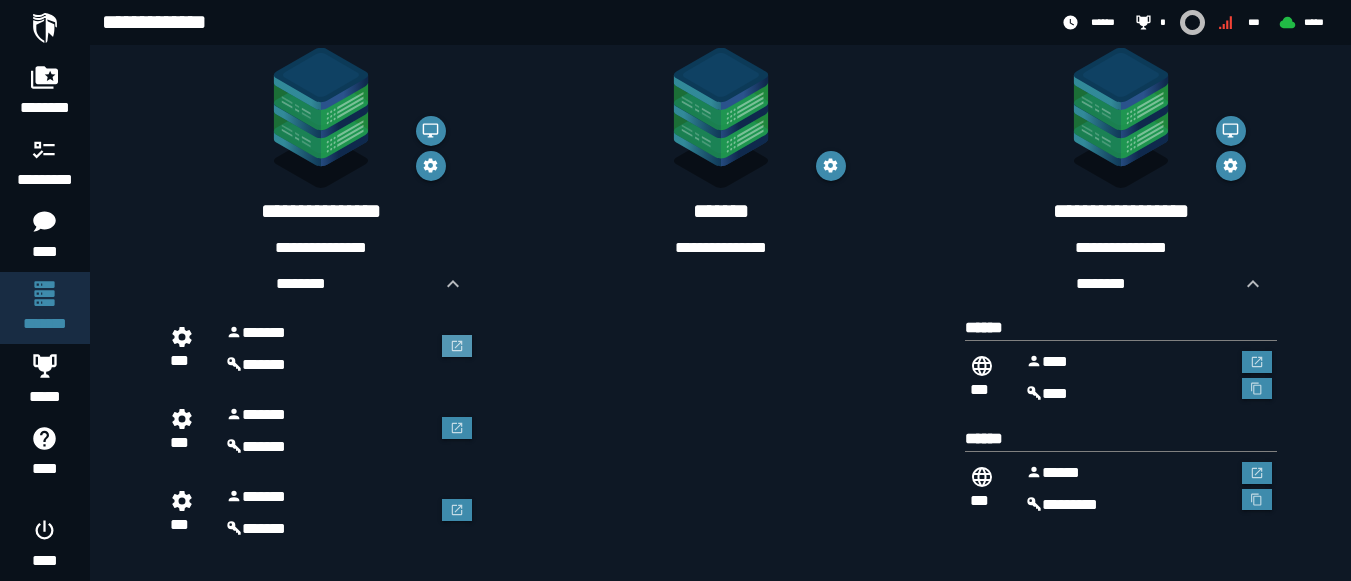 scroll, scrollTop: 395, scrollLeft: 0, axis: vertical 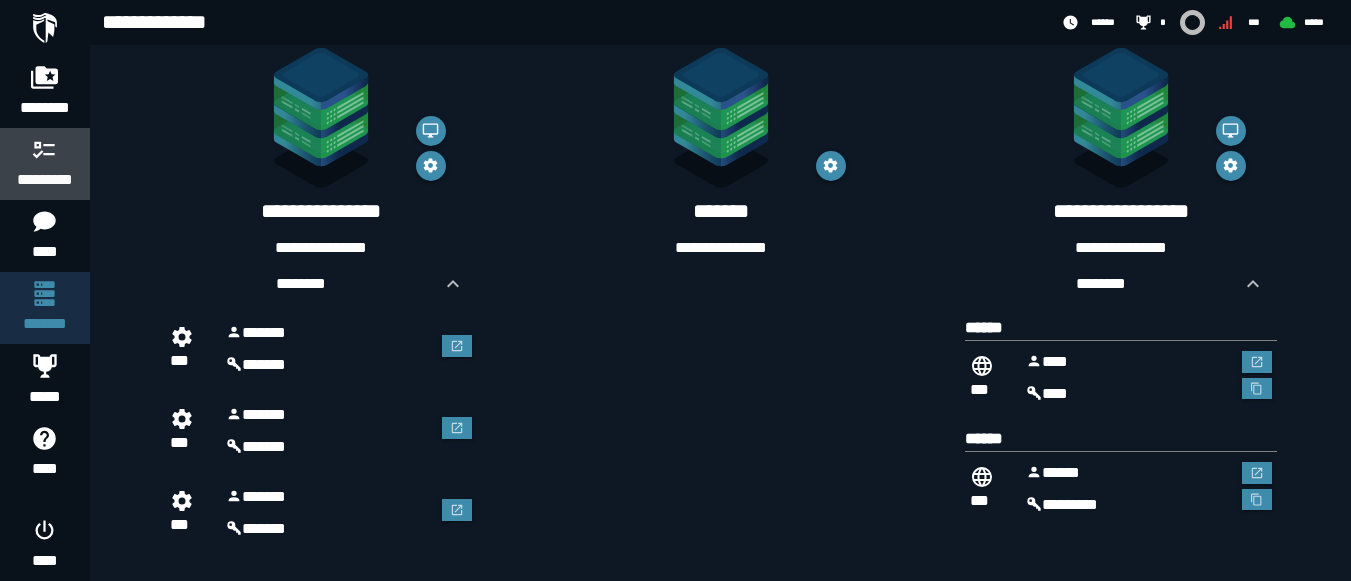 click 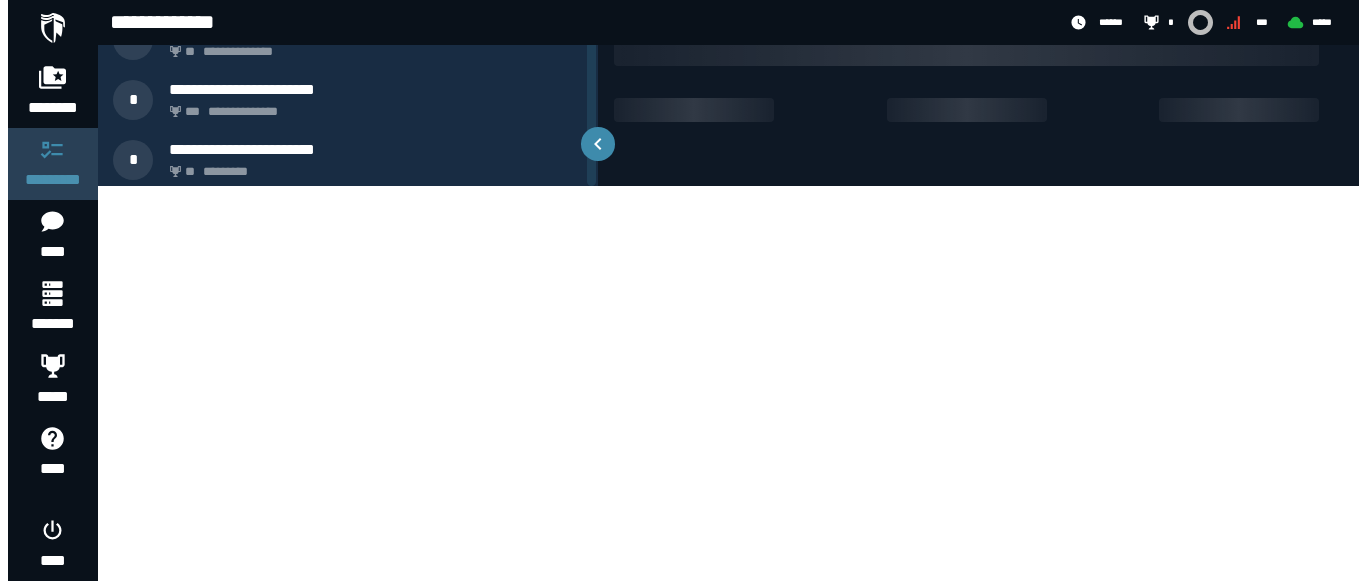 scroll, scrollTop: 0, scrollLeft: 0, axis: both 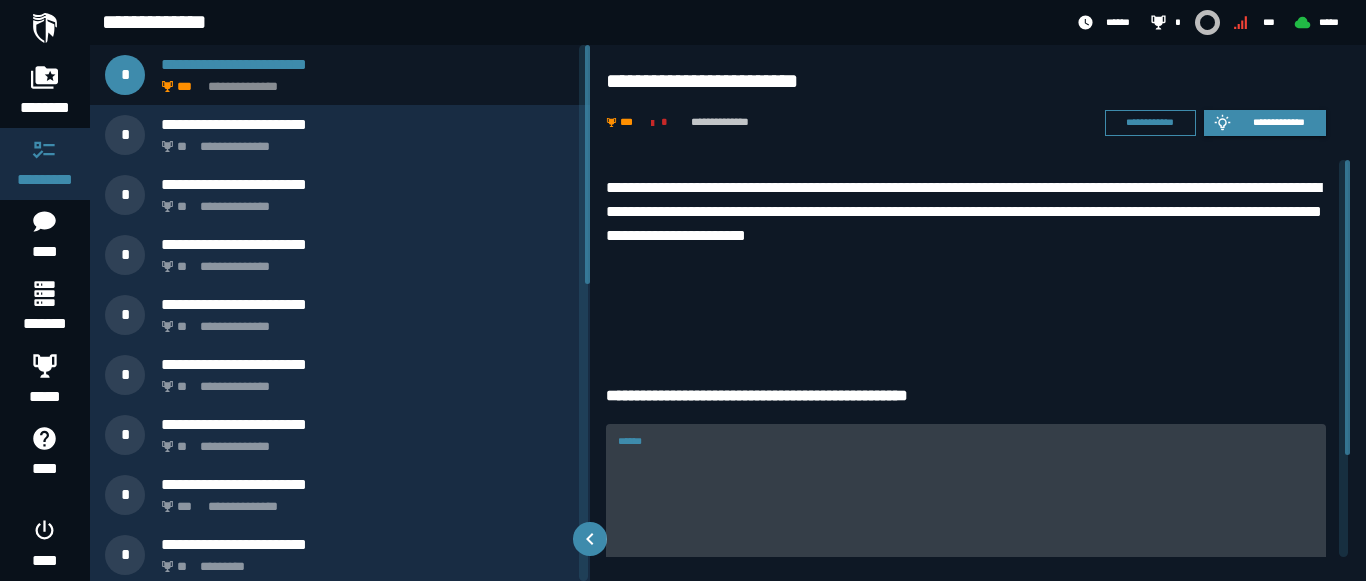 click on "******" at bounding box center (966, 495) 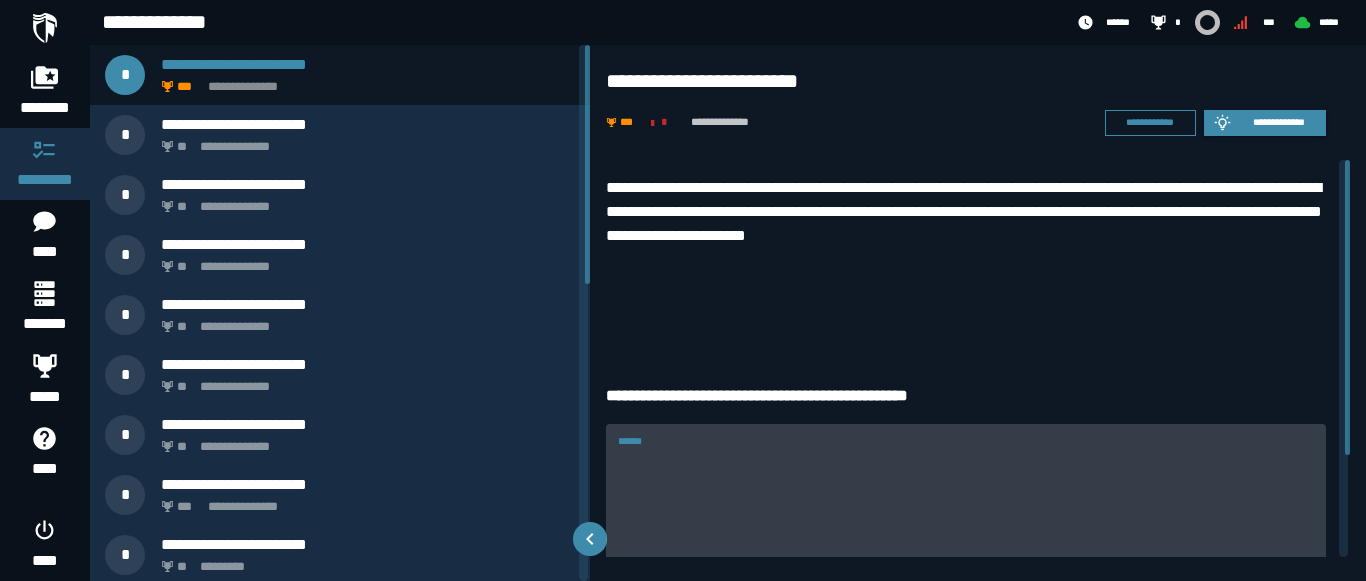 click on "******" at bounding box center [966, 507] 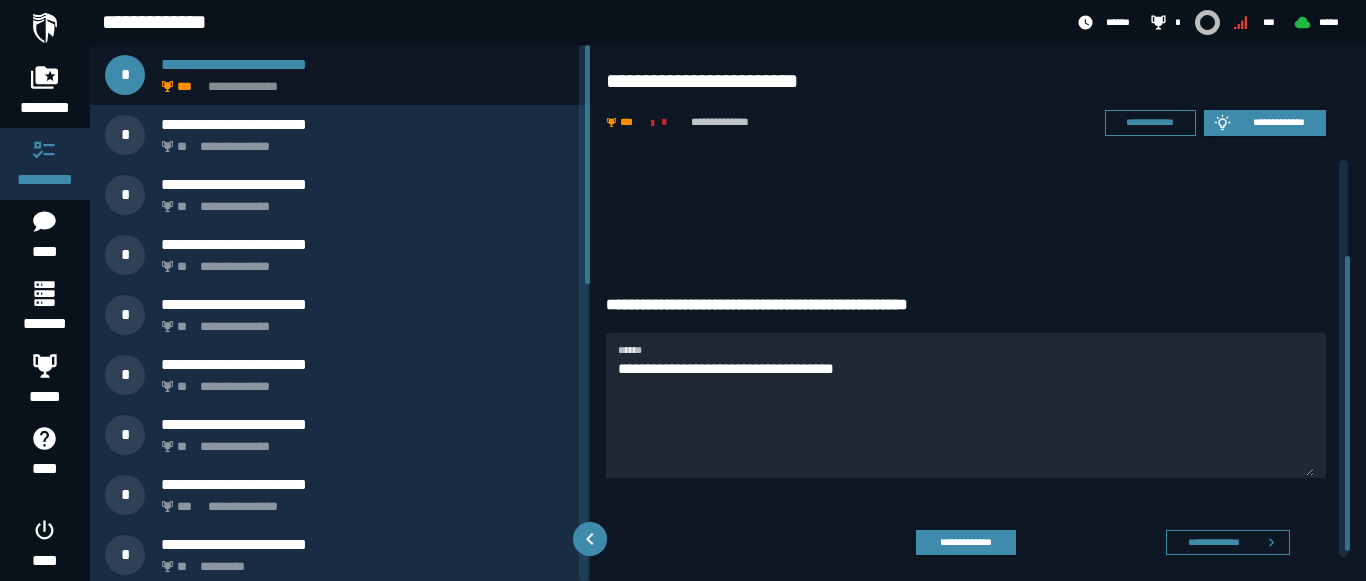 scroll, scrollTop: 137, scrollLeft: 0, axis: vertical 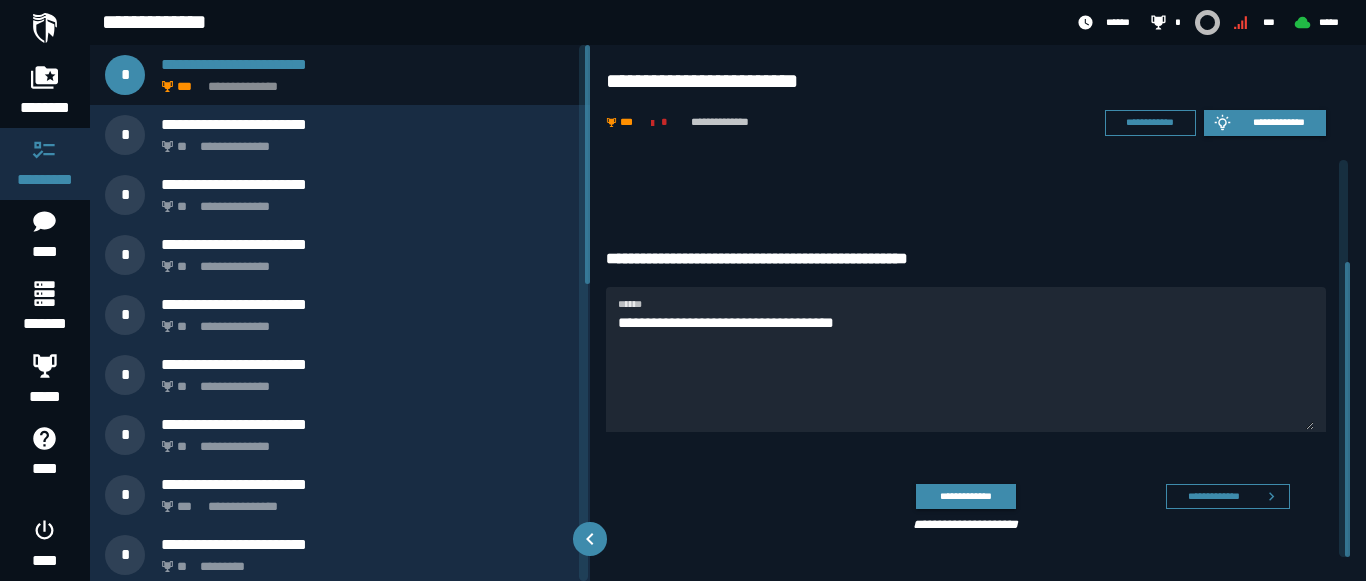 drag, startPoint x: 1346, startPoint y: 260, endPoint x: 1365, endPoint y: 424, distance: 165.09694 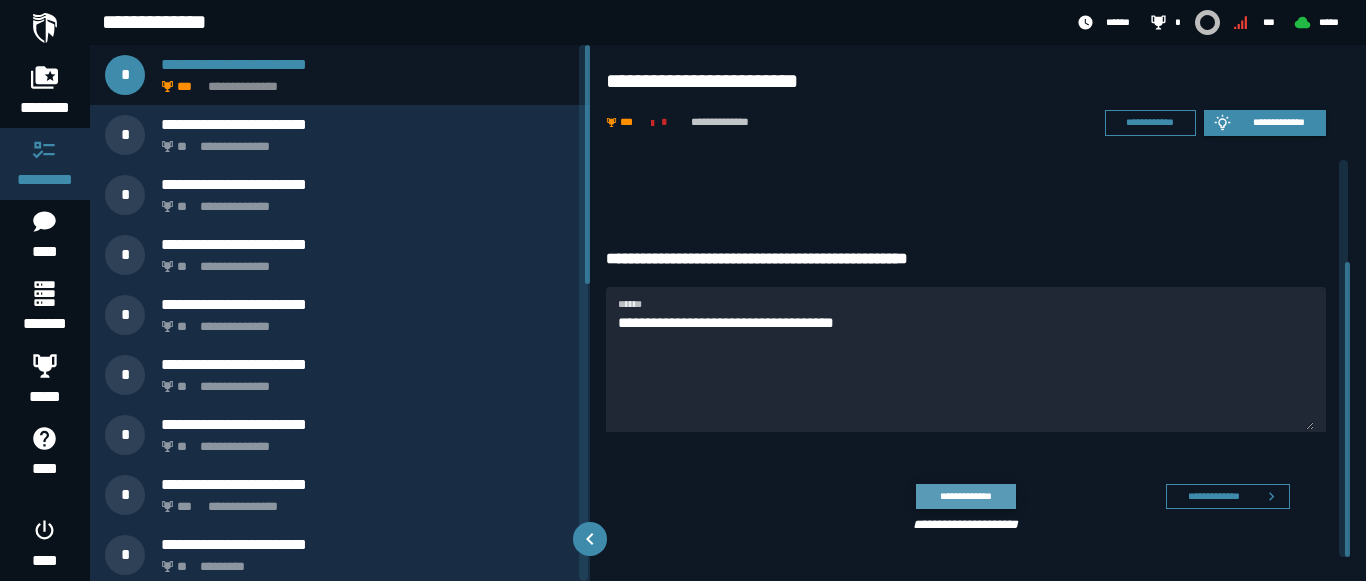 click on "**********" at bounding box center (965, 496) 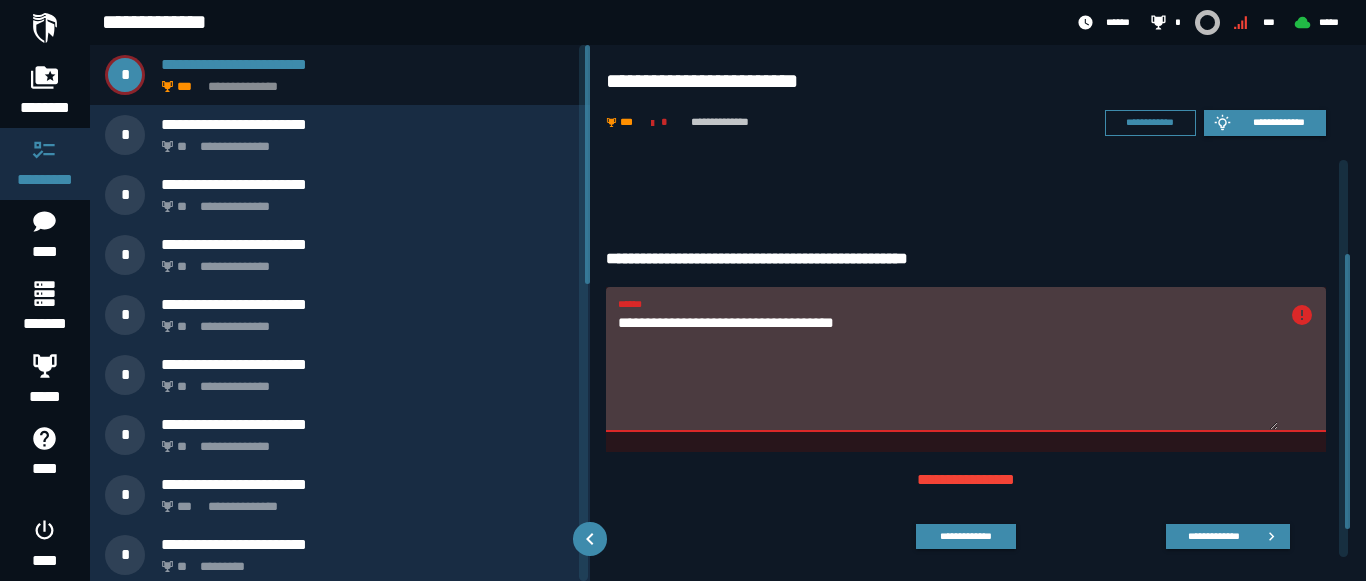 click on "**********" at bounding box center (948, 370) 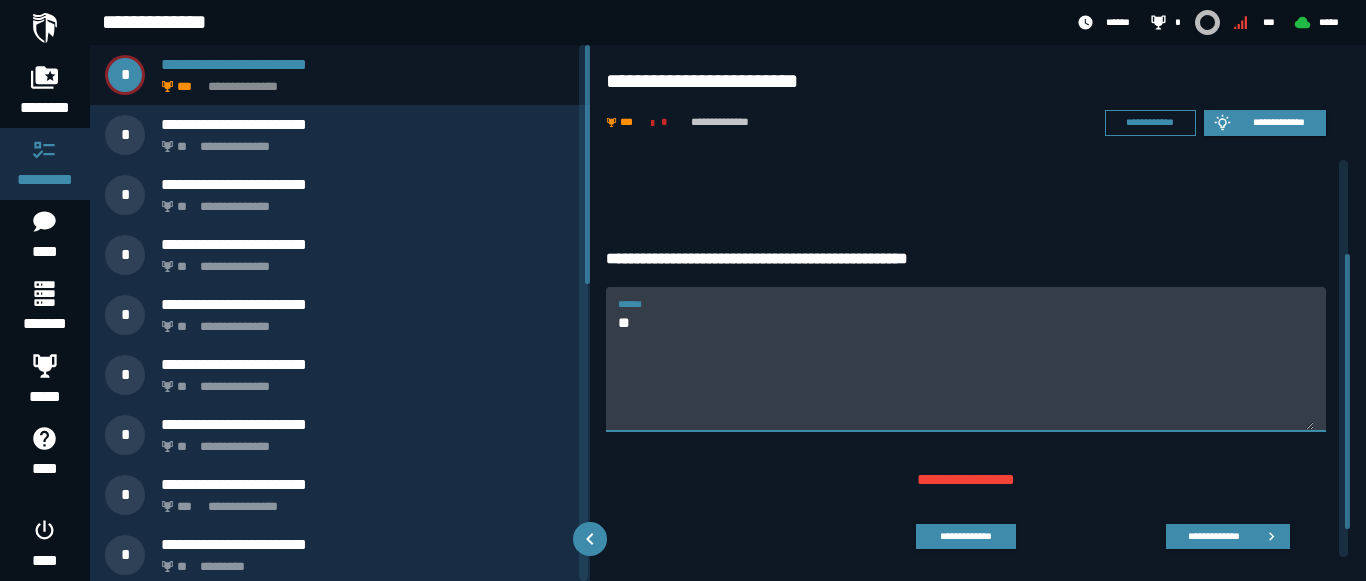 type on "*" 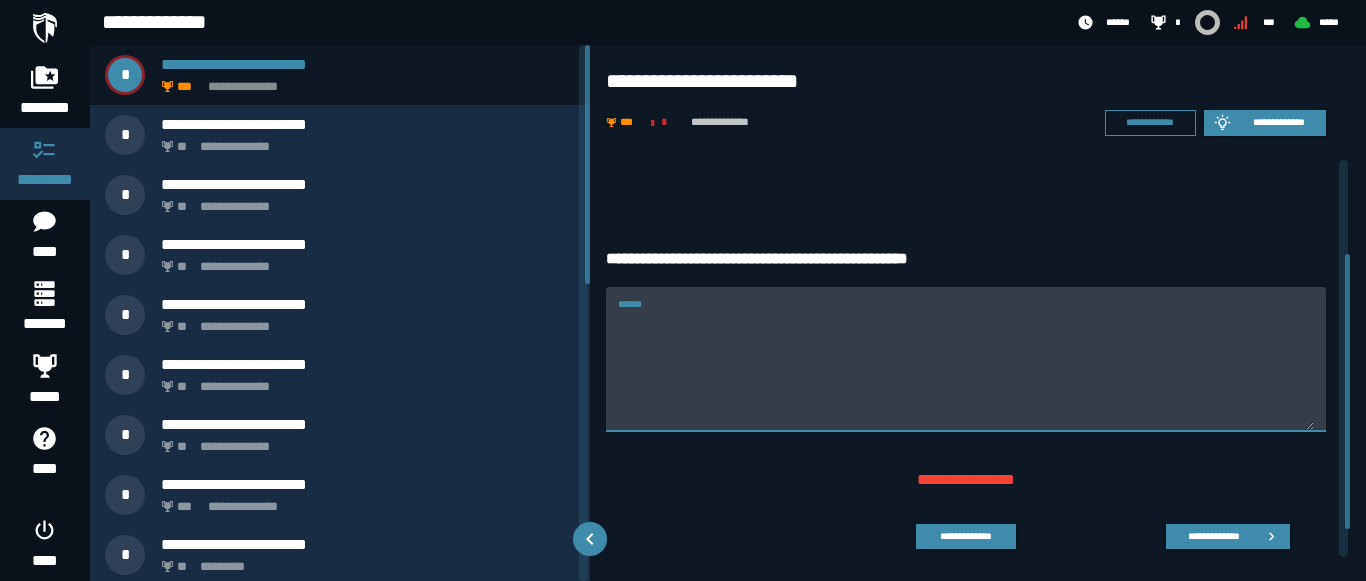 paste on "**********" 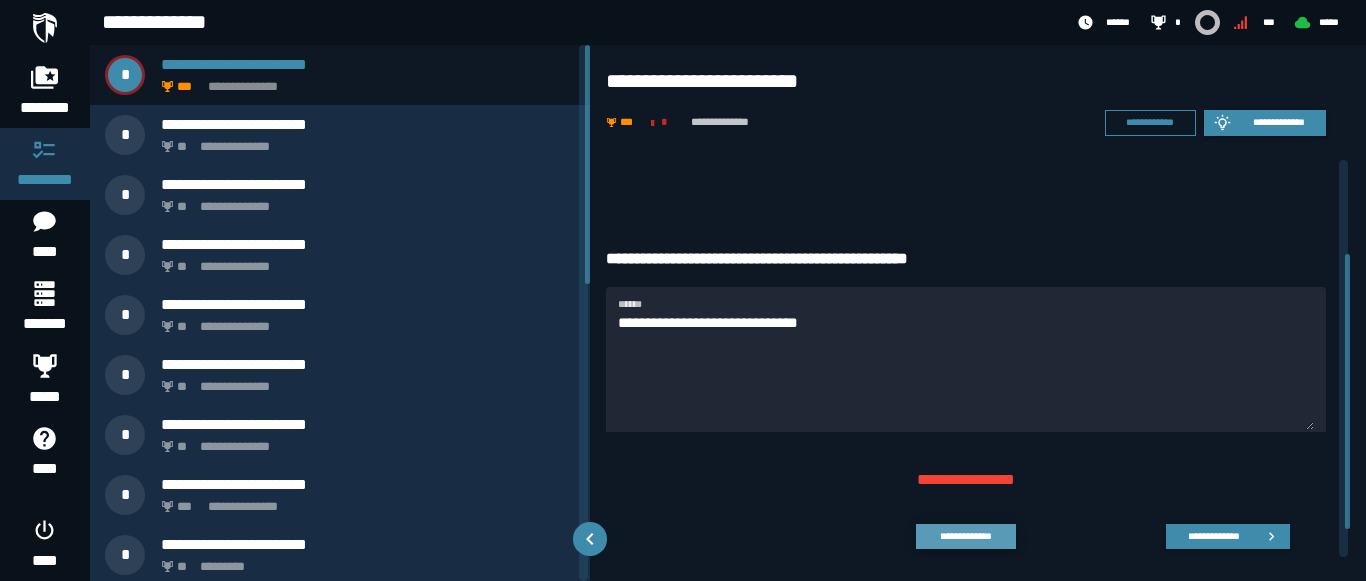 click on "**********" at bounding box center (965, 536) 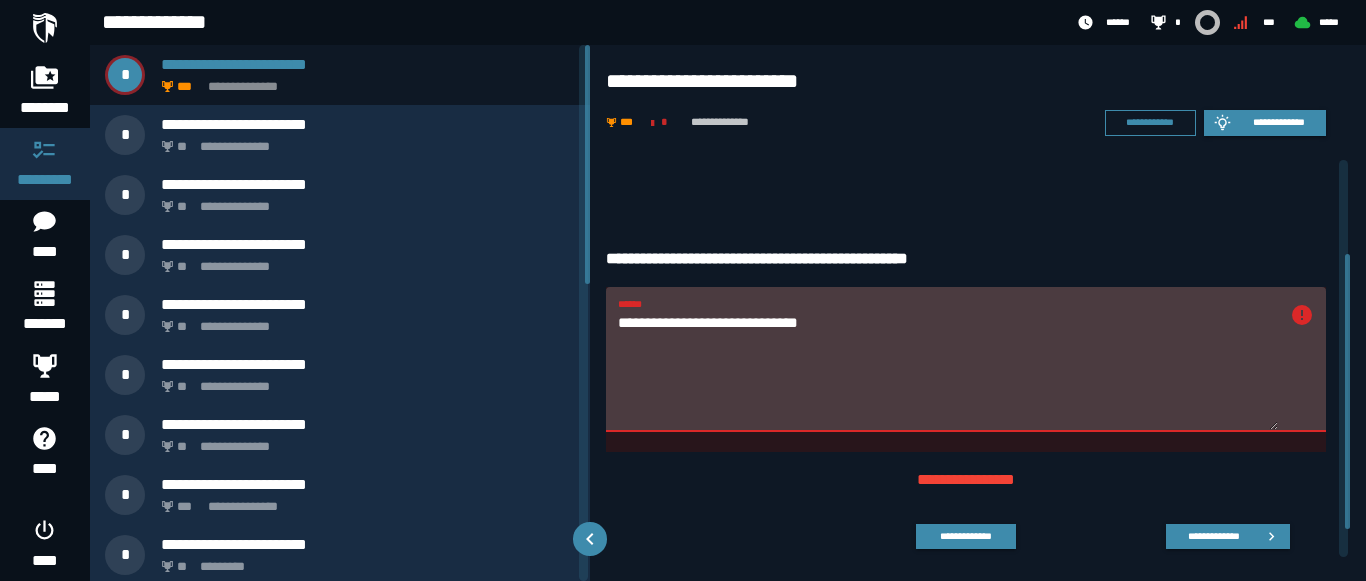 click on "**********" at bounding box center (948, 370) 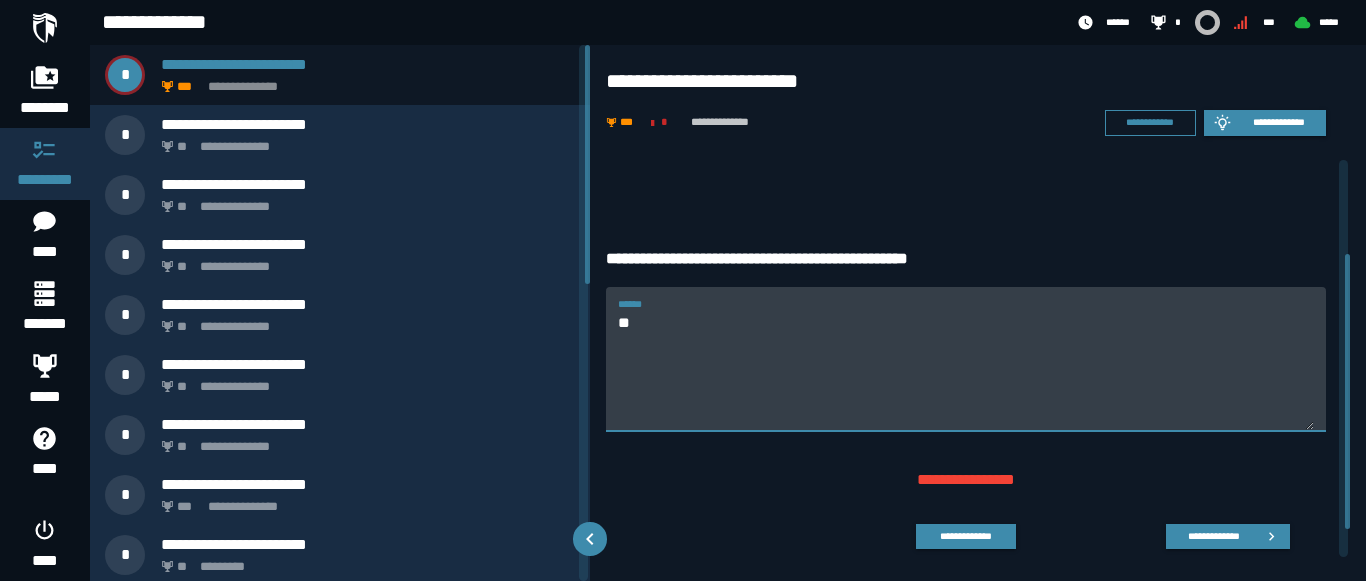 type on "*" 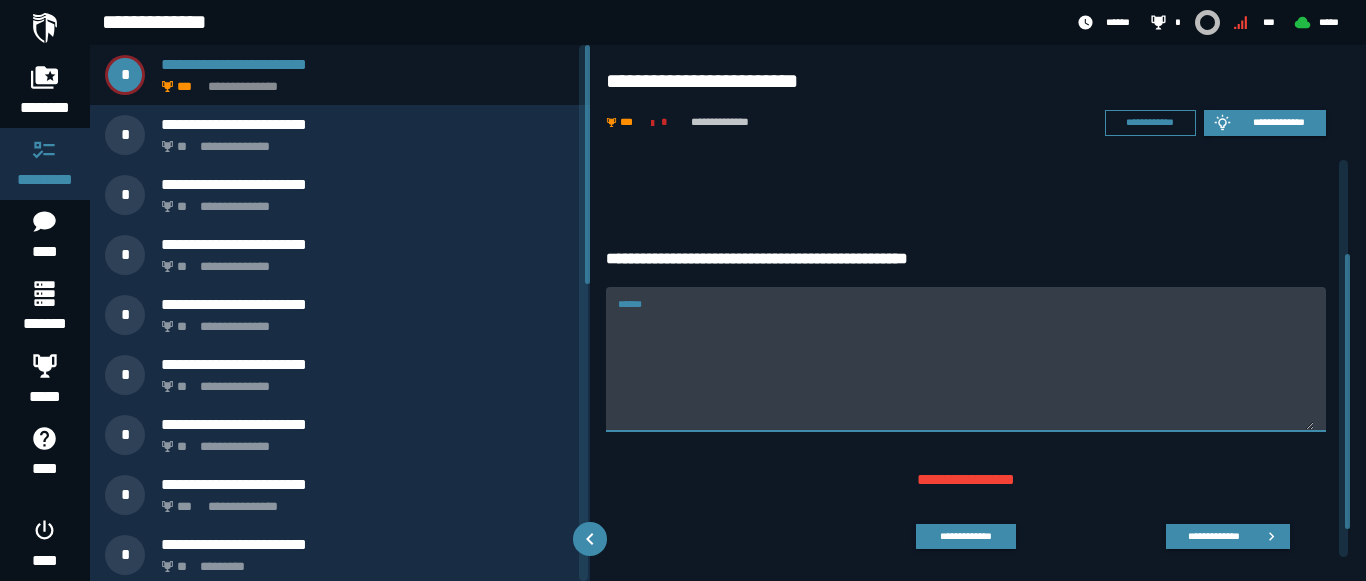 paste on "**********" 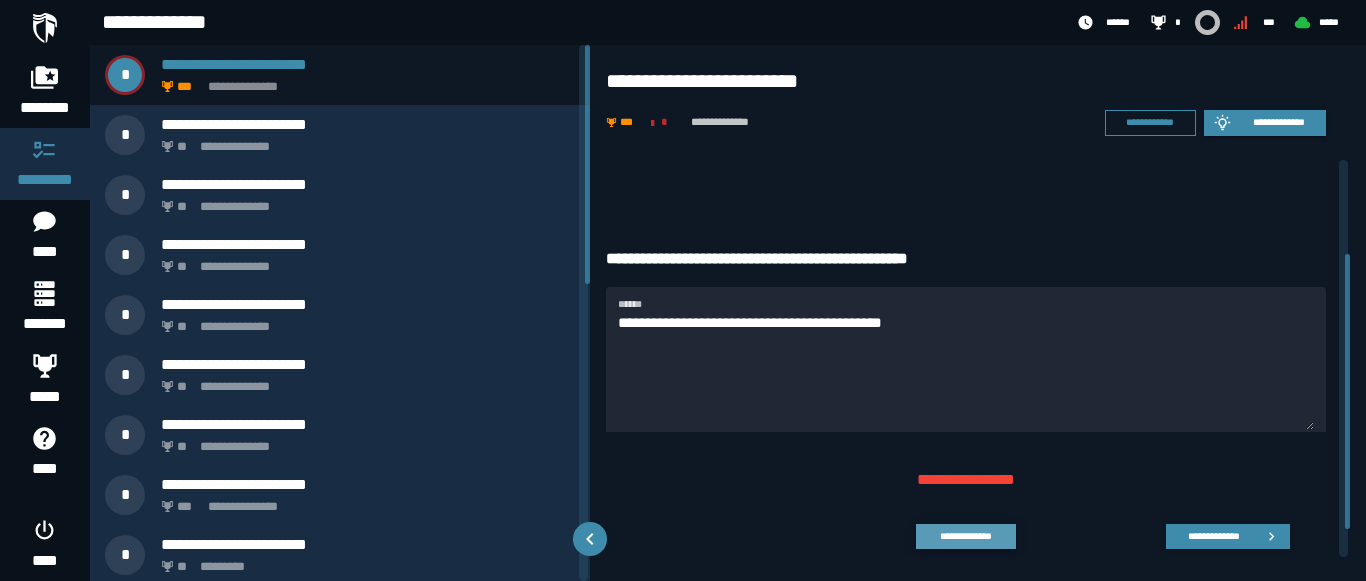 click on "**********" at bounding box center [965, 536] 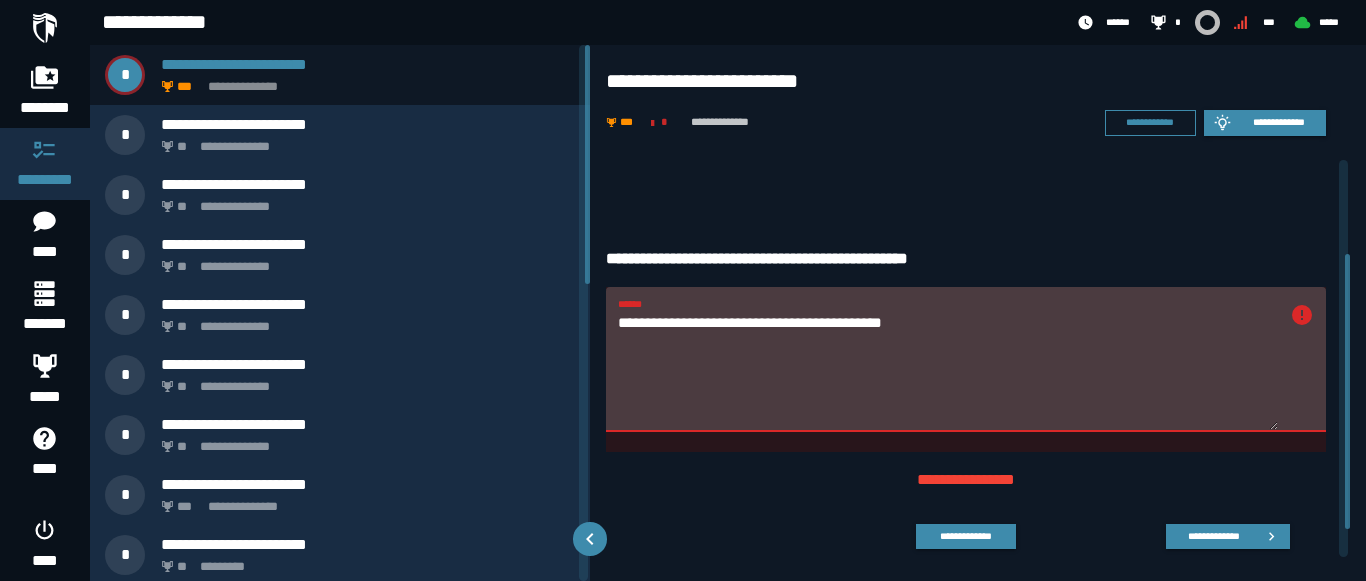 click on "**********" at bounding box center [948, 370] 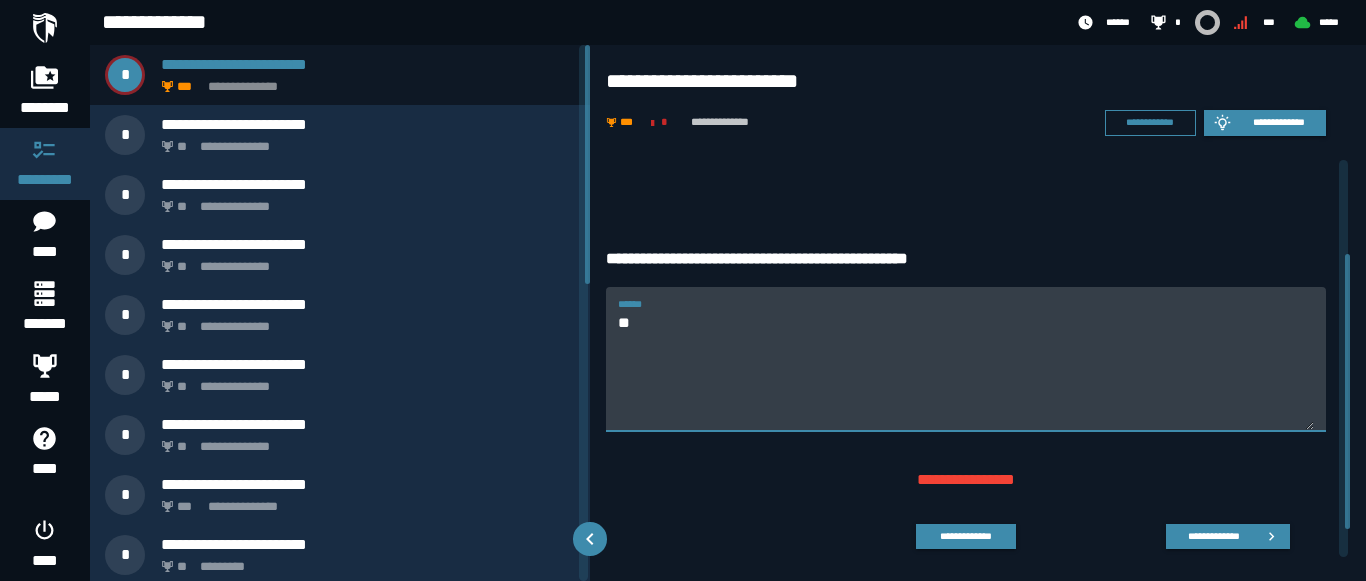 type on "*" 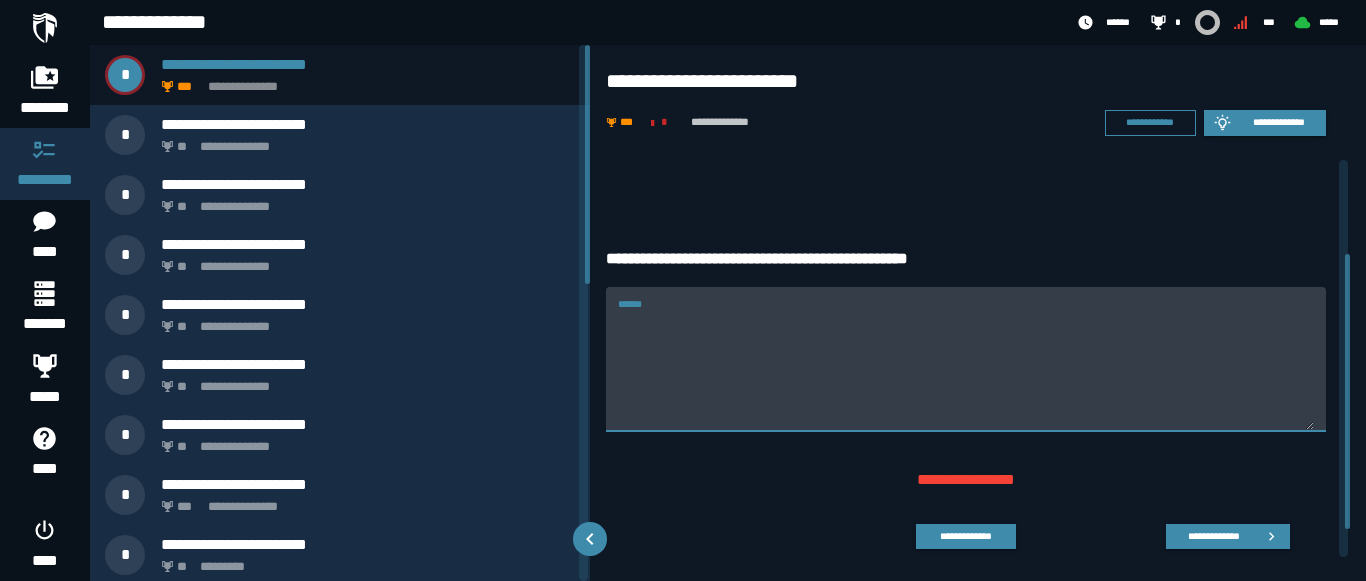 paste on "**********" 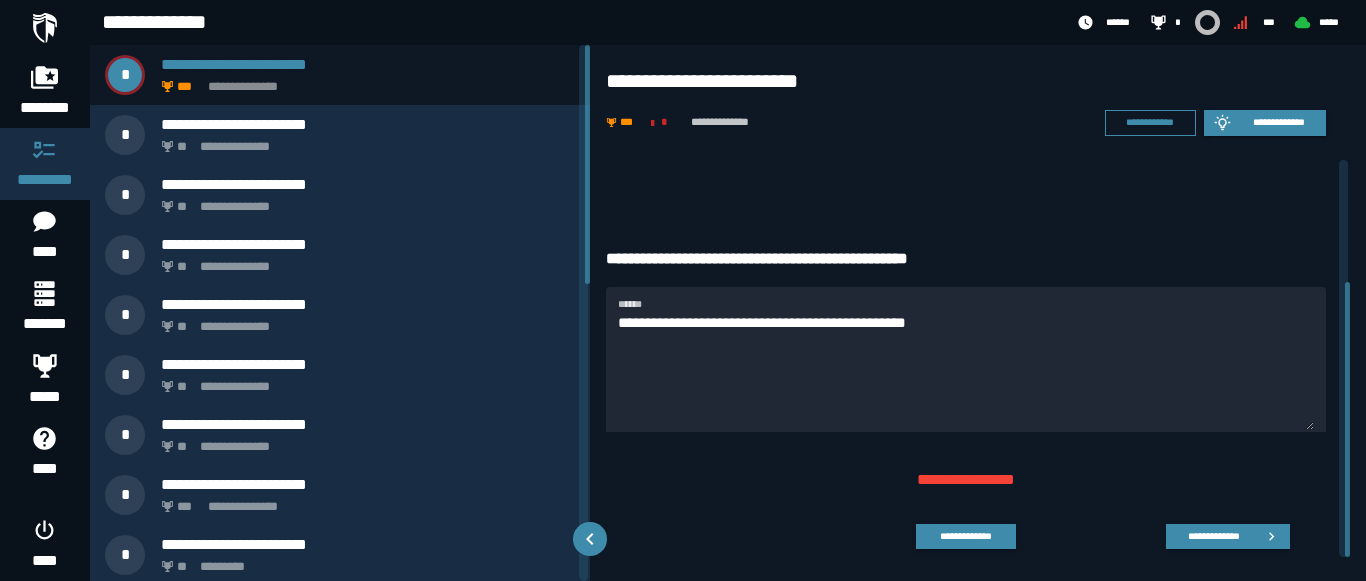 scroll, scrollTop: 177, scrollLeft: 0, axis: vertical 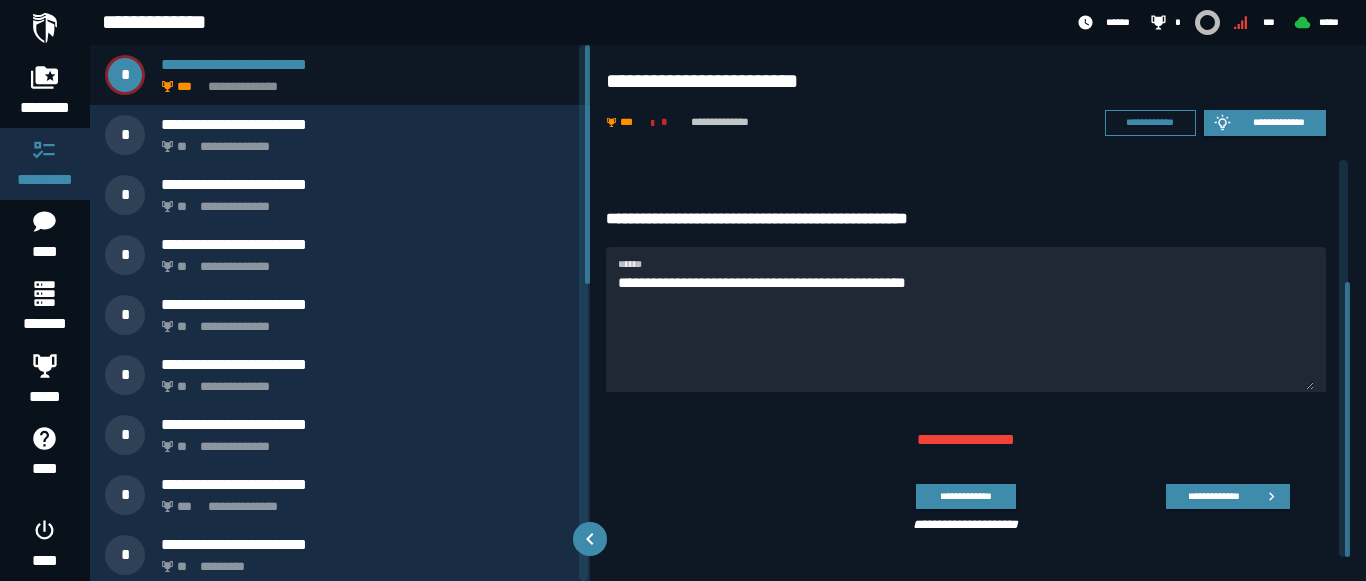 drag, startPoint x: 1347, startPoint y: 318, endPoint x: 1362, endPoint y: 378, distance: 61.846584 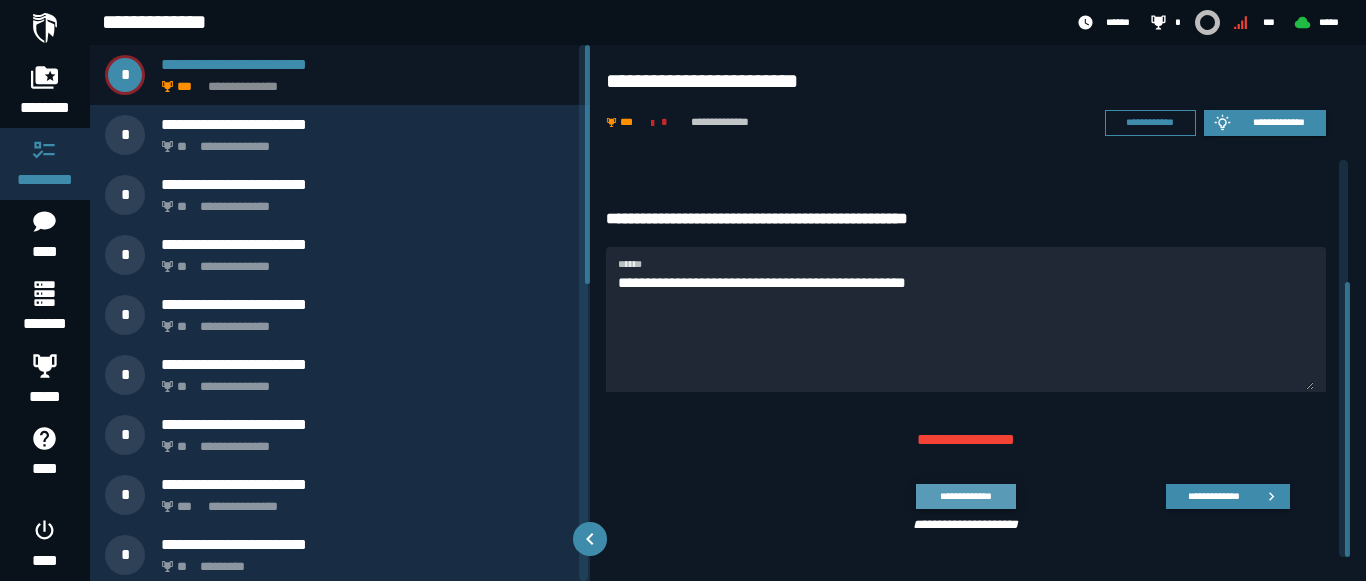 click on "**********" at bounding box center (965, 496) 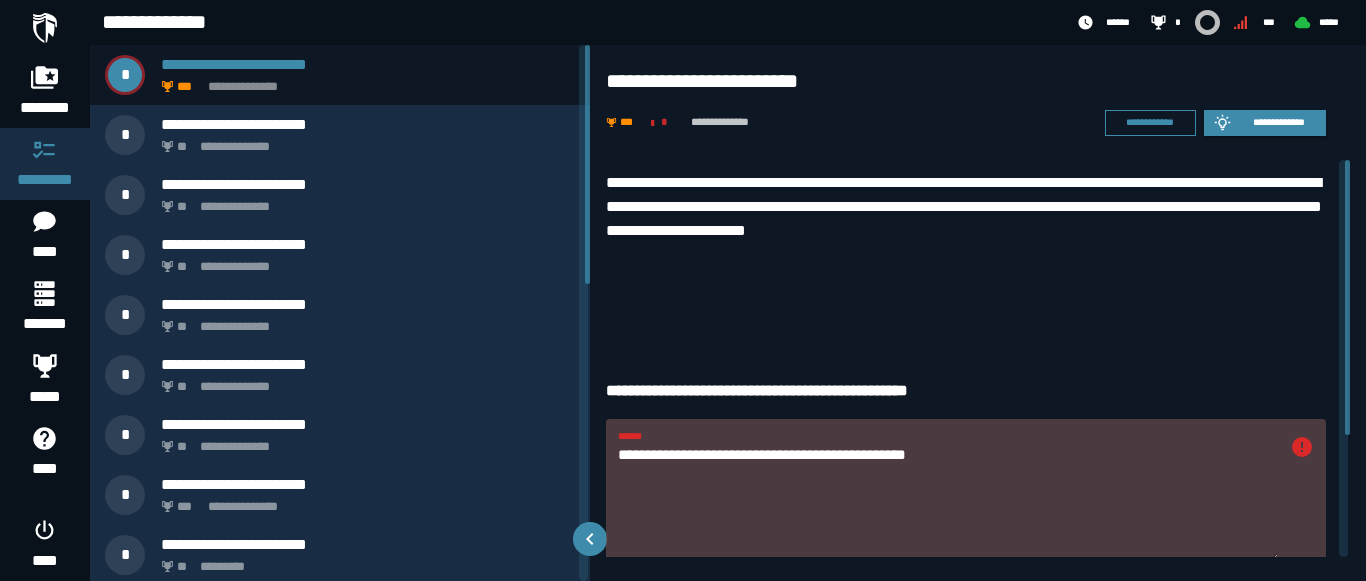 scroll, scrollTop: 0, scrollLeft: 0, axis: both 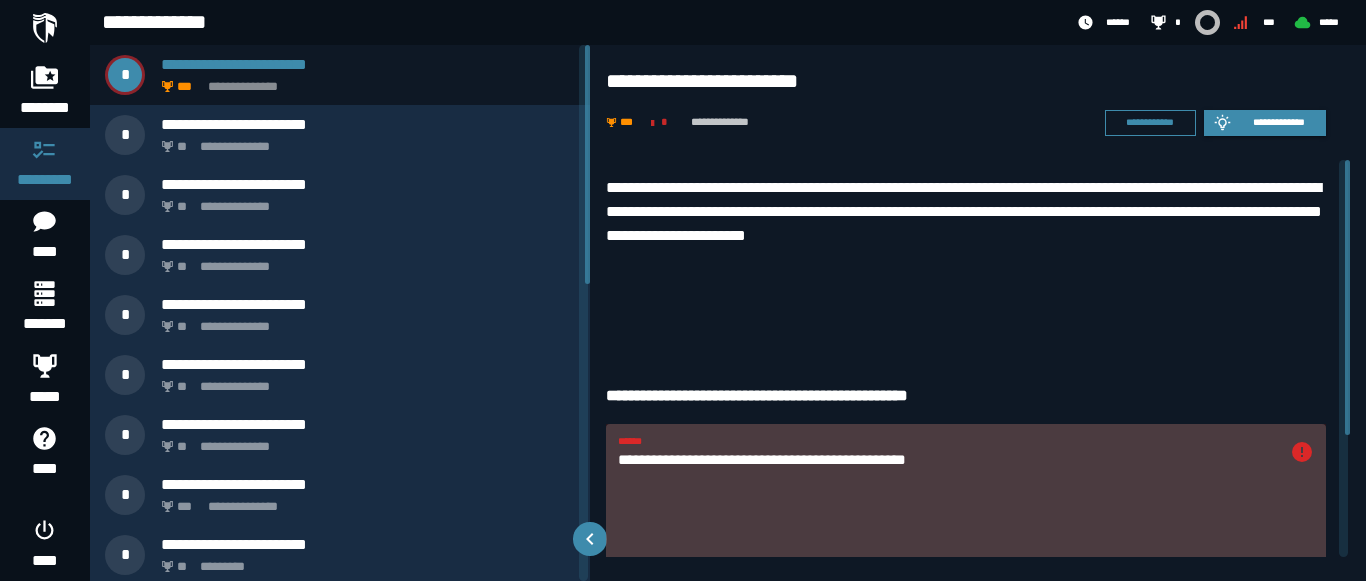 drag, startPoint x: 1346, startPoint y: 329, endPoint x: 1343, endPoint y: 156, distance: 173.02602 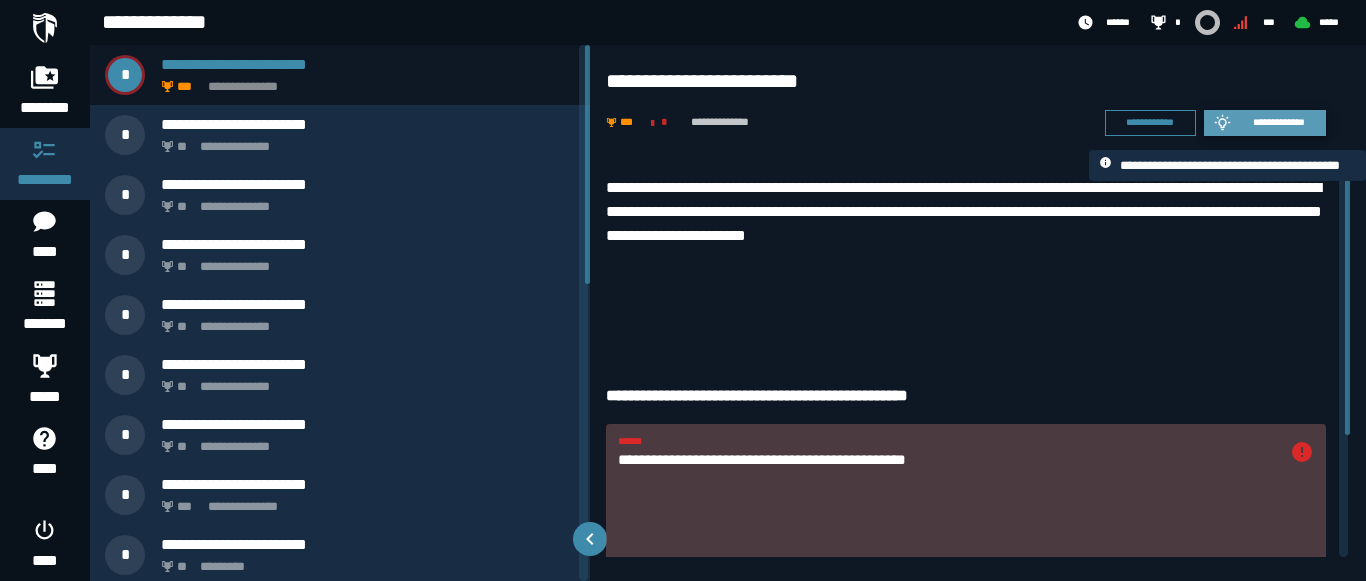 click on "**********" at bounding box center (1265, 123) 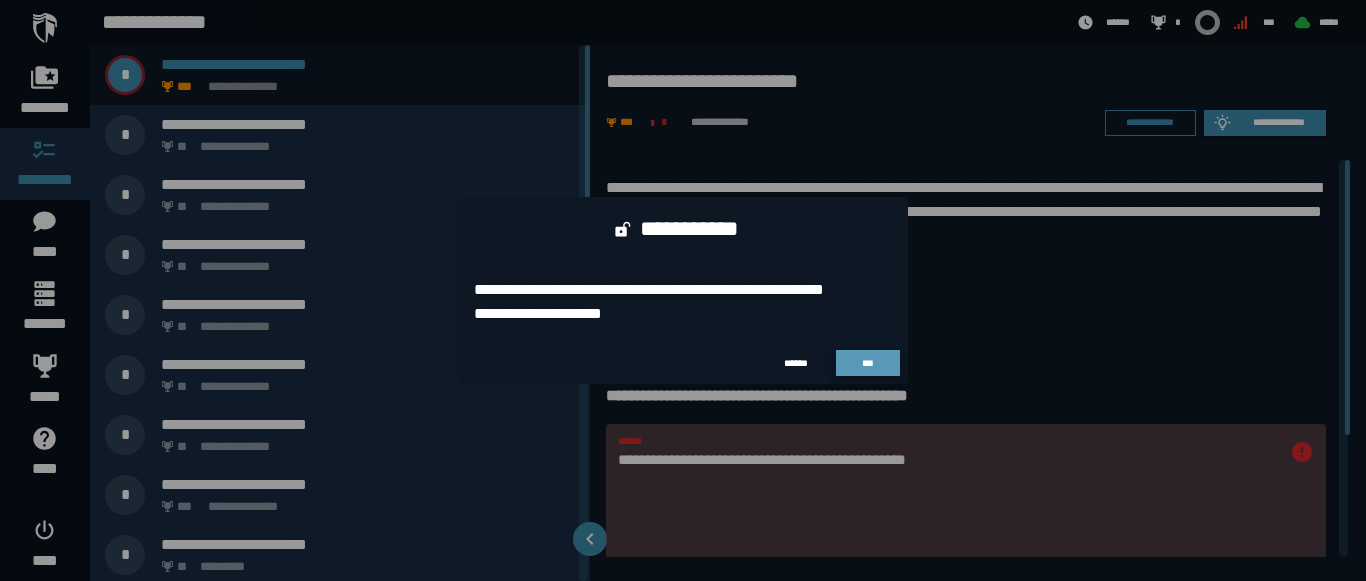 click on "***" at bounding box center [868, 363] 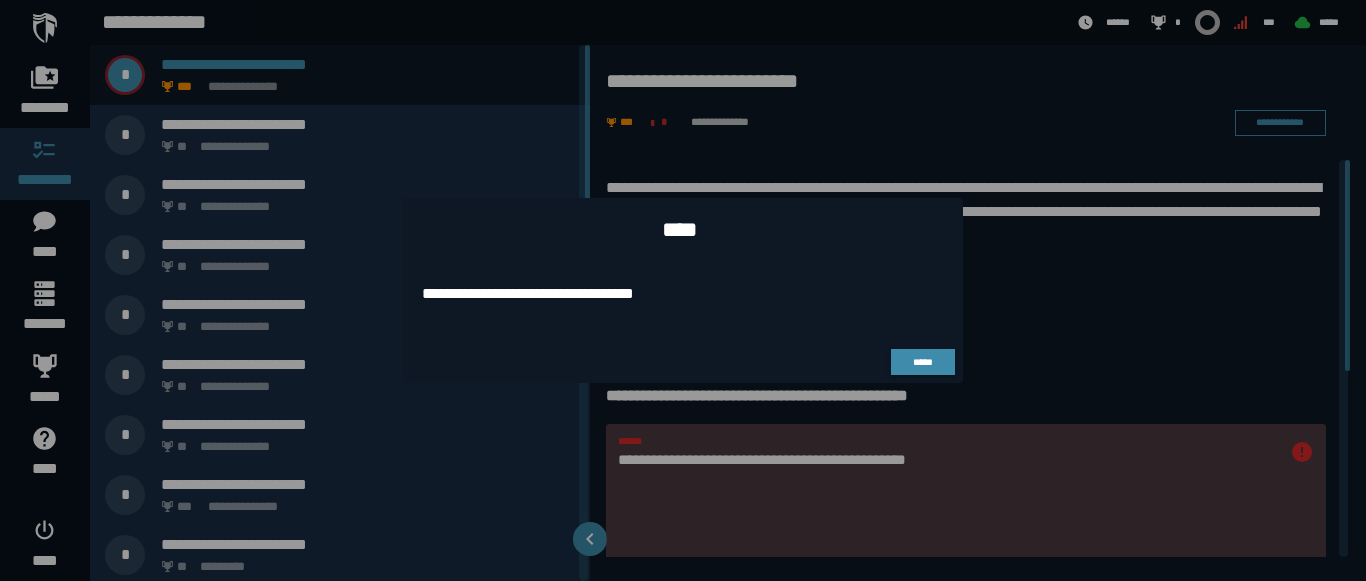 drag, startPoint x: 678, startPoint y: 294, endPoint x: 428, endPoint y: 301, distance: 250.09798 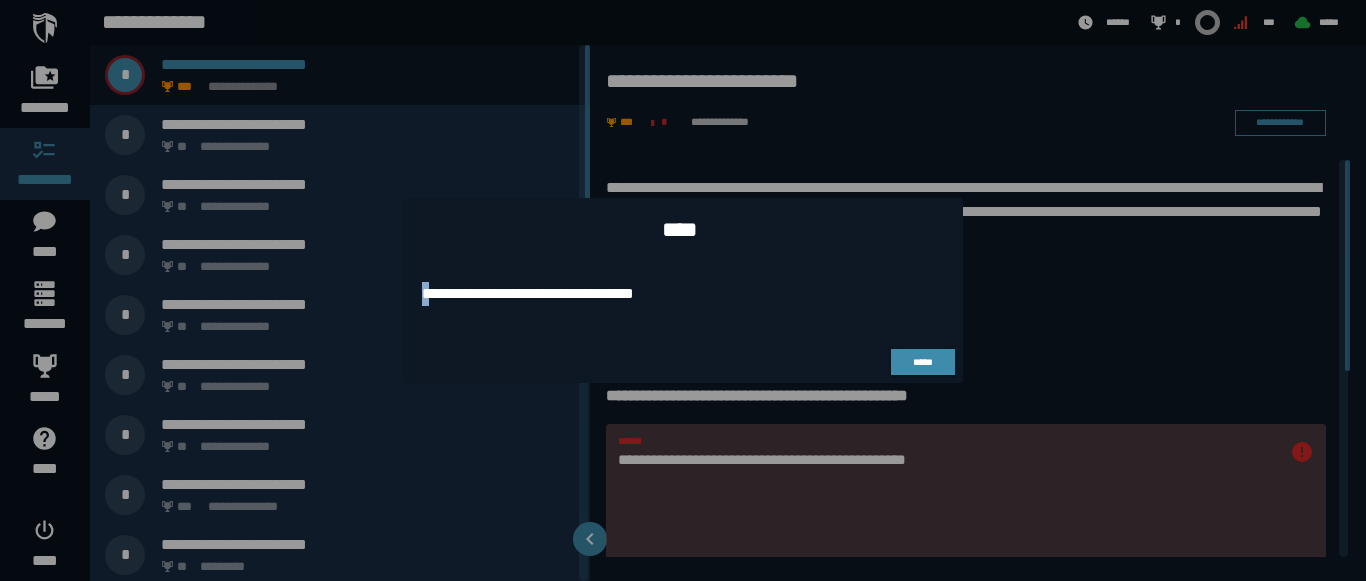 click on "**********" at bounding box center [542, 294] 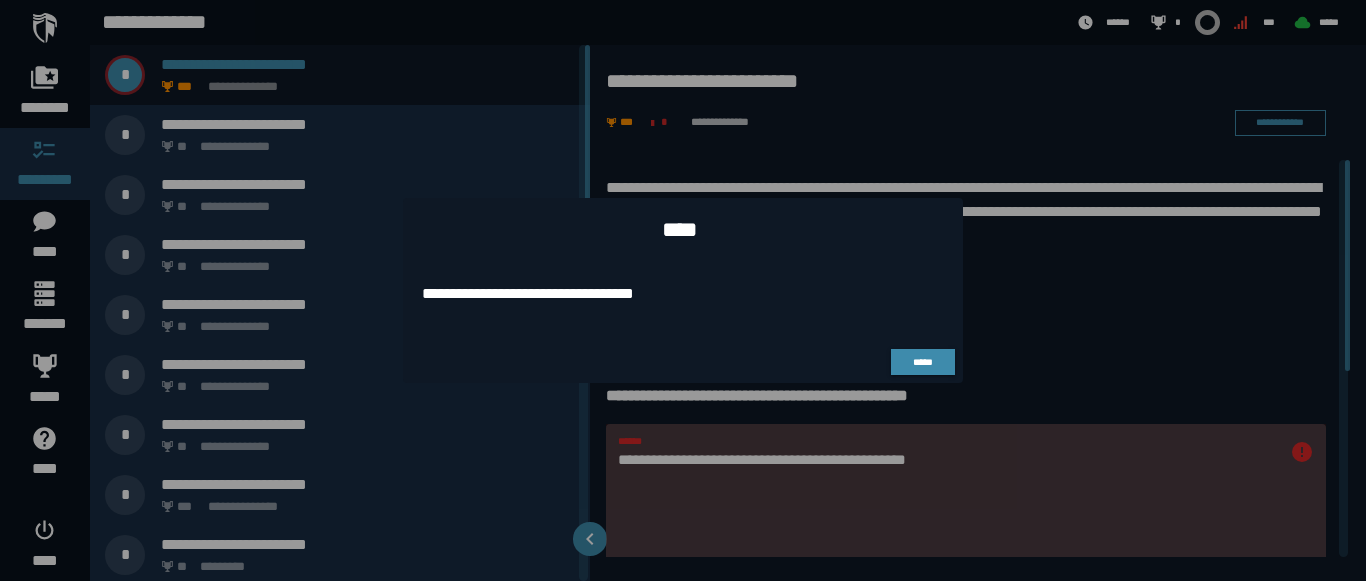 drag, startPoint x: 669, startPoint y: 298, endPoint x: 417, endPoint y: 287, distance: 252.23996 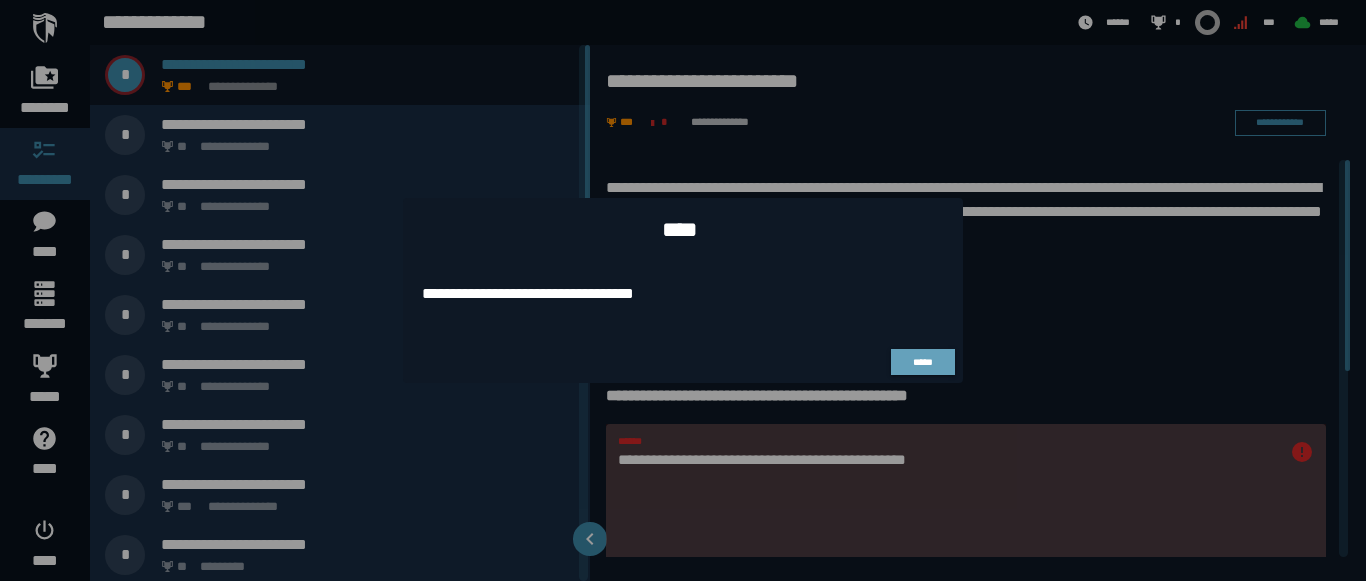 click at bounding box center (683, 290) 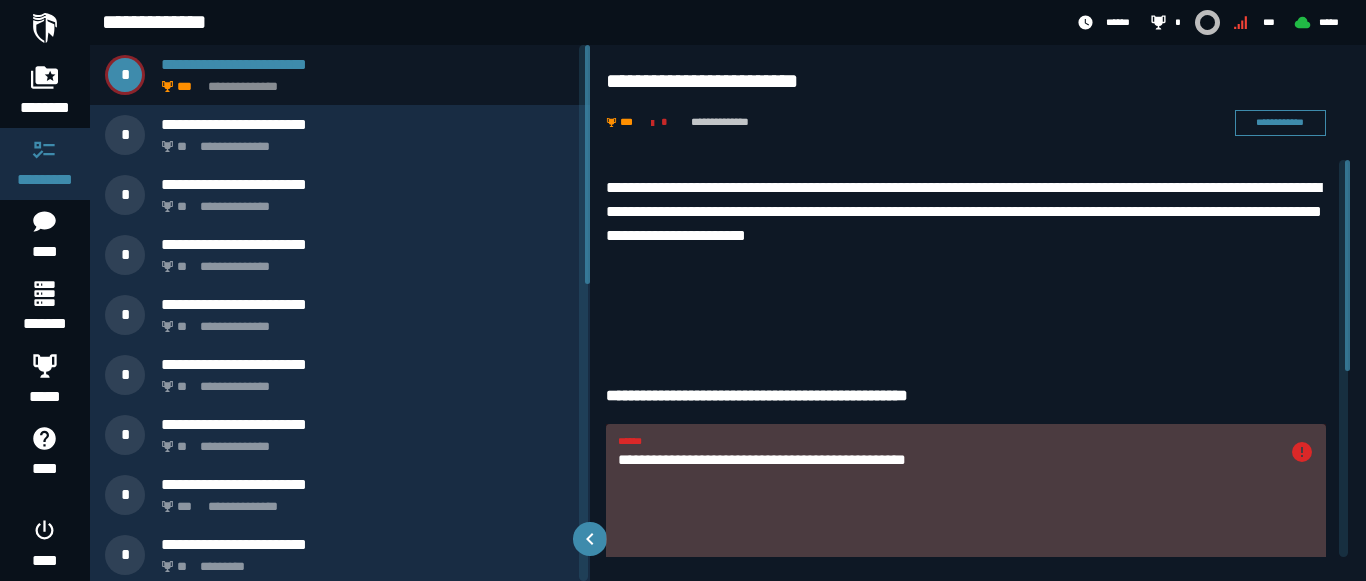 click on "**********" at bounding box center [948, 507] 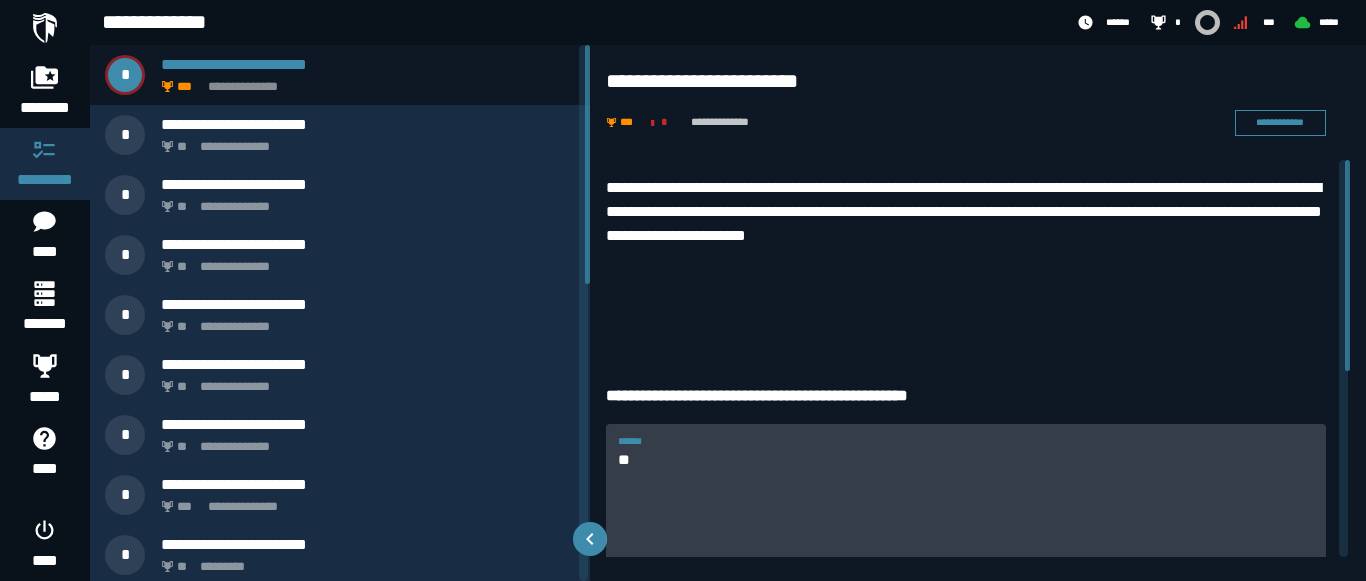 type on "*" 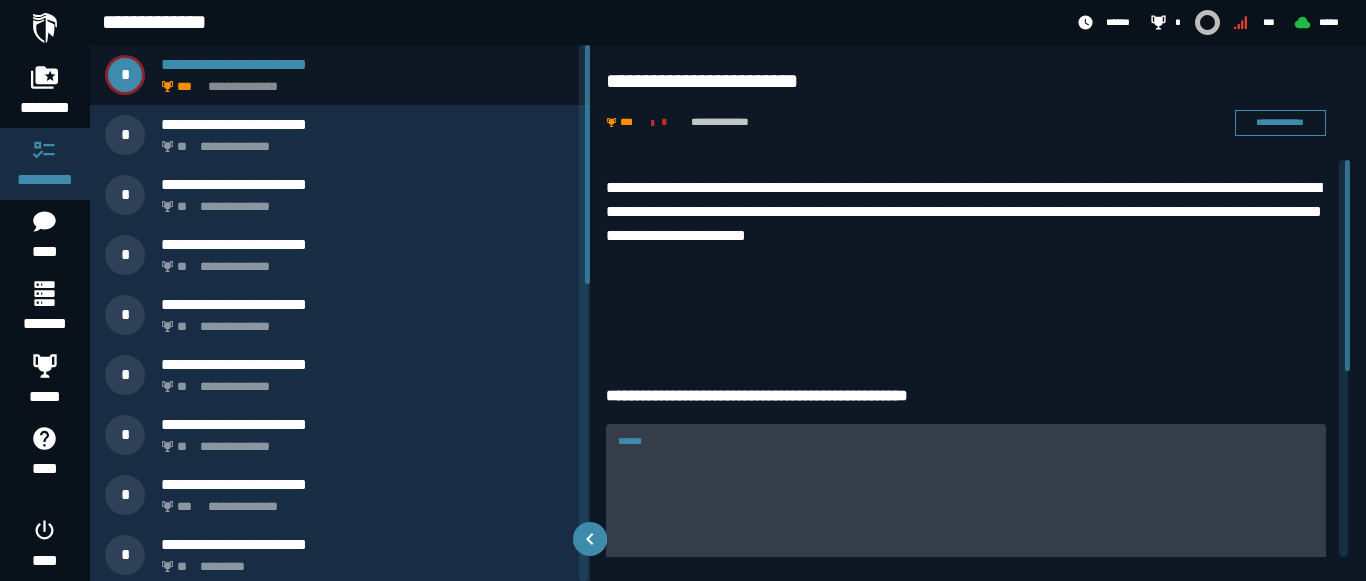 click on "******" at bounding box center [966, 495] 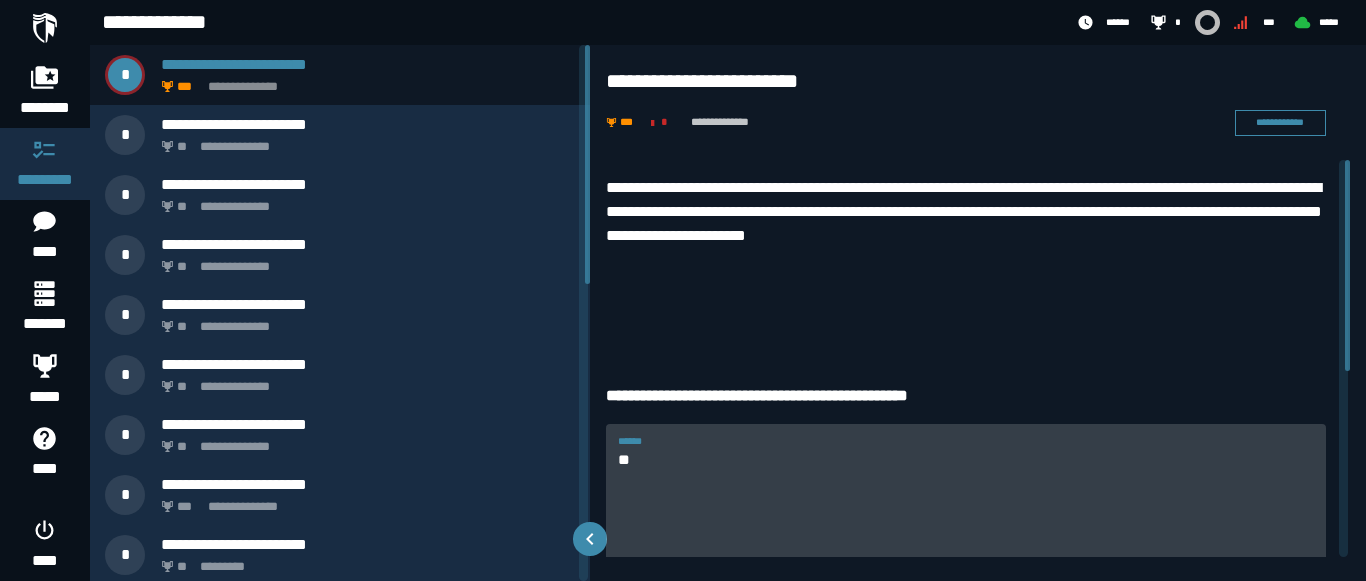 type on "*" 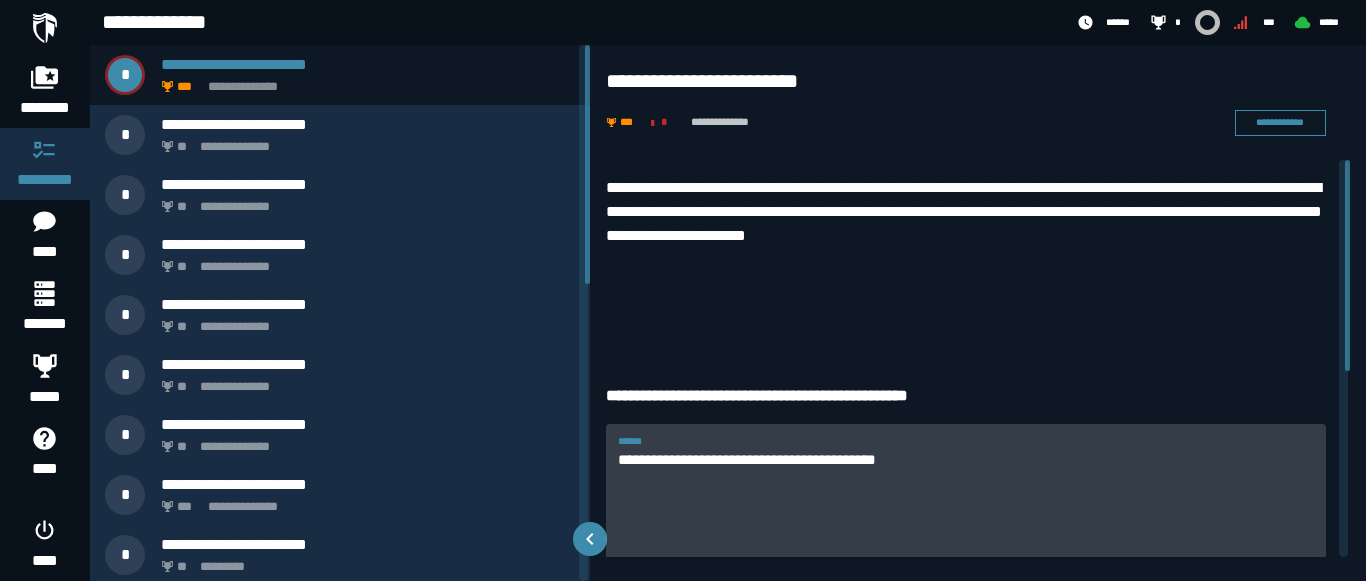 click on "**********" at bounding box center [966, 507] 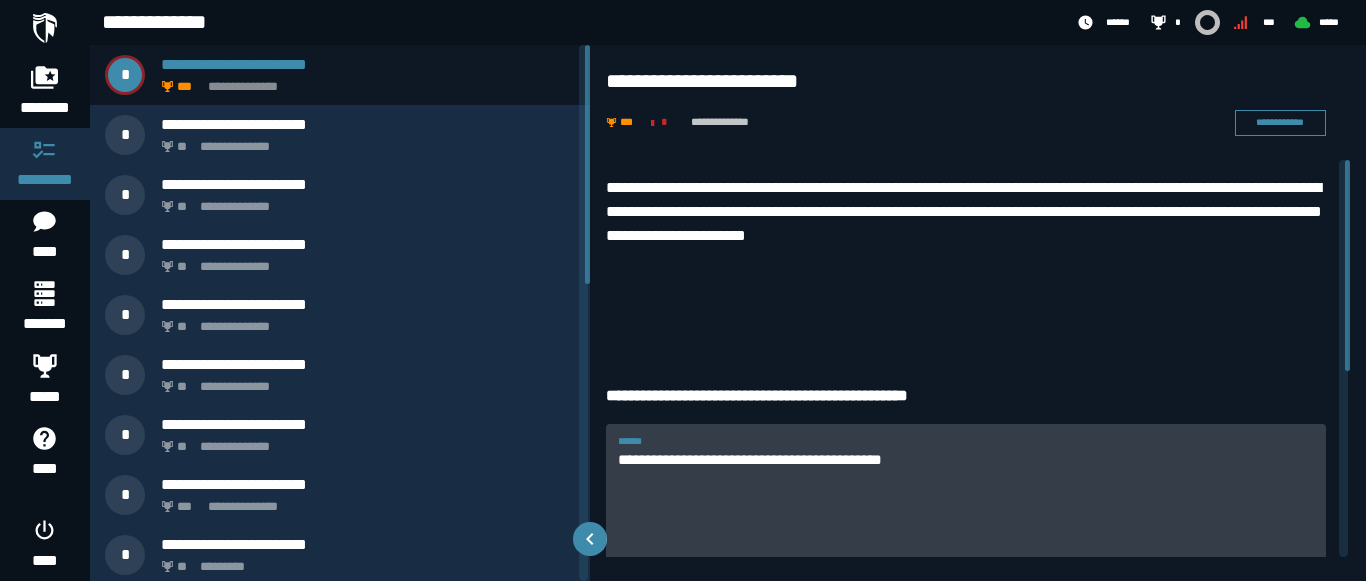 click on "**********" at bounding box center [966, 507] 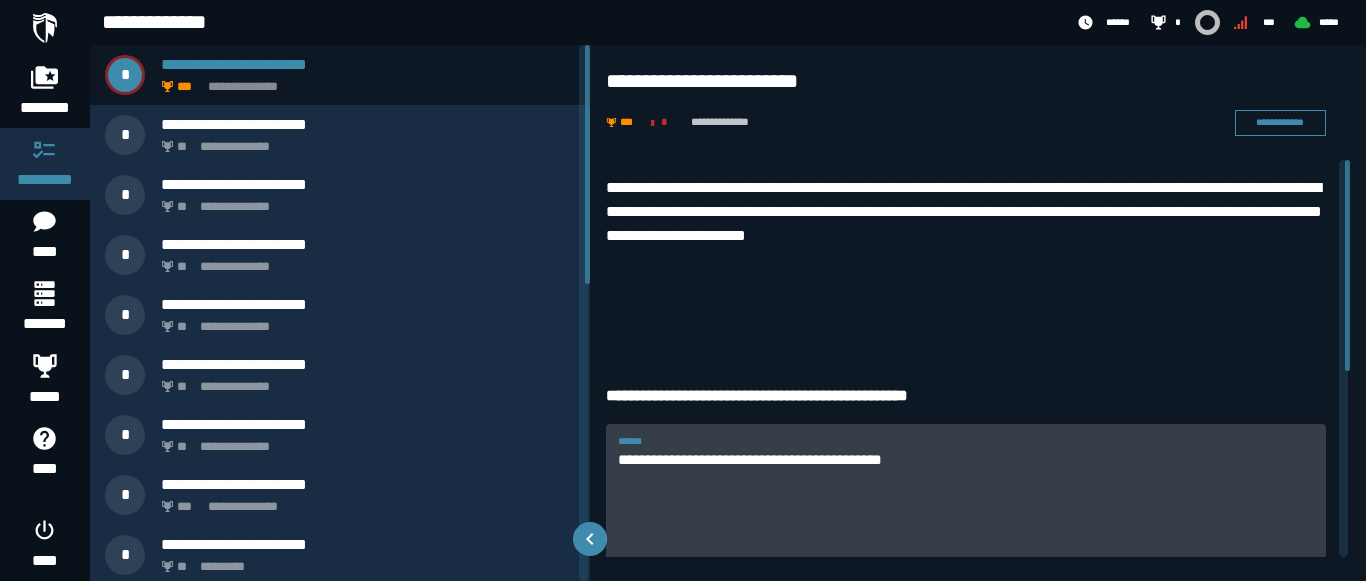type on "**********" 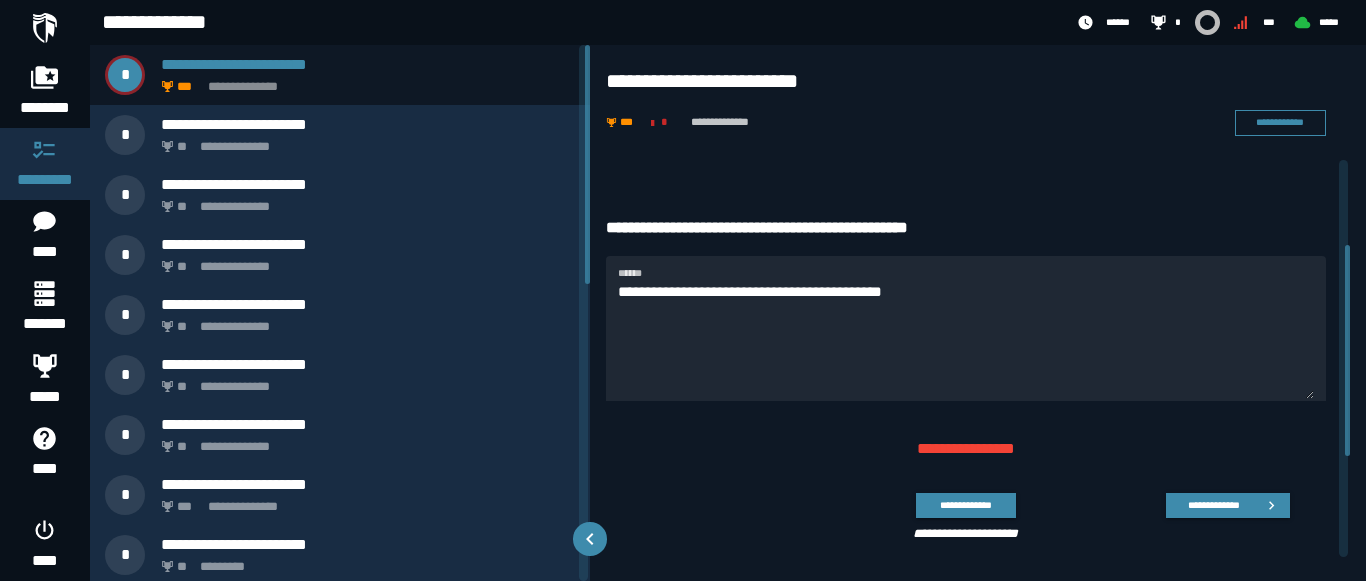 drag, startPoint x: 1344, startPoint y: 290, endPoint x: 1365, endPoint y: 385, distance: 97.29337 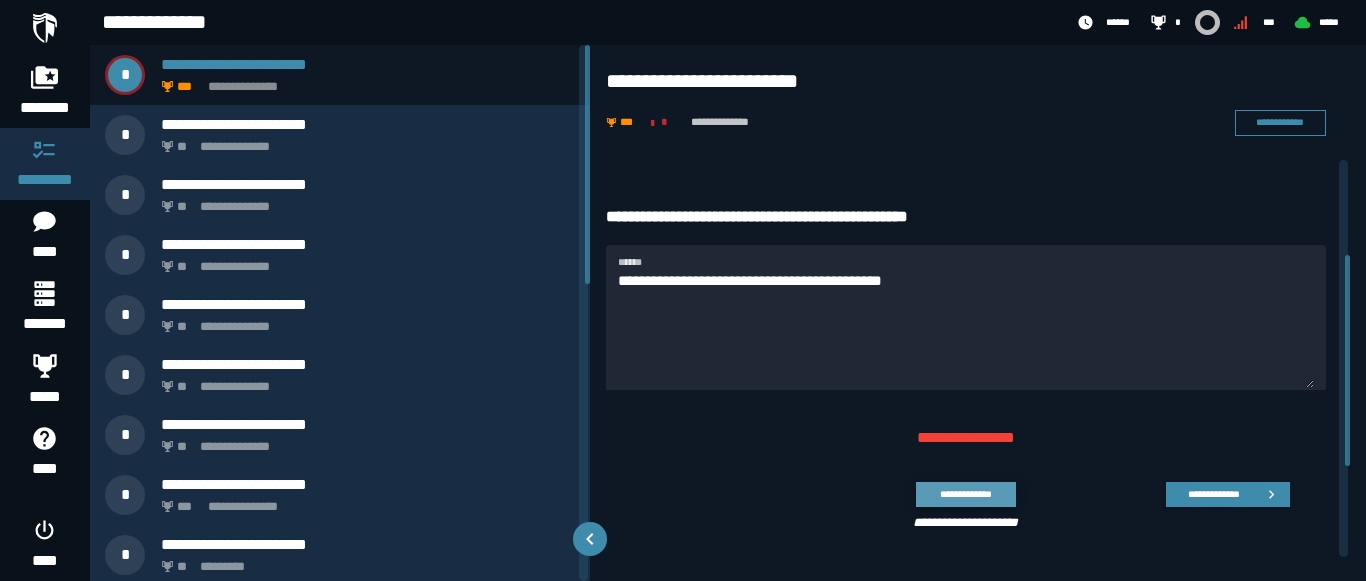 click on "**********" at bounding box center [965, 494] 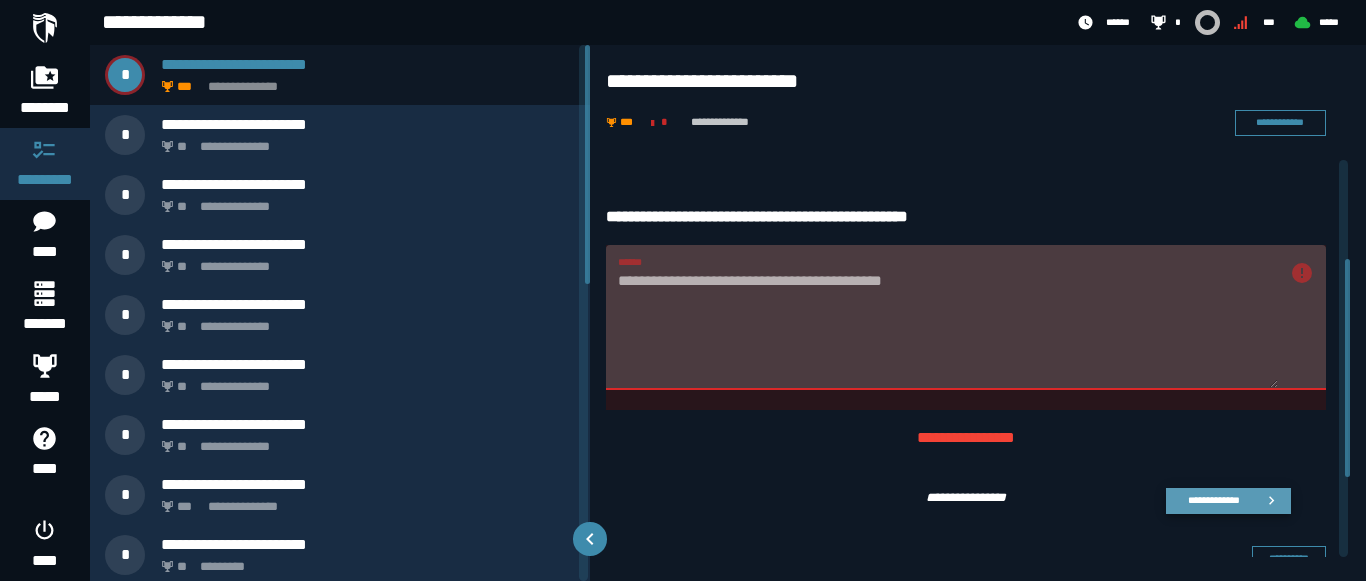click on "**********" at bounding box center [1228, 501] 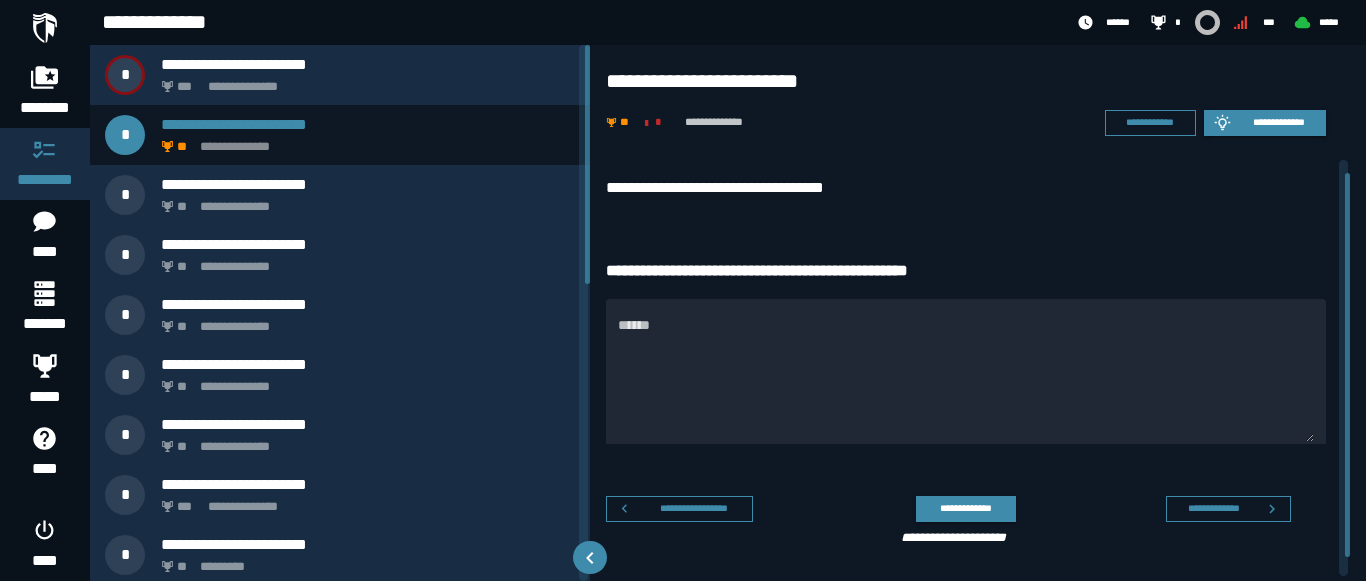 scroll, scrollTop: 13, scrollLeft: 0, axis: vertical 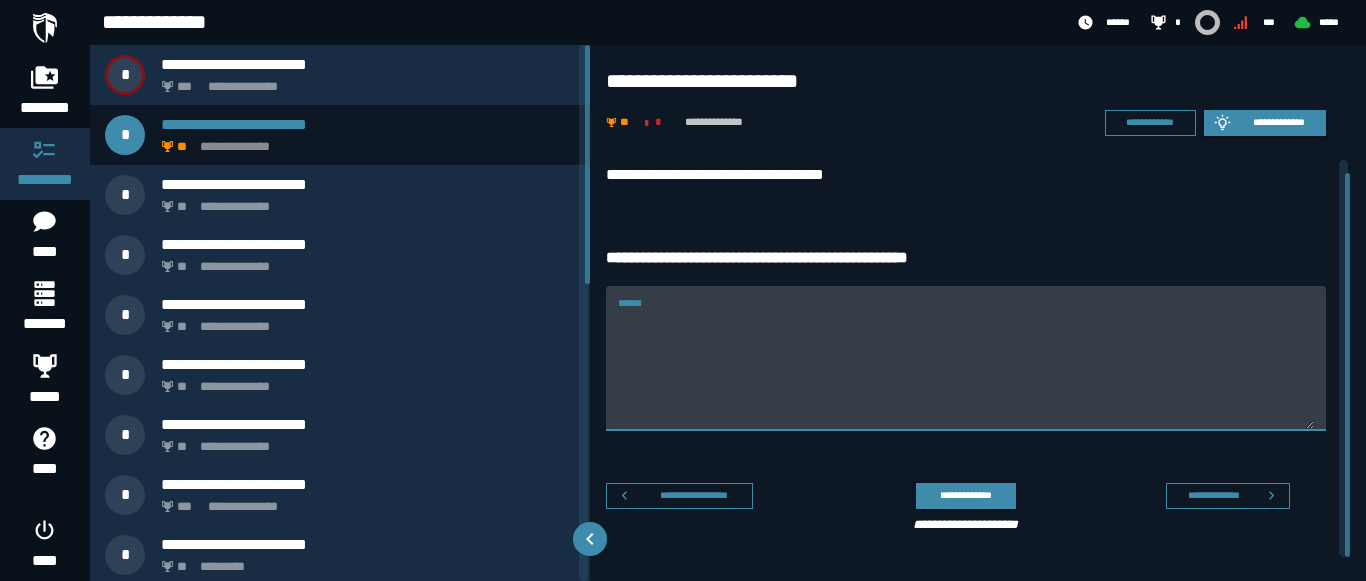 click on "******" at bounding box center [966, 370] 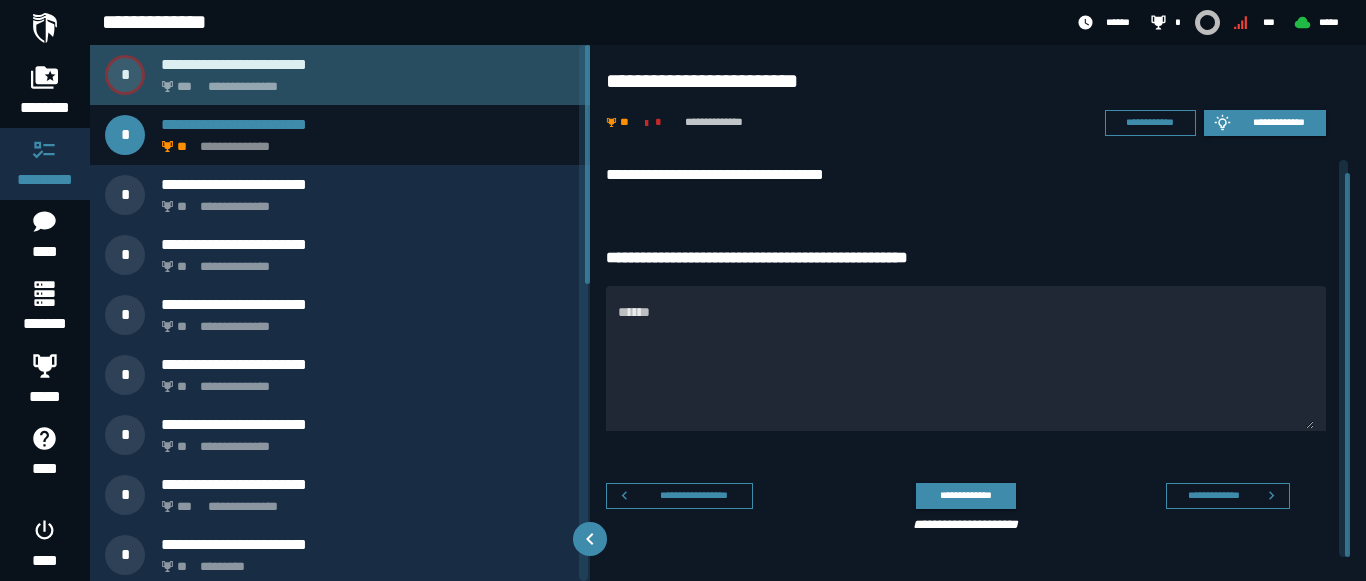 click on "**********" at bounding box center (340, 75) 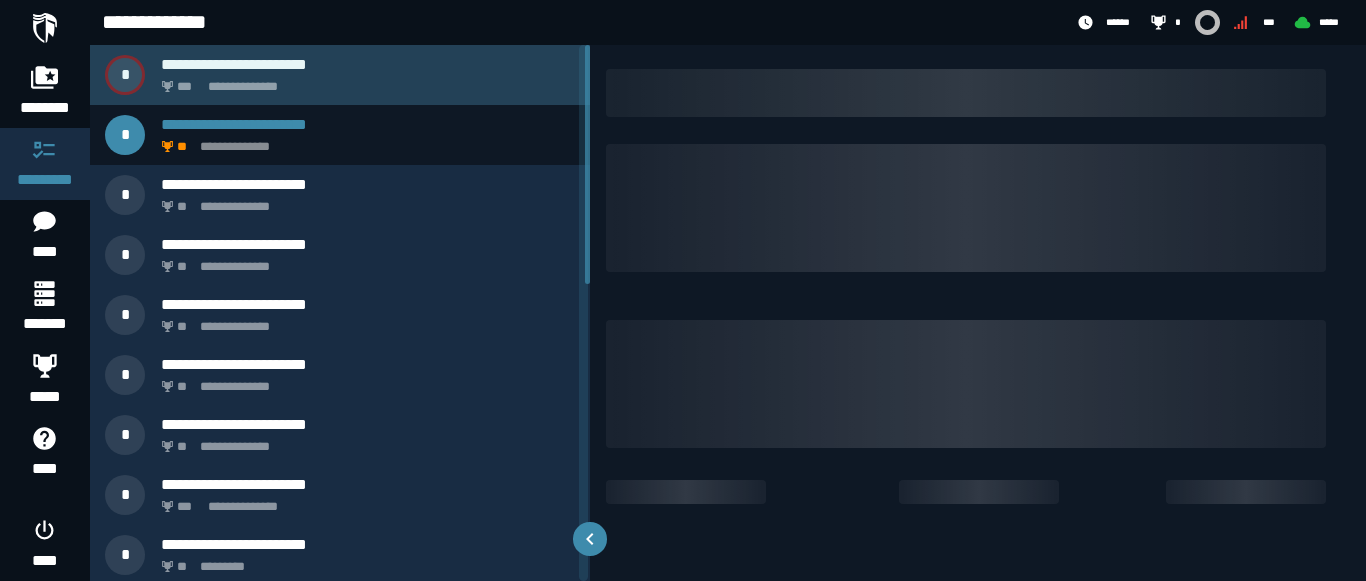scroll, scrollTop: 0, scrollLeft: 0, axis: both 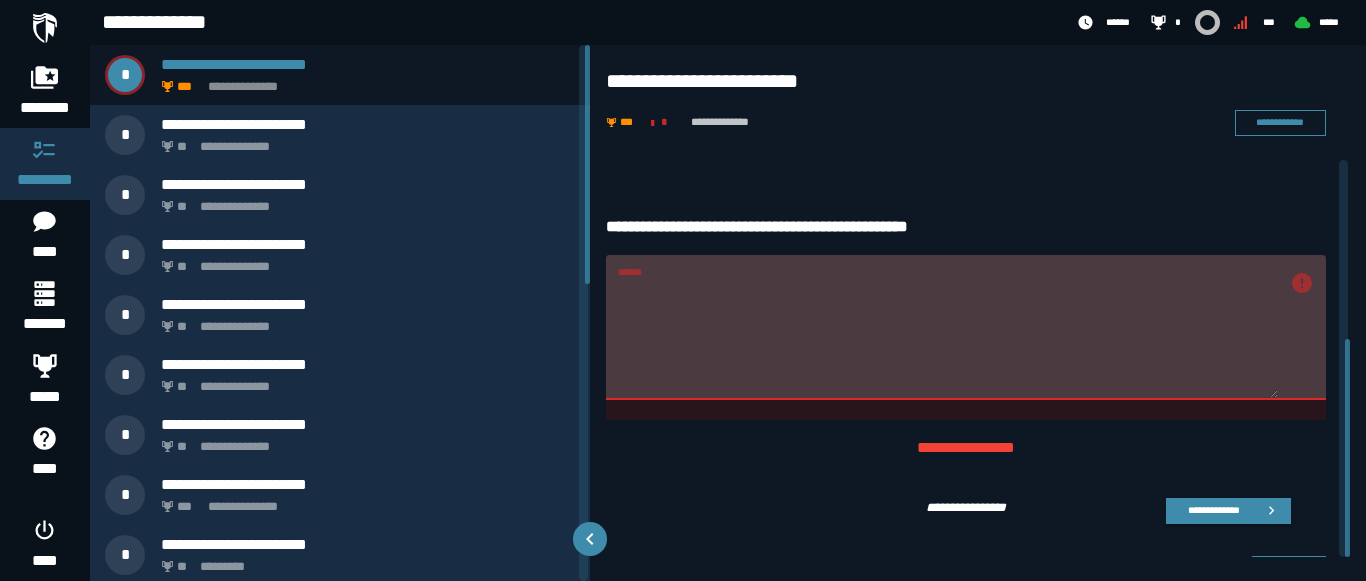 drag, startPoint x: 1345, startPoint y: 205, endPoint x: 1309, endPoint y: 297, distance: 98.79271 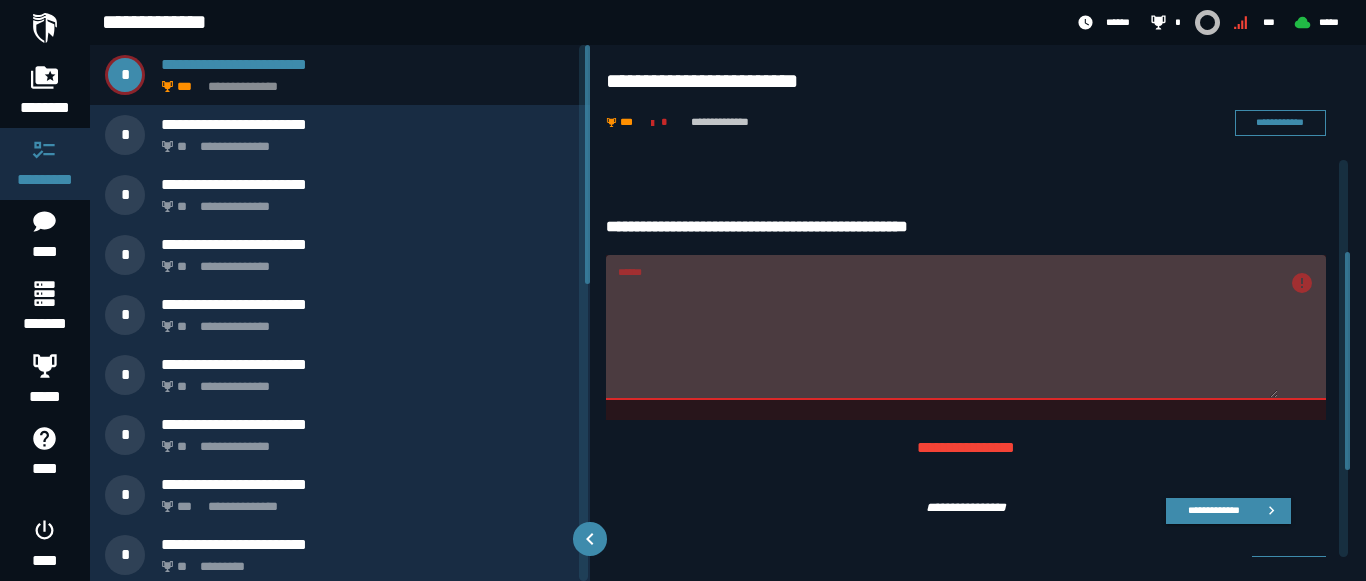 scroll, scrollTop: 167, scrollLeft: 0, axis: vertical 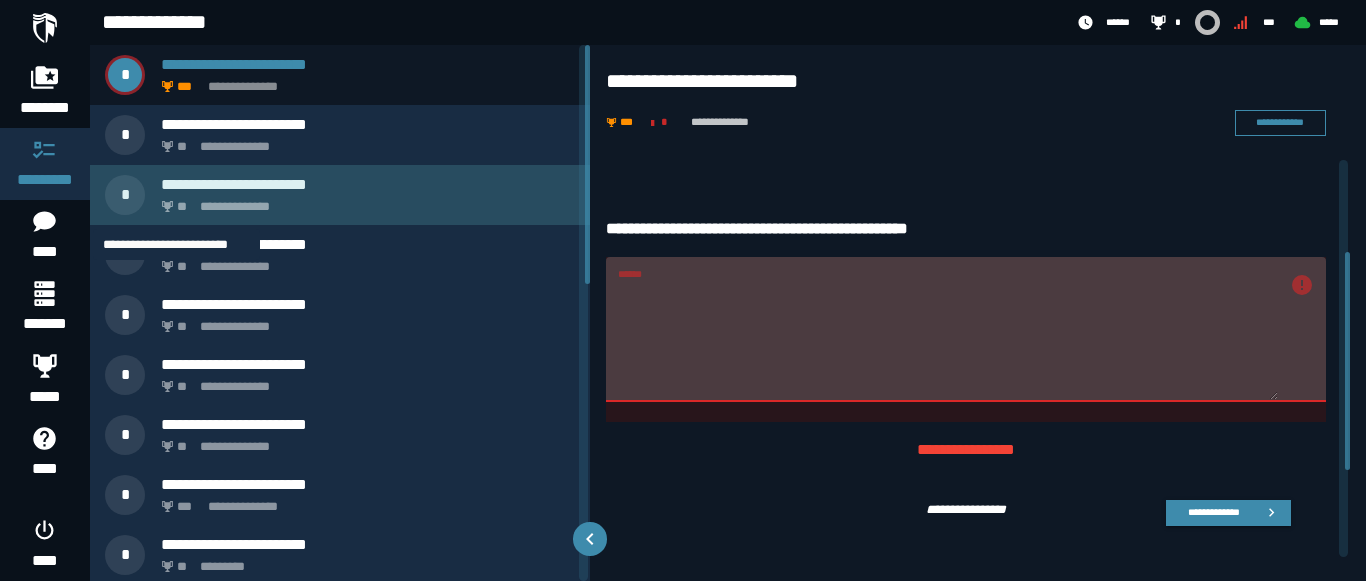 click on "**" at bounding box center [183, 207] 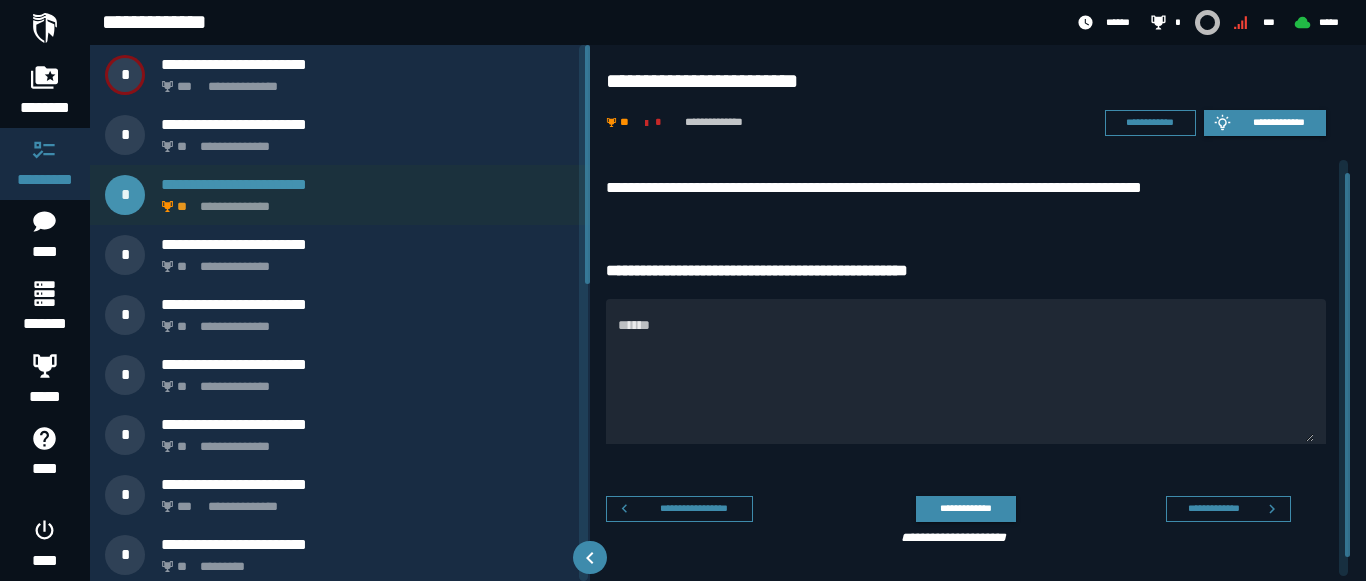 scroll, scrollTop: 13, scrollLeft: 0, axis: vertical 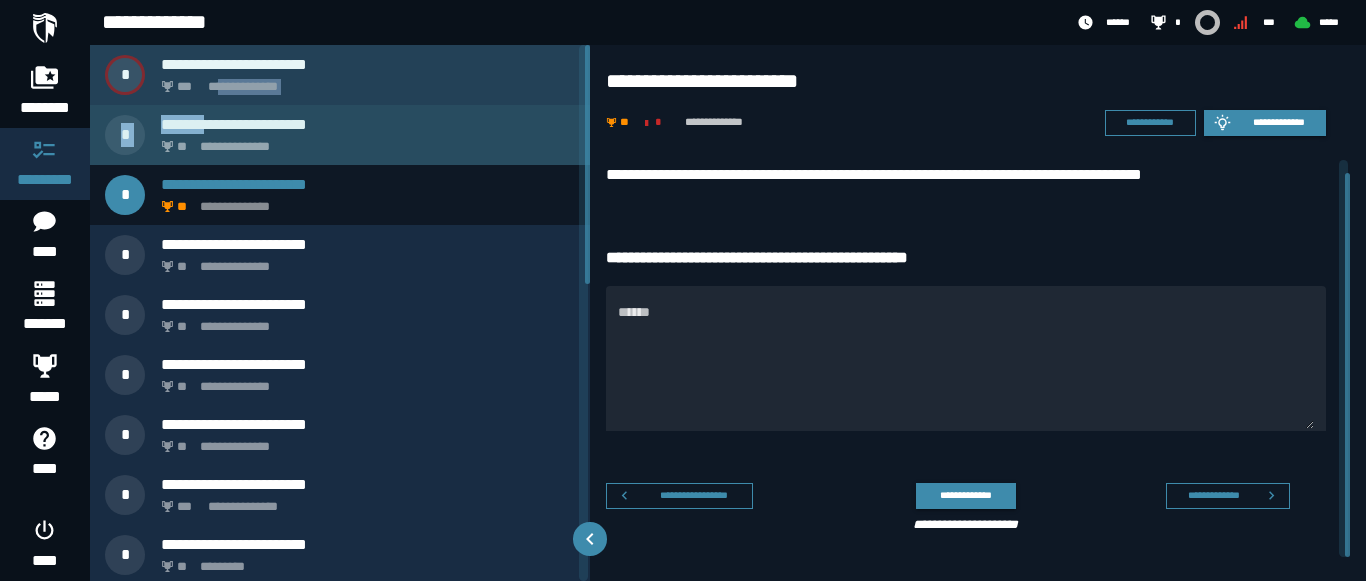 drag, startPoint x: 214, startPoint y: 111, endPoint x: 227, endPoint y: 76, distance: 37.336308 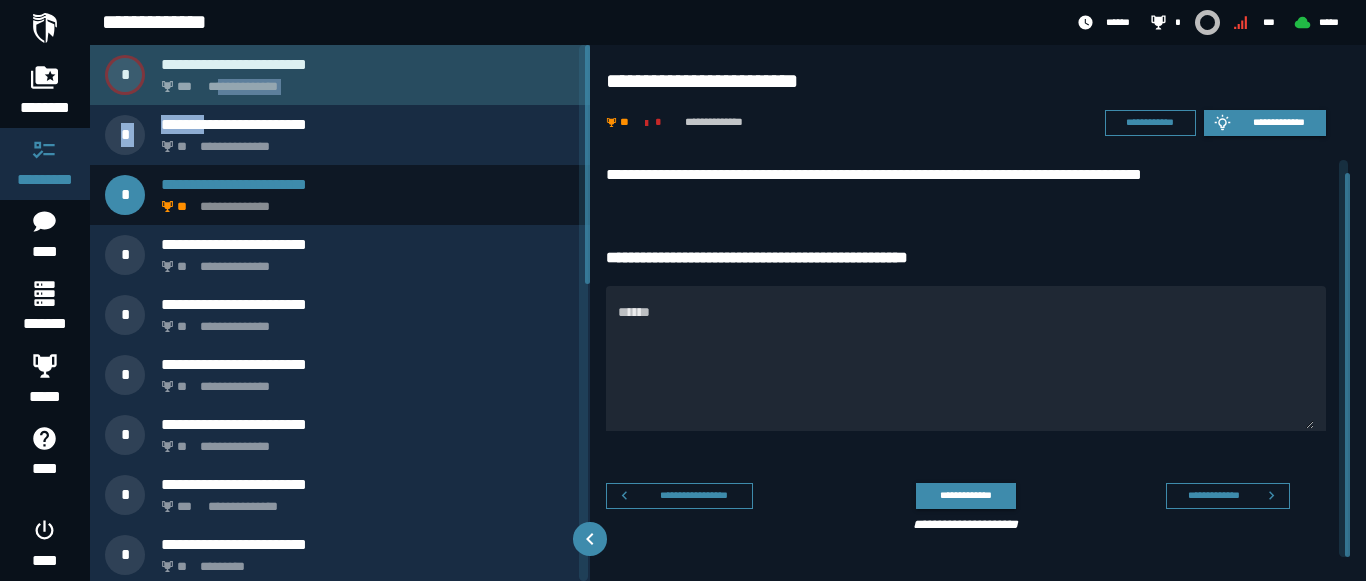 click on "**********" at bounding box center (364, 81) 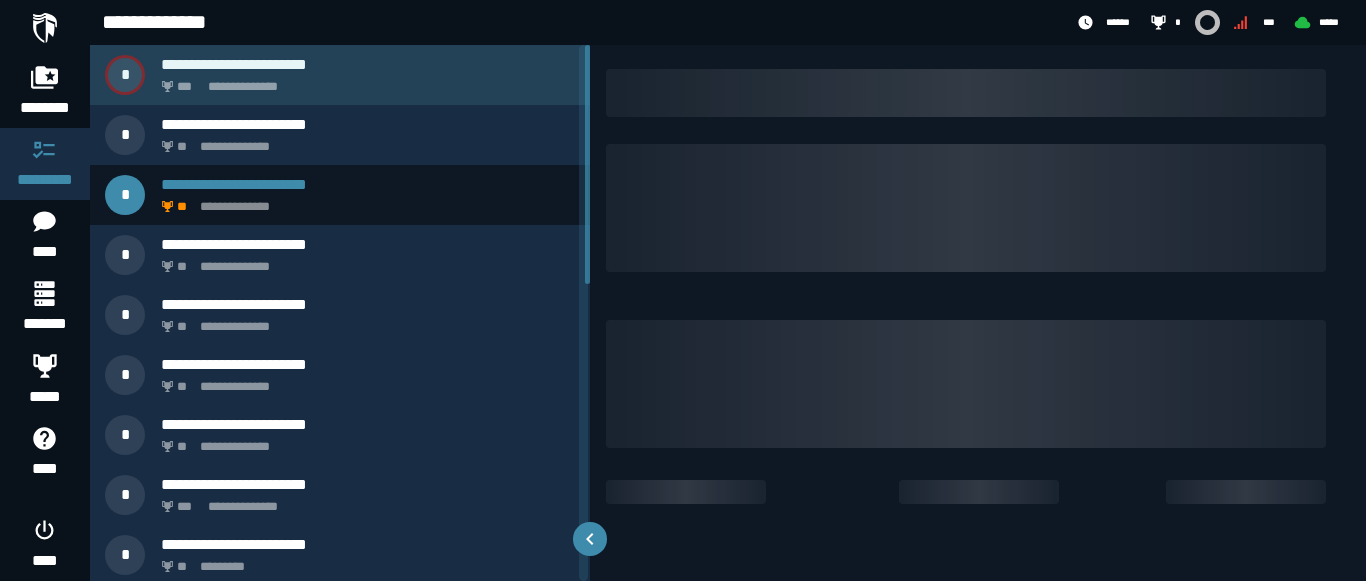 scroll, scrollTop: 0, scrollLeft: 0, axis: both 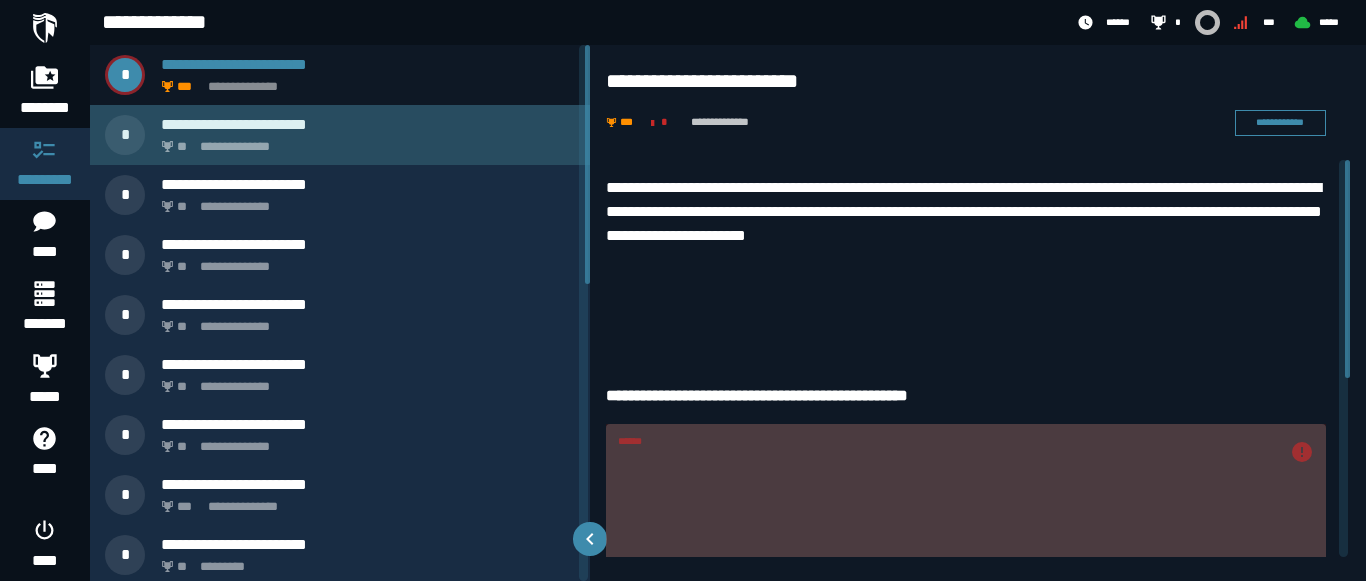 click on "**********" 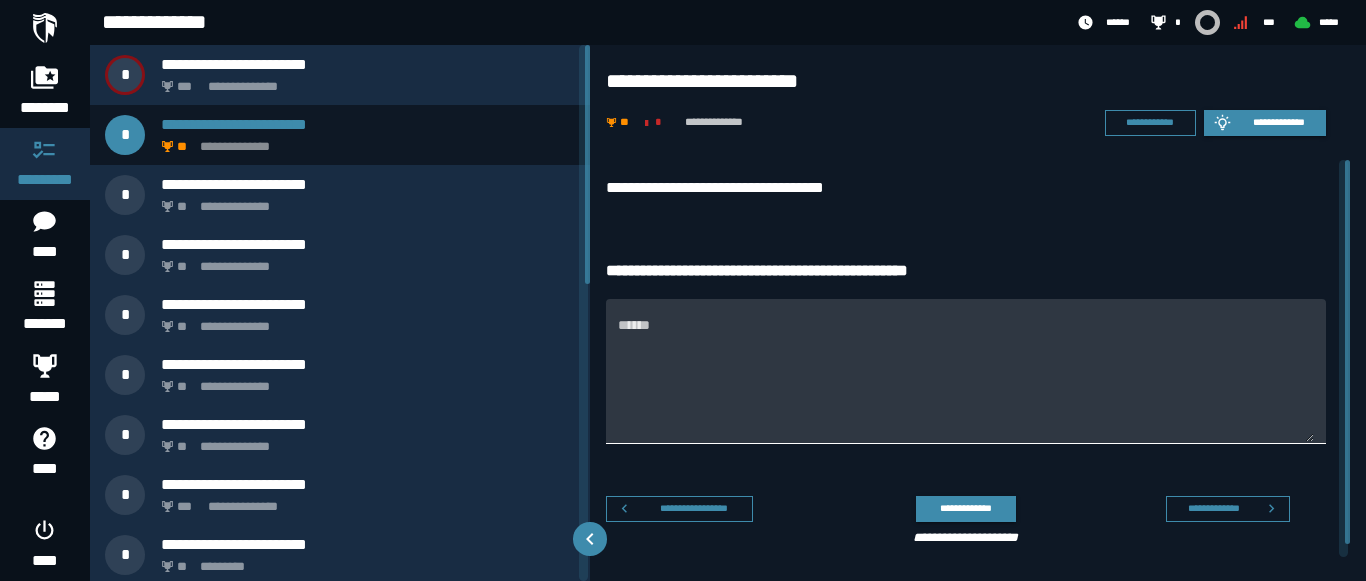 click on "******" at bounding box center [966, 383] 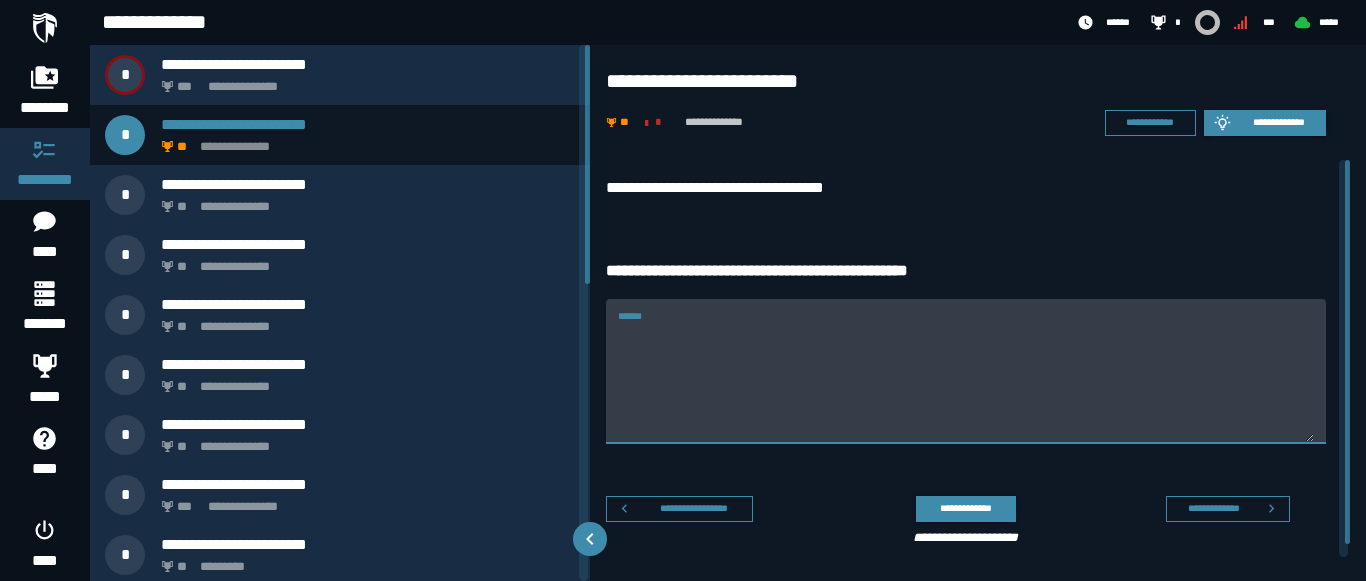 paste on "**********" 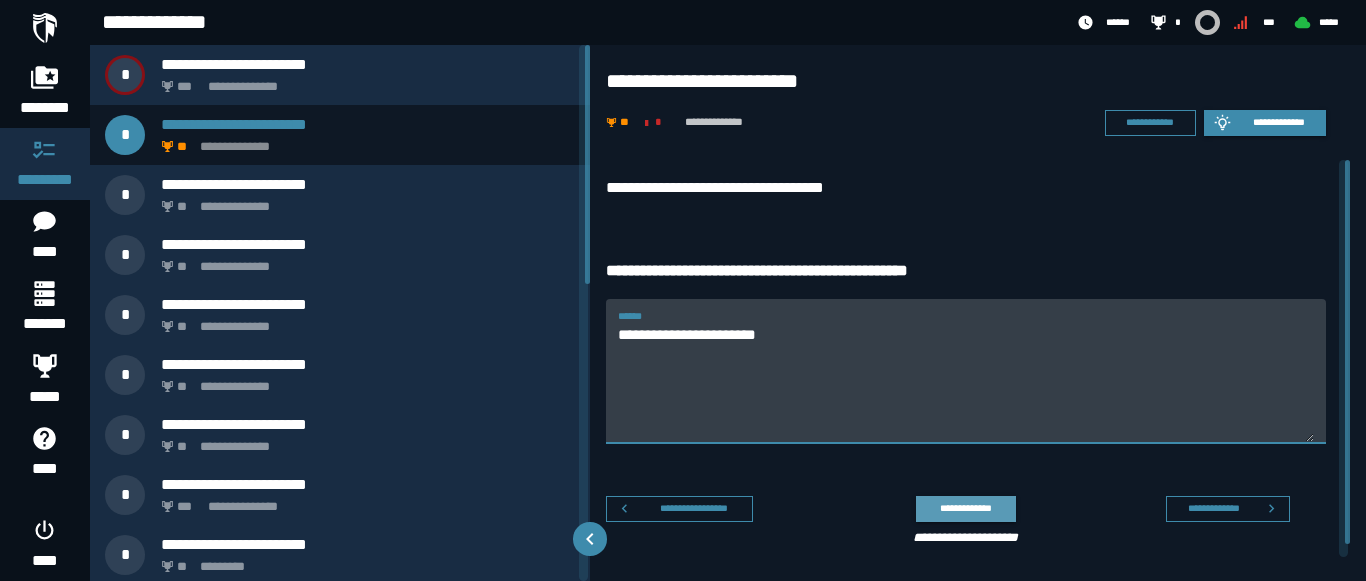 type on "**********" 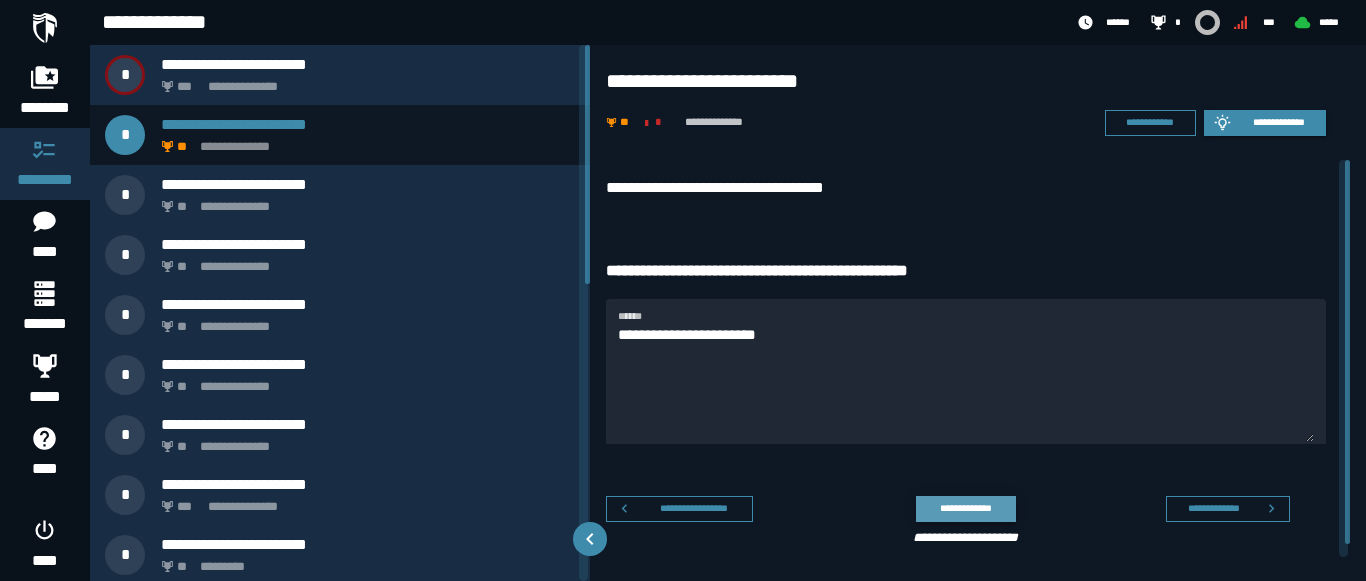 click on "**********" at bounding box center (965, 508) 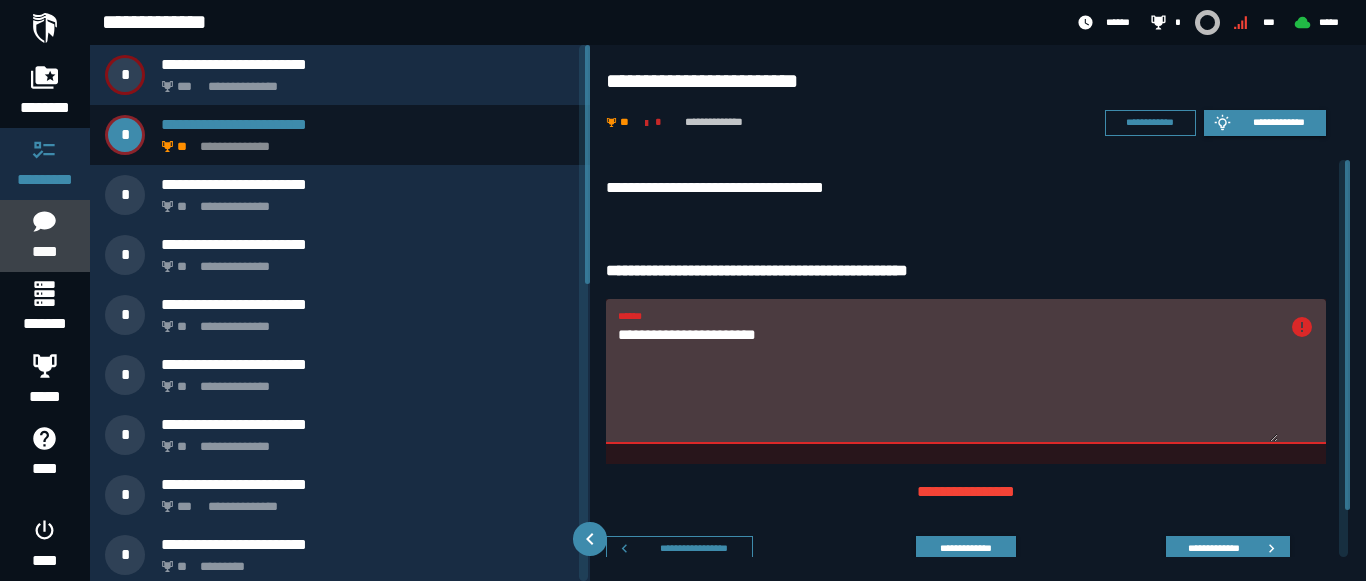 click 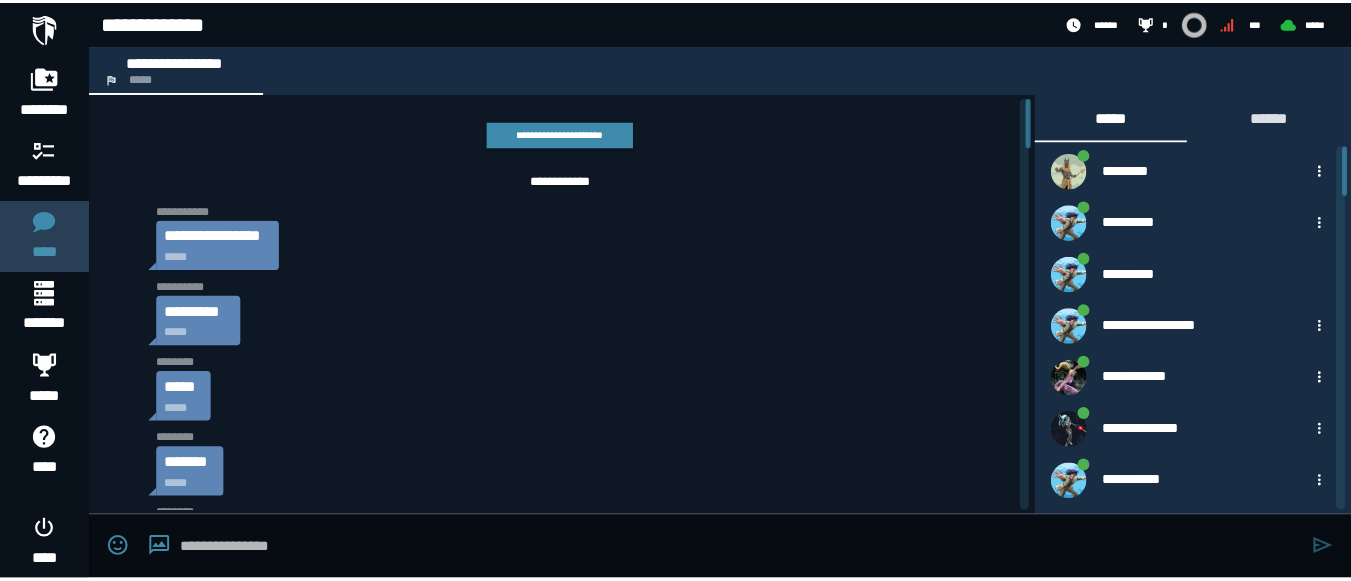 scroll, scrollTop: 3686, scrollLeft: 0, axis: vertical 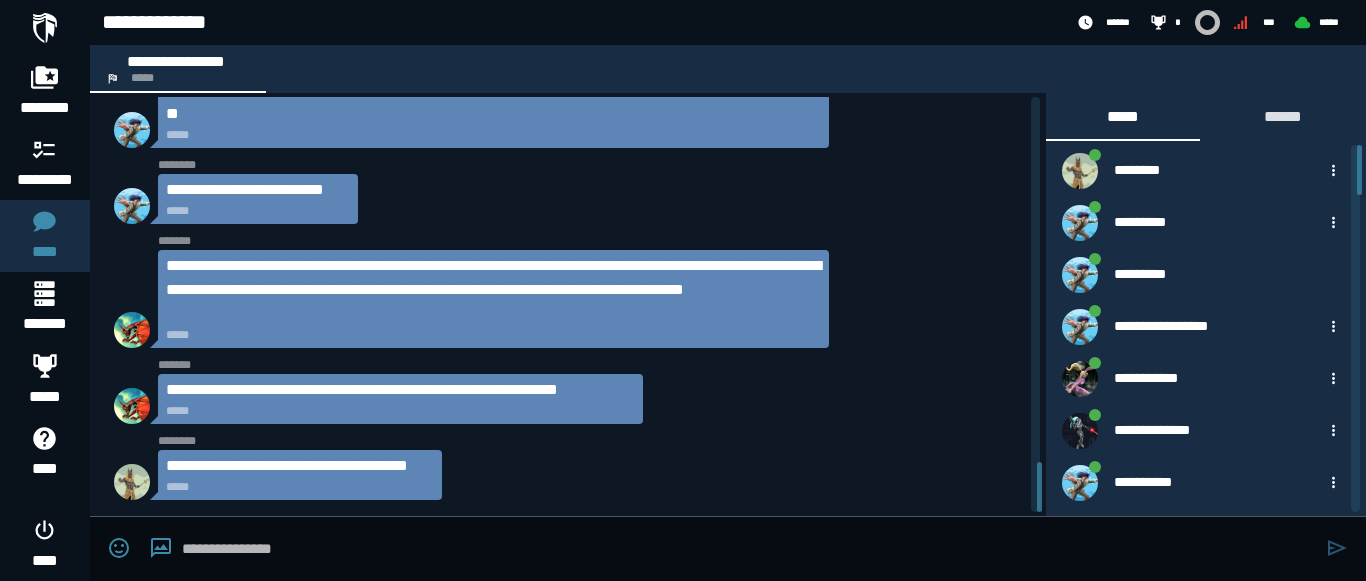 click on "**********" 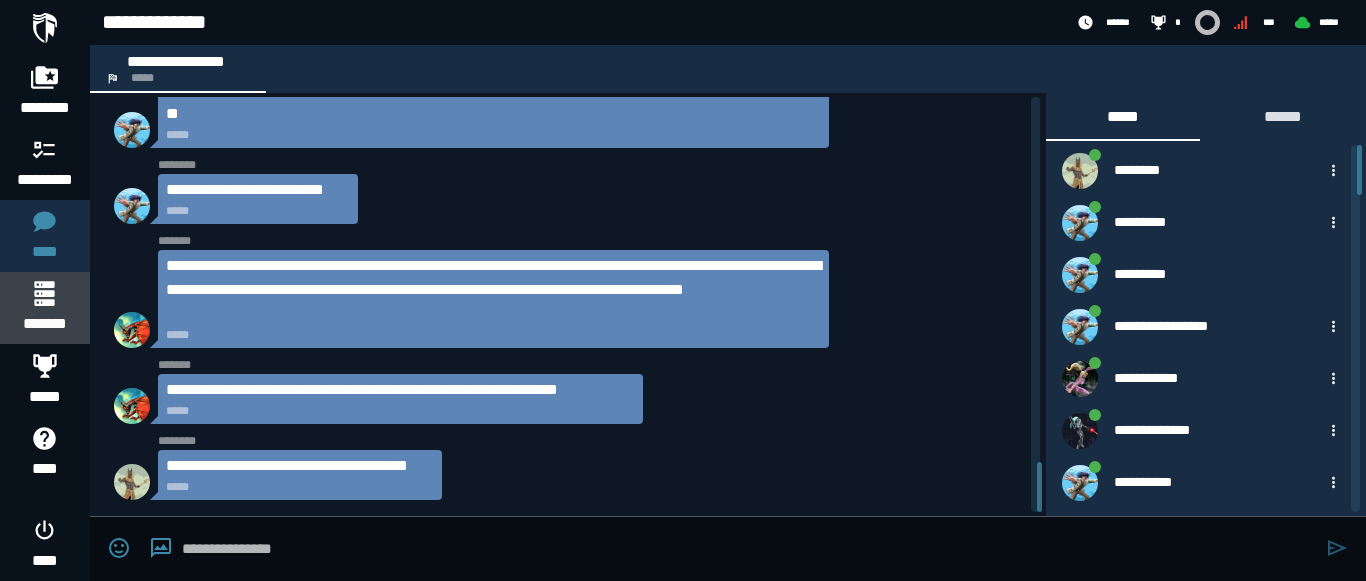 click on "*******" 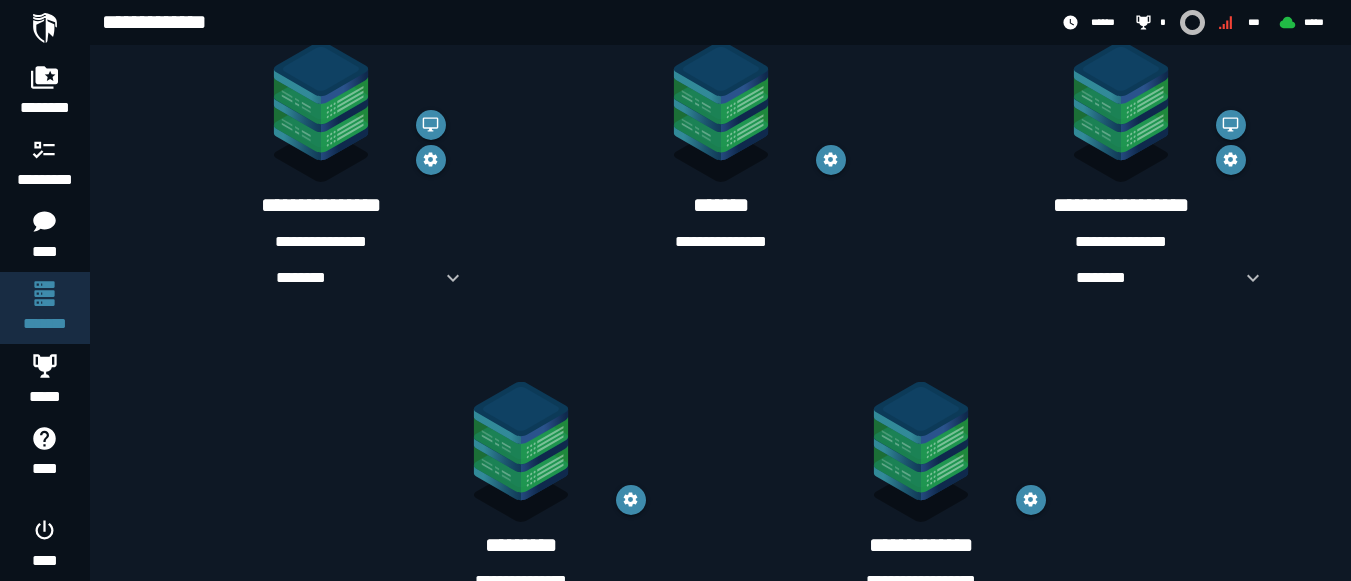 scroll, scrollTop: 408, scrollLeft: 0, axis: vertical 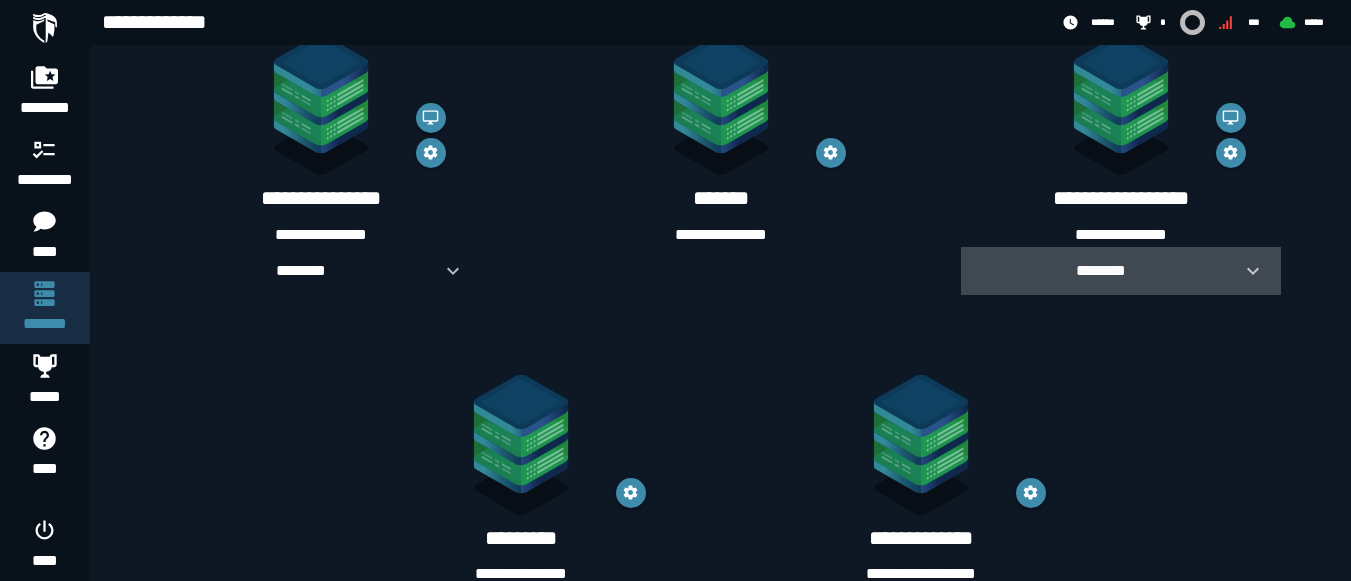click 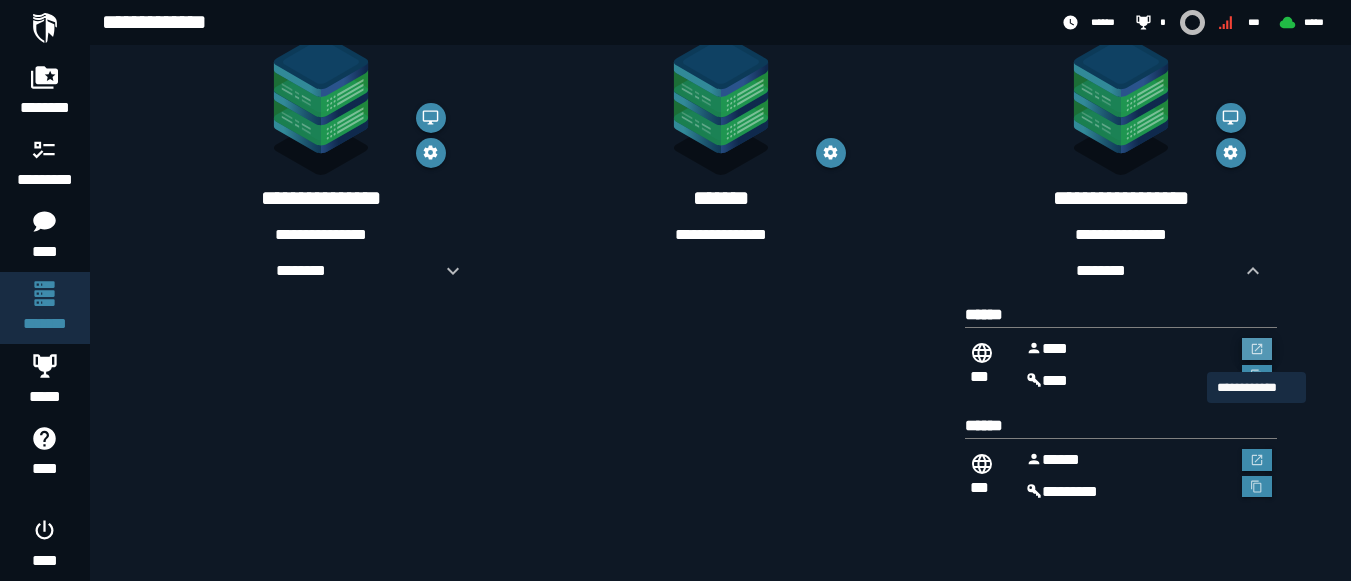 click 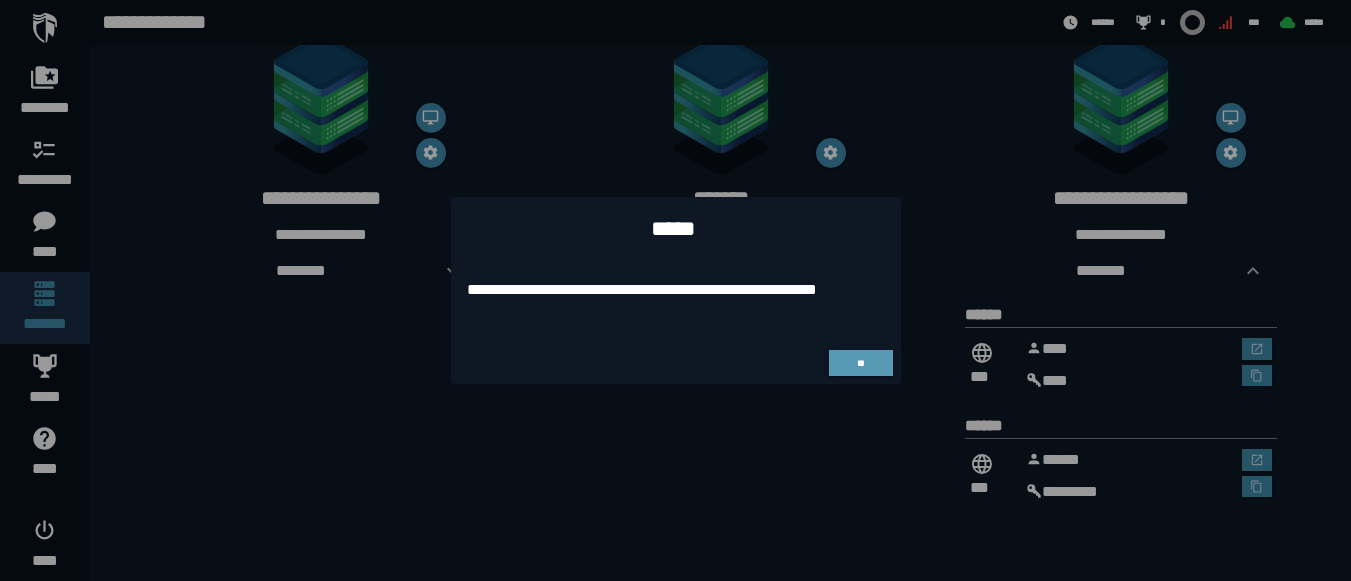 click on "**" at bounding box center [860, 363] 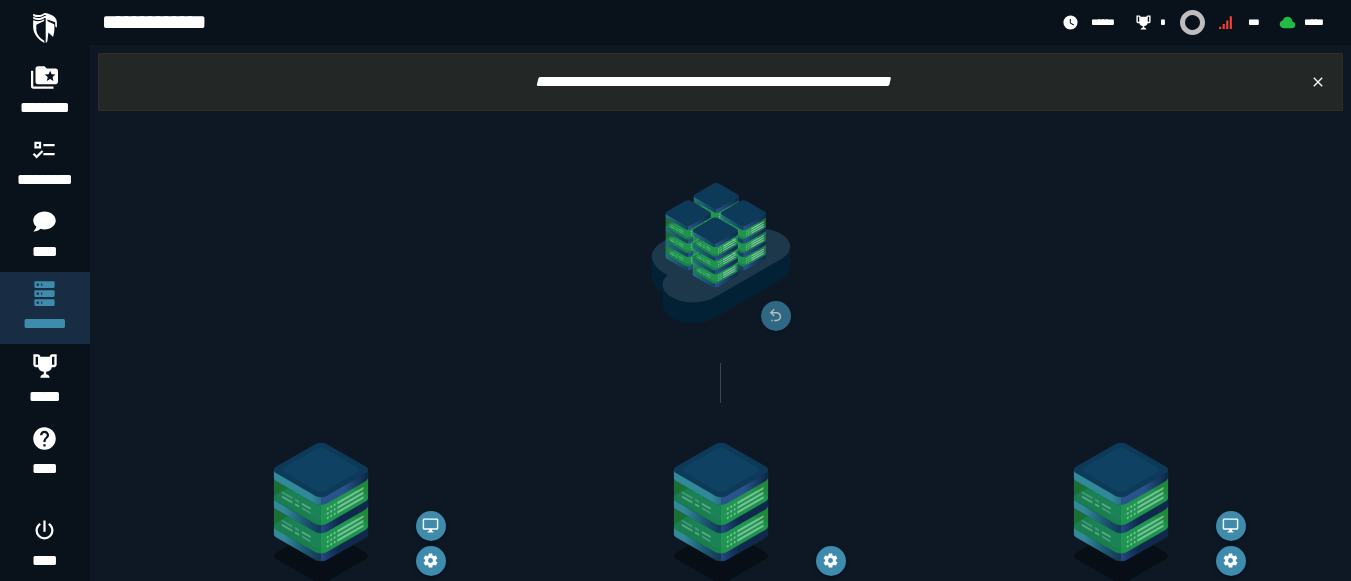scroll, scrollTop: 408, scrollLeft: 0, axis: vertical 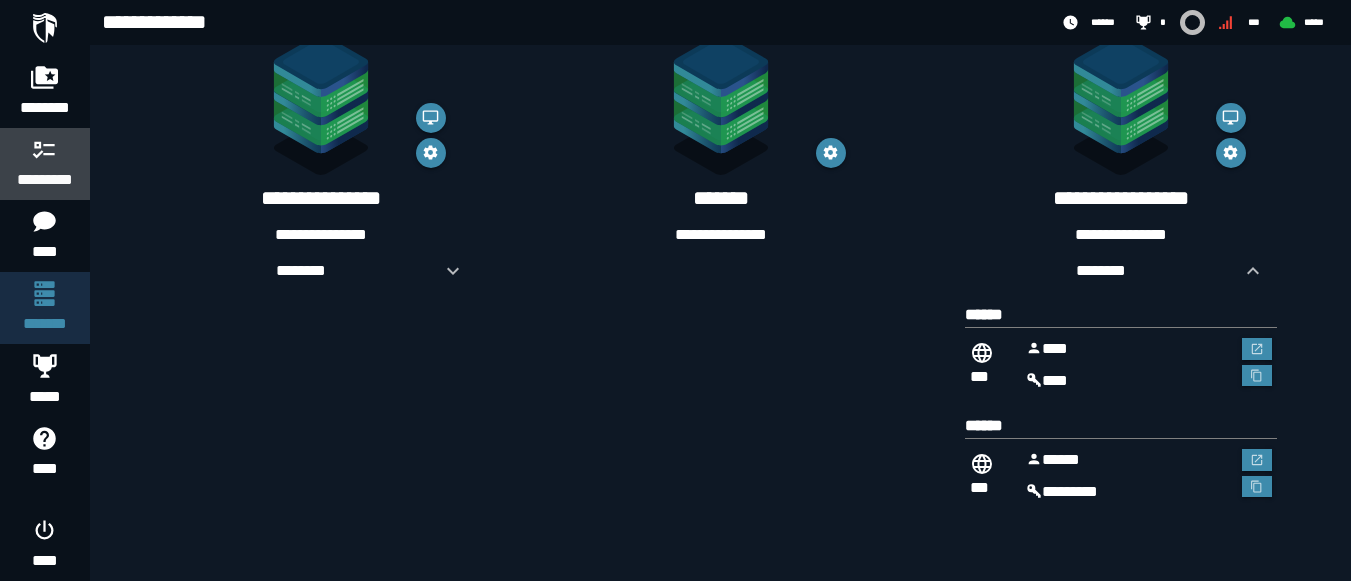 click on "*********" at bounding box center [45, 164] 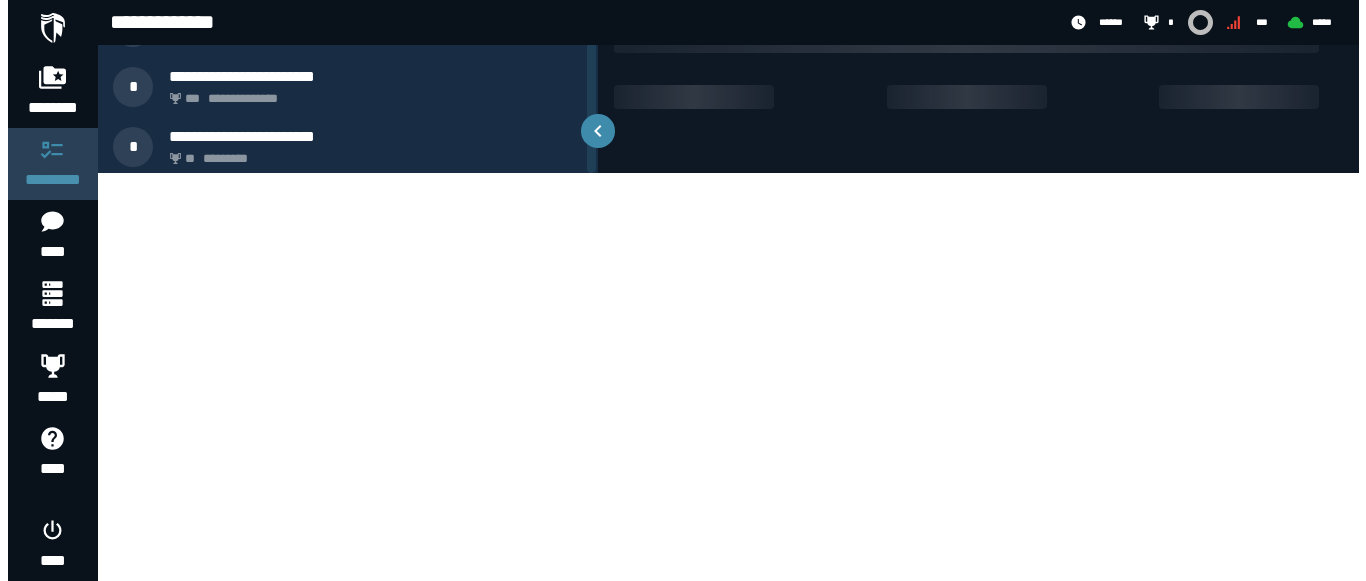 scroll, scrollTop: 0, scrollLeft: 0, axis: both 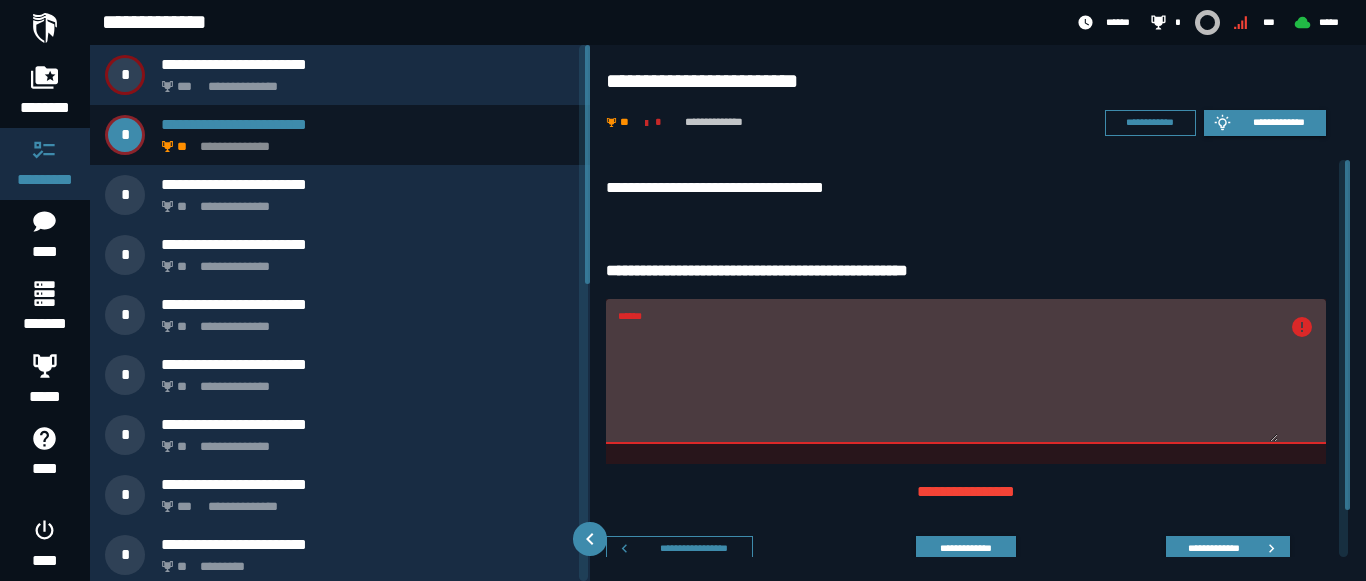 drag, startPoint x: 732, startPoint y: 380, endPoint x: 816, endPoint y: 334, distance: 95.77056 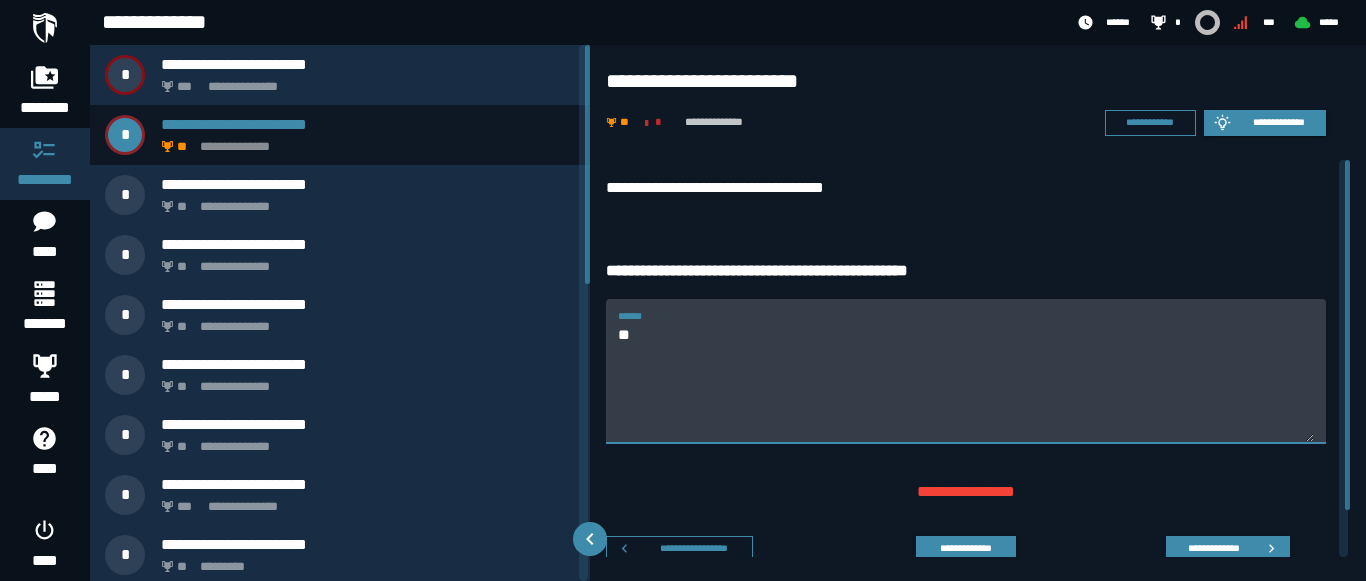 type on "*" 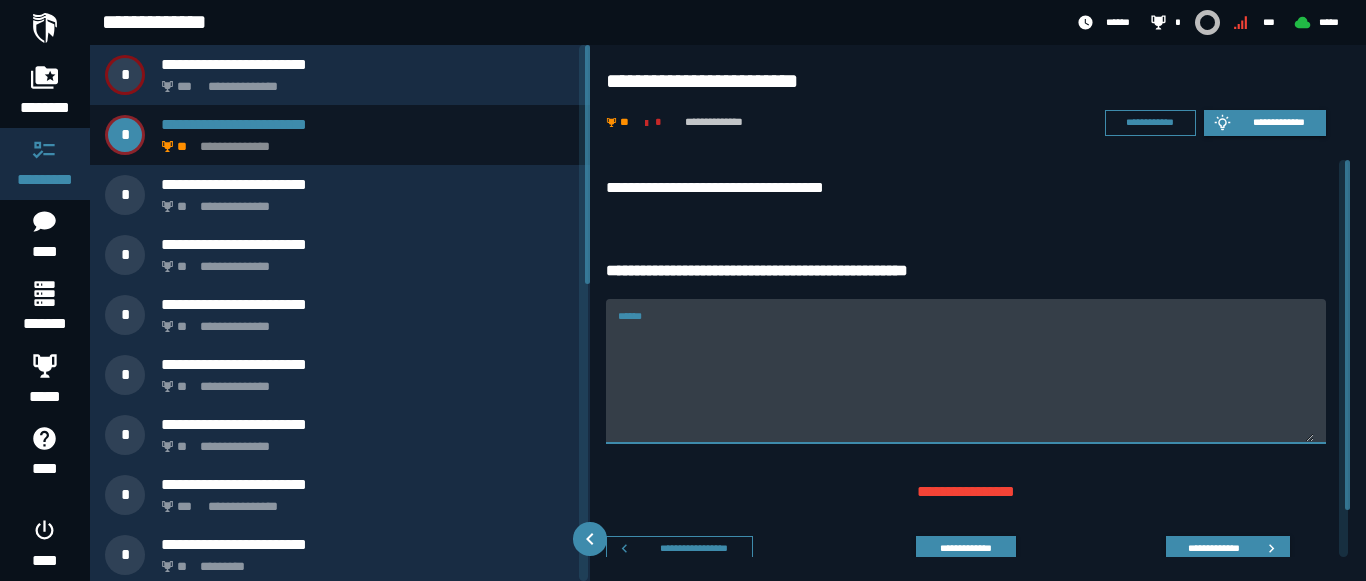paste on "**********" 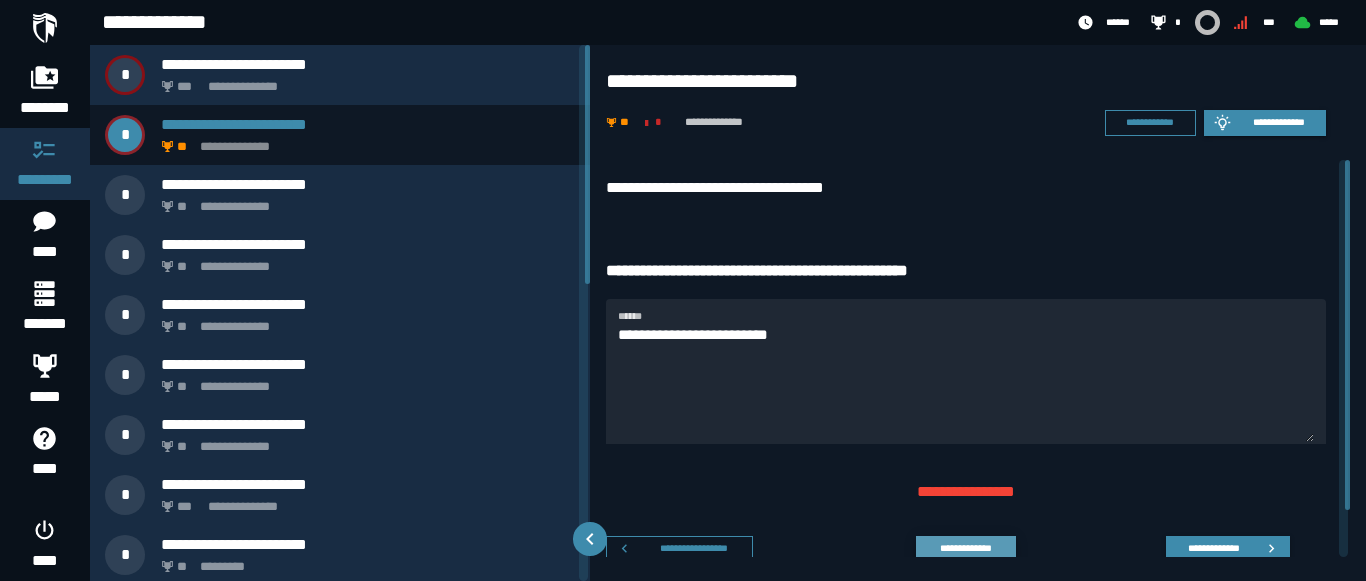 click on "**********" at bounding box center (965, 548) 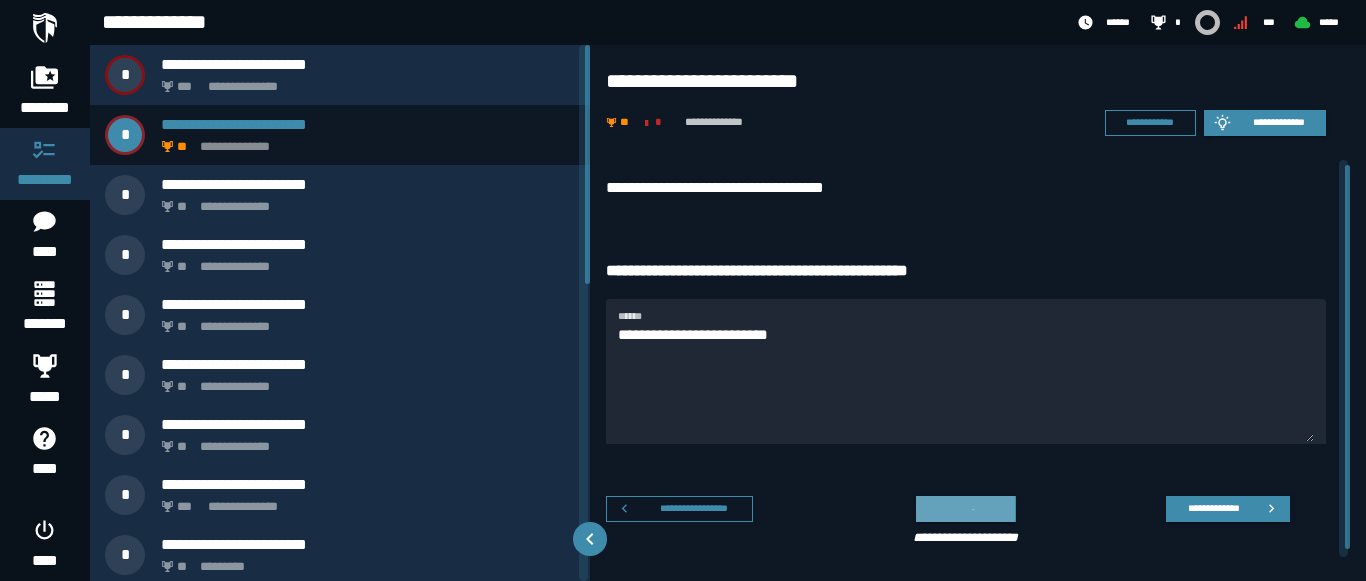 scroll, scrollTop: 5, scrollLeft: 0, axis: vertical 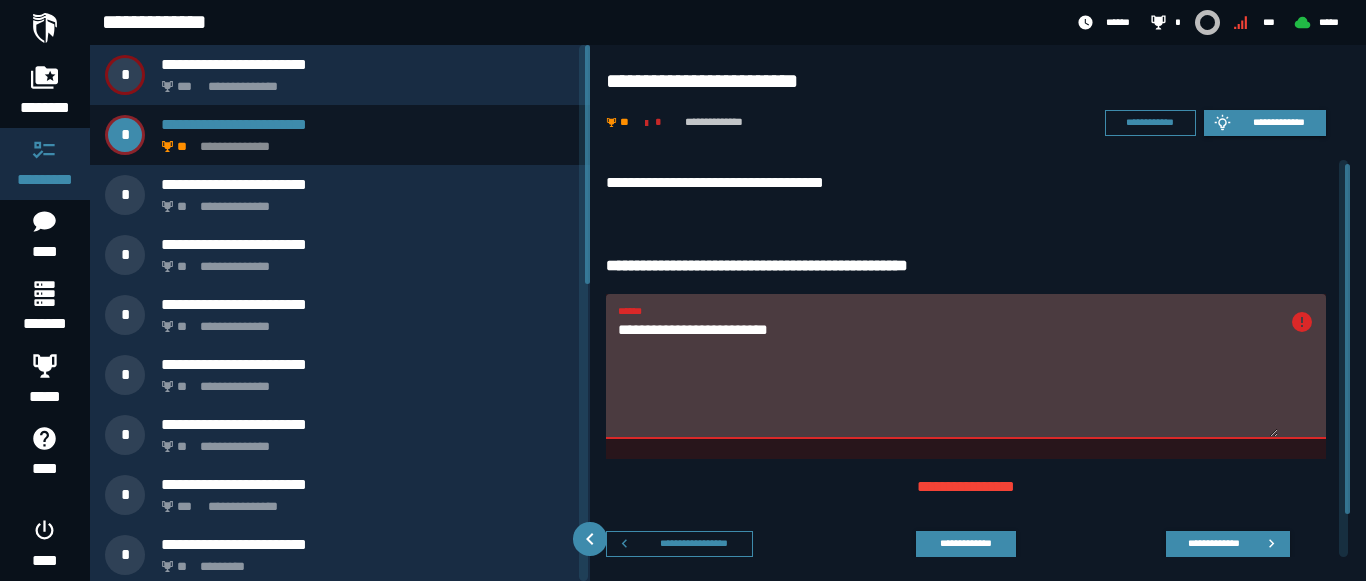 click on "**********" at bounding box center (948, 378) 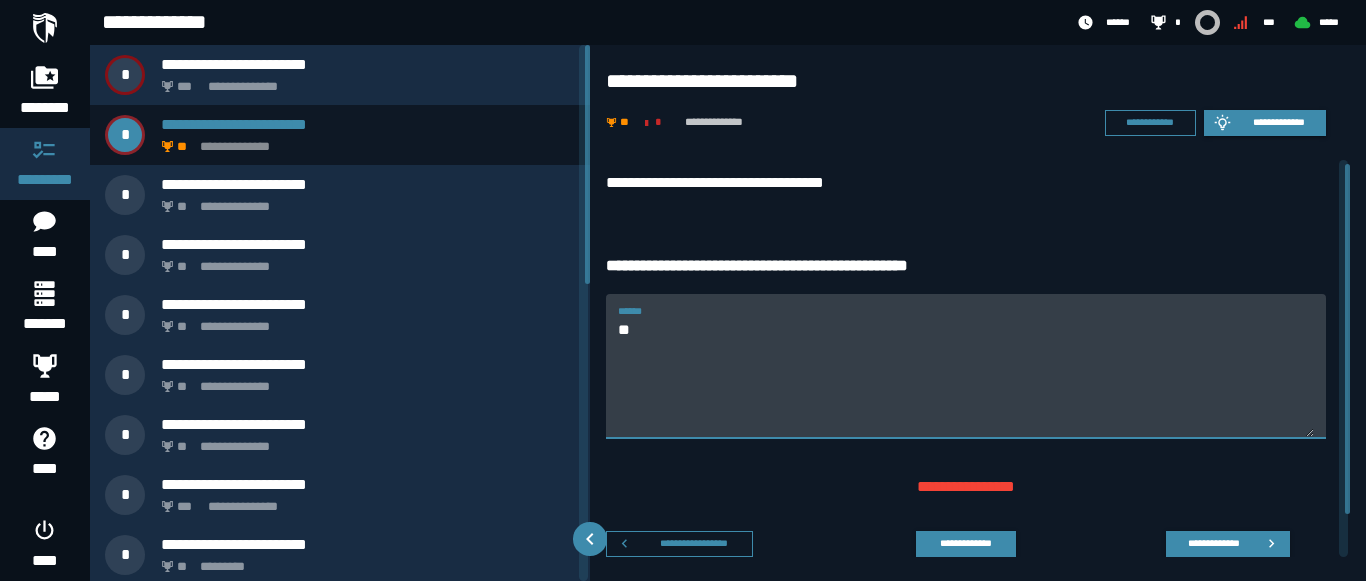 type on "*" 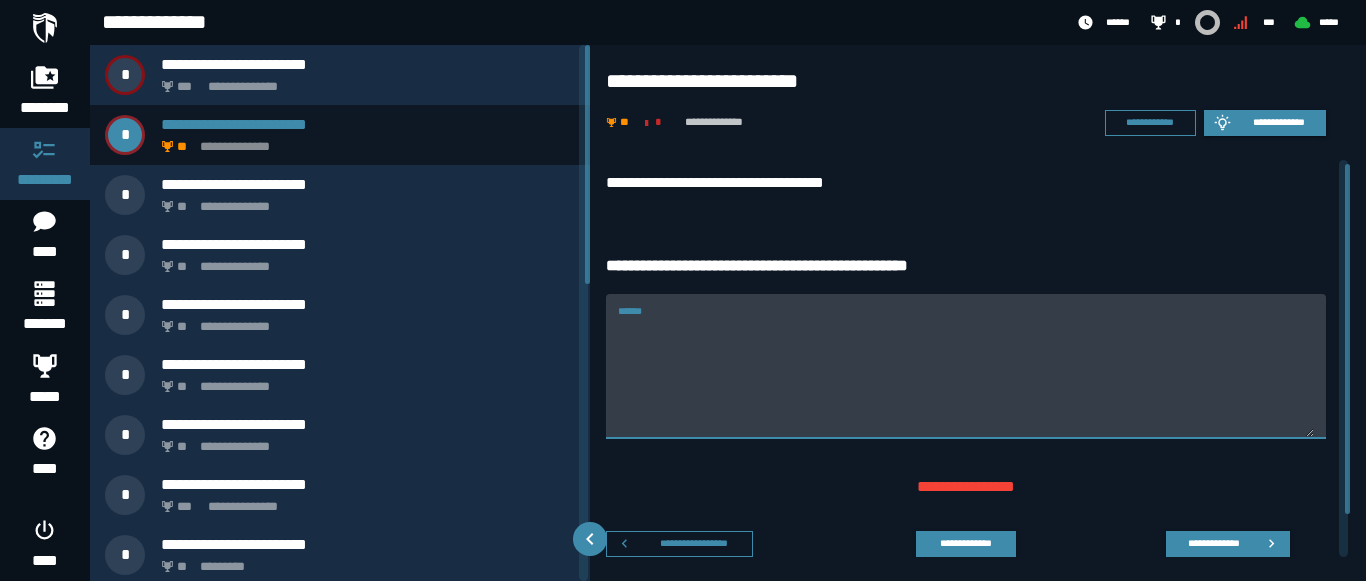 click on "******" at bounding box center (966, 378) 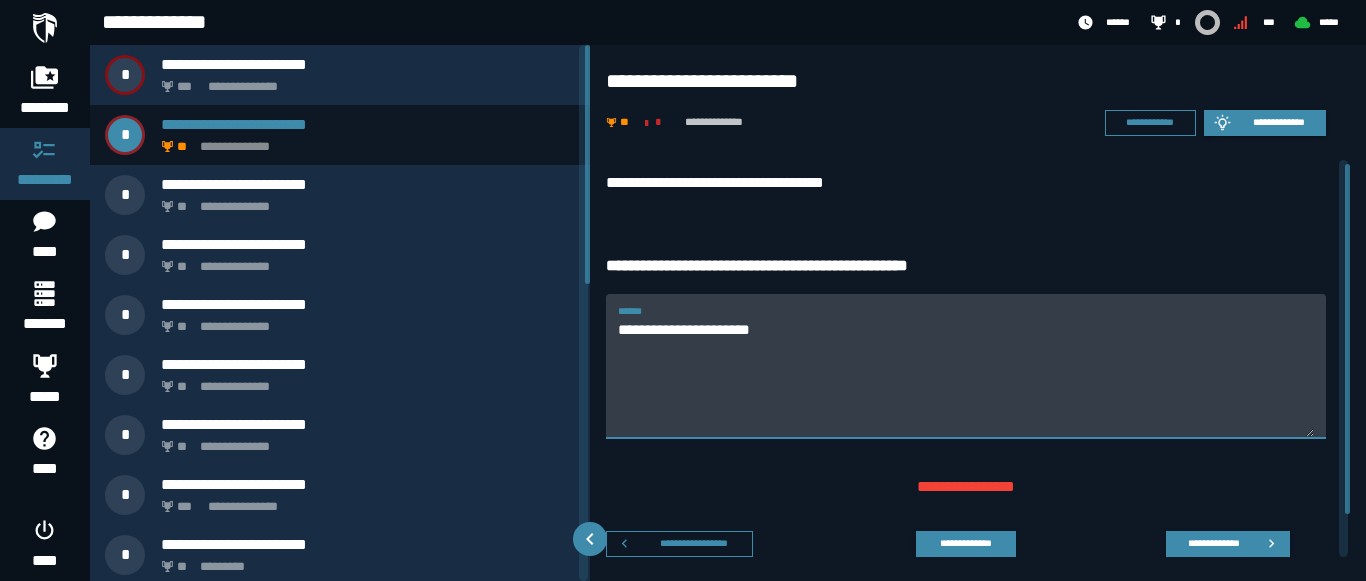 type on "**********" 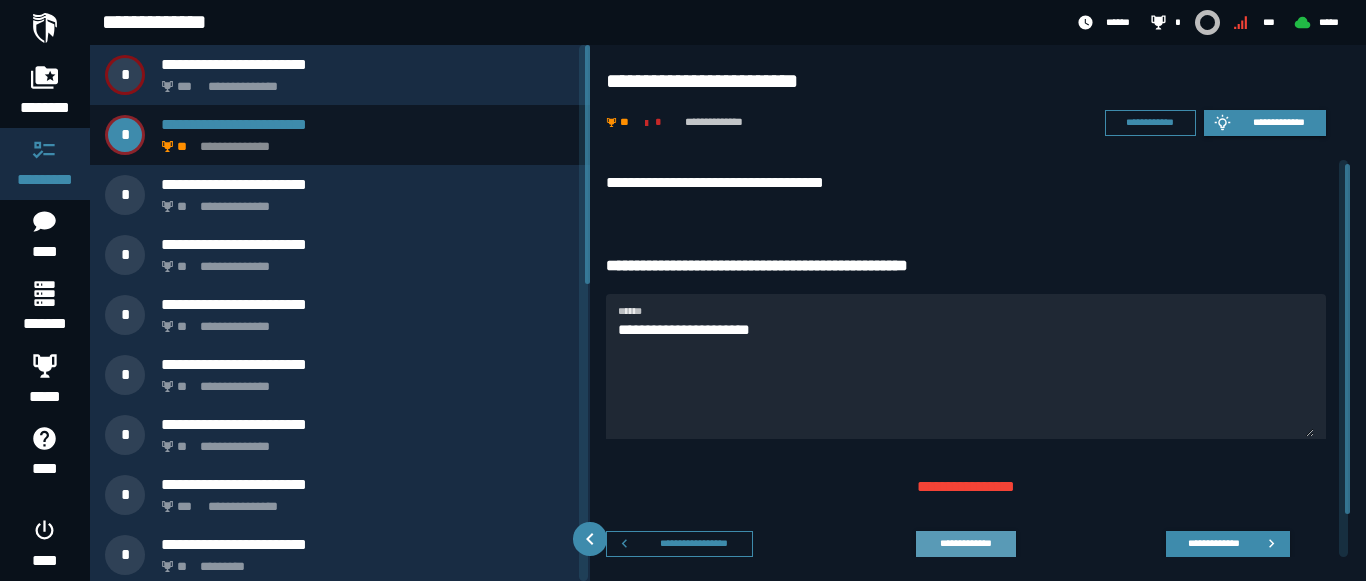 drag, startPoint x: 931, startPoint y: 524, endPoint x: 947, endPoint y: 541, distance: 23.345236 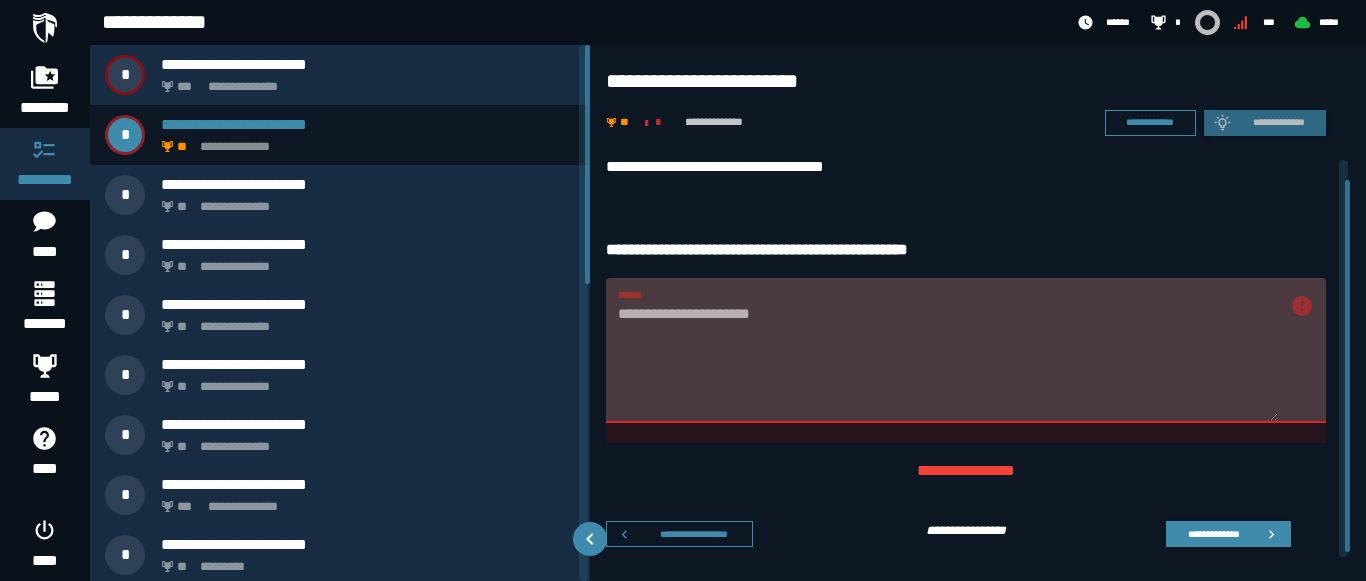 scroll, scrollTop: 27, scrollLeft: 0, axis: vertical 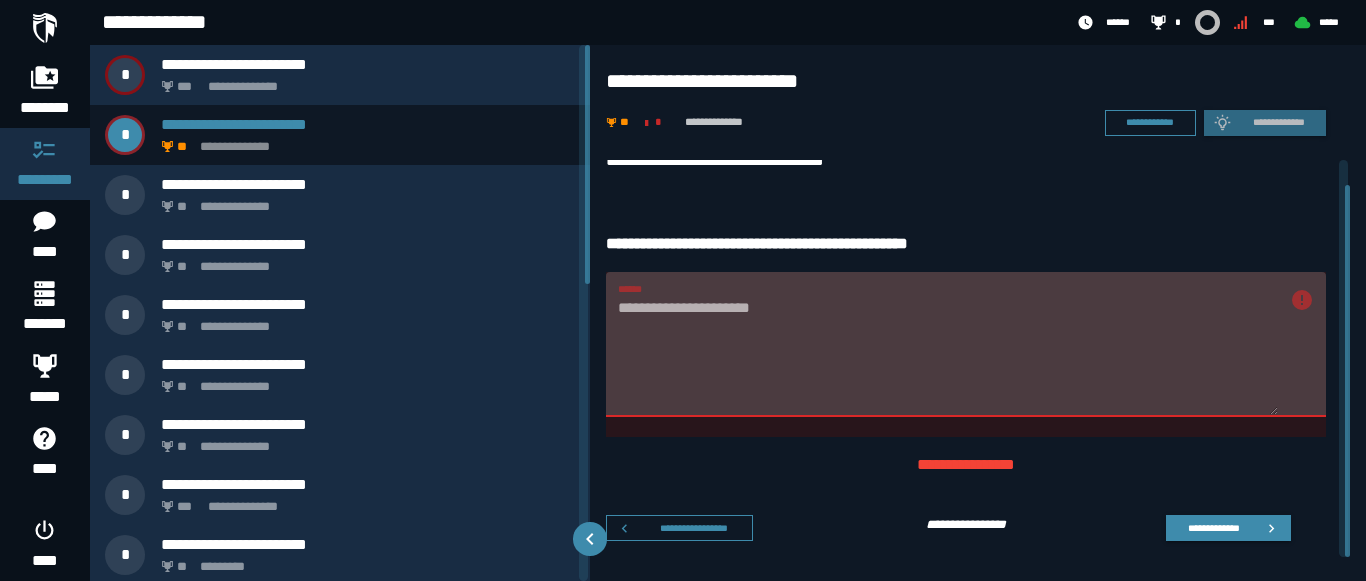 drag, startPoint x: 1345, startPoint y: 240, endPoint x: 1365, endPoint y: 376, distance: 137.46272 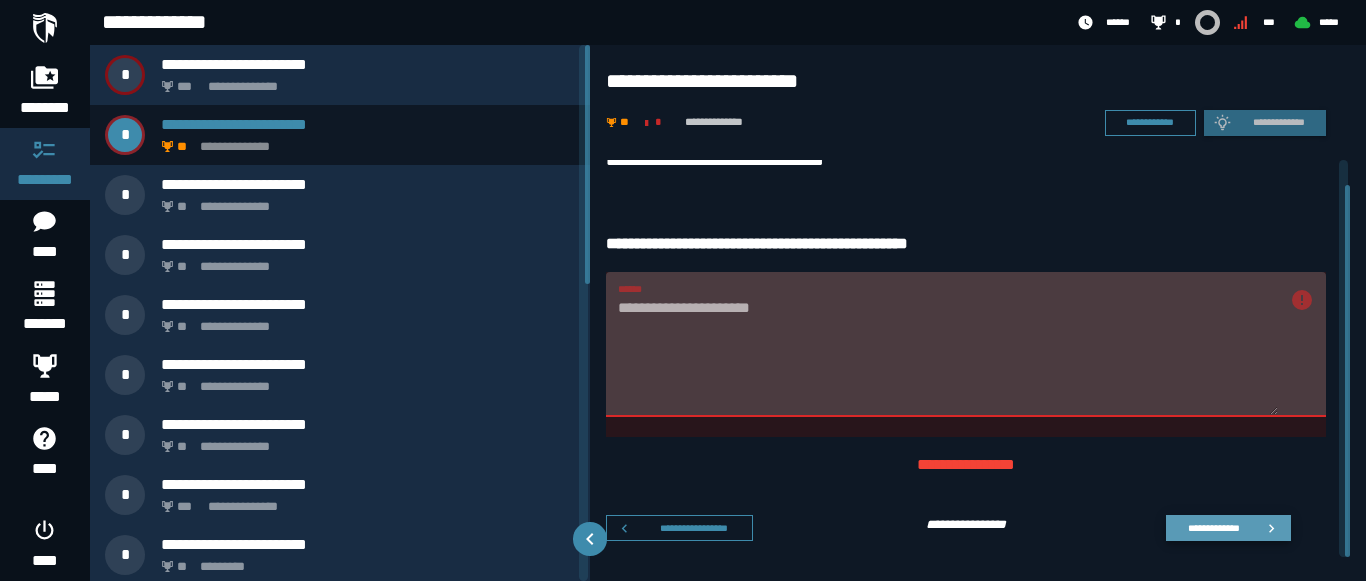 click on "**********" at bounding box center (1213, 527) 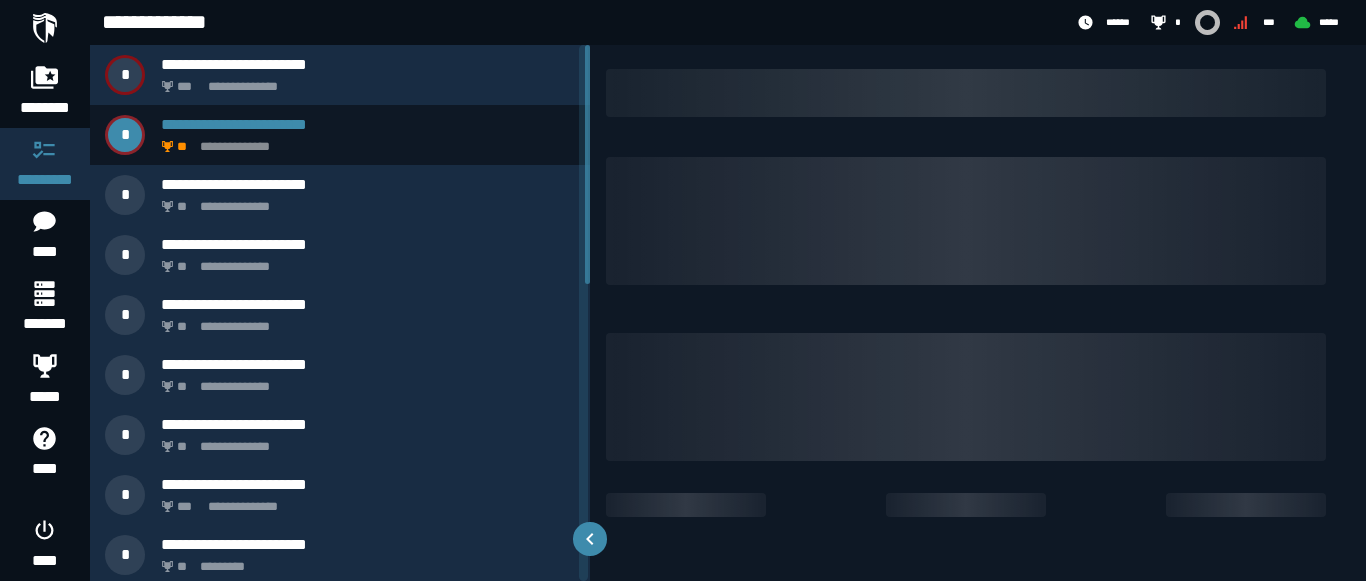 scroll, scrollTop: 0, scrollLeft: 0, axis: both 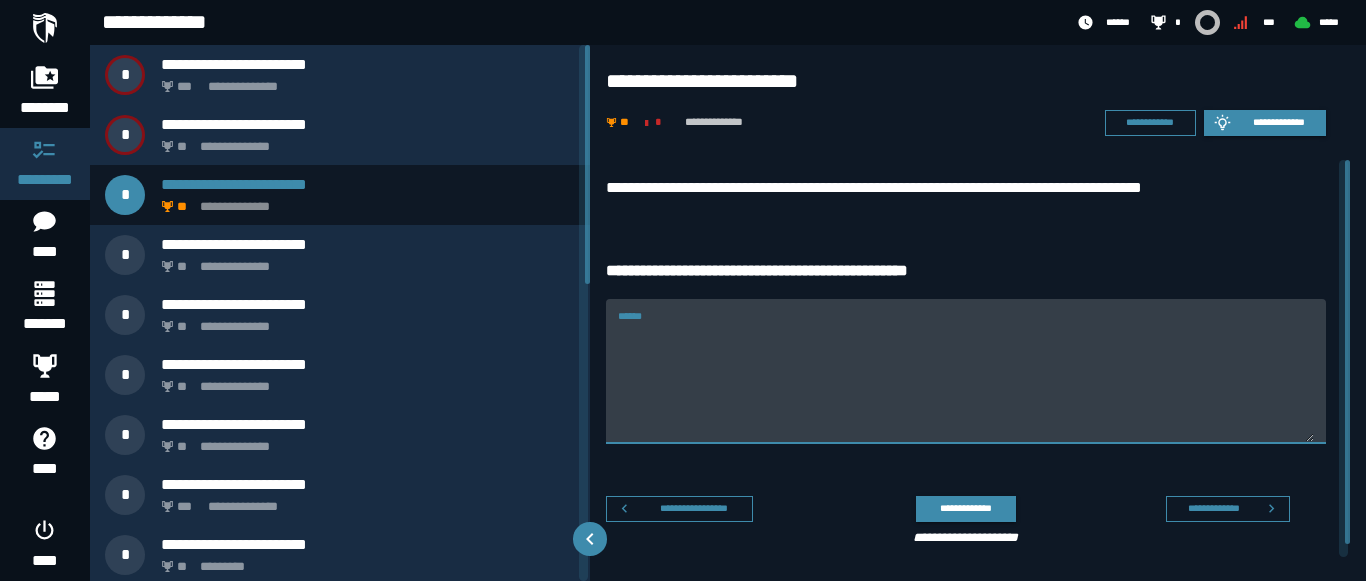 click on "******" at bounding box center (966, 383) 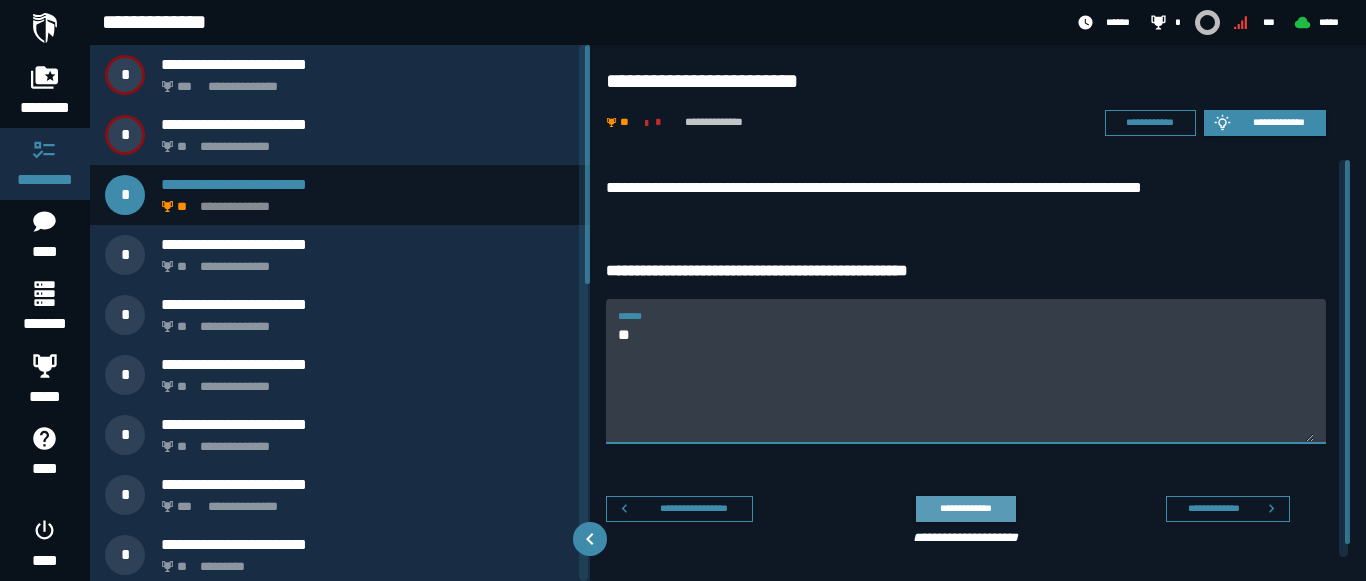 type on "**" 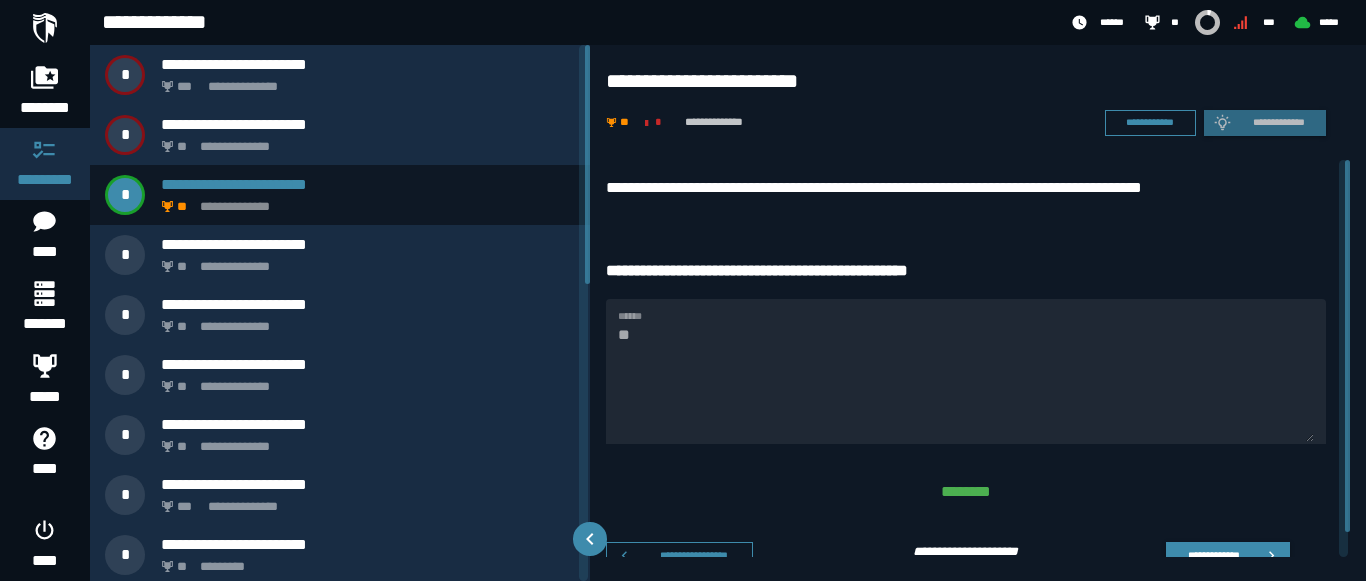 scroll, scrollTop: 27, scrollLeft: 0, axis: vertical 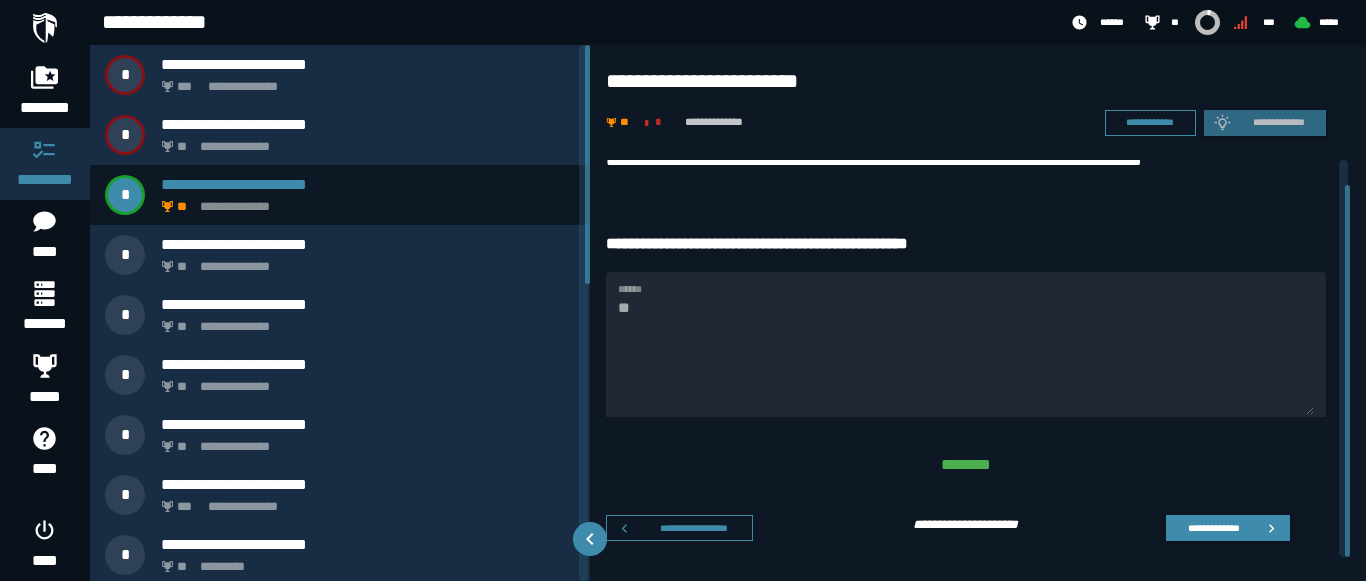 drag, startPoint x: 1343, startPoint y: 292, endPoint x: 1365, endPoint y: 398, distance: 108.25895 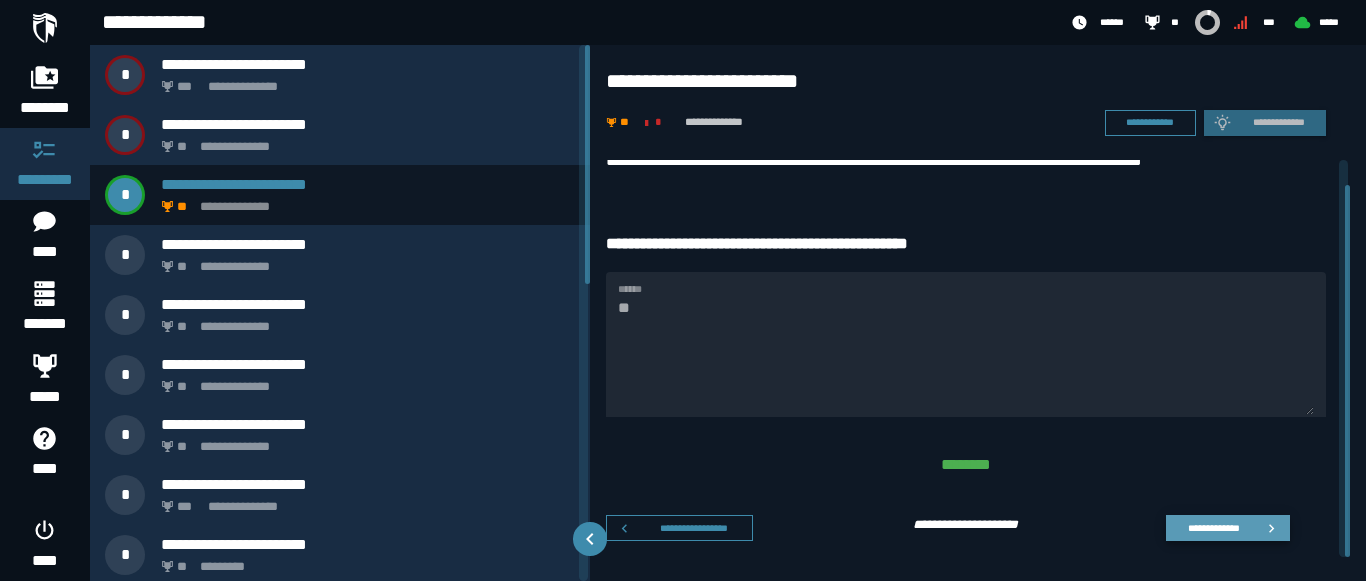 click on "**********" at bounding box center [1213, 527] 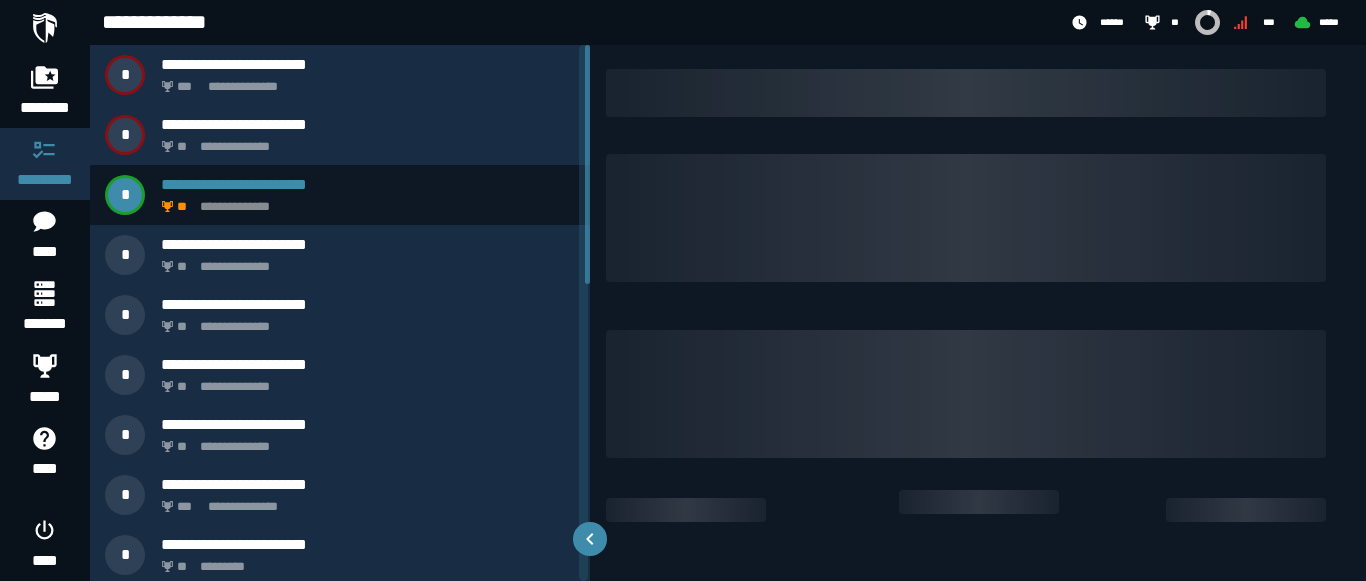 scroll, scrollTop: 0, scrollLeft: 0, axis: both 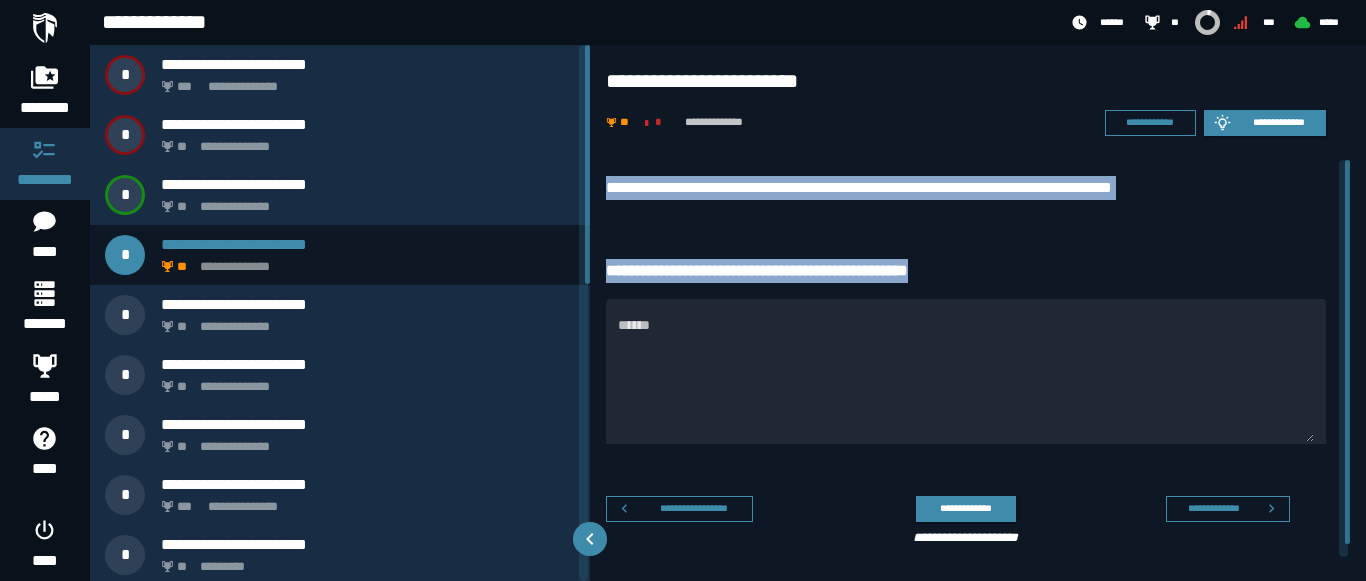 drag, startPoint x: 594, startPoint y: 179, endPoint x: 1139, endPoint y: 228, distance: 547.1983 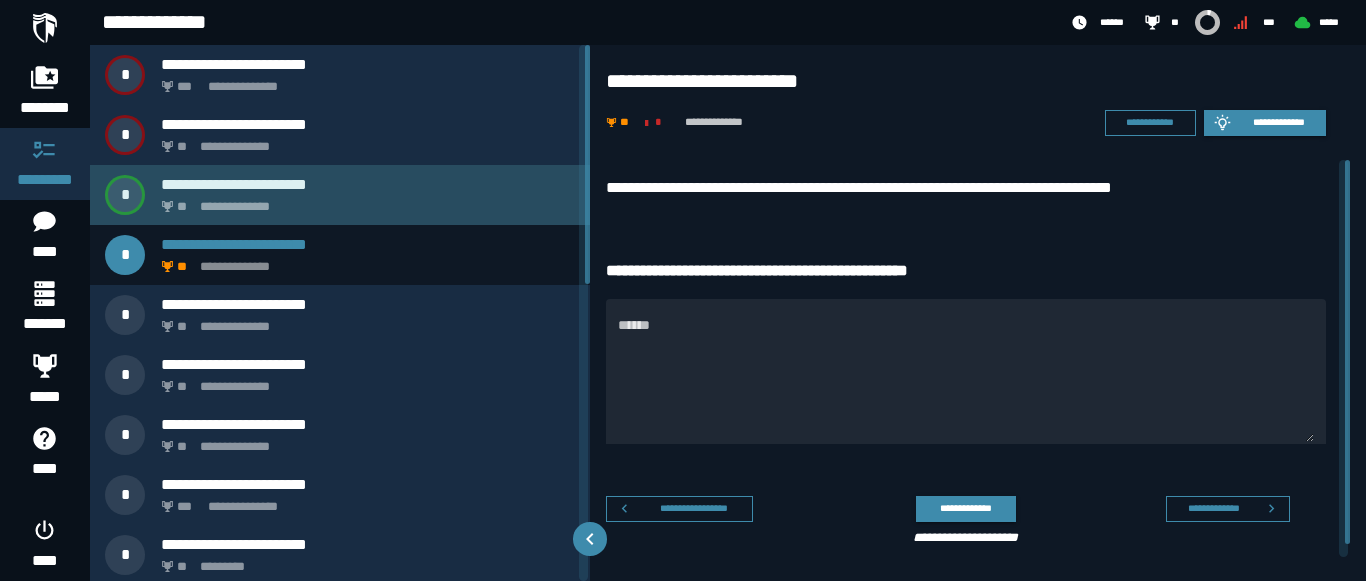 click on "**********" 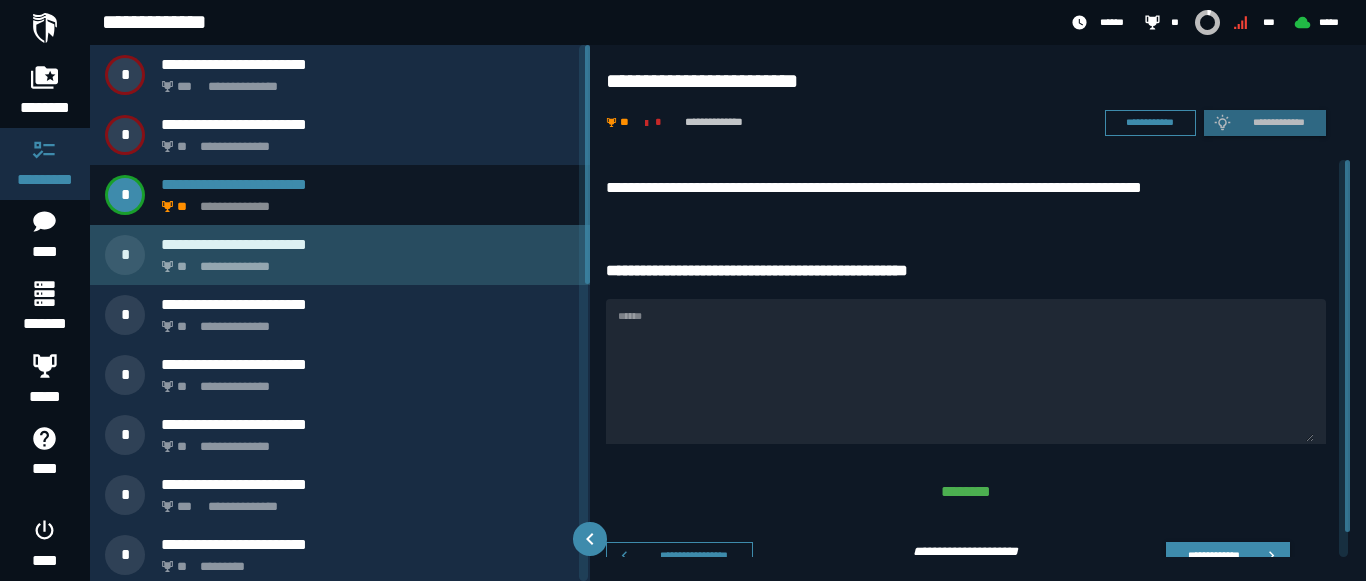 click on "**********" at bounding box center (364, 261) 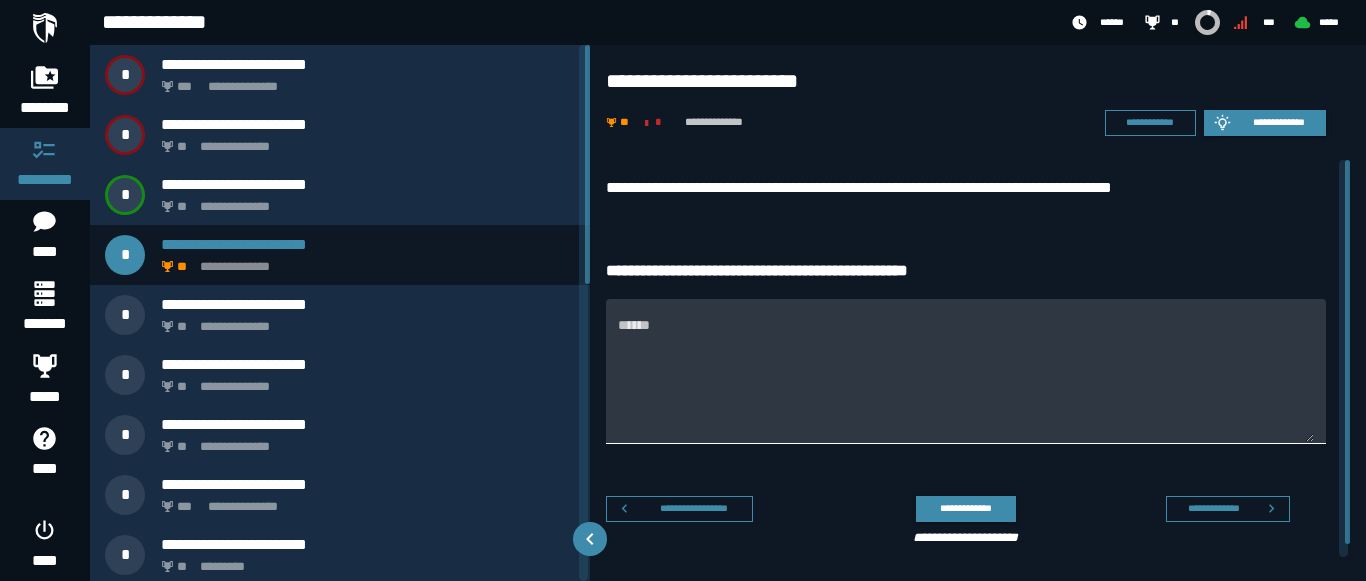 click on "******" at bounding box center (966, 371) 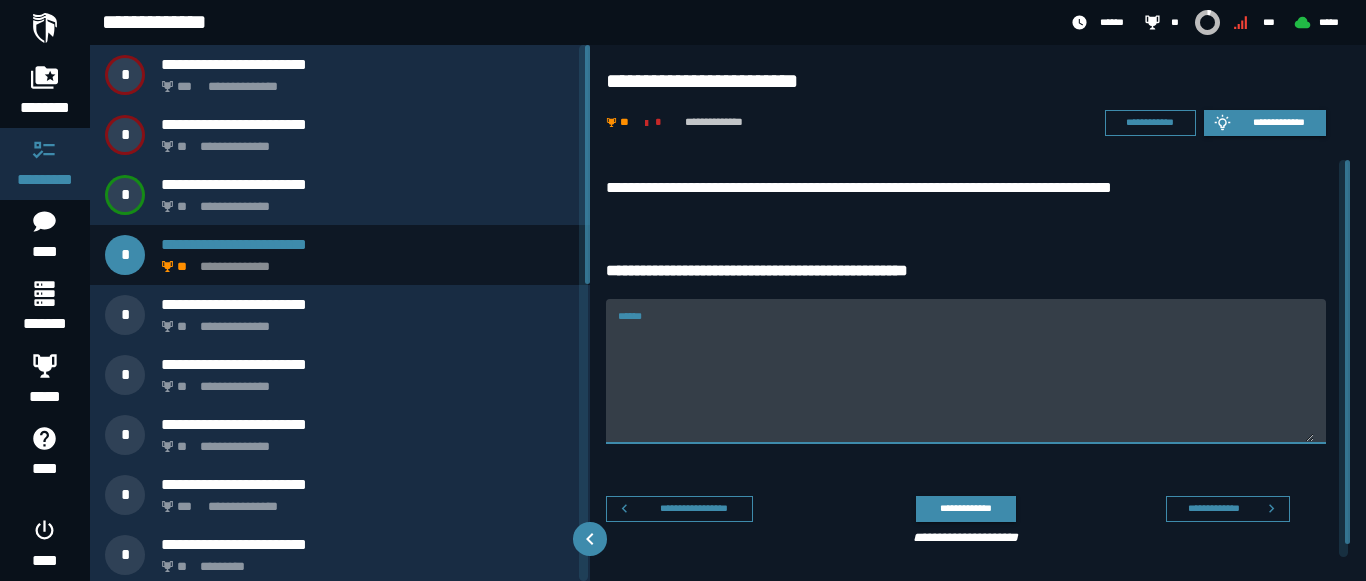 paste on "**********" 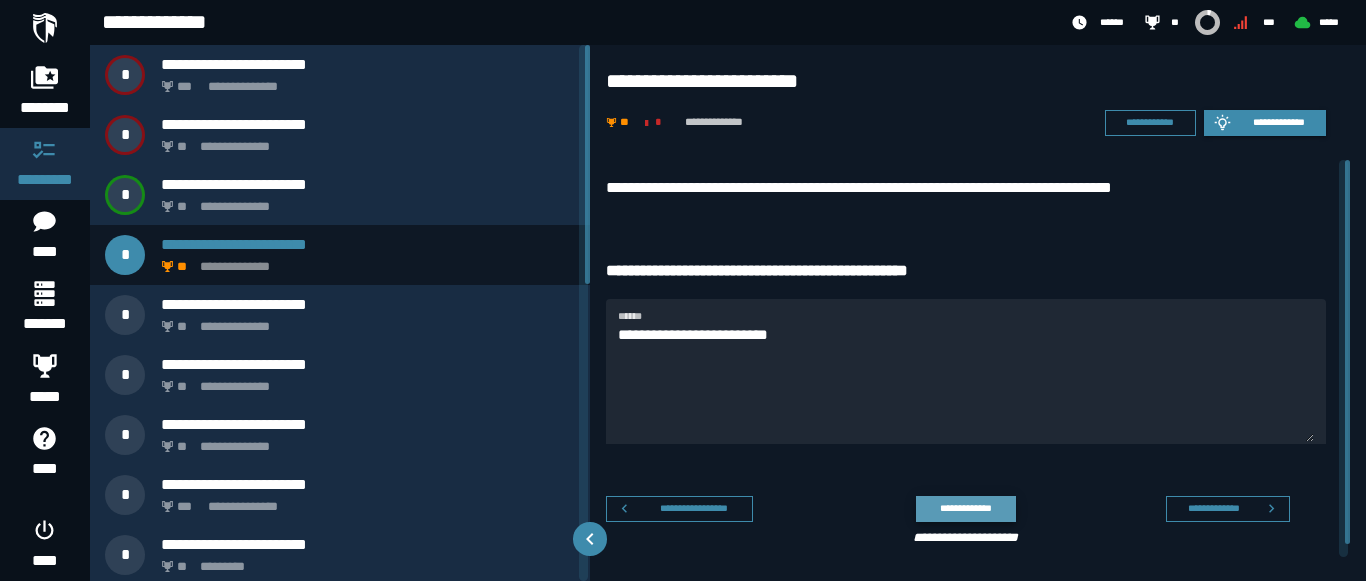click on "**********" 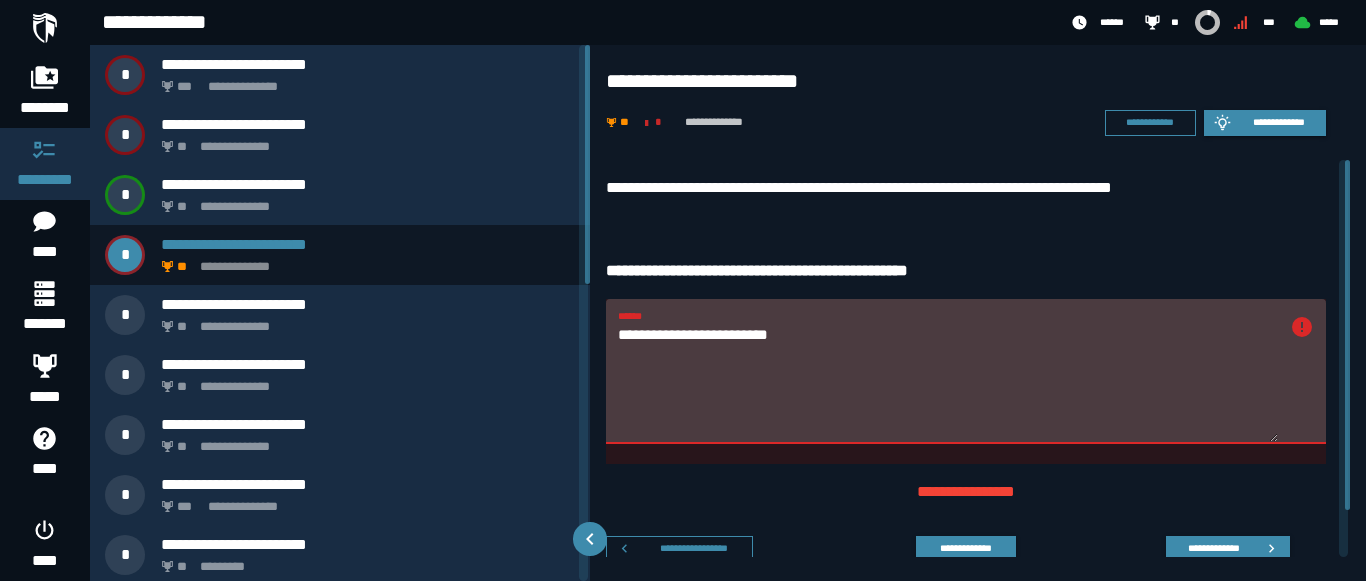 click on "**********" at bounding box center [948, 383] 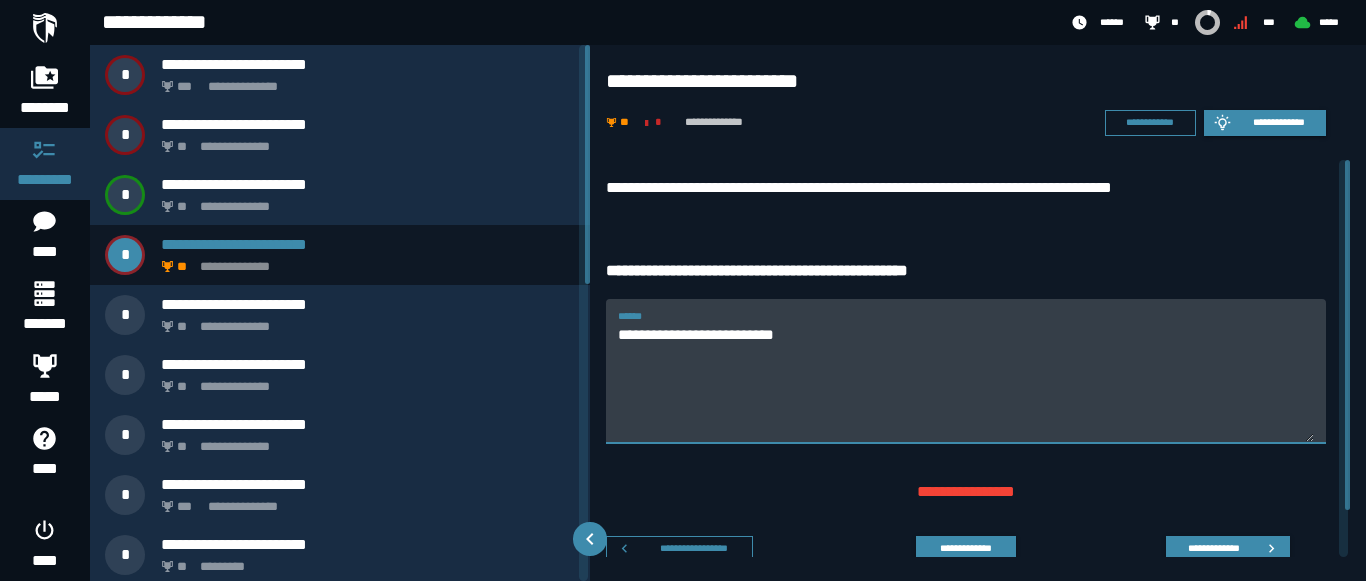 paste on "**********" 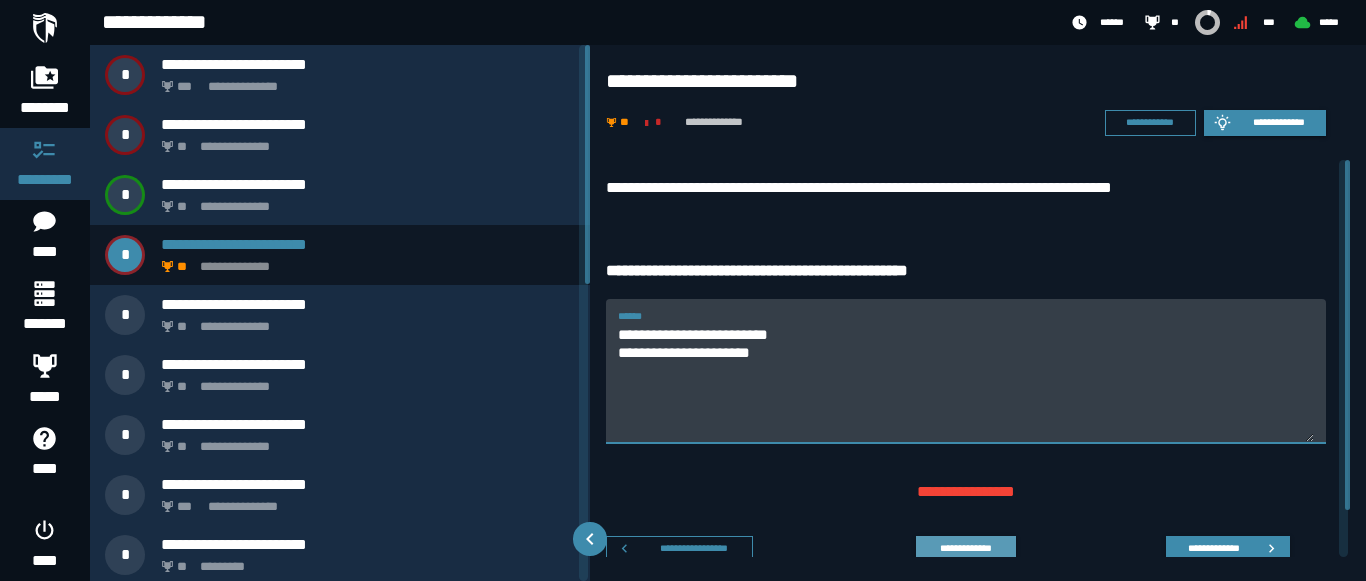 click on "**********" at bounding box center (965, 548) 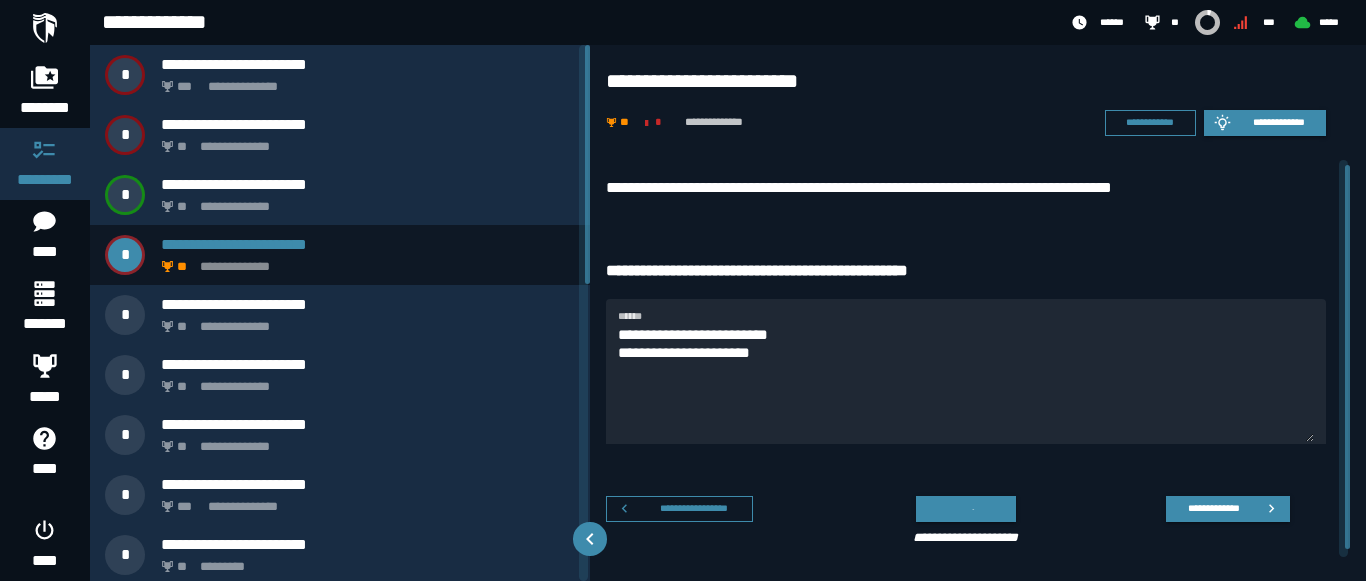 scroll, scrollTop: 5, scrollLeft: 0, axis: vertical 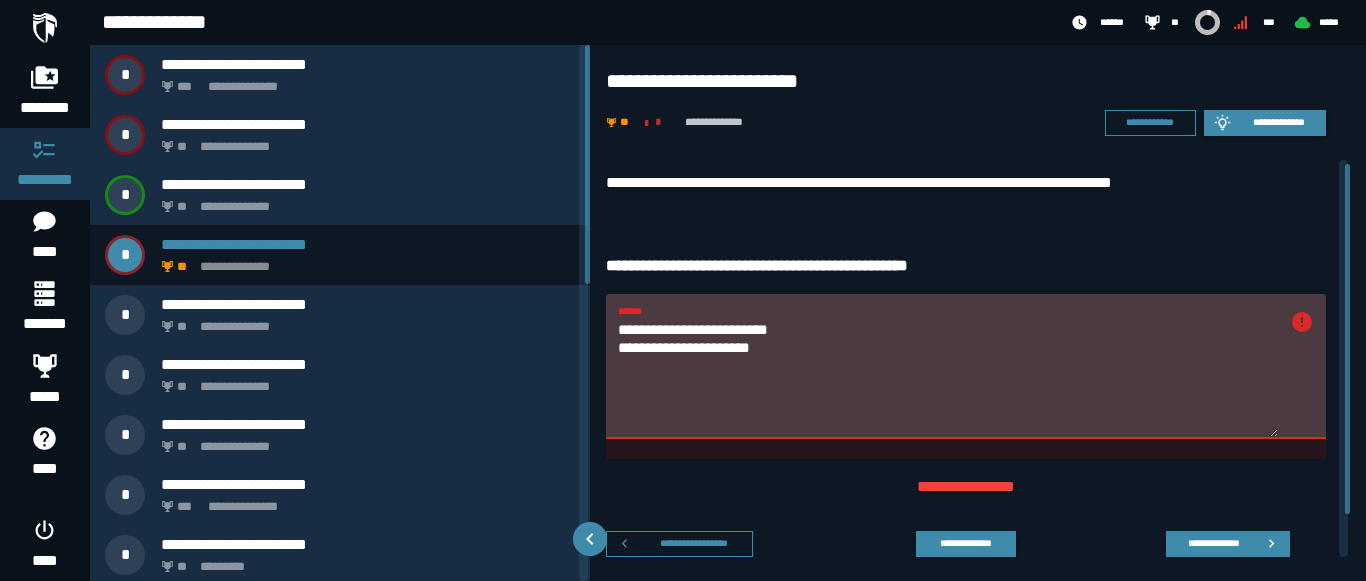 click on "**********" at bounding box center (948, 378) 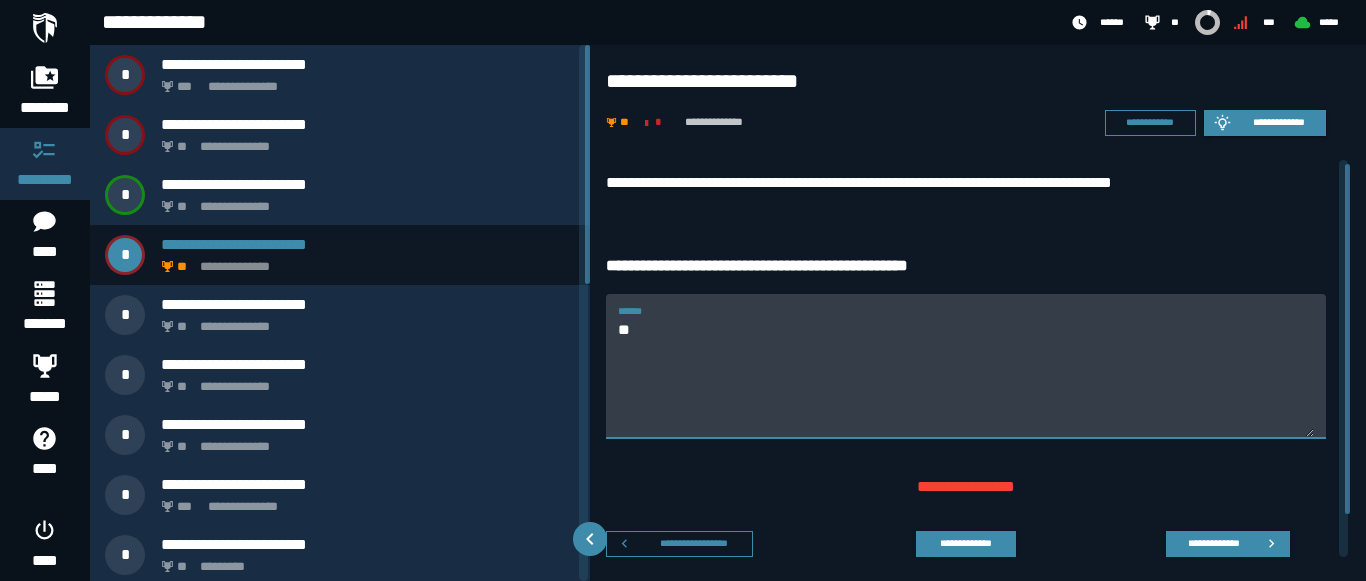 type on "*" 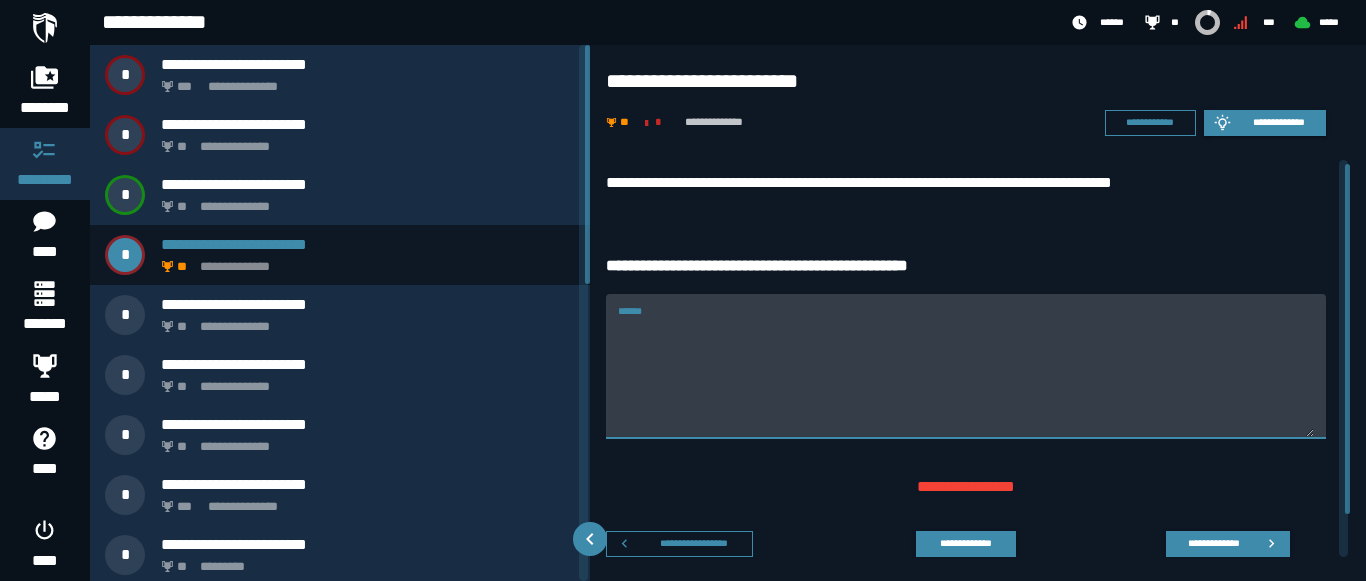 paste on "**********" 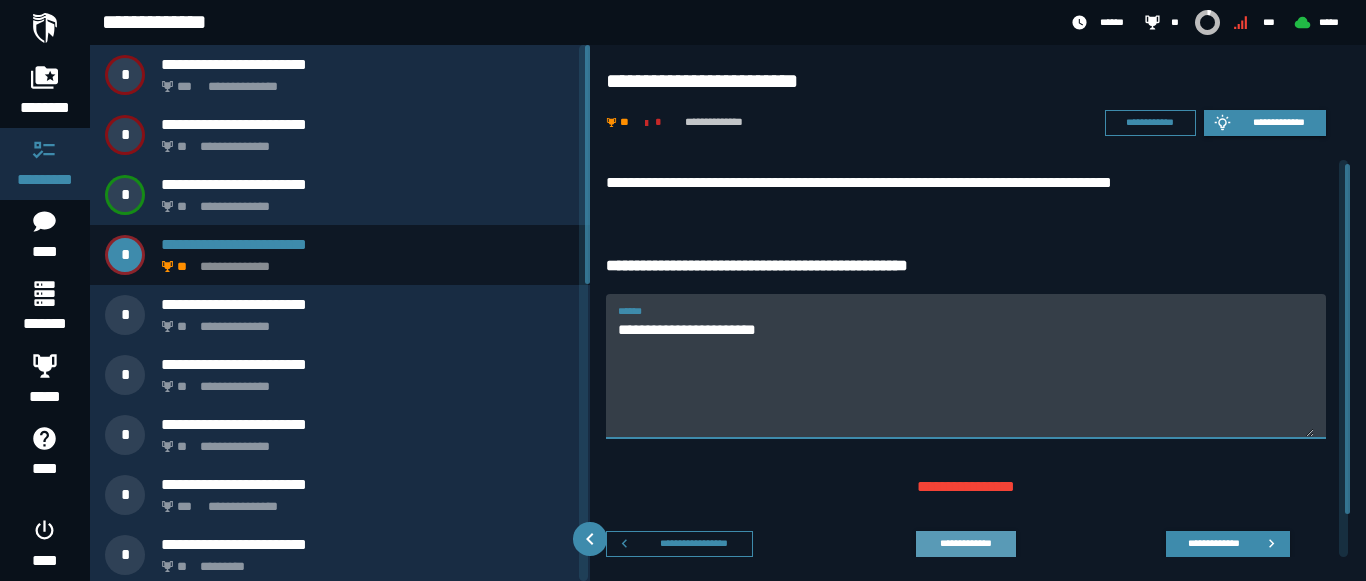 type on "**********" 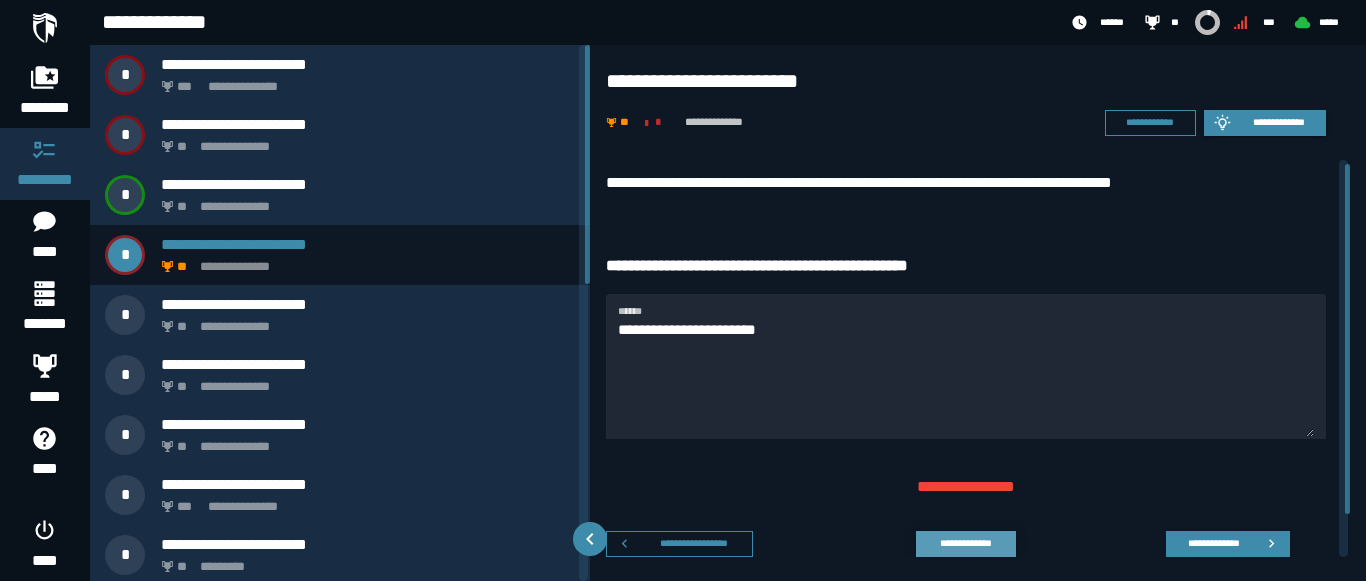 click on "**********" at bounding box center [965, 543] 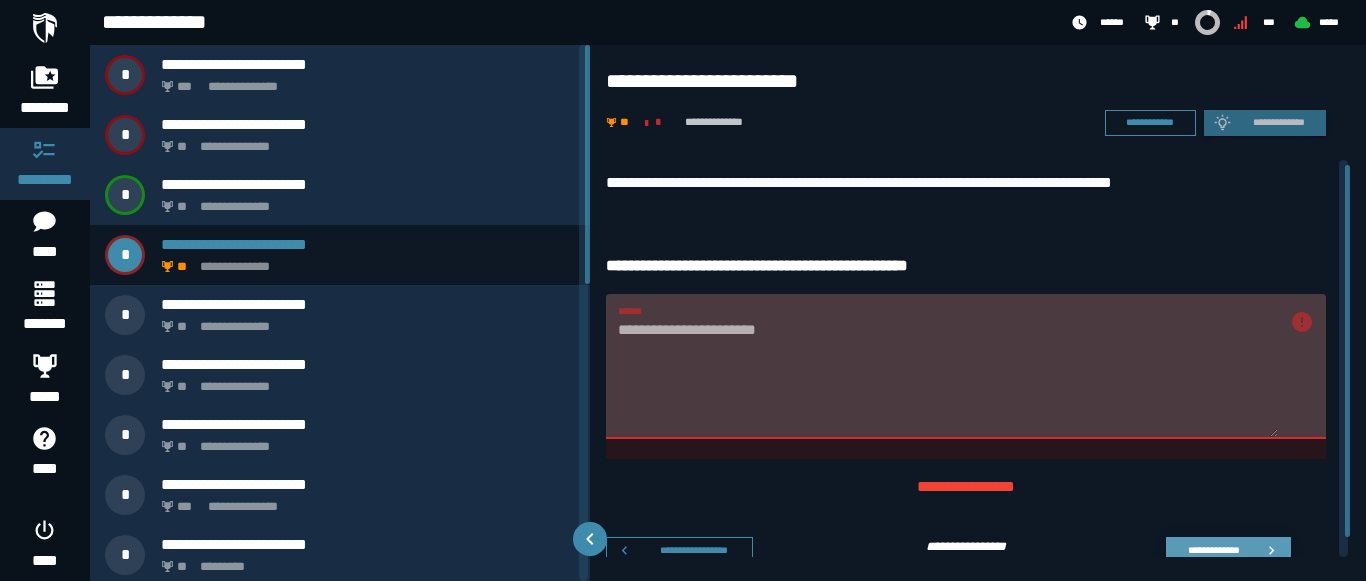 click on "**********" at bounding box center [1213, 549] 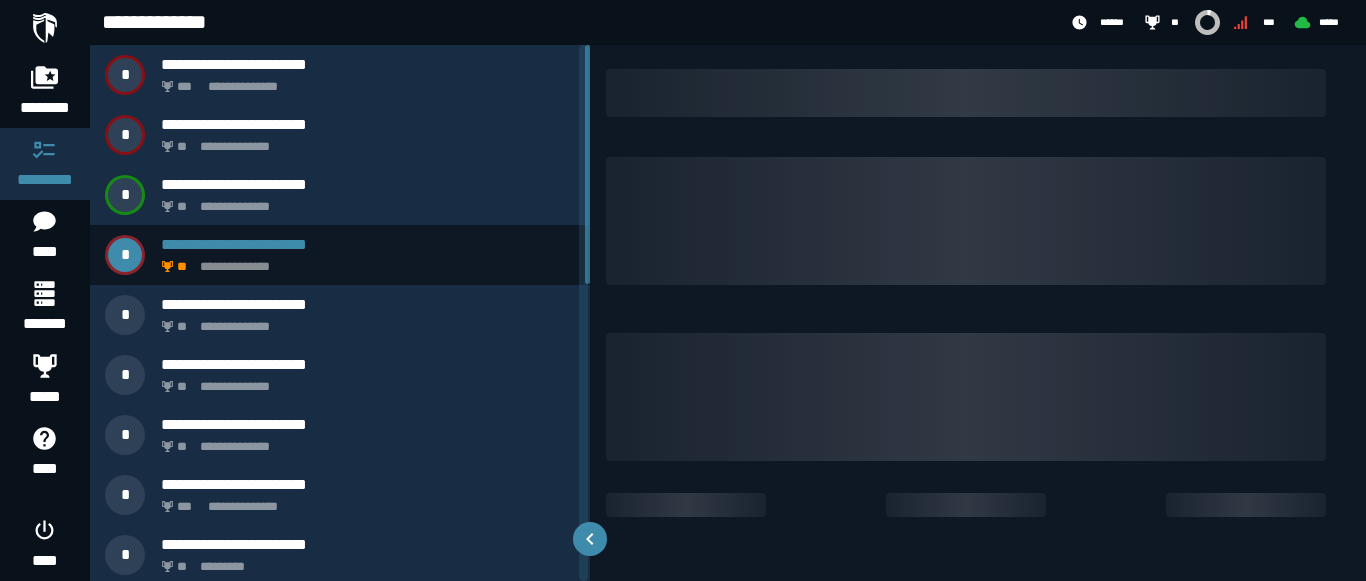 scroll, scrollTop: 0, scrollLeft: 0, axis: both 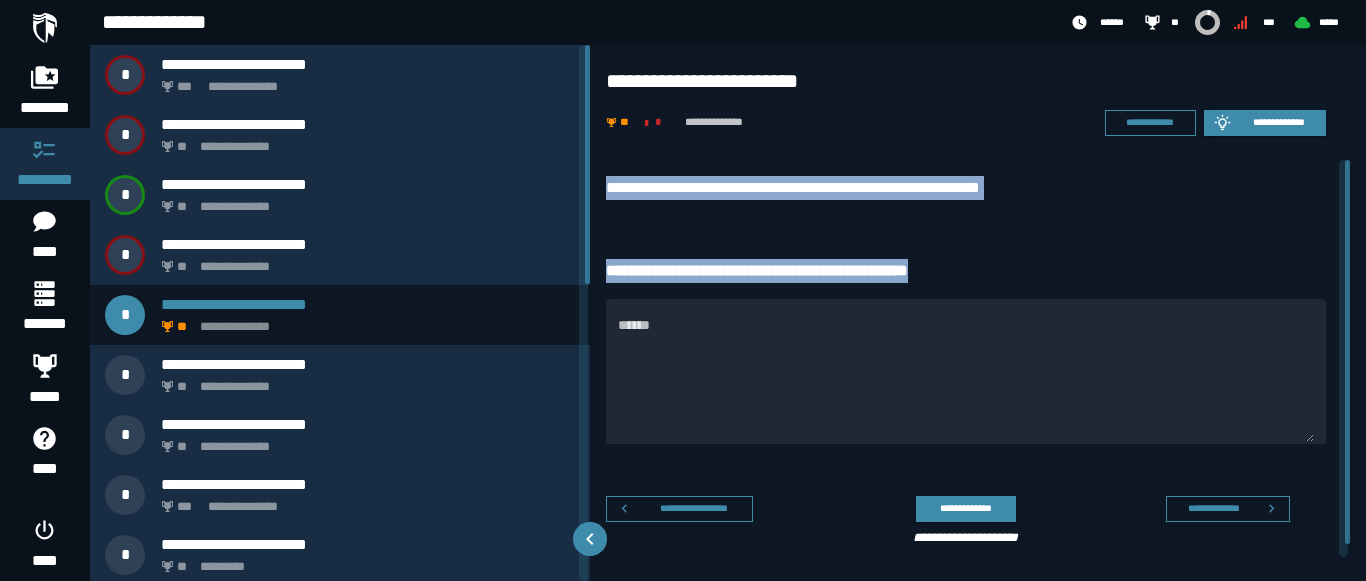 drag, startPoint x: 603, startPoint y: 180, endPoint x: 995, endPoint y: 267, distance: 401.5383 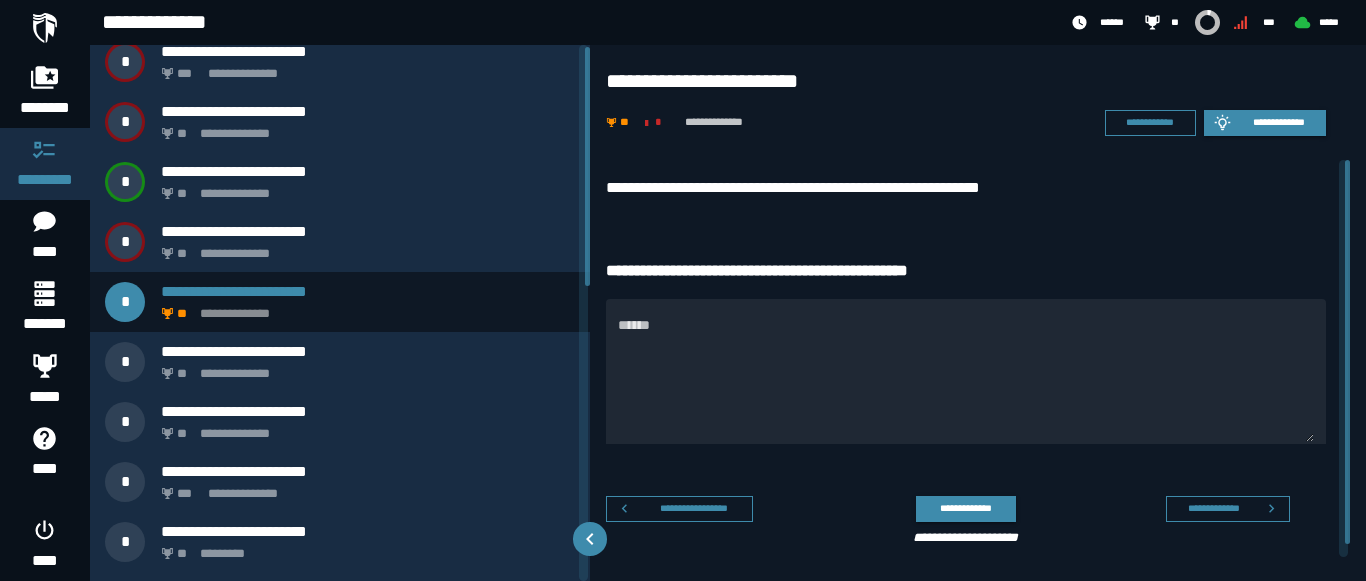 scroll, scrollTop: 0, scrollLeft: 0, axis: both 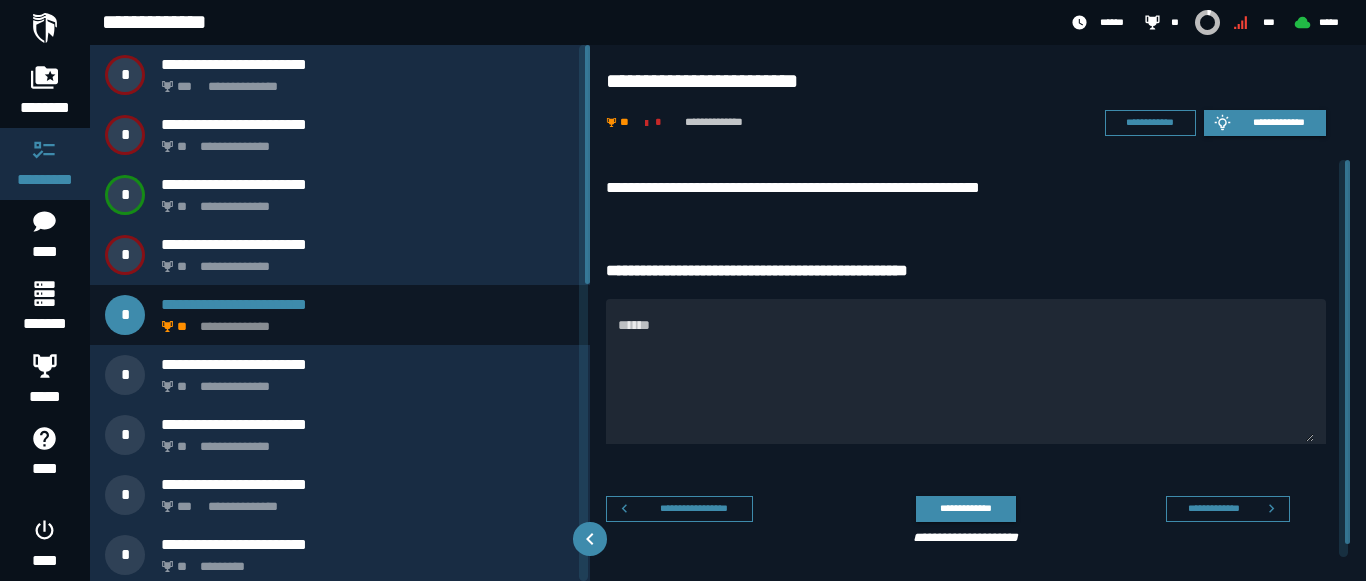 drag, startPoint x: 585, startPoint y: 199, endPoint x: 575, endPoint y: 159, distance: 41.231056 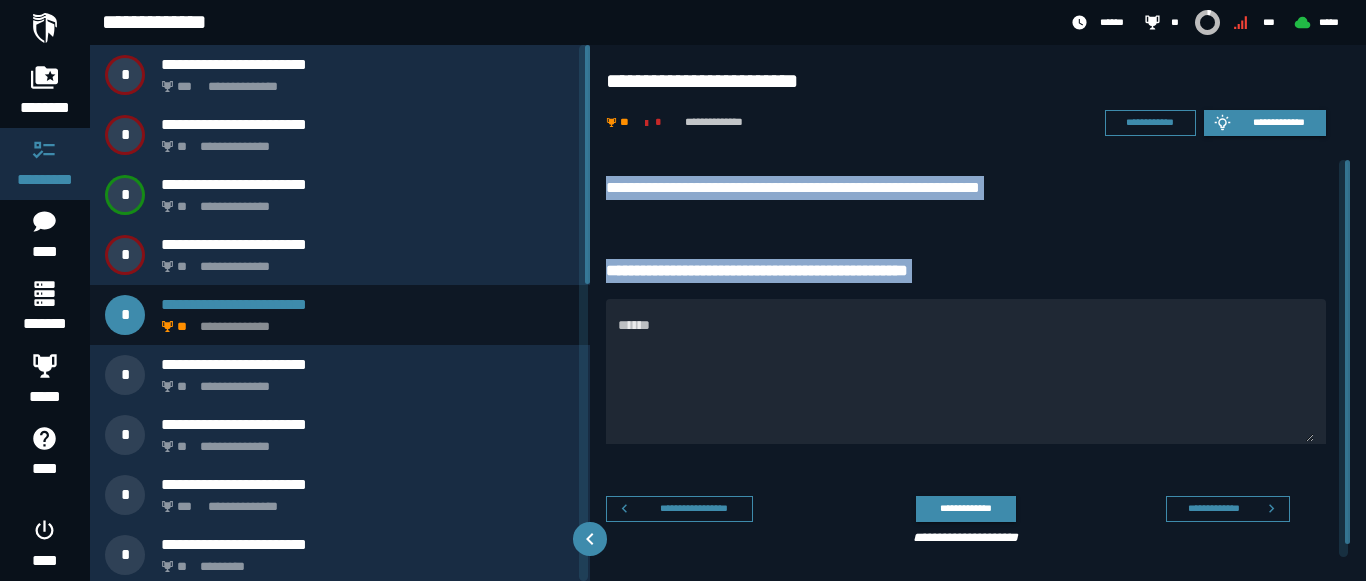 drag, startPoint x: 600, startPoint y: 175, endPoint x: 991, endPoint y: 283, distance: 405.64148 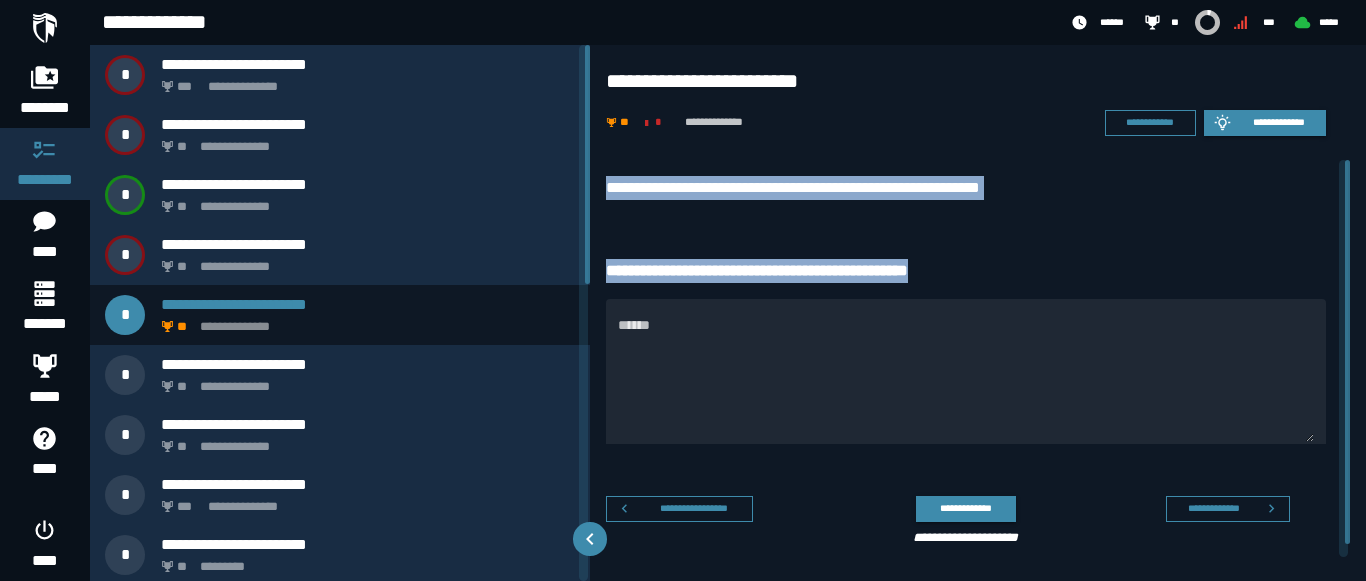 copy on "**********" 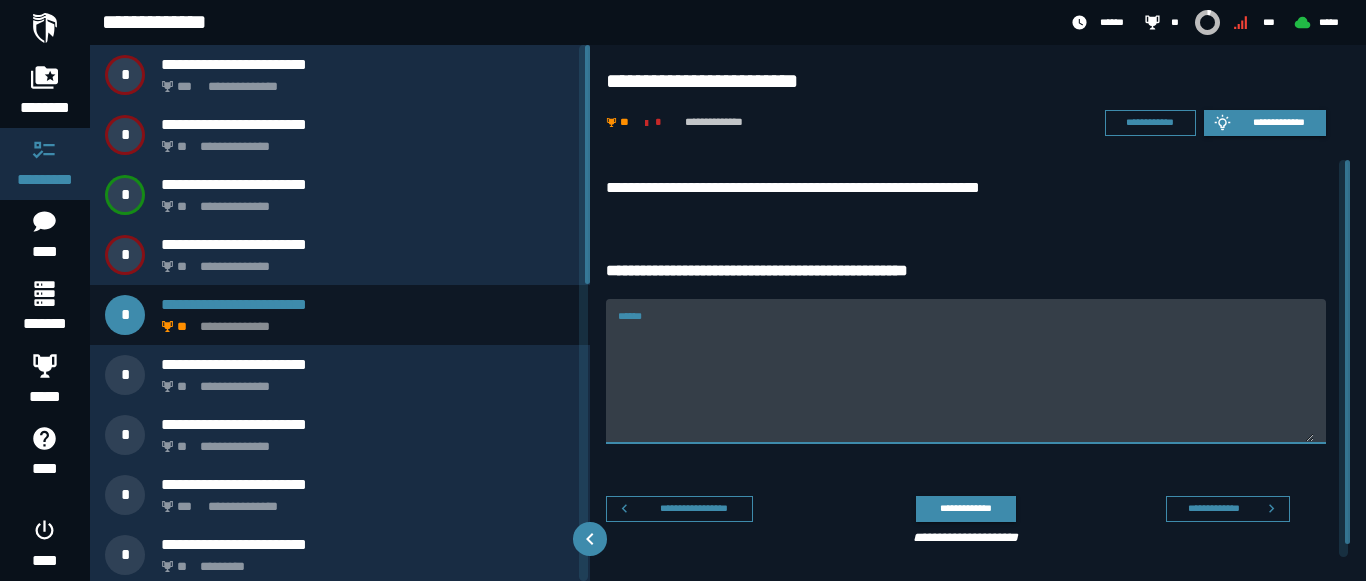 click on "******" at bounding box center (966, 371) 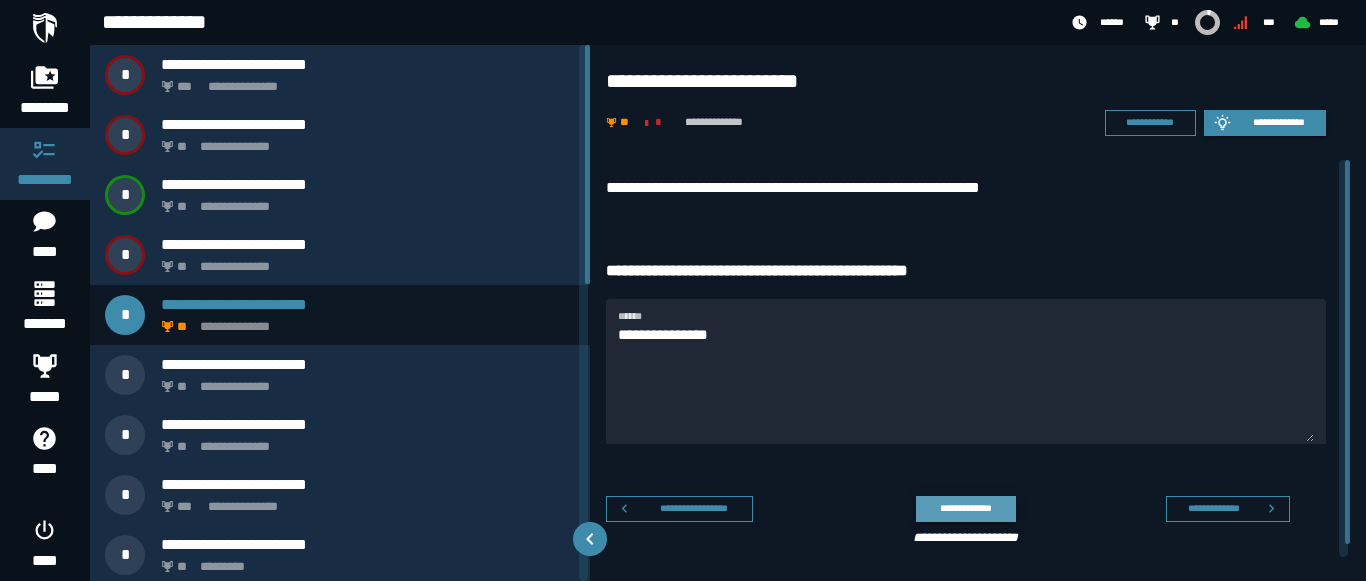 click on "**********" 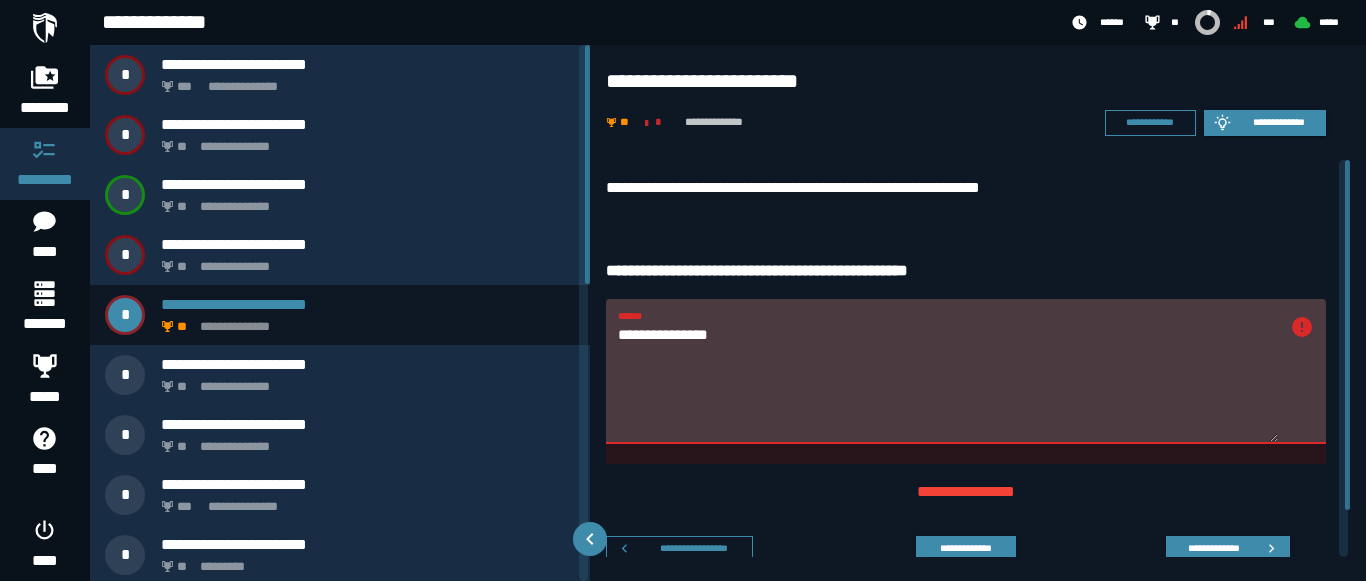 click on "**********" at bounding box center (948, 383) 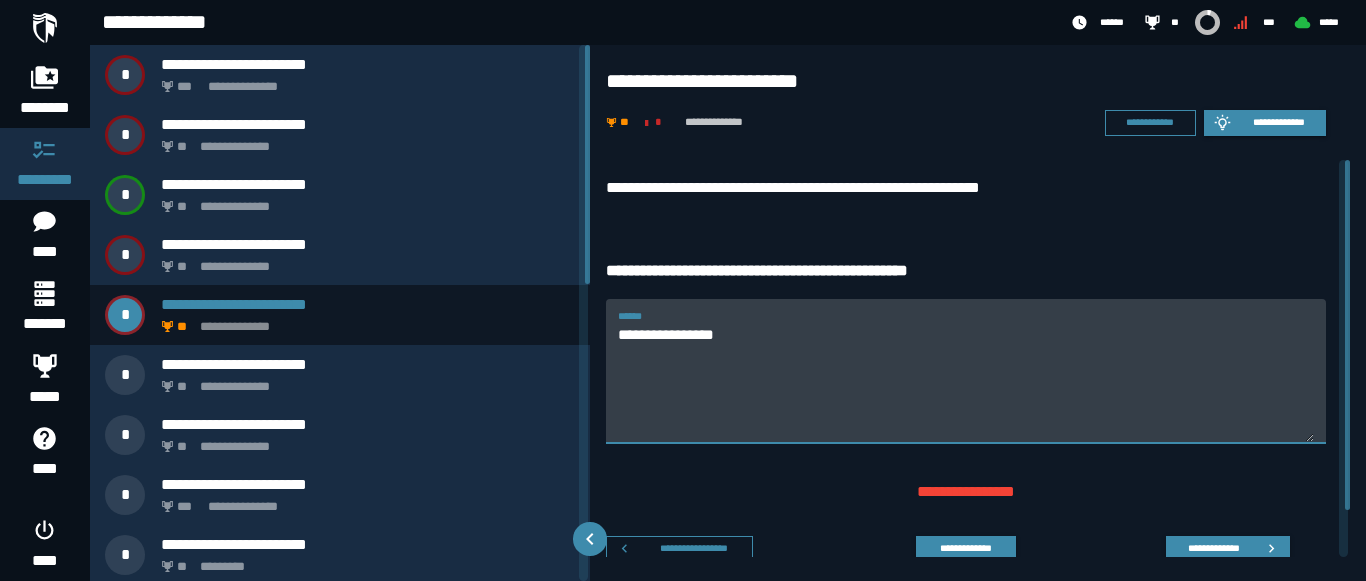paste on "**********" 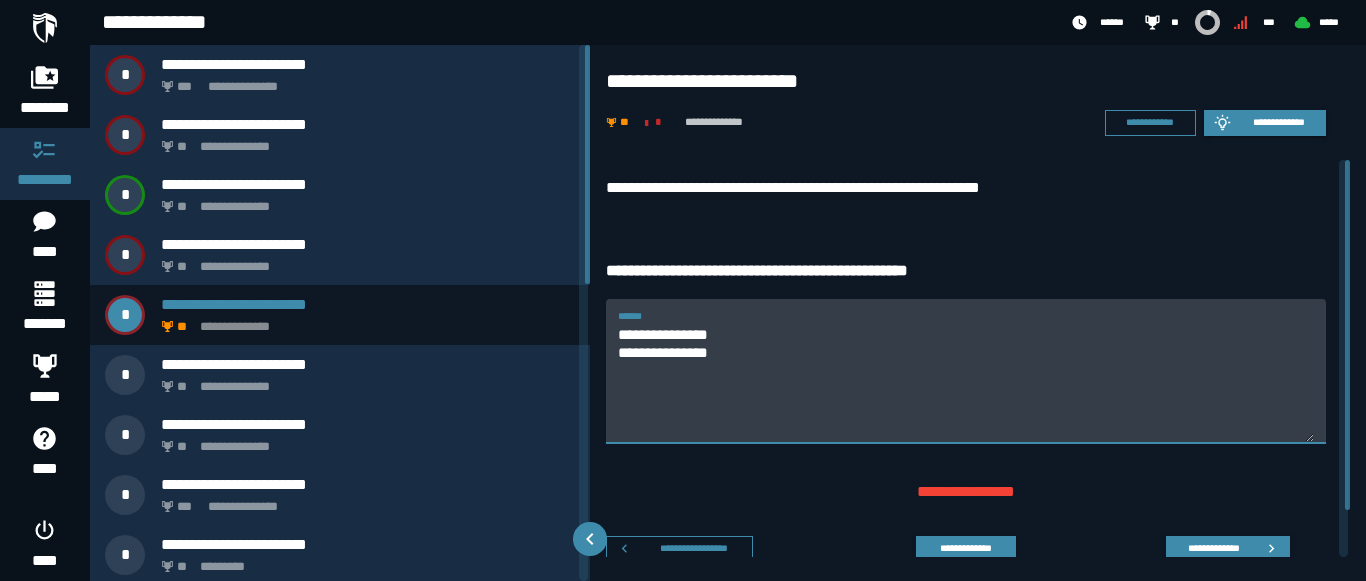 click on "**********" at bounding box center (966, 383) 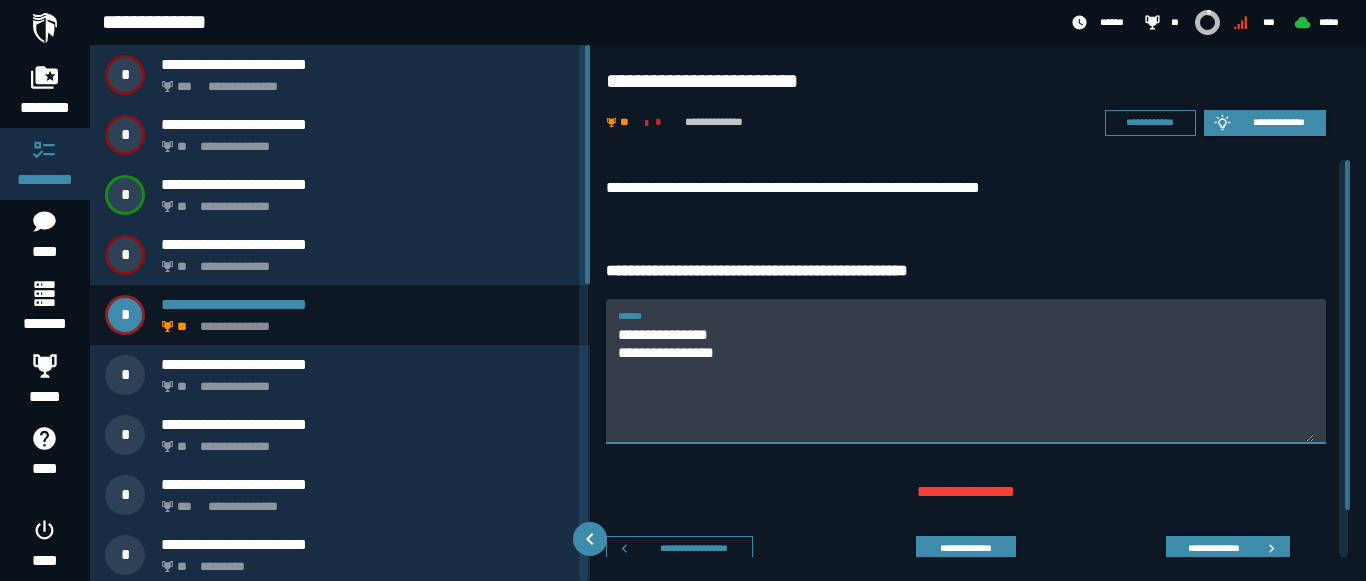 paste on "**********" 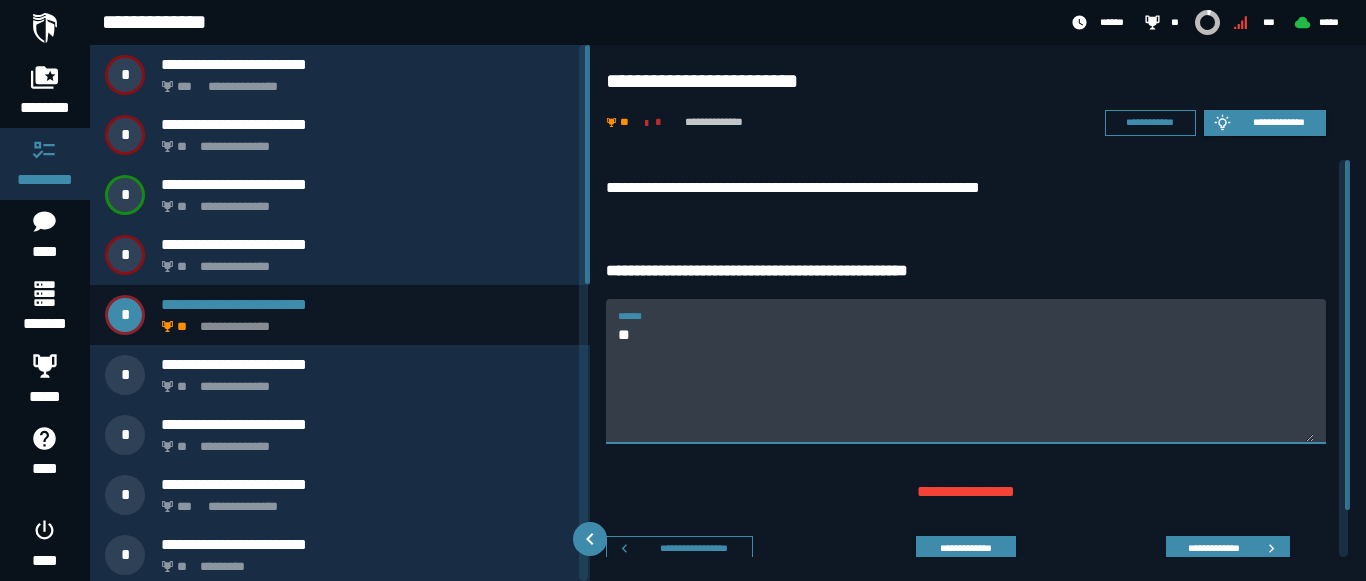type on "*" 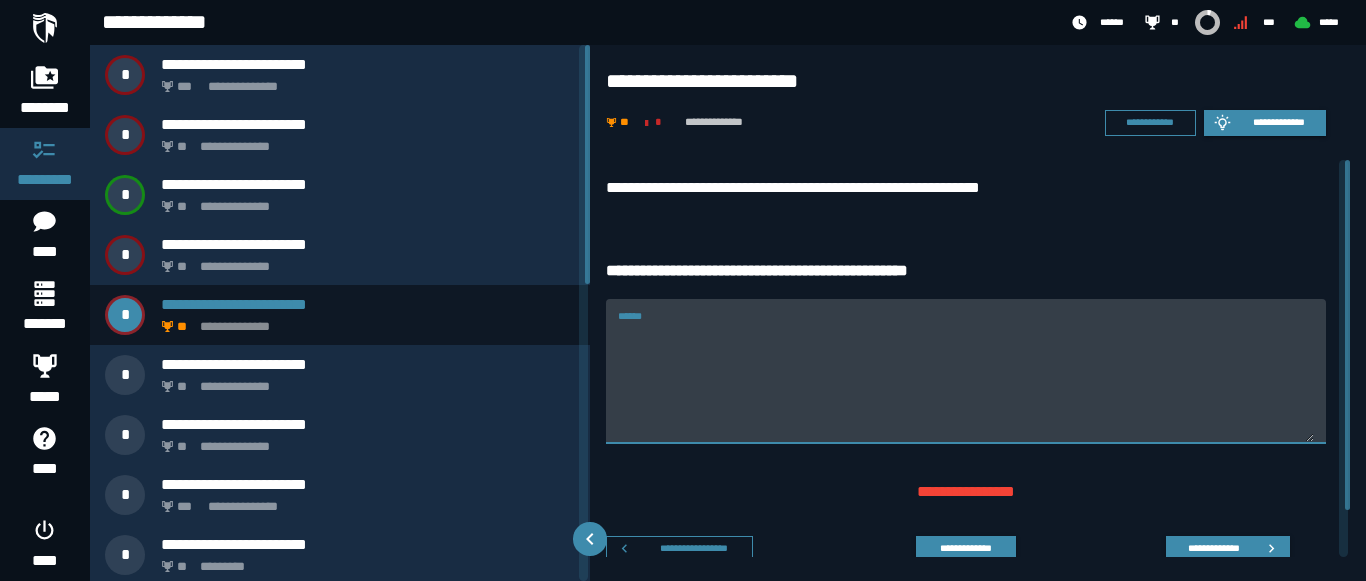 paste on "**********" 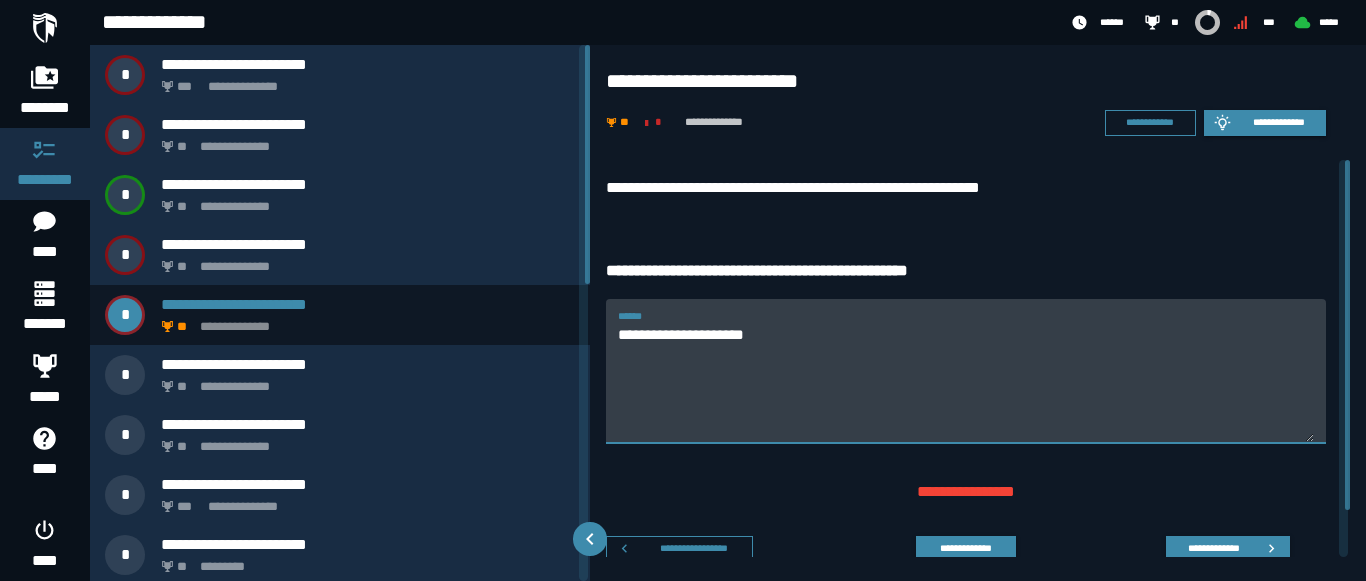 type on "**********" 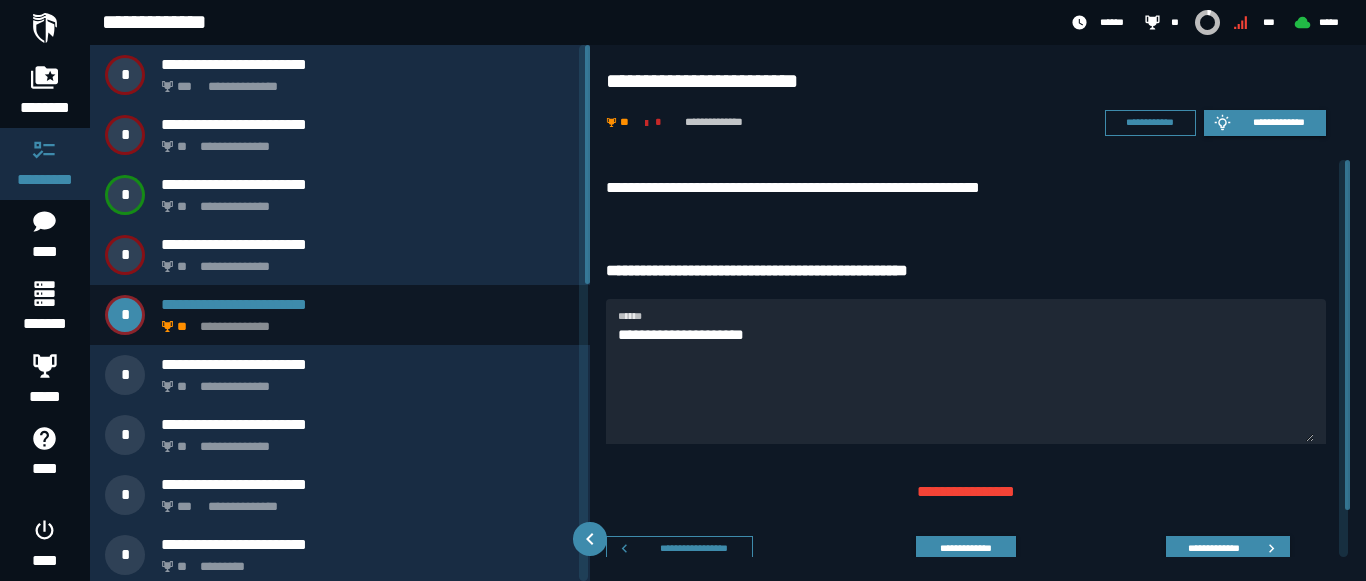 click on "**********" at bounding box center (958, 557) 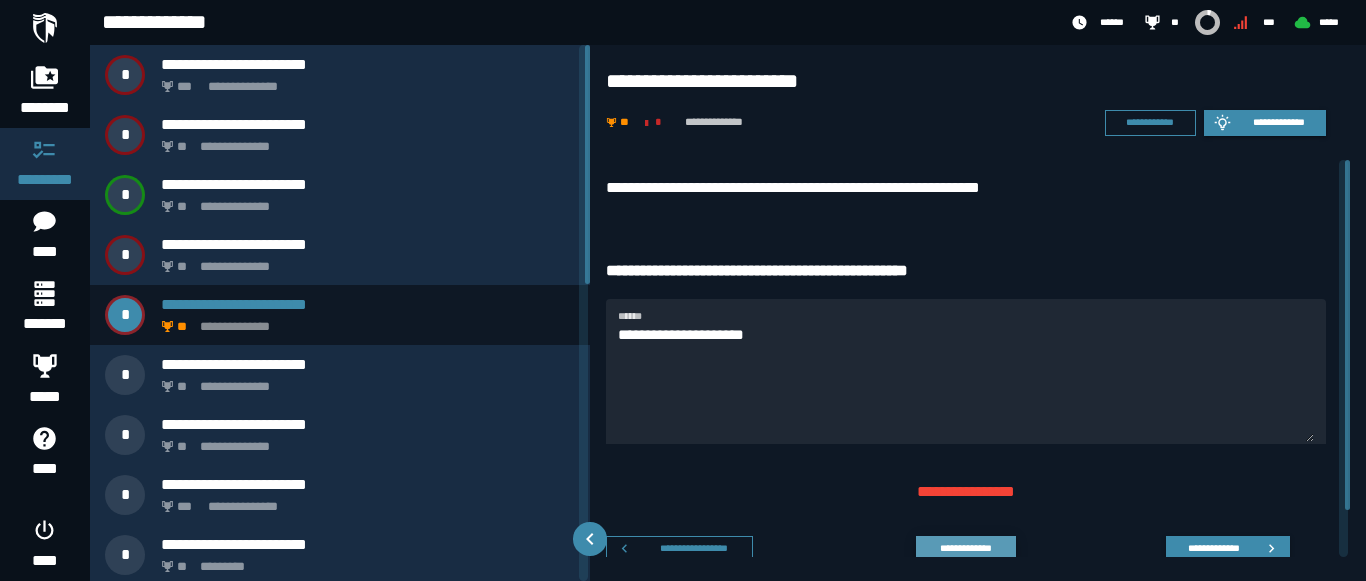 click on "**********" at bounding box center (965, 548) 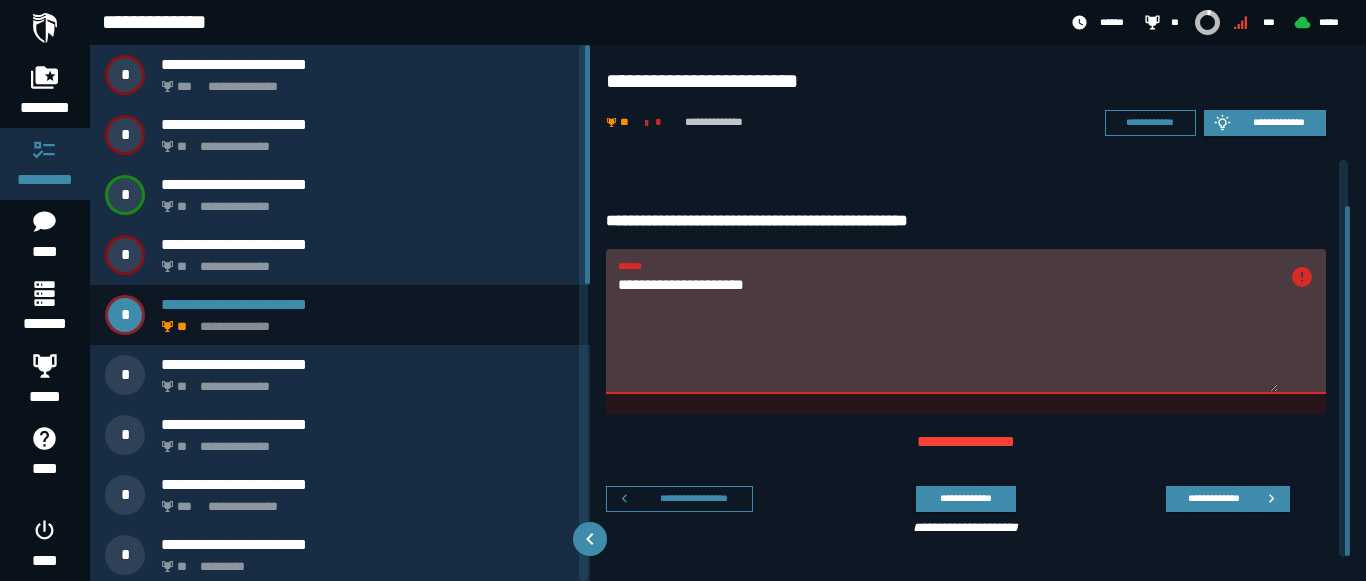 scroll, scrollTop: 53, scrollLeft: 0, axis: vertical 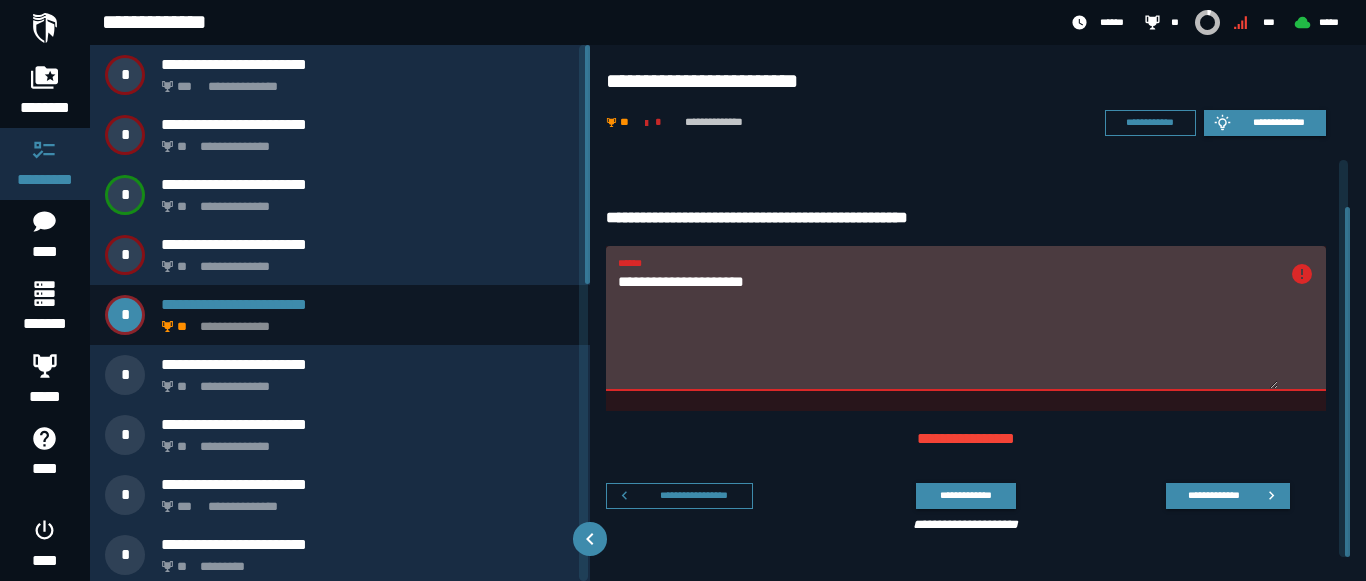drag, startPoint x: 1341, startPoint y: 369, endPoint x: 1365, endPoint y: 448, distance: 82.565125 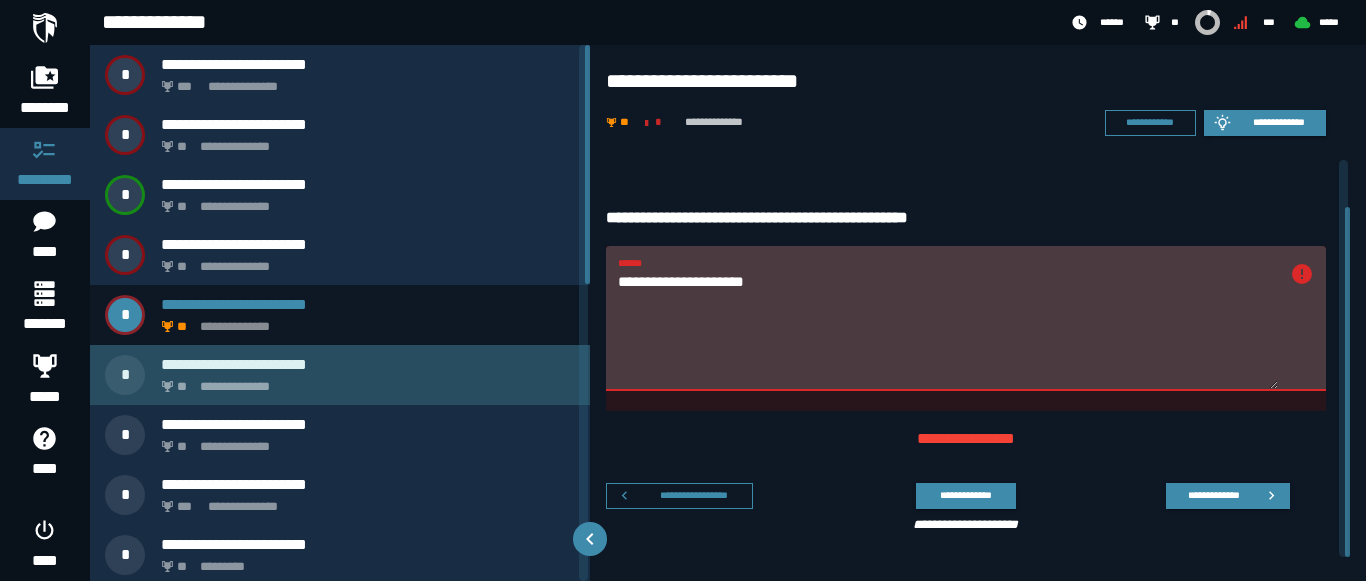 click on "**********" at bounding box center [368, 364] 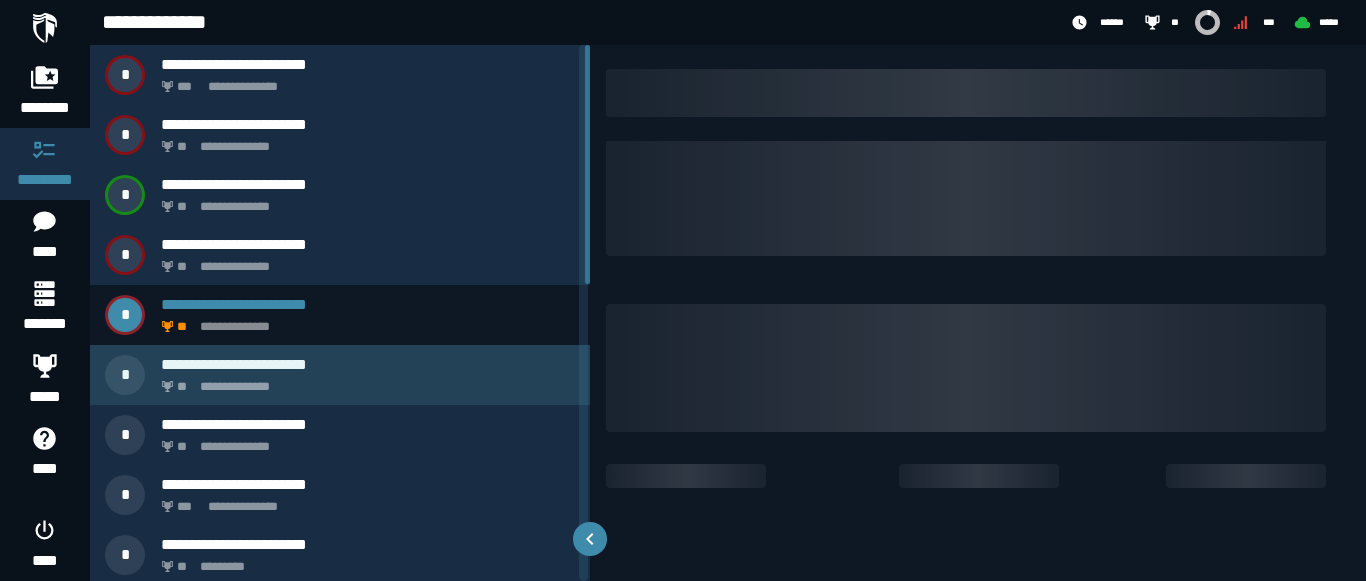 scroll, scrollTop: 0, scrollLeft: 0, axis: both 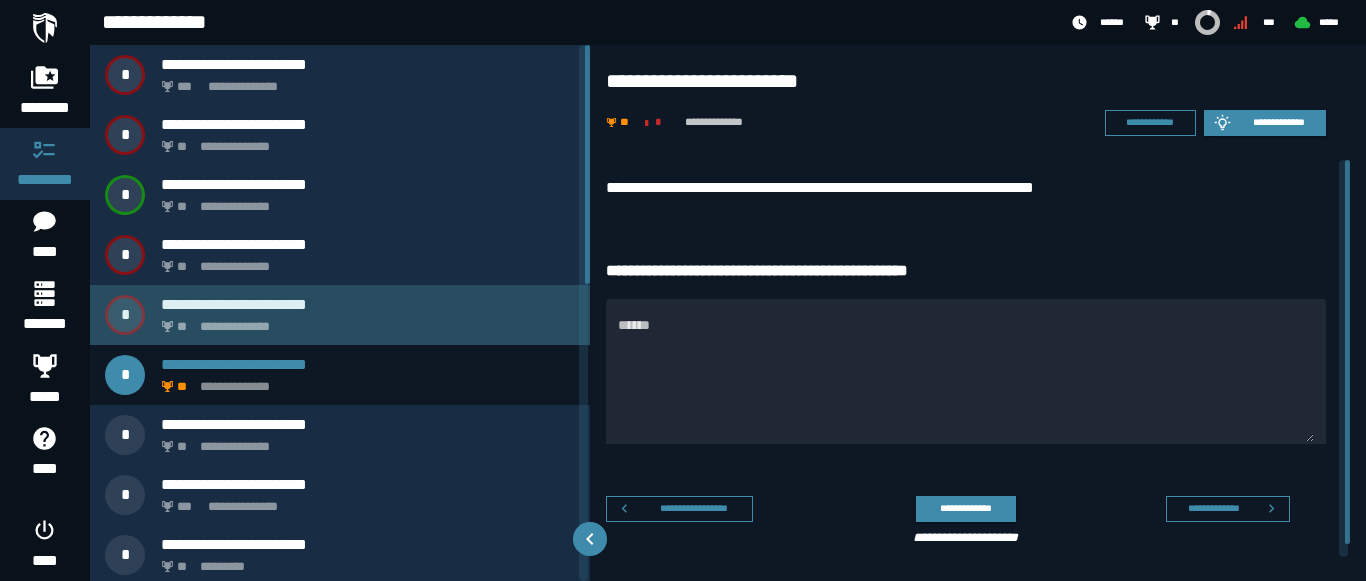 click on "**********" at bounding box center (364, 321) 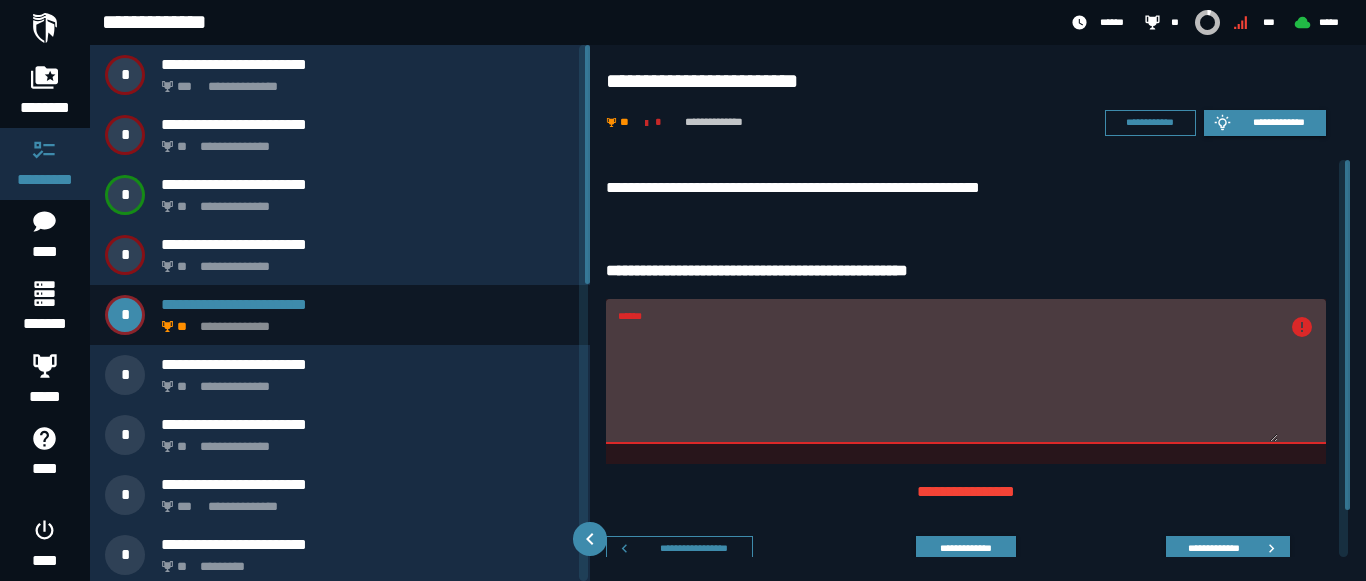 click on "******" at bounding box center (948, 383) 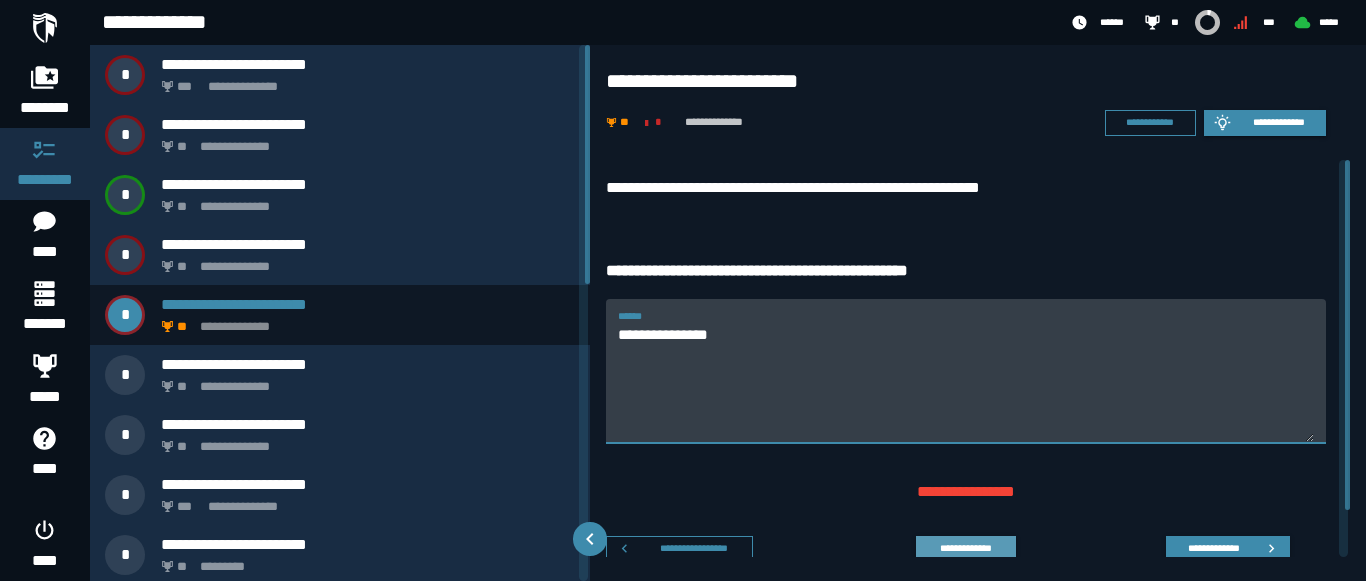 type on "**********" 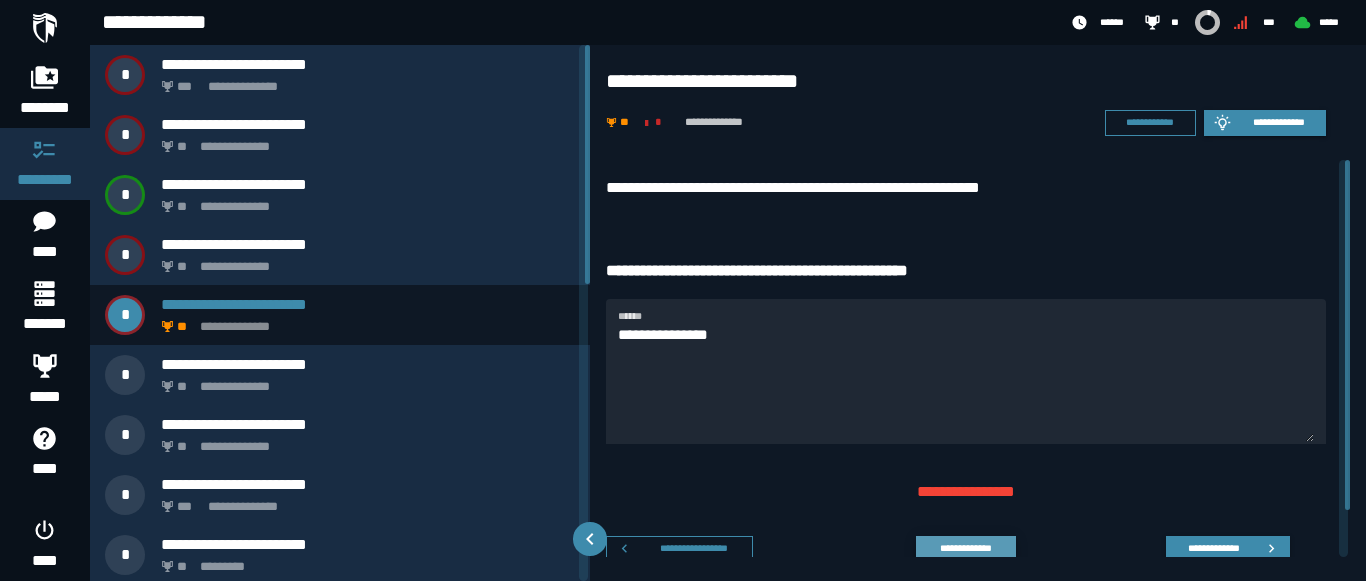 click on "**********" at bounding box center (965, 548) 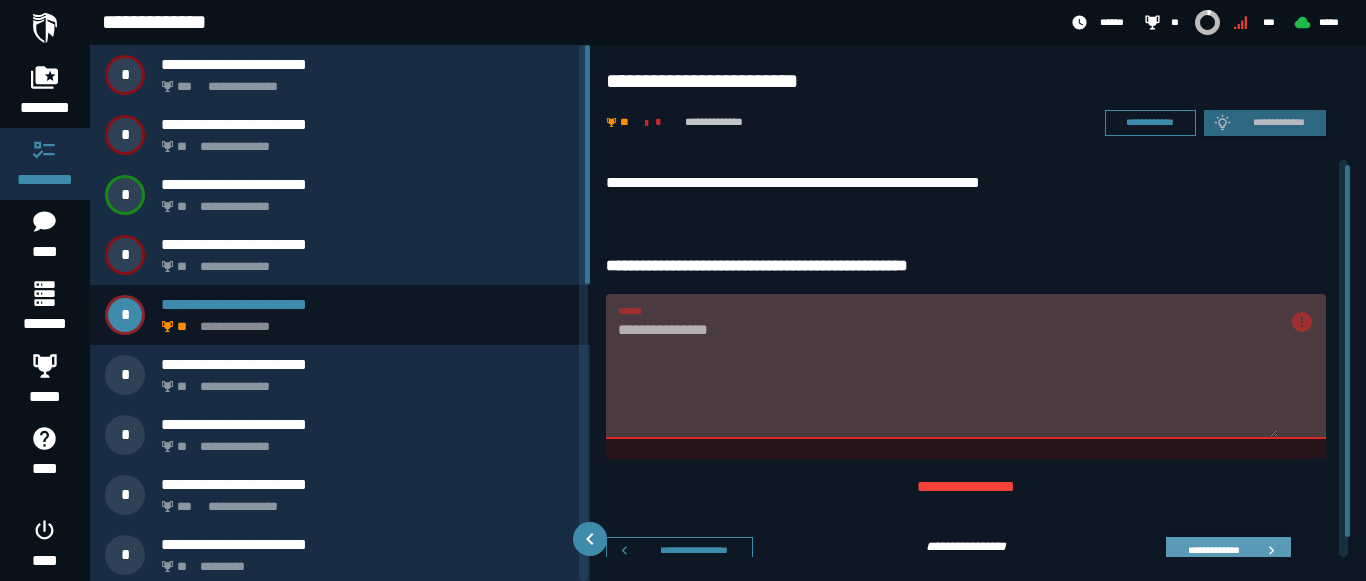 click on "**********" at bounding box center (1213, 549) 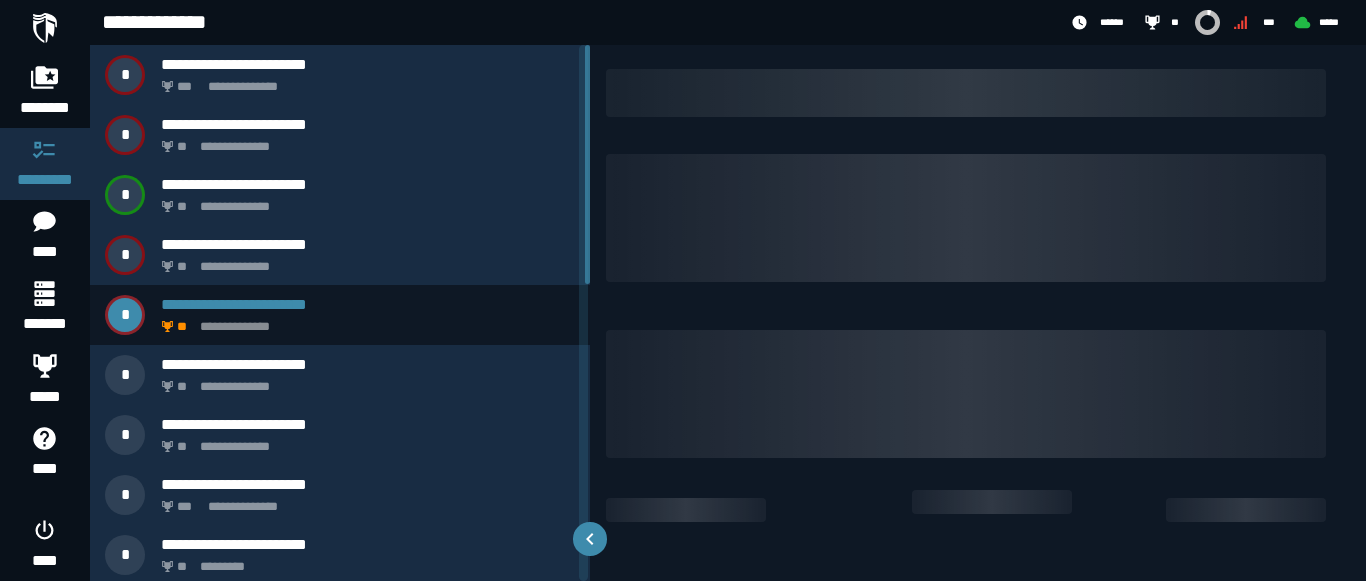 scroll, scrollTop: 0, scrollLeft: 0, axis: both 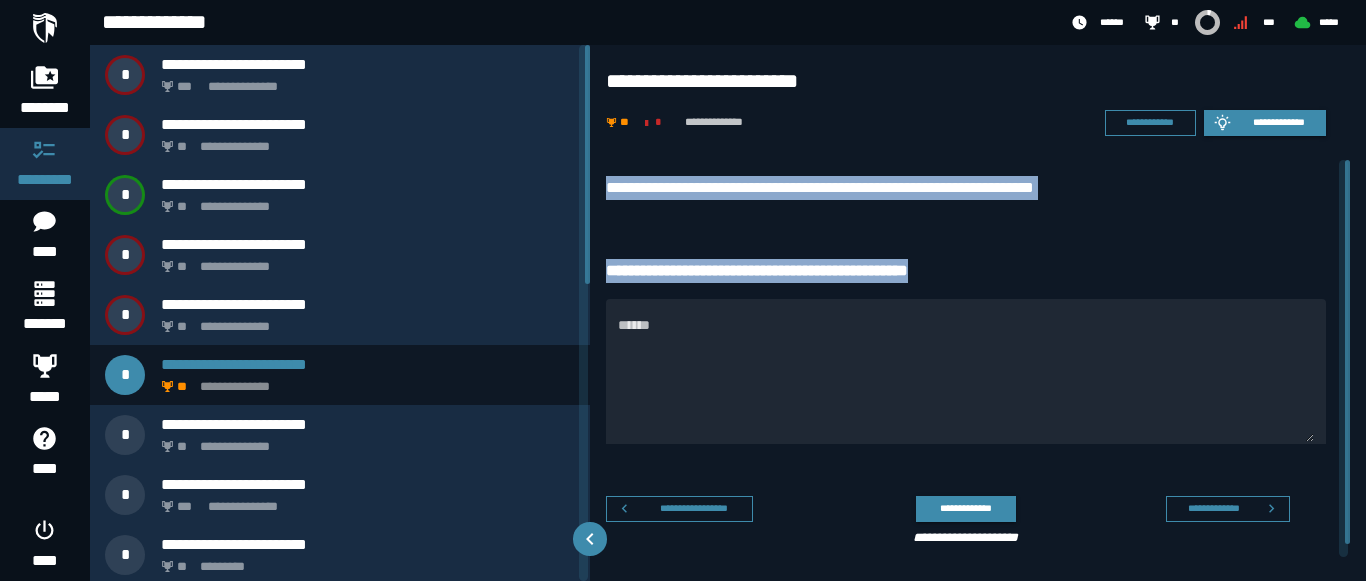 drag, startPoint x: 605, startPoint y: 172, endPoint x: 981, endPoint y: 254, distance: 384.83762 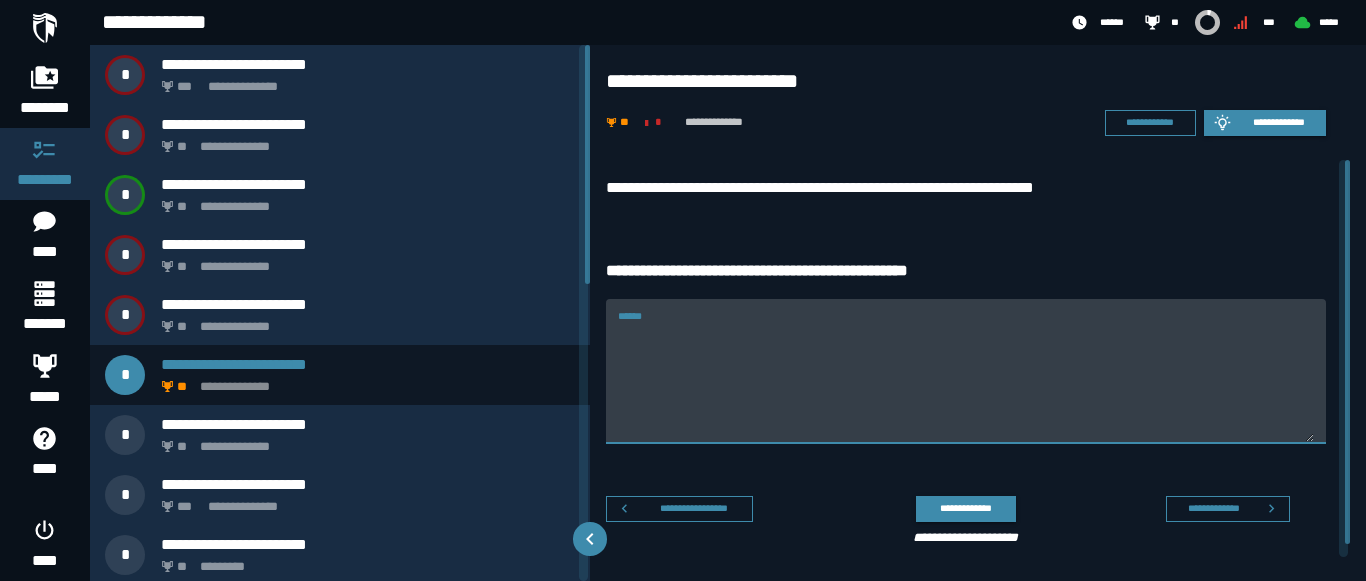 click on "******" at bounding box center (966, 383) 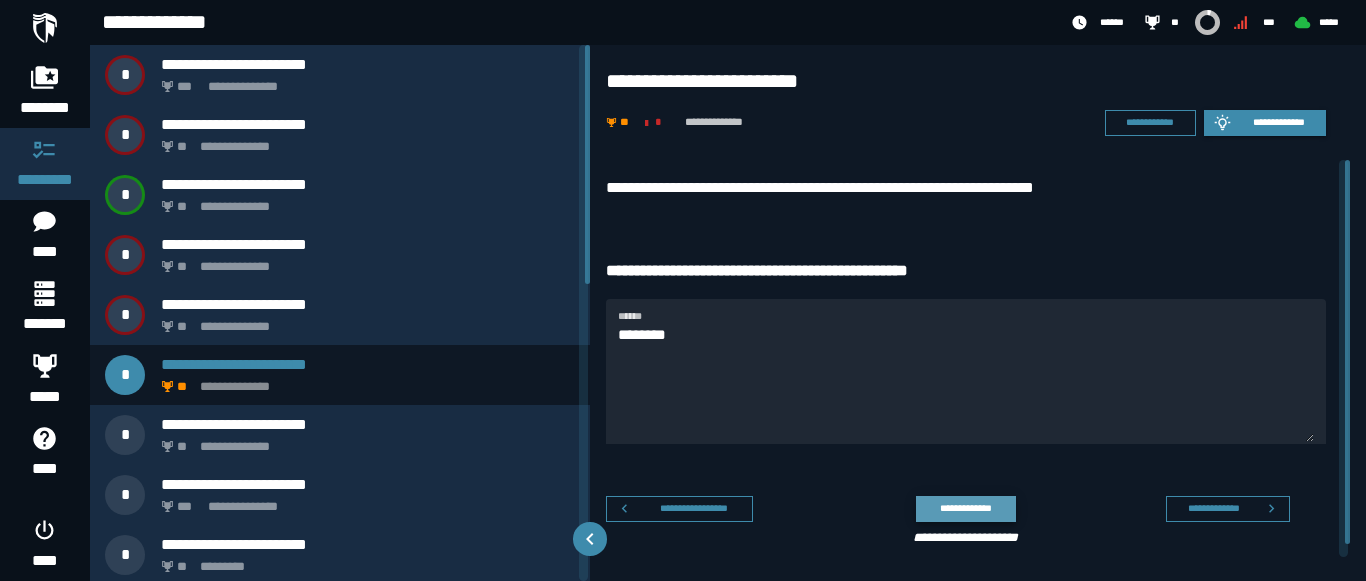 click on "**********" at bounding box center (965, 508) 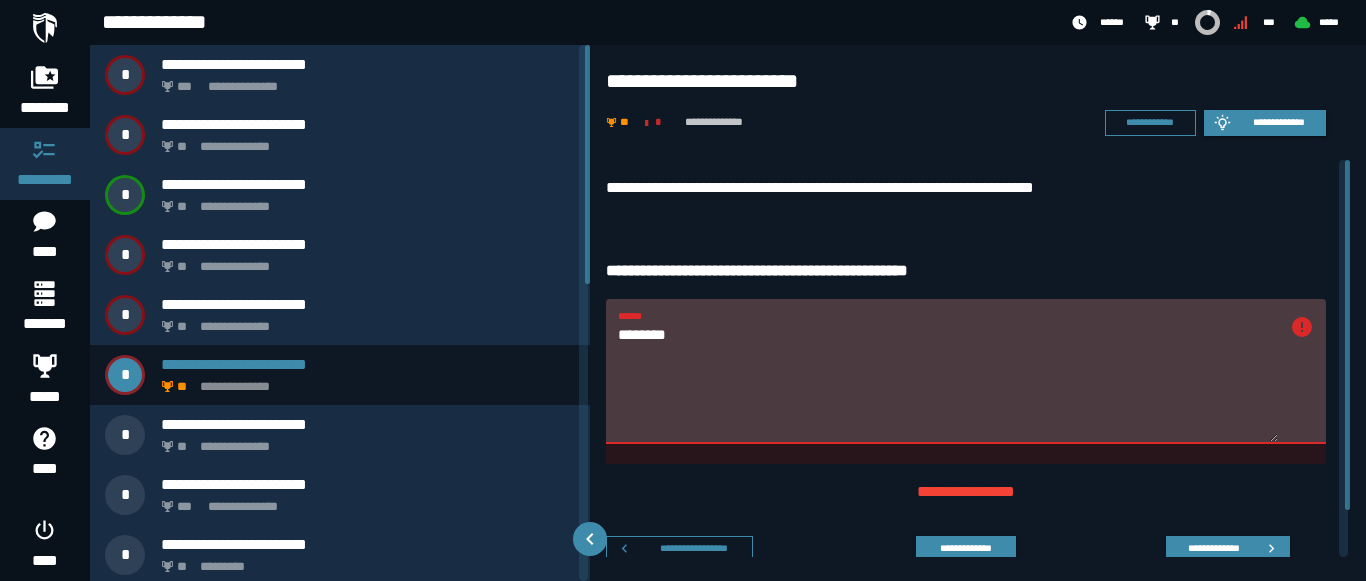click on "********" at bounding box center [948, 383] 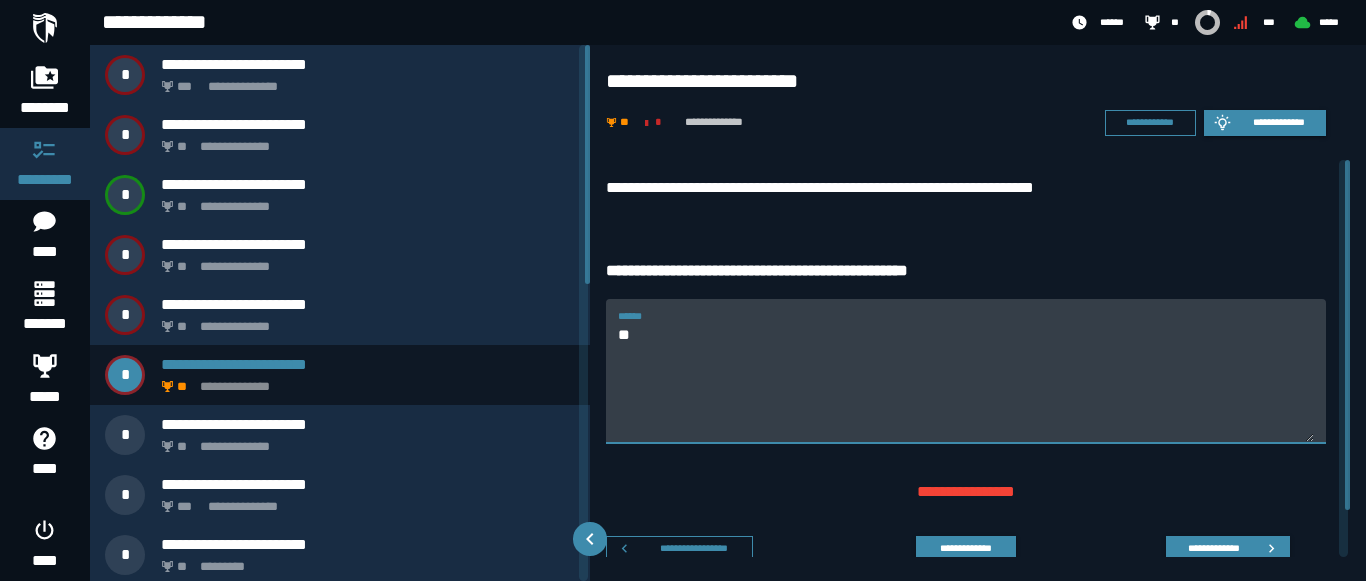 type on "*" 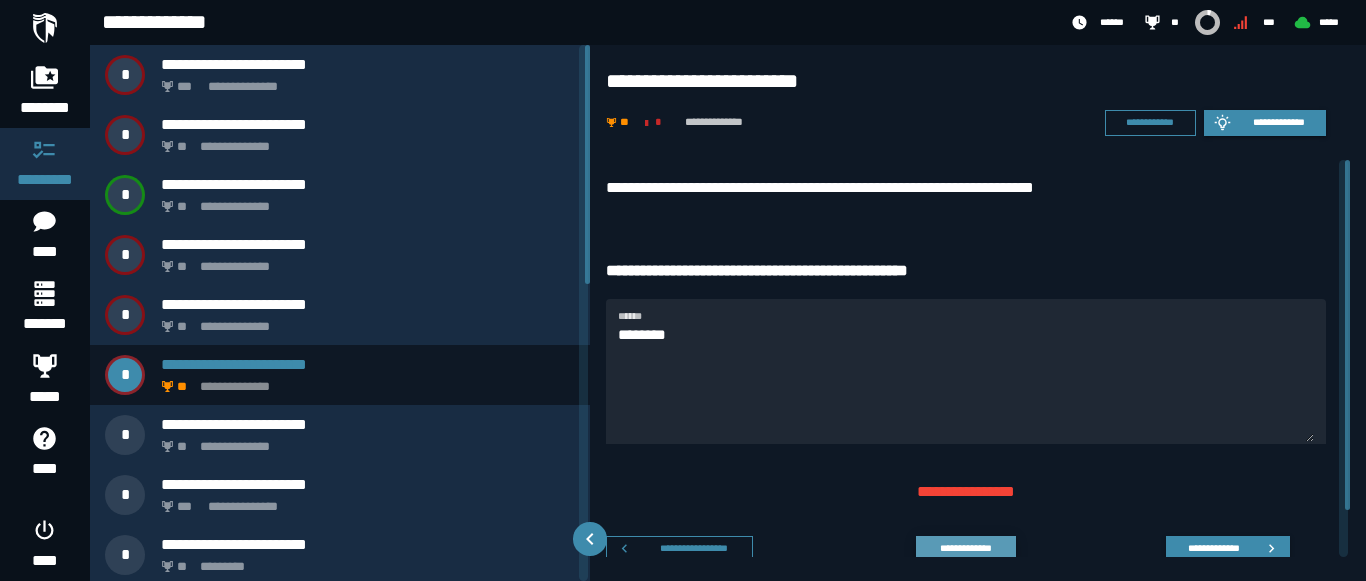 click on "**********" at bounding box center (965, 548) 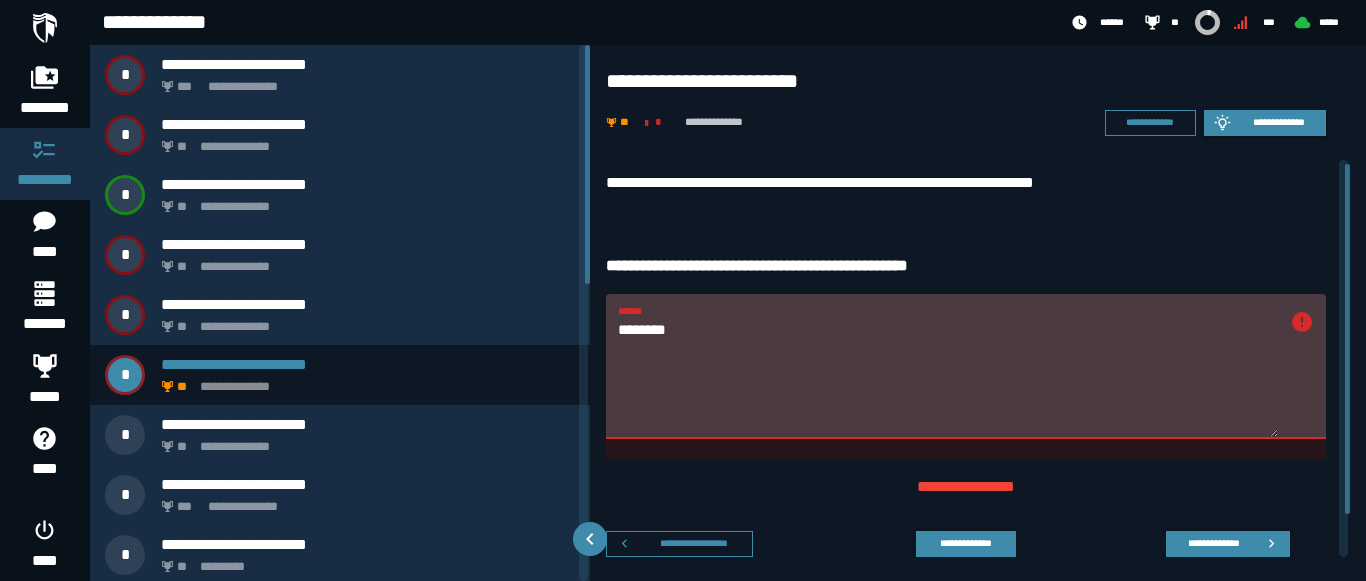 click on "********" at bounding box center (948, 378) 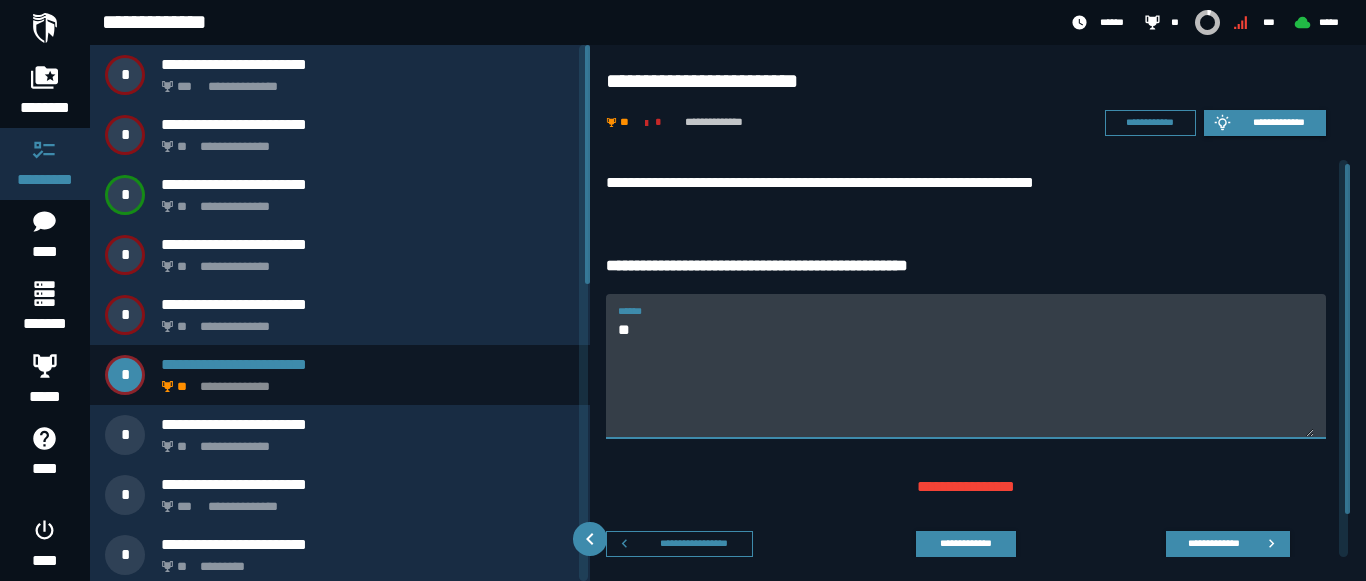 type on "*" 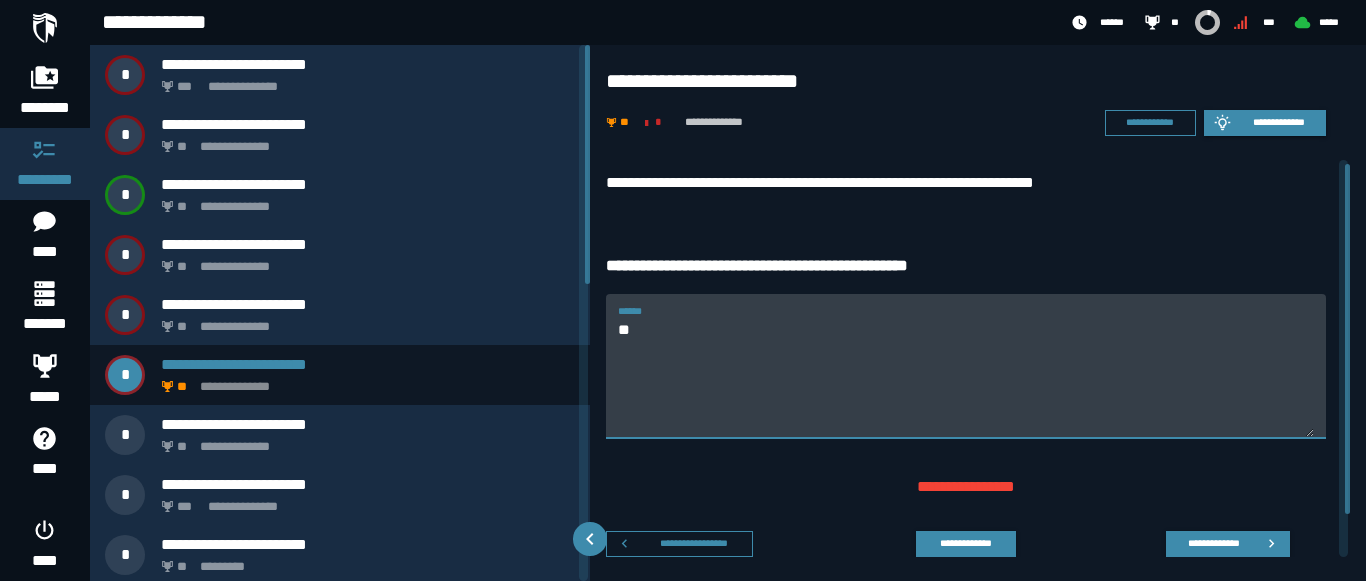 type on "*" 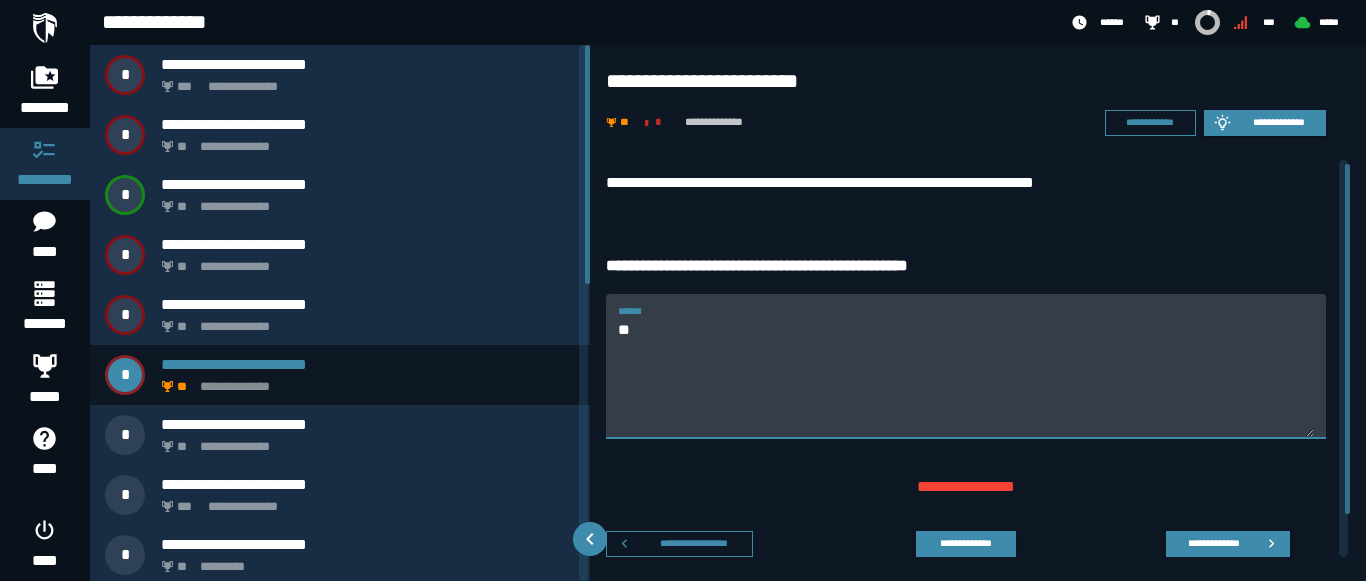 type on "*" 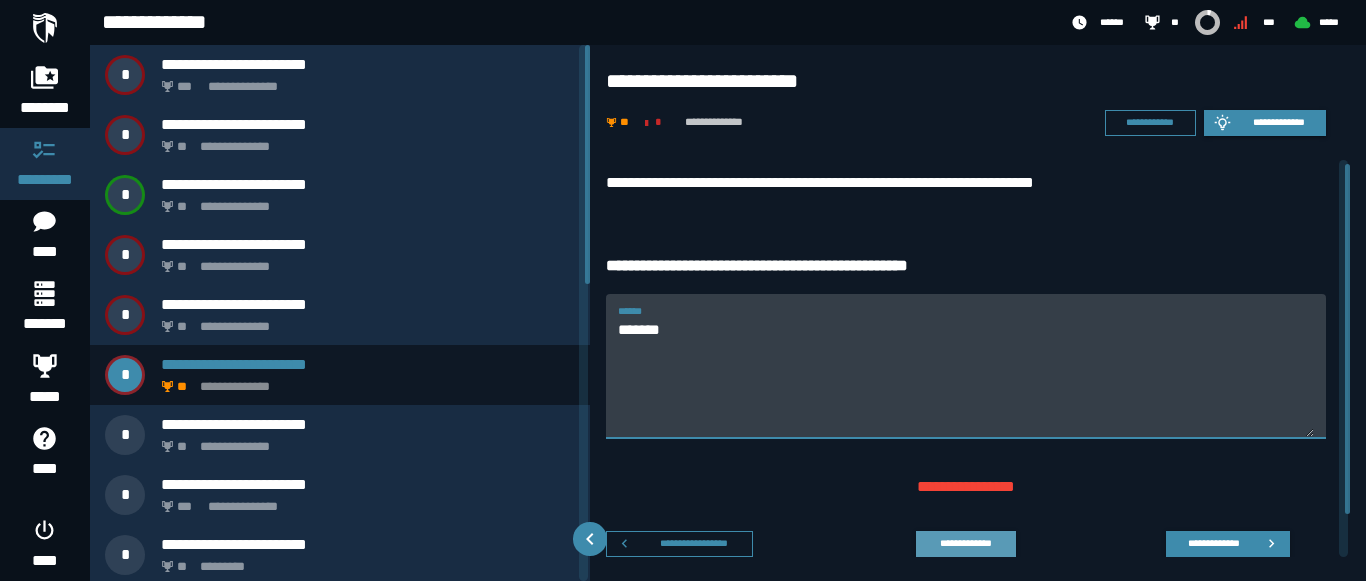 type on "*******" 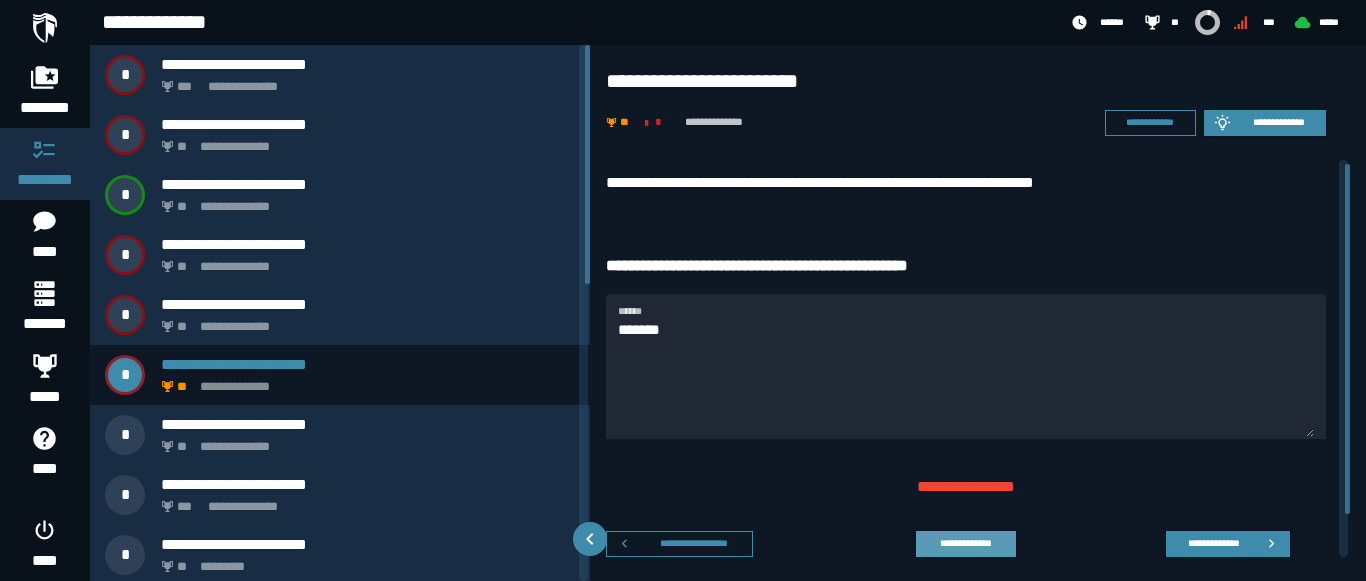 click on "**********" at bounding box center (965, 543) 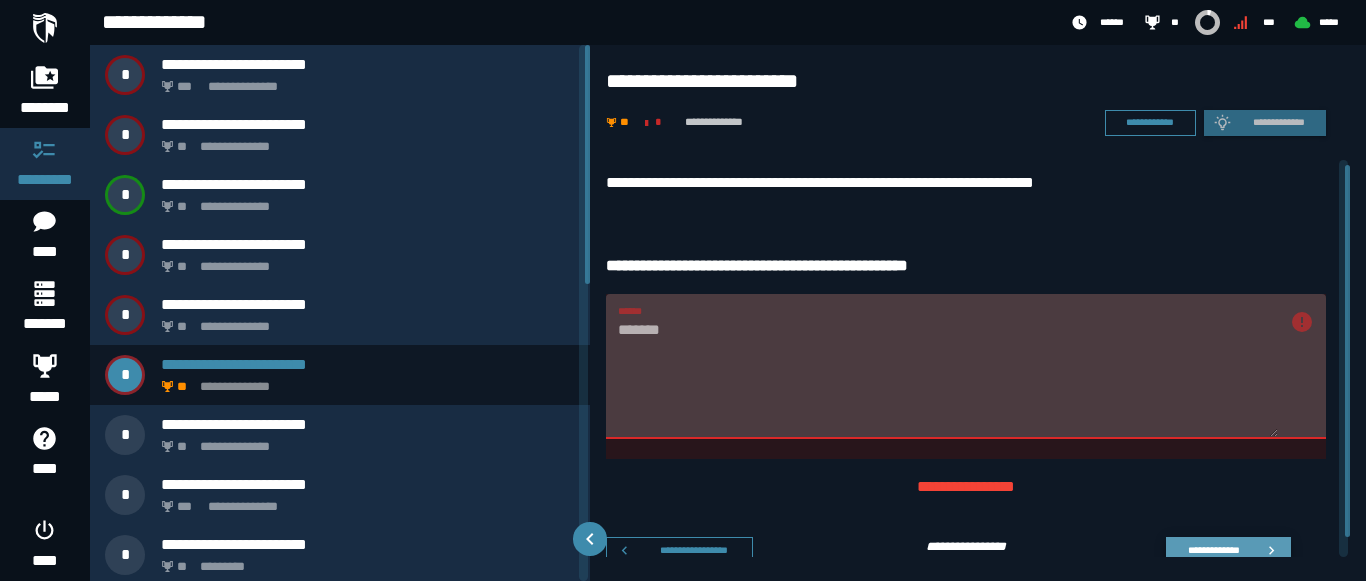 click on "**********" at bounding box center (1213, 549) 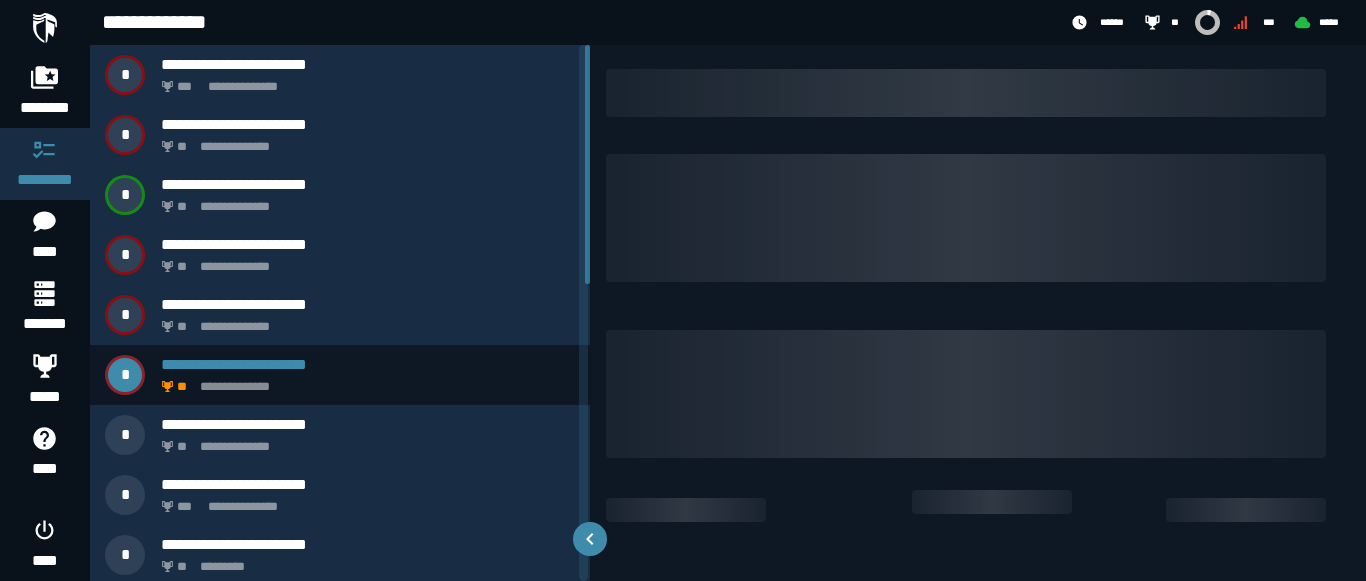 scroll, scrollTop: 0, scrollLeft: 0, axis: both 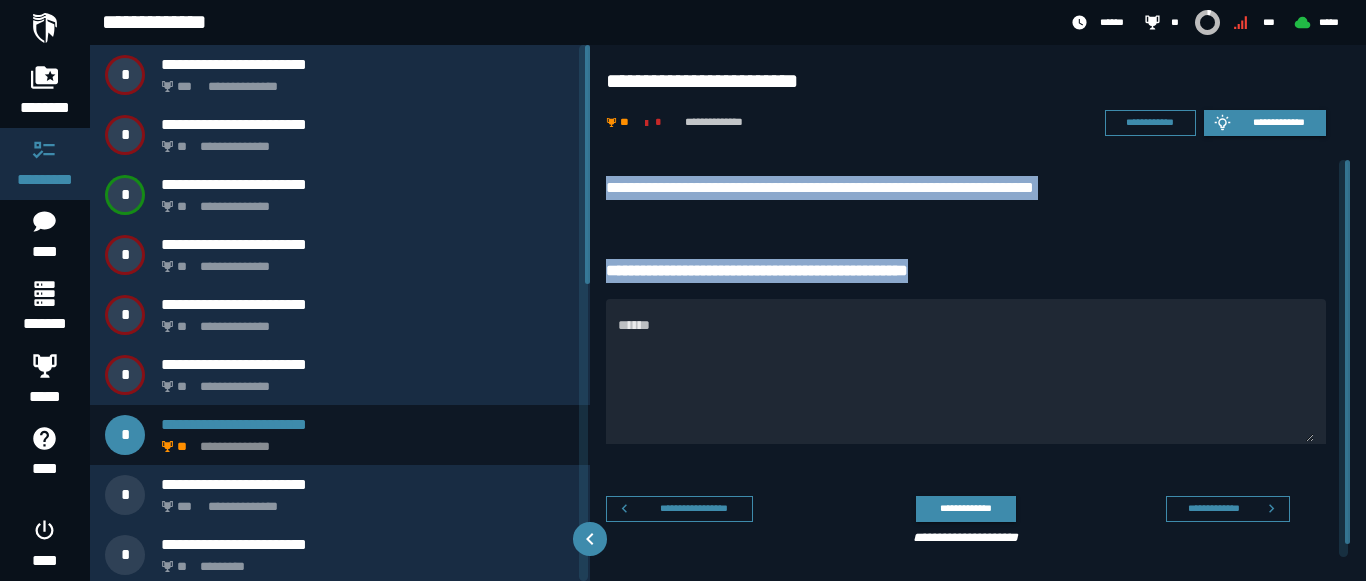drag, startPoint x: 601, startPoint y: 185, endPoint x: 993, endPoint y: 269, distance: 400.899 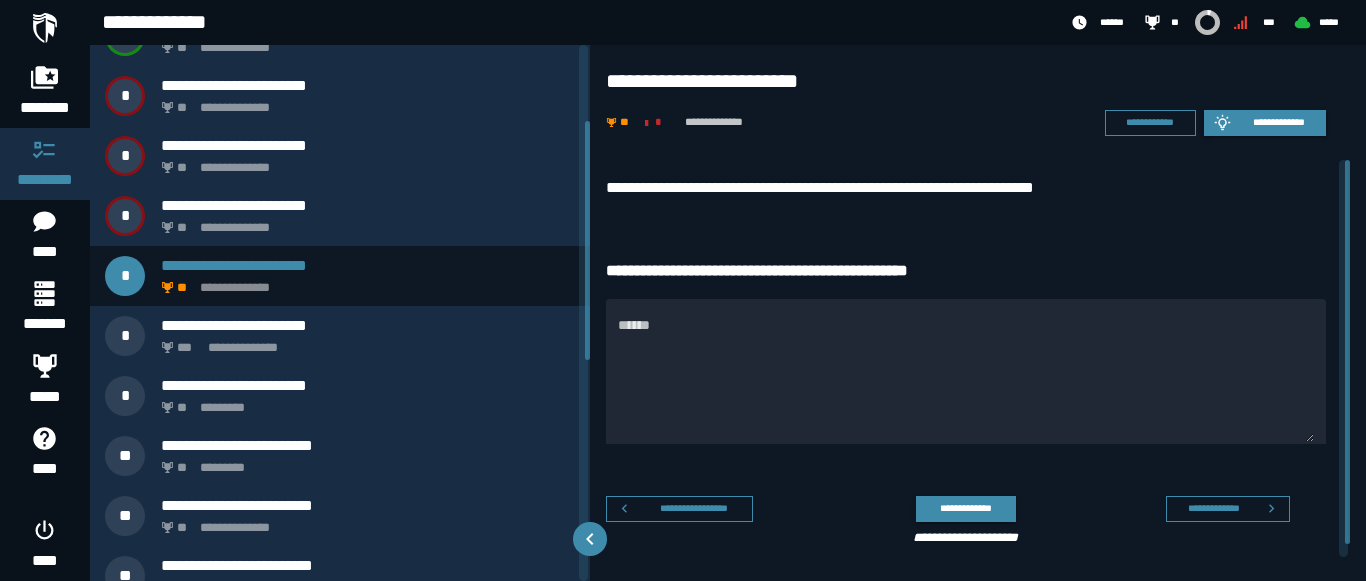 scroll, scrollTop: 170, scrollLeft: 0, axis: vertical 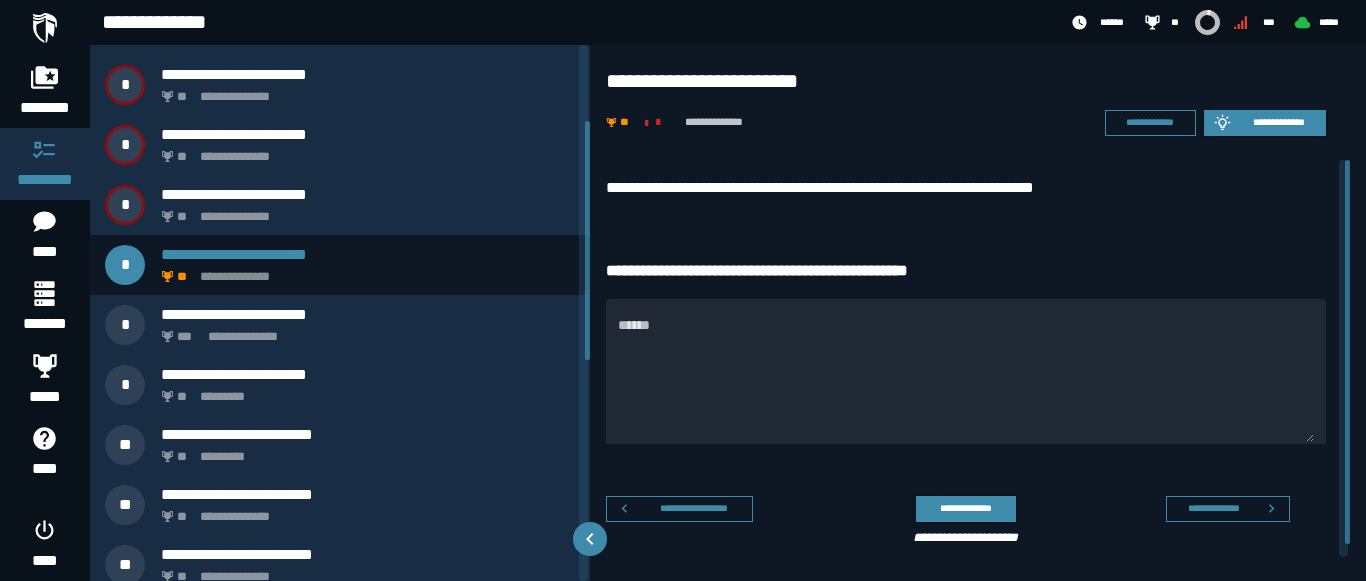 drag, startPoint x: 586, startPoint y: 181, endPoint x: 578, endPoint y: 257, distance: 76.41989 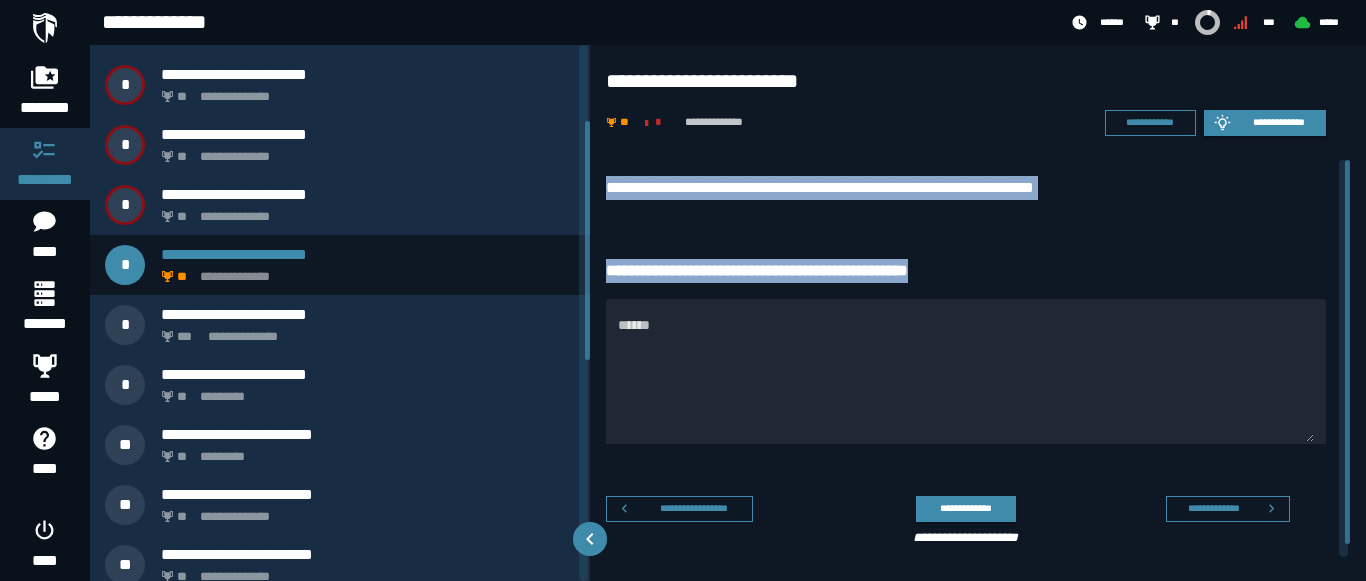 drag, startPoint x: 612, startPoint y: 164, endPoint x: 980, endPoint y: 250, distance: 377.91534 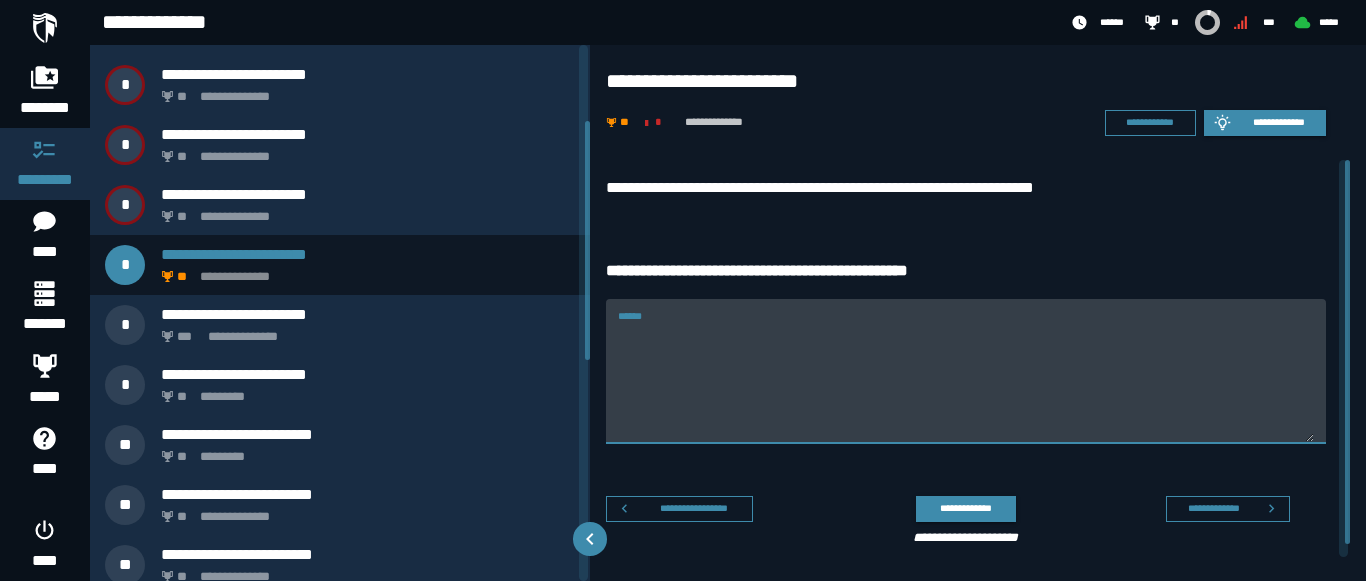 click on "******" at bounding box center (966, 383) 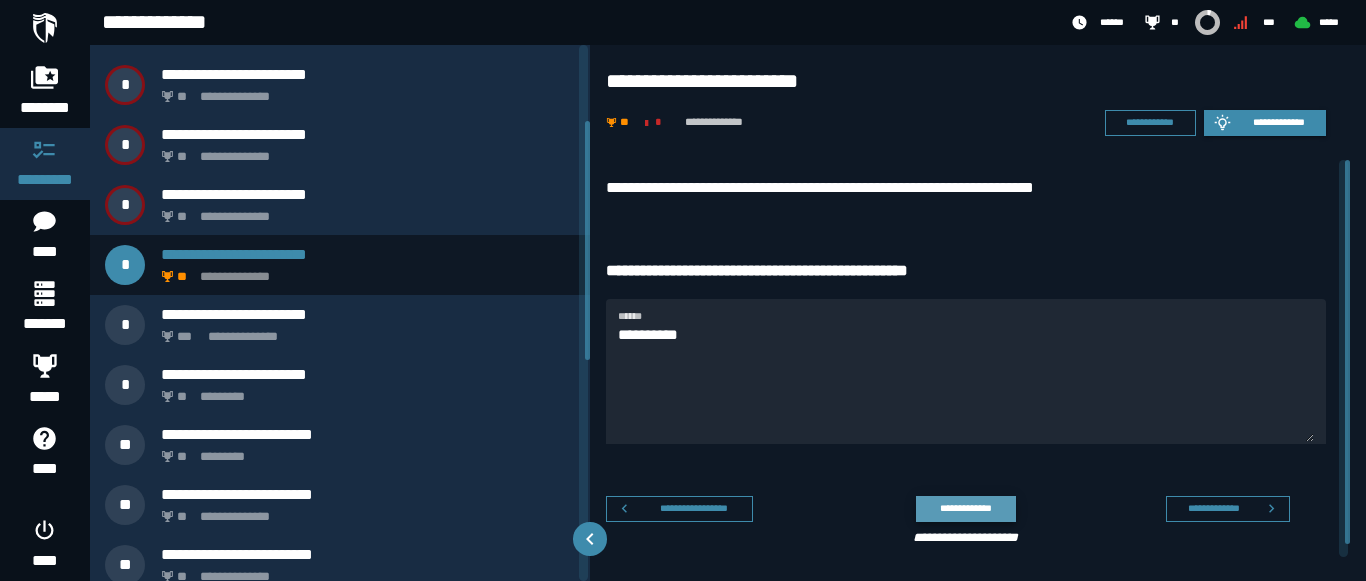 click on "**********" at bounding box center [965, 508] 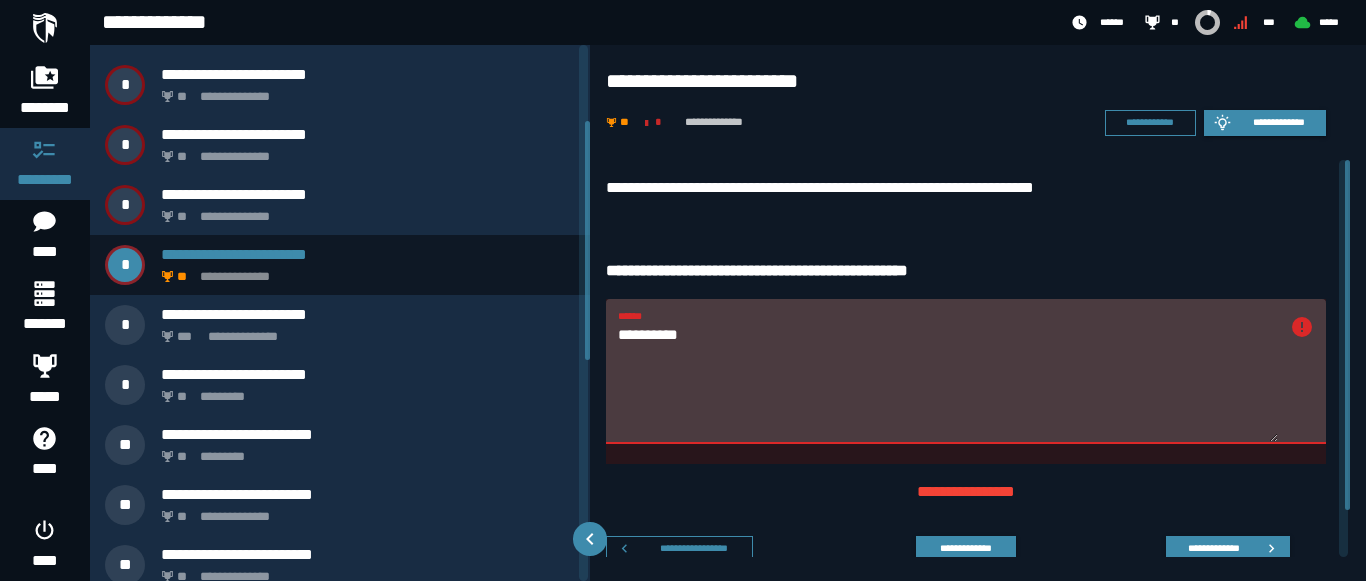 click on "********* ******" at bounding box center (948, 371) 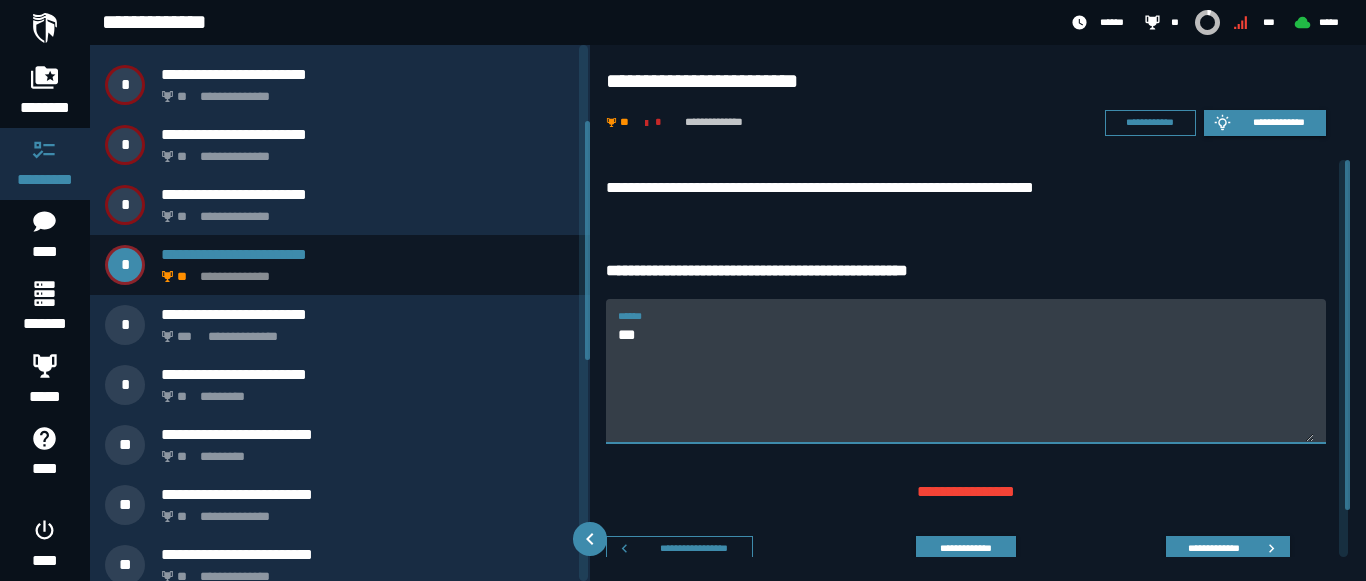 type on "*" 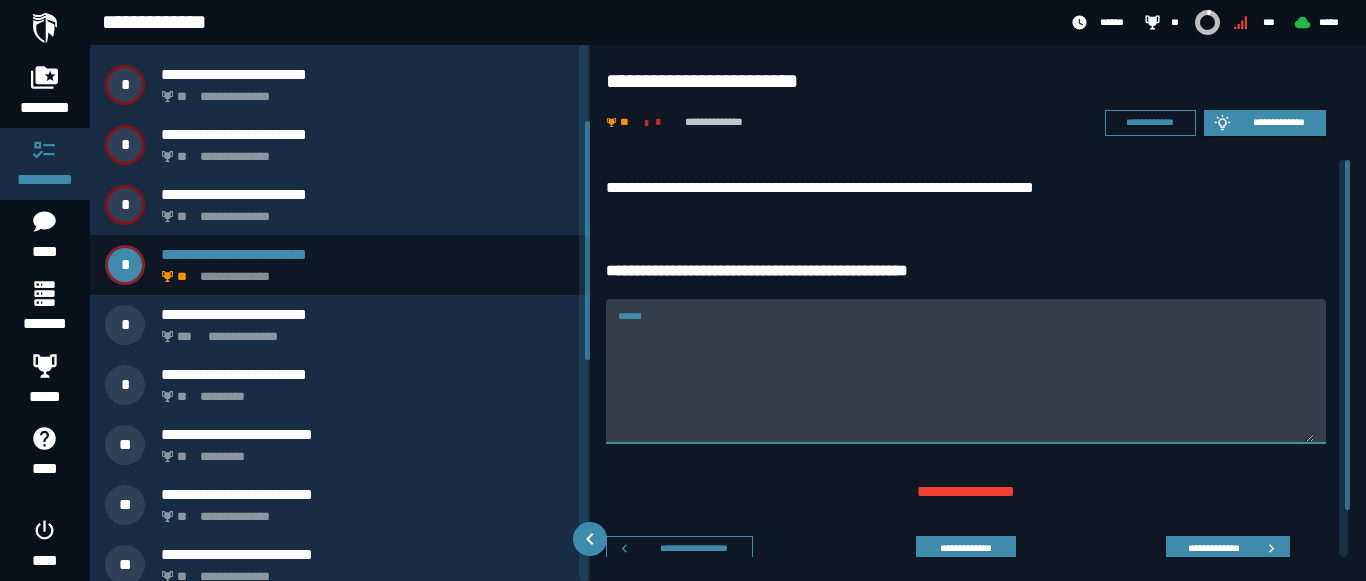 click on "******" at bounding box center [966, 383] 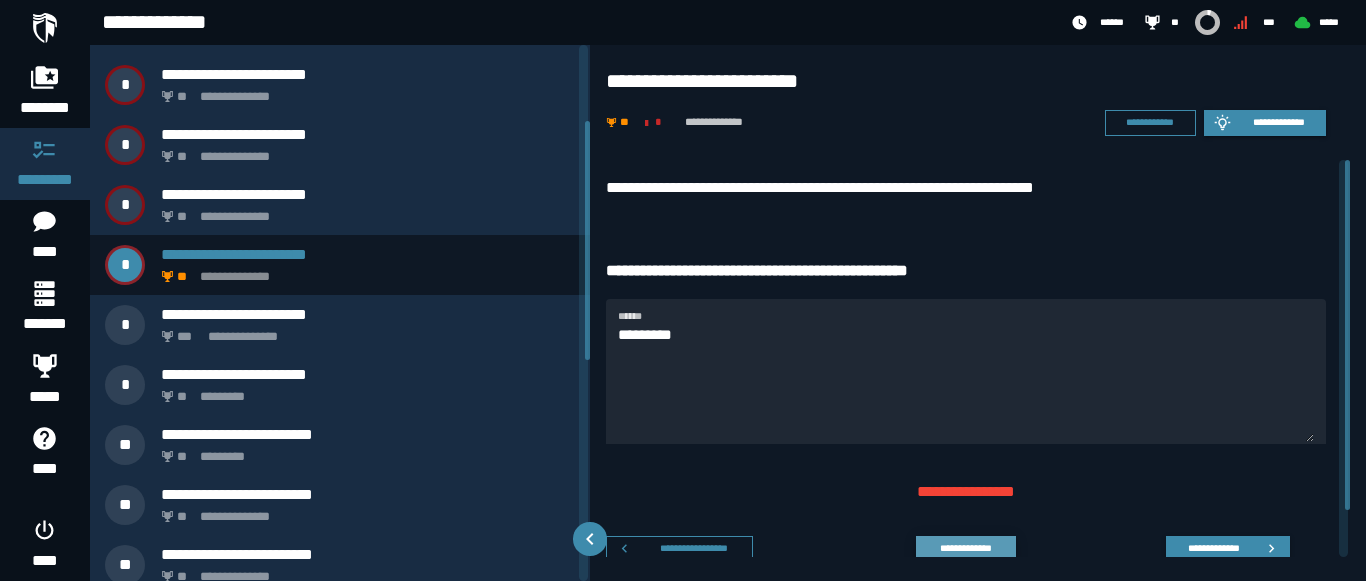click on "**********" at bounding box center (965, 548) 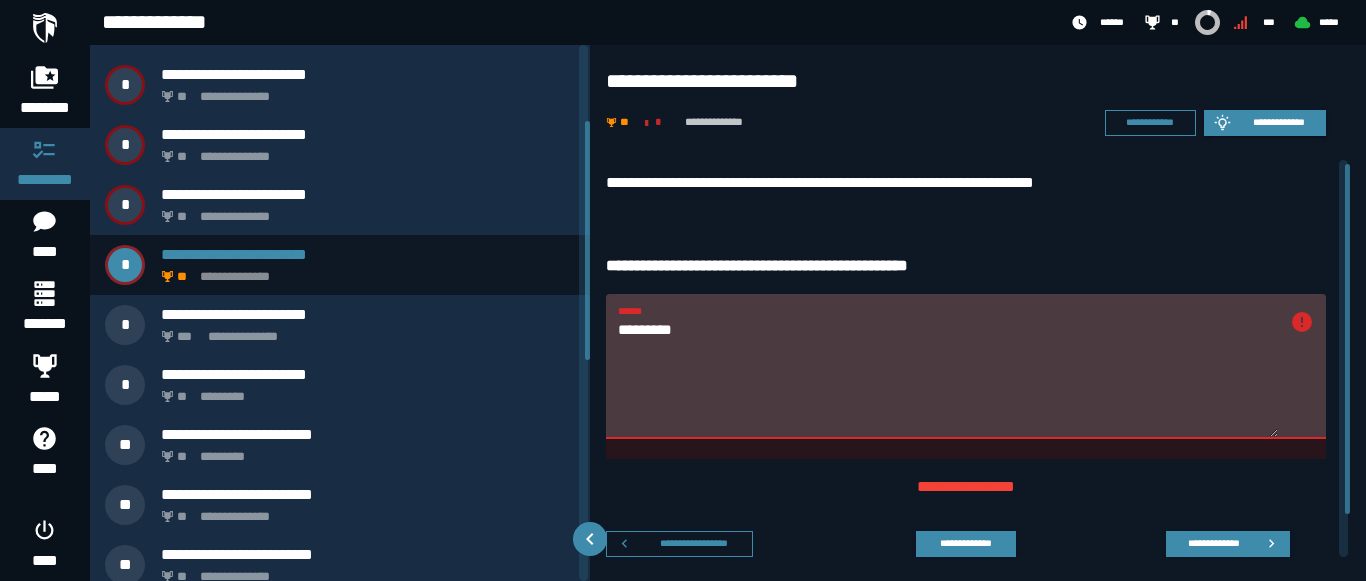 click on "*********" at bounding box center (948, 378) 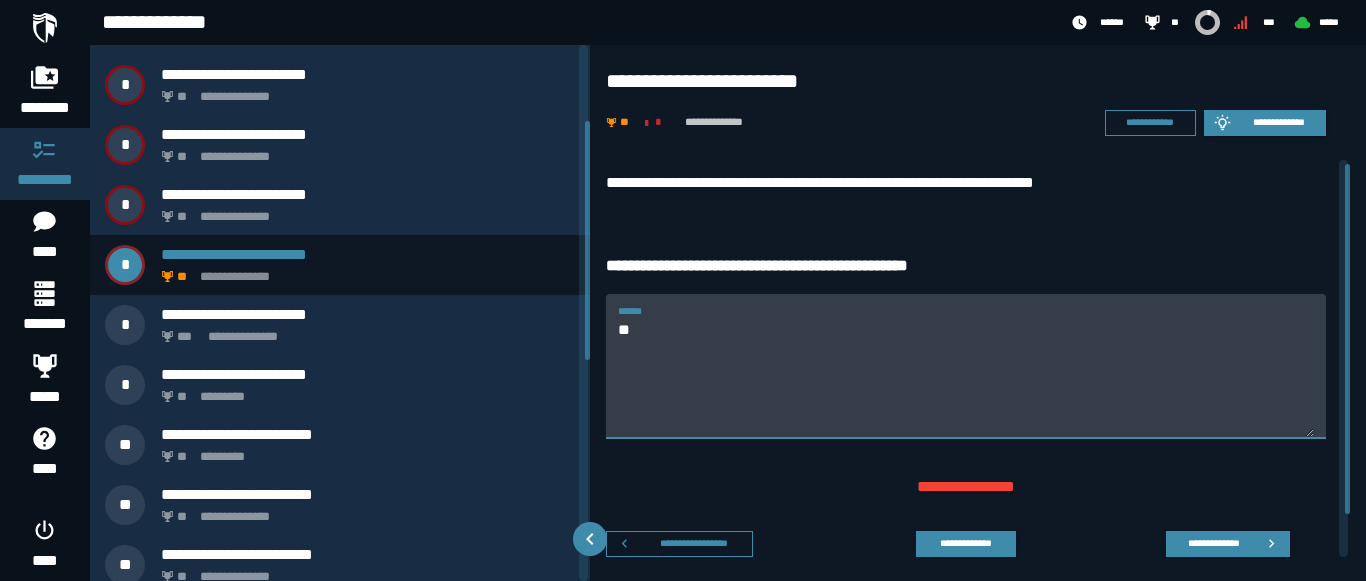 type on "*" 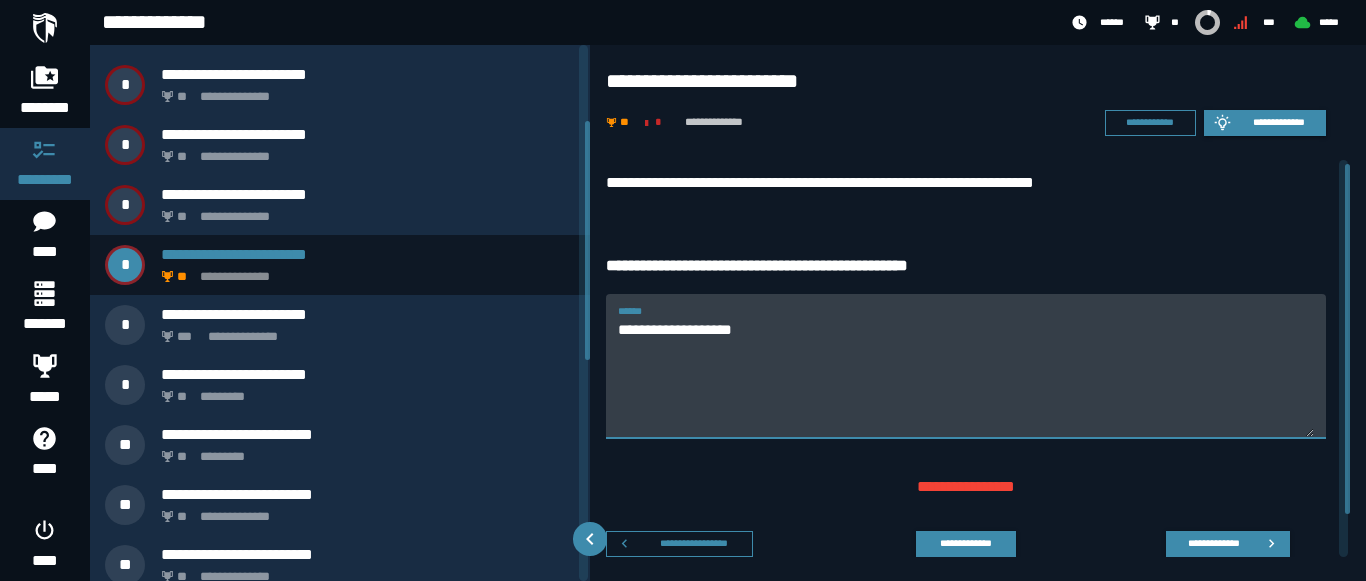 type on "**********" 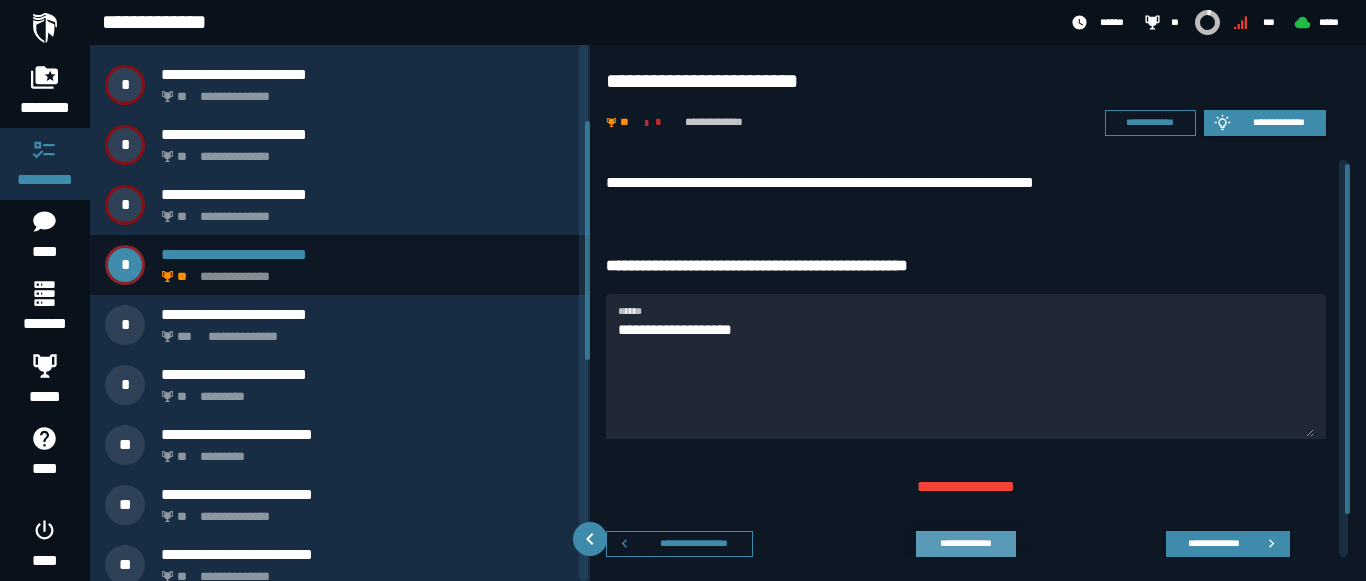 click on "**********" at bounding box center [965, 543] 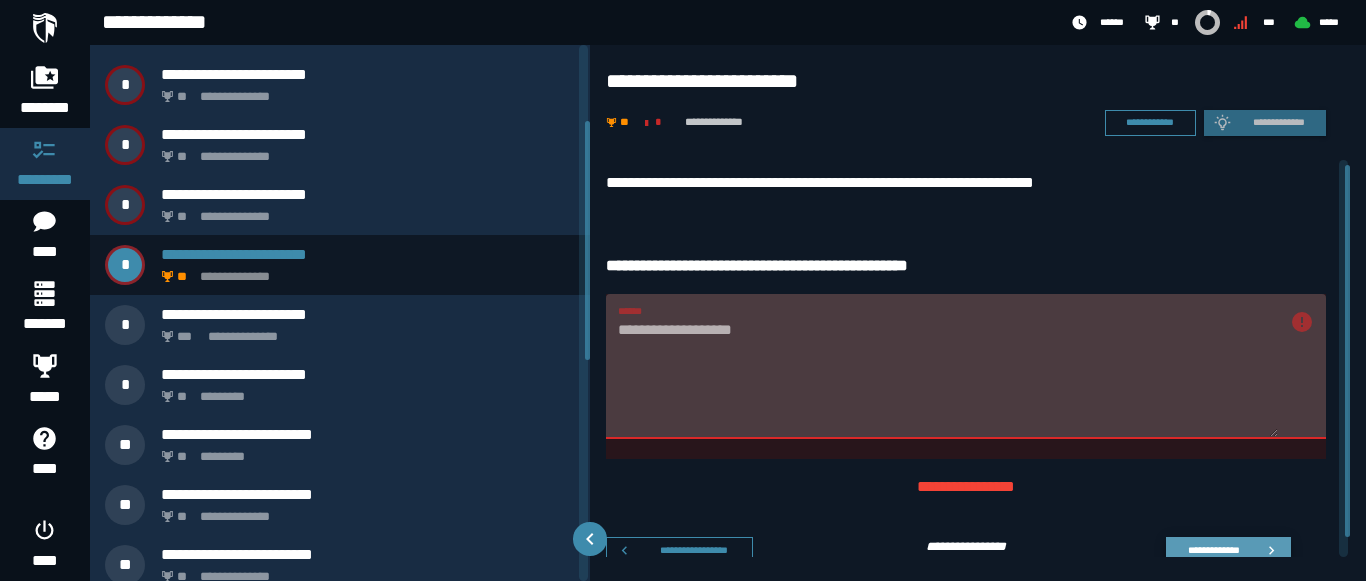 click on "**********" at bounding box center [1213, 549] 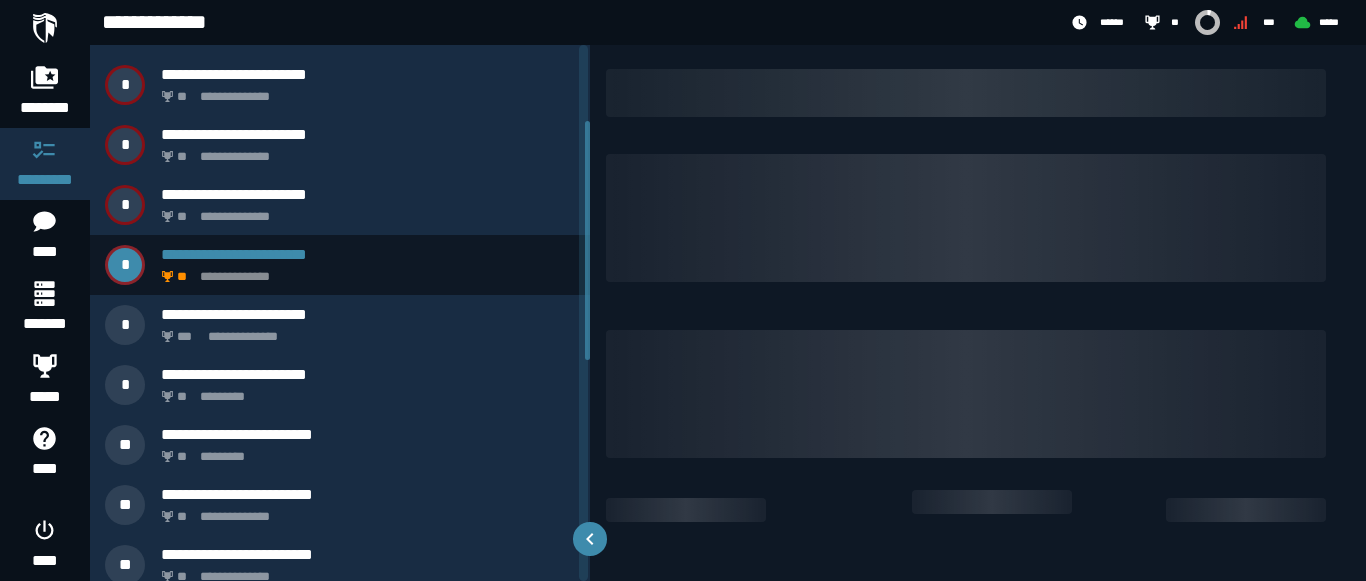 scroll, scrollTop: 0, scrollLeft: 0, axis: both 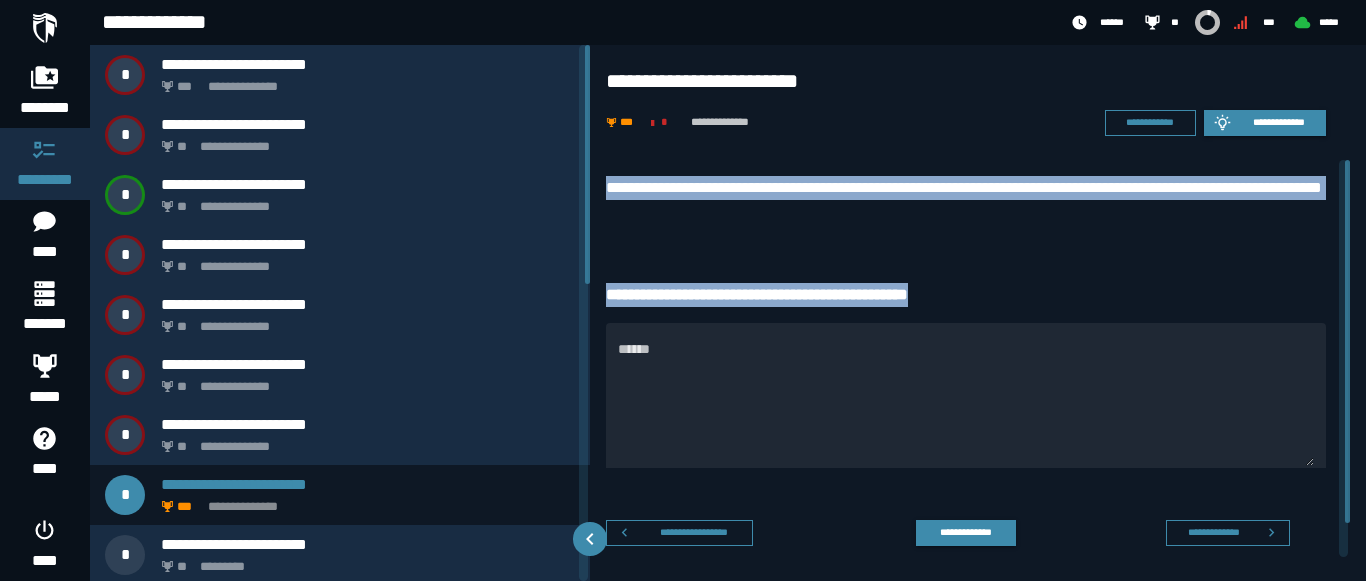 drag, startPoint x: 600, startPoint y: 177, endPoint x: 984, endPoint y: 298, distance: 402.61273 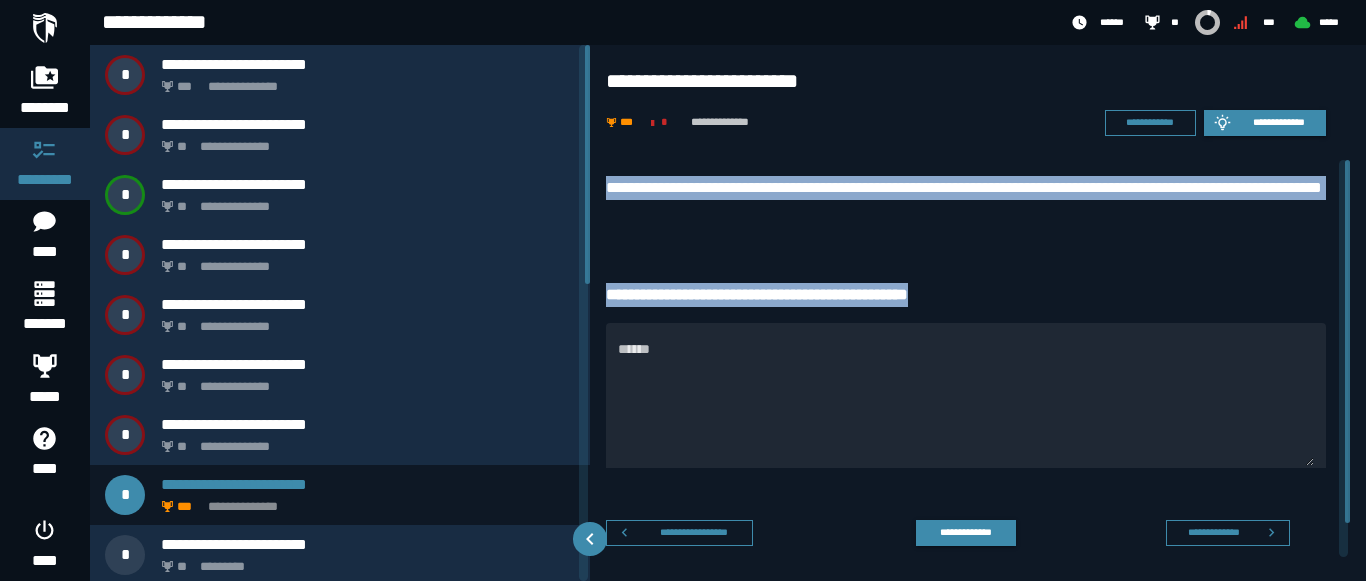 copy on "**********" 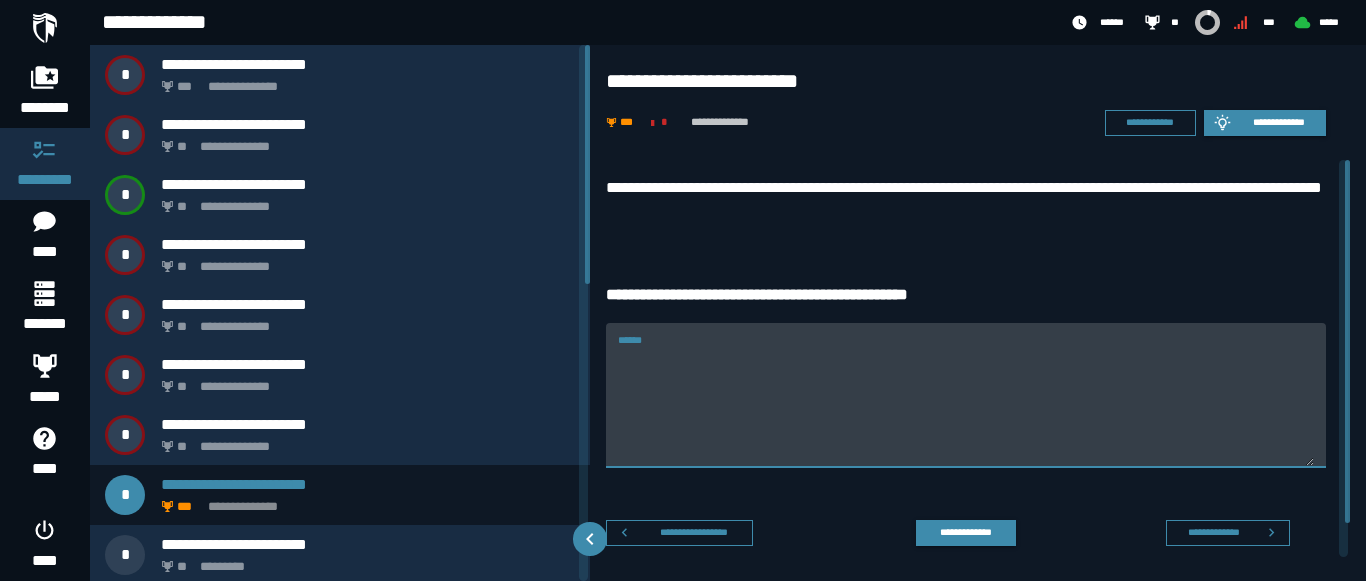click on "******" at bounding box center [966, 407] 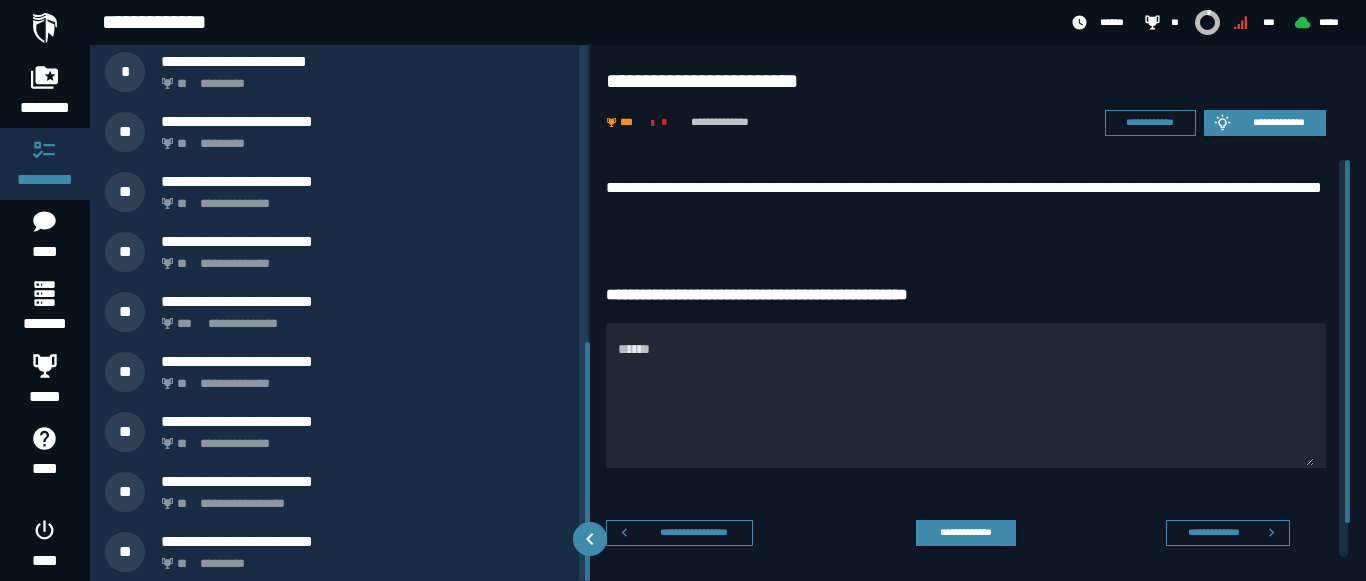 scroll, scrollTop: 664, scrollLeft: 0, axis: vertical 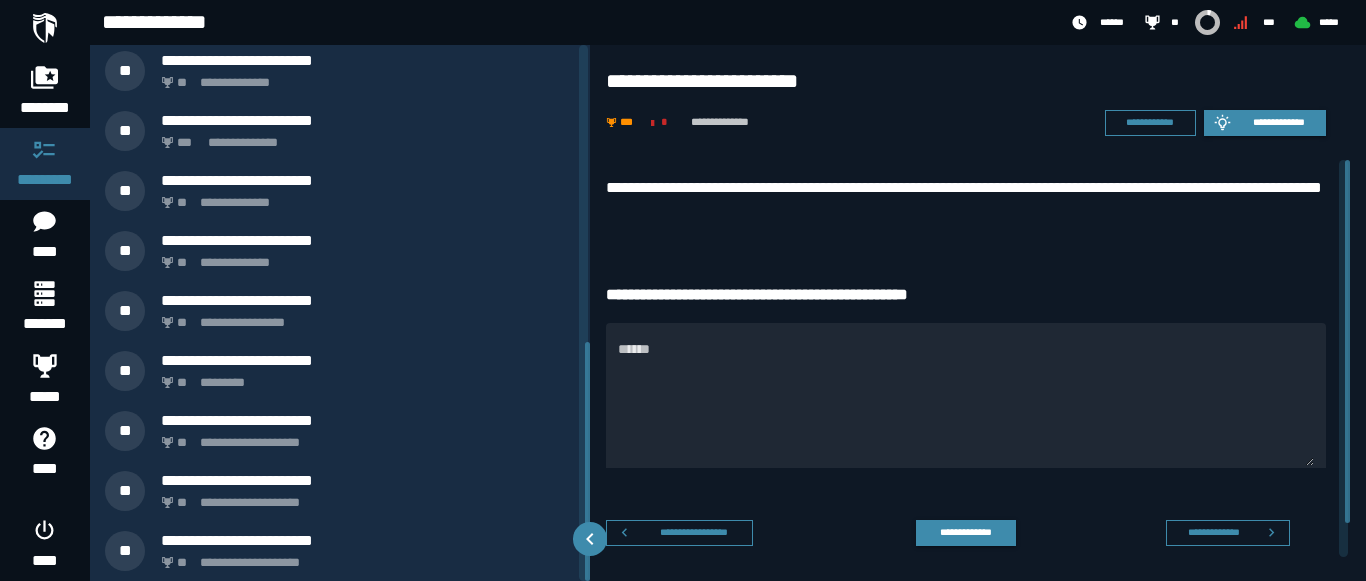 drag, startPoint x: 581, startPoint y: 215, endPoint x: 555, endPoint y: 599, distance: 384.8792 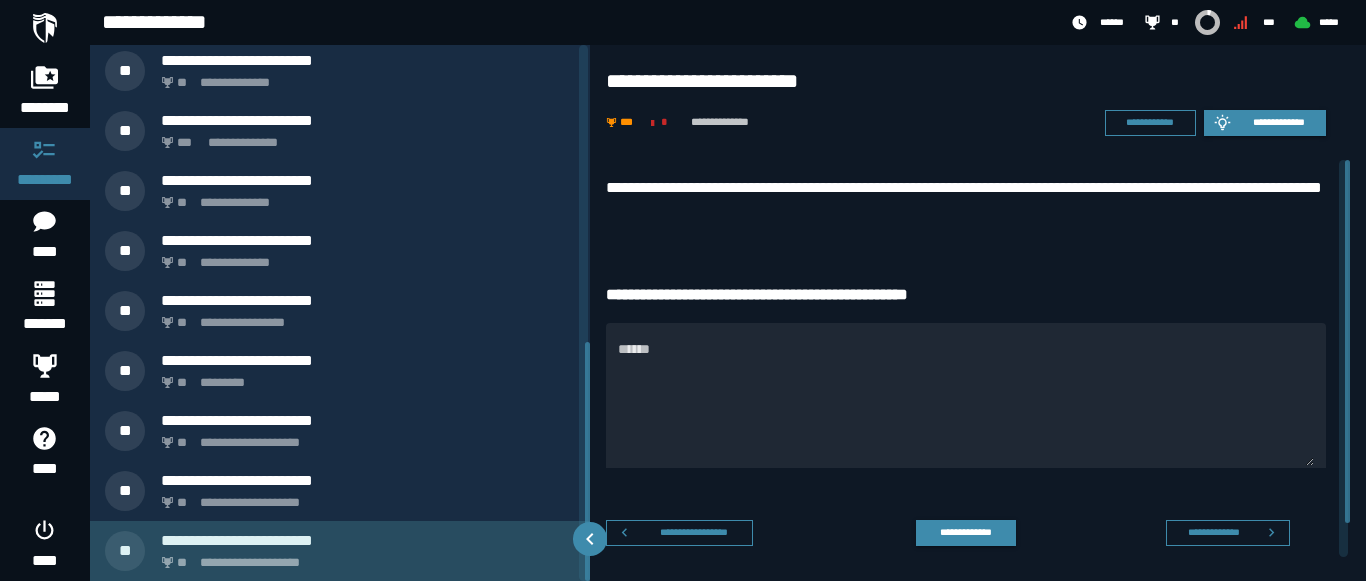 click on "**********" at bounding box center (364, 557) 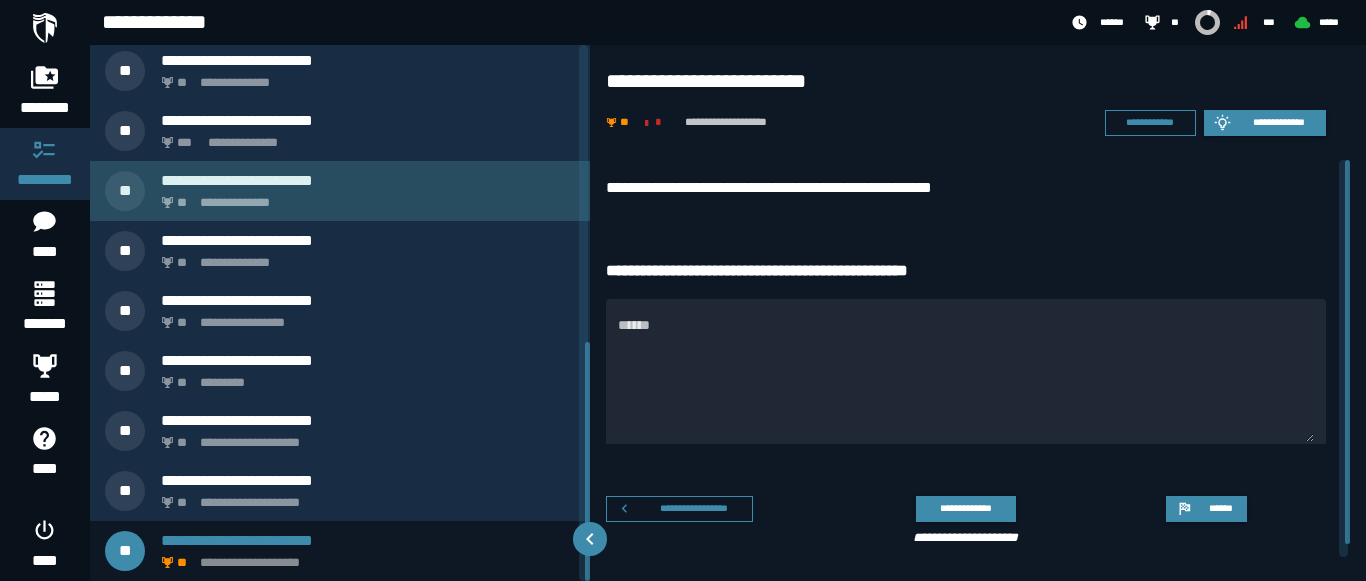 click on "**********" 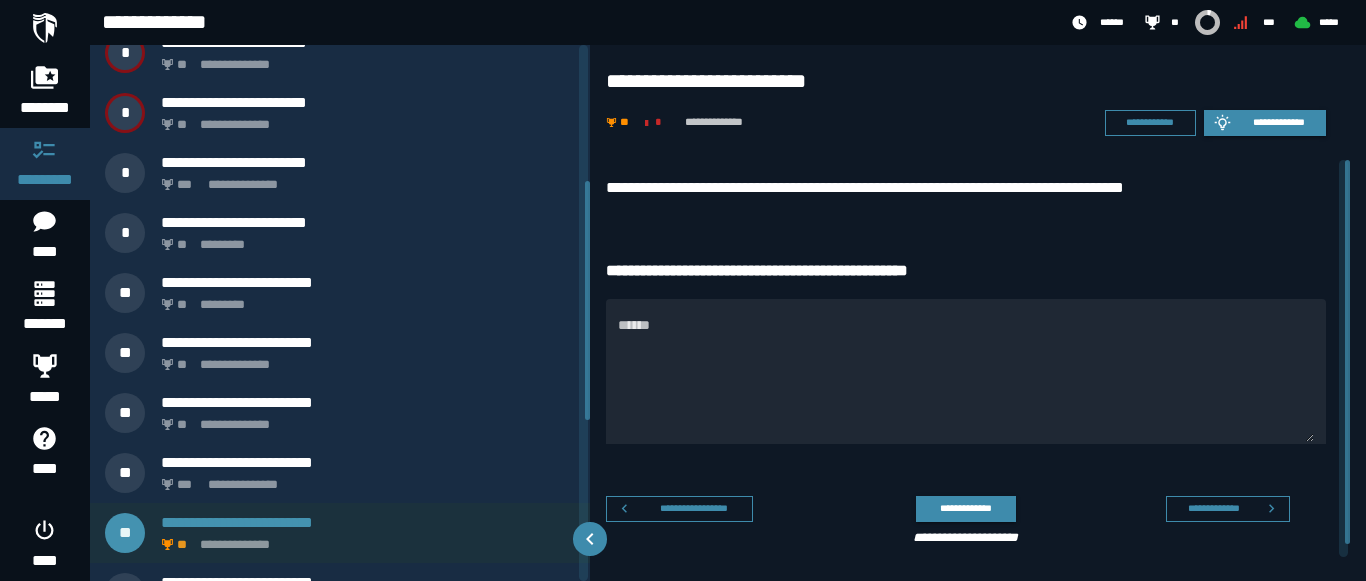 scroll, scrollTop: 304, scrollLeft: 0, axis: vertical 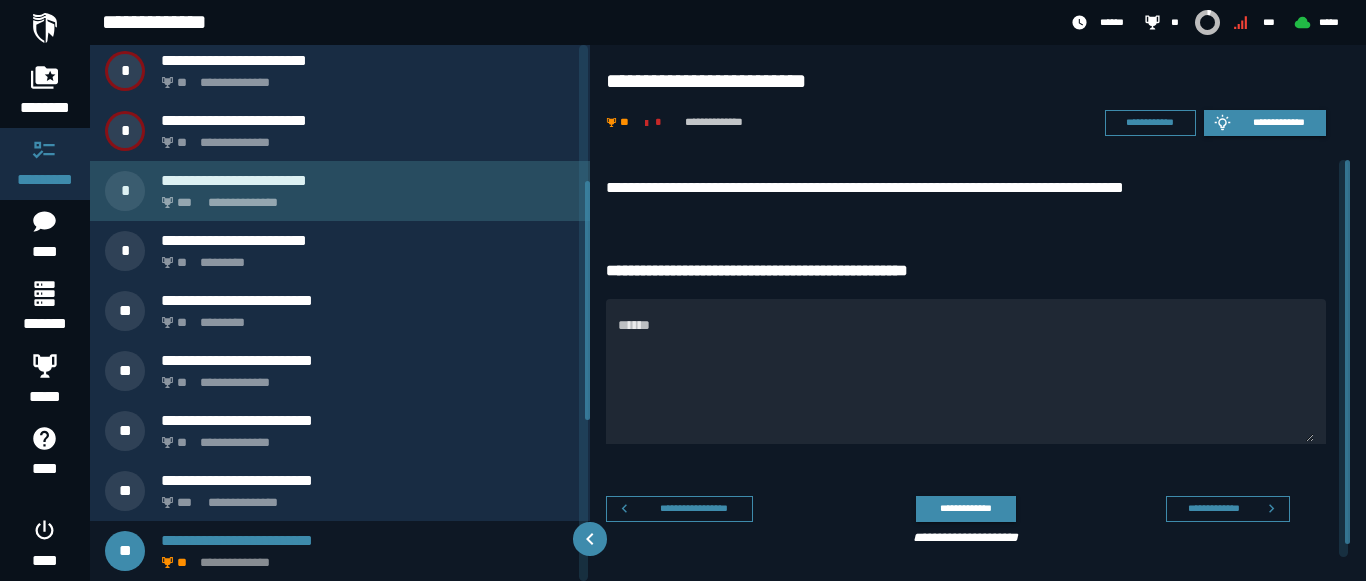 click on "**********" 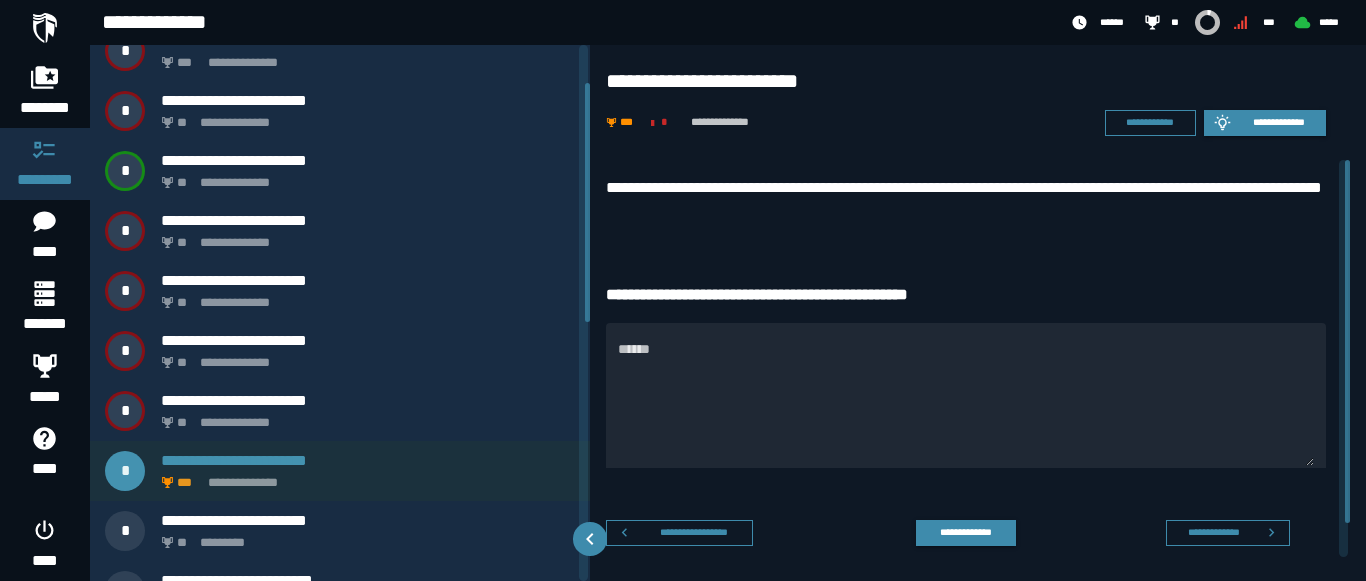 scroll, scrollTop: 0, scrollLeft: 0, axis: both 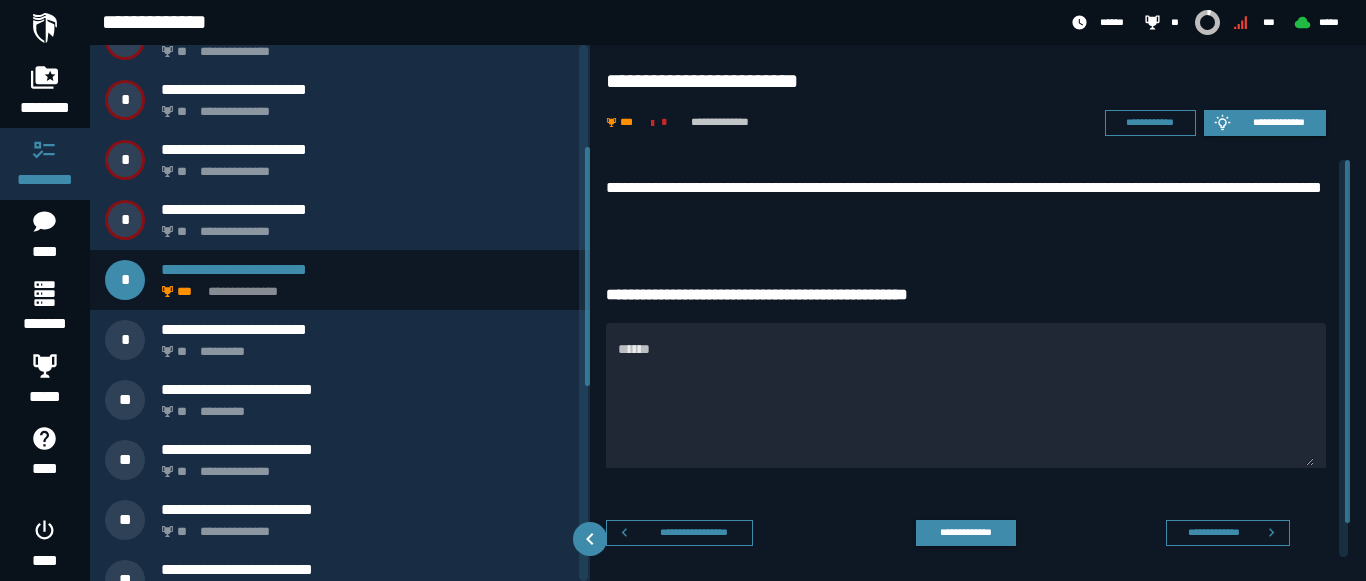 drag, startPoint x: 580, startPoint y: 202, endPoint x: 594, endPoint y: 306, distance: 104.93808 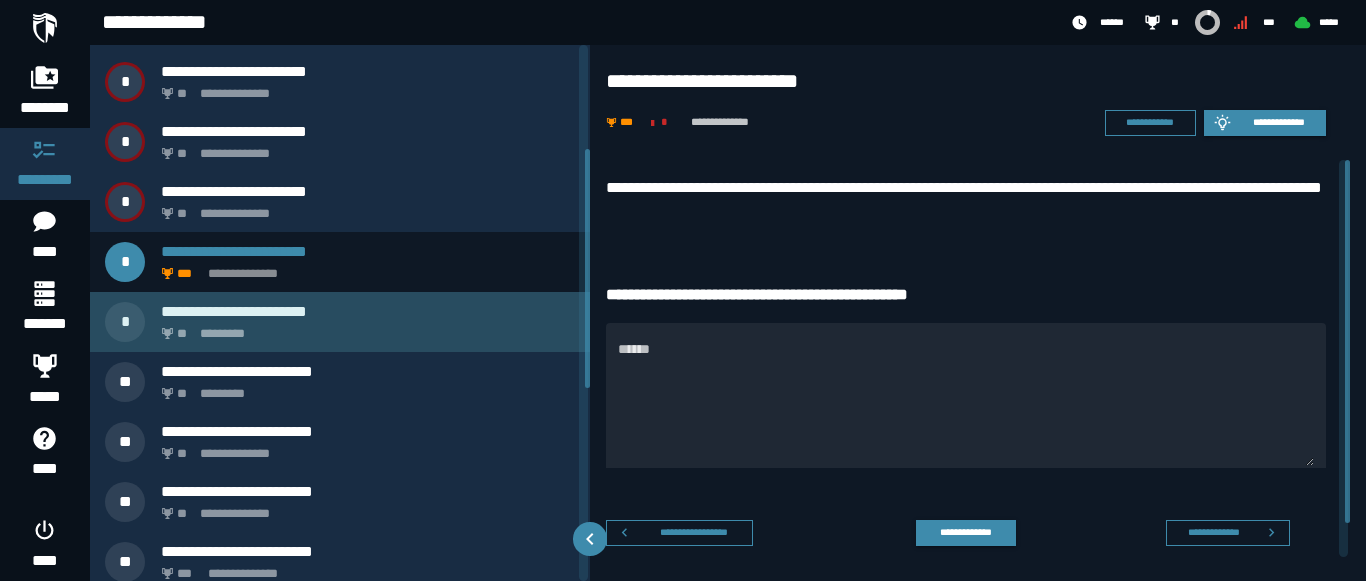 click on "**********" at bounding box center [368, 311] 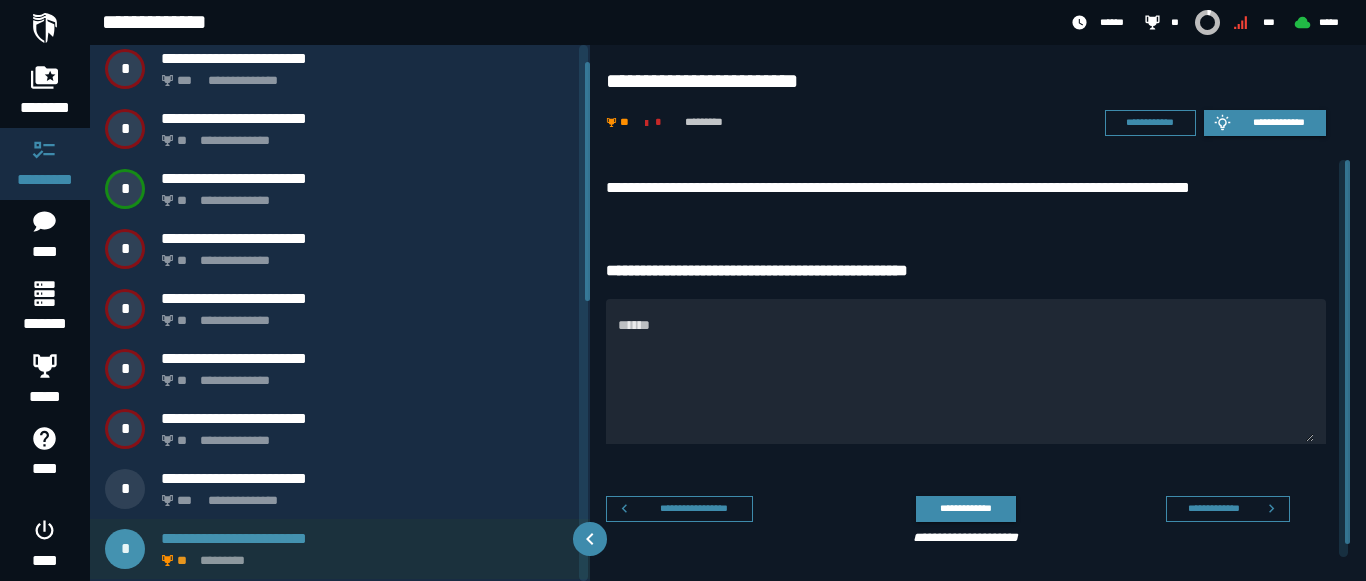 scroll, scrollTop: 4, scrollLeft: 0, axis: vertical 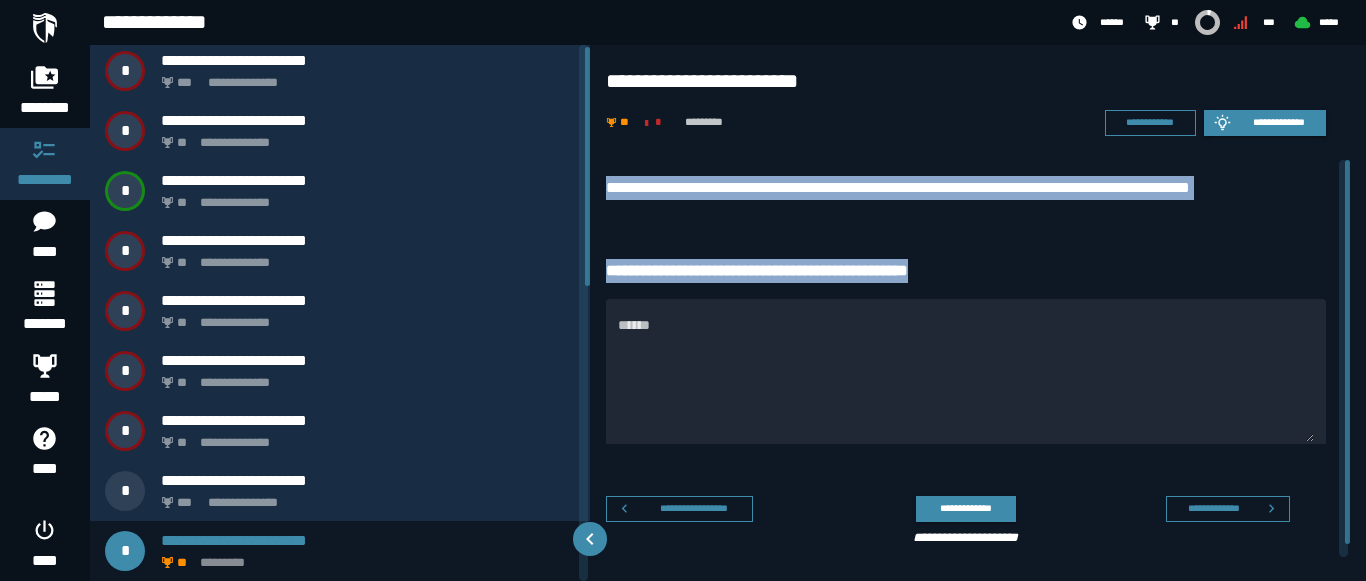 drag, startPoint x: 603, startPoint y: 181, endPoint x: 1002, endPoint y: 283, distance: 411.83127 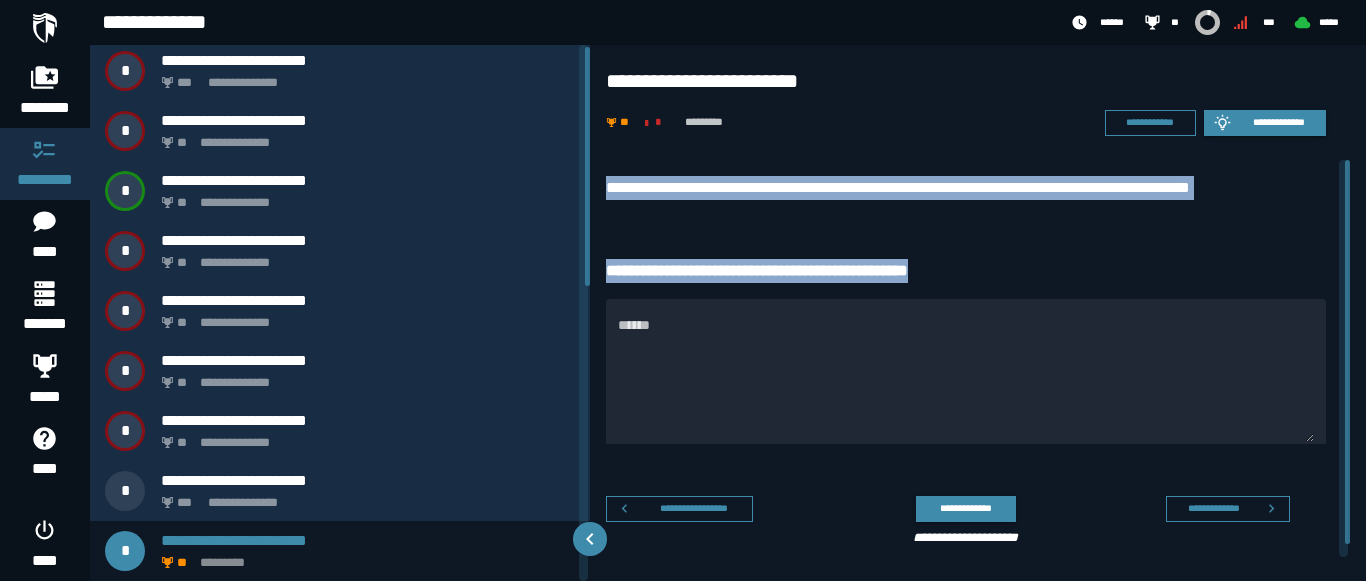 copy on "**********" 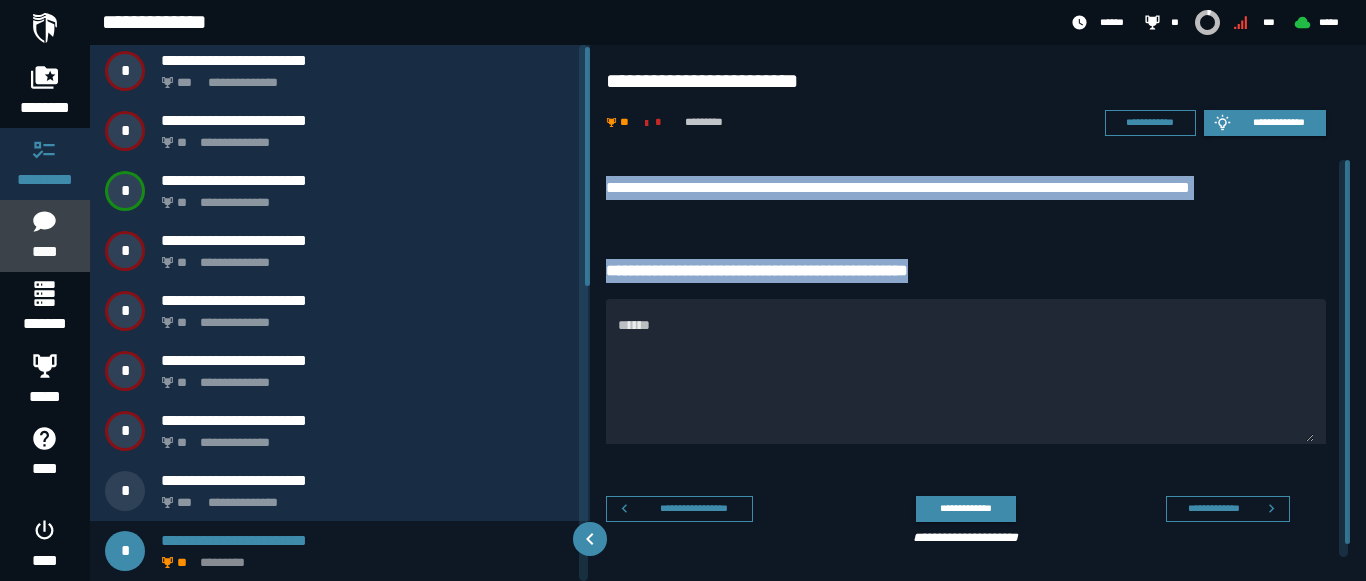 click 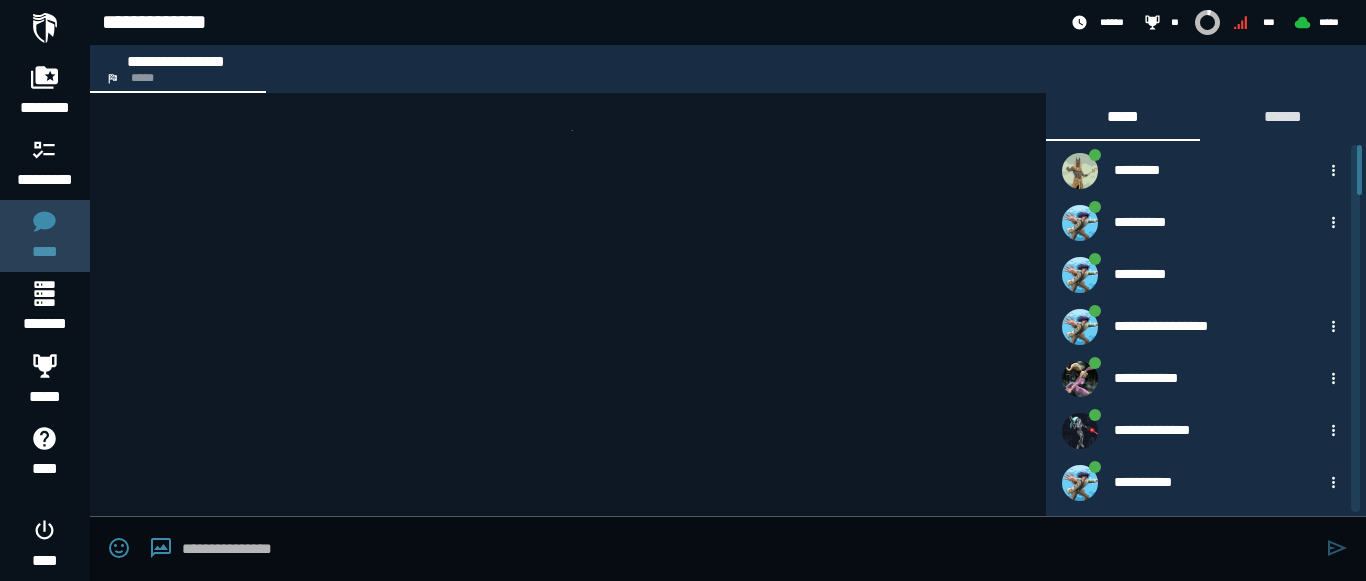 scroll, scrollTop: 3926, scrollLeft: 0, axis: vertical 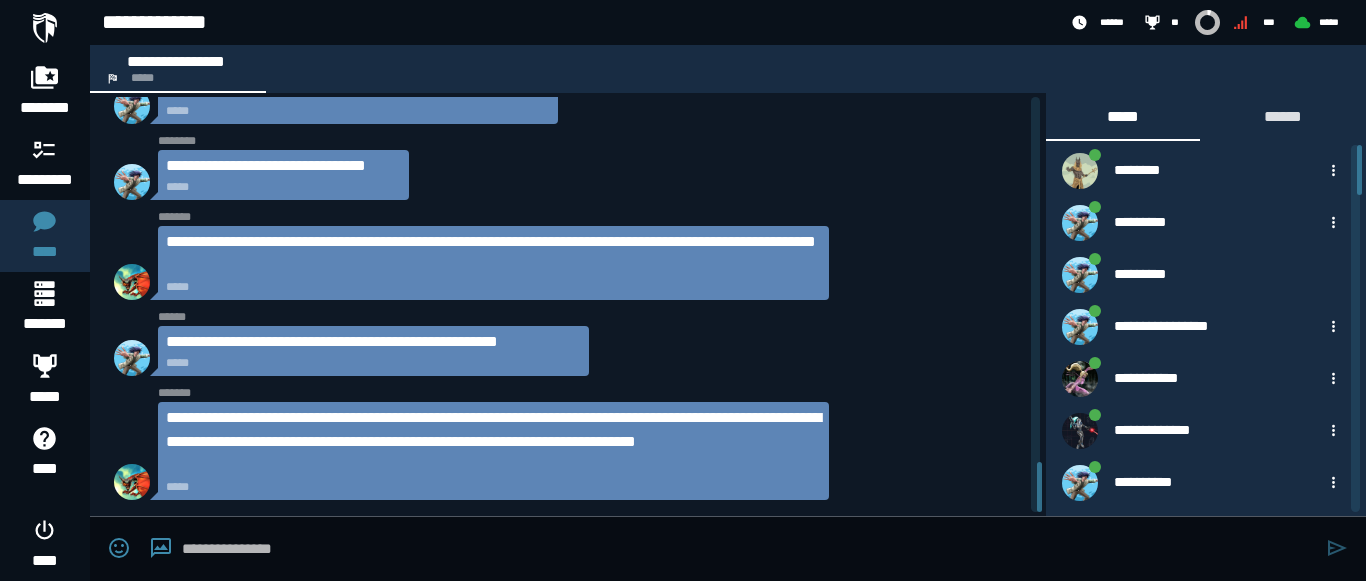 click on "**********" 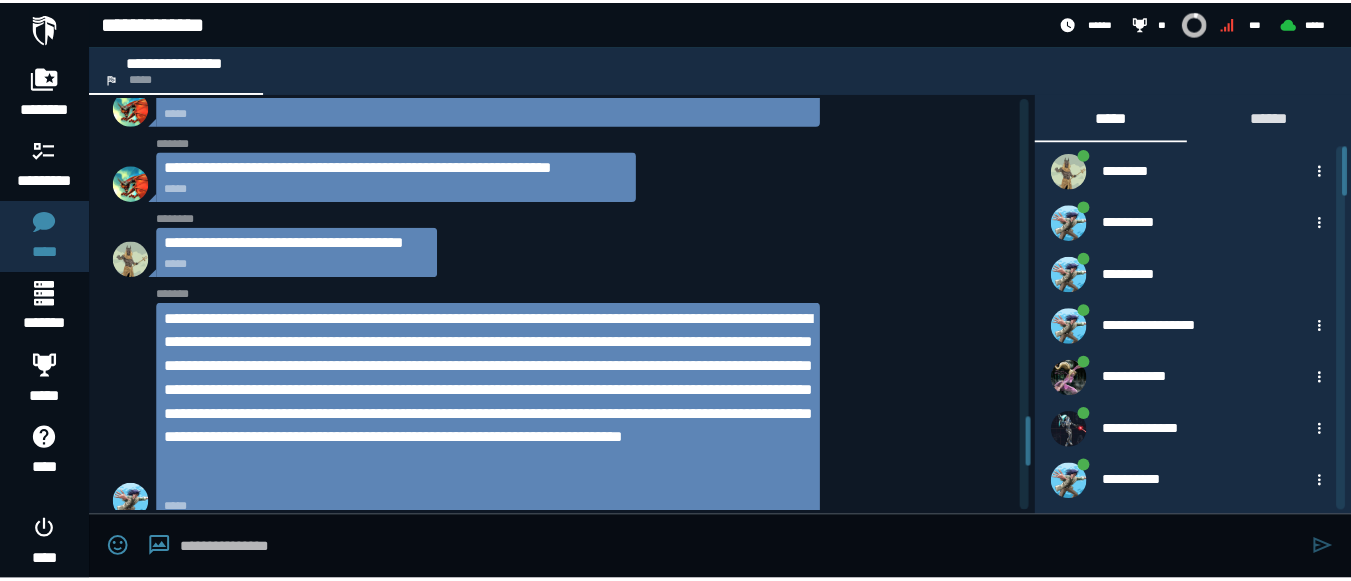 scroll, scrollTop: 3485, scrollLeft: 0, axis: vertical 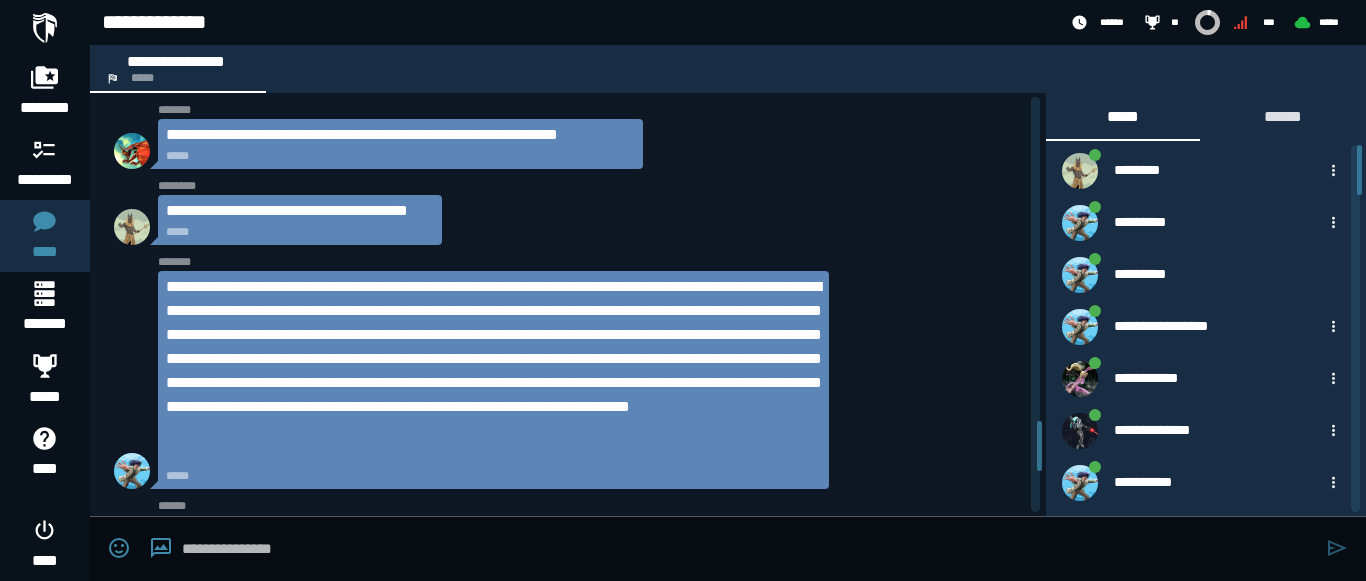 drag, startPoint x: 1038, startPoint y: 486, endPoint x: 1038, endPoint y: 445, distance: 41 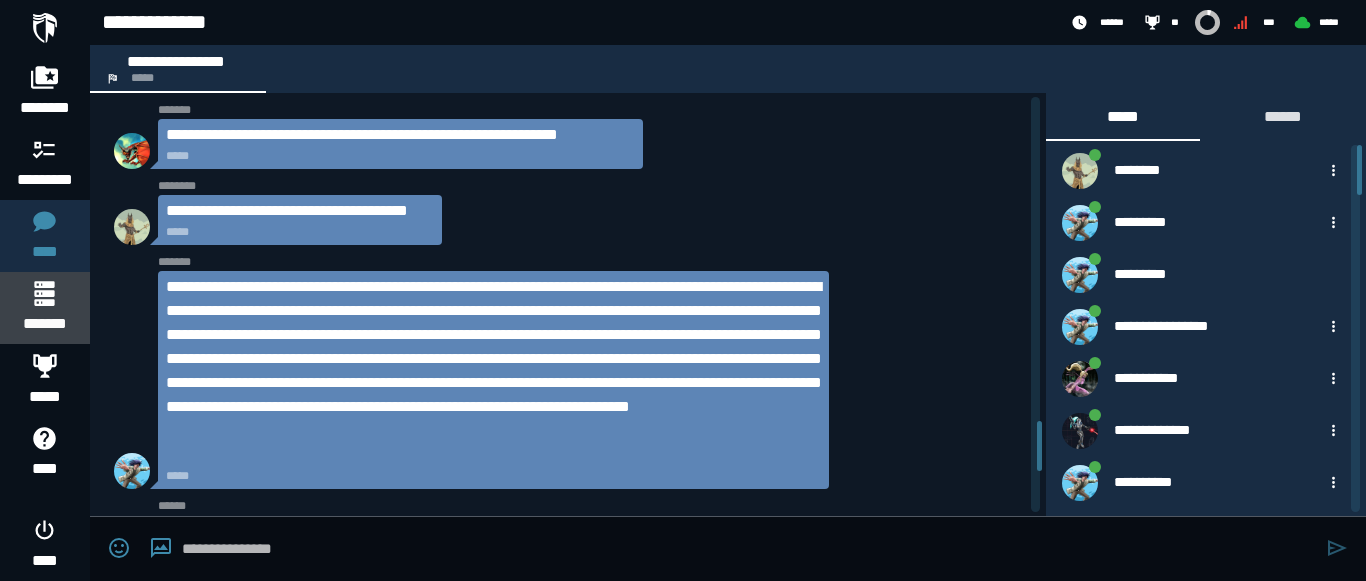 click on "*******" 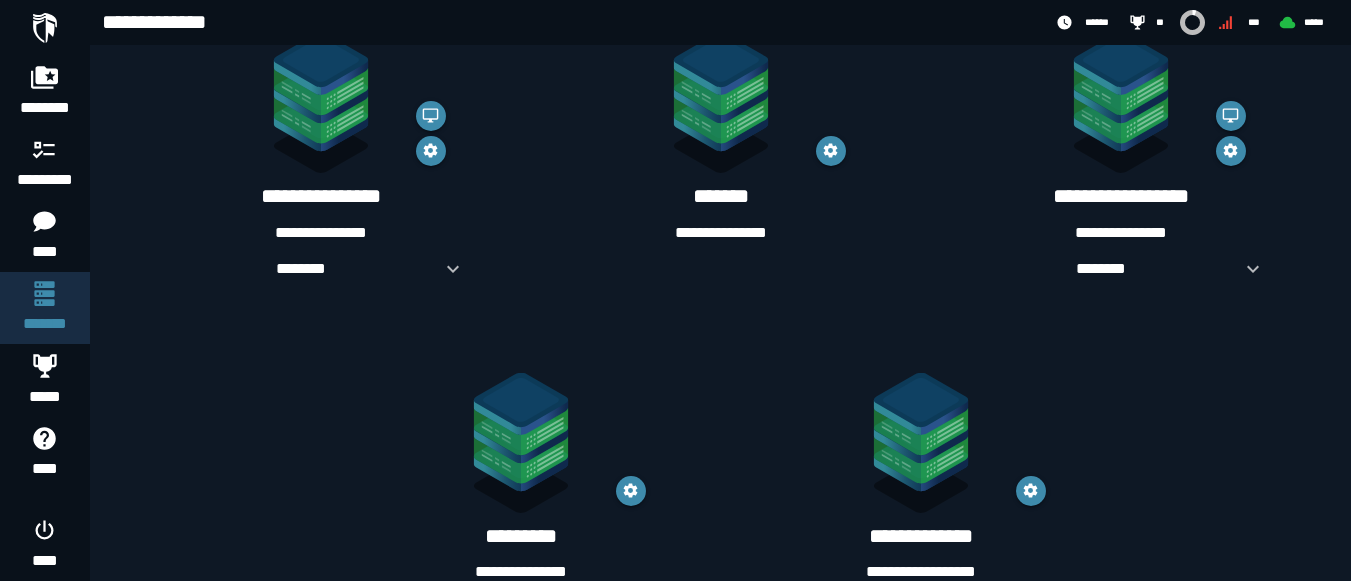 scroll, scrollTop: 416, scrollLeft: 0, axis: vertical 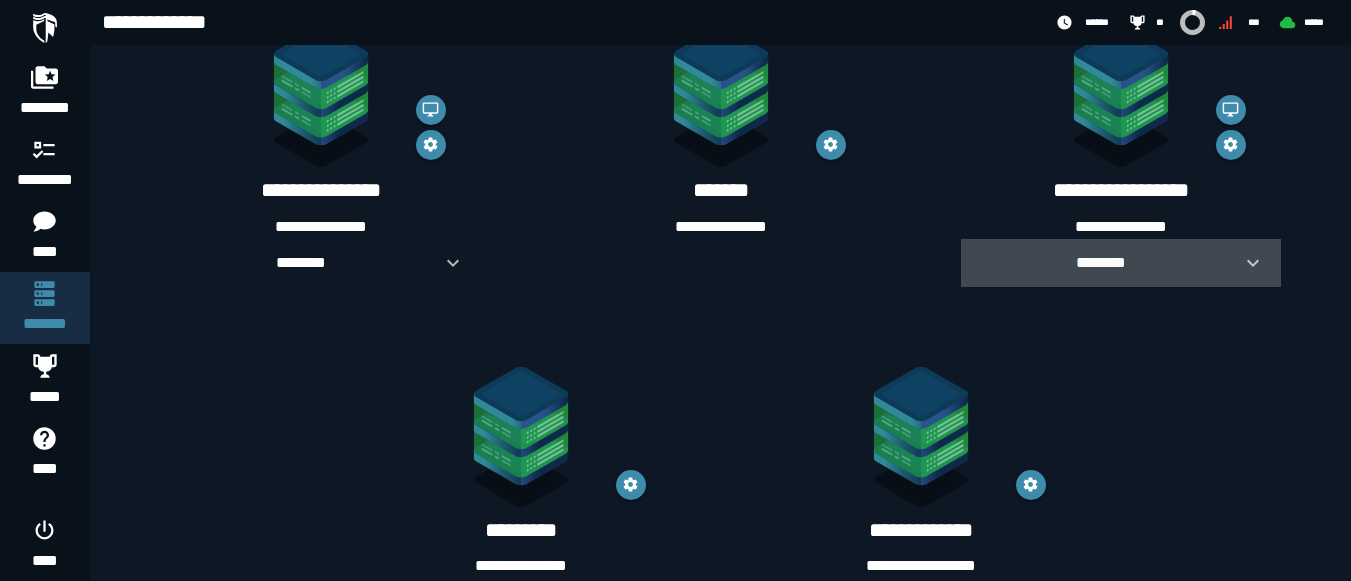 click at bounding box center [1245, 263] 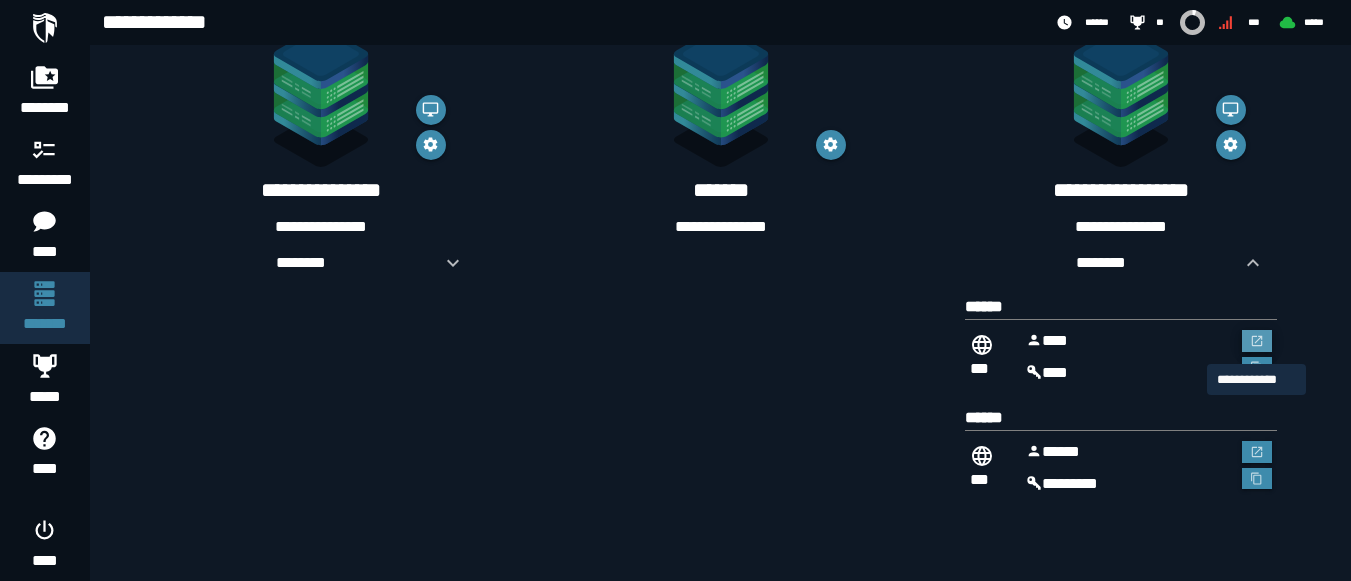 click 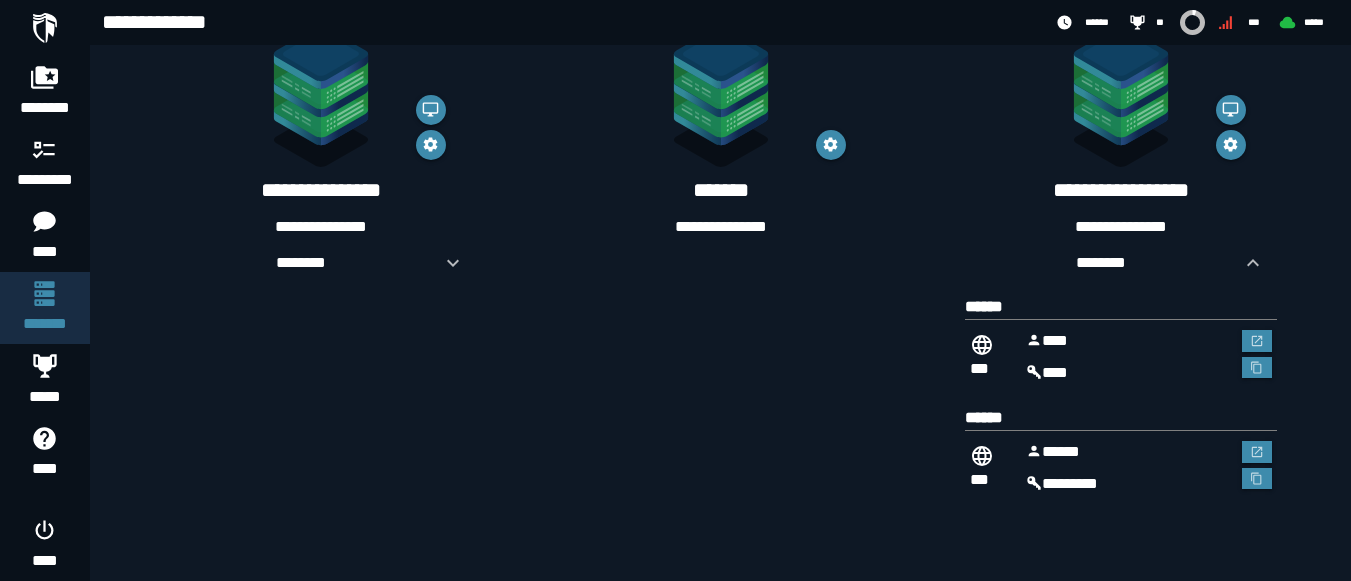 scroll, scrollTop: 416, scrollLeft: 0, axis: vertical 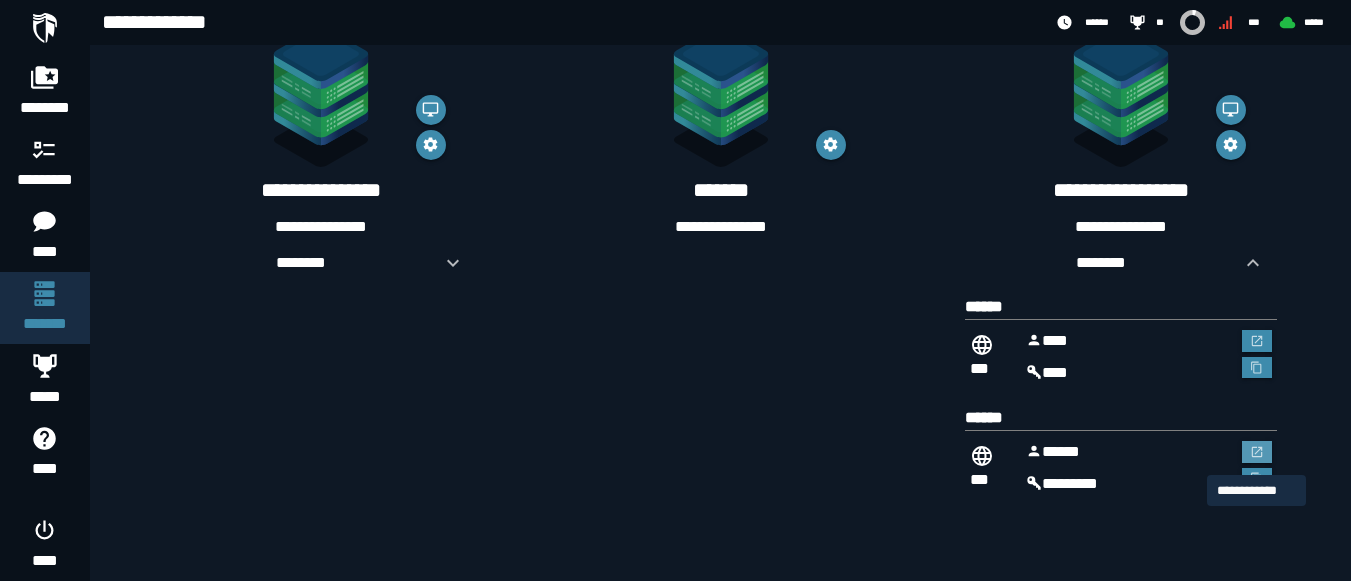 click at bounding box center (1257, 452) 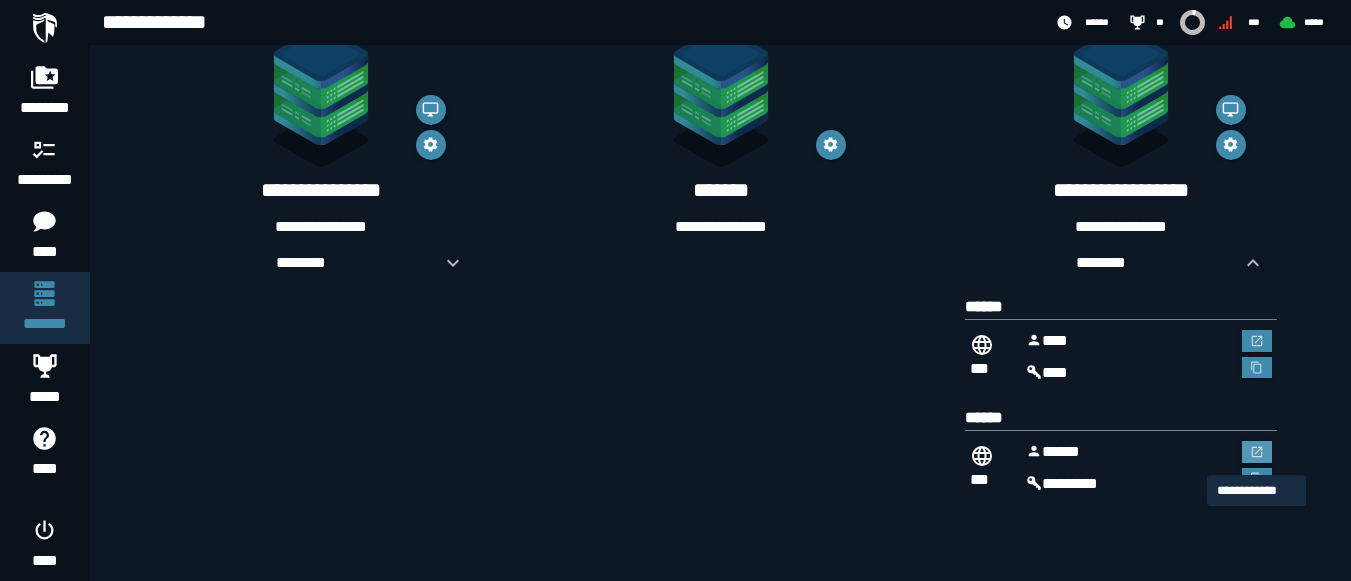 scroll, scrollTop: 0, scrollLeft: 0, axis: both 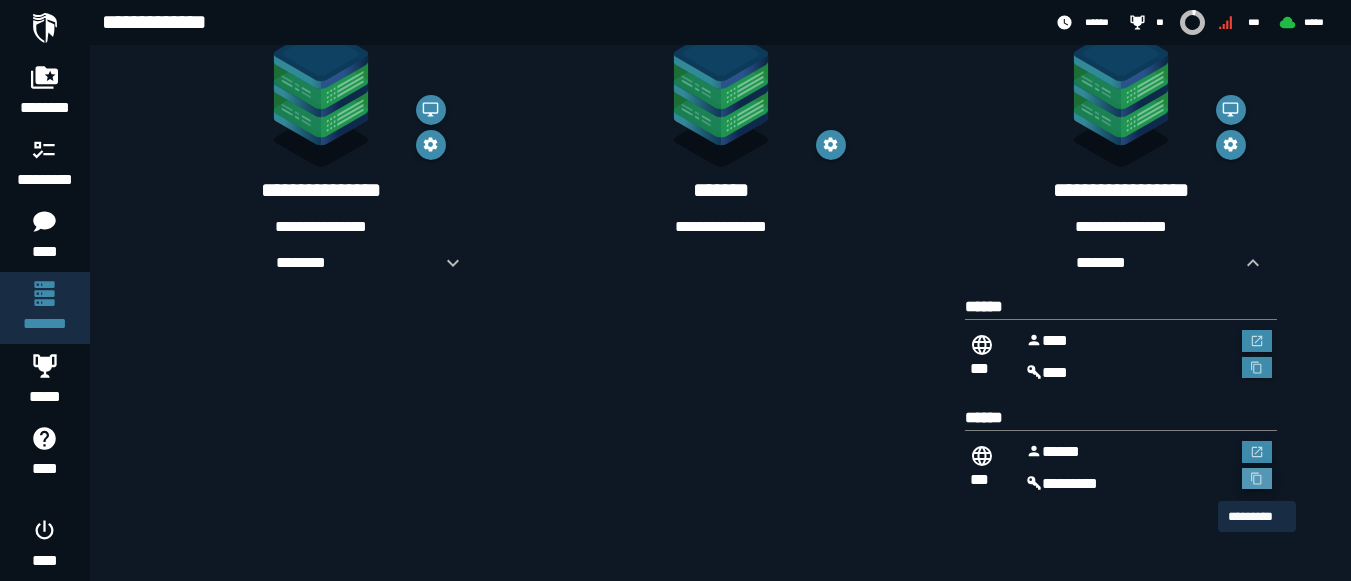 click at bounding box center (1257, 479) 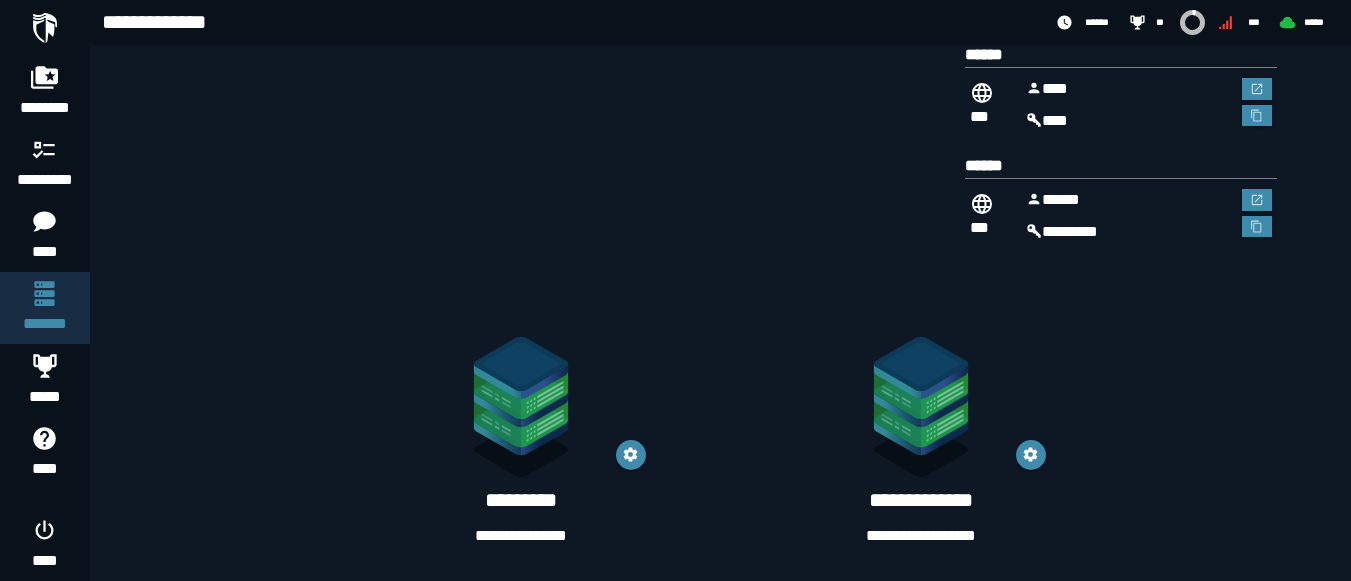 scroll, scrollTop: 680, scrollLeft: 0, axis: vertical 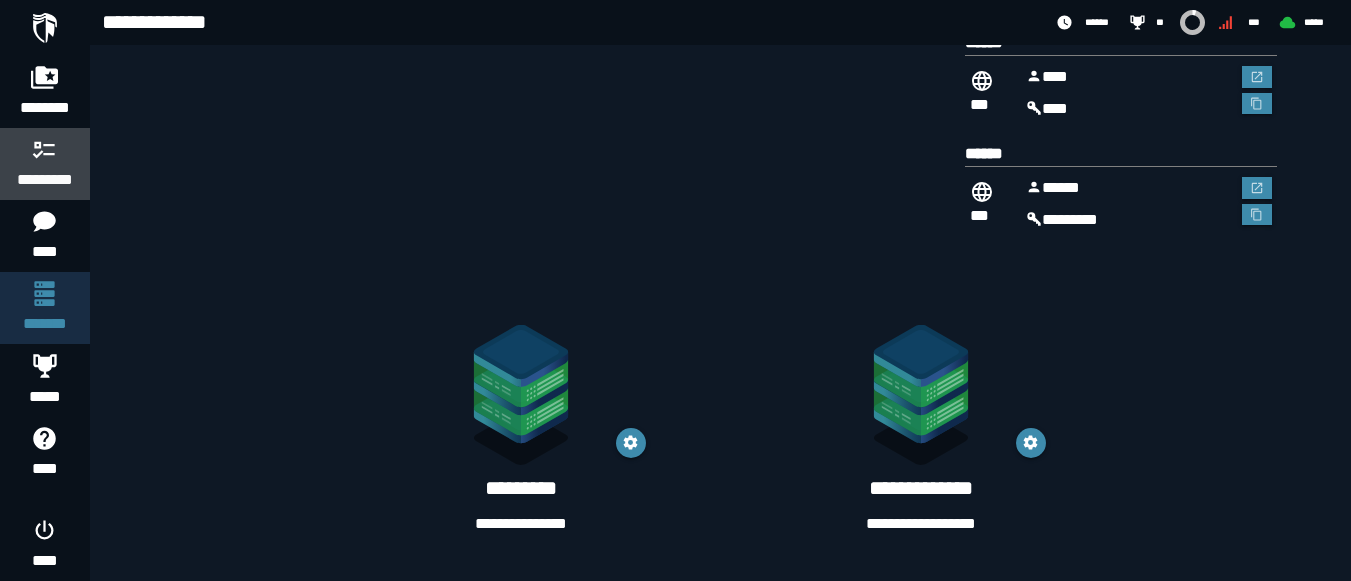 click on "*********" 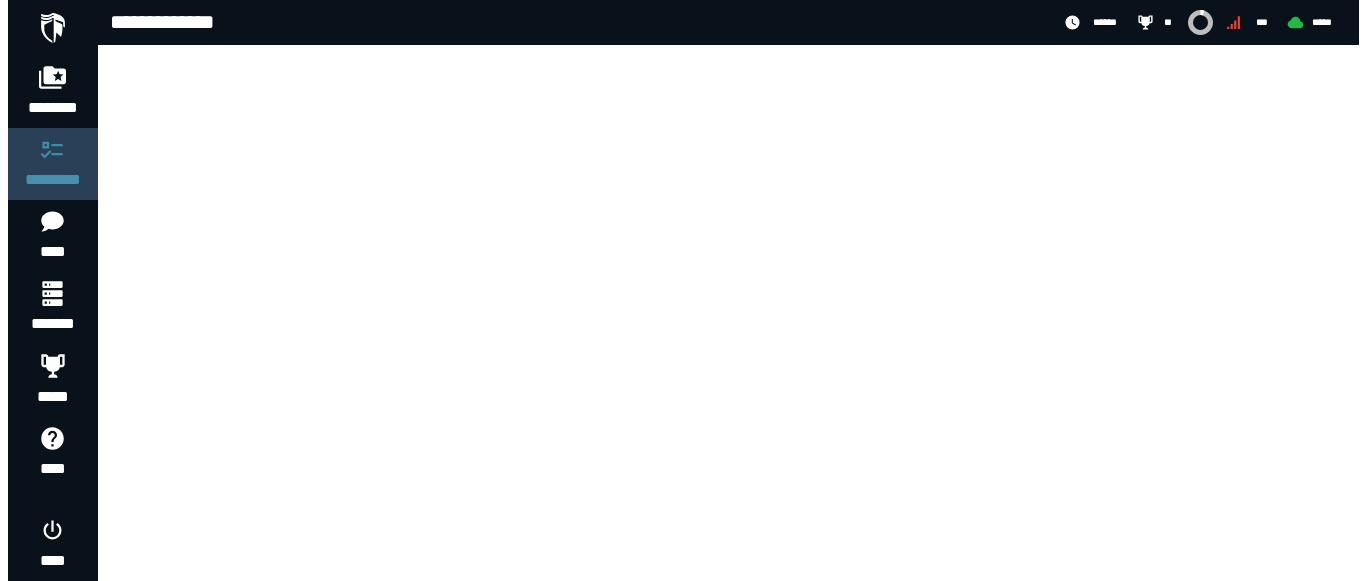 scroll, scrollTop: 0, scrollLeft: 0, axis: both 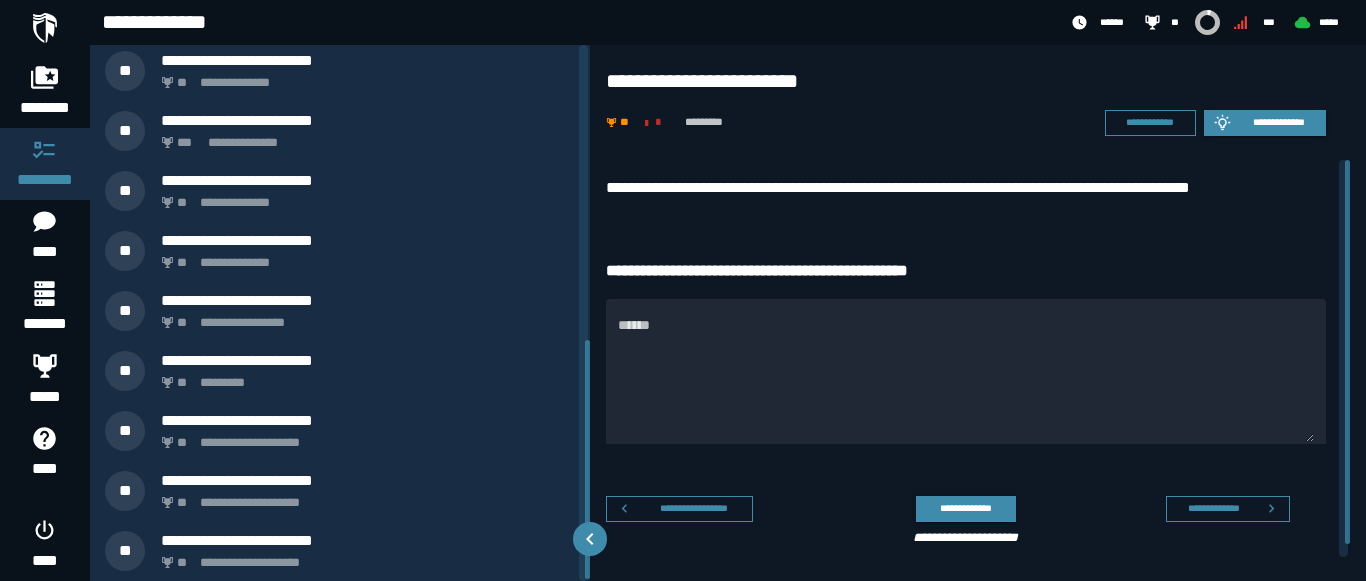 drag, startPoint x: 585, startPoint y: 221, endPoint x: 573, endPoint y: 548, distance: 327.22012 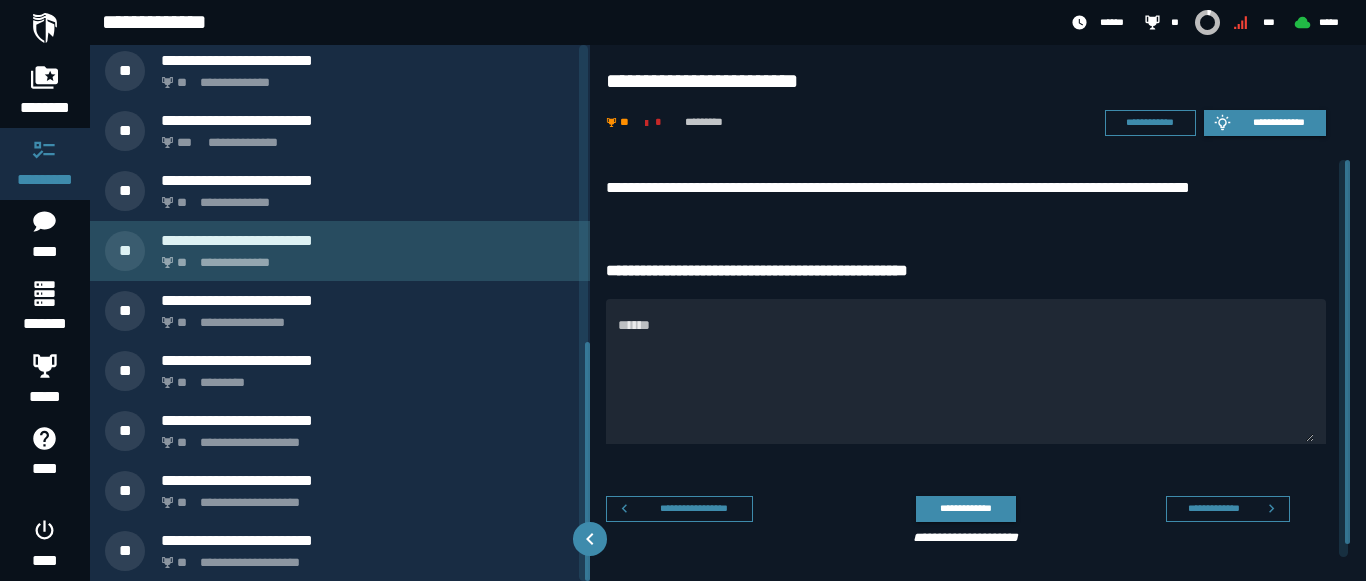 click on "**********" at bounding box center (364, 257) 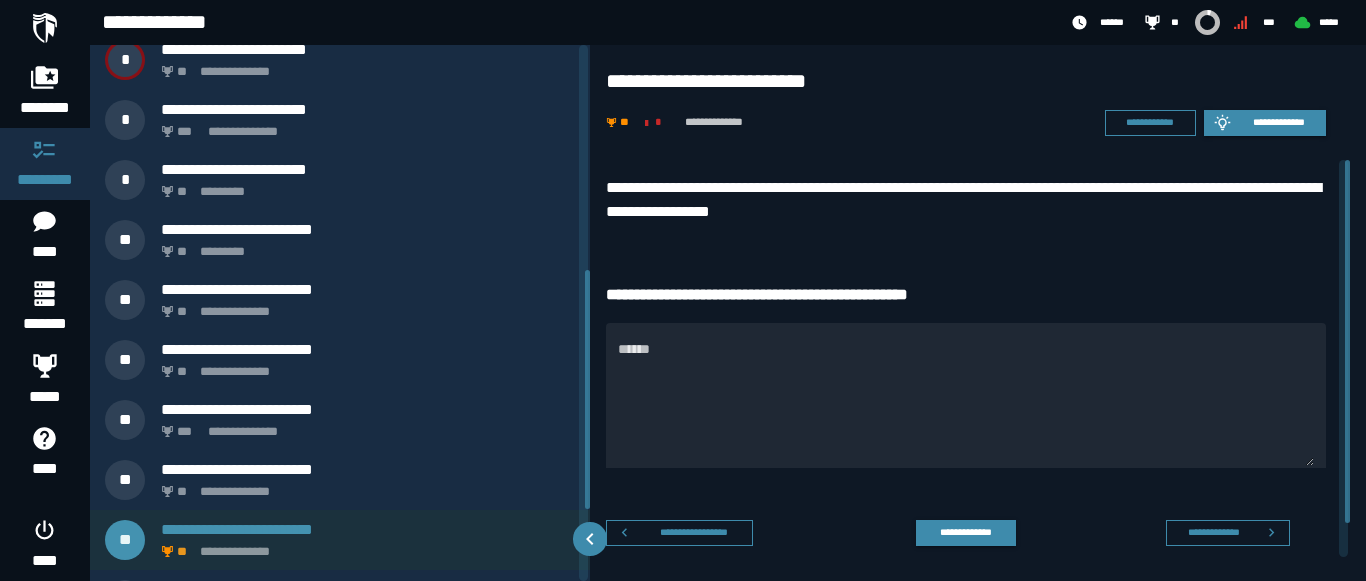 scroll, scrollTop: 364, scrollLeft: 0, axis: vertical 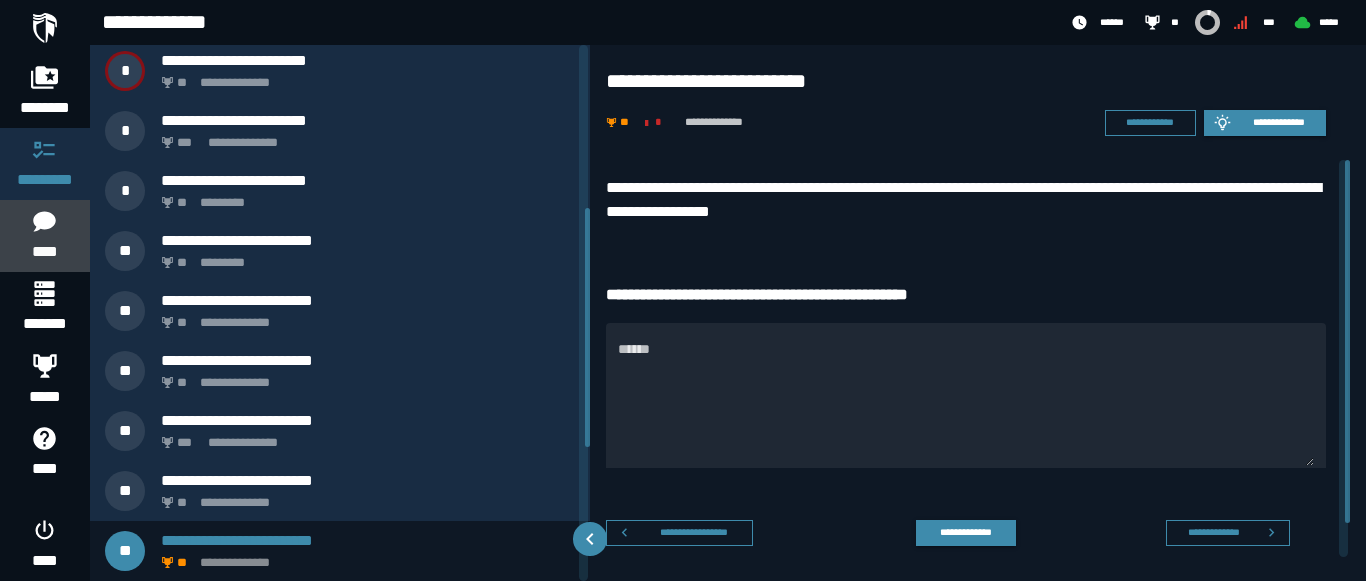 click on "****" 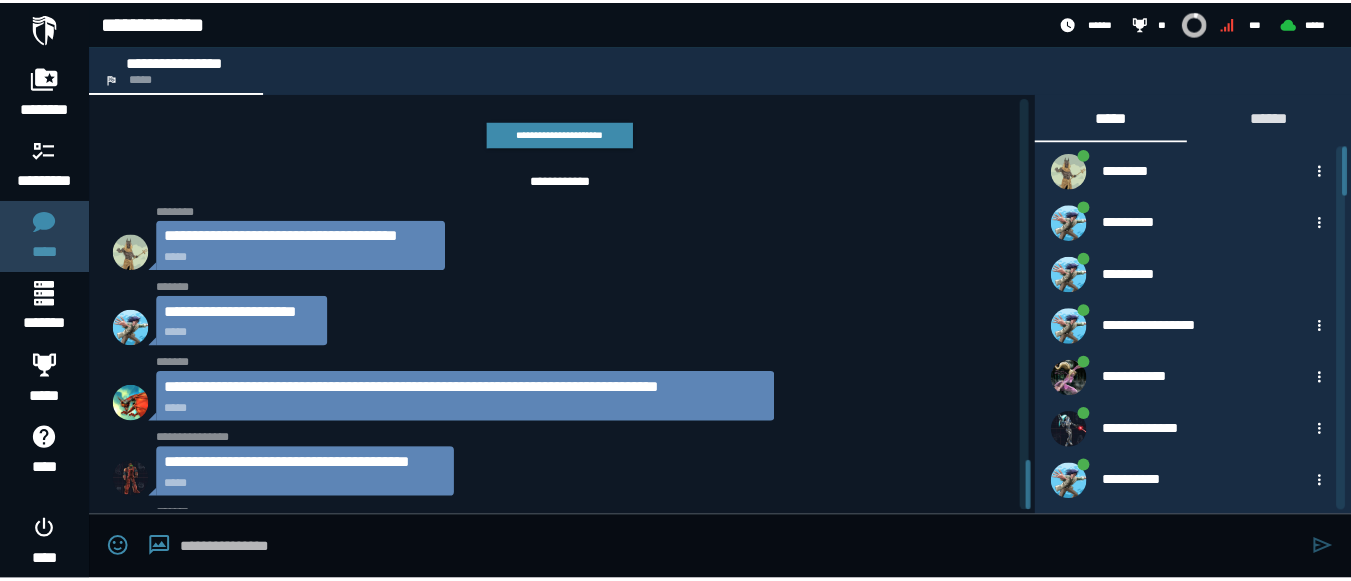scroll, scrollTop: 3926, scrollLeft: 0, axis: vertical 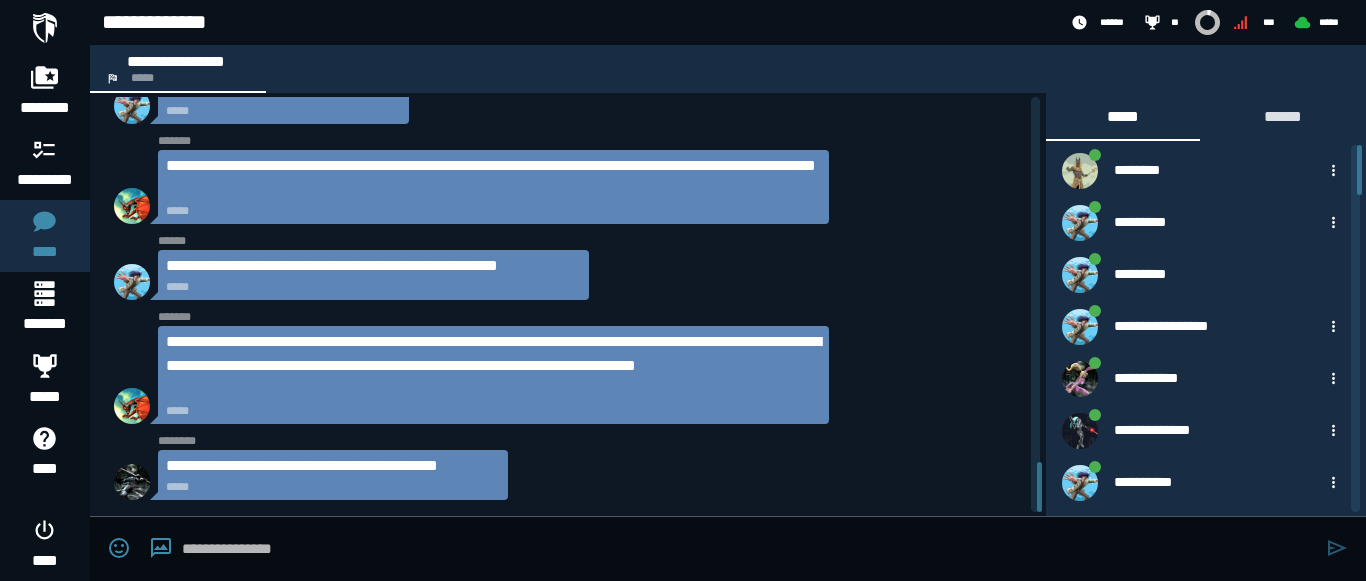 click on "**********" 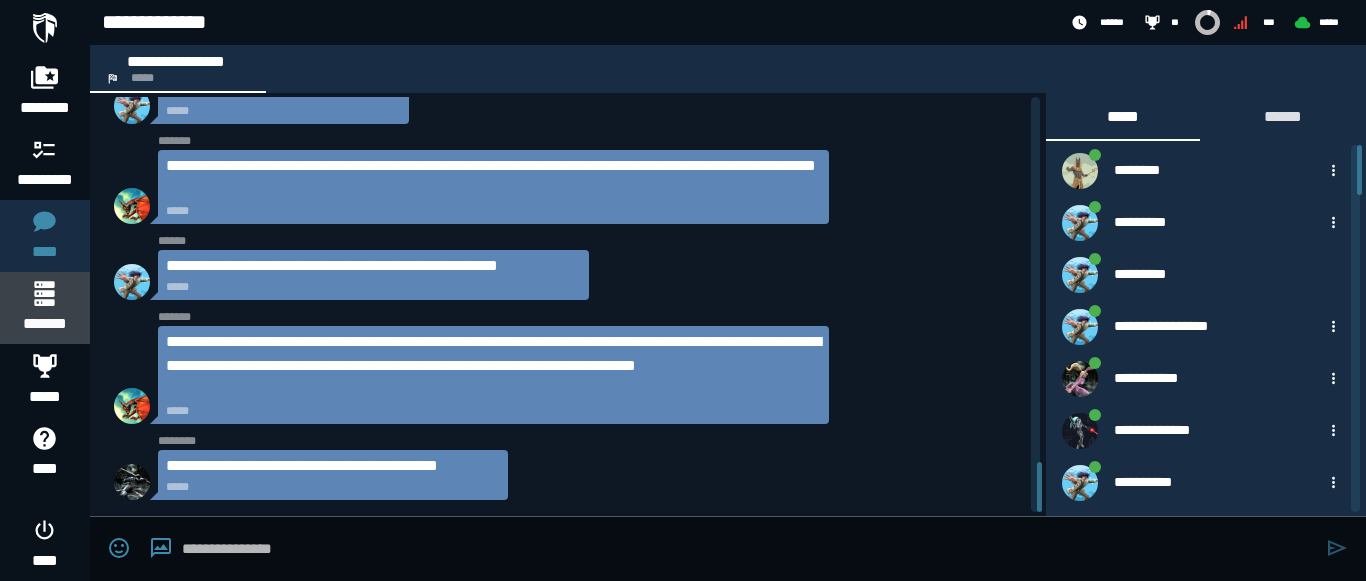 click 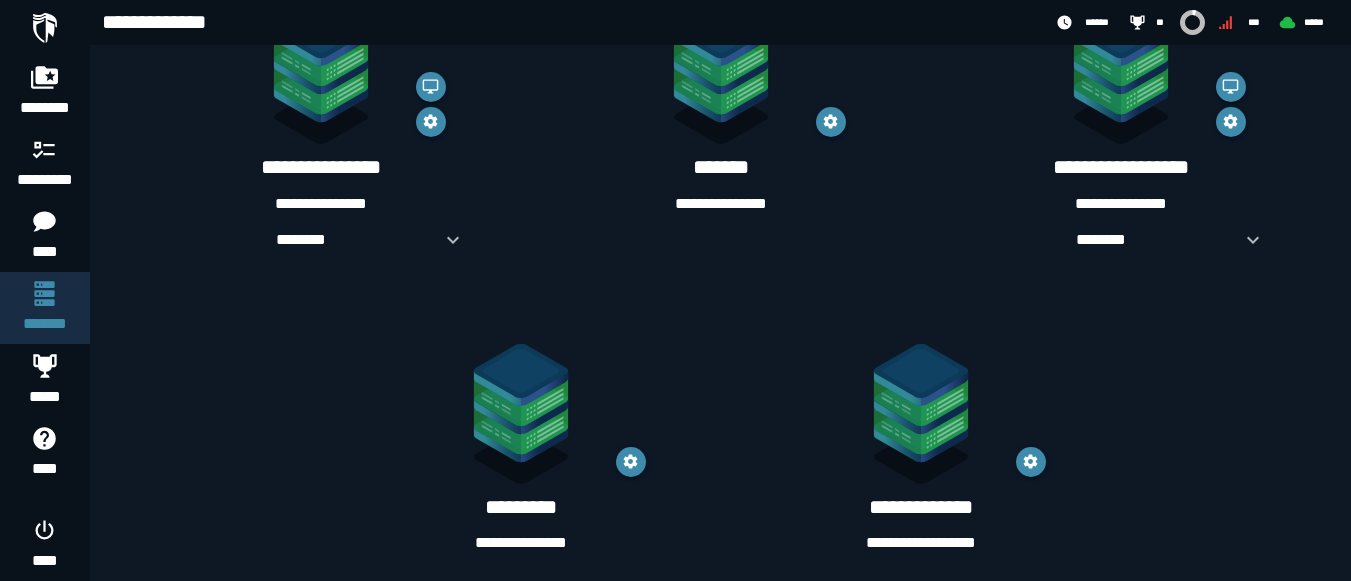 scroll, scrollTop: 458, scrollLeft: 0, axis: vertical 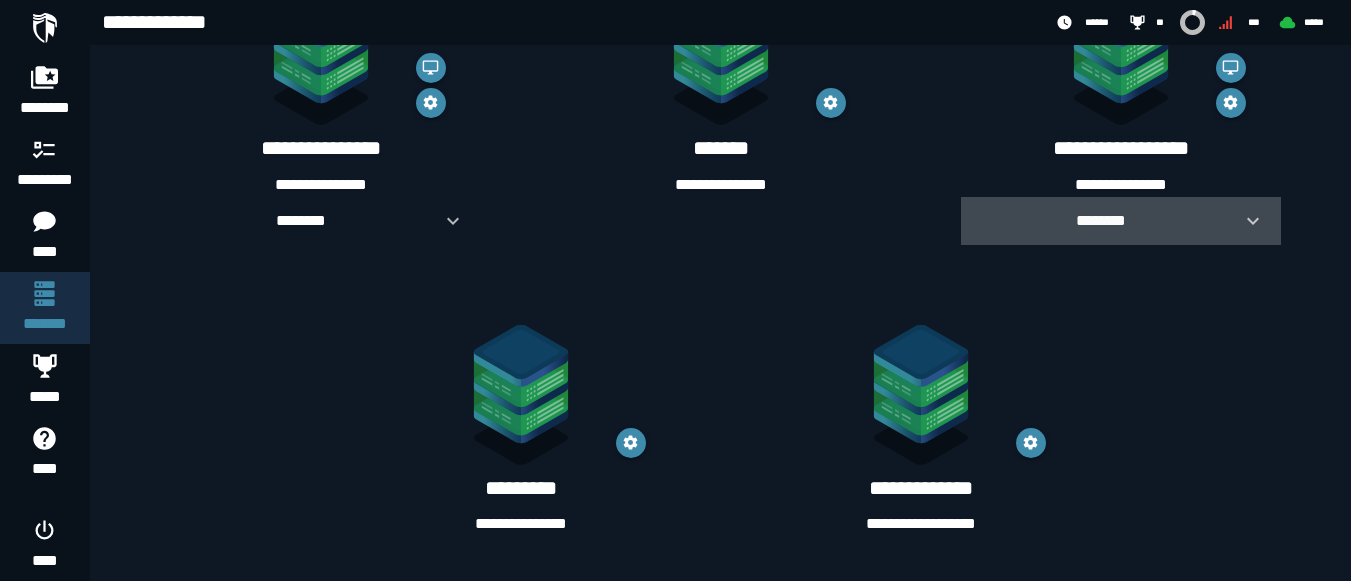 click 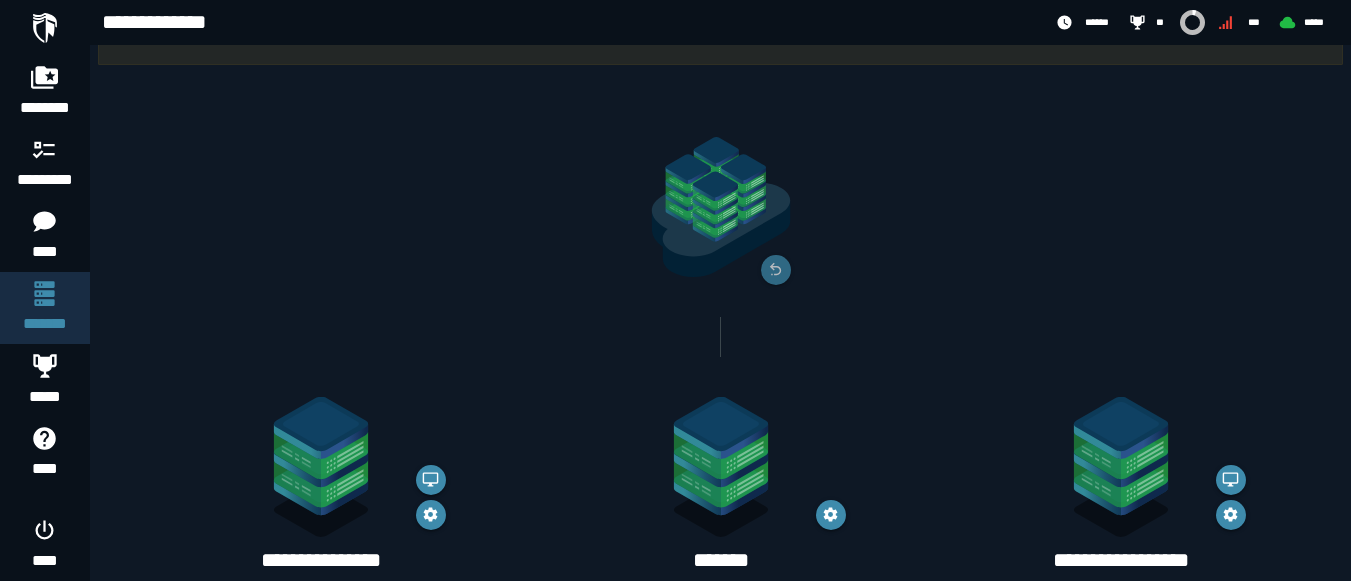 scroll, scrollTop: 0, scrollLeft: 0, axis: both 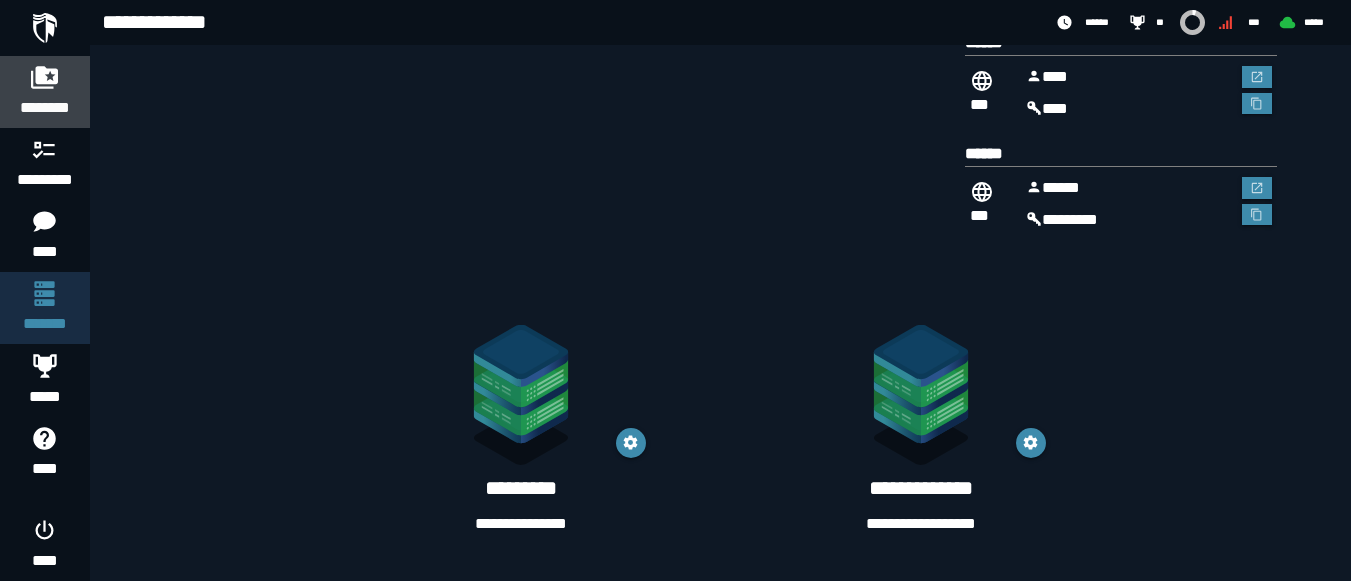 click on "********" 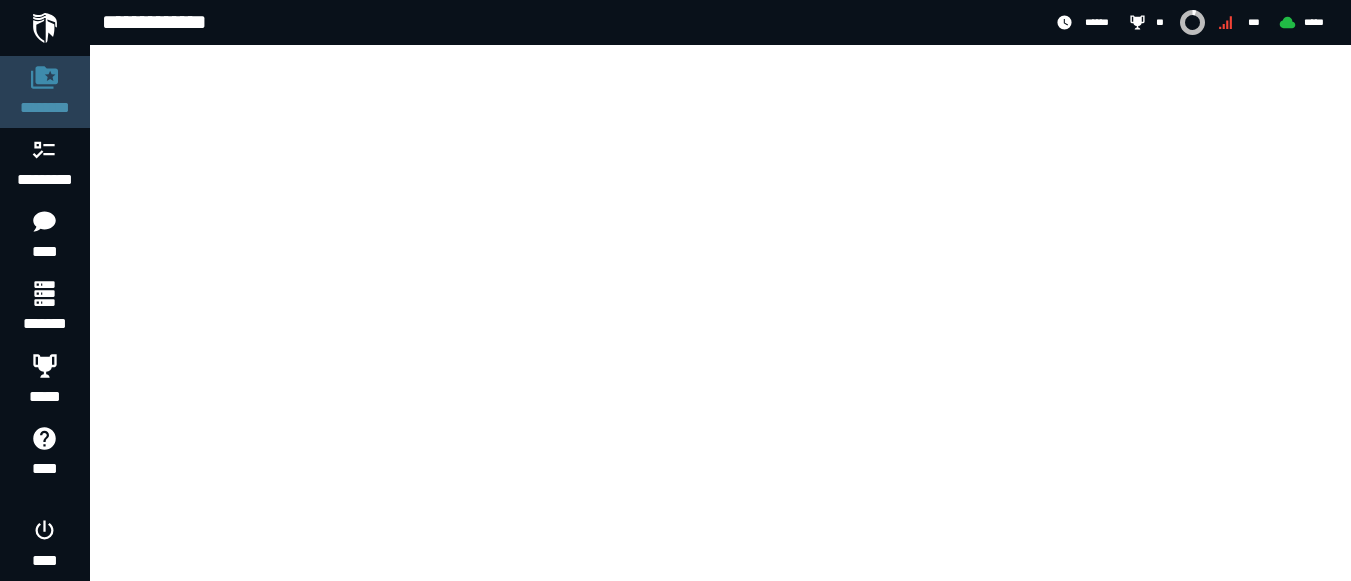 scroll, scrollTop: 0, scrollLeft: 0, axis: both 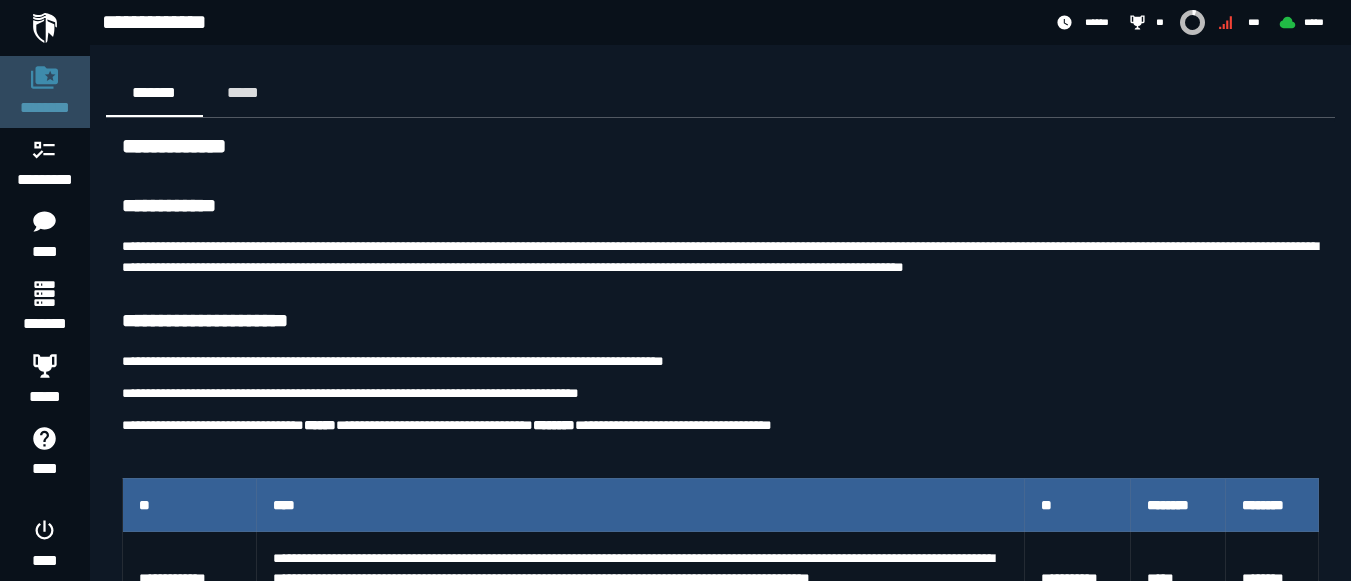click on "********" 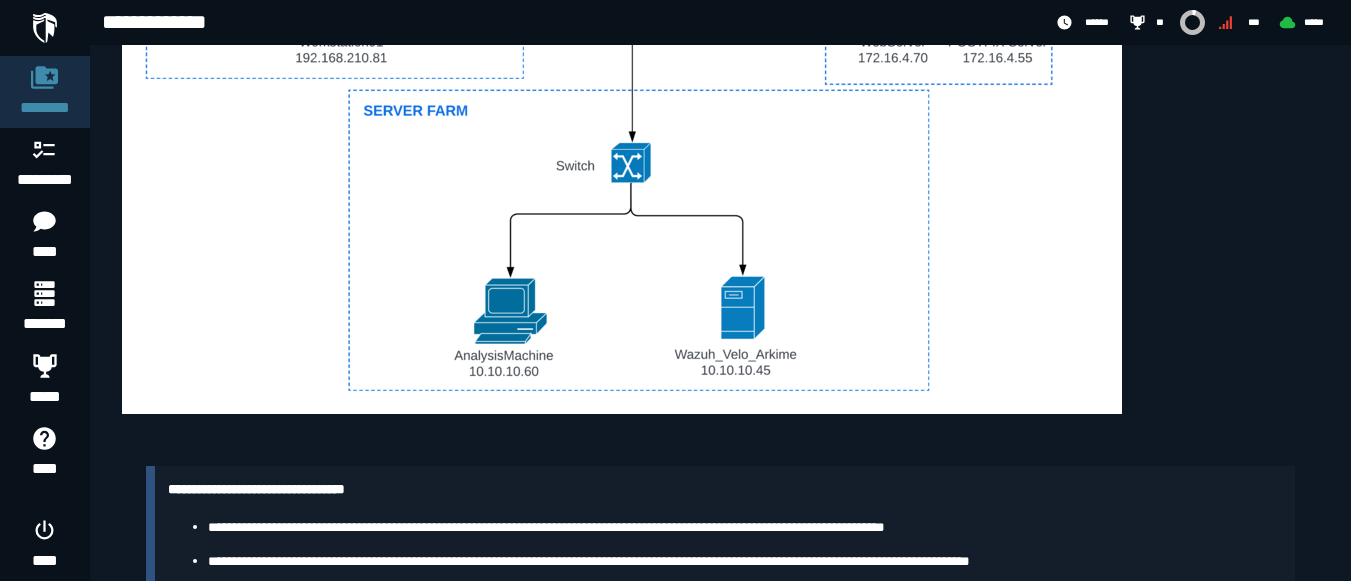 scroll, scrollTop: 1409, scrollLeft: 0, axis: vertical 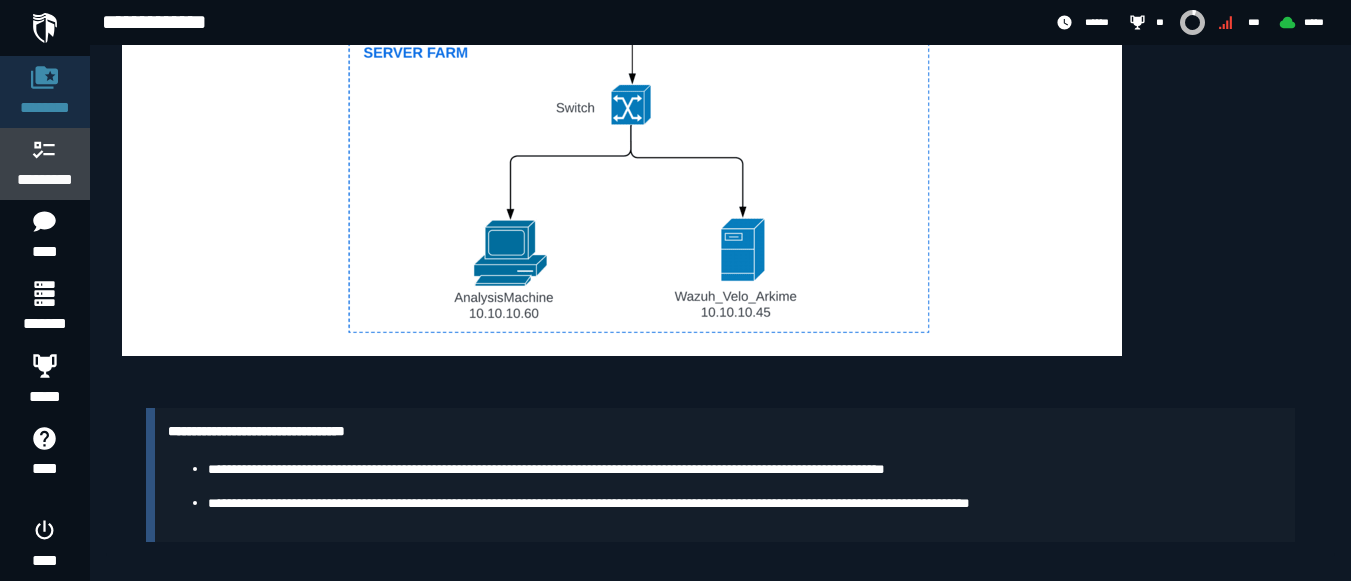 click on "*********" 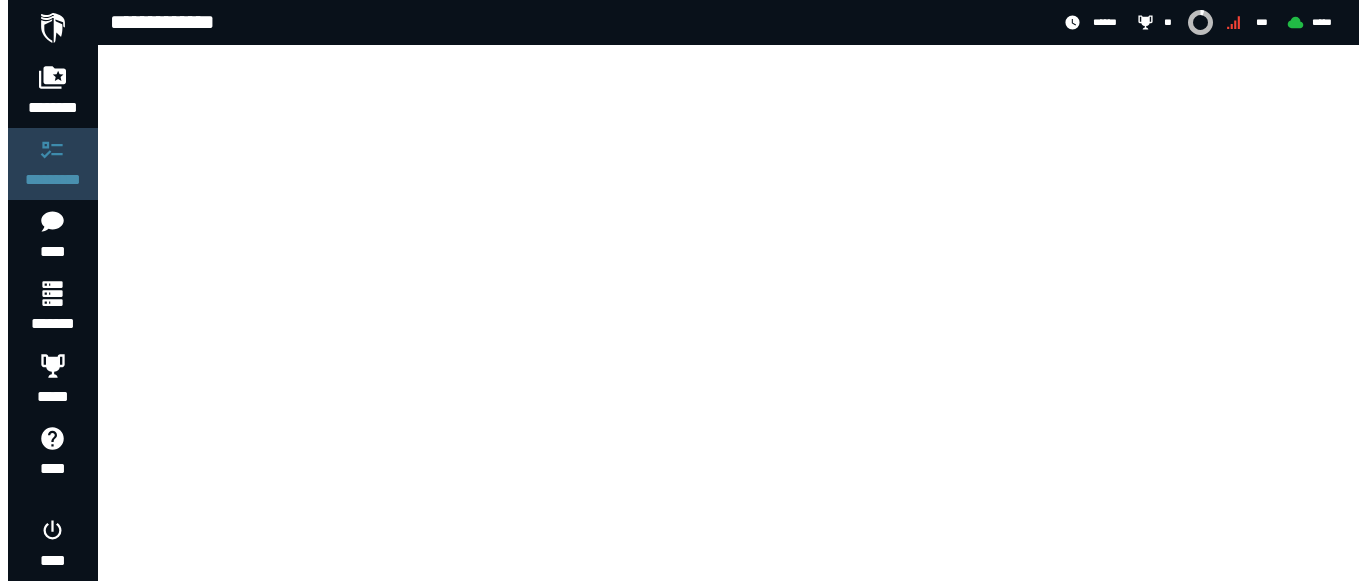 scroll, scrollTop: 0, scrollLeft: 0, axis: both 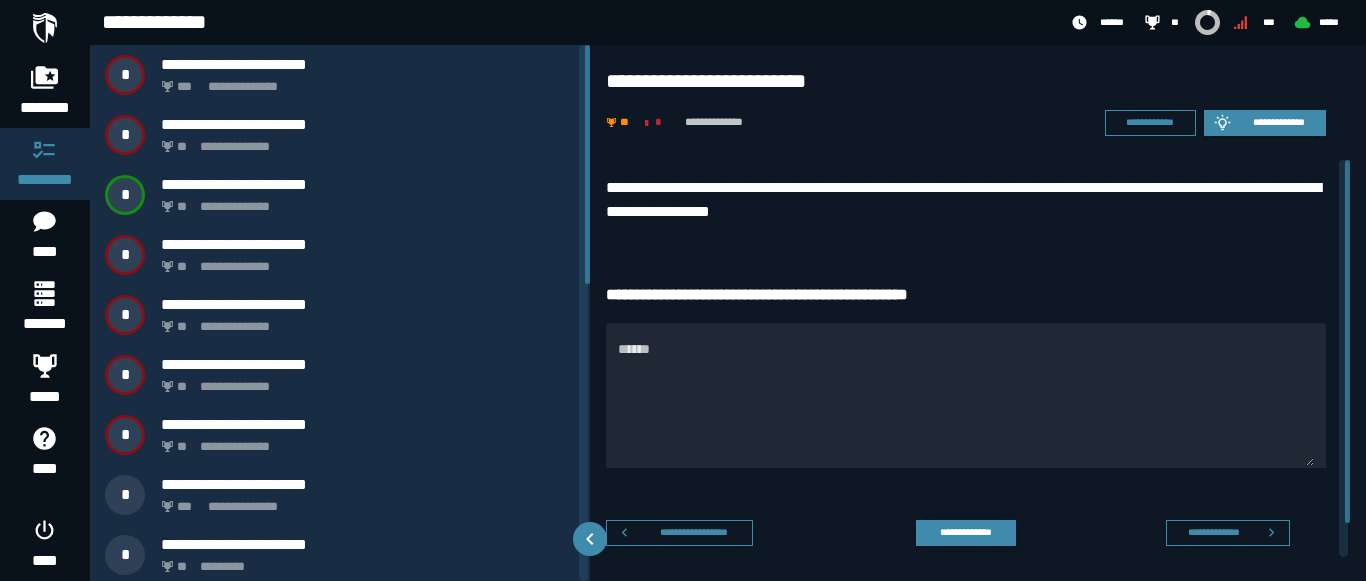 drag, startPoint x: 582, startPoint y: 195, endPoint x: 577, endPoint y: 127, distance: 68.18358 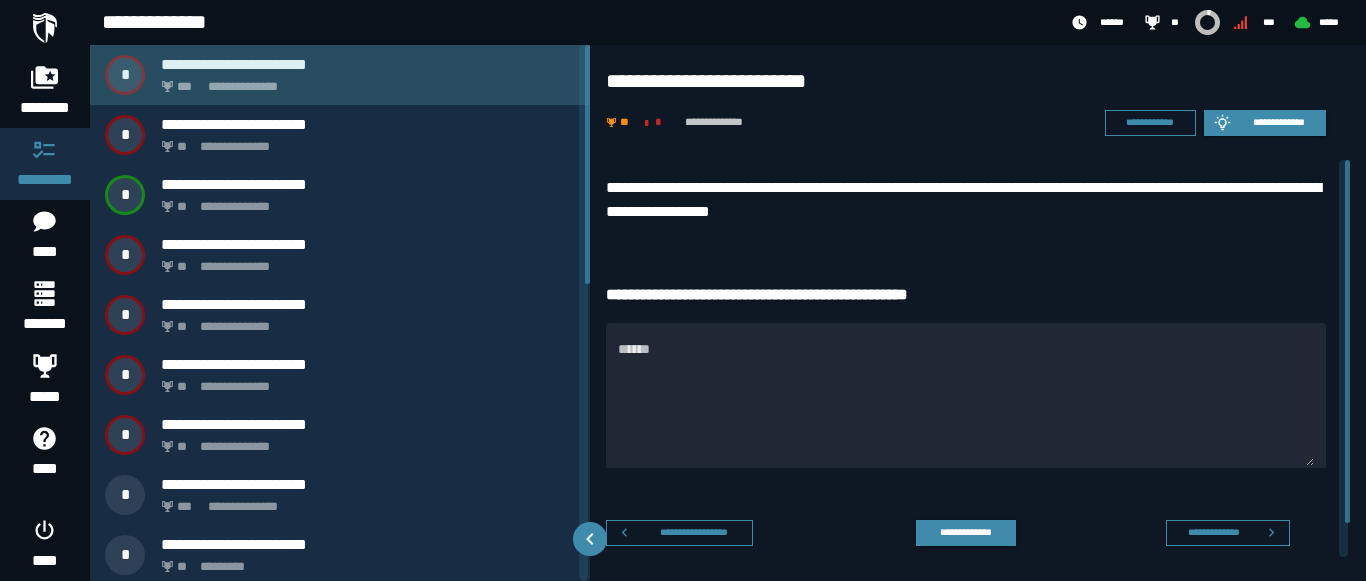 click on "**********" at bounding box center (368, 64) 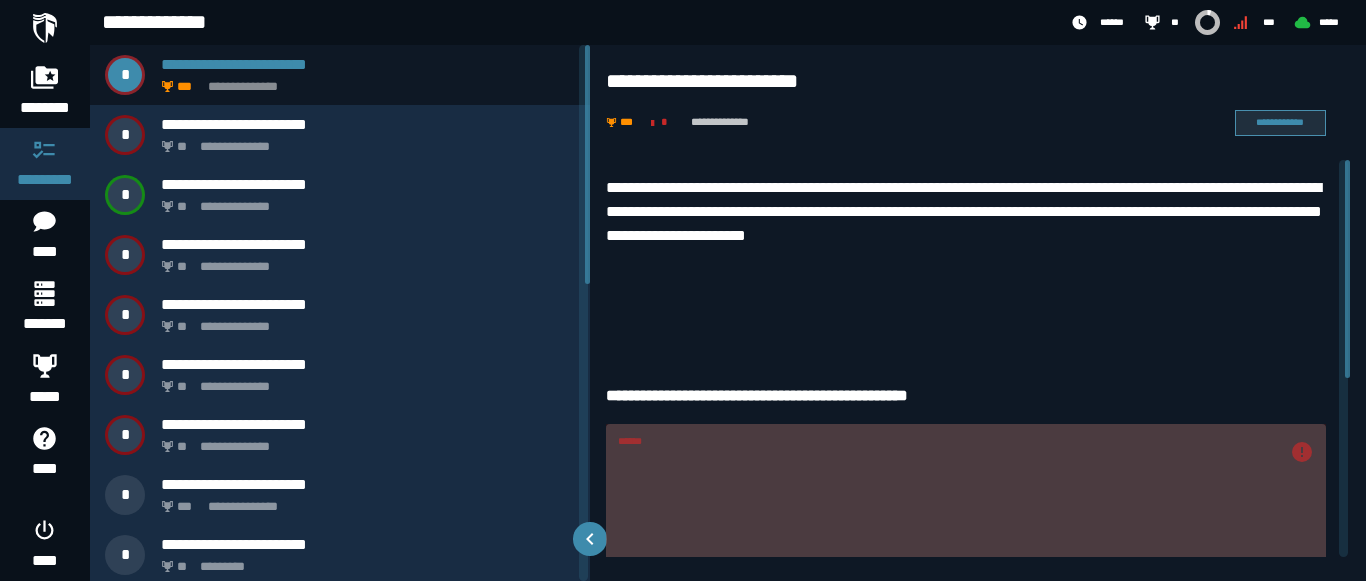 click on "**********" at bounding box center (1280, 122) 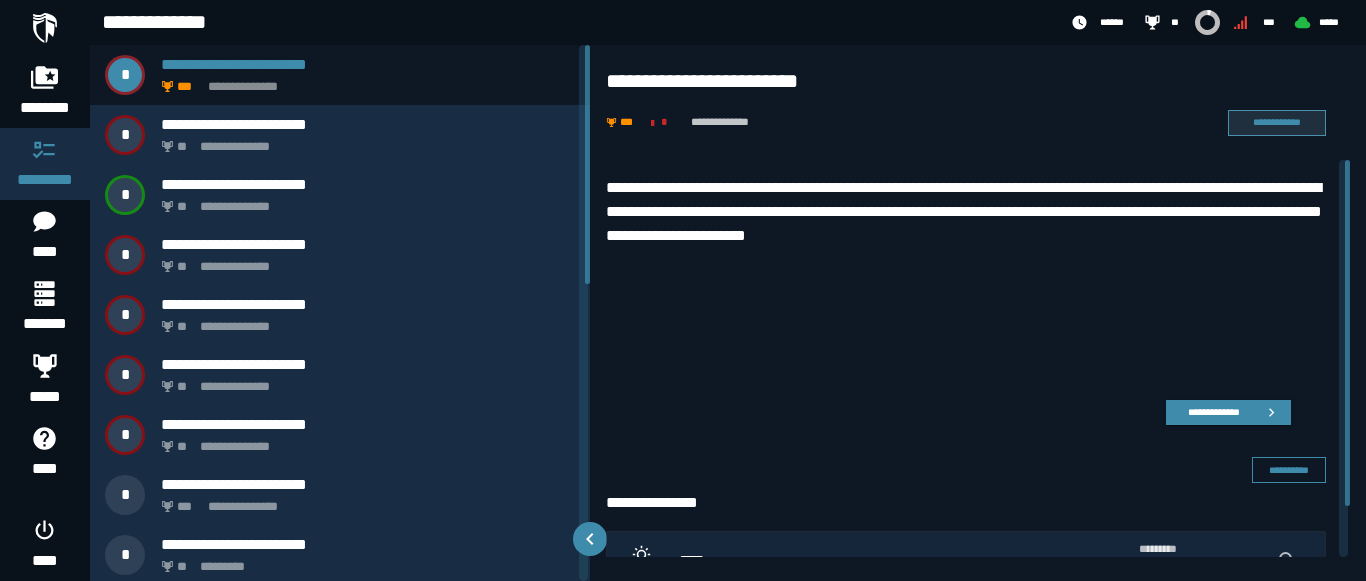 click on "**********" at bounding box center (1277, 122) 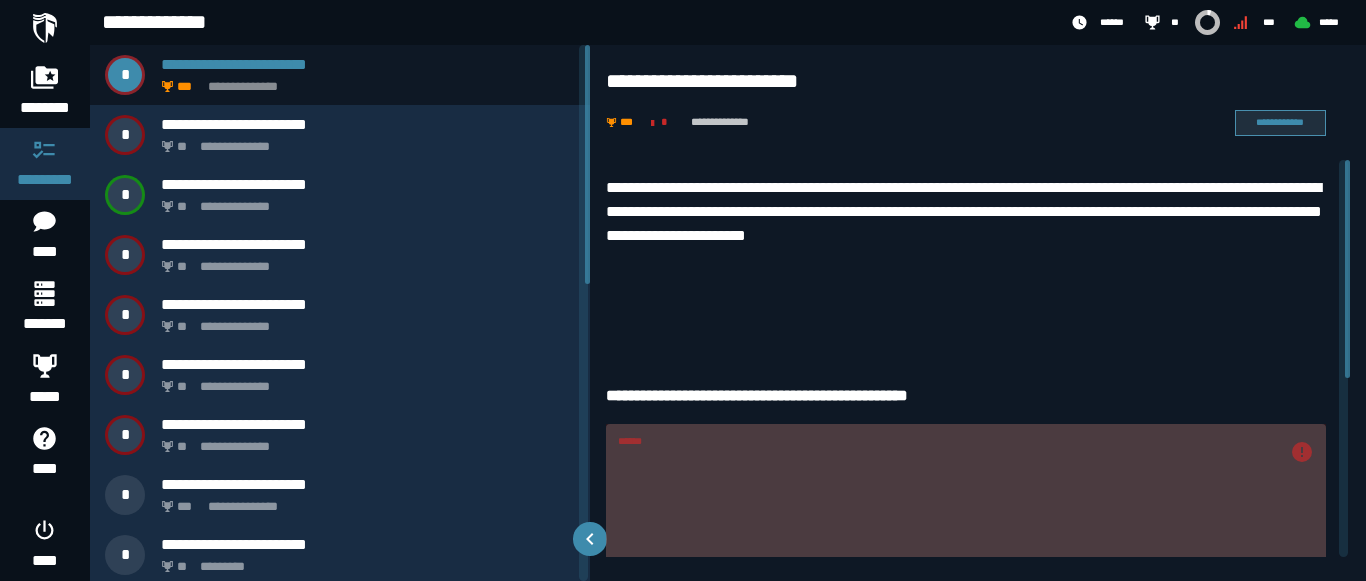 click on "**********" at bounding box center (1280, 122) 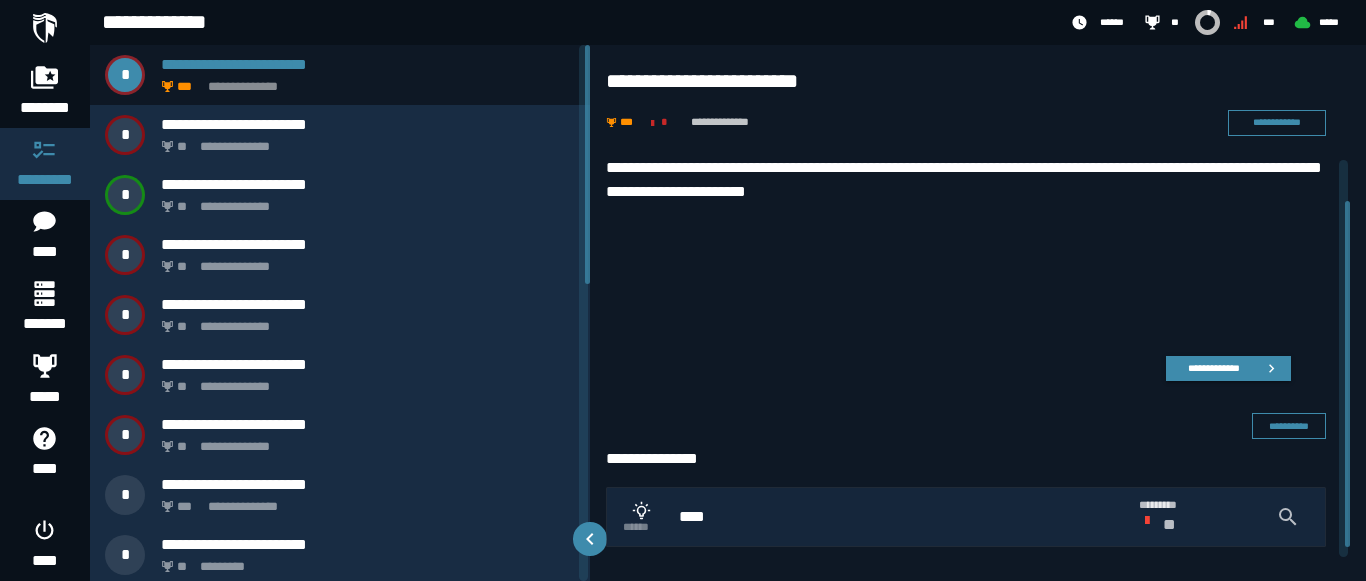 scroll, scrollTop: 0, scrollLeft: 0, axis: both 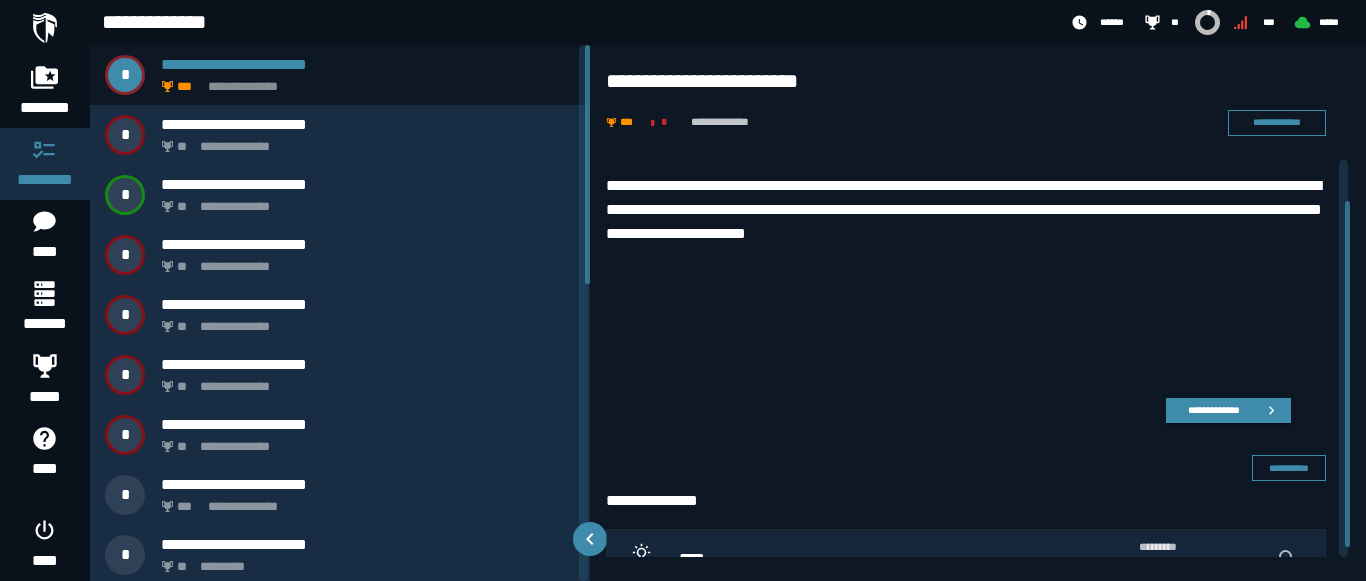 drag, startPoint x: 1349, startPoint y: 208, endPoint x: 1340, endPoint y: 195, distance: 15.811388 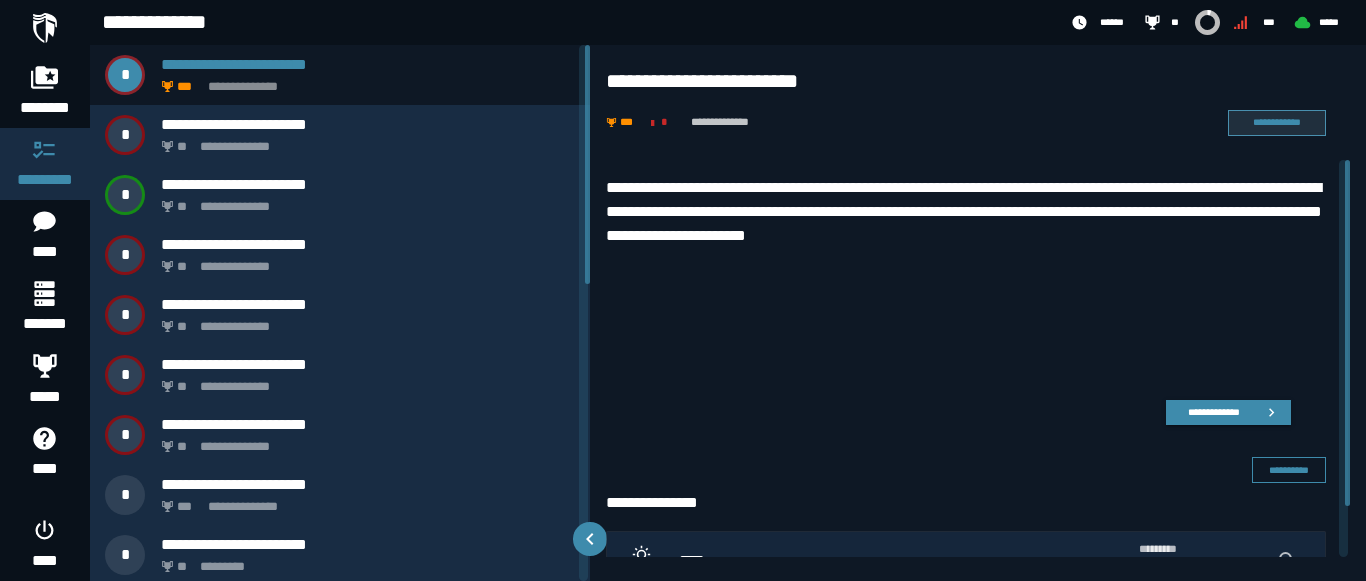 click on "**********" at bounding box center [1277, 123] 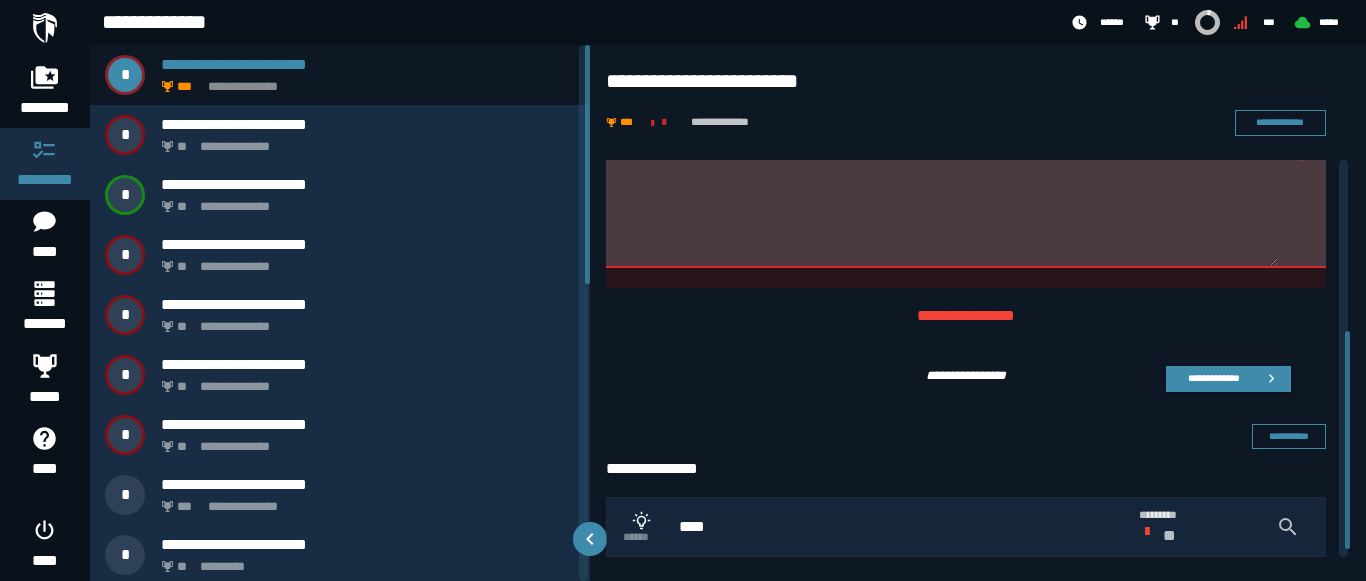 scroll, scrollTop: 325, scrollLeft: 0, axis: vertical 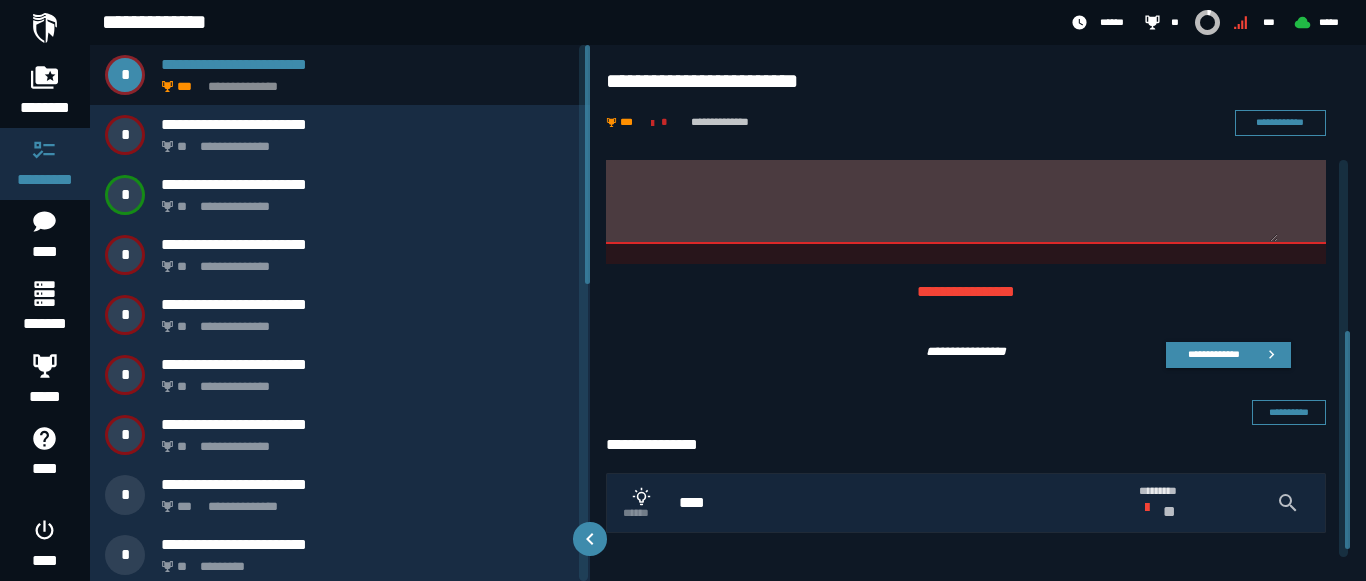 drag, startPoint x: 1344, startPoint y: 208, endPoint x: 1357, endPoint y: 474, distance: 266.31747 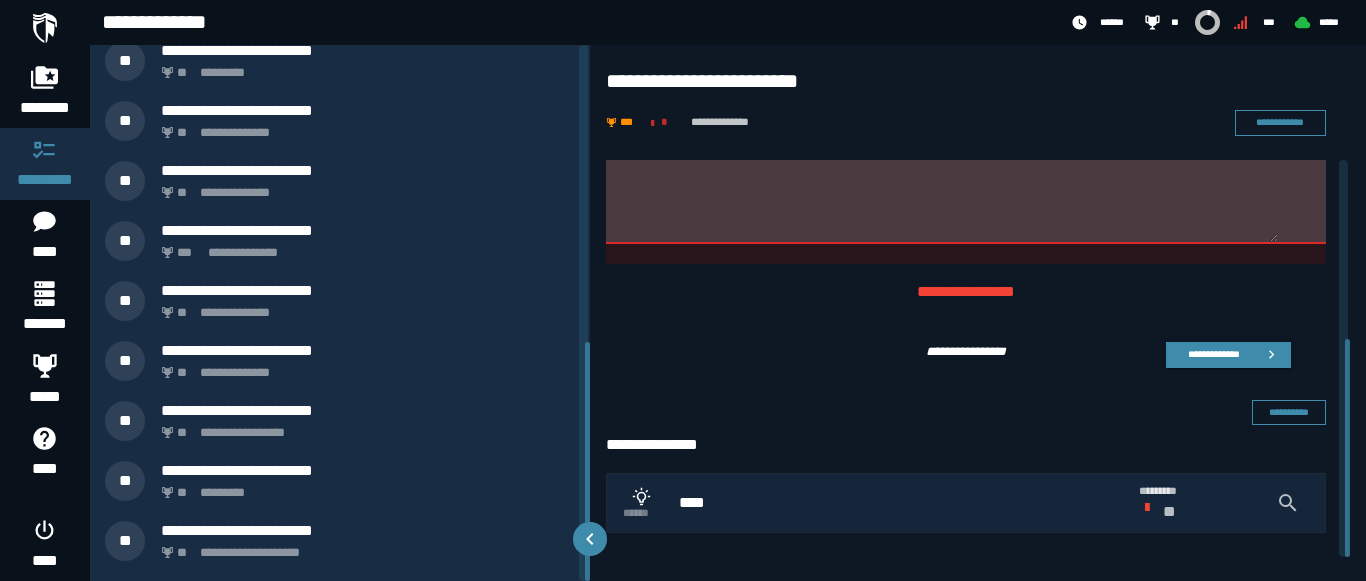 scroll, scrollTop: 664, scrollLeft: 0, axis: vertical 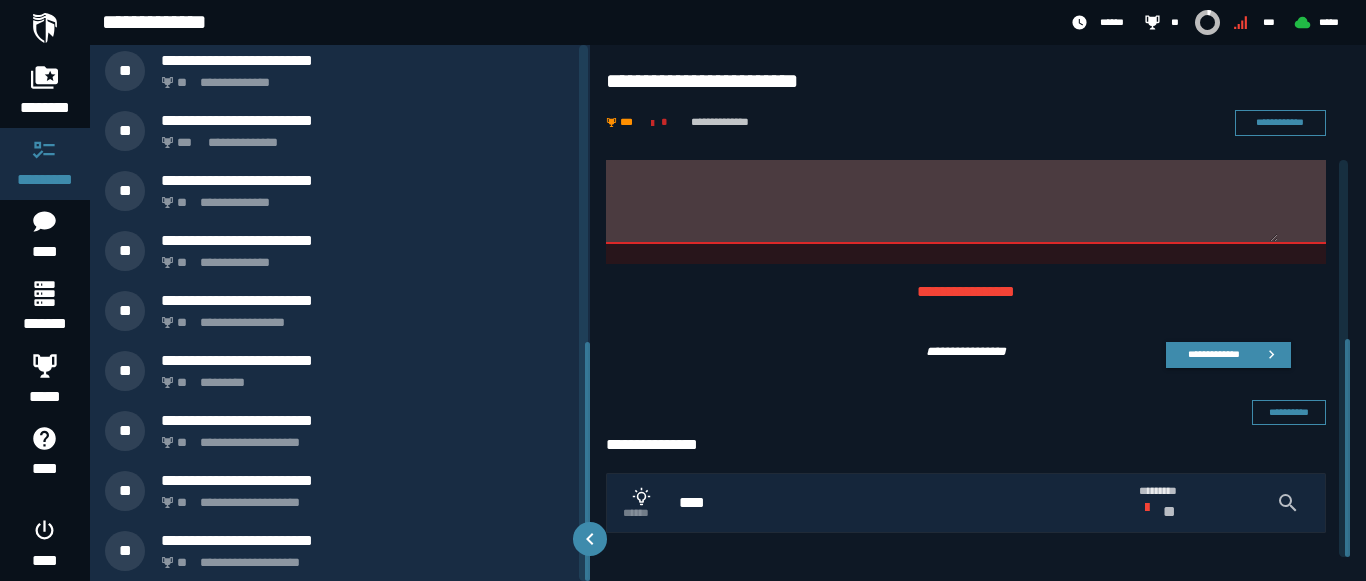 drag, startPoint x: 583, startPoint y: 201, endPoint x: 577, endPoint y: 615, distance: 414.0435 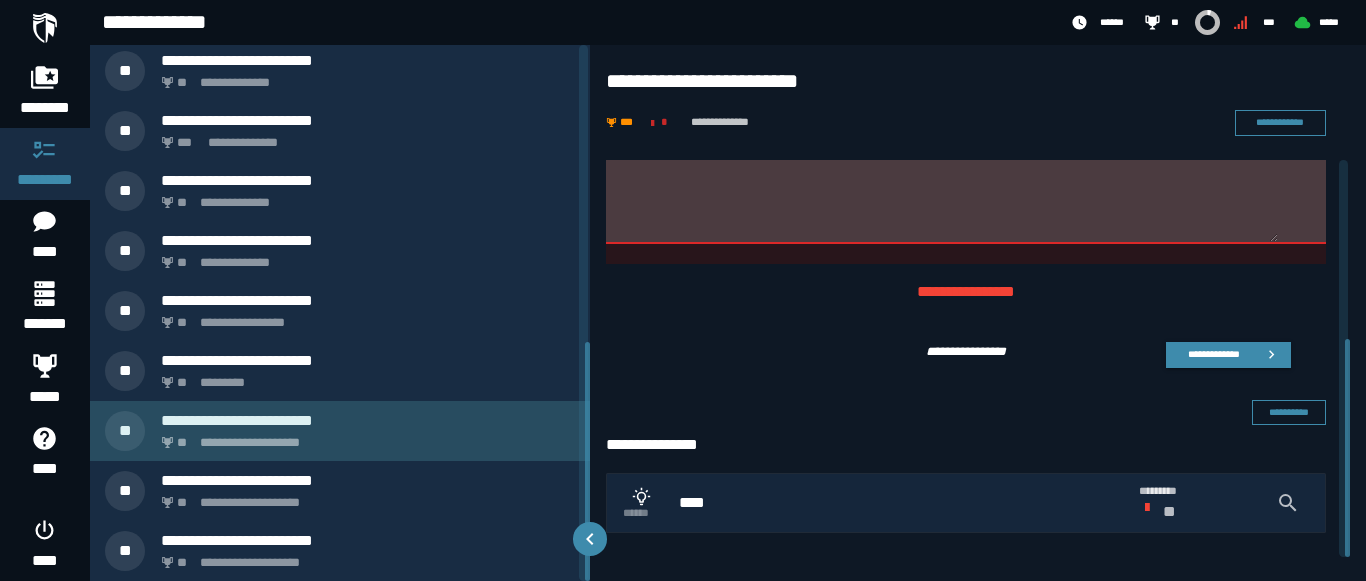 click on "**********" at bounding box center [364, 437] 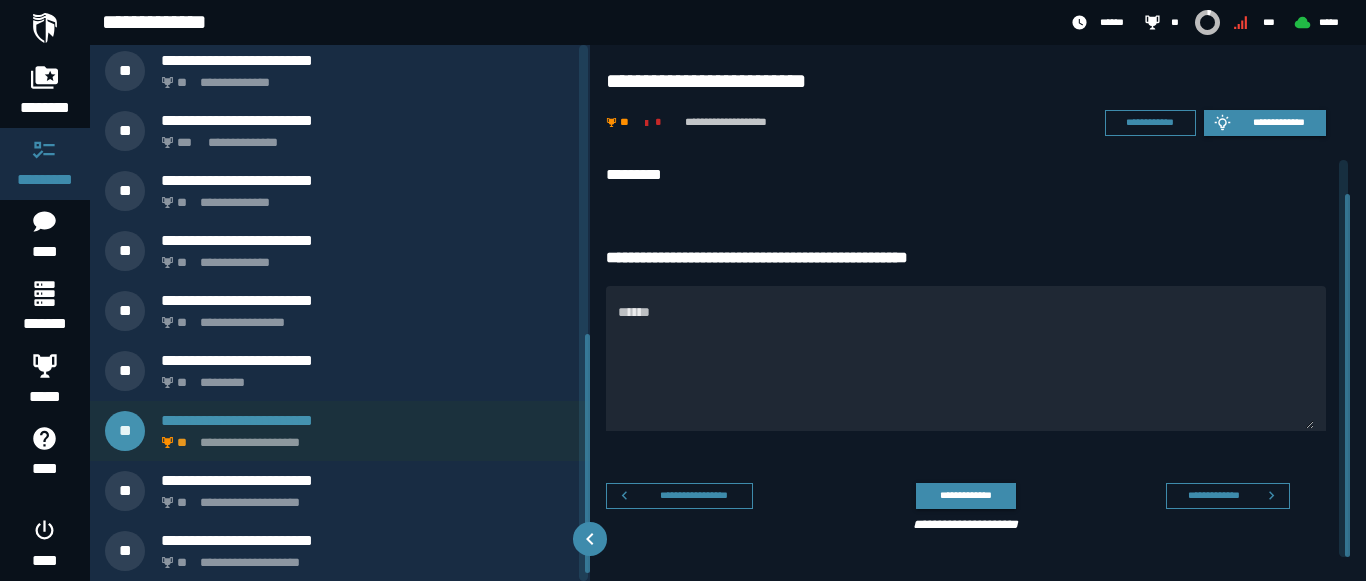 scroll, scrollTop: 37, scrollLeft: 0, axis: vertical 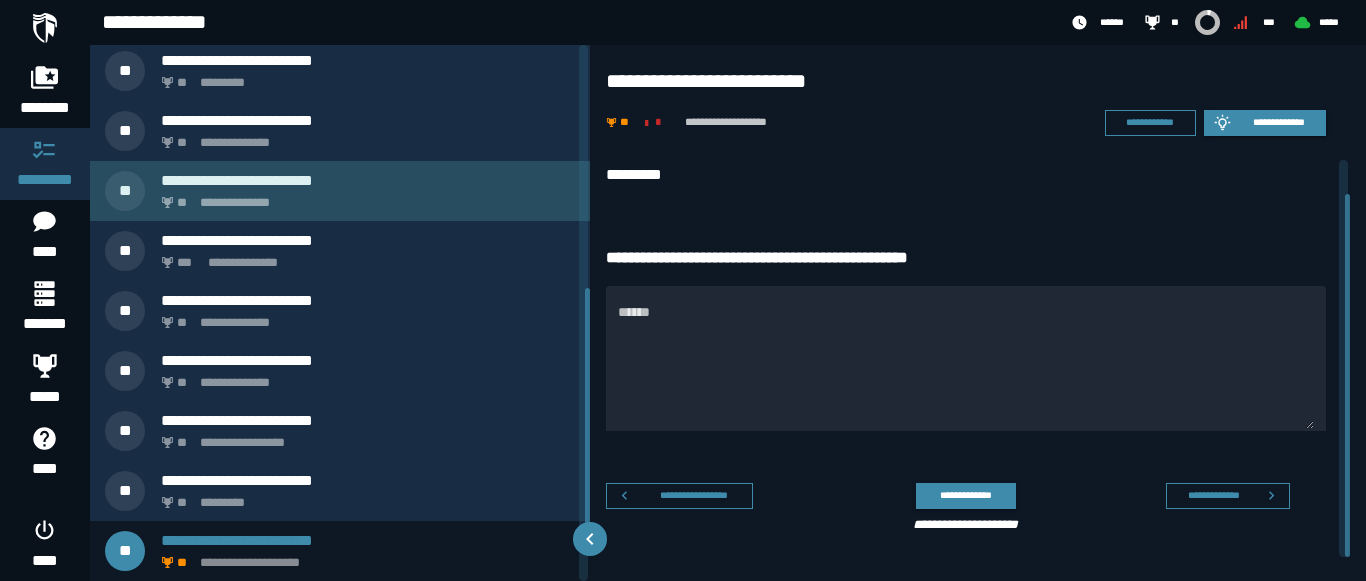click on "**********" 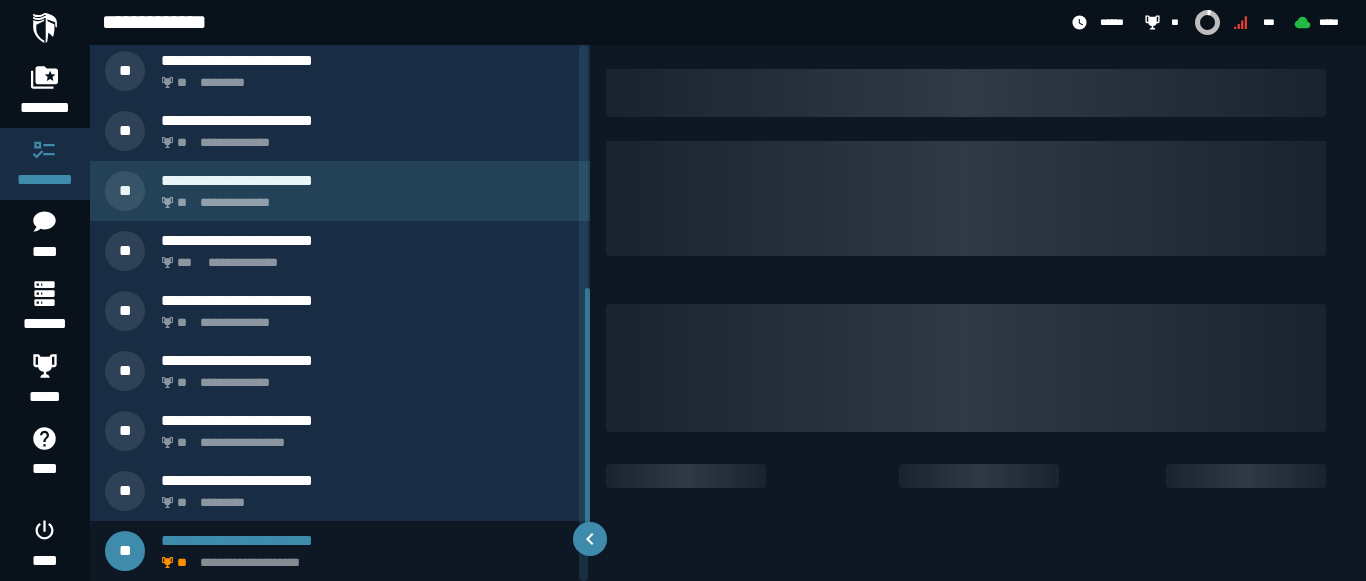 scroll, scrollTop: 0, scrollLeft: 0, axis: both 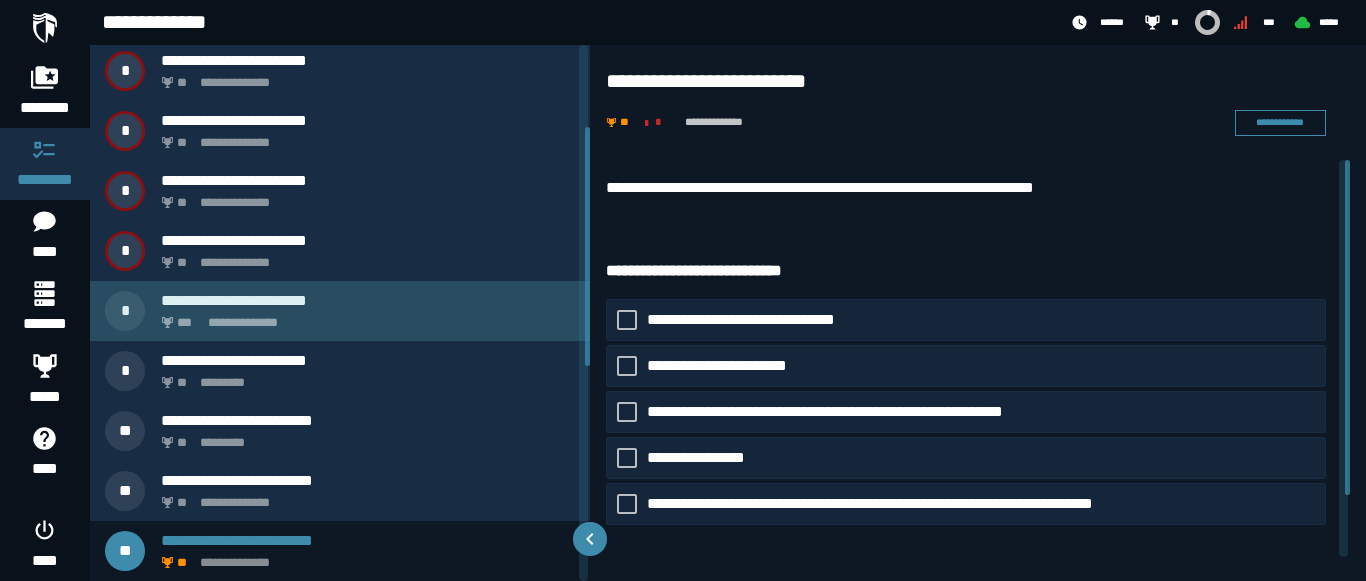 click on "**********" 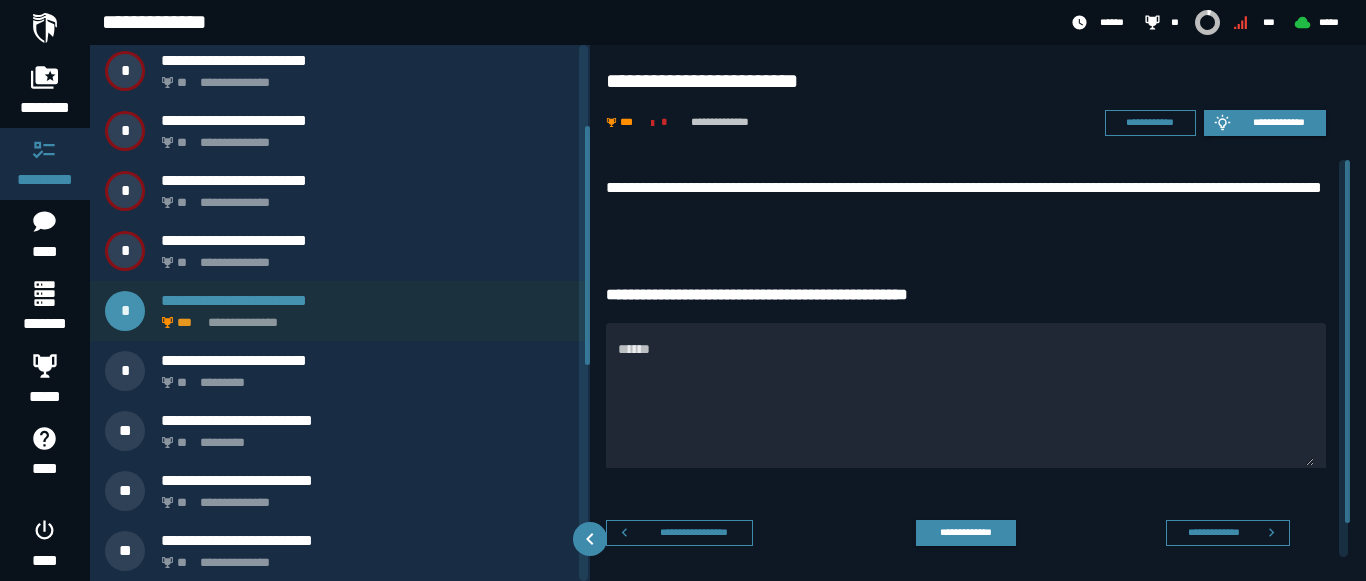 scroll, scrollTop: 0, scrollLeft: 0, axis: both 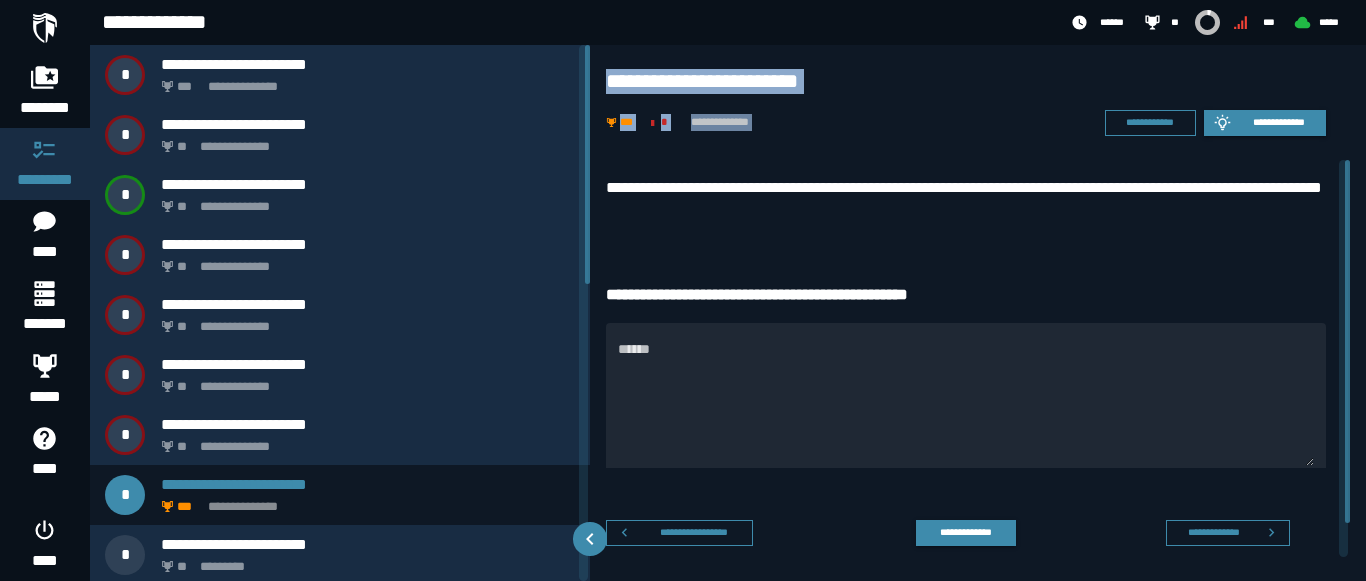 click on "**********" at bounding box center (728, 313) 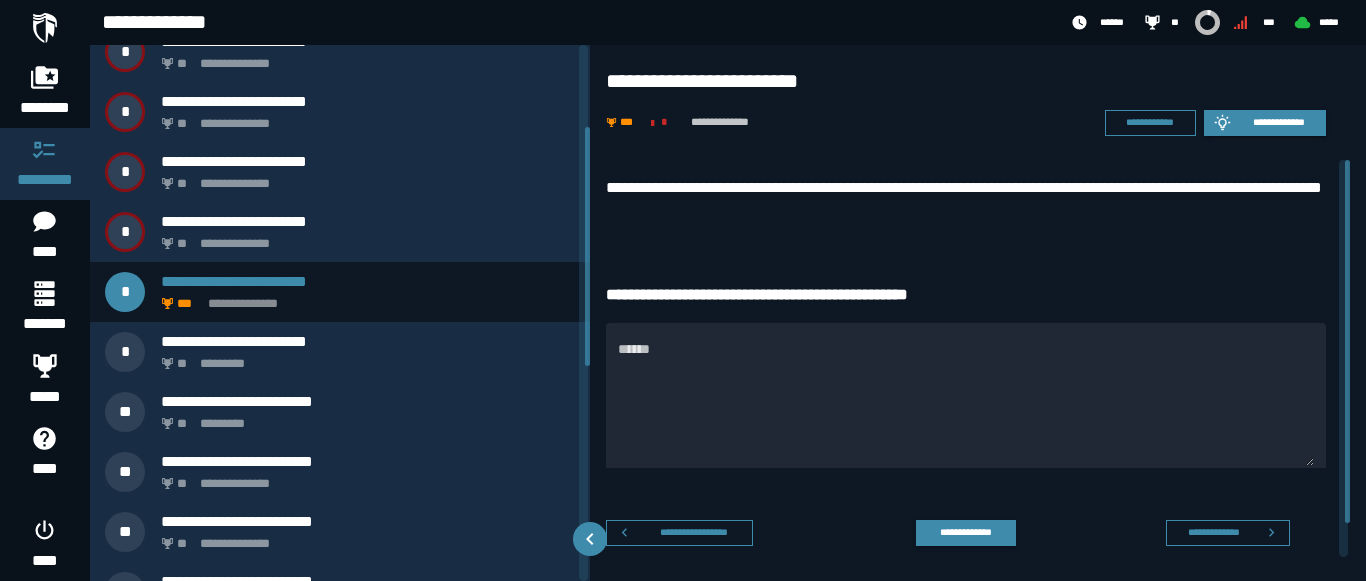 drag, startPoint x: 588, startPoint y: 226, endPoint x: 591, endPoint y: 320, distance: 94.04786 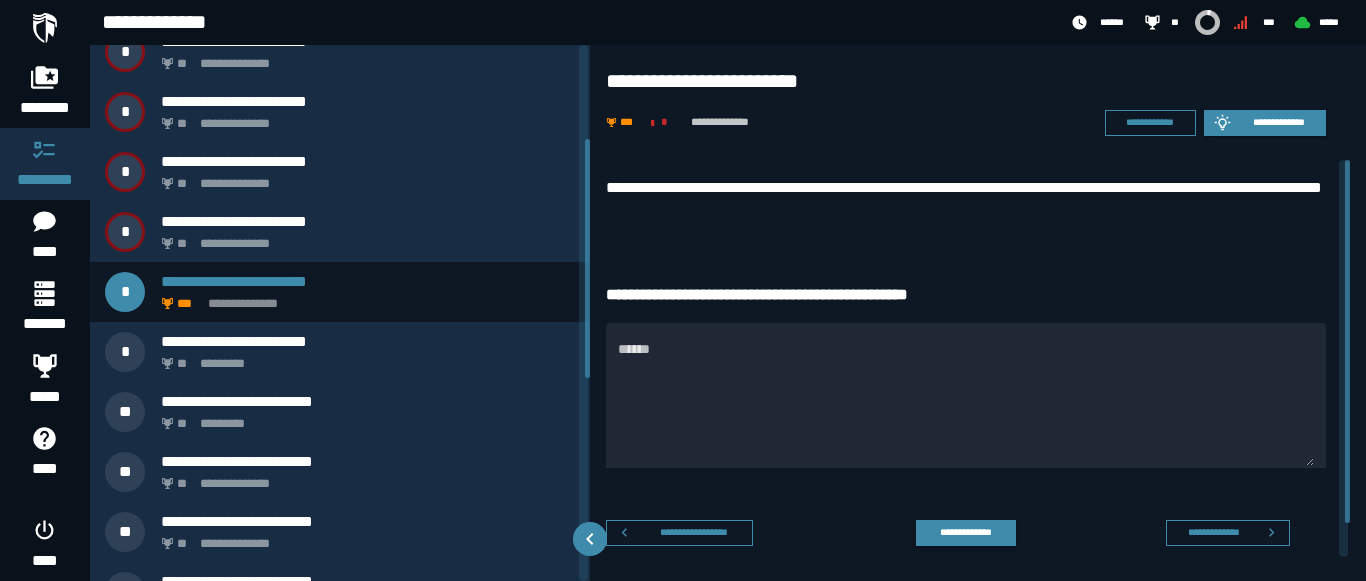 scroll, scrollTop: 210, scrollLeft: 0, axis: vertical 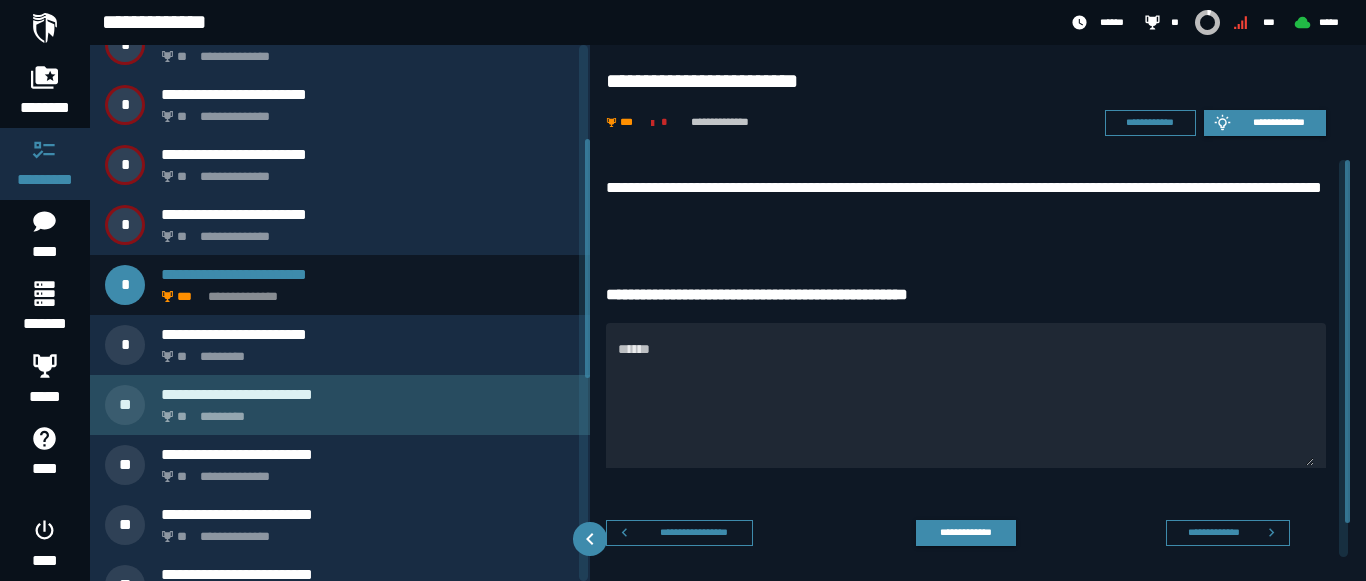 click on "**********" at bounding box center [368, 394] 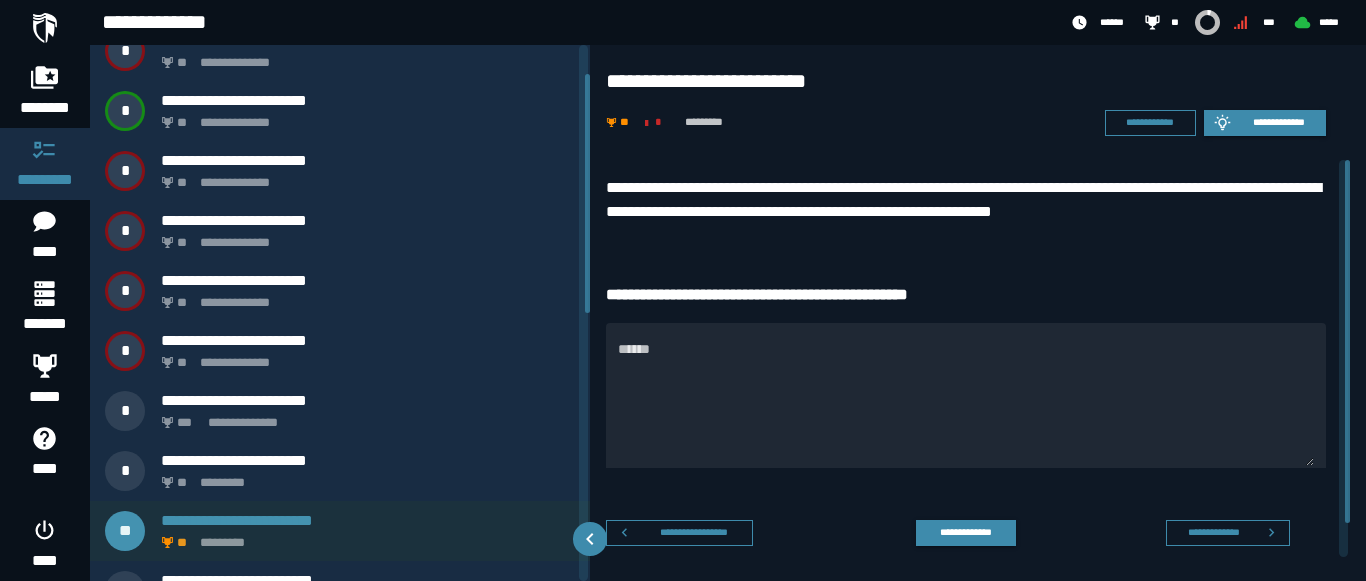 scroll, scrollTop: 64, scrollLeft: 0, axis: vertical 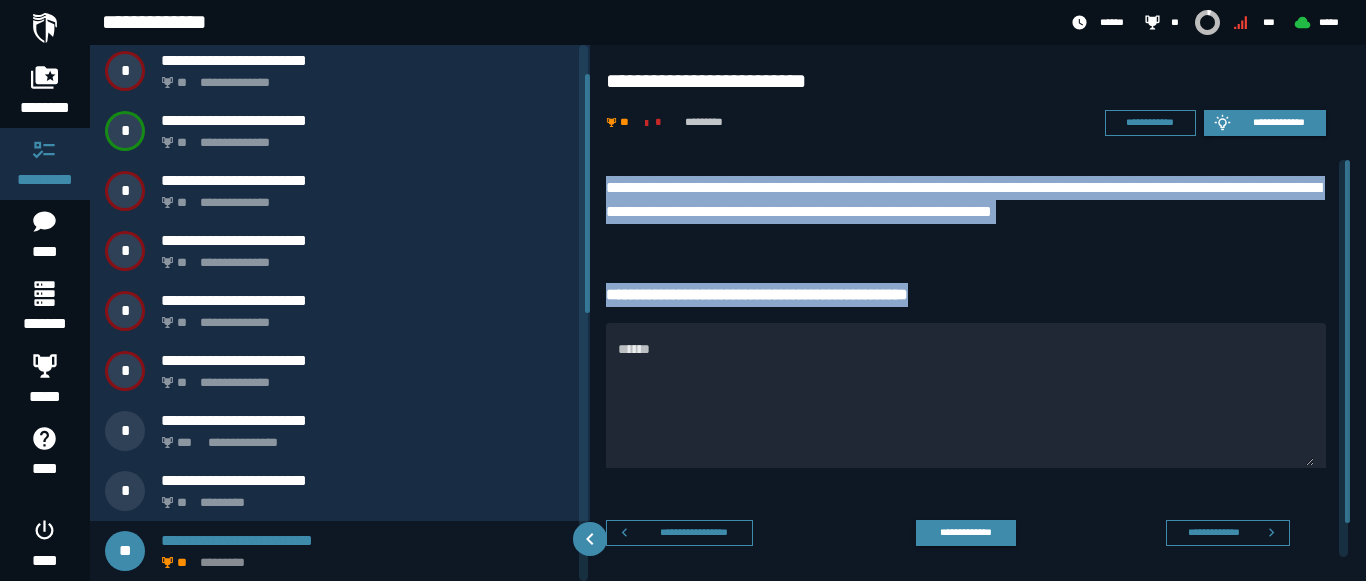 drag, startPoint x: 594, startPoint y: 172, endPoint x: 991, endPoint y: 303, distance: 418.05502 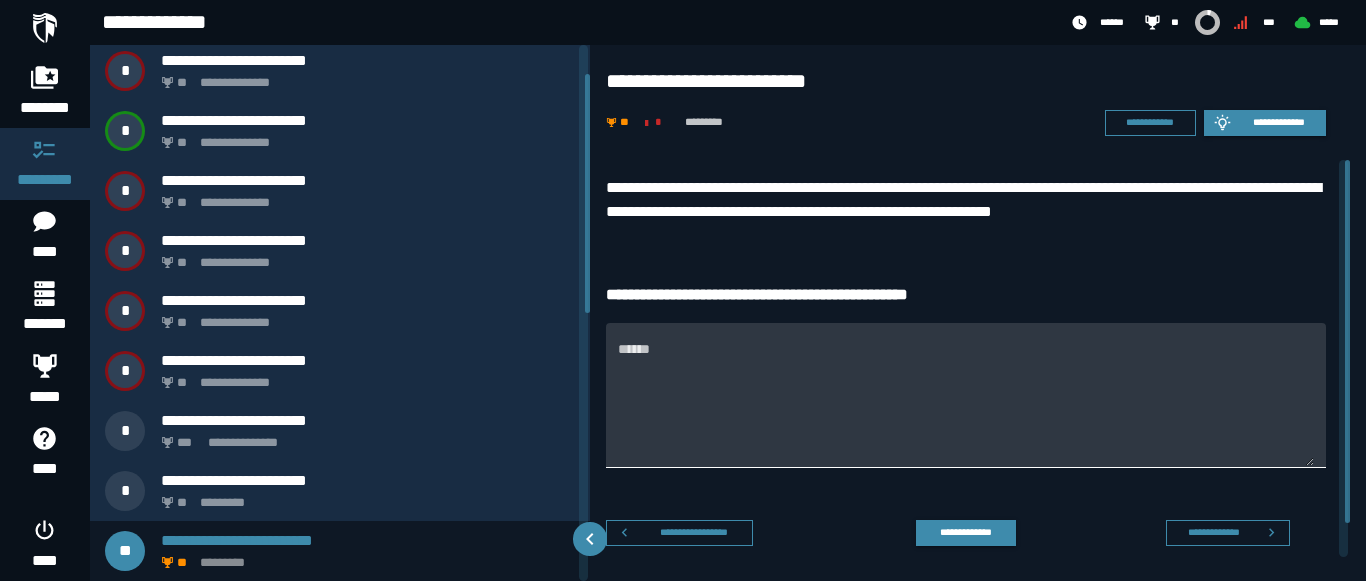 click on "******" at bounding box center [966, 407] 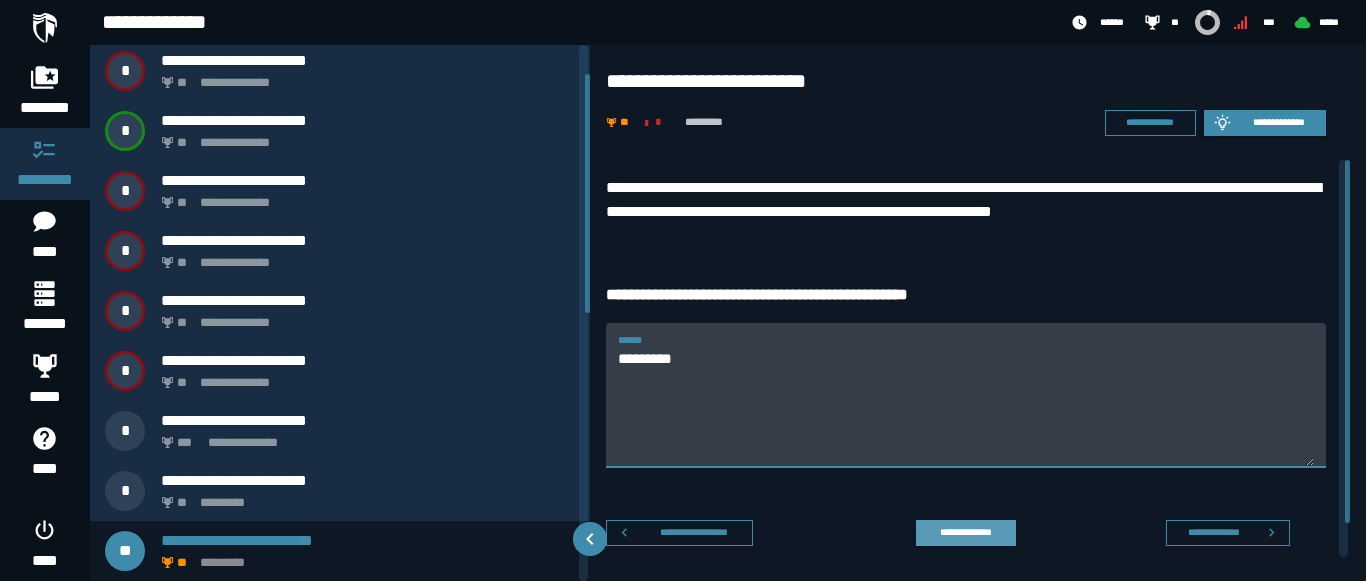 type on "*********" 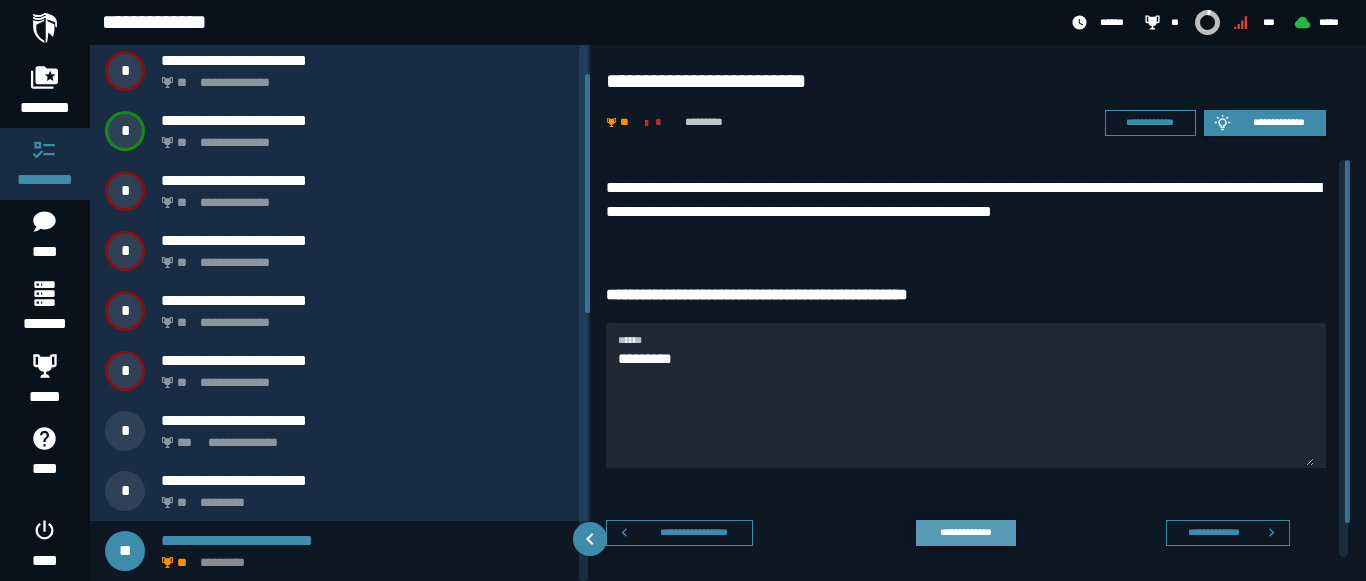 click on "**********" at bounding box center (965, 532) 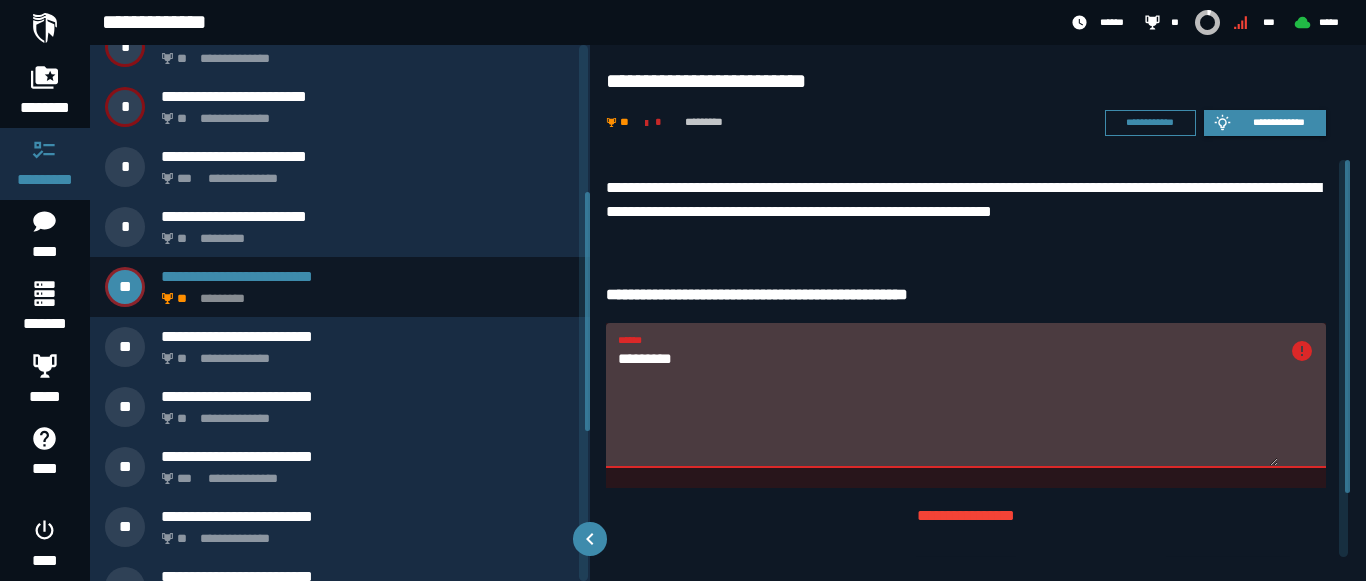 drag, startPoint x: 587, startPoint y: 272, endPoint x: 579, endPoint y: 395, distance: 123.25989 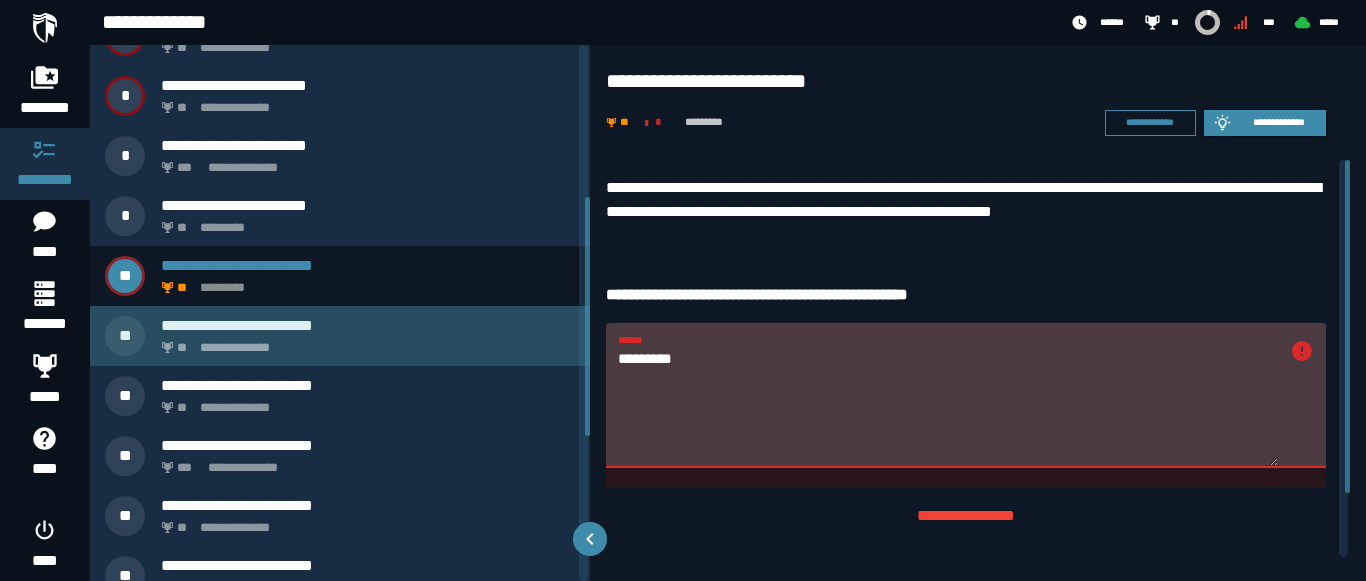 click on "**********" at bounding box center (364, 342) 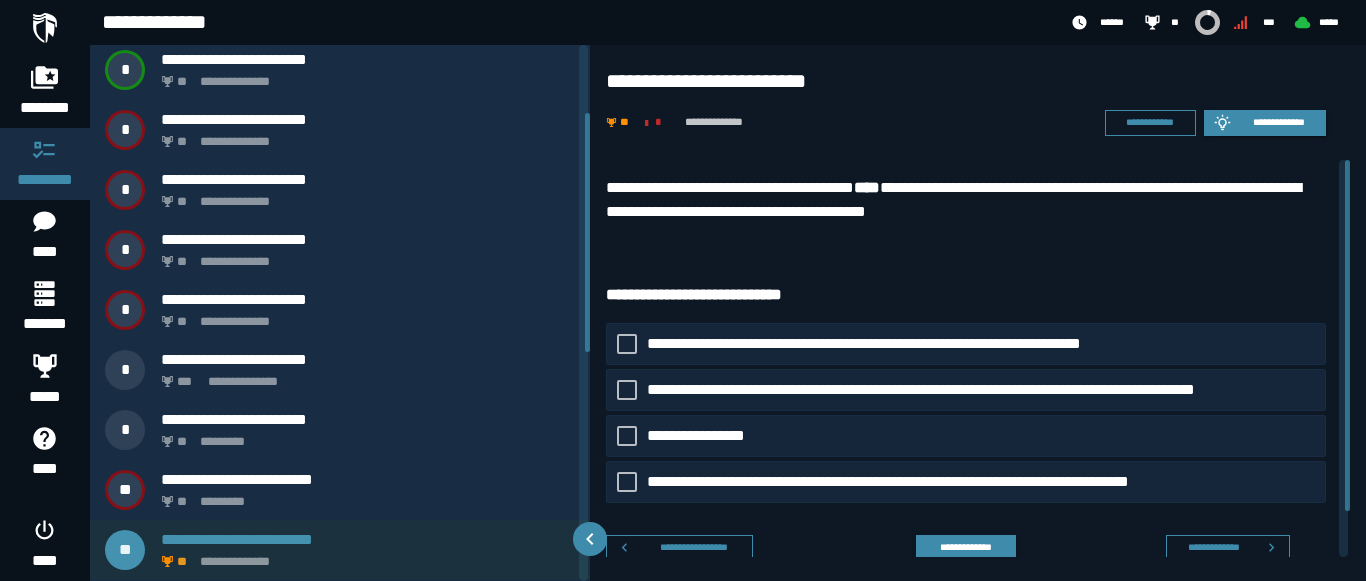 scroll, scrollTop: 124, scrollLeft: 0, axis: vertical 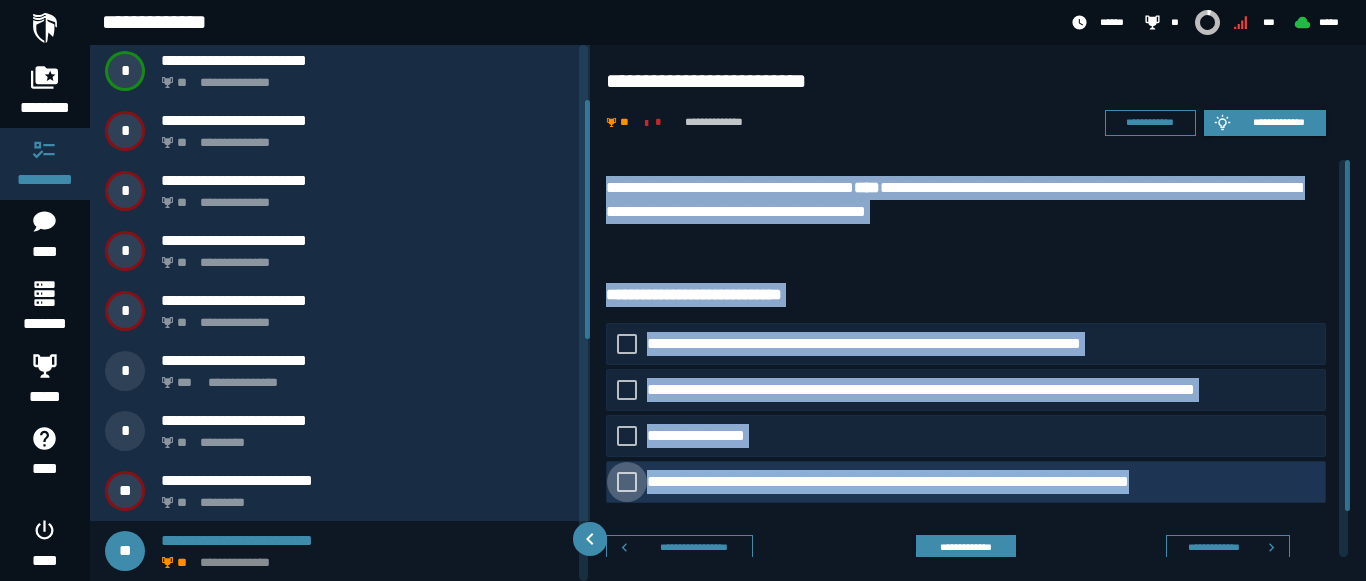 drag, startPoint x: 601, startPoint y: 188, endPoint x: 1324, endPoint y: 483, distance: 780.8675 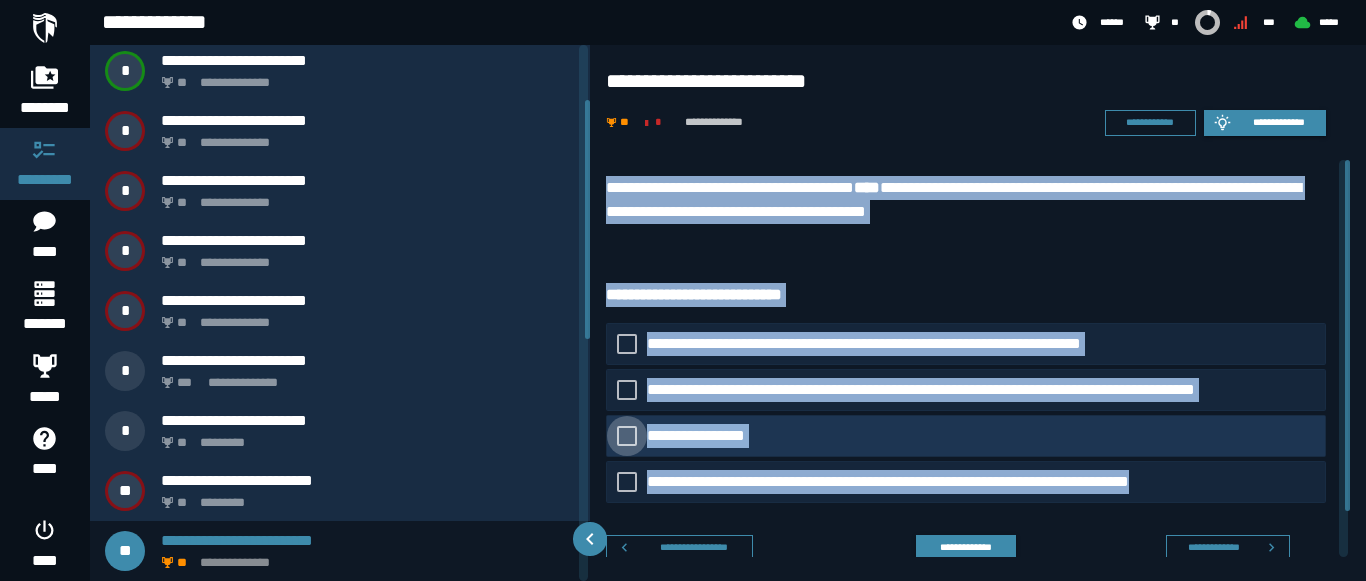 click 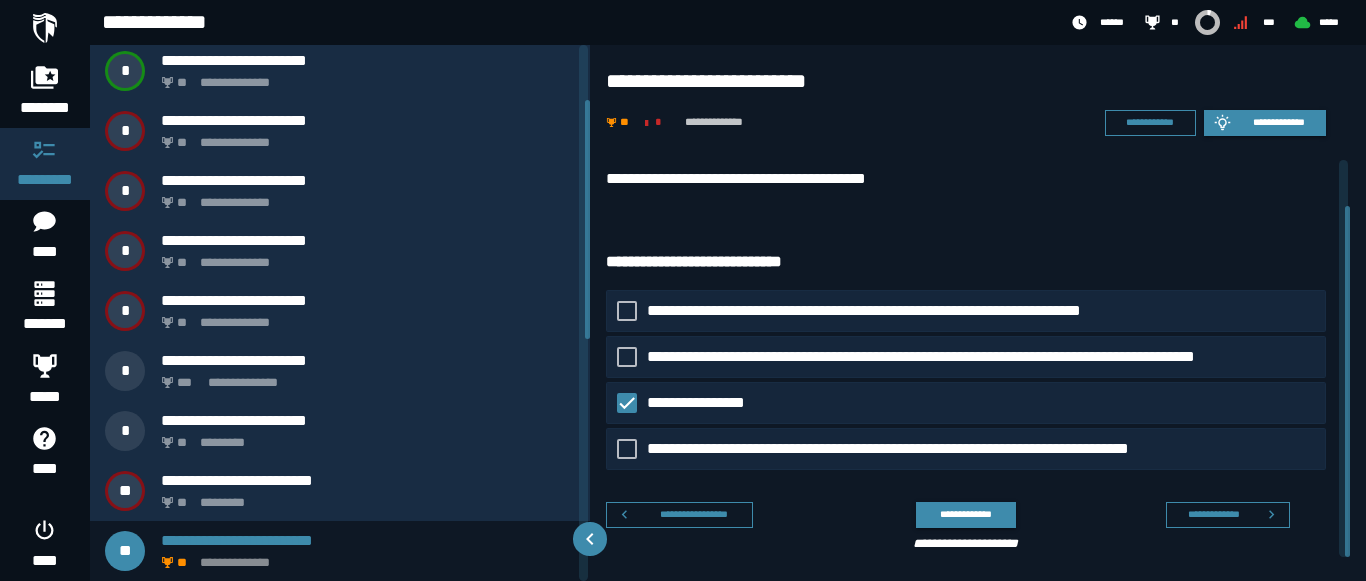 scroll, scrollTop: 52, scrollLeft: 0, axis: vertical 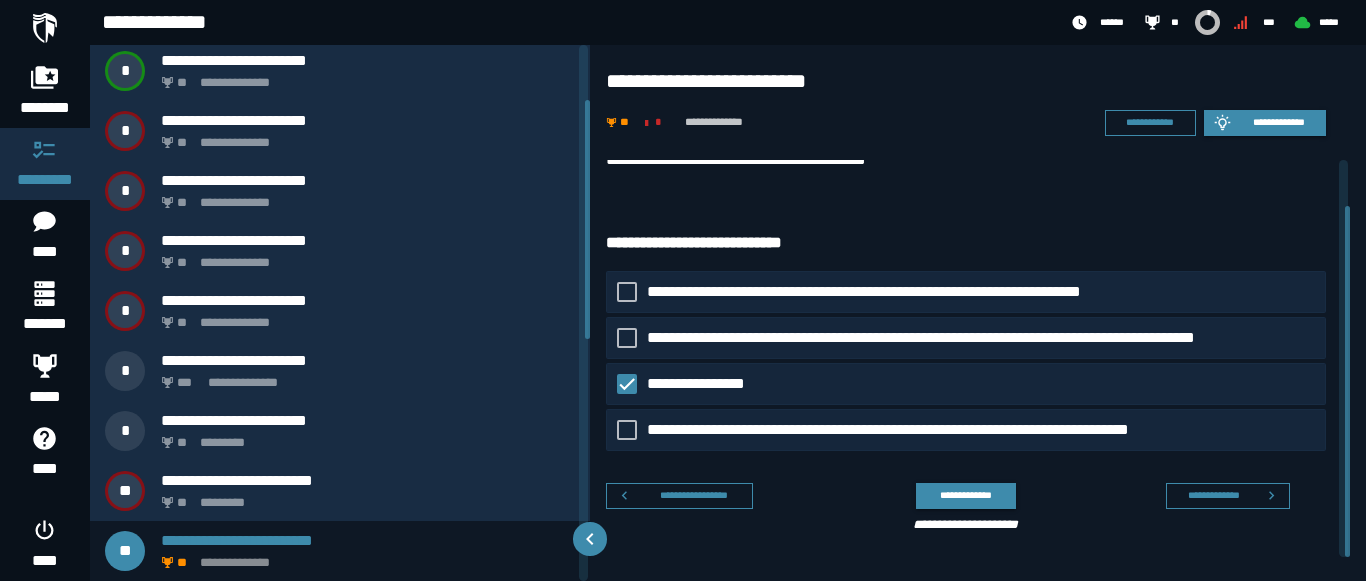 drag, startPoint x: 1342, startPoint y: 337, endPoint x: 1365, endPoint y: 428, distance: 93.8616 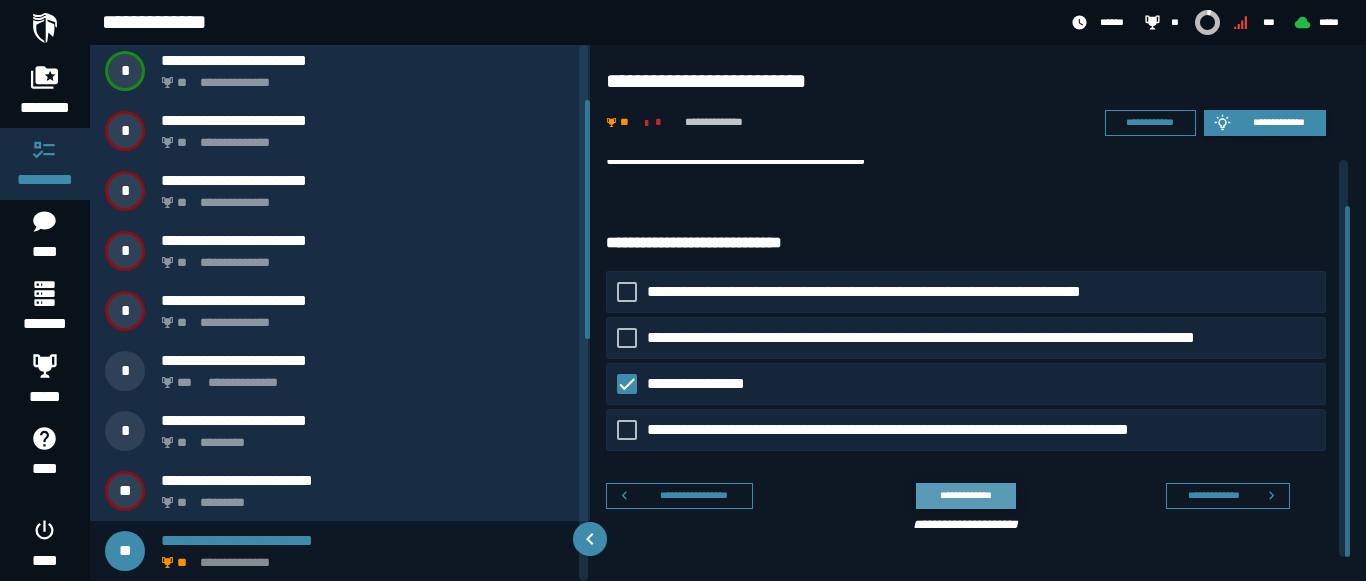 click on "**********" at bounding box center [965, 495] 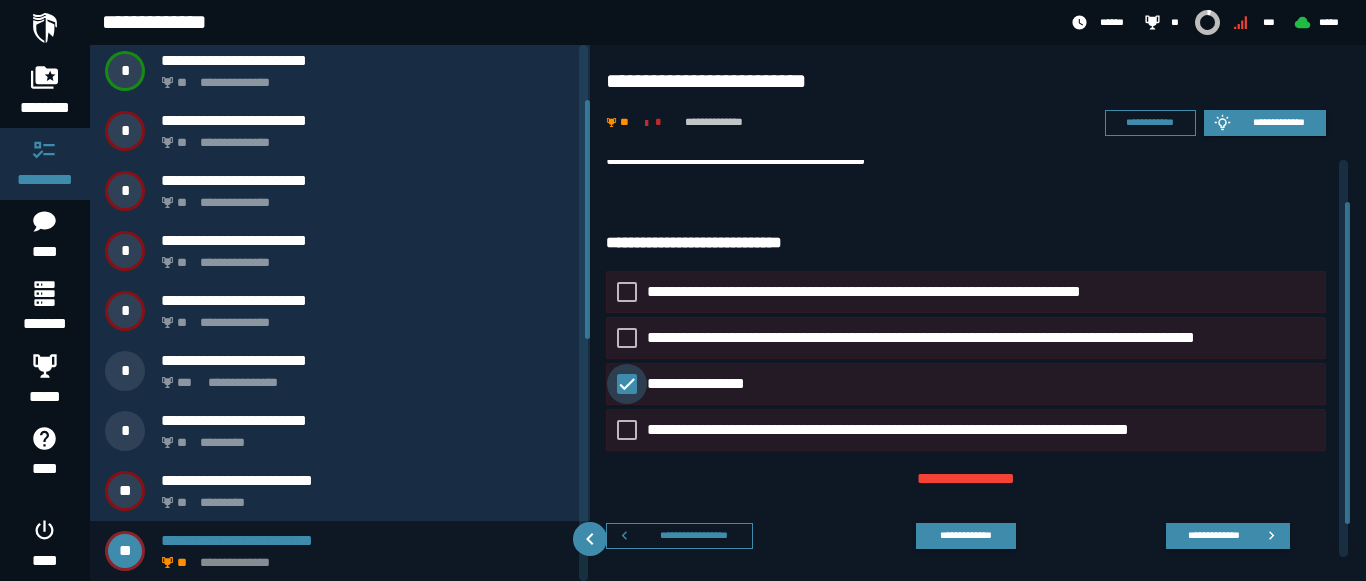 click at bounding box center [627, 384] 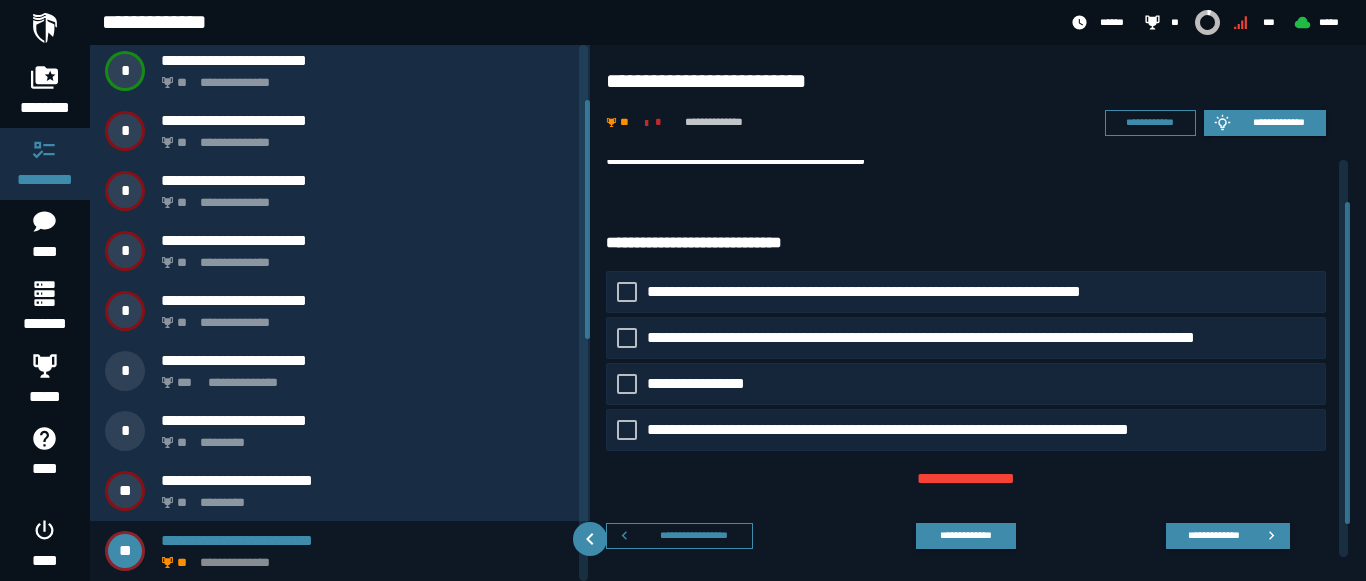 click on "**********" at bounding box center [966, 243] 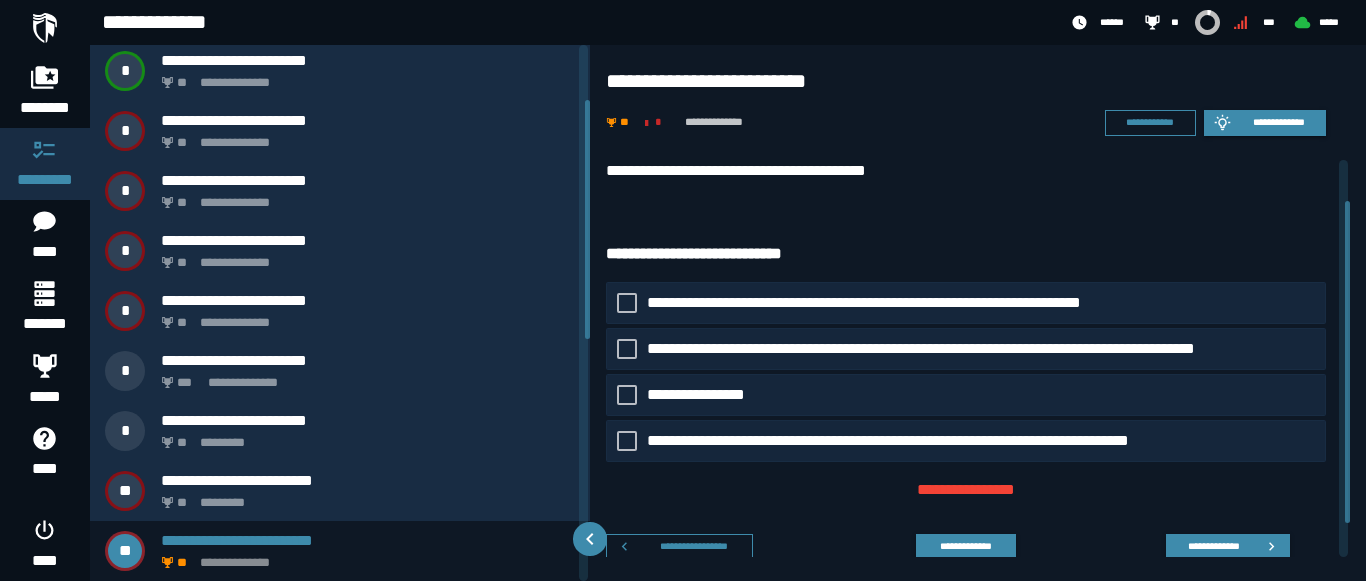 scroll, scrollTop: 51, scrollLeft: 0, axis: vertical 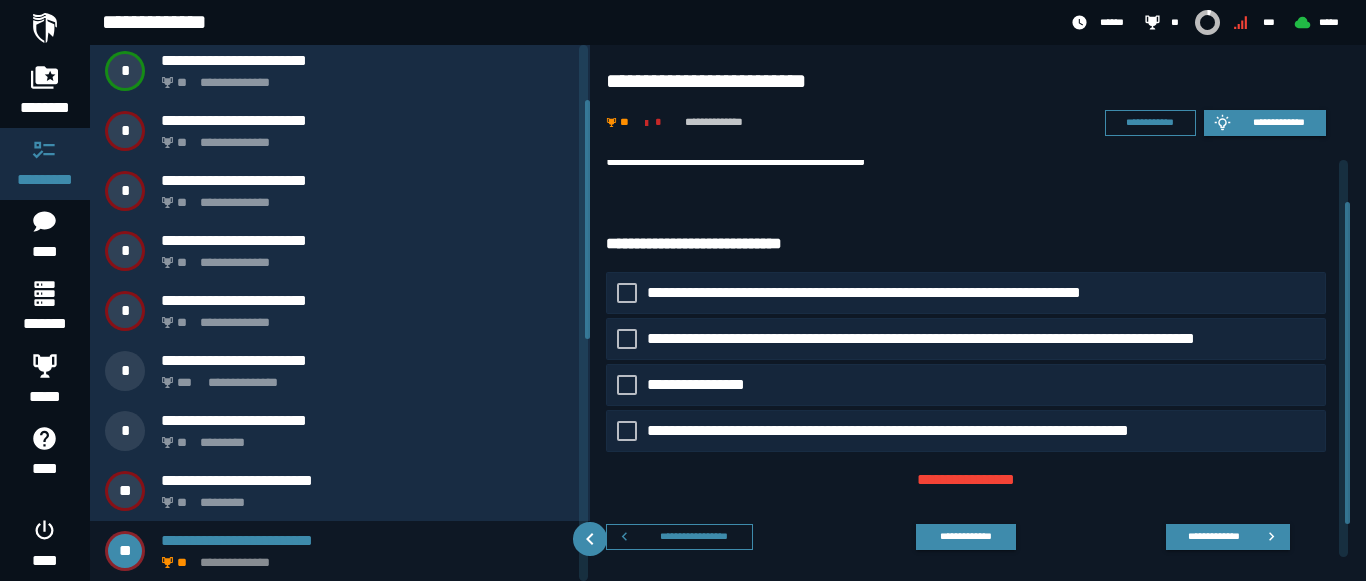 drag, startPoint x: 1340, startPoint y: 241, endPoint x: 1325, endPoint y: 240, distance: 15.033297 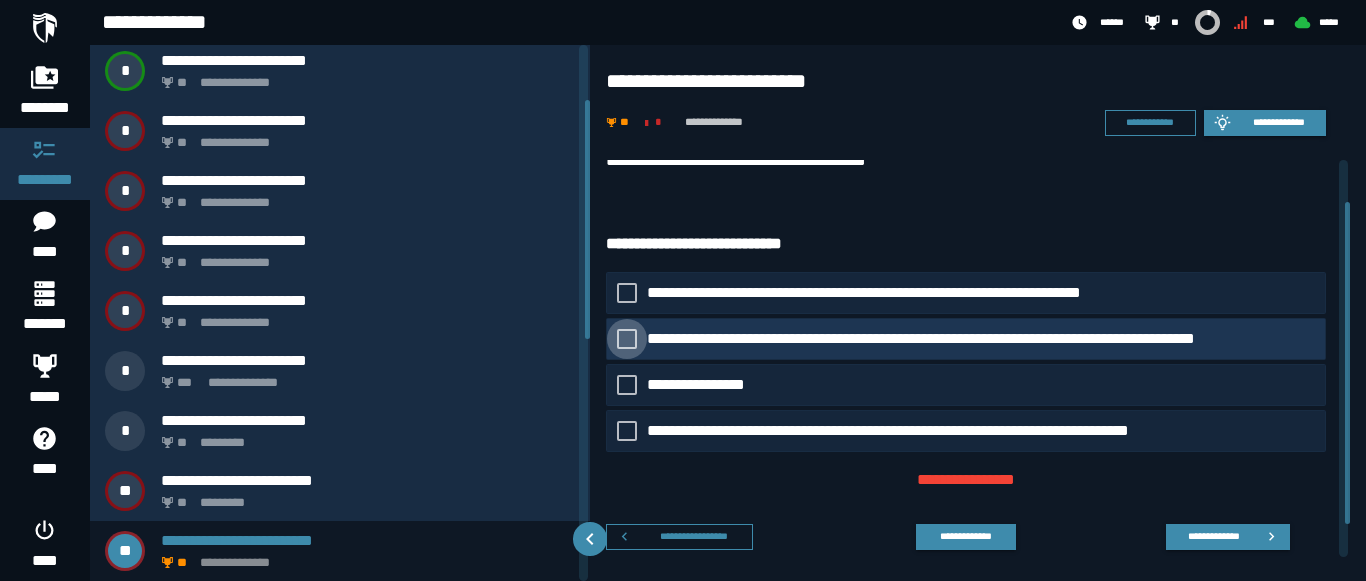 click on "**********" at bounding box center (967, 339) 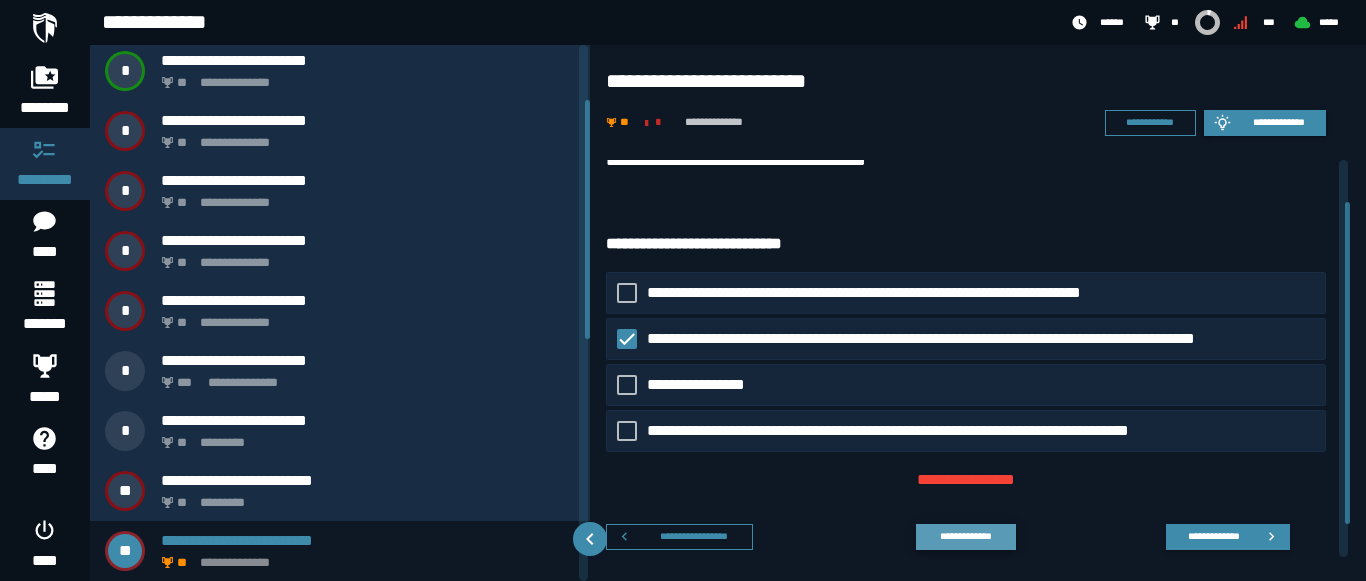 click on "**********" at bounding box center (965, 536) 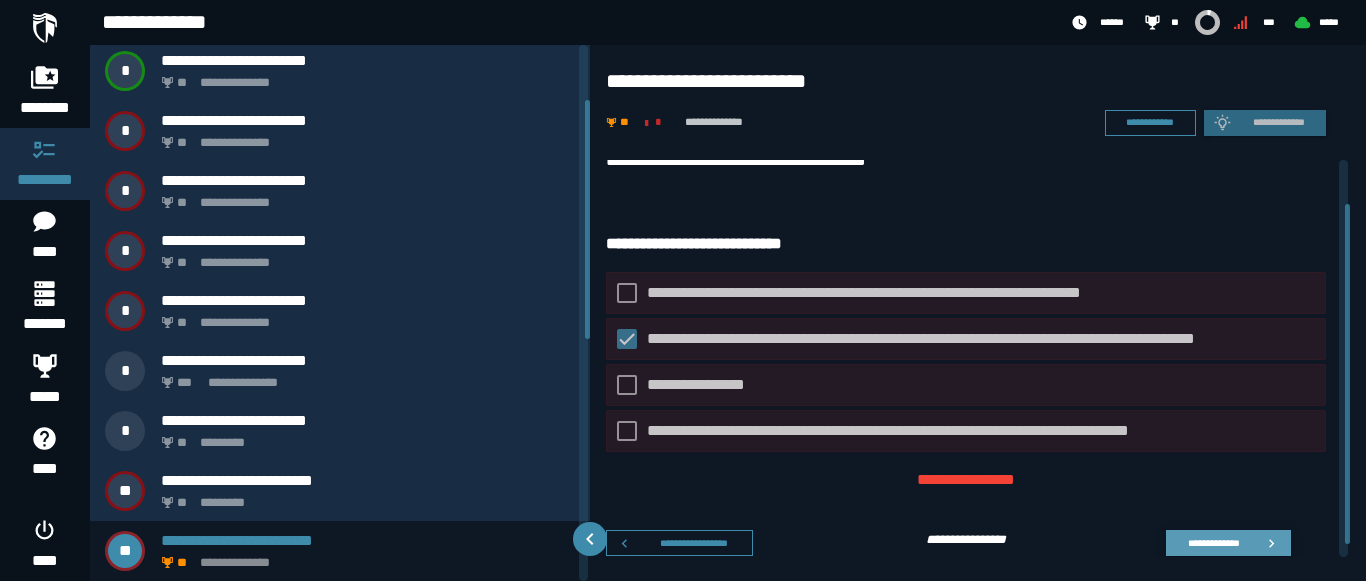 click on "**********" at bounding box center [1213, 542] 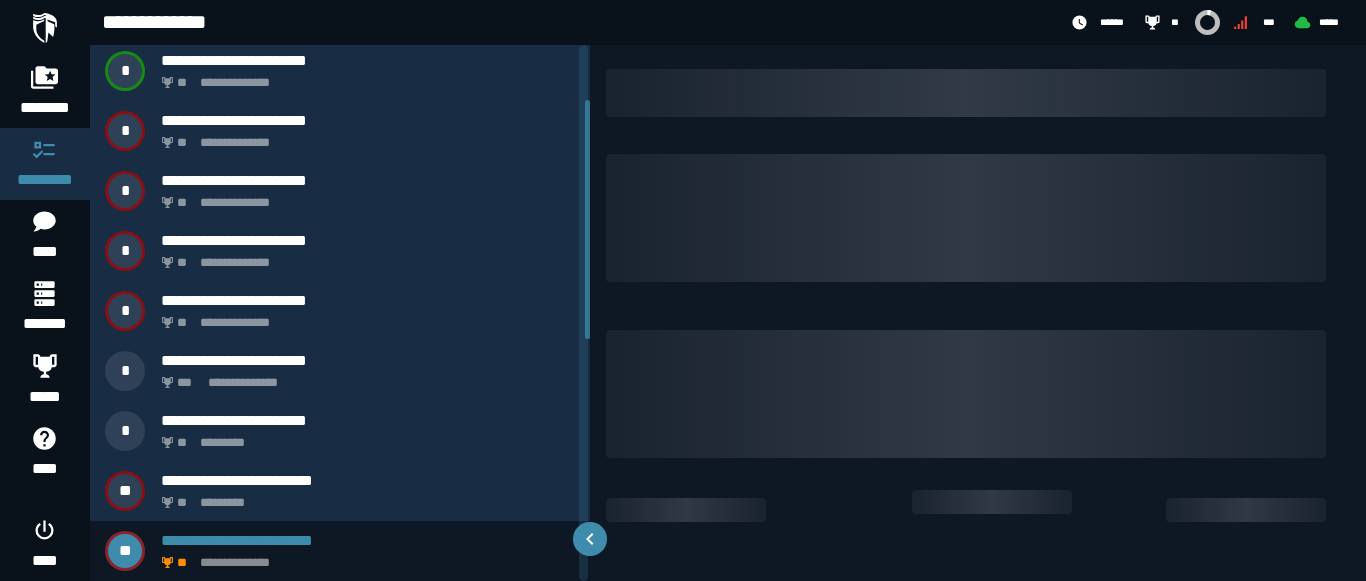 scroll, scrollTop: 0, scrollLeft: 0, axis: both 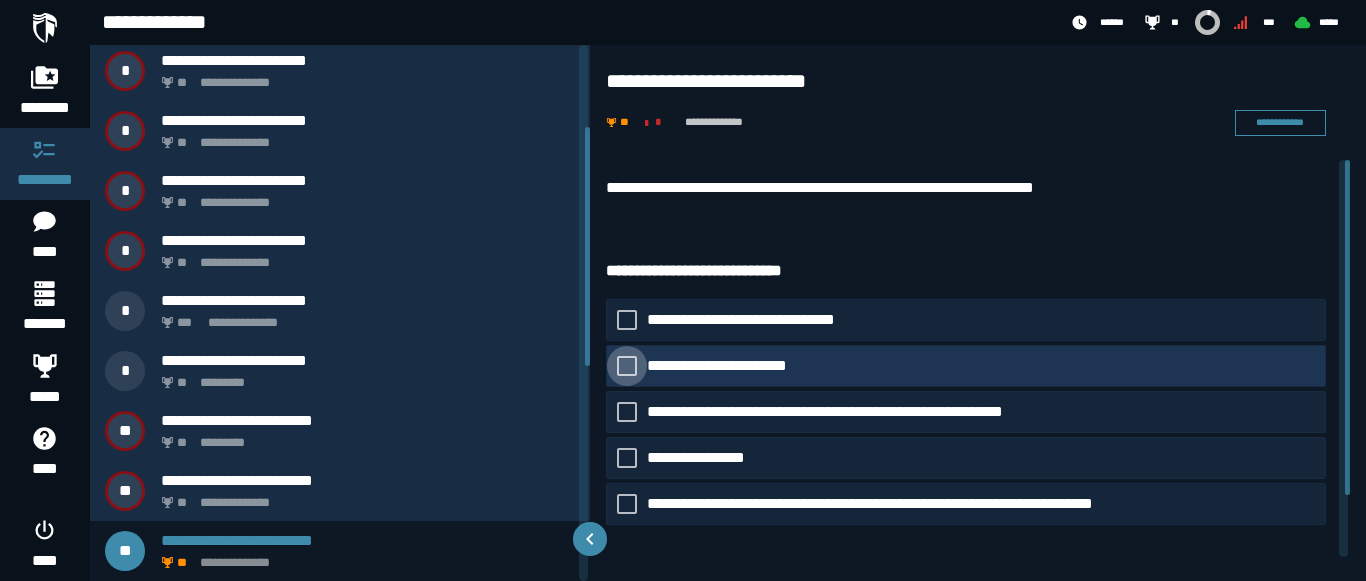 click on "**********" at bounding box center [733, 366] 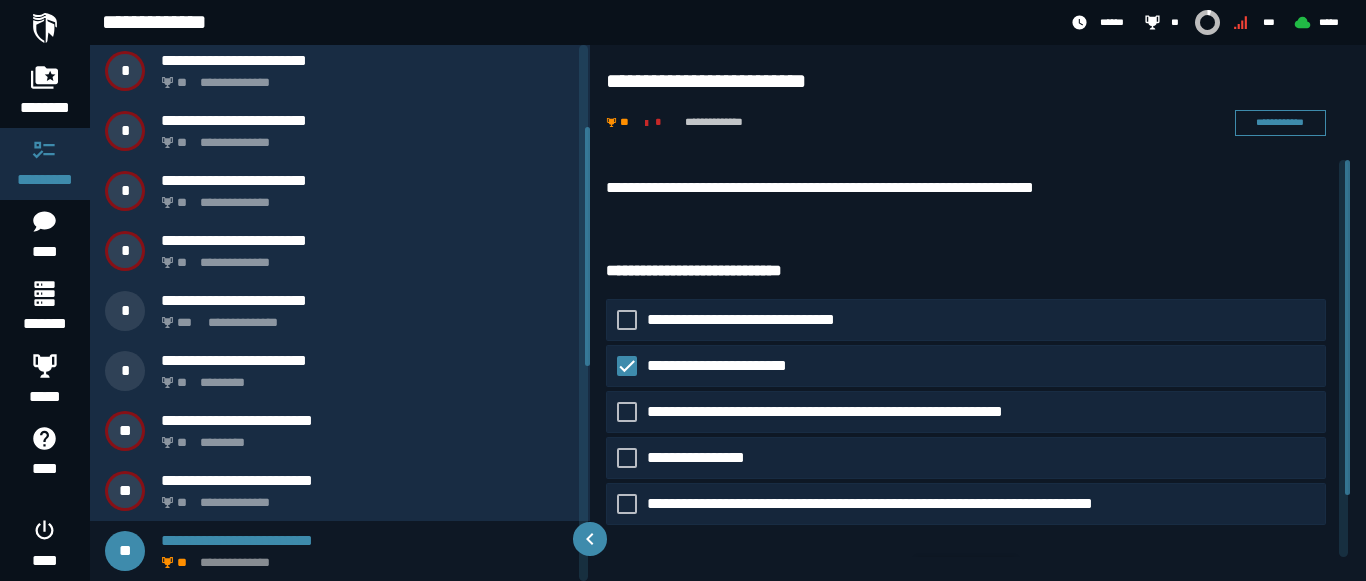 click 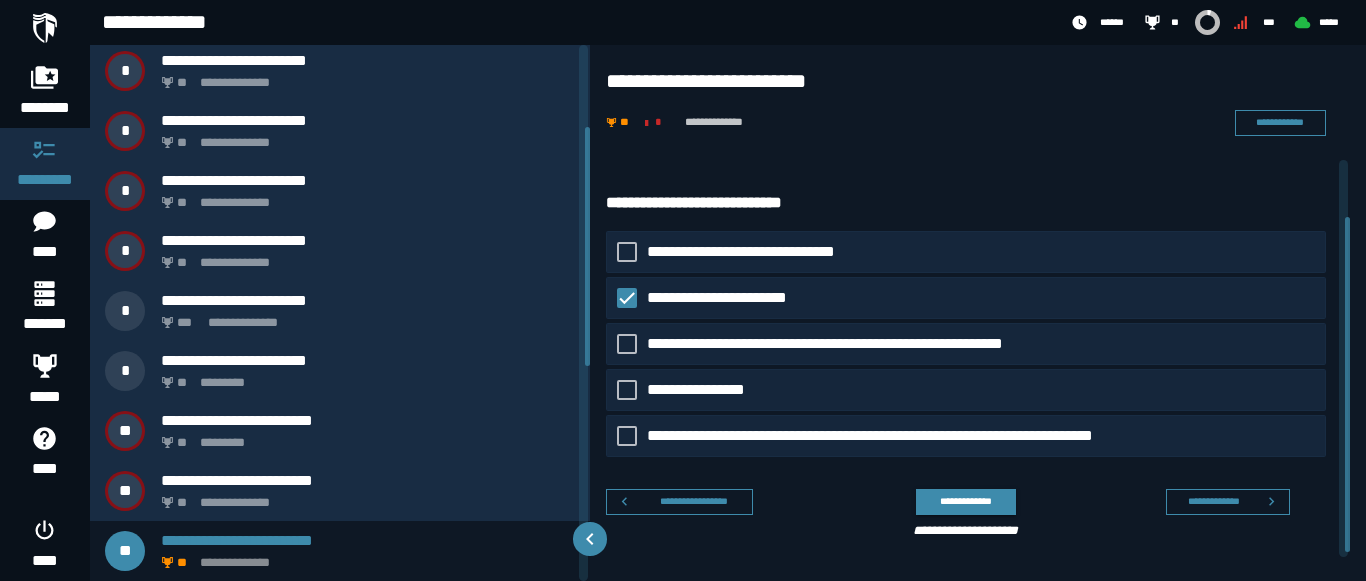 scroll, scrollTop: 74, scrollLeft: 0, axis: vertical 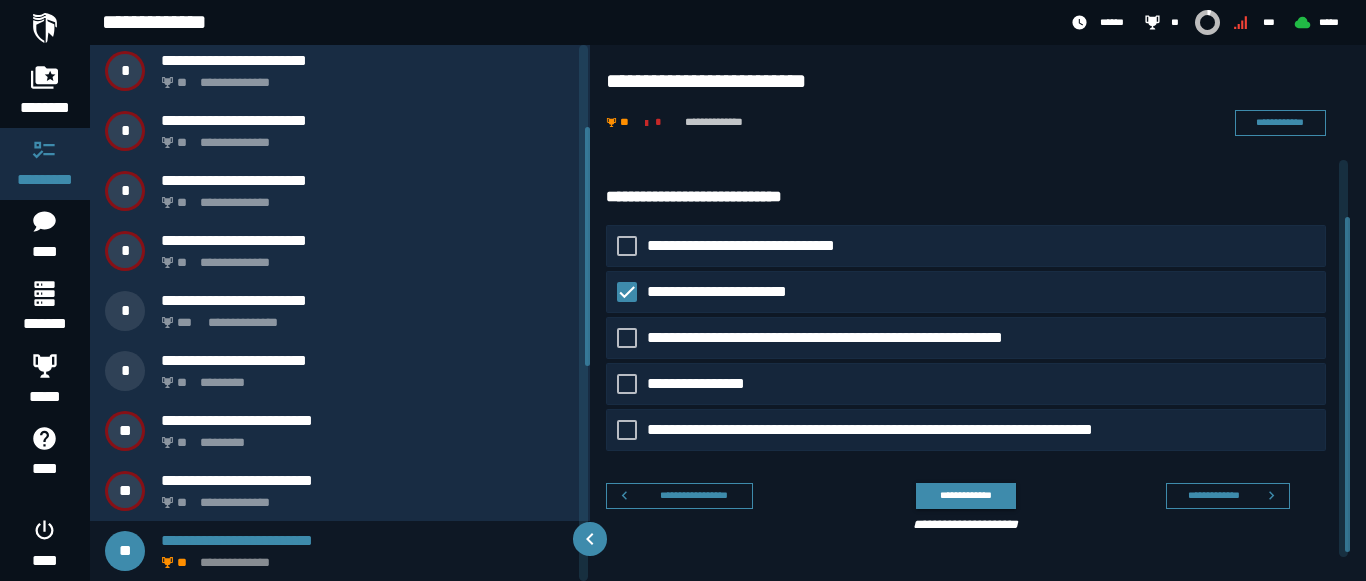 drag, startPoint x: 1349, startPoint y: 341, endPoint x: 1334, endPoint y: 413, distance: 73.545906 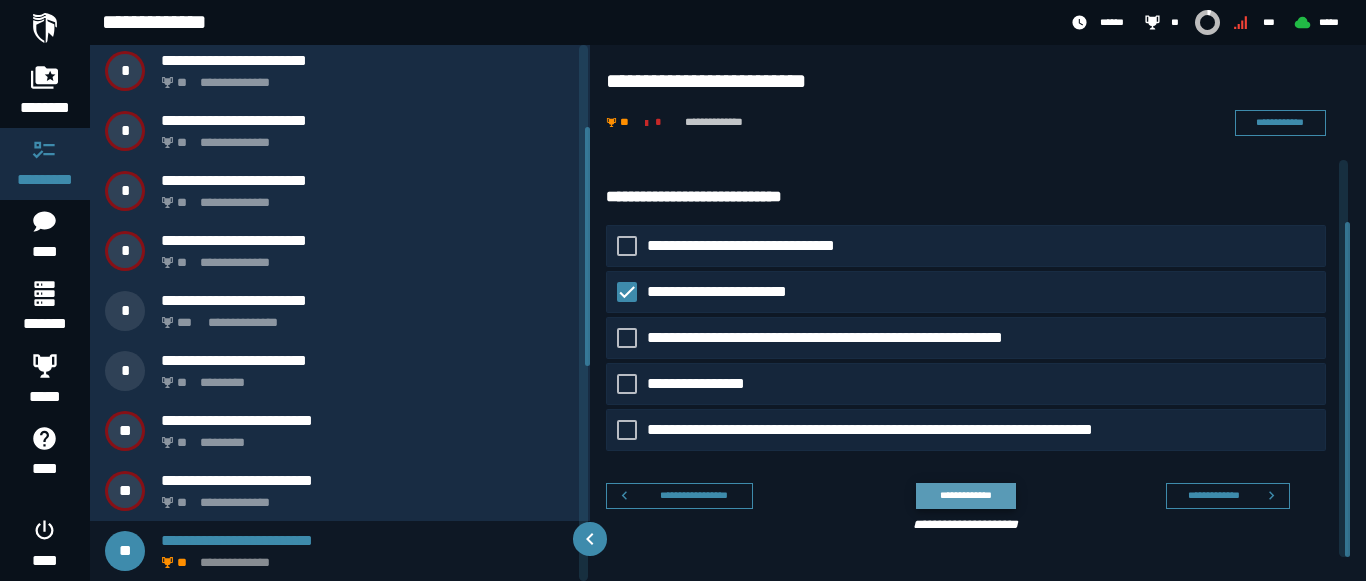click on "**********" at bounding box center [965, 495] 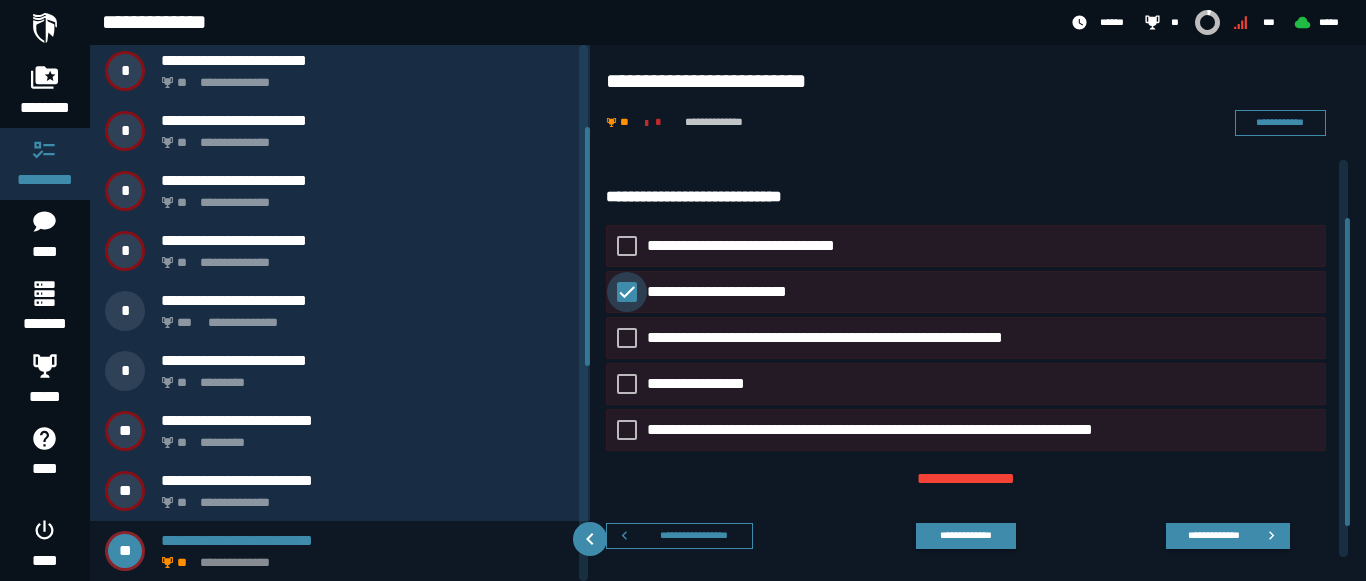 click at bounding box center (627, 292) 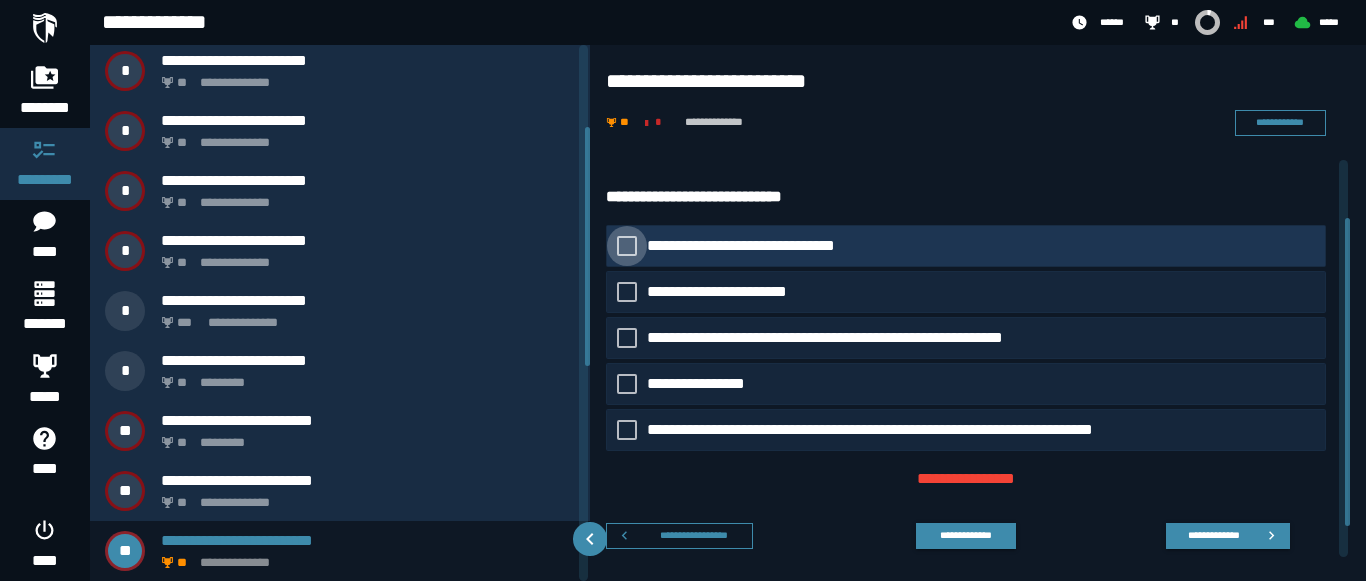 click 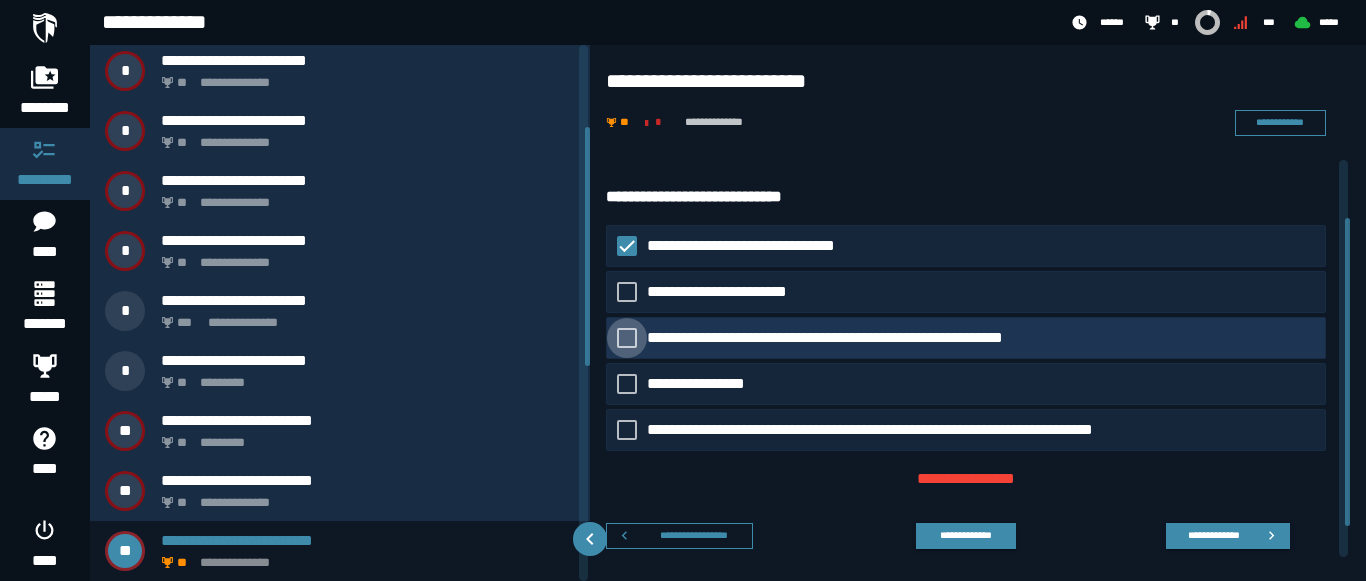 click 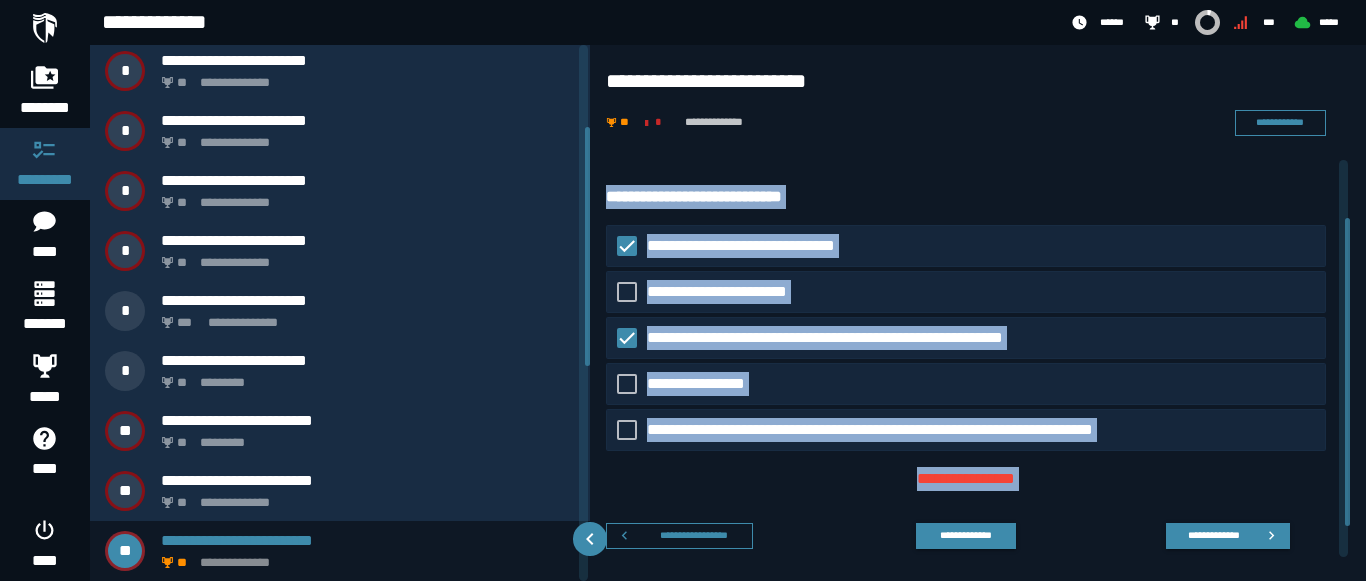 drag, startPoint x: 1355, startPoint y: 391, endPoint x: 1344, endPoint y: 391, distance: 11 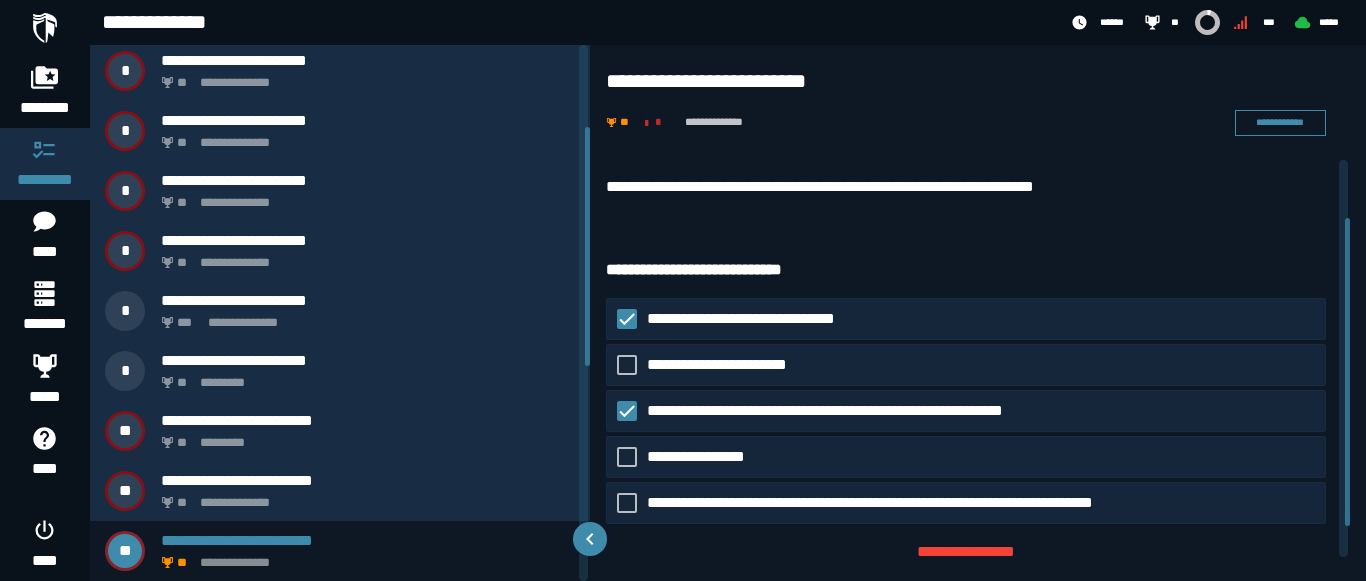 scroll, scrollTop: 0, scrollLeft: 0, axis: both 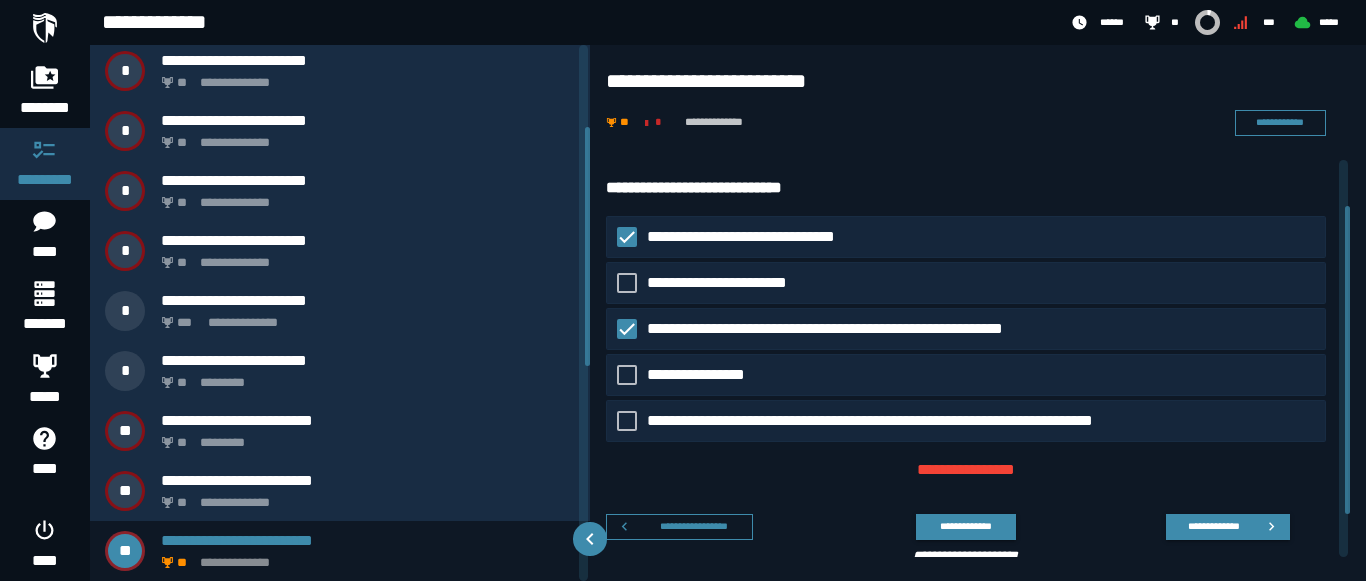 drag, startPoint x: 1344, startPoint y: 391, endPoint x: 1321, endPoint y: 413, distance: 31.827662 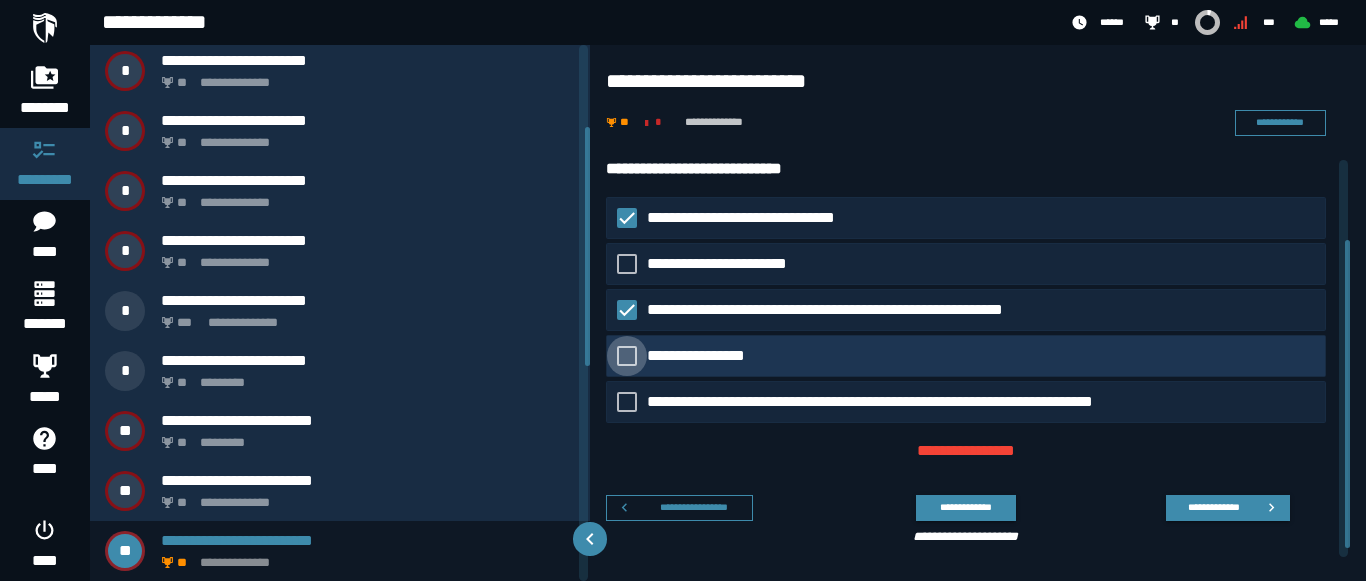 click 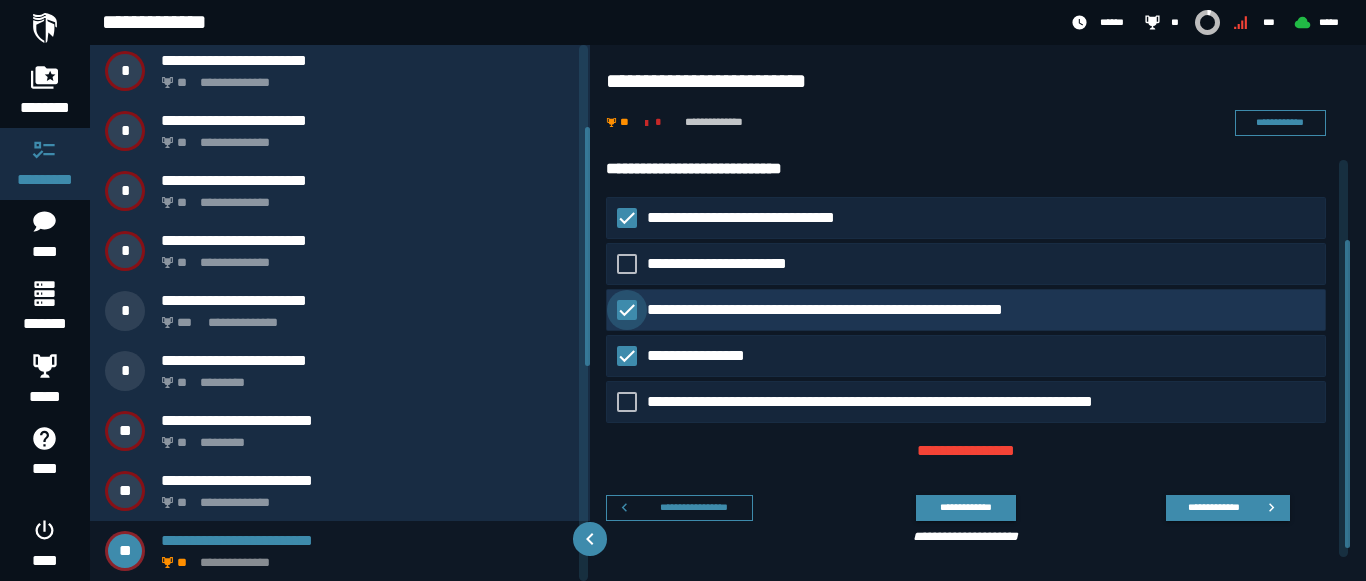click 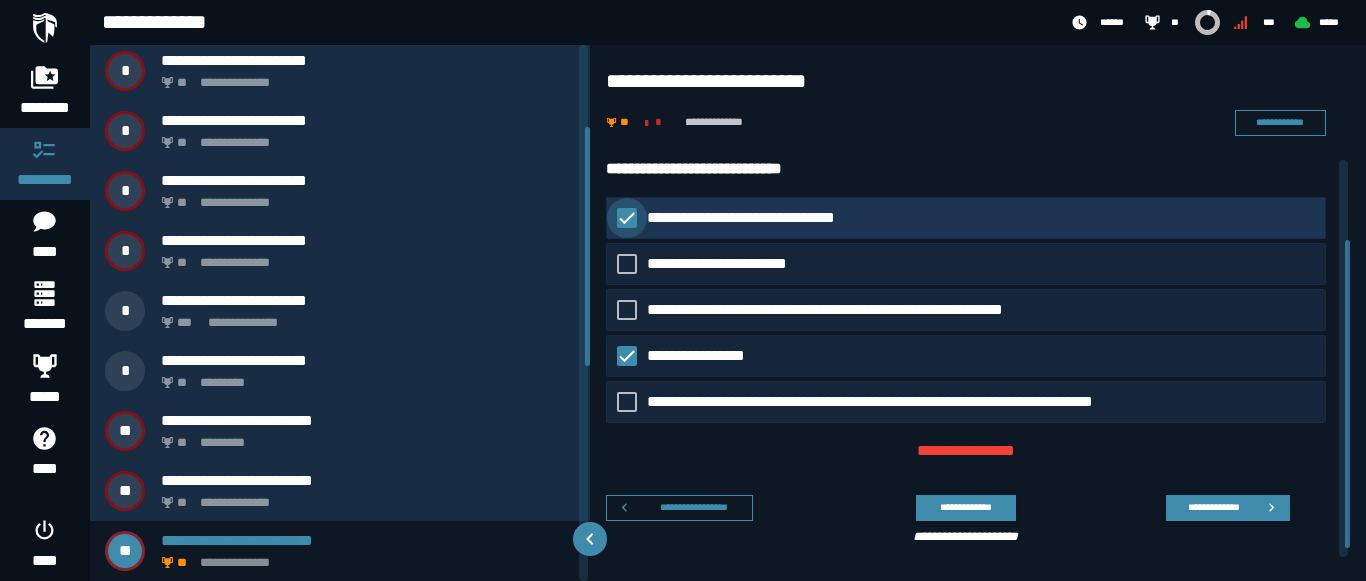 click 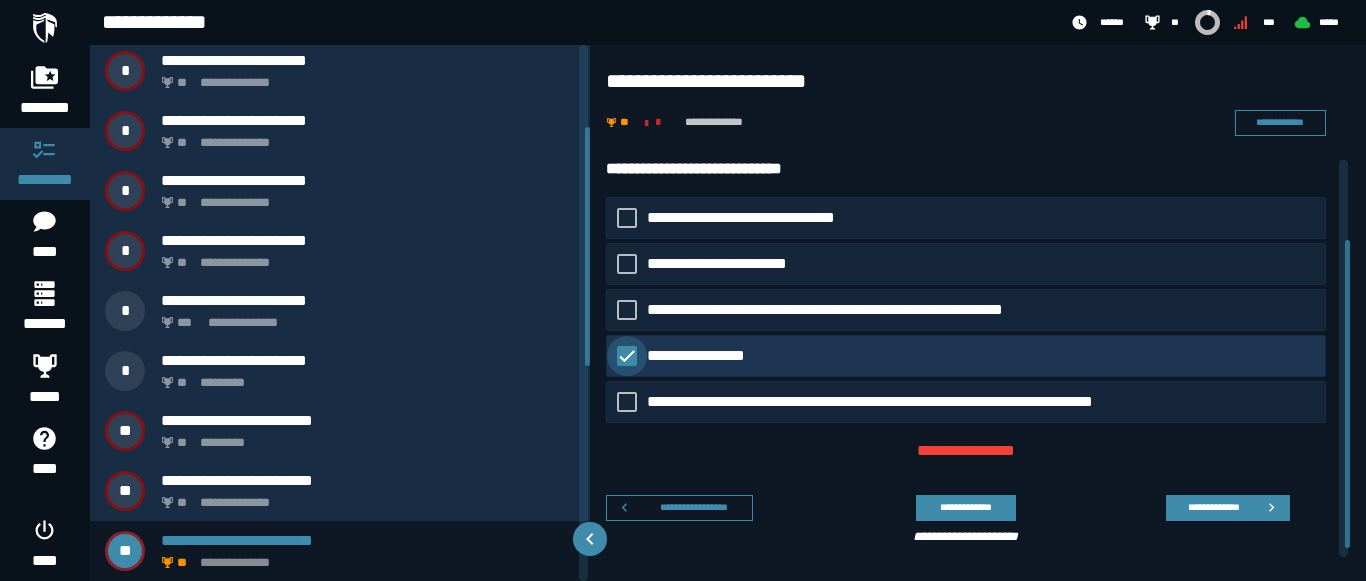 click 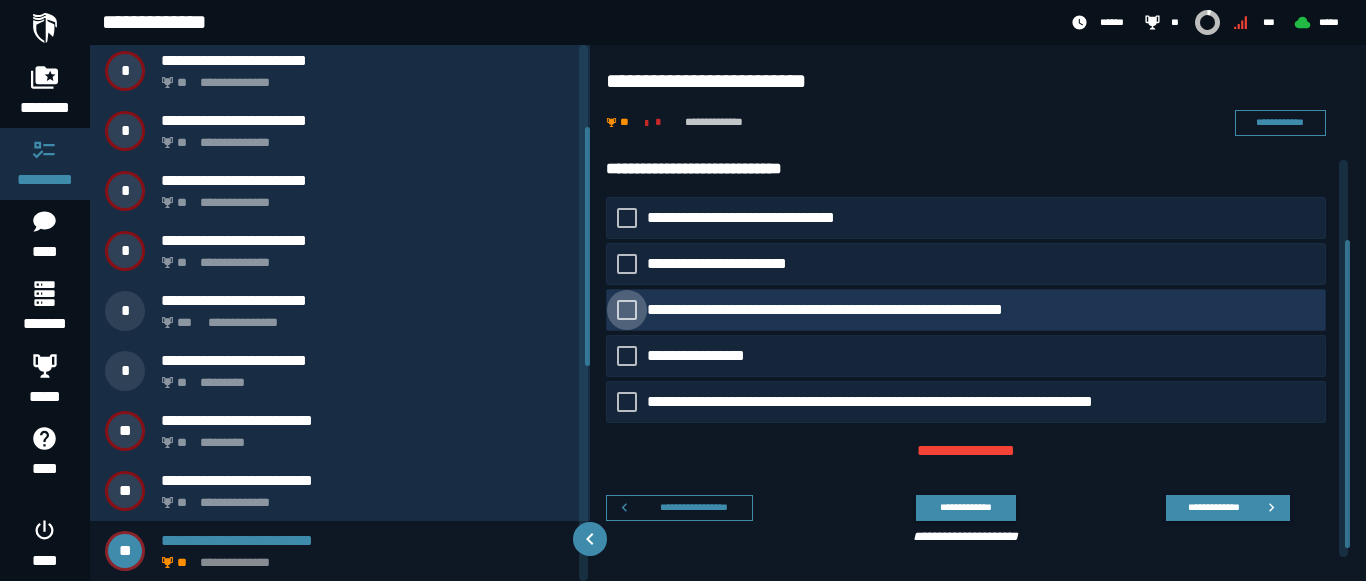 click 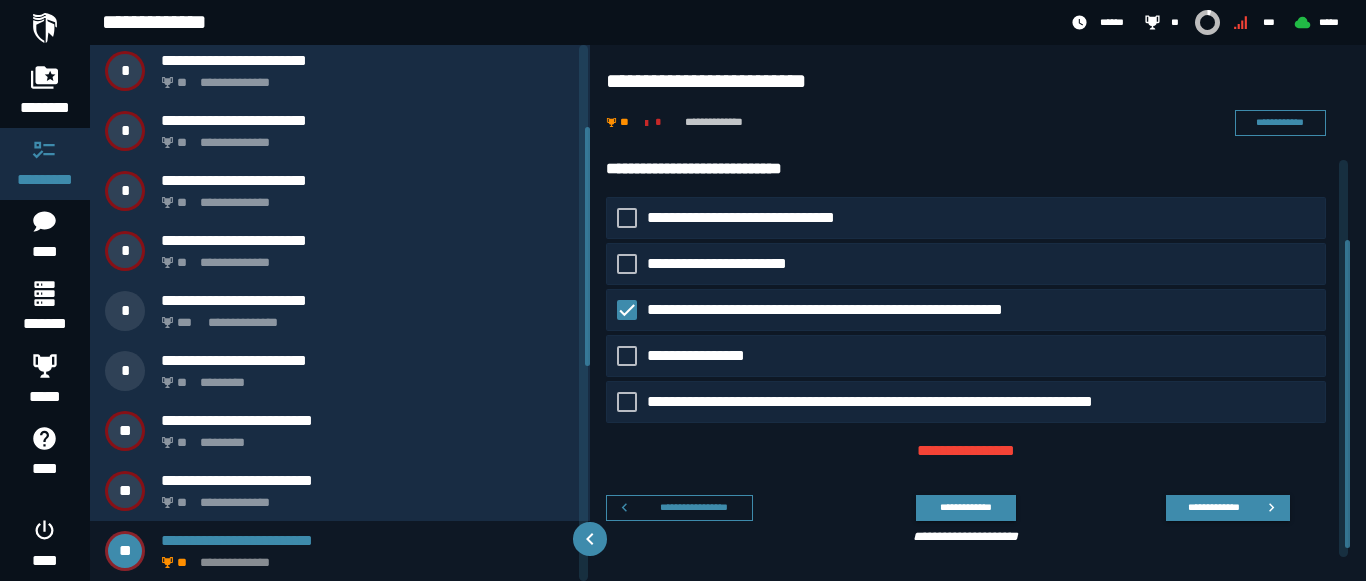 click on "**********" at bounding box center [958, 516] 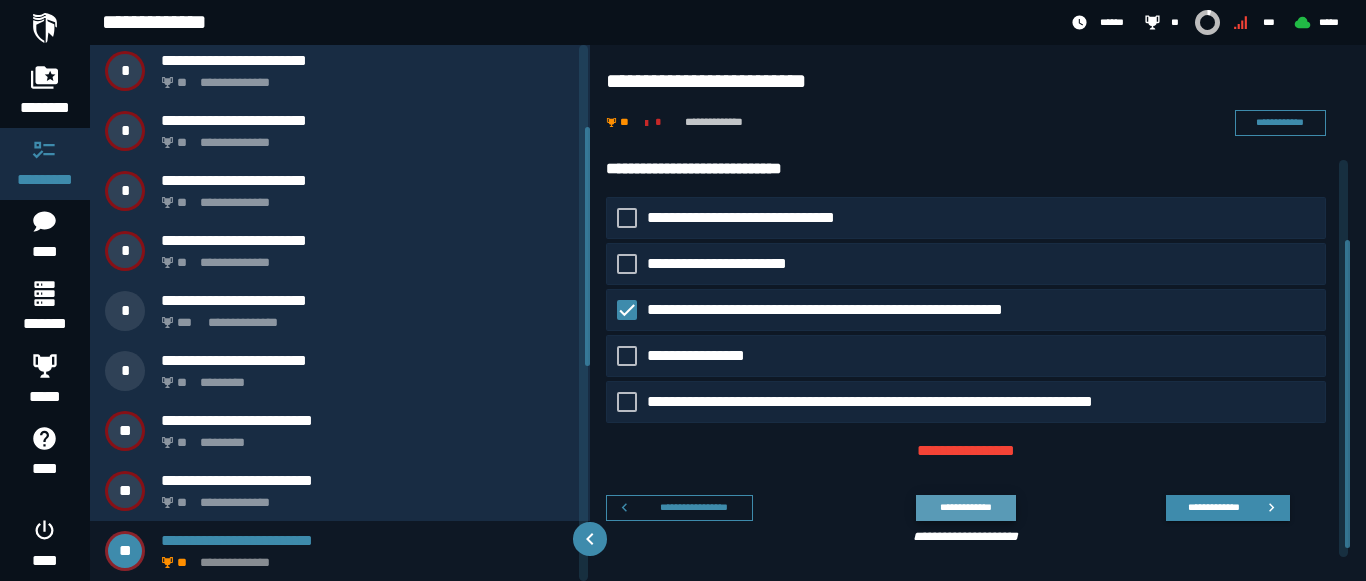 click on "**********" 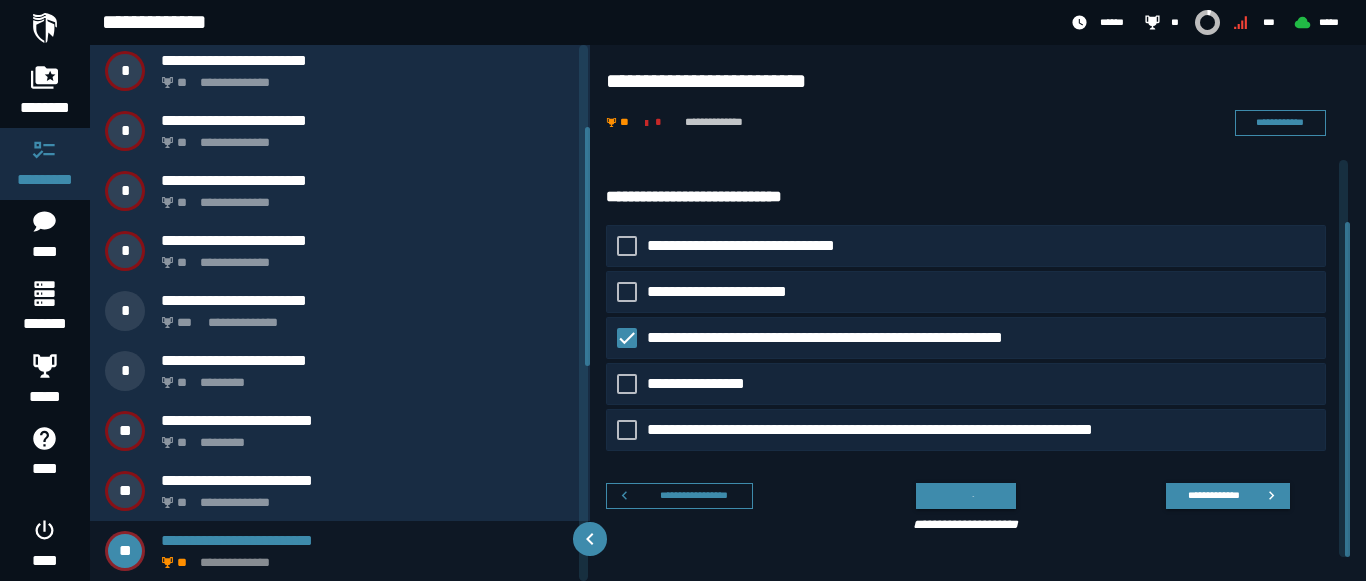 scroll, scrollTop: 74, scrollLeft: 0, axis: vertical 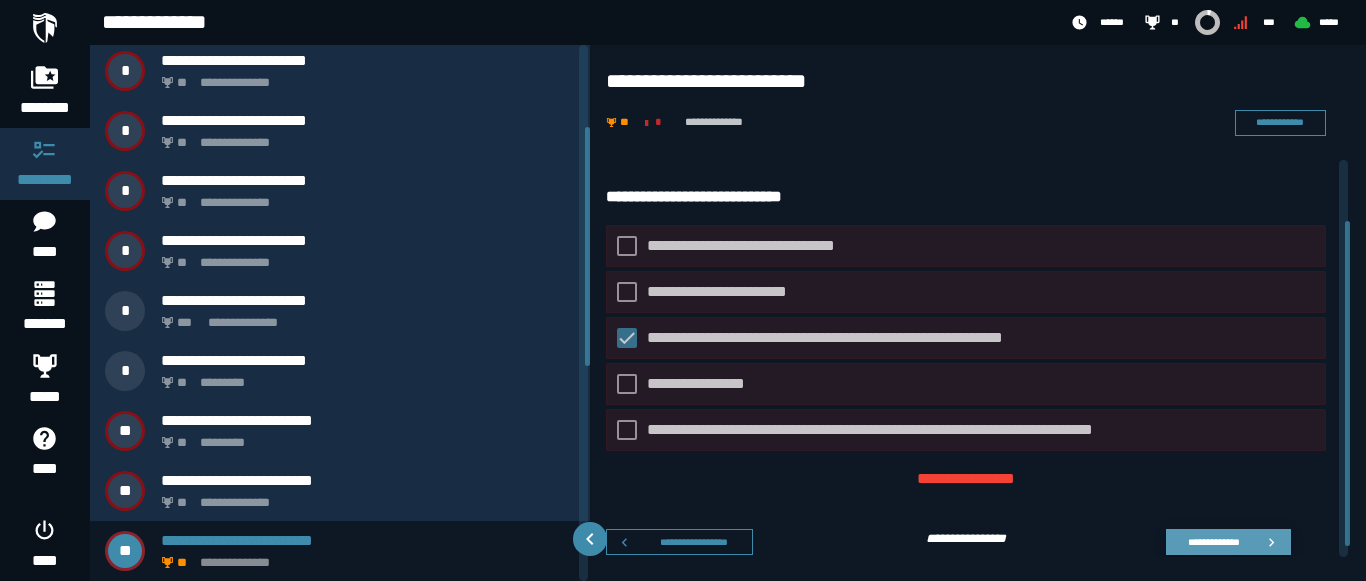 click on "**********" at bounding box center (1213, 541) 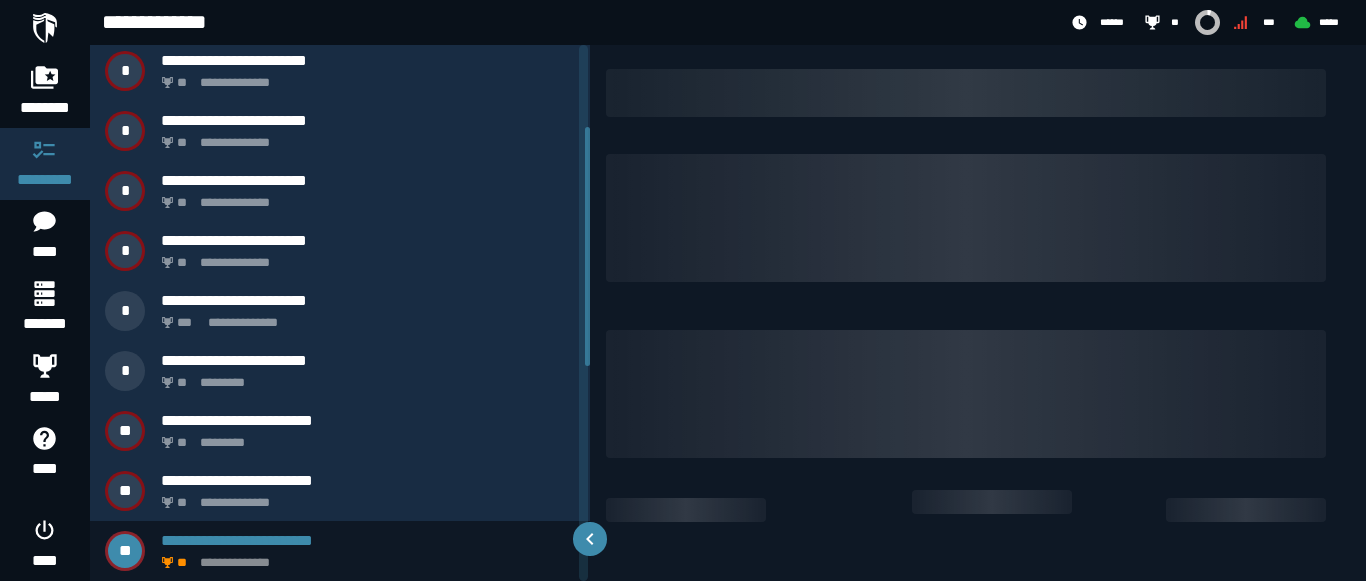 scroll, scrollTop: 0, scrollLeft: 0, axis: both 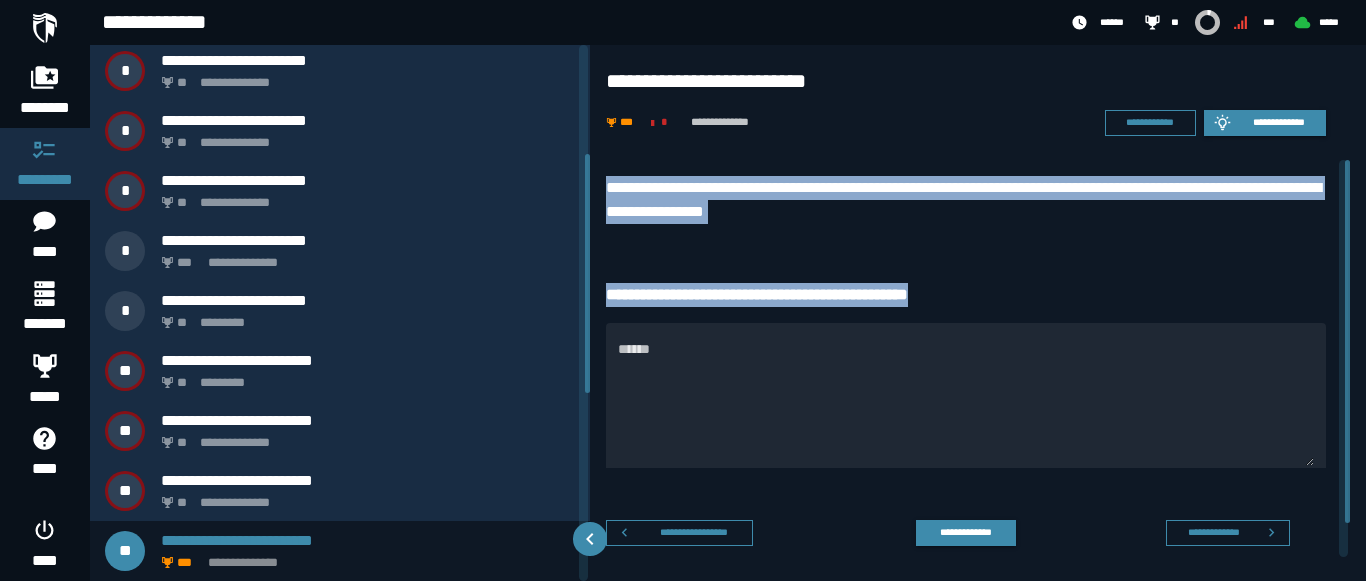drag, startPoint x: 606, startPoint y: 177, endPoint x: 972, endPoint y: 290, distance: 383.047 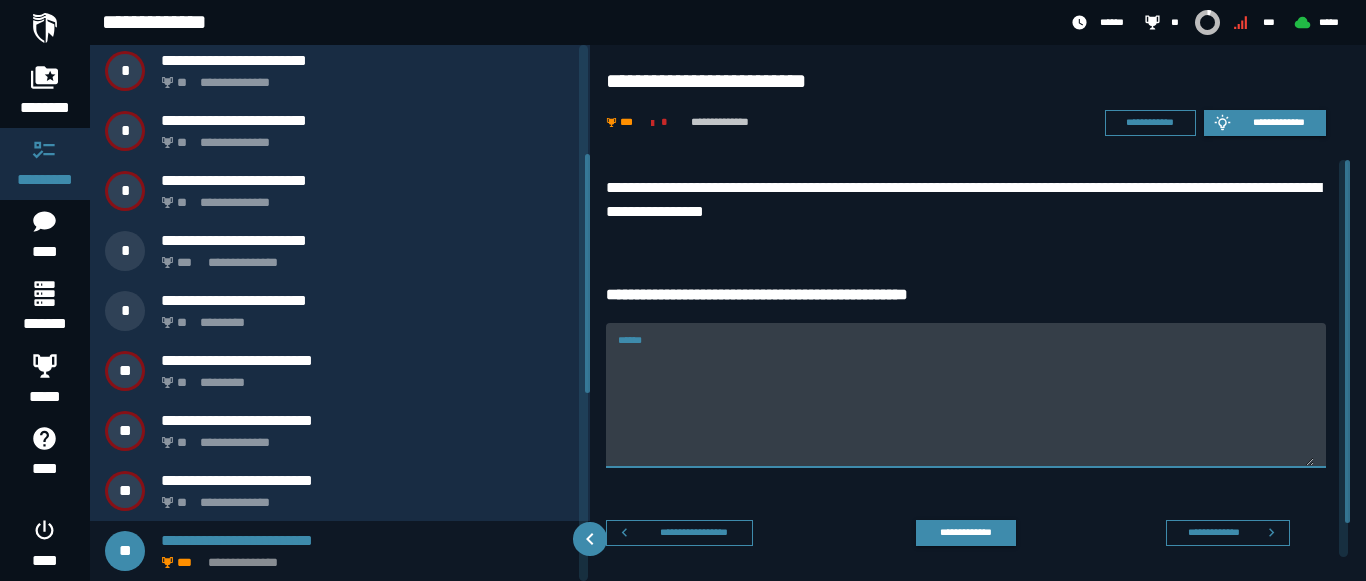 click on "******" at bounding box center (966, 395) 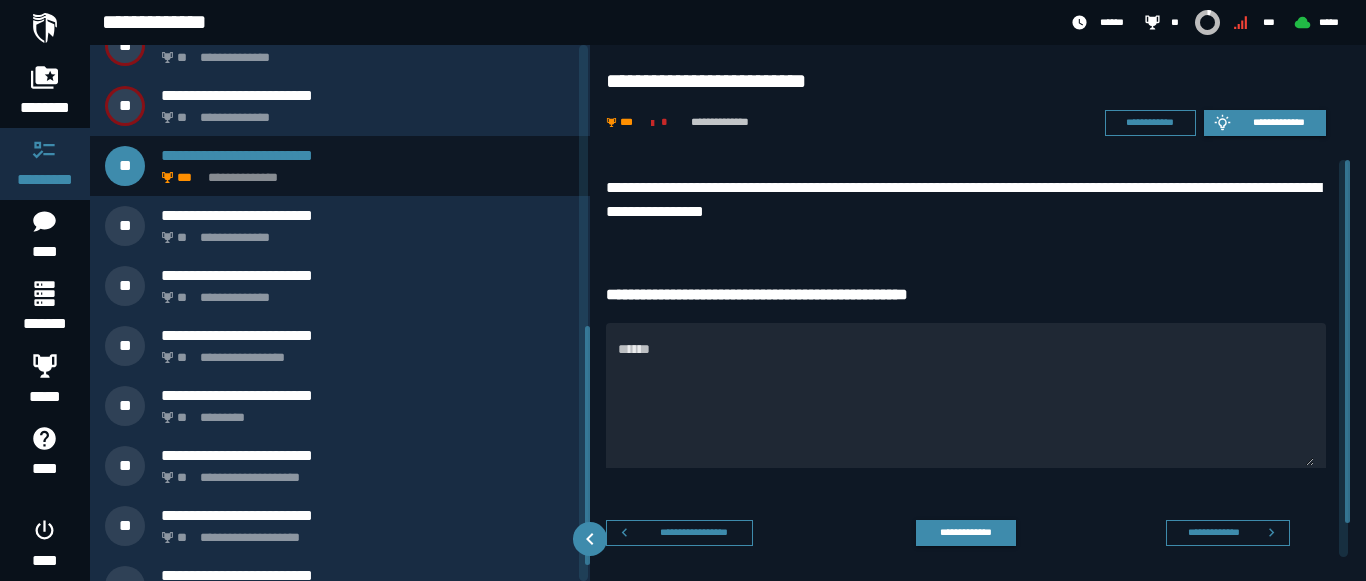 scroll, scrollTop: 664, scrollLeft: 0, axis: vertical 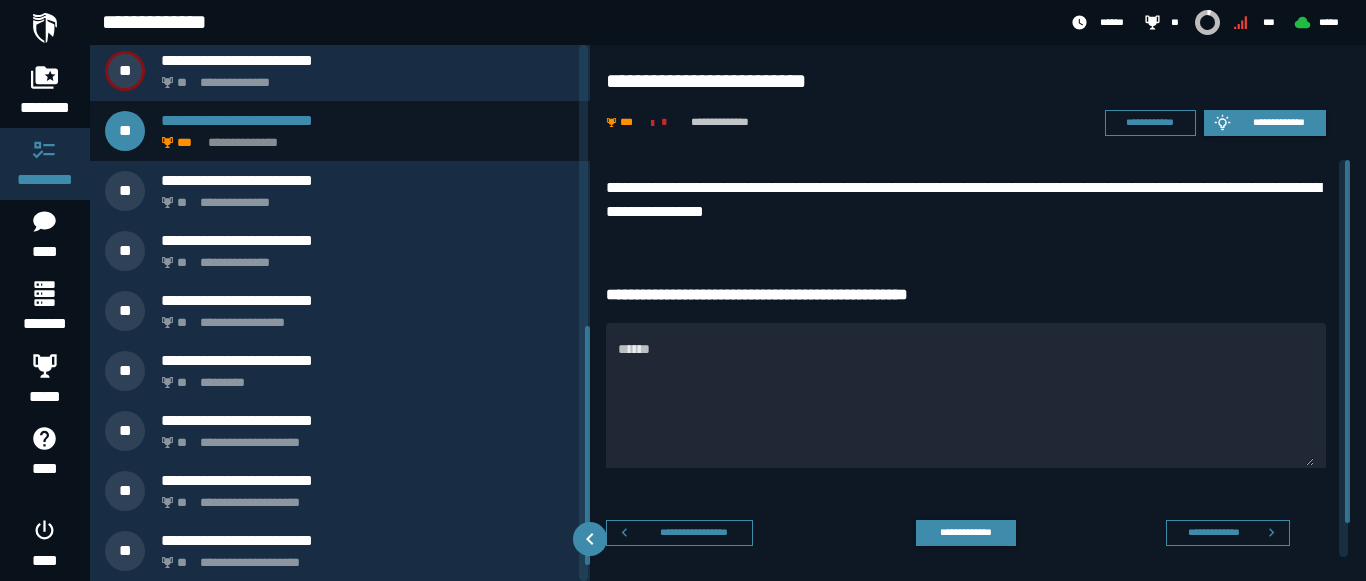 drag, startPoint x: 586, startPoint y: 321, endPoint x: 587, endPoint y: 520, distance: 199.00252 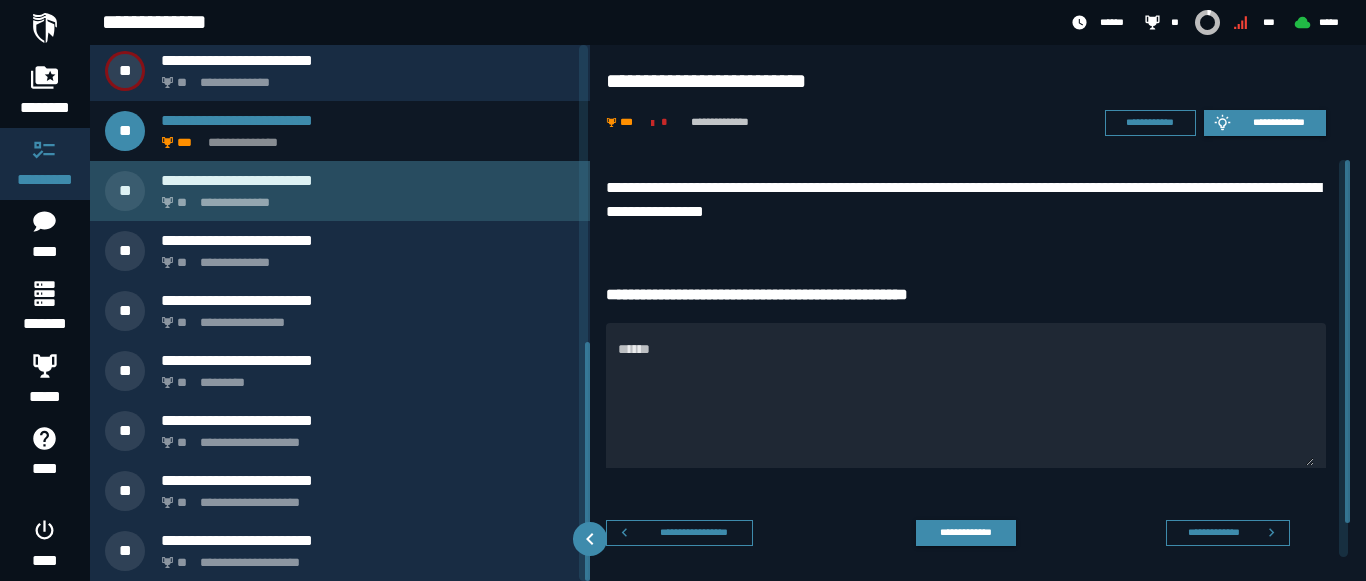 click on "**********" at bounding box center [340, 191] 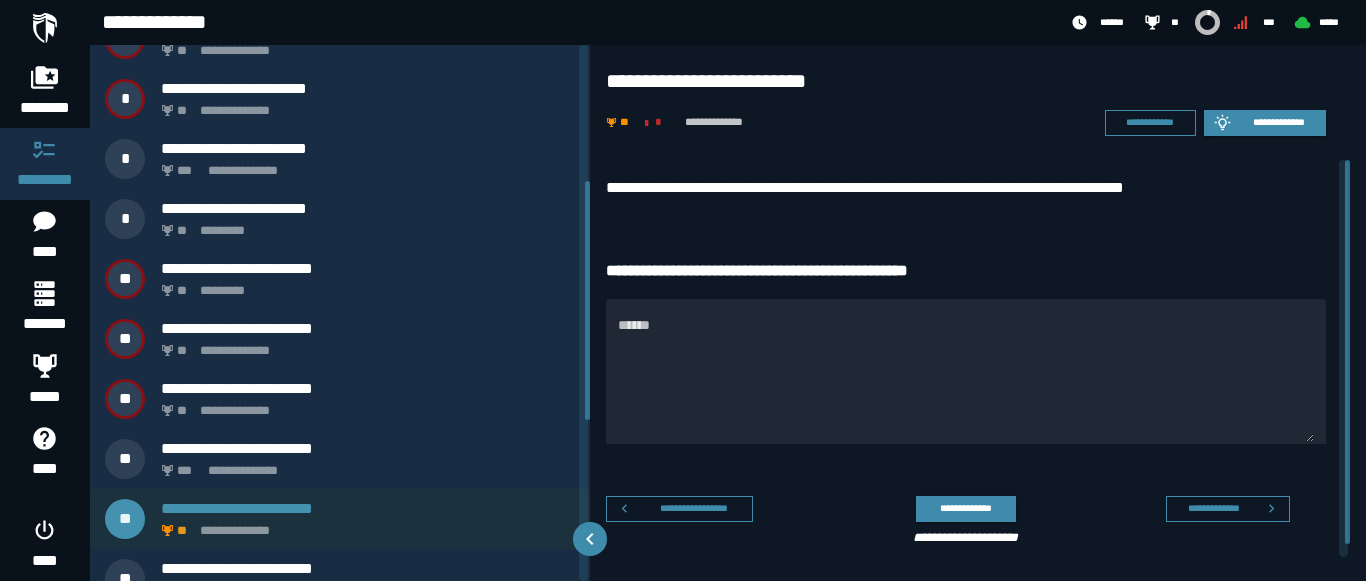 scroll, scrollTop: 304, scrollLeft: 0, axis: vertical 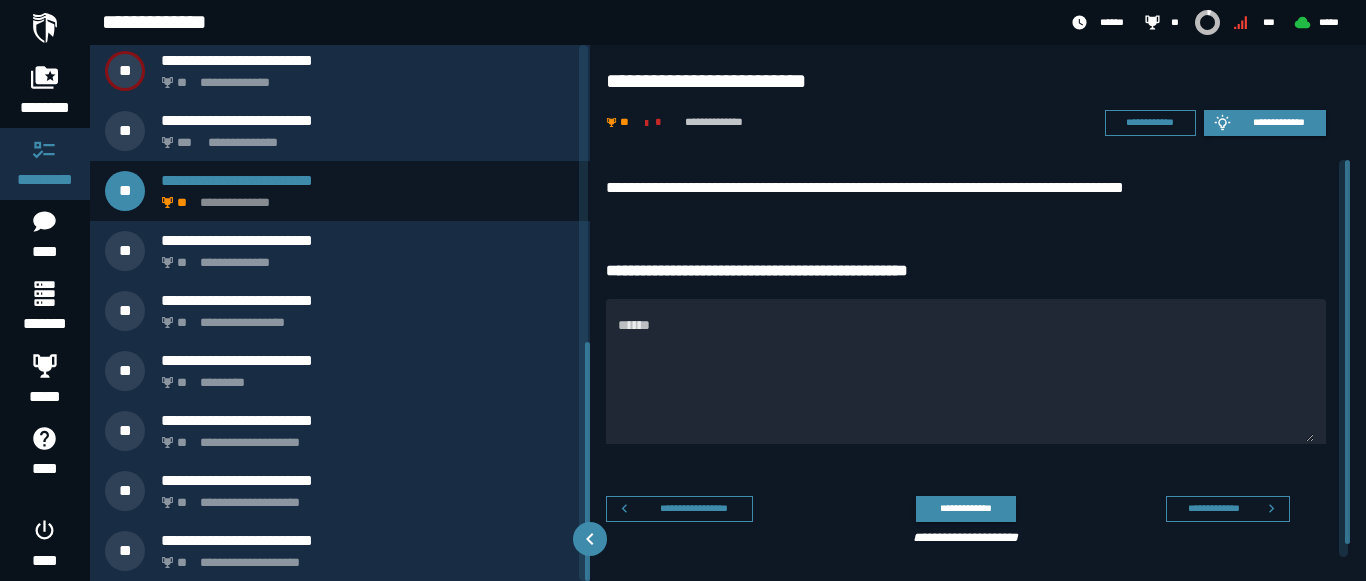 drag, startPoint x: 583, startPoint y: 282, endPoint x: 582, endPoint y: 602, distance: 320.00156 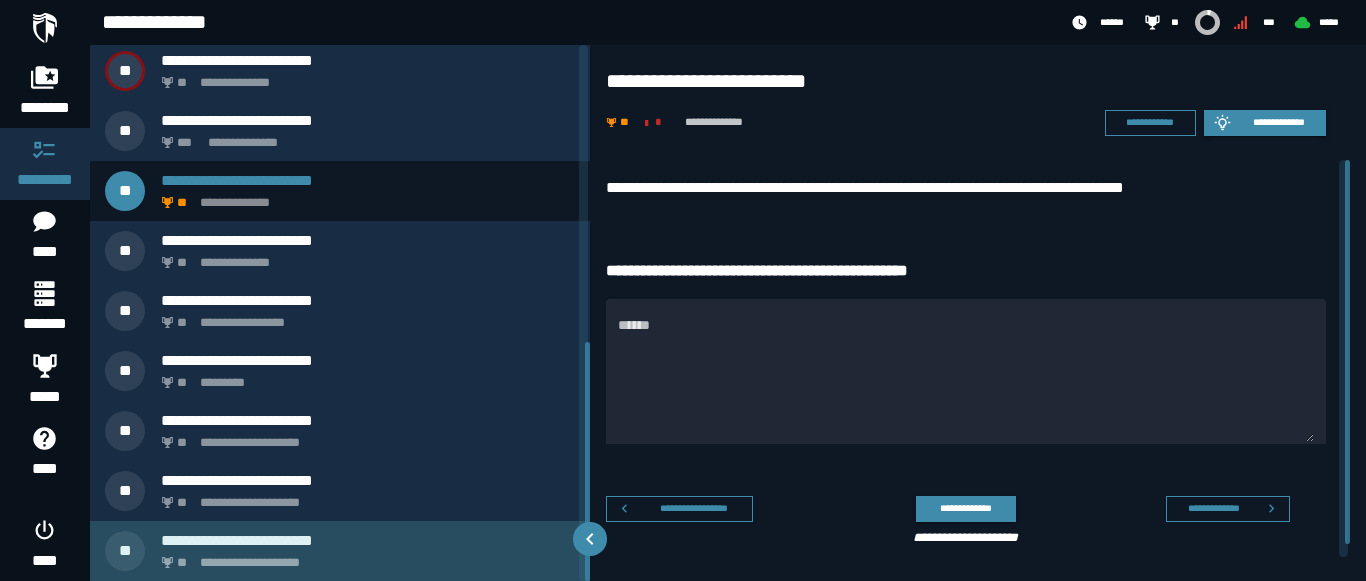 click on "**********" at bounding box center [368, 540] 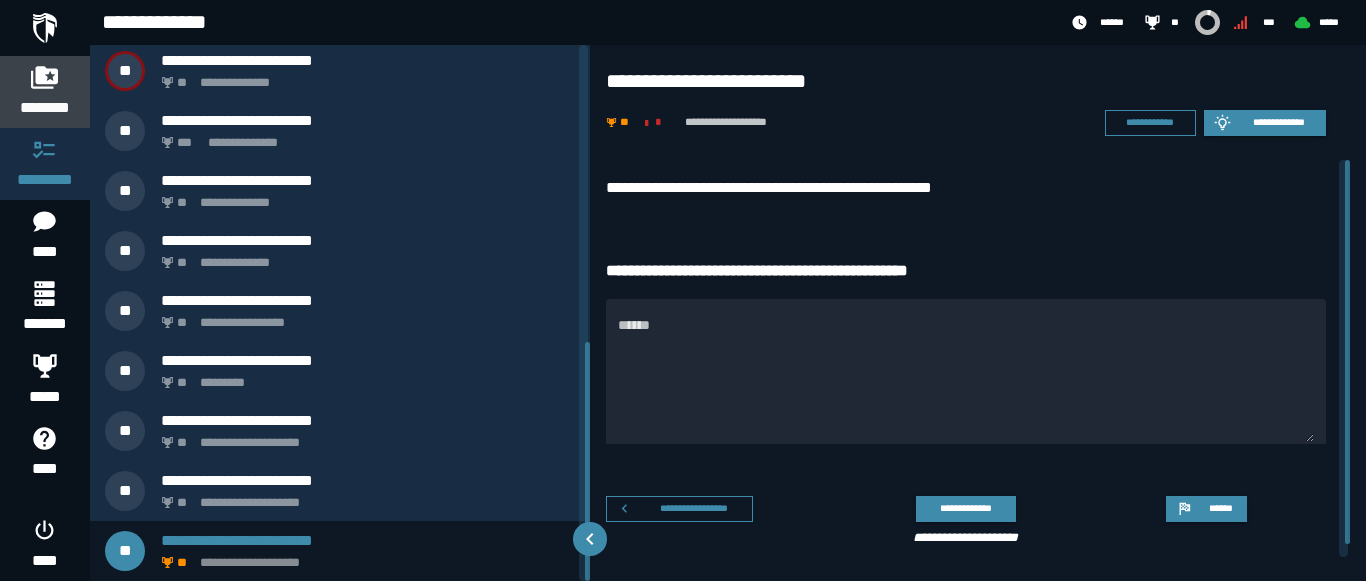 click on "********" at bounding box center (45, 92) 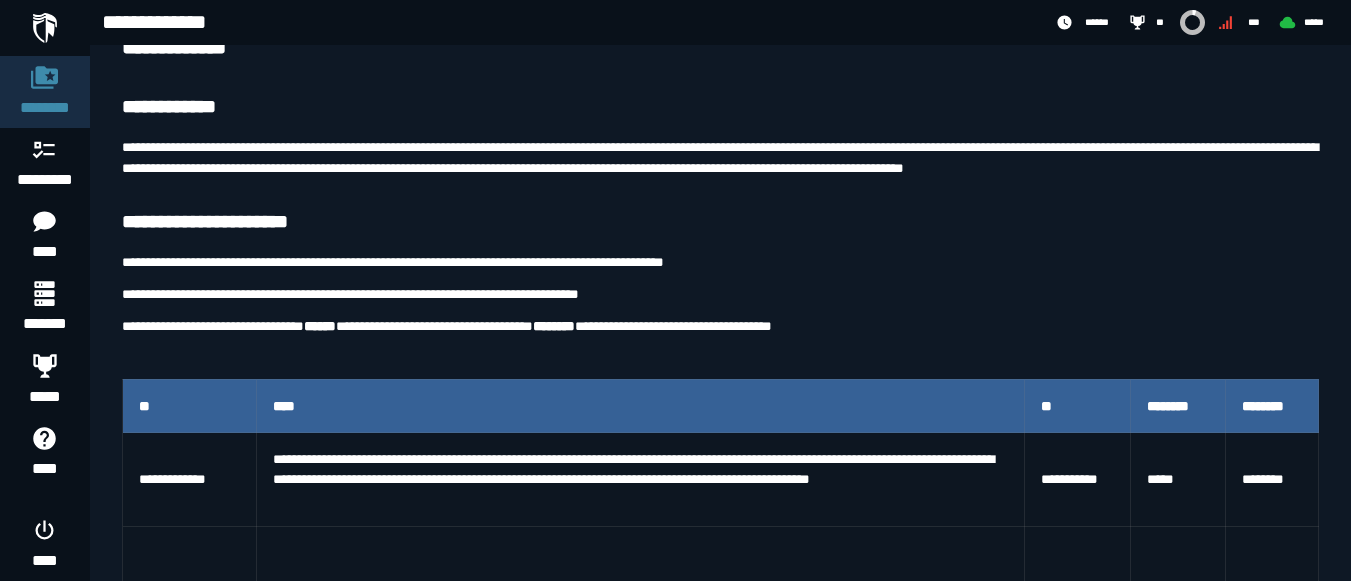 scroll, scrollTop: 95, scrollLeft: 0, axis: vertical 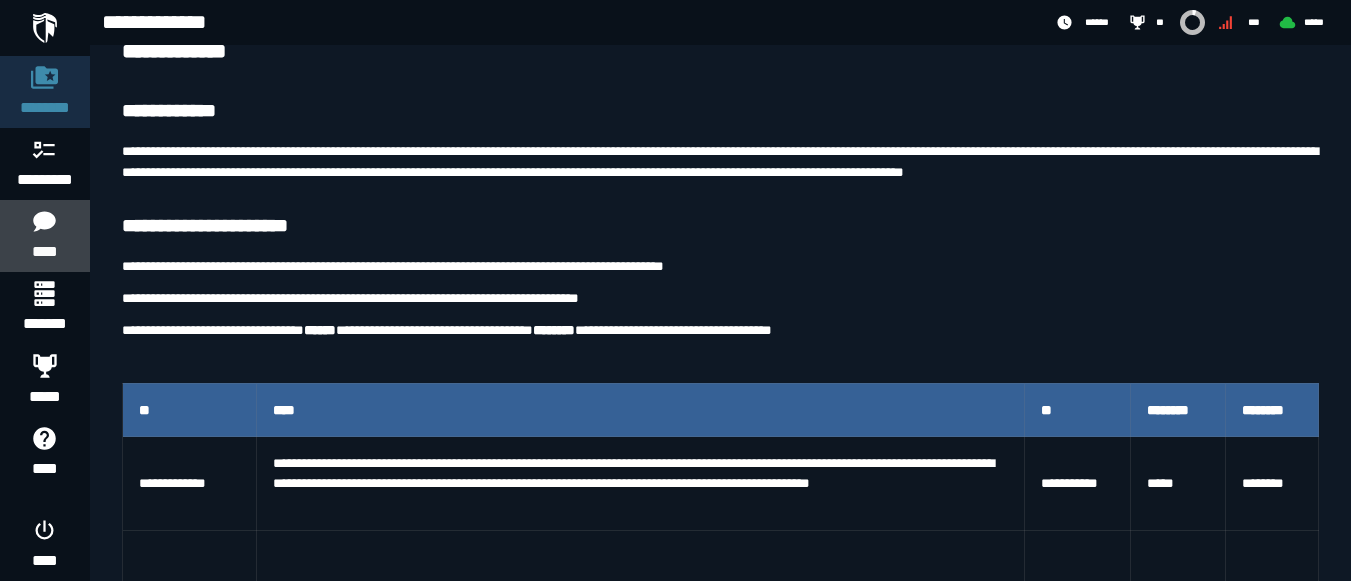 click on "****" at bounding box center (44, 252) 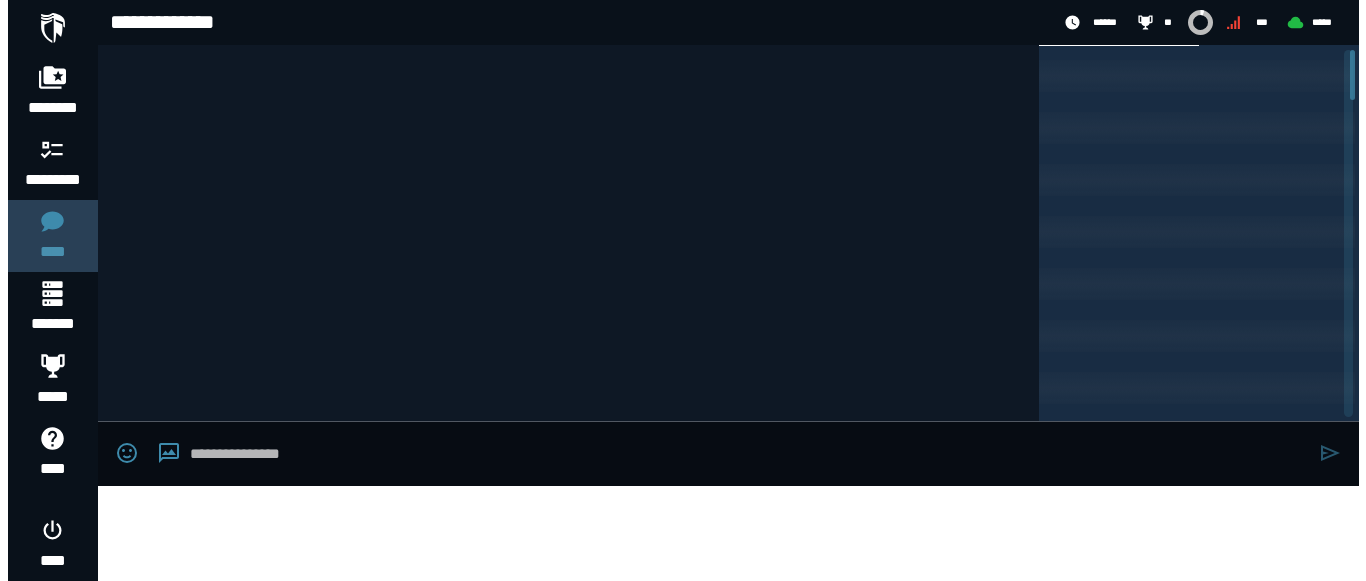 scroll, scrollTop: 0, scrollLeft: 0, axis: both 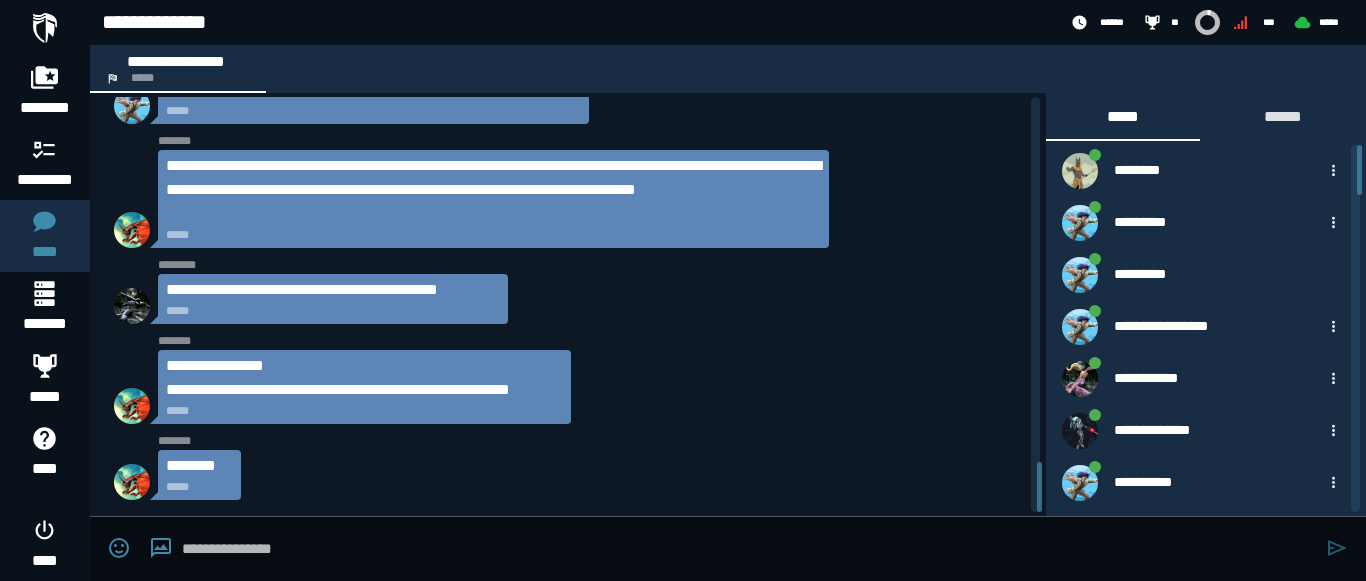 click on "**********" 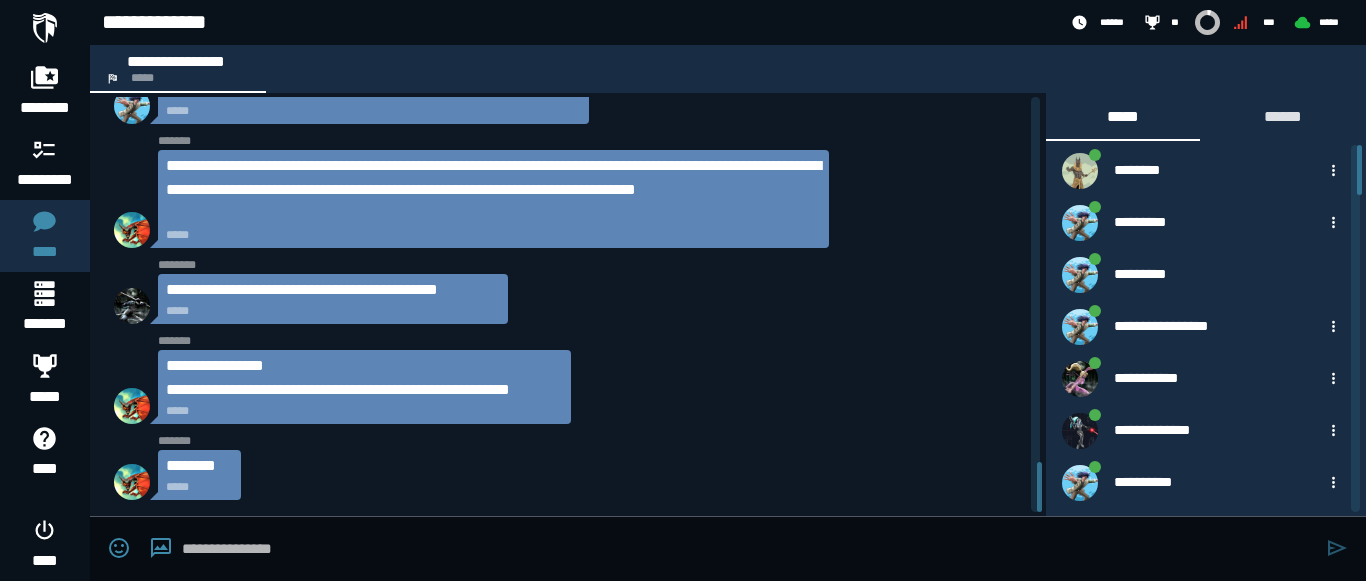 click on "**********" 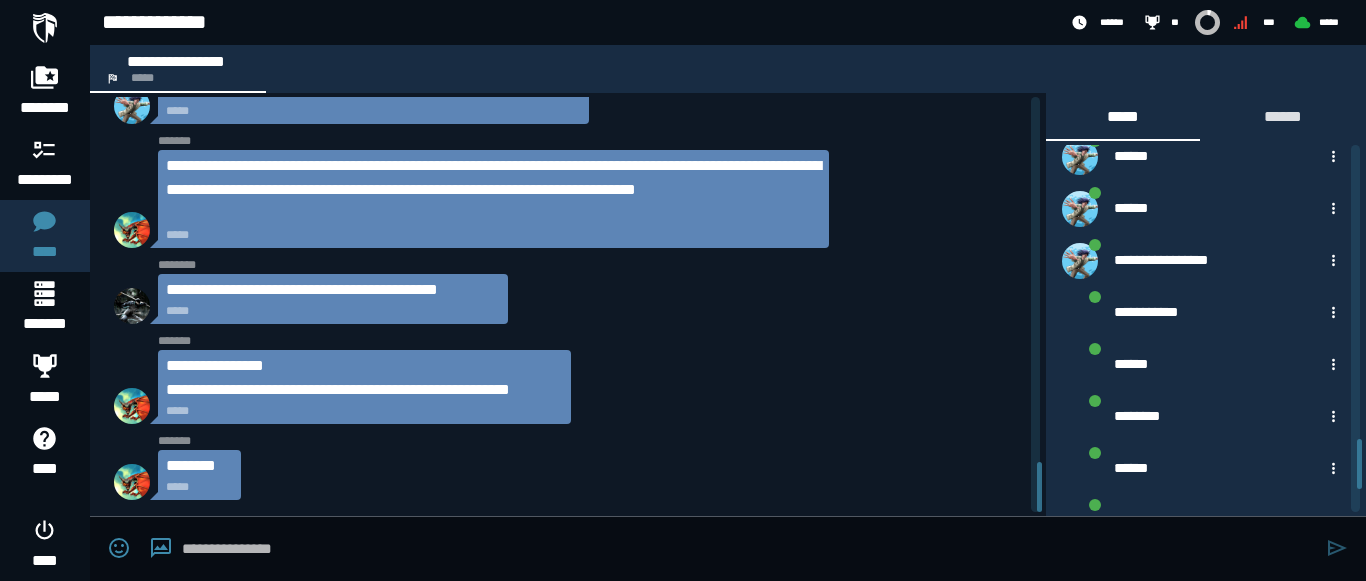 scroll, scrollTop: 3689, scrollLeft: 0, axis: vertical 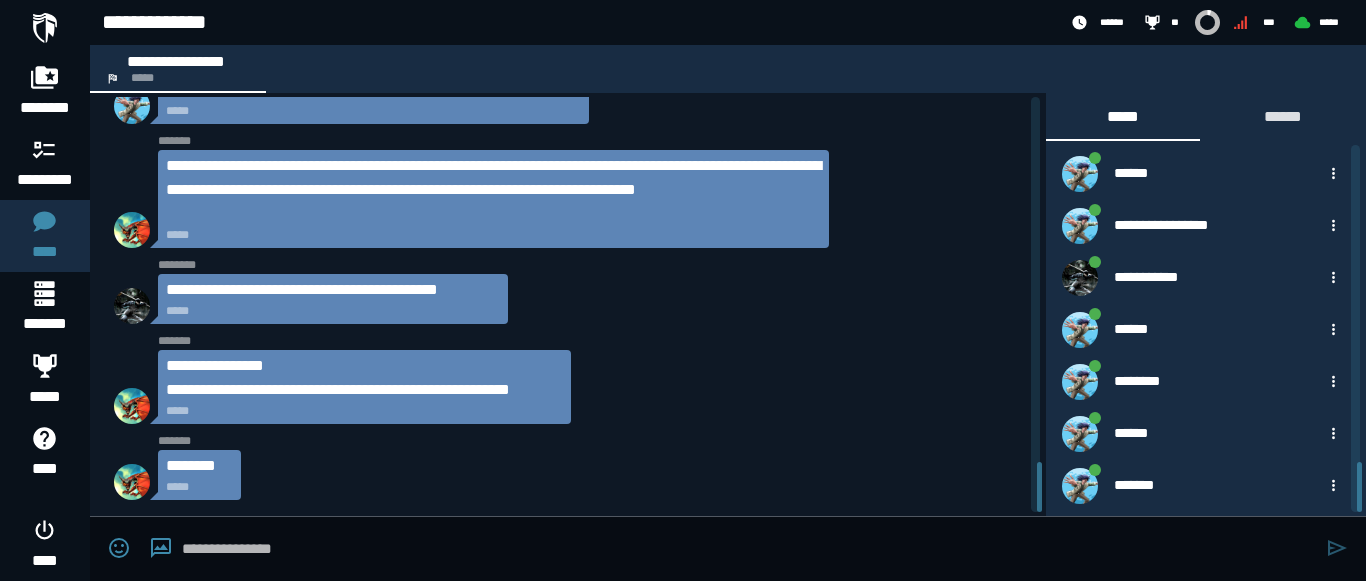 drag, startPoint x: 1361, startPoint y: 163, endPoint x: 1365, endPoint y: 603, distance: 440.0182 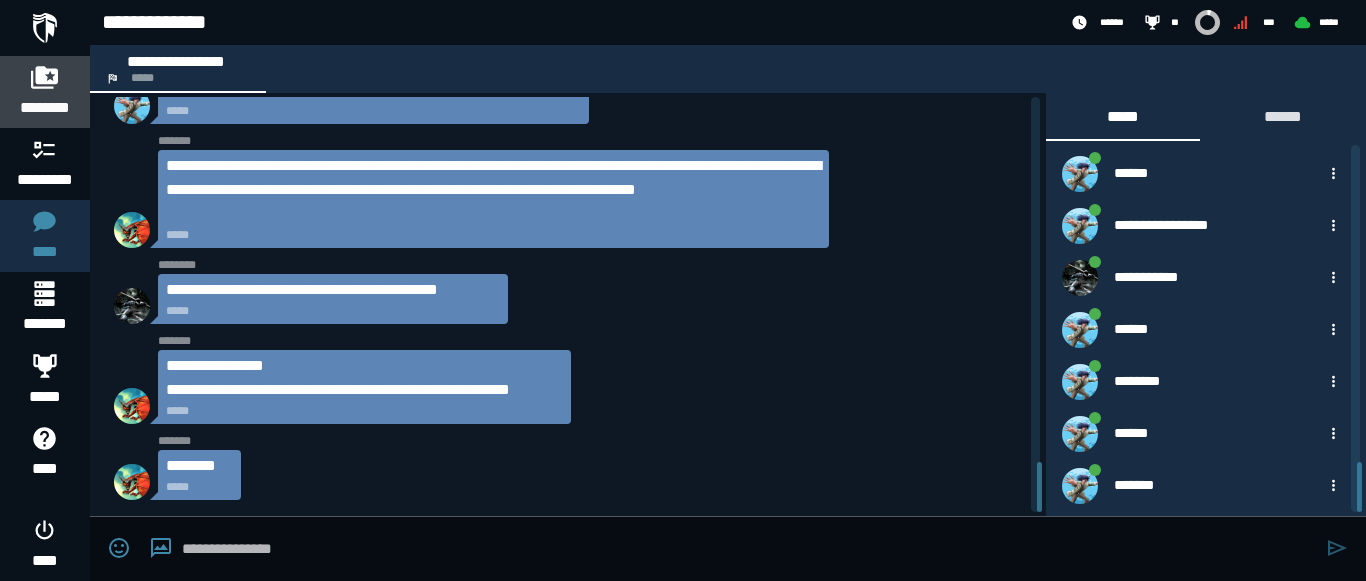 click 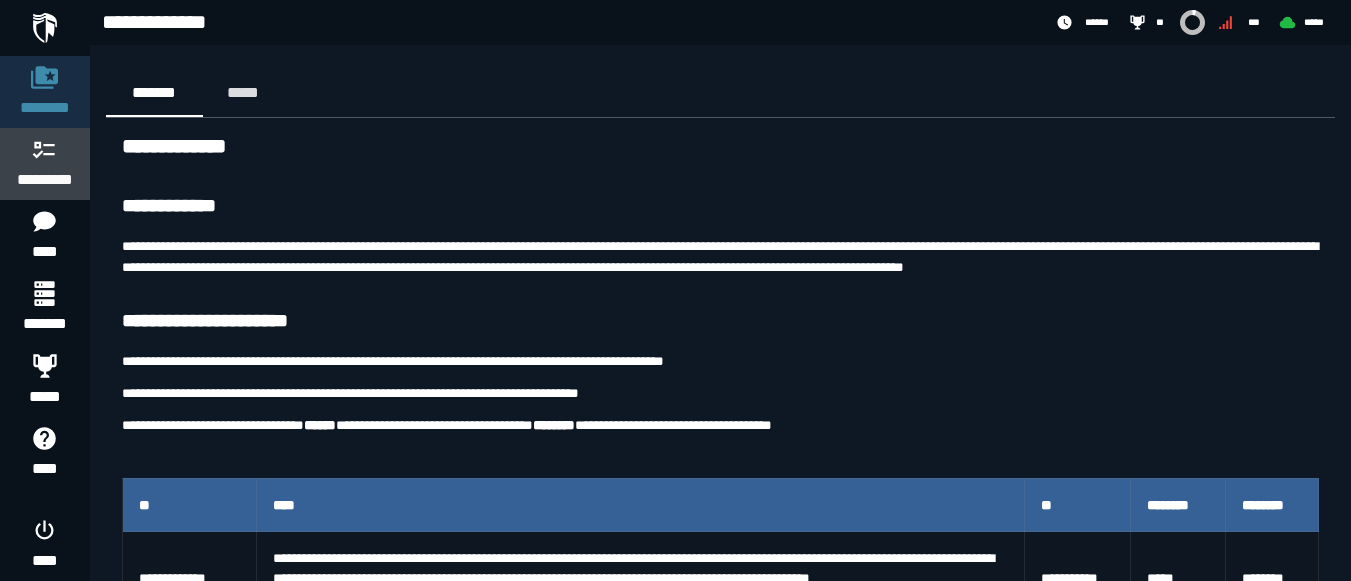 click 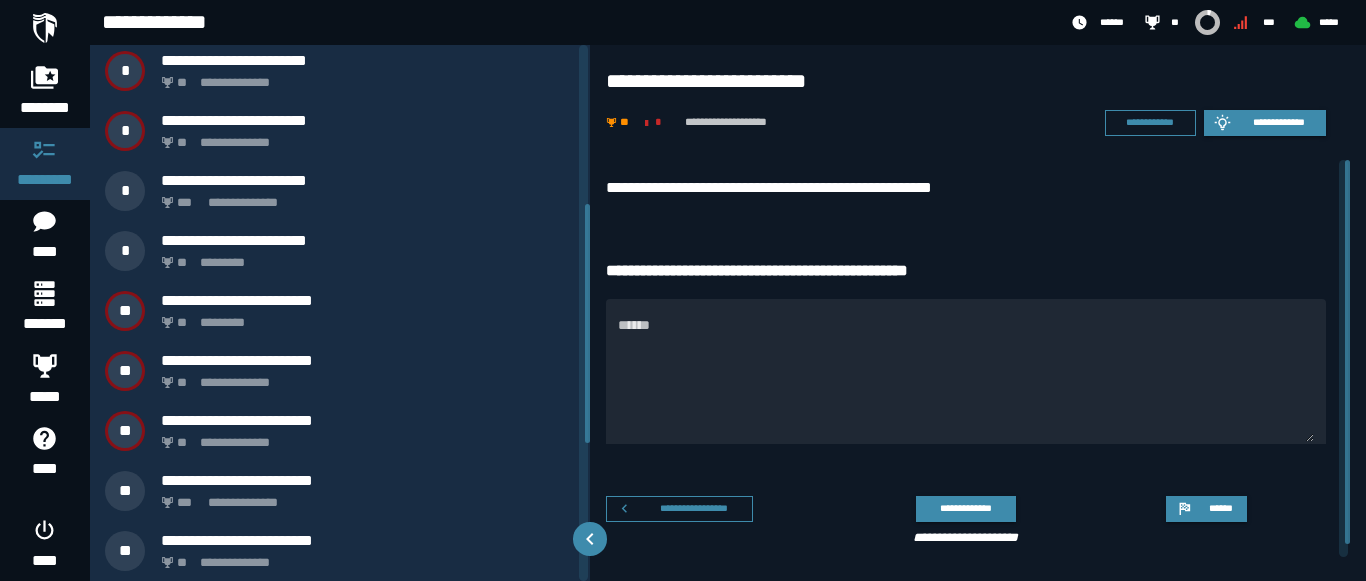 scroll, scrollTop: 664, scrollLeft: 0, axis: vertical 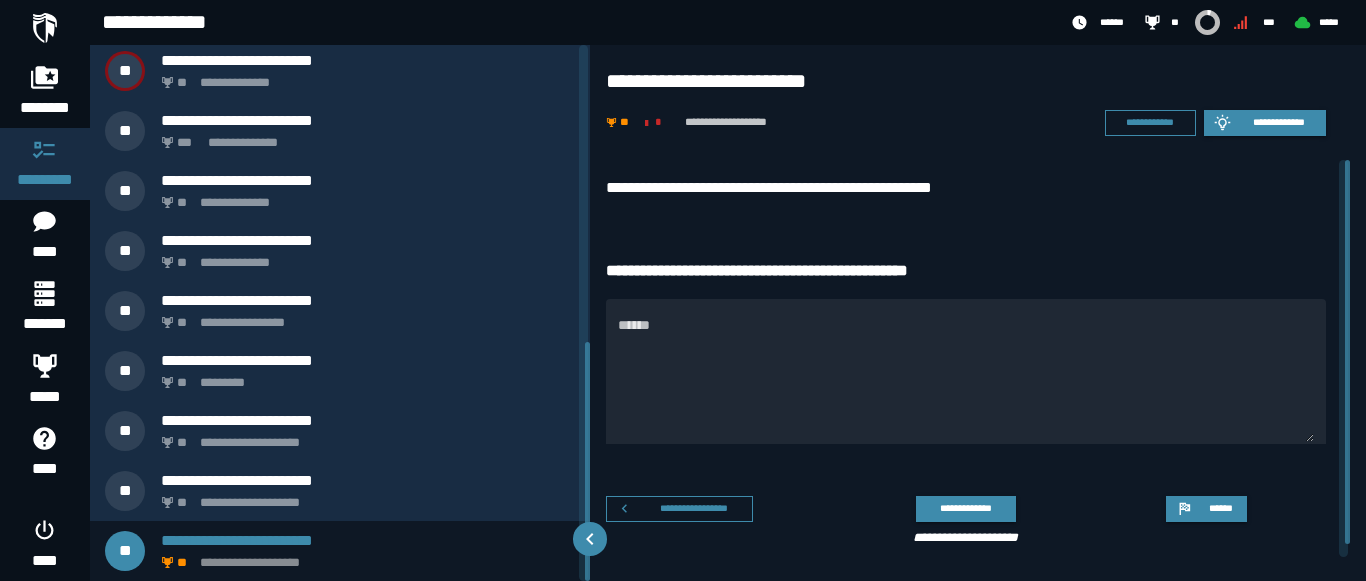 drag, startPoint x: 586, startPoint y: 180, endPoint x: 620, endPoint y: 537, distance: 358.6154 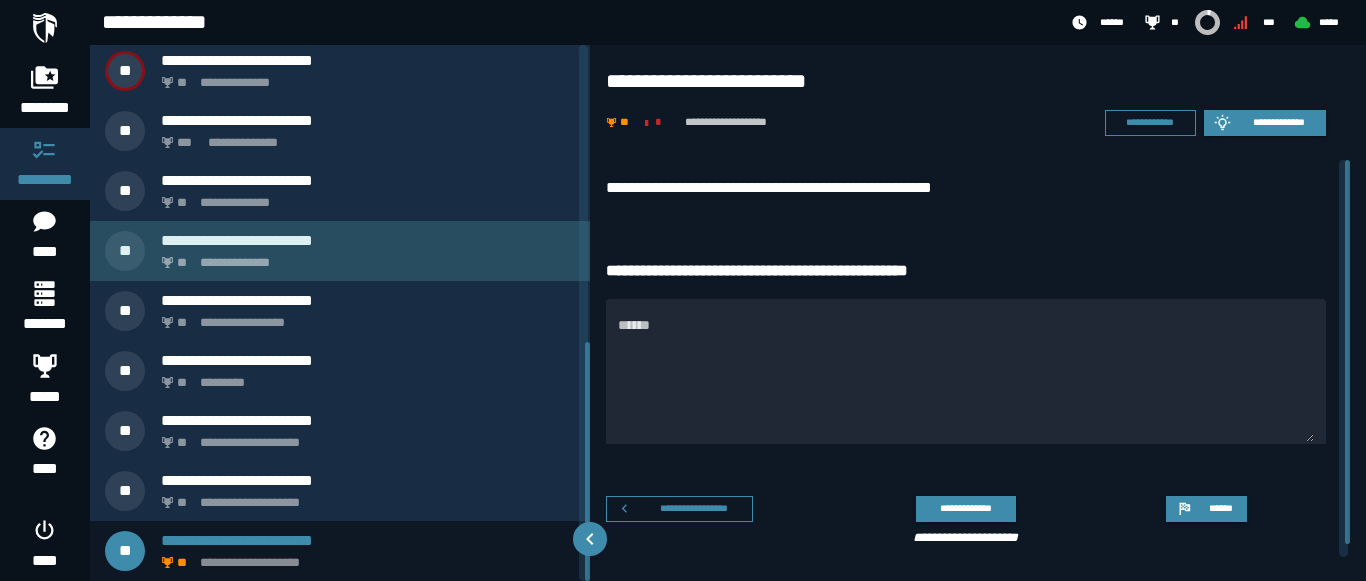 click on "**********" at bounding box center (364, 257) 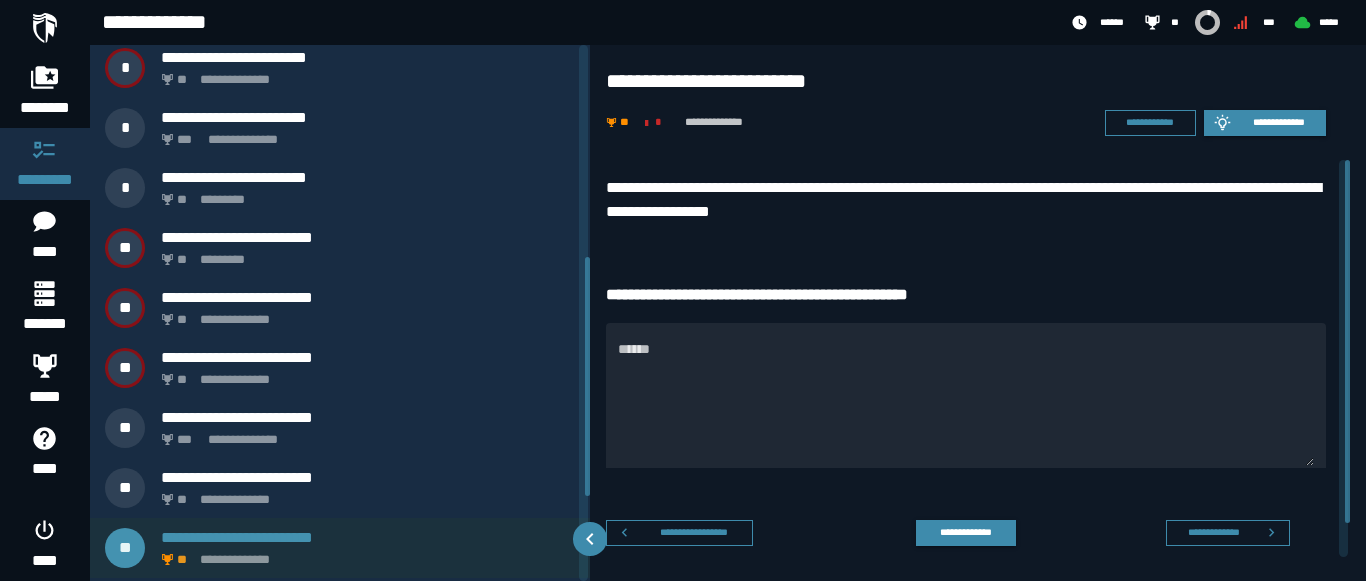 scroll, scrollTop: 364, scrollLeft: 0, axis: vertical 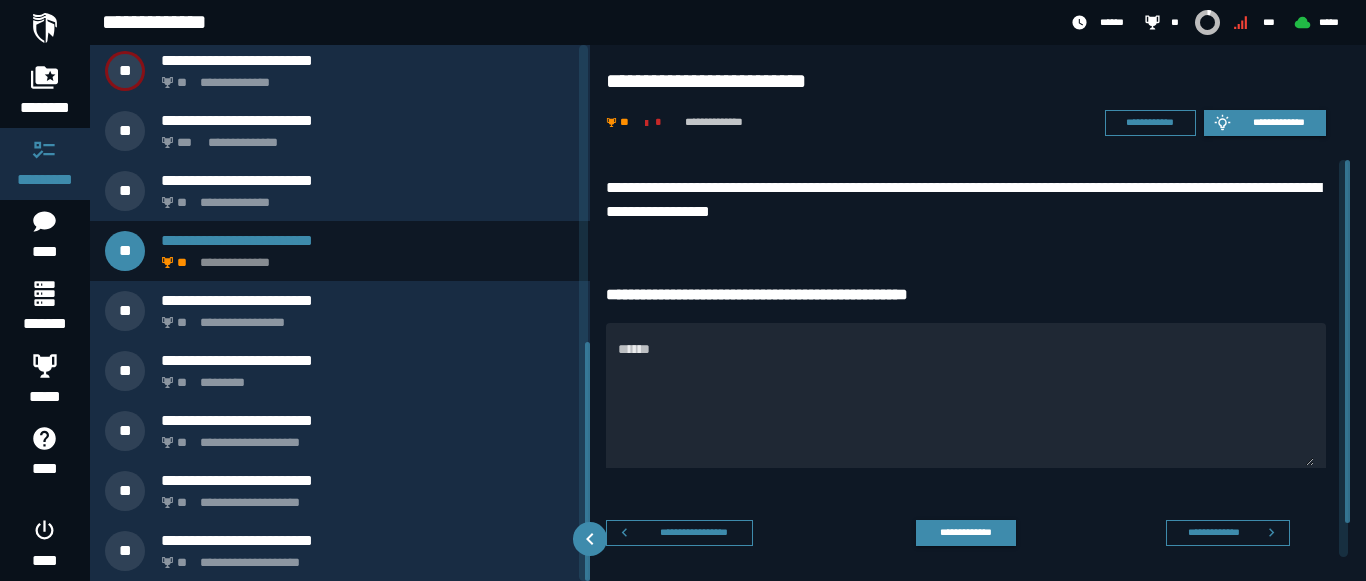 drag, startPoint x: 585, startPoint y: 343, endPoint x: 575, endPoint y: 558, distance: 215.23244 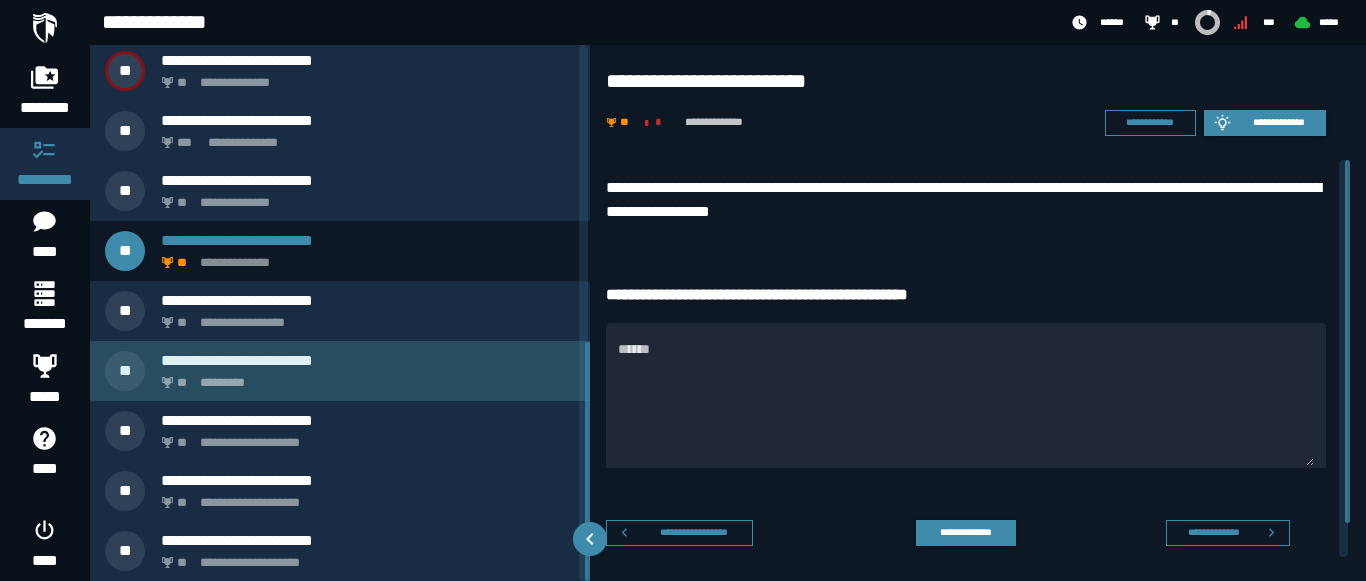 click on "**" at bounding box center (133, 371) 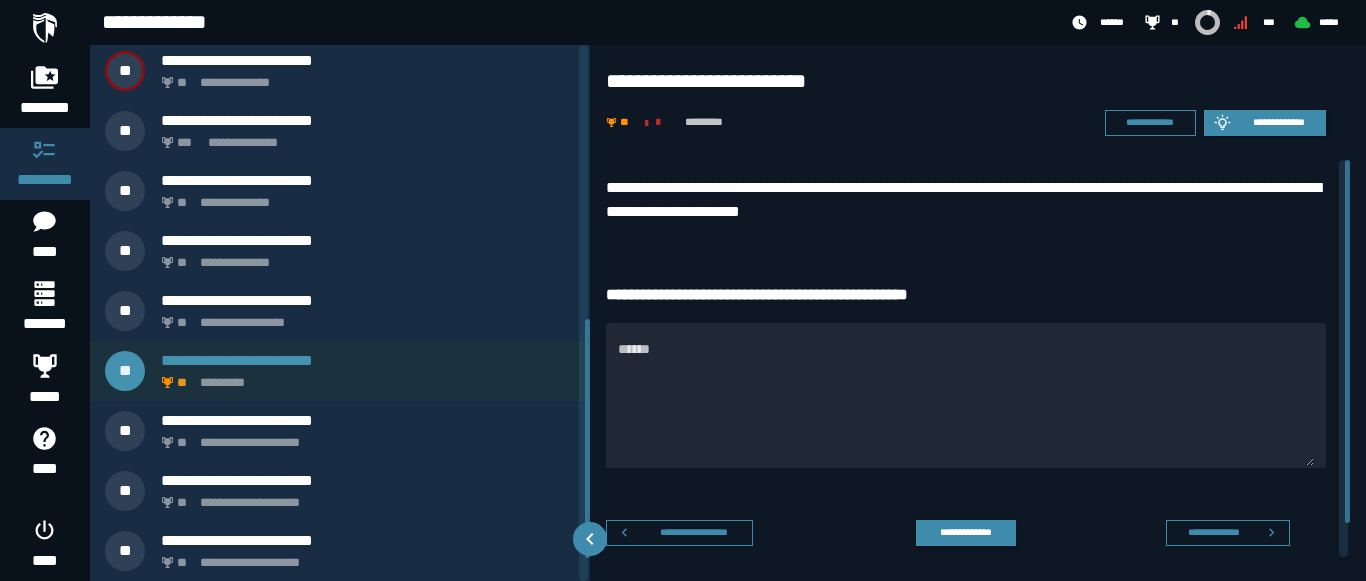 scroll, scrollTop: 484, scrollLeft: 0, axis: vertical 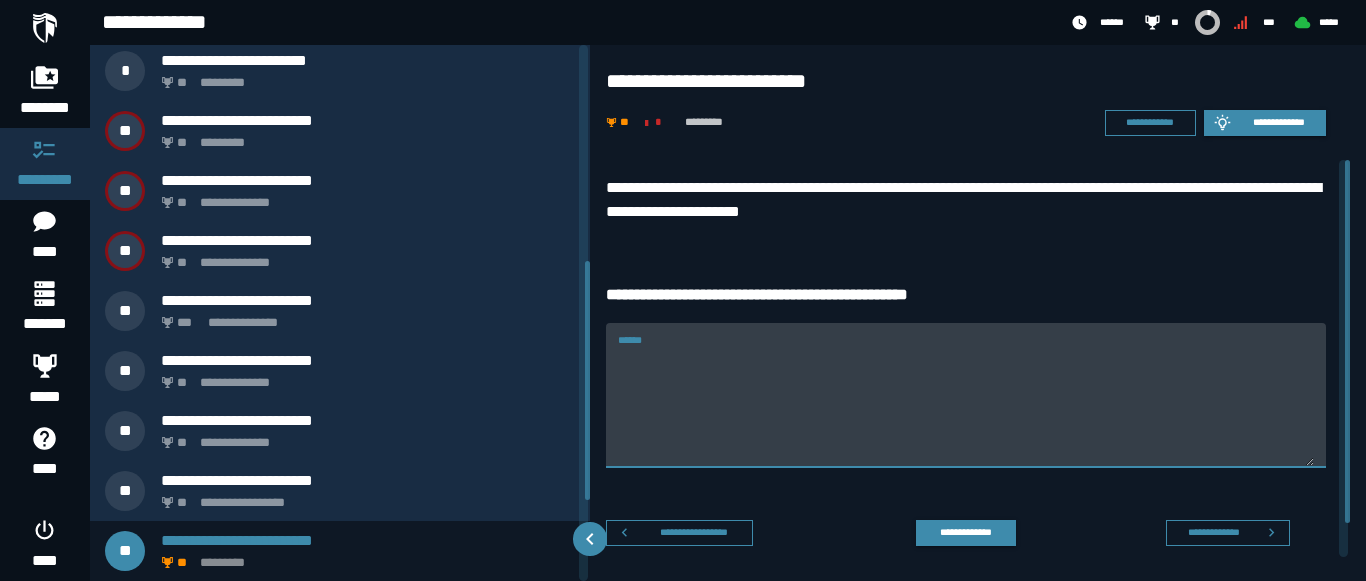click on "******" at bounding box center (966, 407) 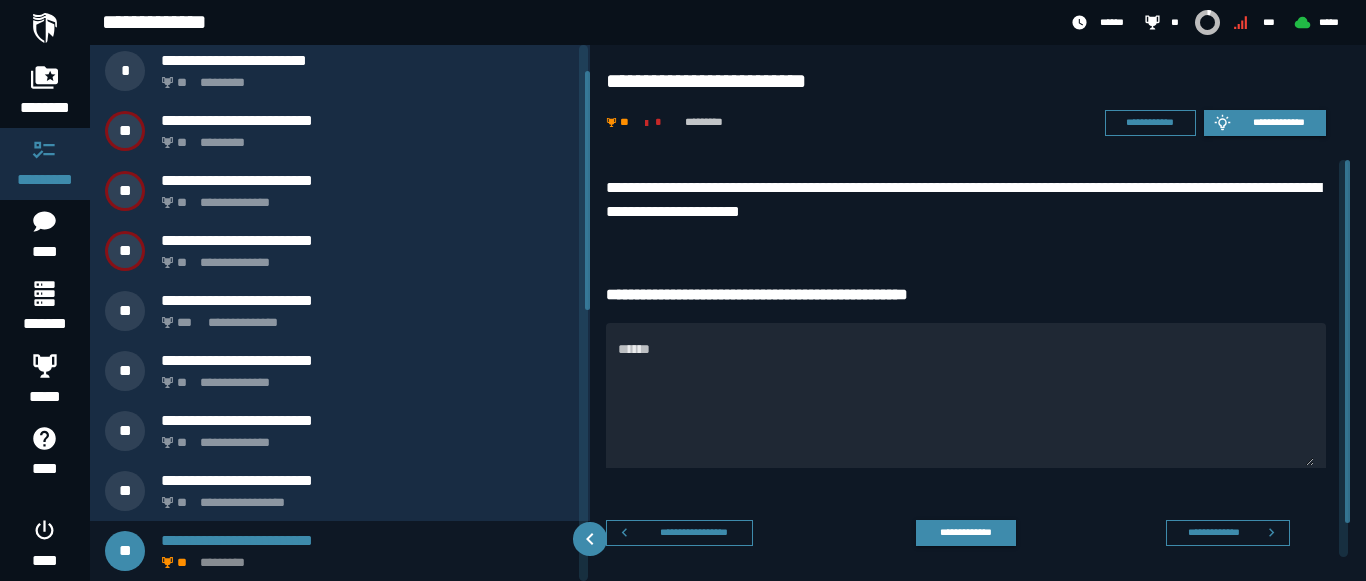 scroll, scrollTop: 0, scrollLeft: 0, axis: both 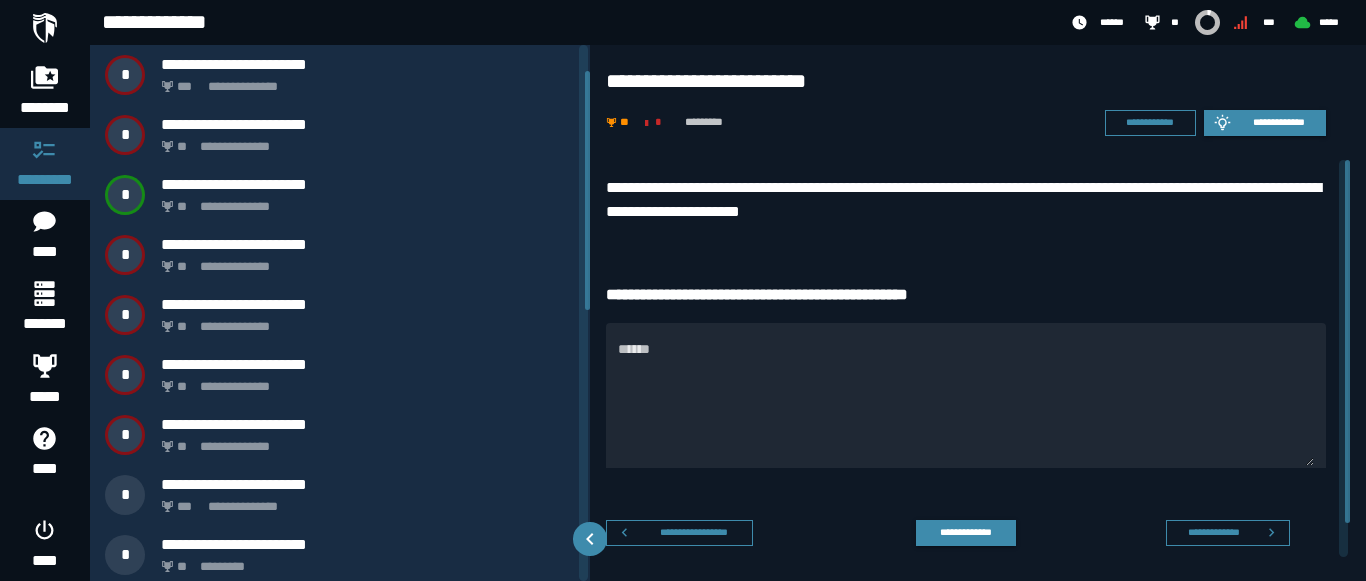 drag, startPoint x: 589, startPoint y: 290, endPoint x: 601, endPoint y: -43, distance: 333.21616 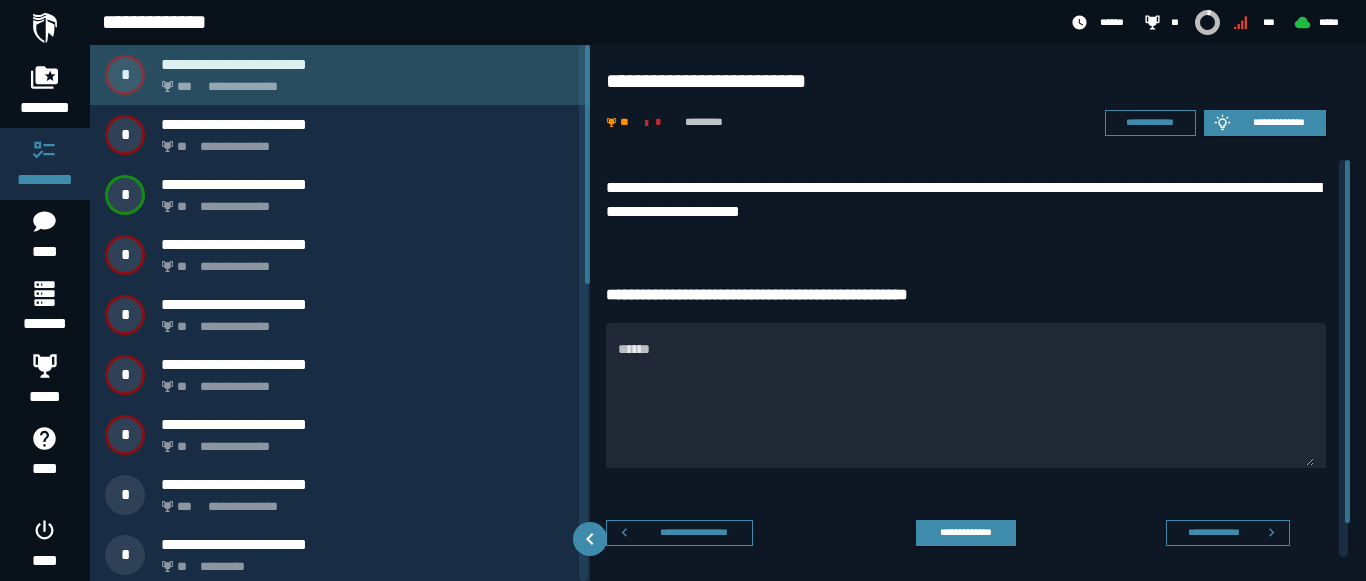 click on "**********" at bounding box center (340, 75) 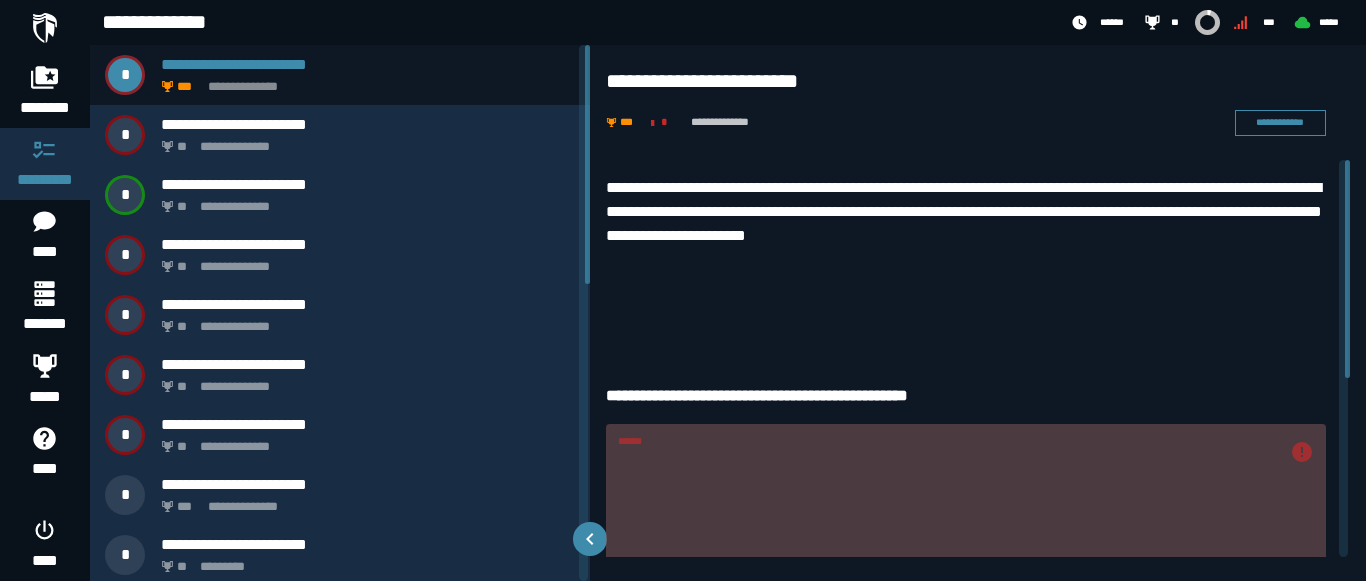 click on "**********" at bounding box center (978, 313) 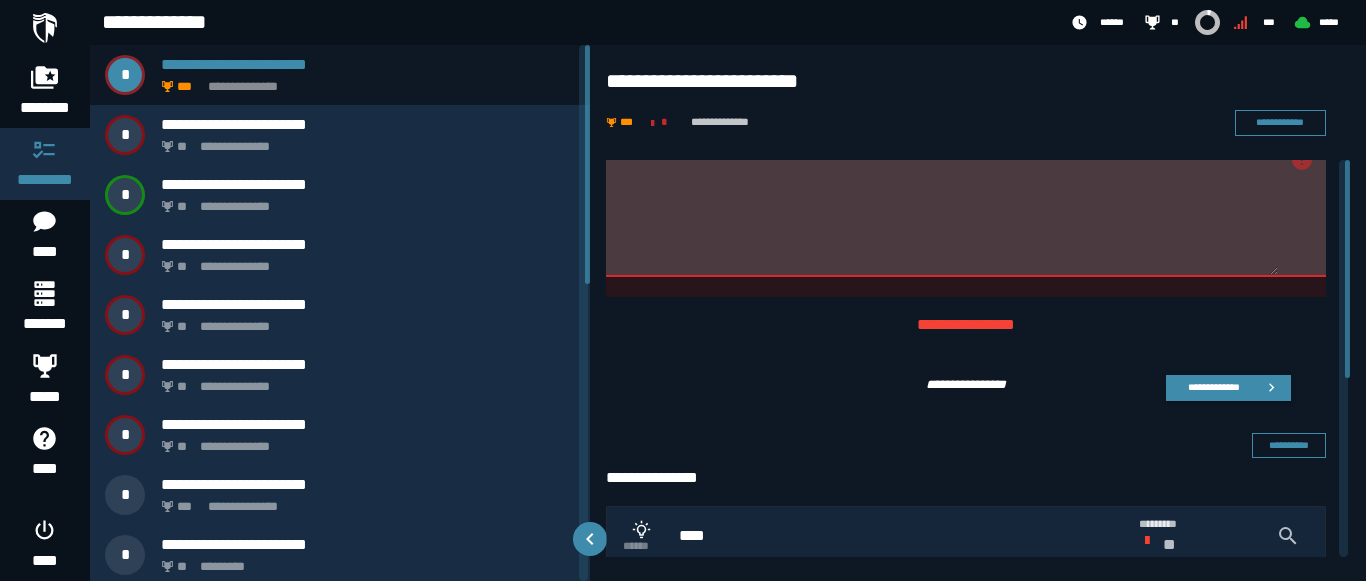 scroll, scrollTop: 0, scrollLeft: 0, axis: both 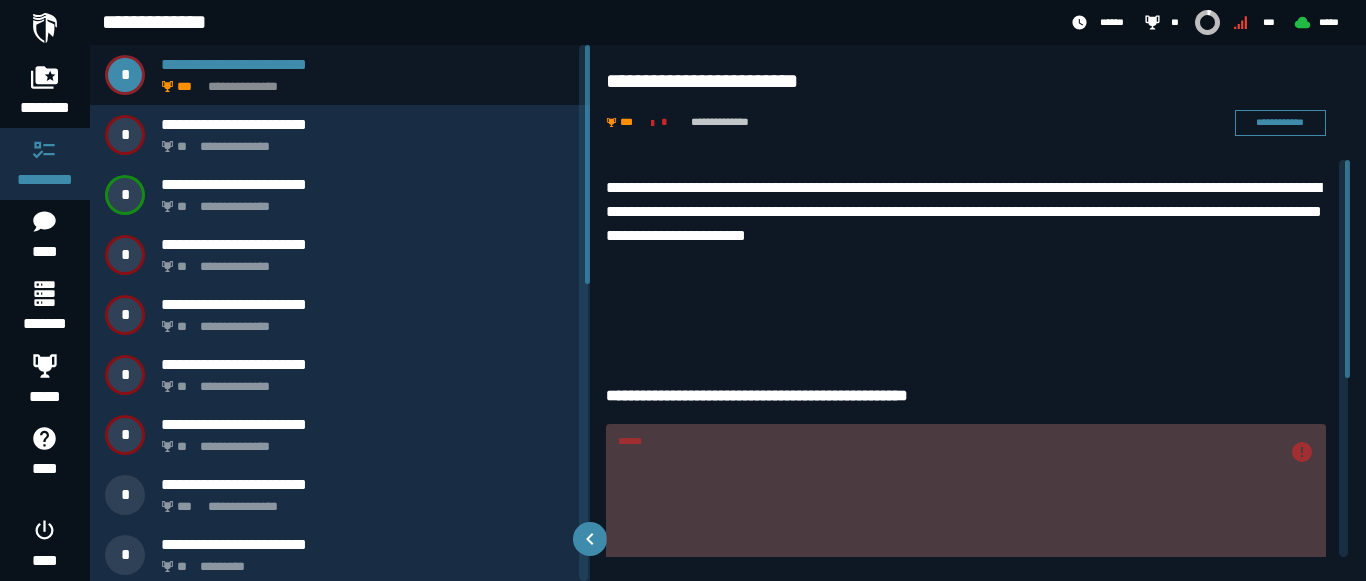 drag, startPoint x: 1344, startPoint y: 276, endPoint x: 1352, endPoint y: 37, distance: 239.13385 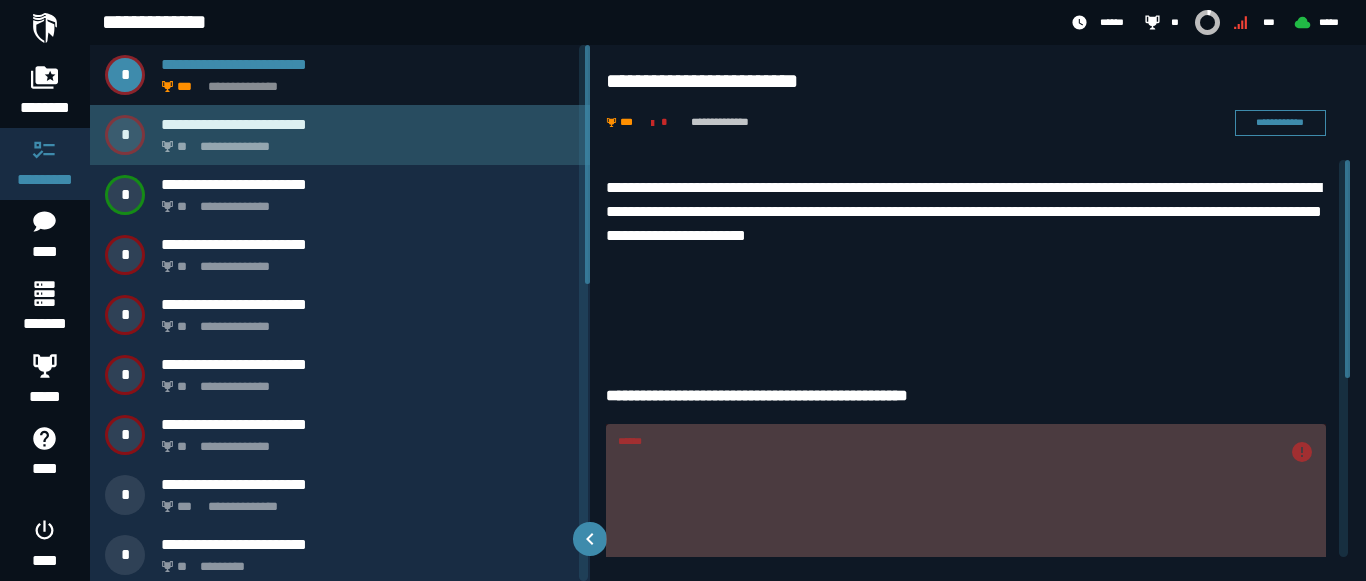 click on "**********" at bounding box center [364, 141] 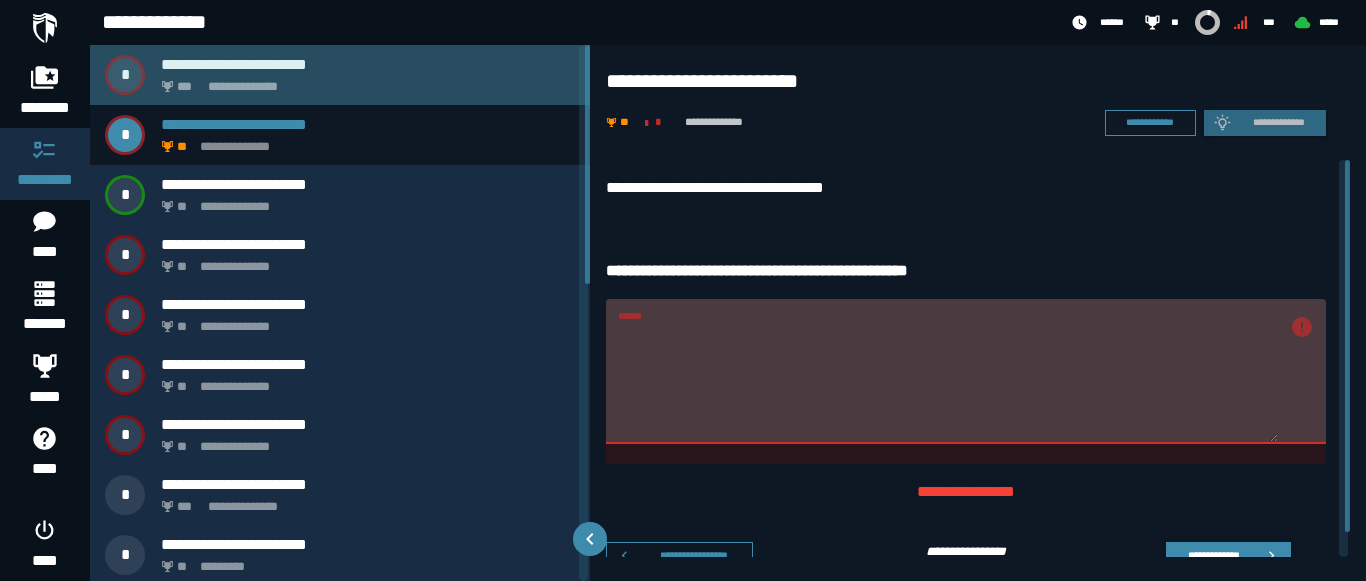click on "**********" at bounding box center (364, 81) 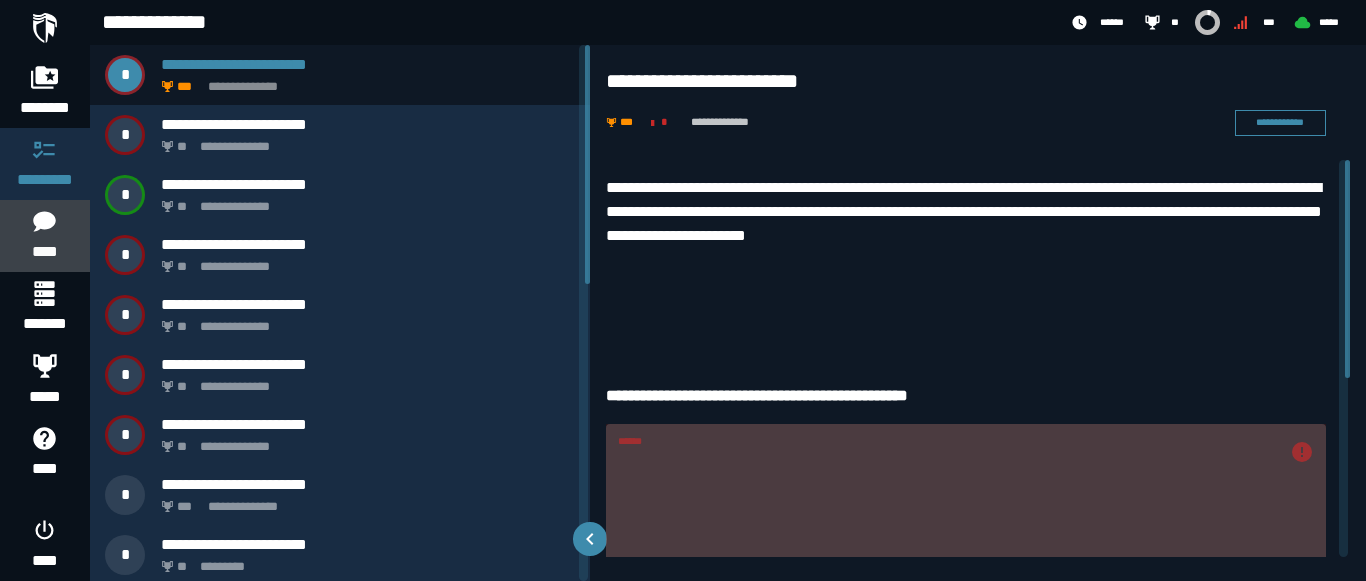click 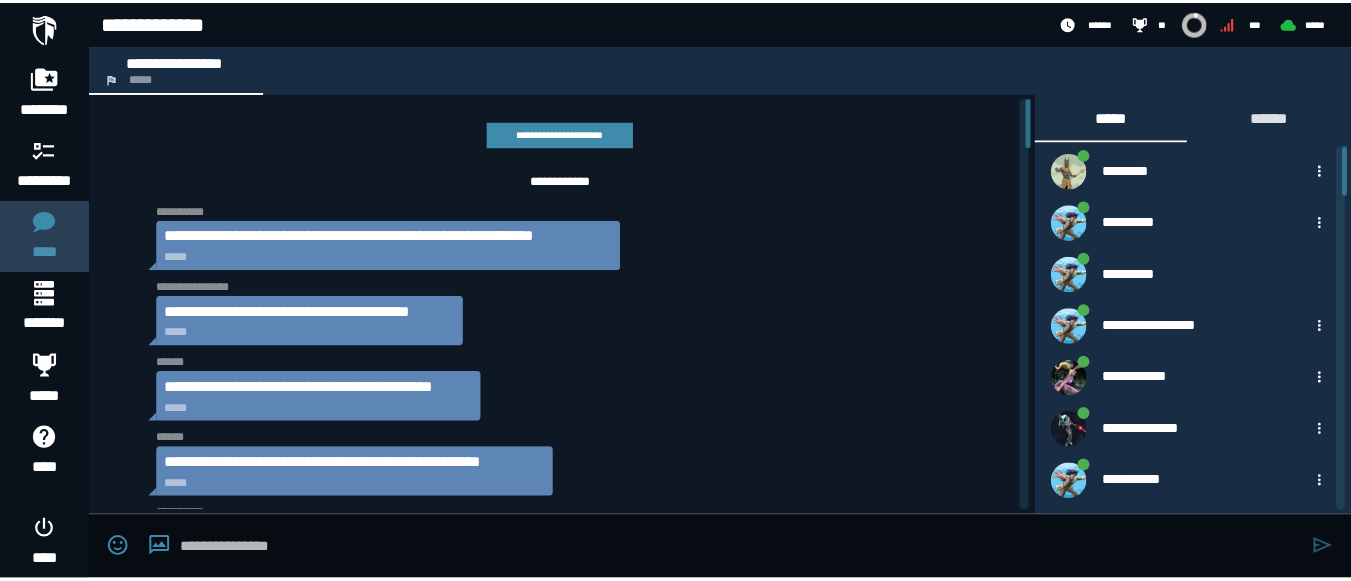 scroll, scrollTop: 3998, scrollLeft: 0, axis: vertical 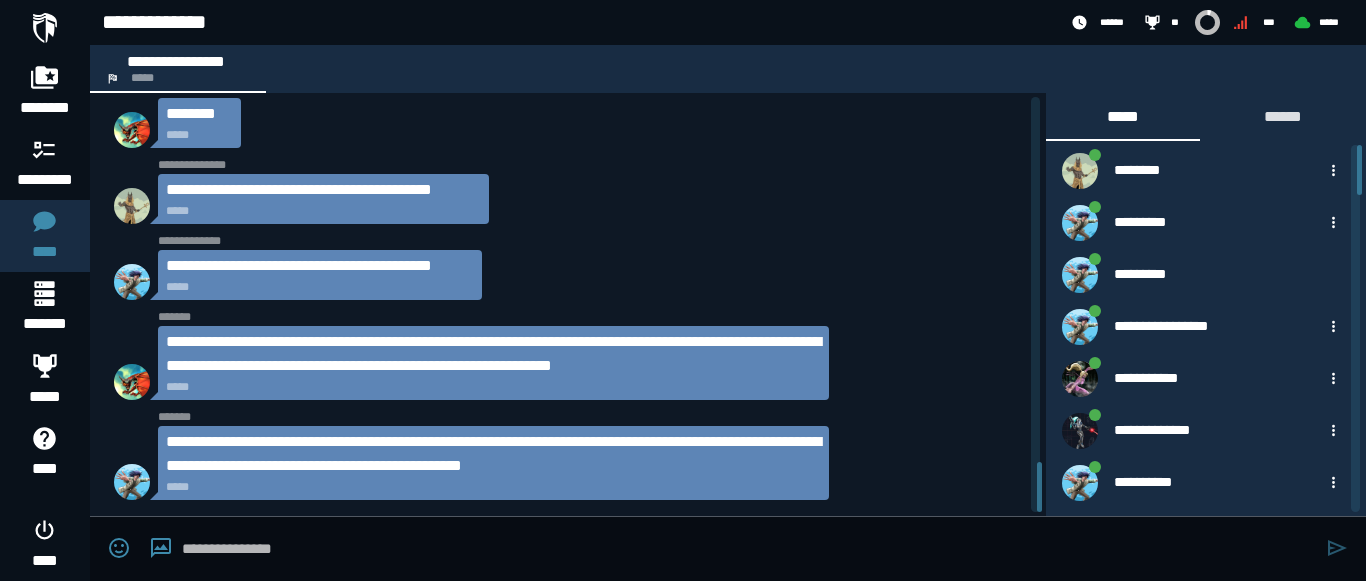 drag, startPoint x: 1039, startPoint y: 480, endPoint x: 1039, endPoint y: 507, distance: 27 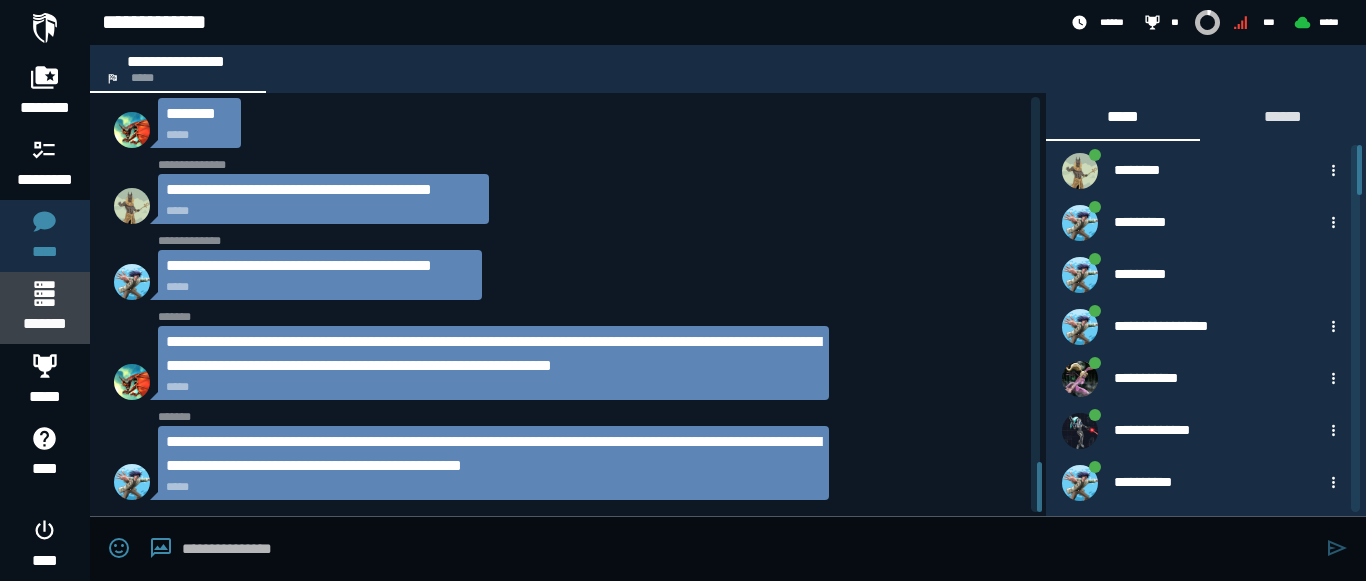 click 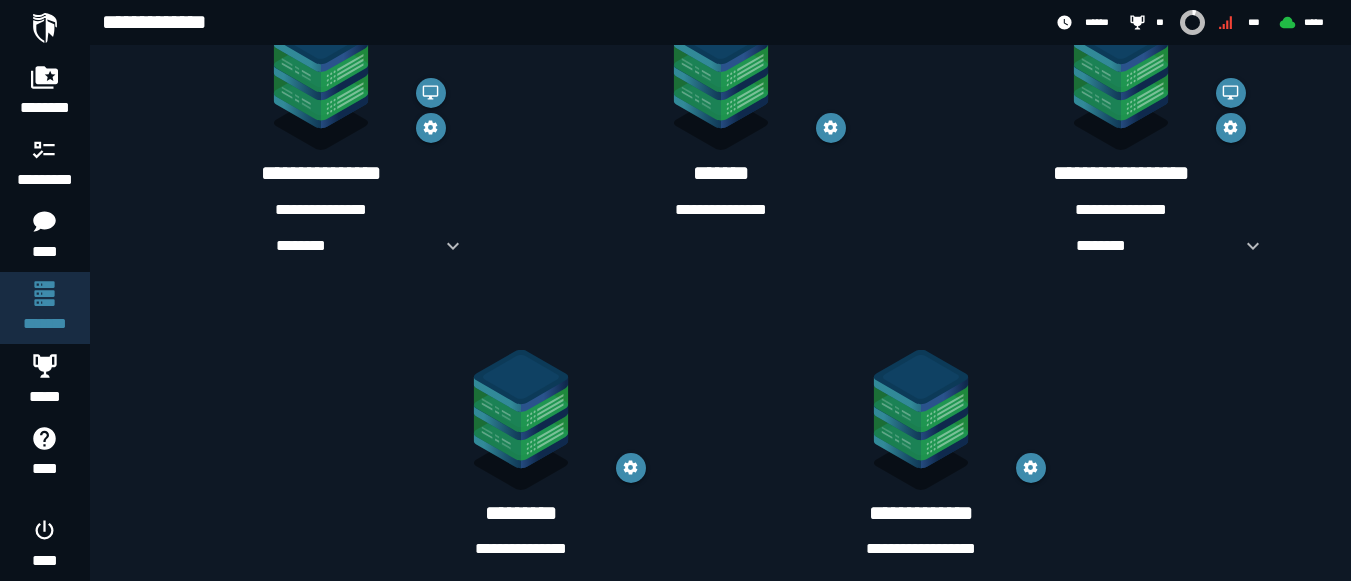 scroll, scrollTop: 458, scrollLeft: 0, axis: vertical 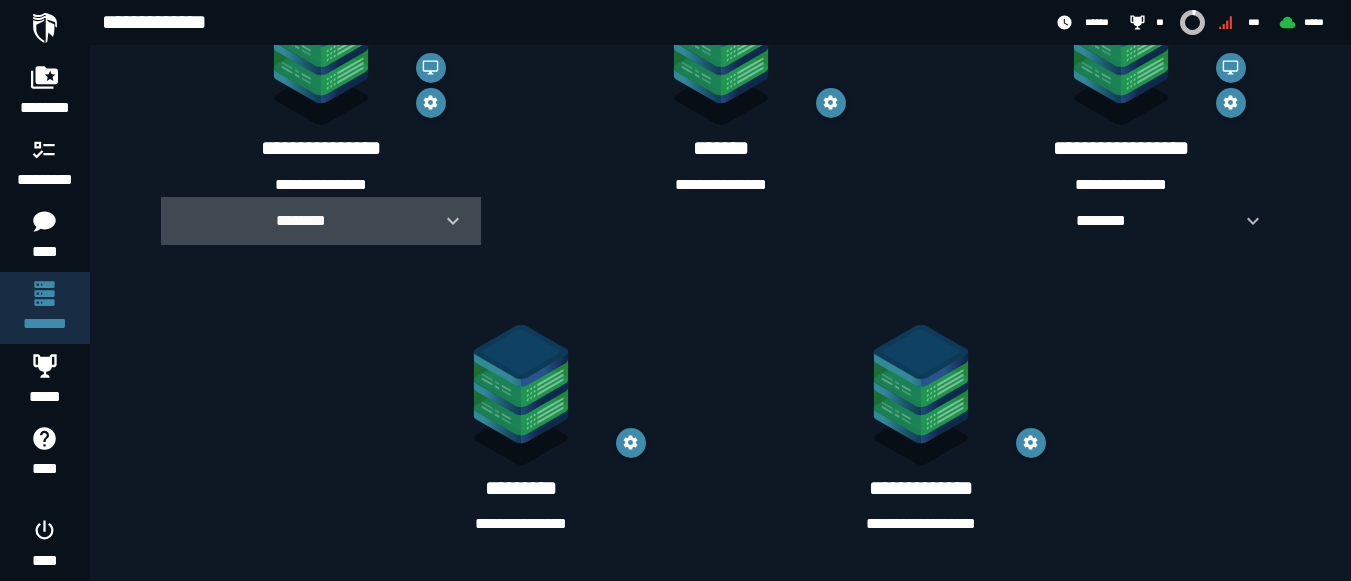 click 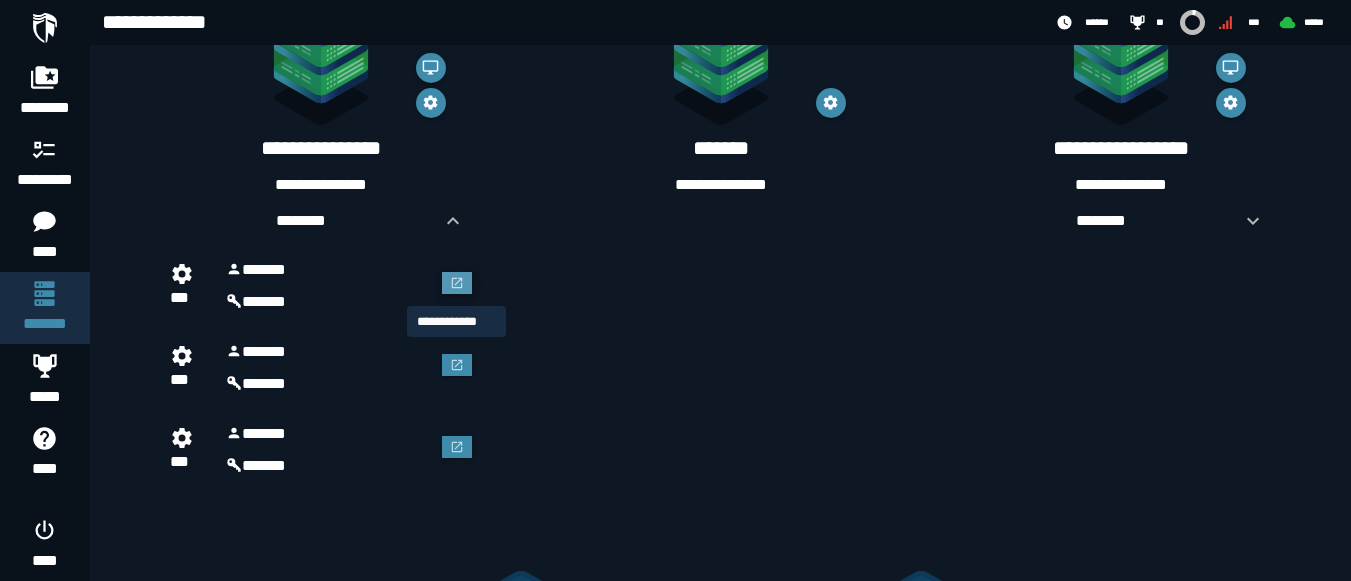 click at bounding box center [457, 283] 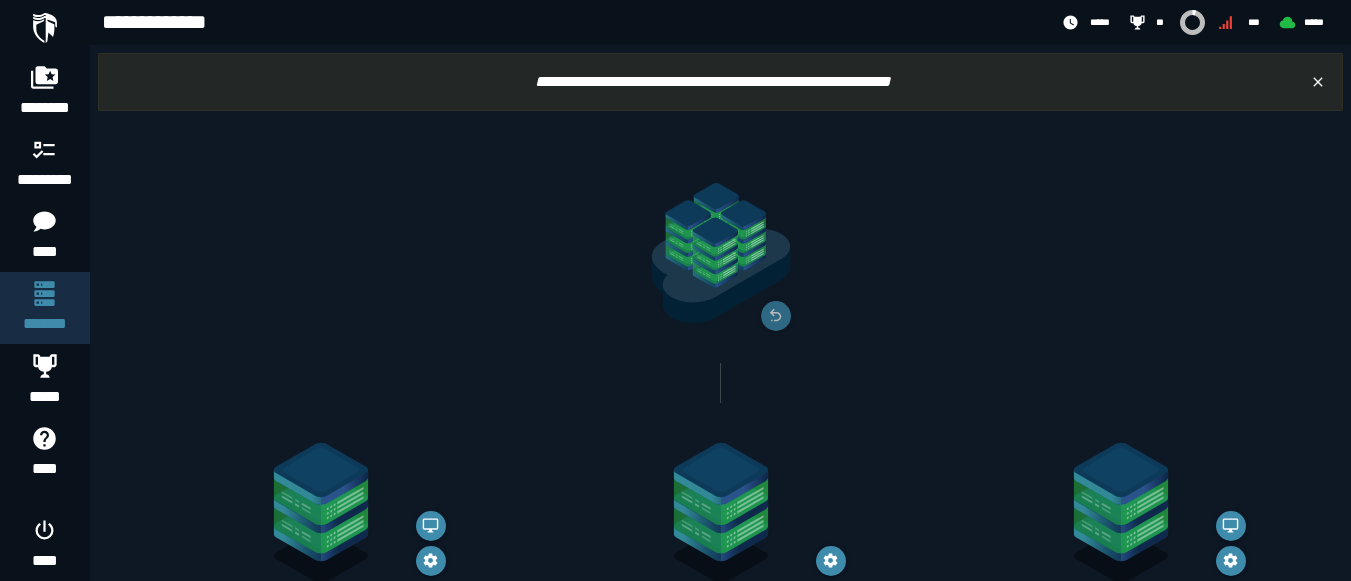 scroll, scrollTop: 458, scrollLeft: 0, axis: vertical 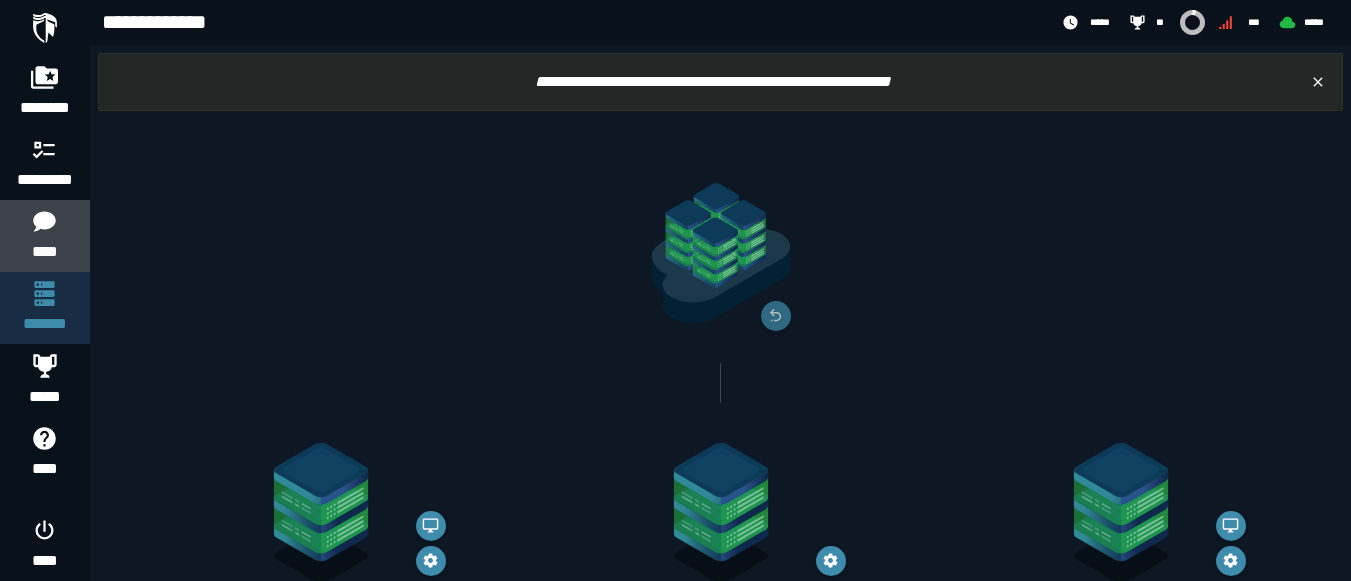 click 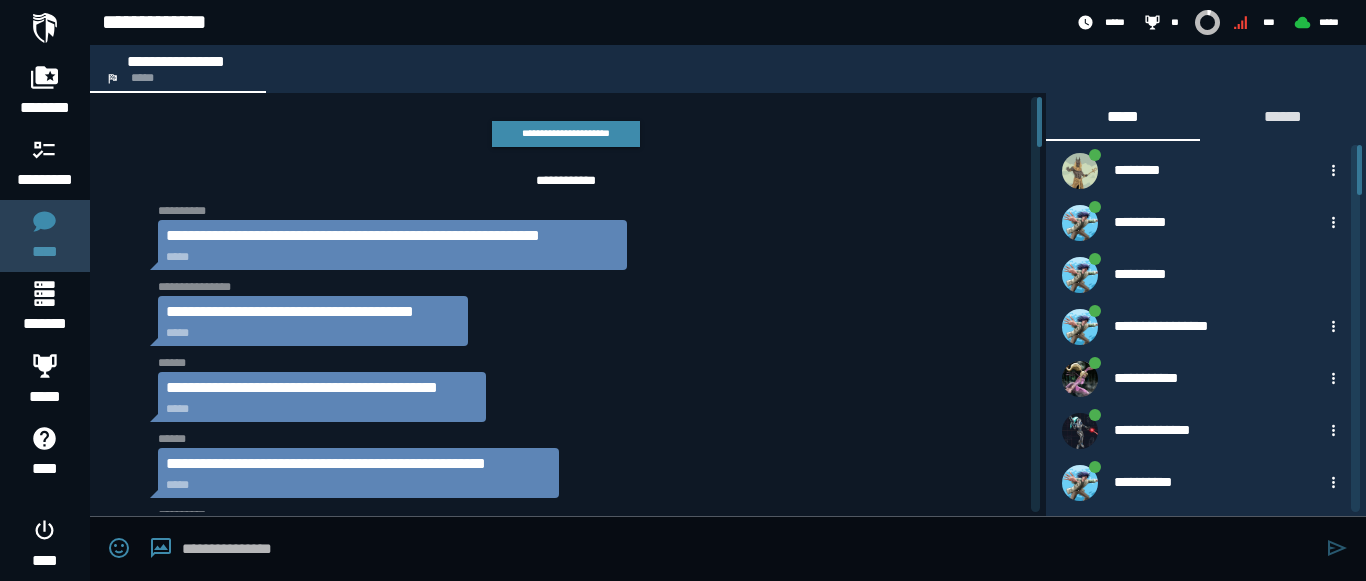 scroll, scrollTop: 3998, scrollLeft: 0, axis: vertical 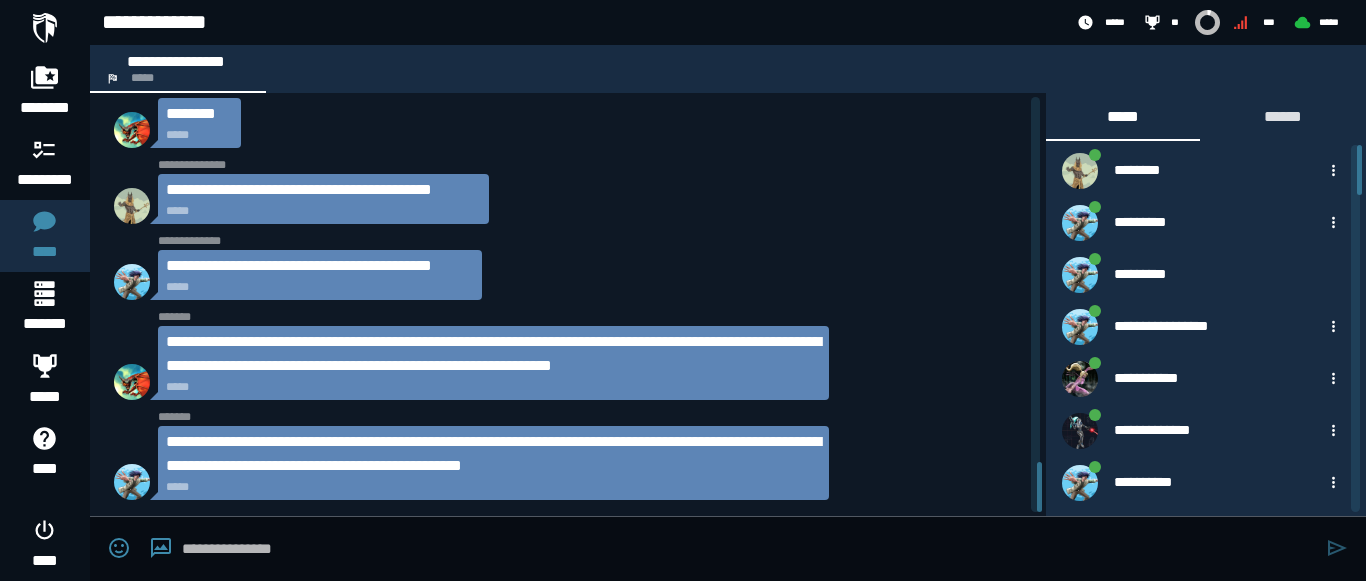 click at bounding box center [749, 549] 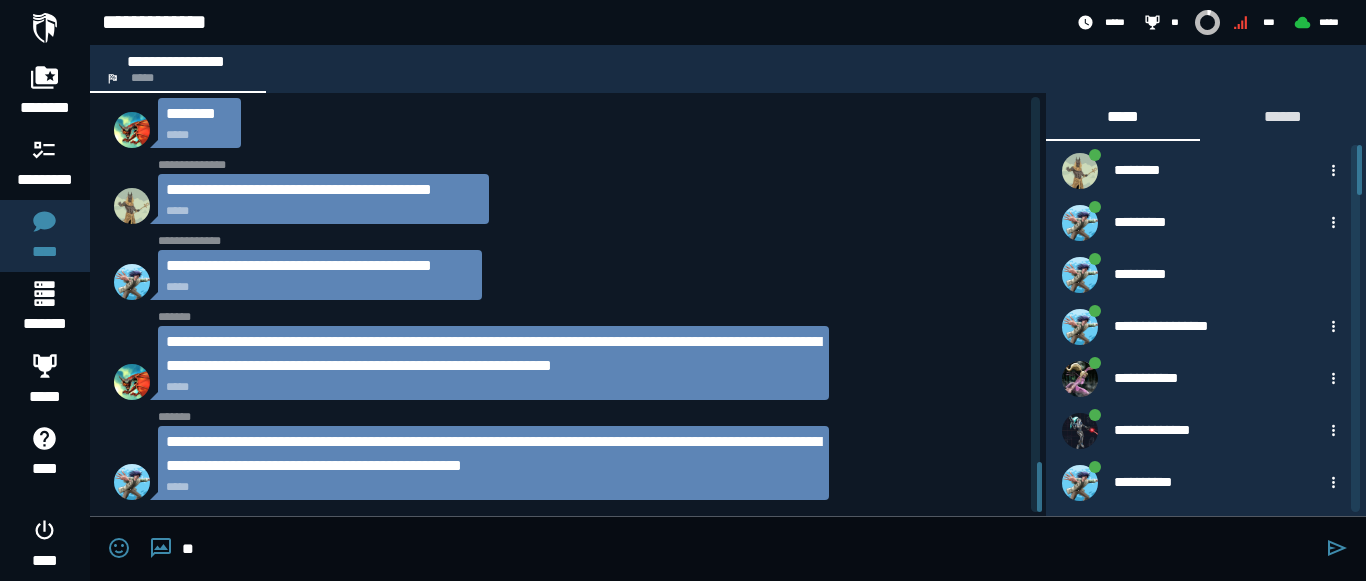 type on "*" 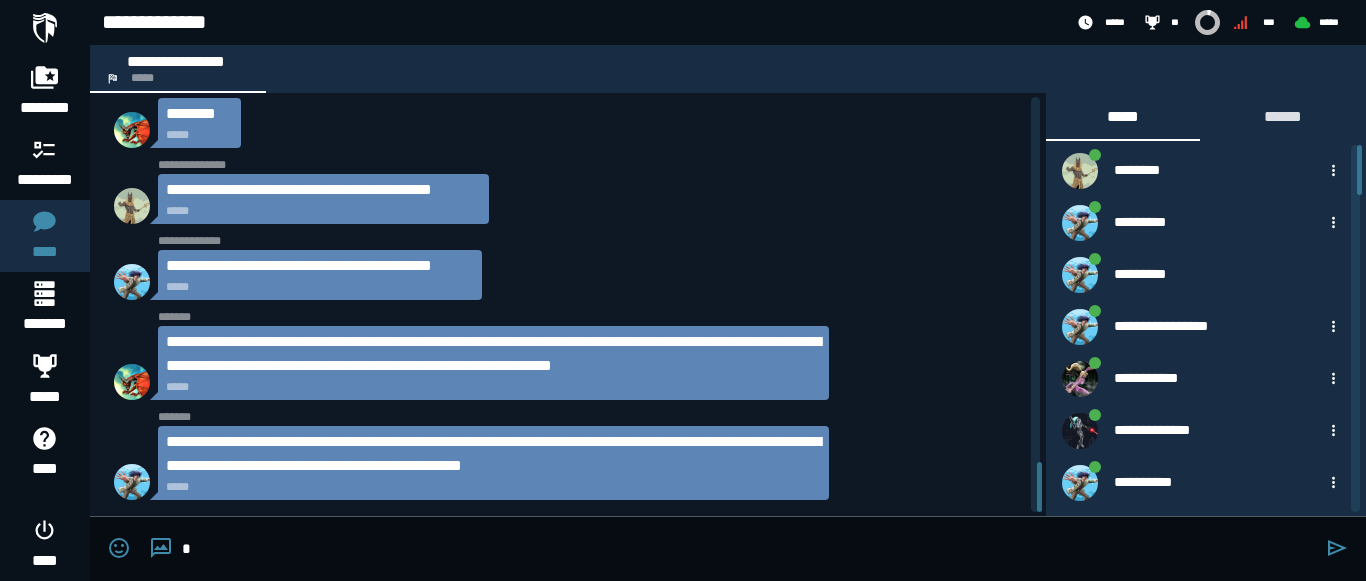 type 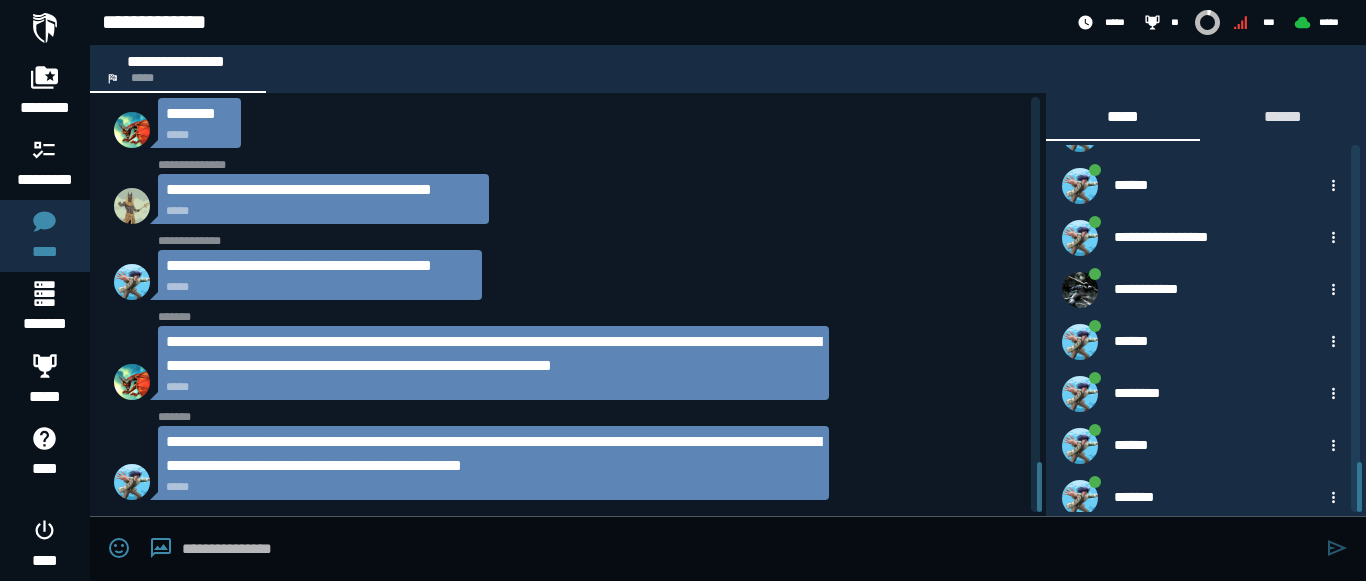 scroll, scrollTop: 3689, scrollLeft: 0, axis: vertical 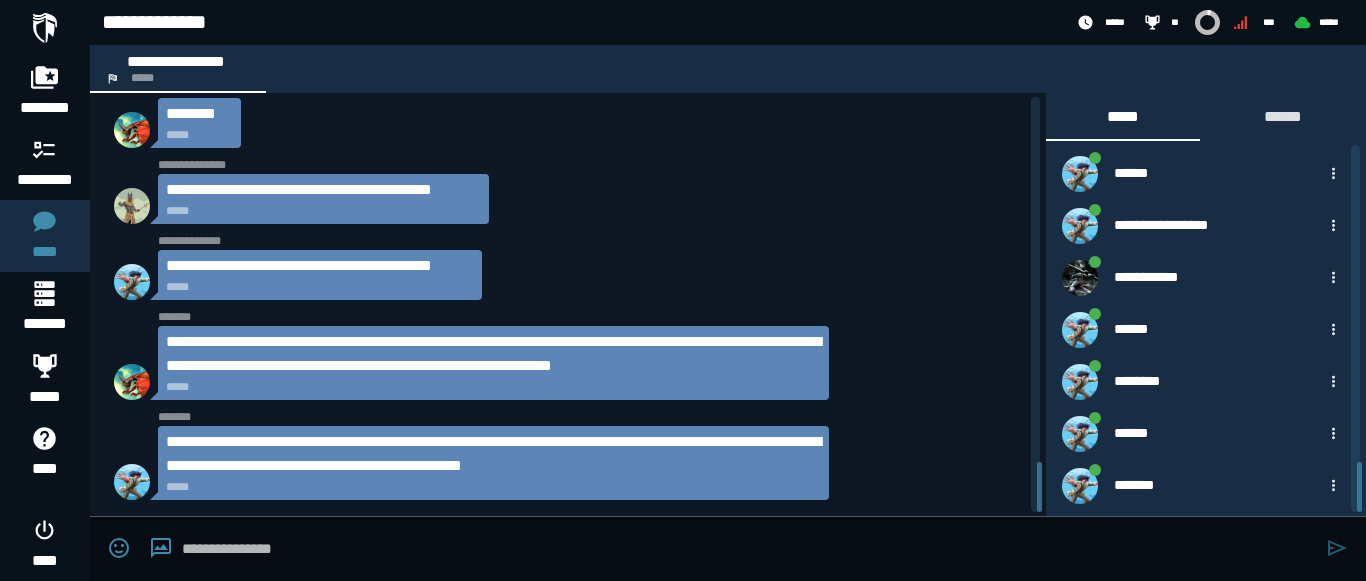 drag, startPoint x: 1356, startPoint y: 170, endPoint x: 1334, endPoint y: 504, distance: 334.72375 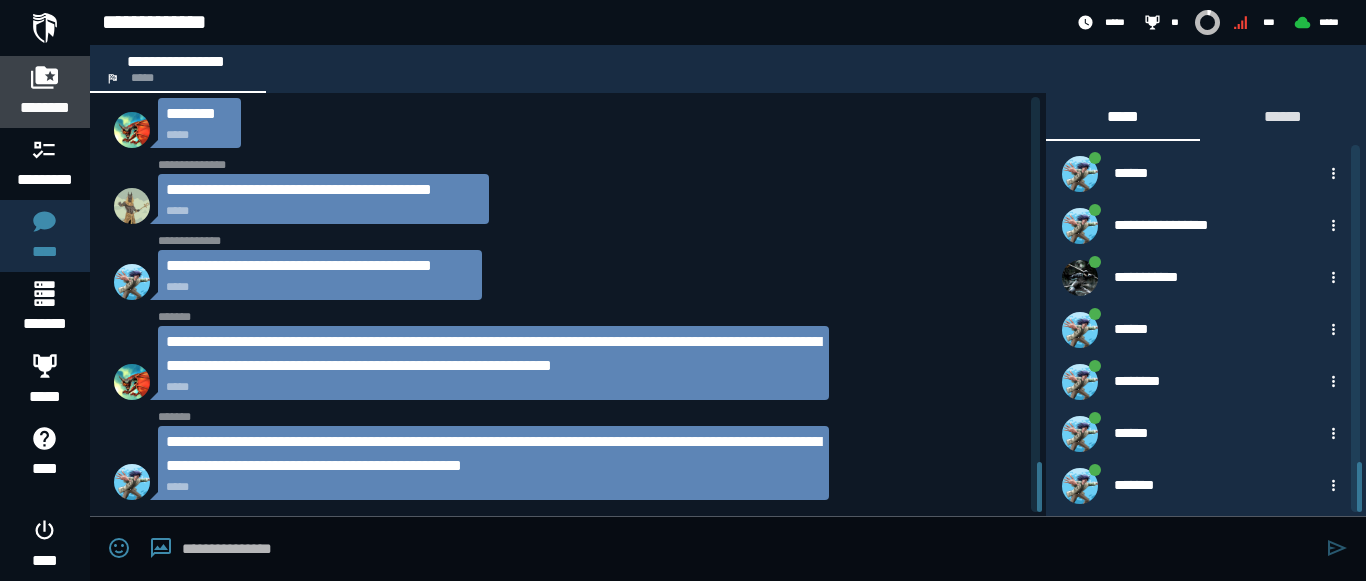 click on "********" at bounding box center [45, 108] 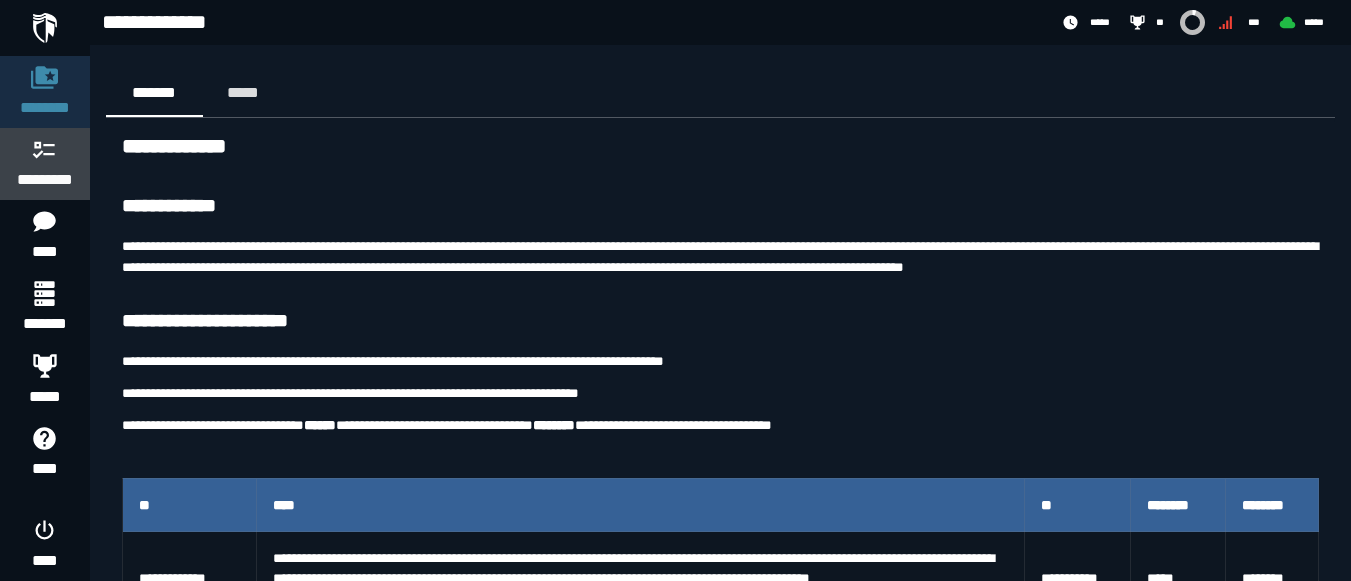 click 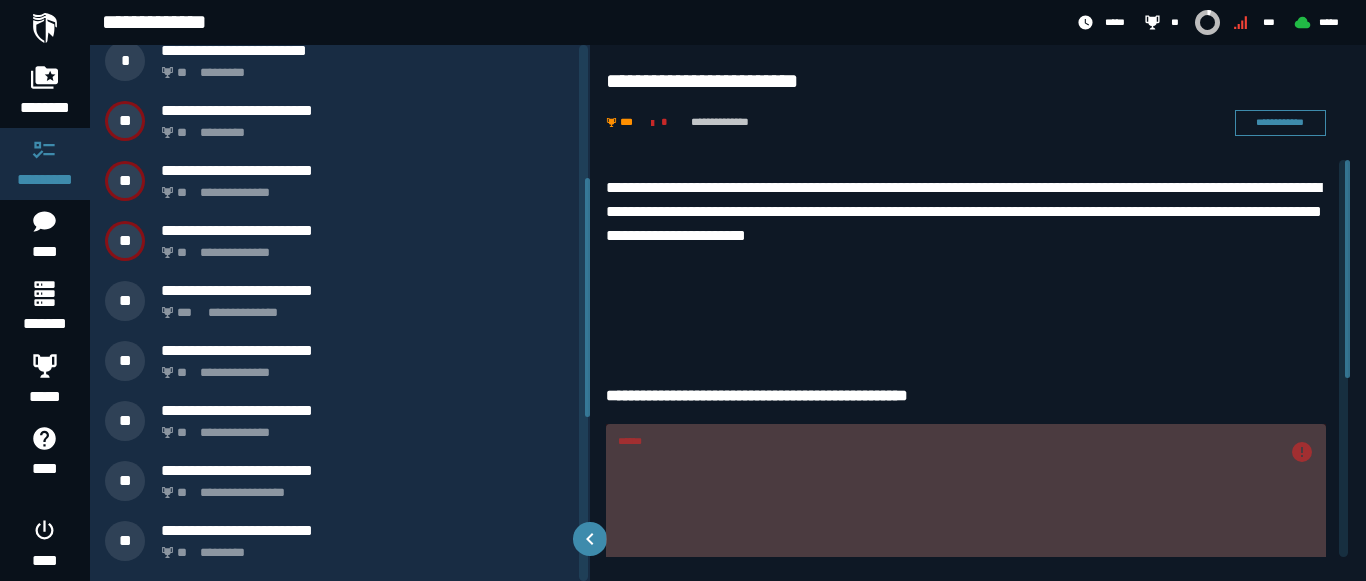 scroll, scrollTop: 664, scrollLeft: 0, axis: vertical 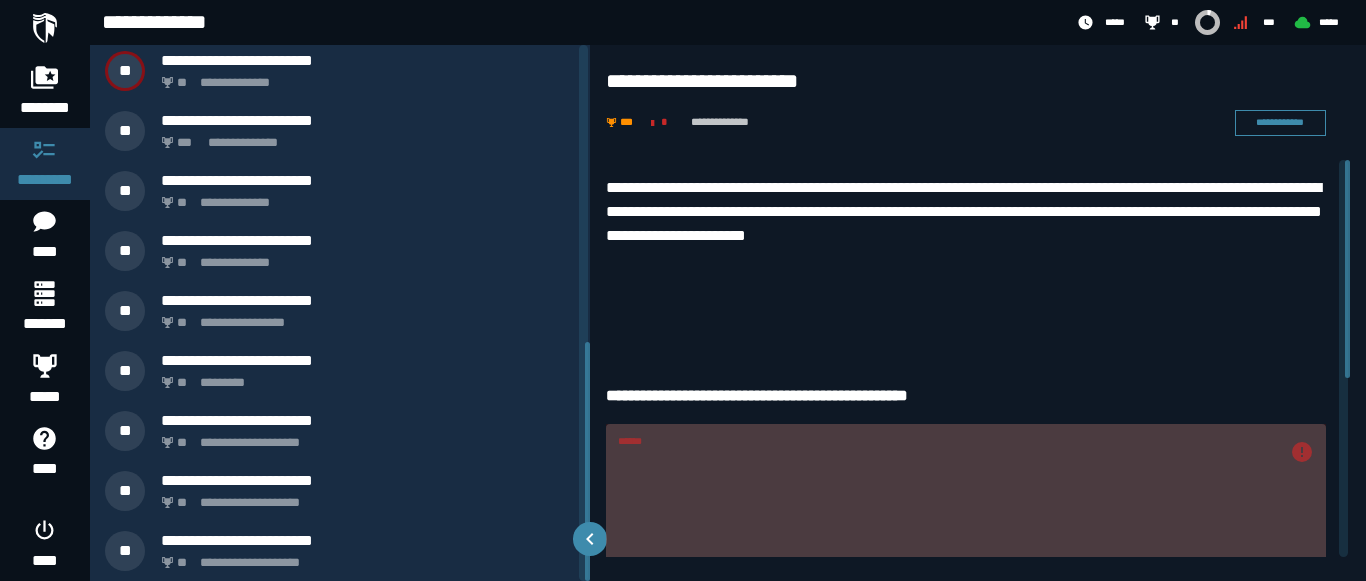 drag, startPoint x: 585, startPoint y: 156, endPoint x: 562, endPoint y: 563, distance: 407.64935 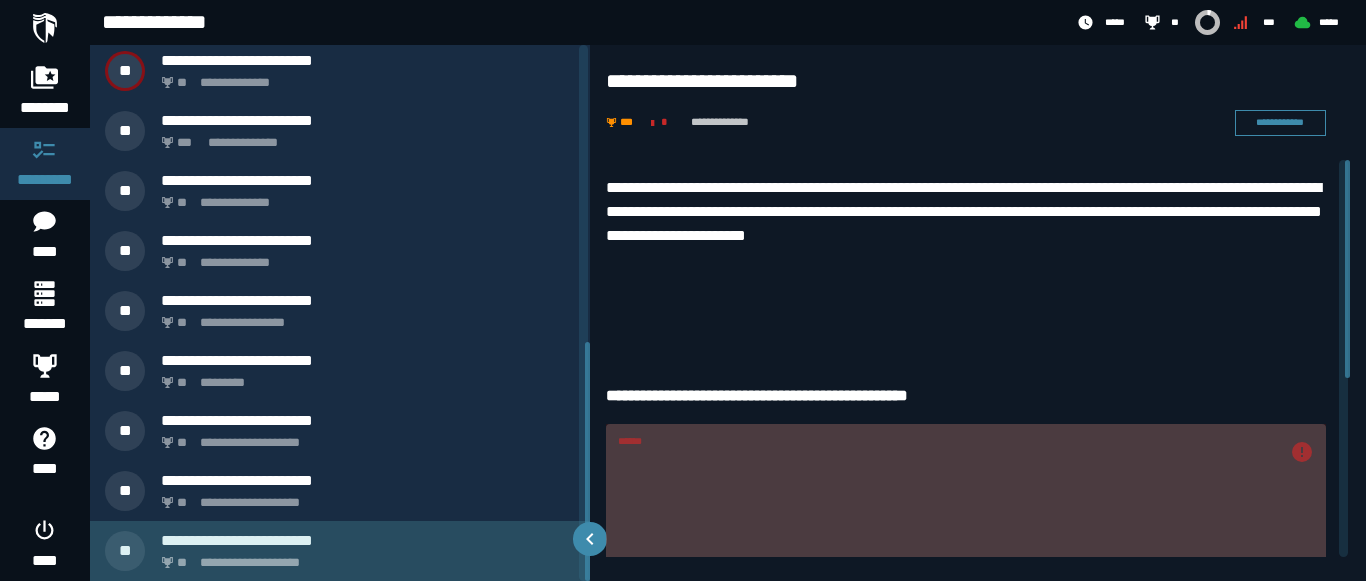 click on "**********" at bounding box center (340, 551) 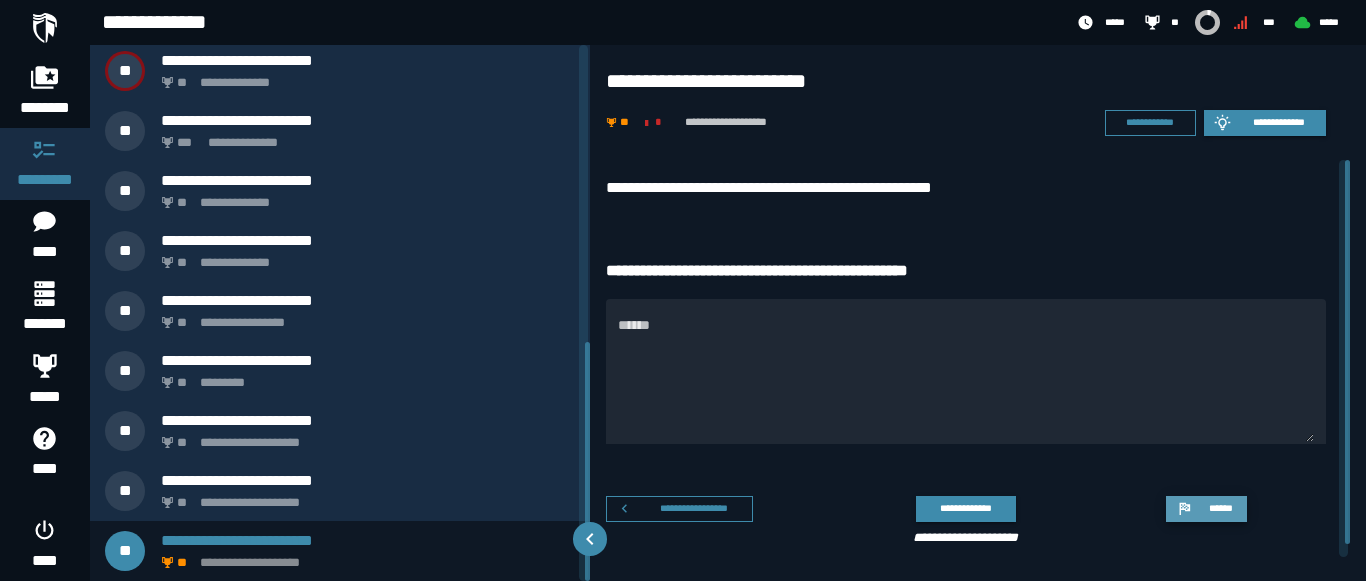 click on "******" at bounding box center (1220, 508) 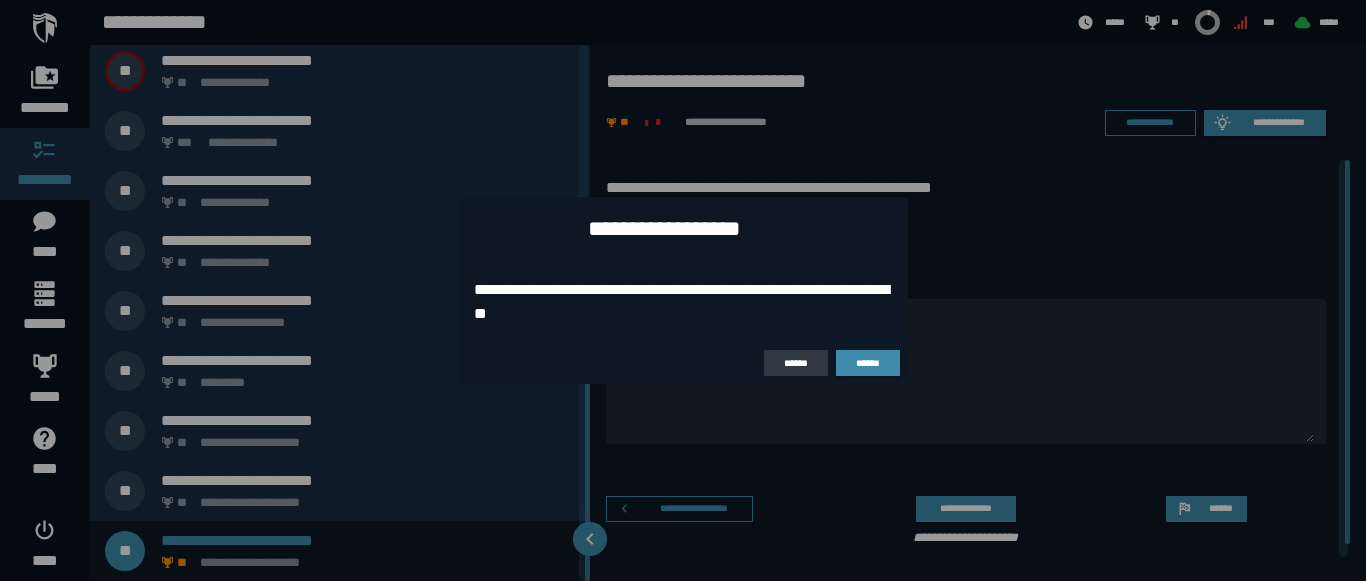 click on "******" at bounding box center (796, 363) 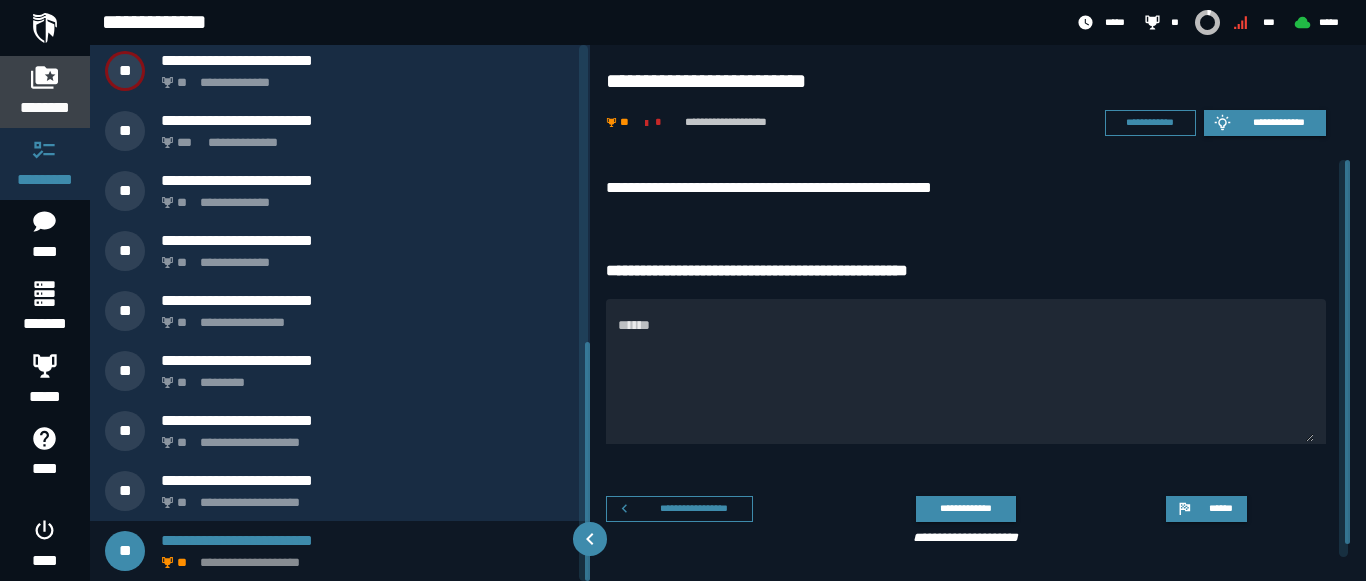 click on "********" at bounding box center [45, 108] 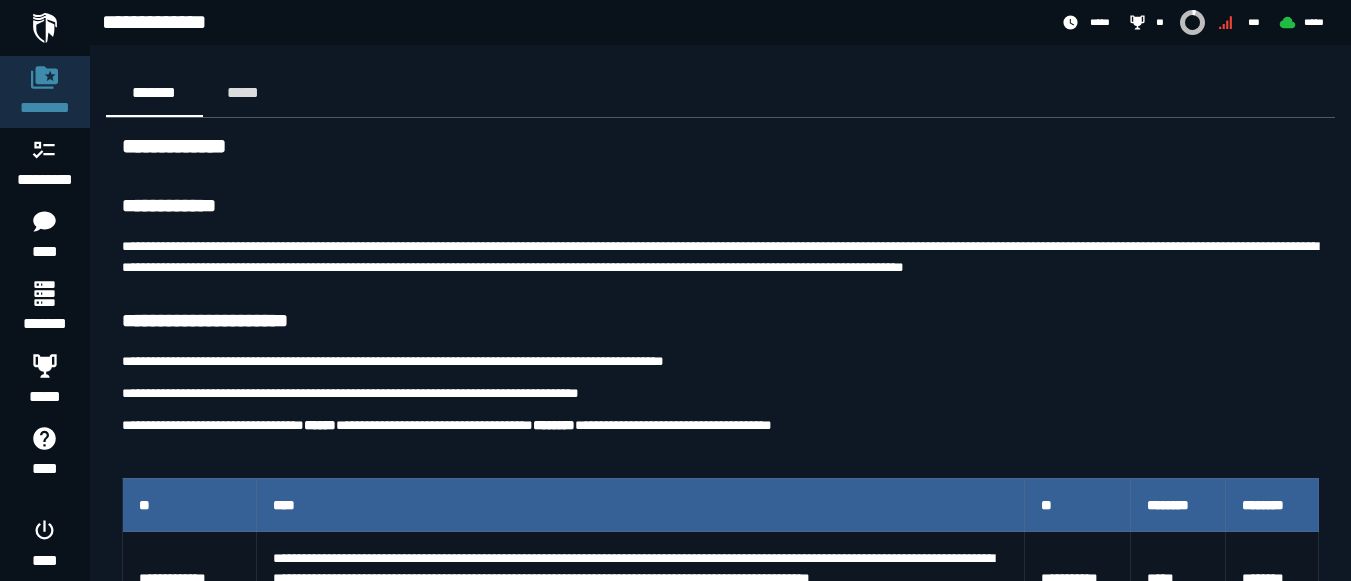 click on "**********" at bounding box center [720, 1042] 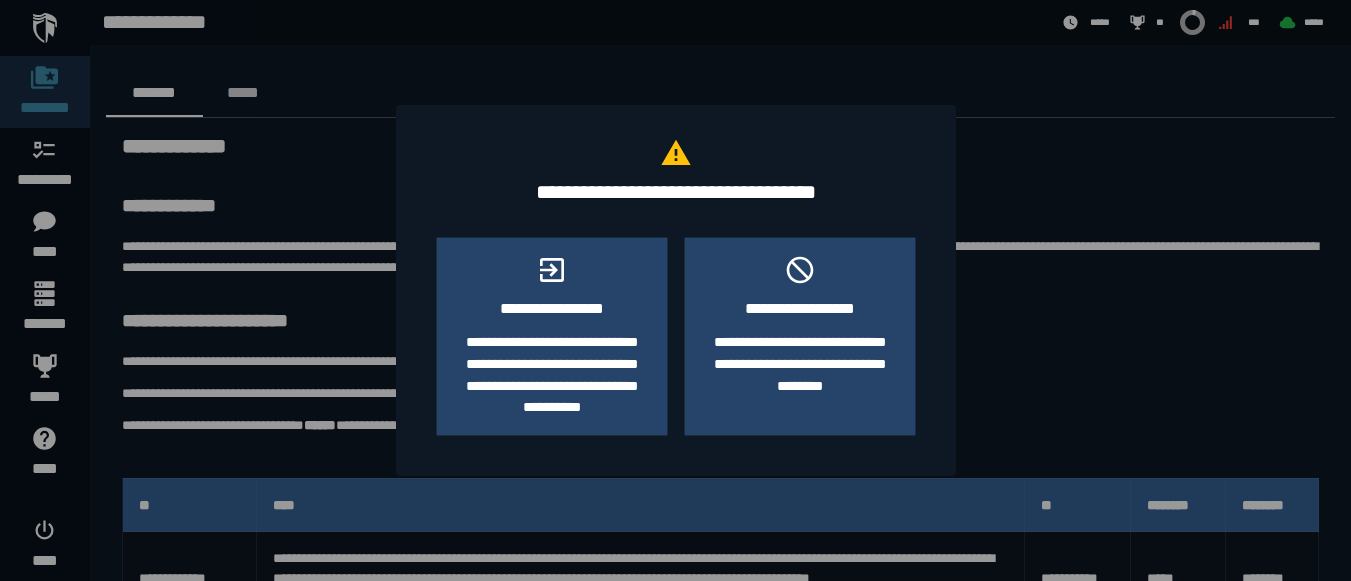 click at bounding box center [675, 290] 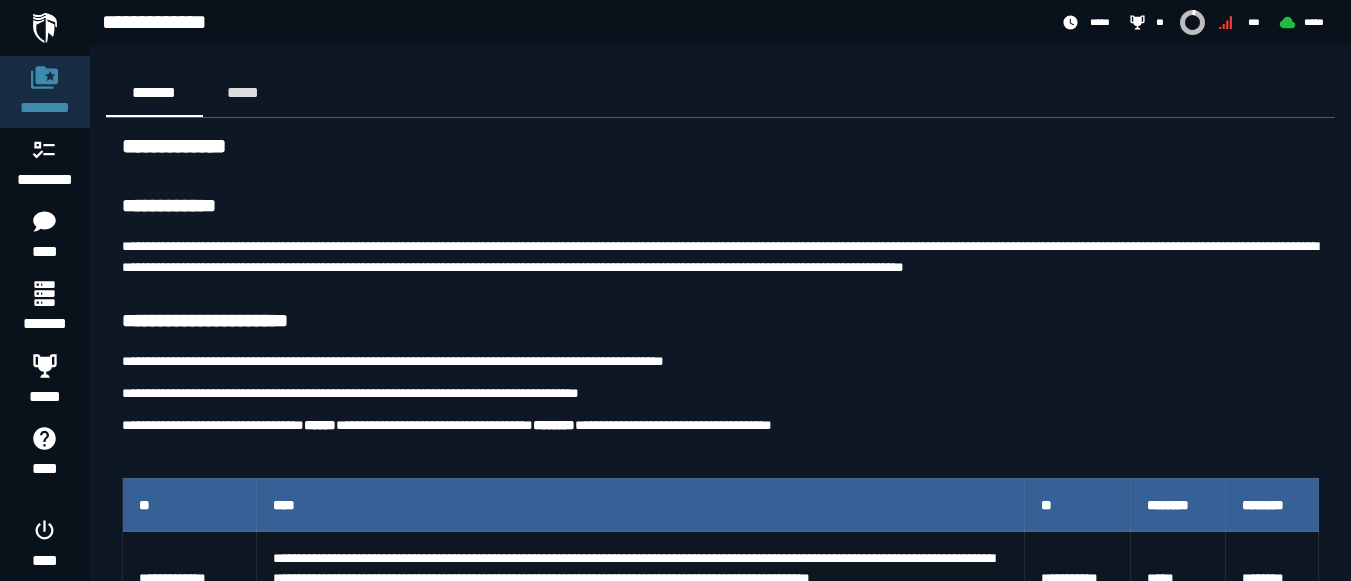 click 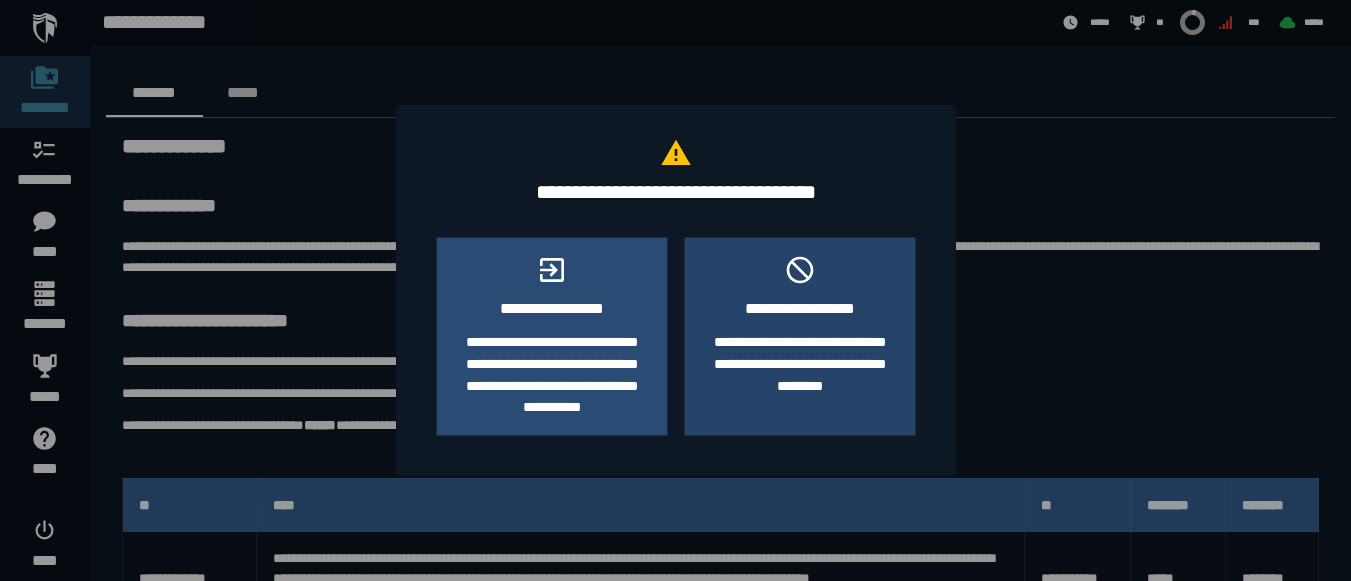 click on "**********" 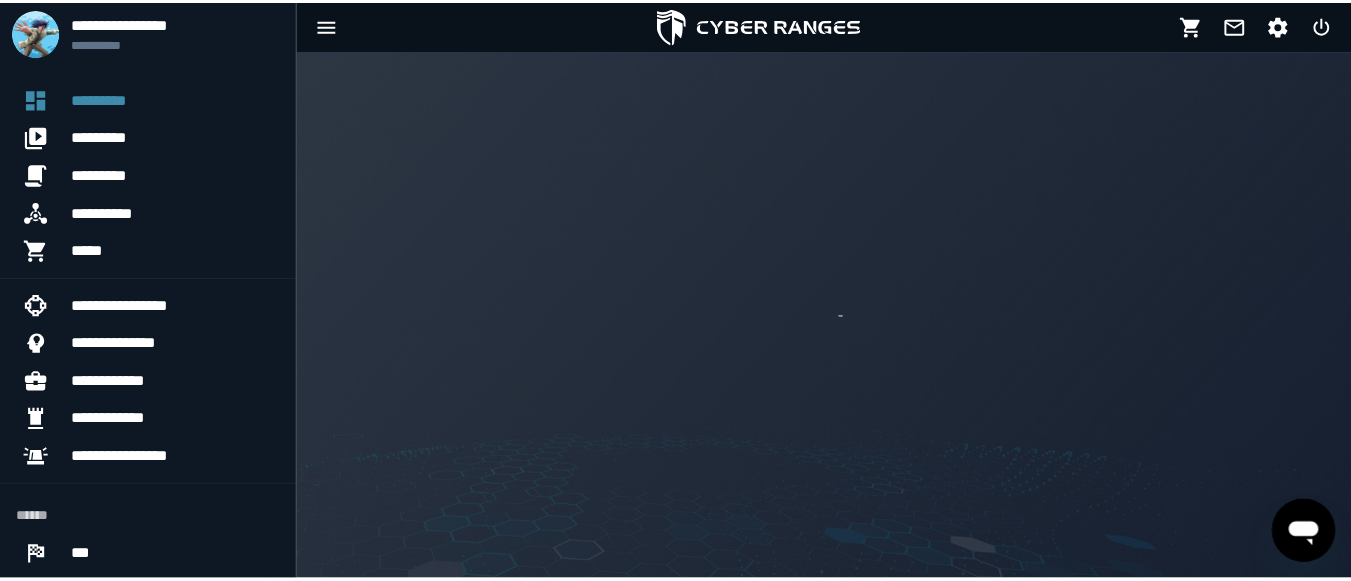 scroll, scrollTop: 0, scrollLeft: 0, axis: both 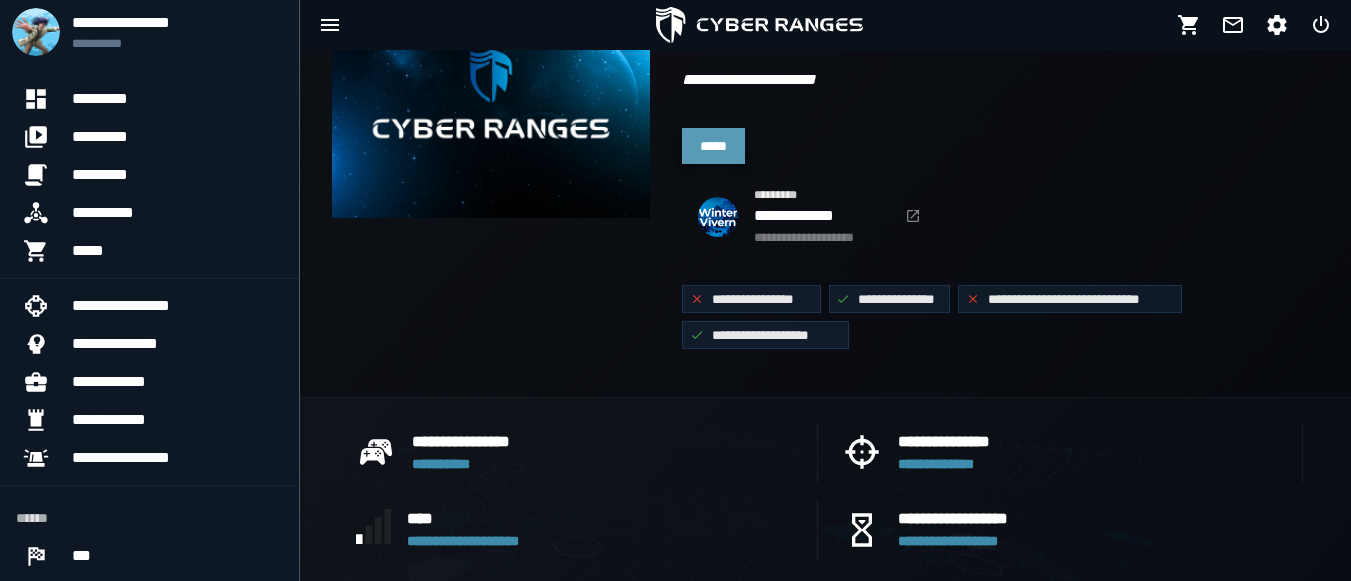 click on "*****" at bounding box center (713, 146) 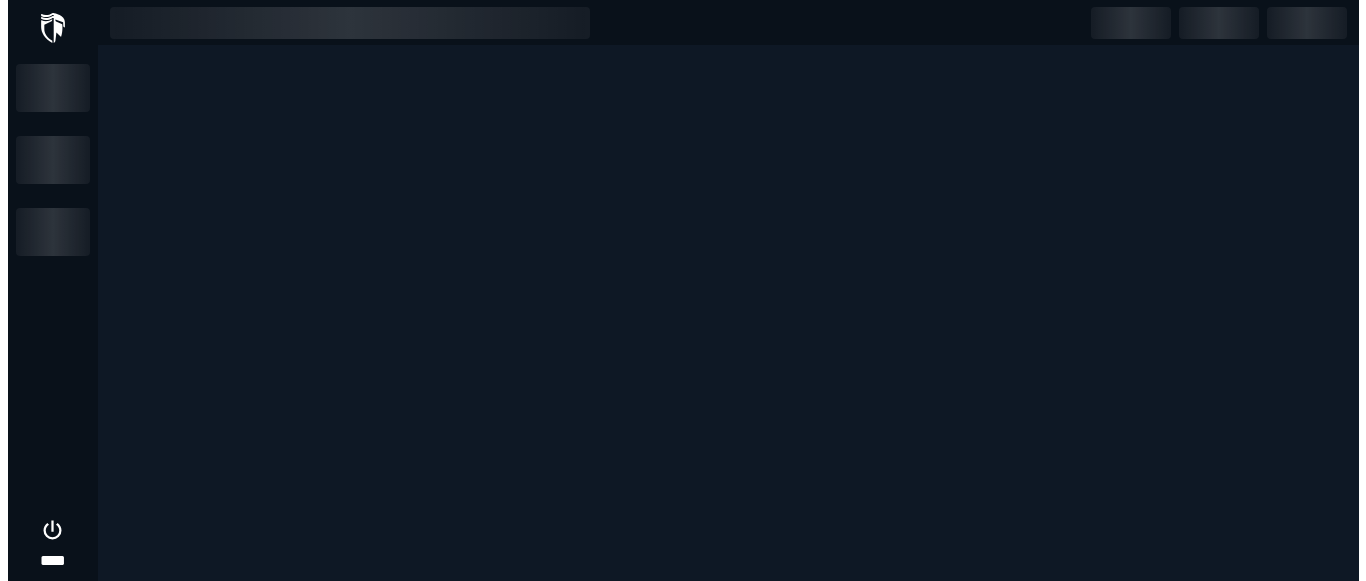 scroll, scrollTop: 0, scrollLeft: 0, axis: both 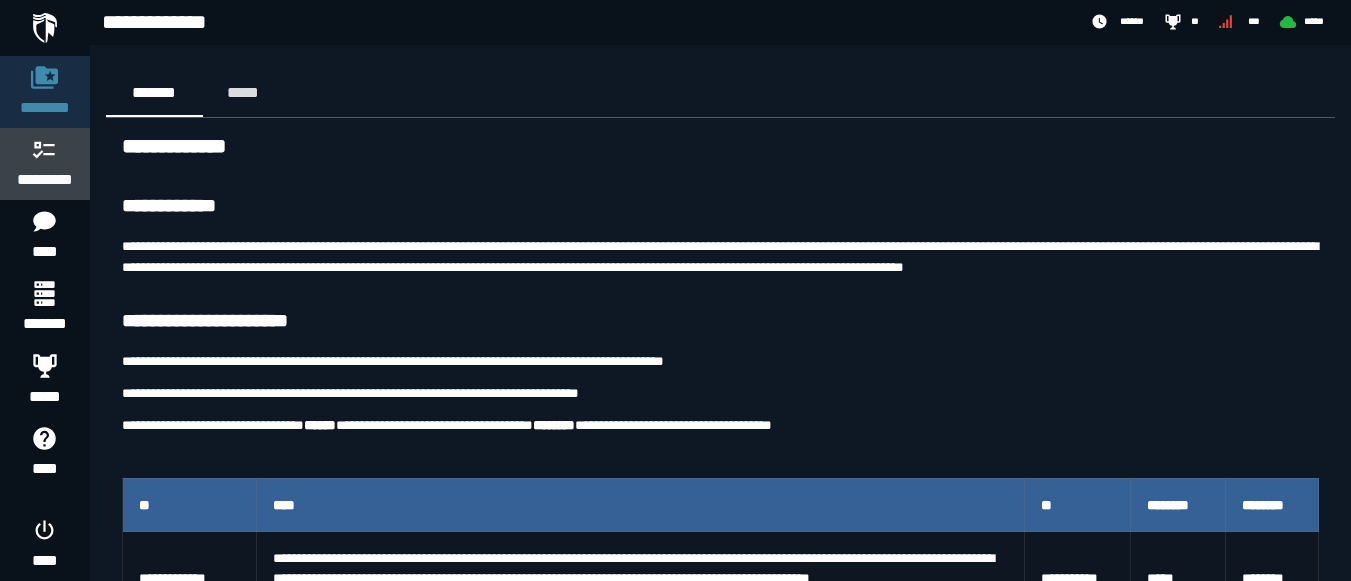 click on "*********" at bounding box center (45, 180) 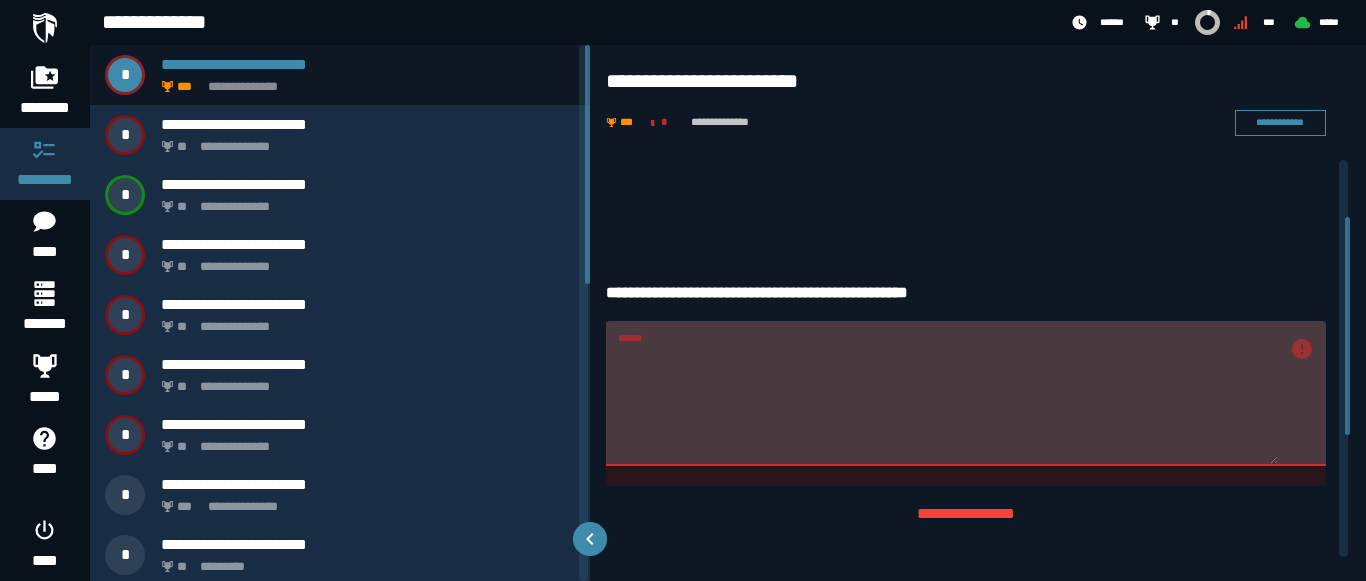 scroll, scrollTop: 0, scrollLeft: 0, axis: both 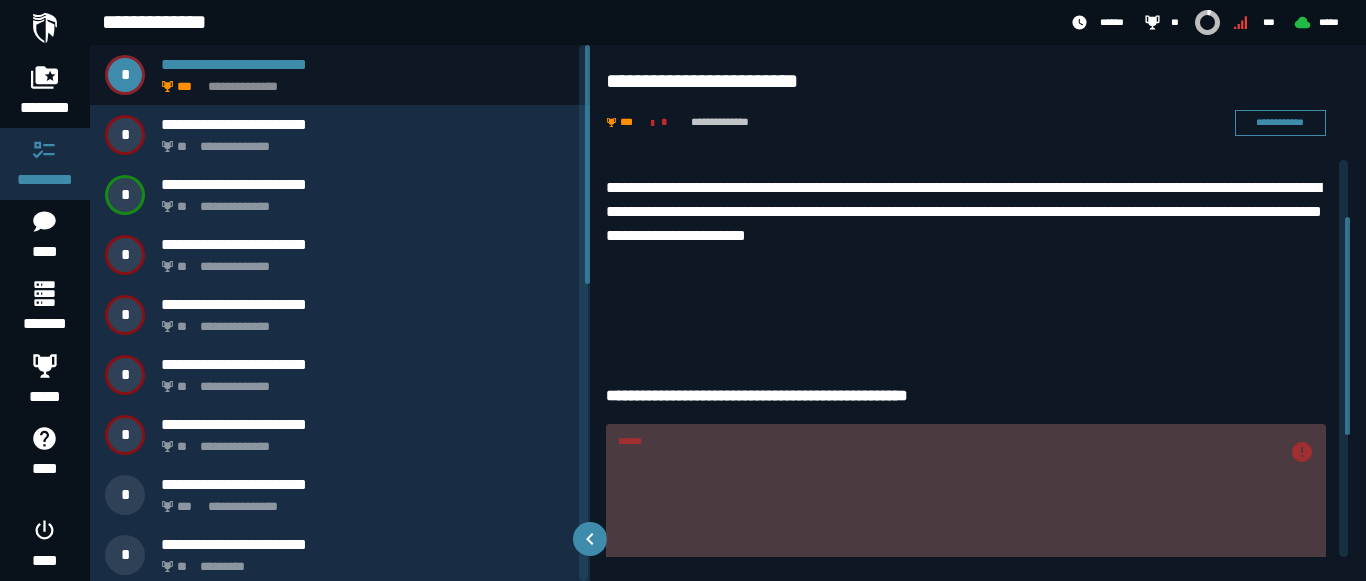 drag, startPoint x: 1347, startPoint y: 198, endPoint x: 1304, endPoint y: 131, distance: 79.61156 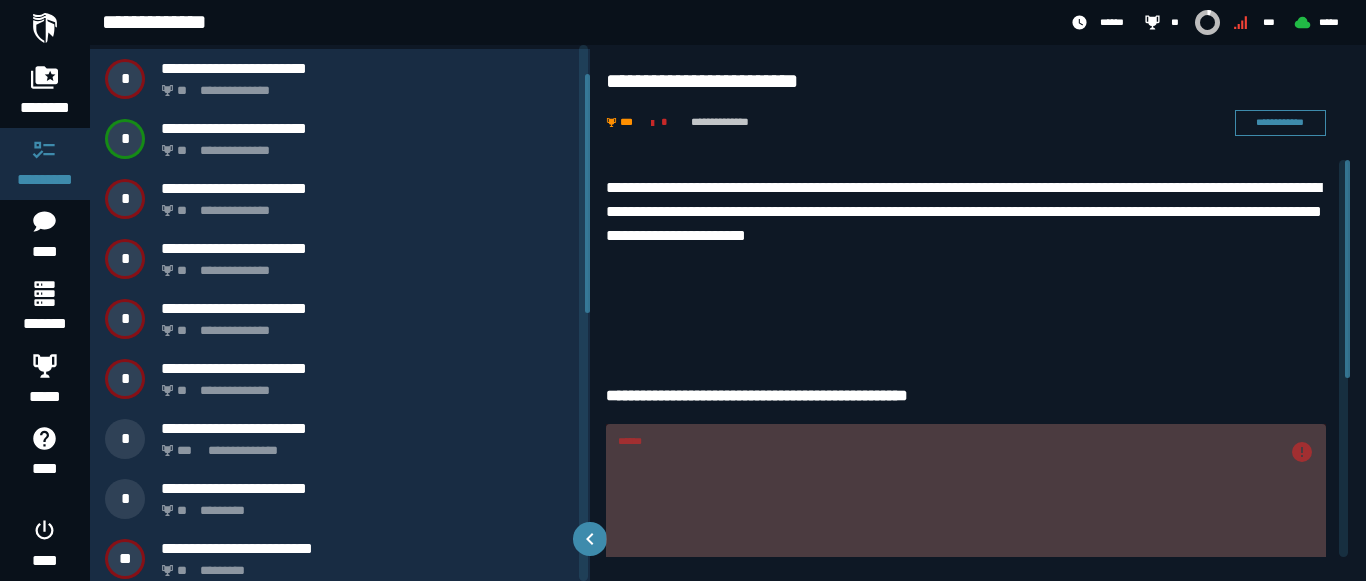 scroll, scrollTop: 0, scrollLeft: 0, axis: both 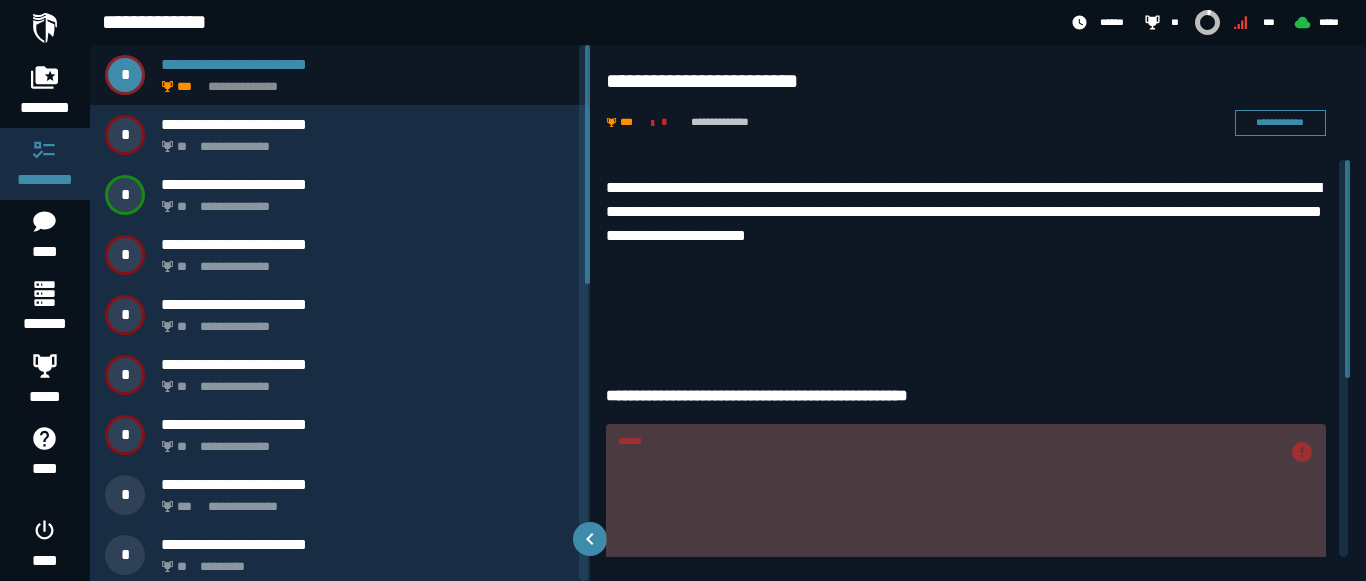 drag, startPoint x: 585, startPoint y: 171, endPoint x: 522, endPoint y: 150, distance: 66.40783 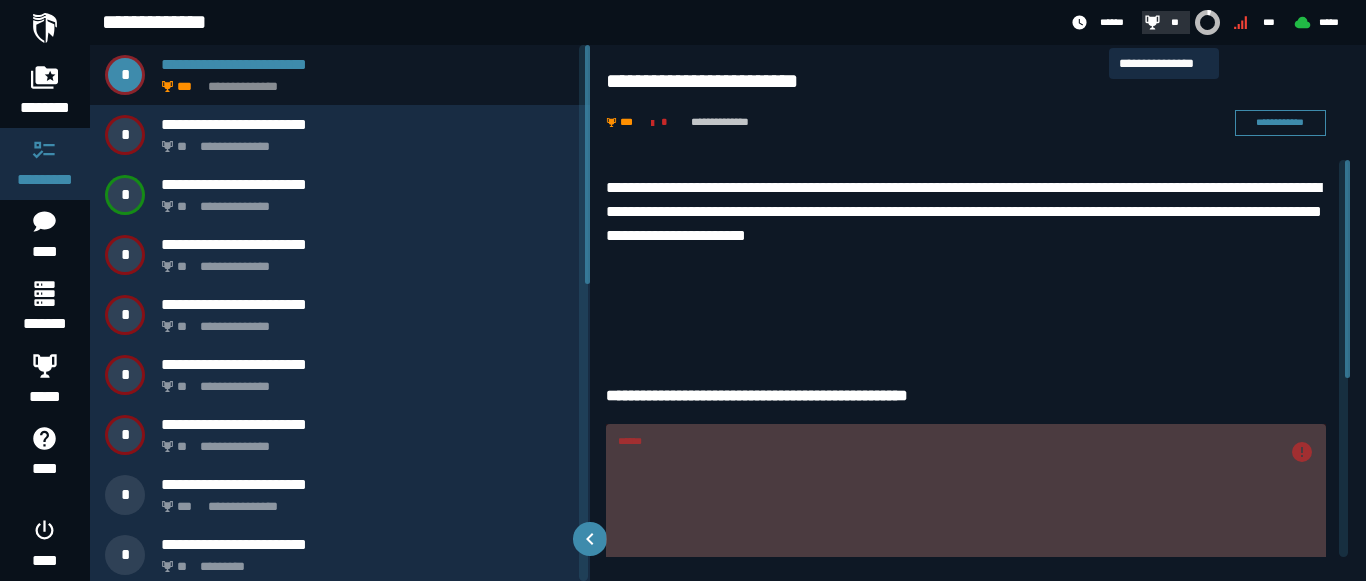 click 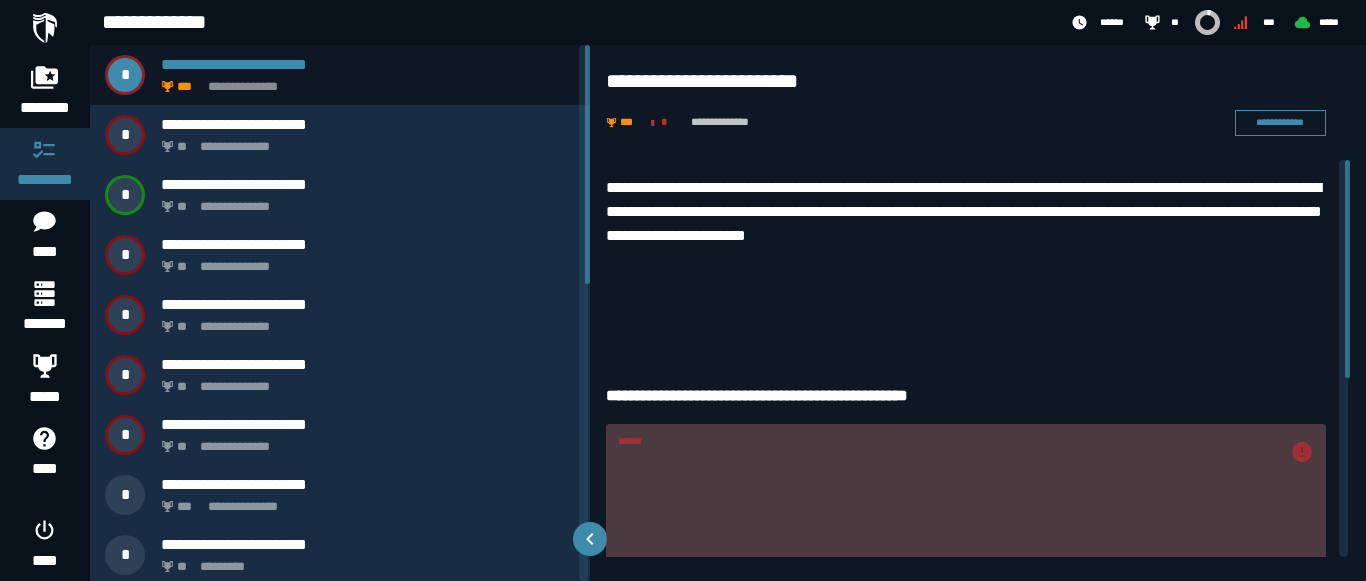 click on "**********" at bounding box center (966, 81) 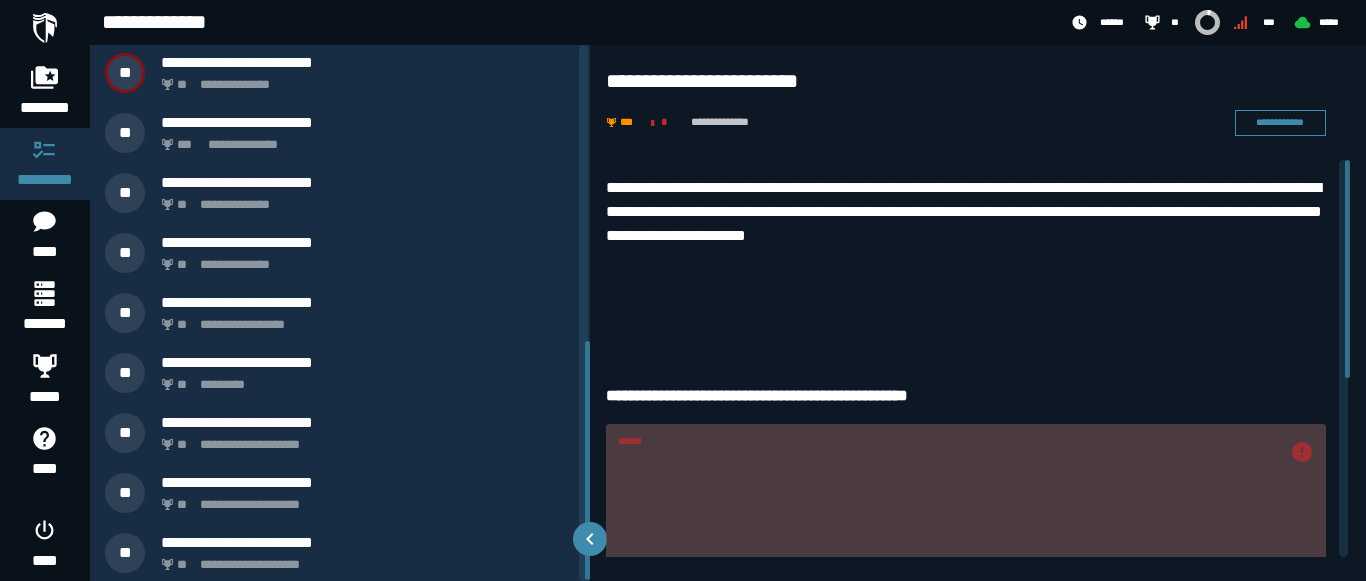 scroll, scrollTop: 664, scrollLeft: 0, axis: vertical 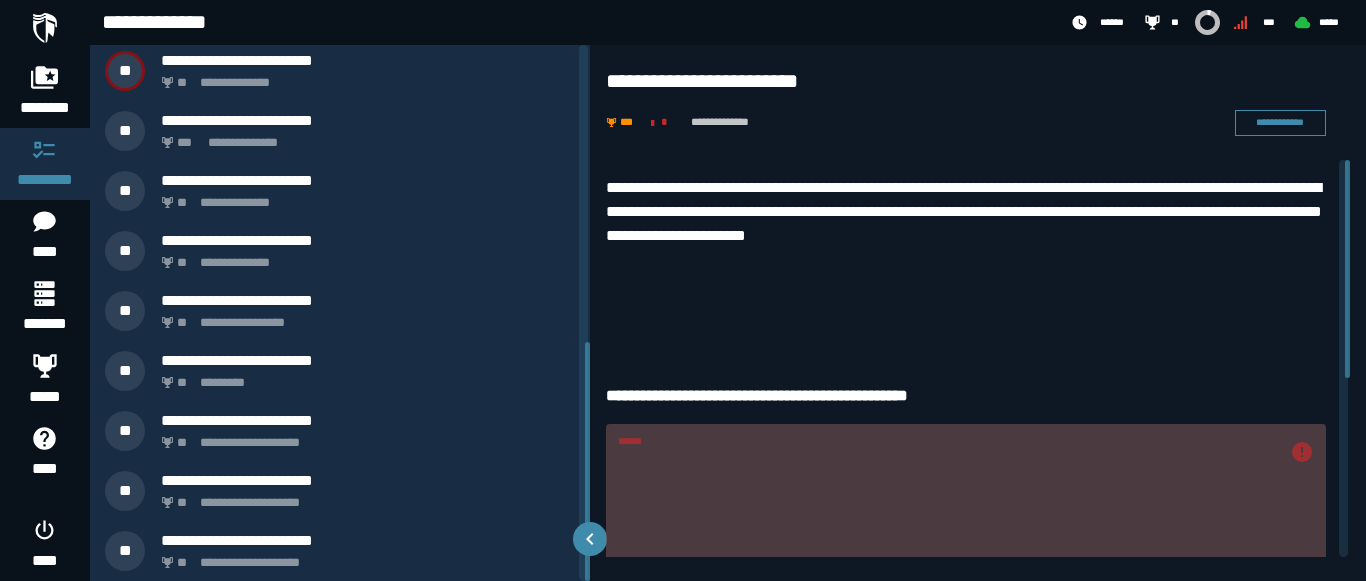 drag, startPoint x: 588, startPoint y: 158, endPoint x: 663, endPoint y: 541, distance: 390.27426 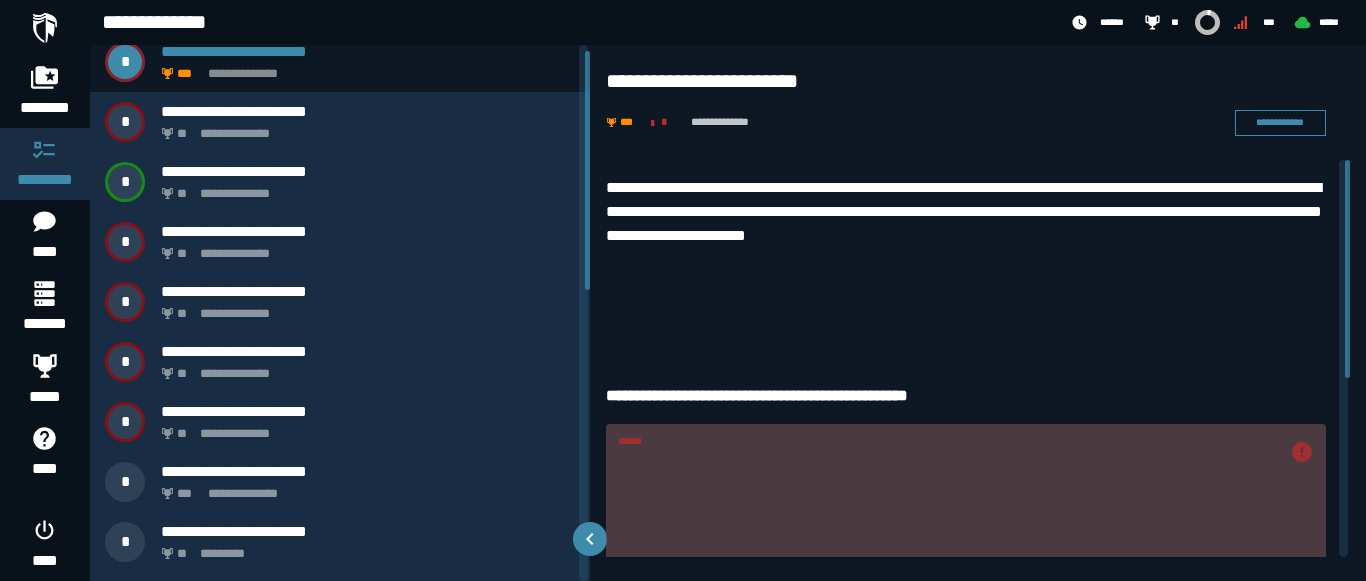 scroll, scrollTop: 0, scrollLeft: 0, axis: both 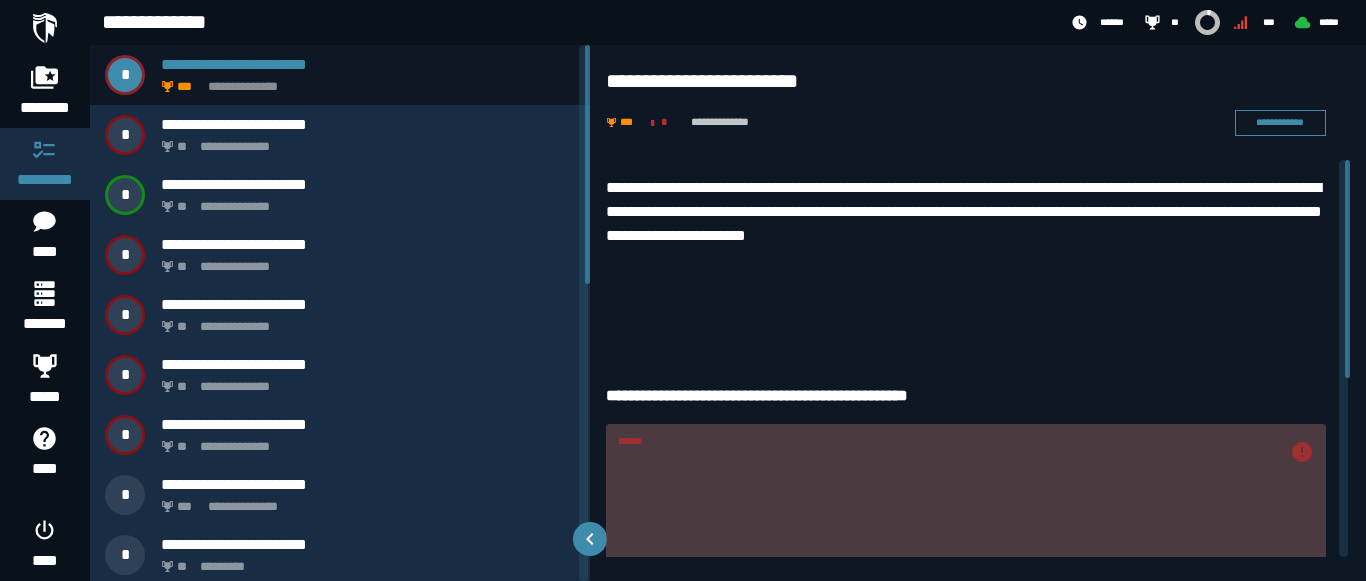 drag, startPoint x: 583, startPoint y: 436, endPoint x: 570, endPoint y: -23, distance: 459.18405 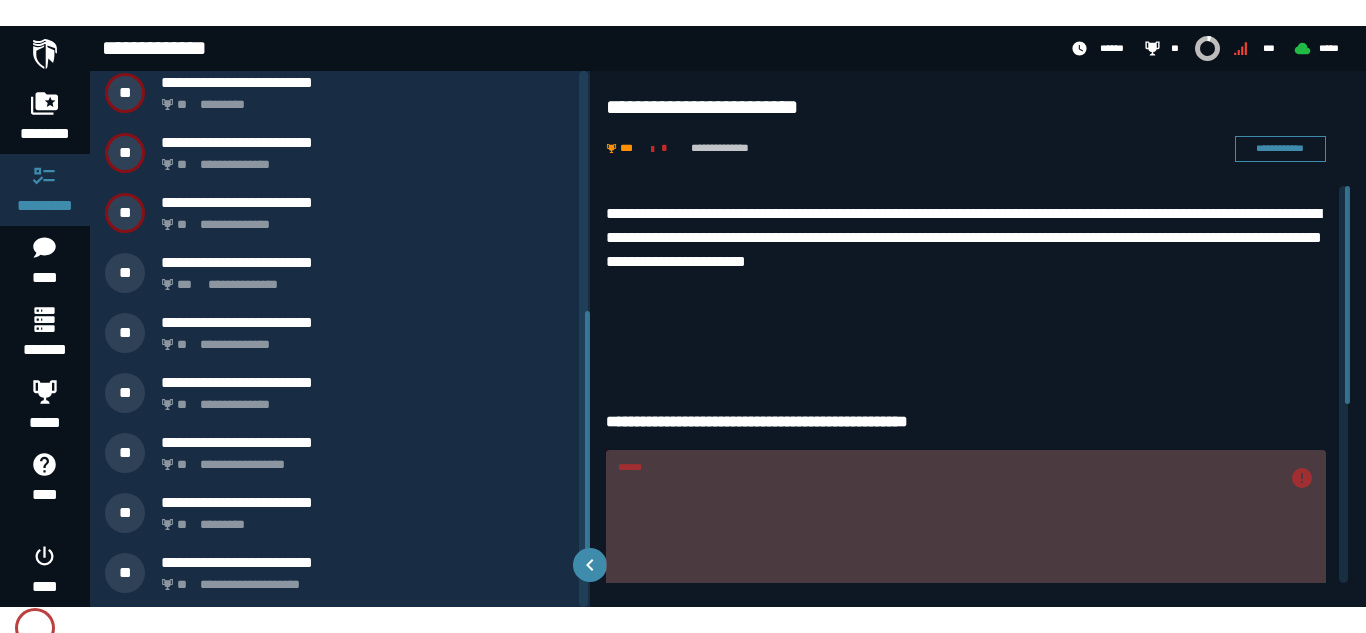 scroll, scrollTop: 664, scrollLeft: 0, axis: vertical 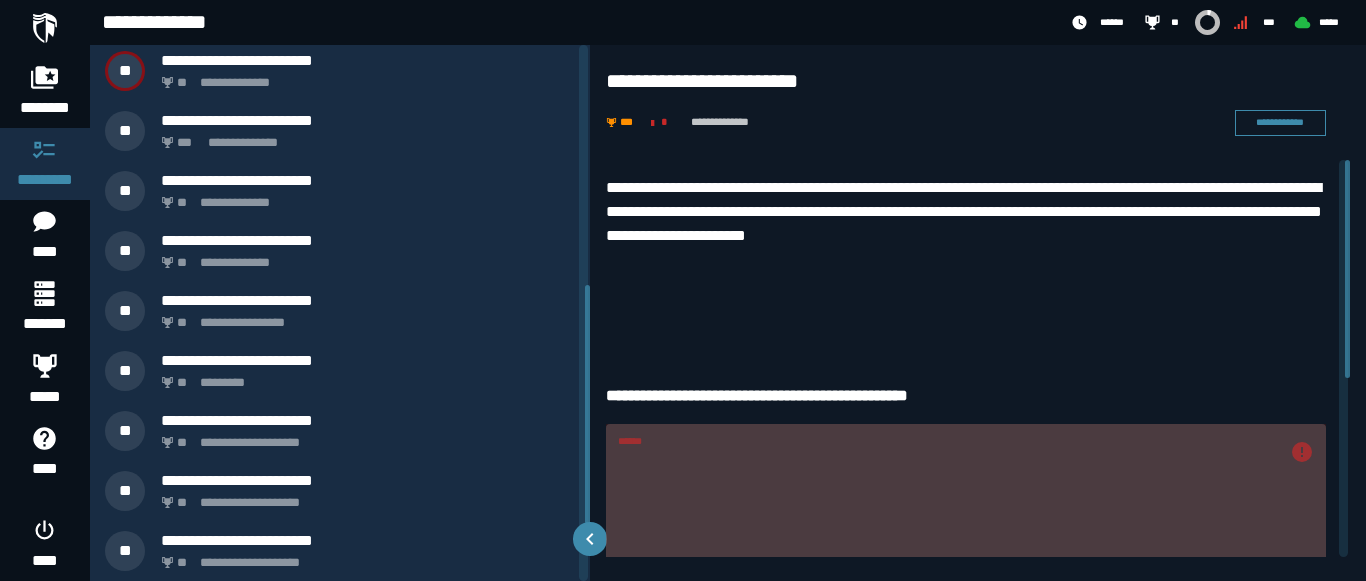 drag, startPoint x: 585, startPoint y: 194, endPoint x: 621, endPoint y: 522, distance: 329.9697 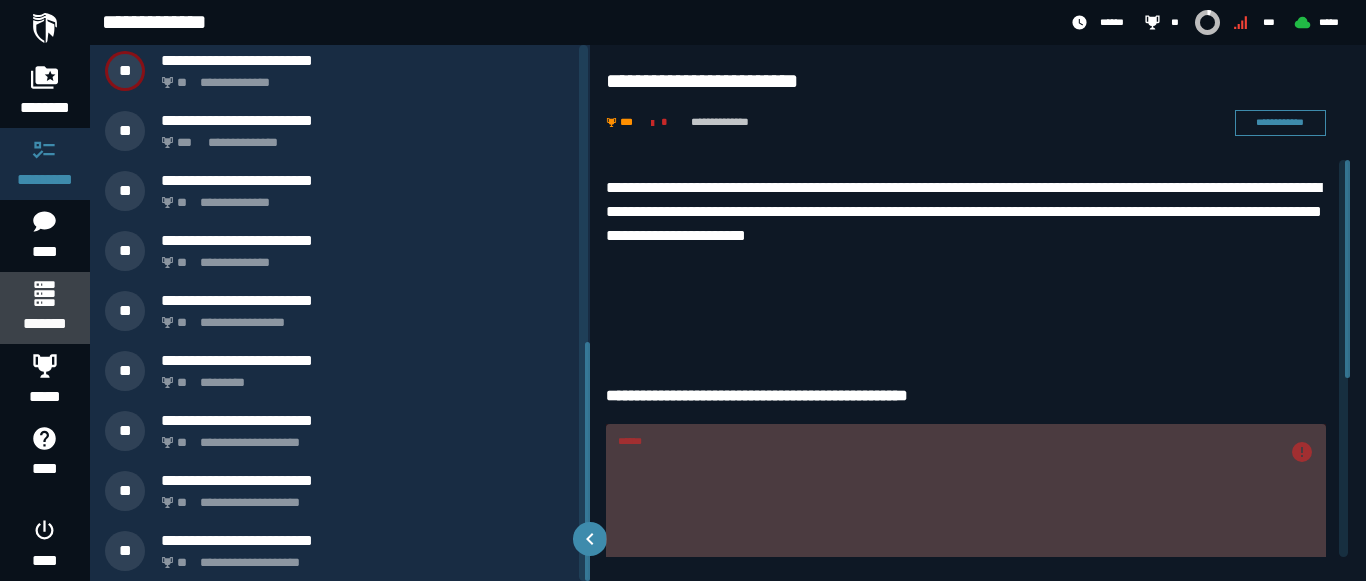 click at bounding box center [44, 293] 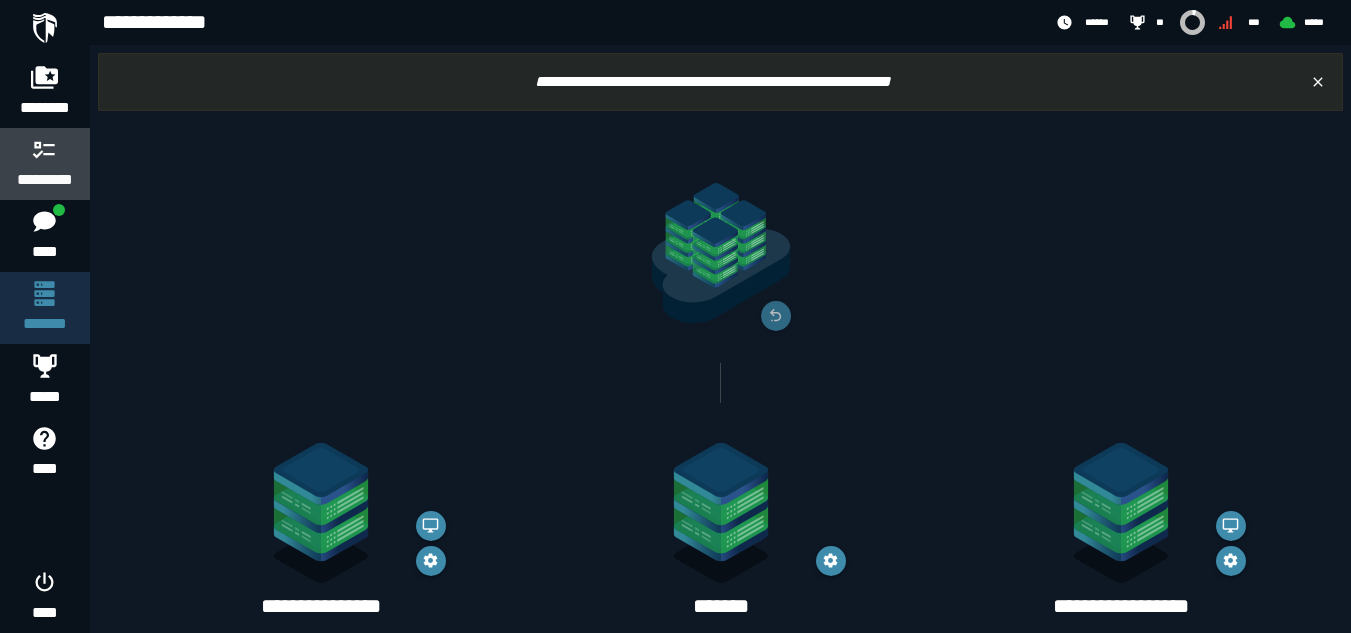 click 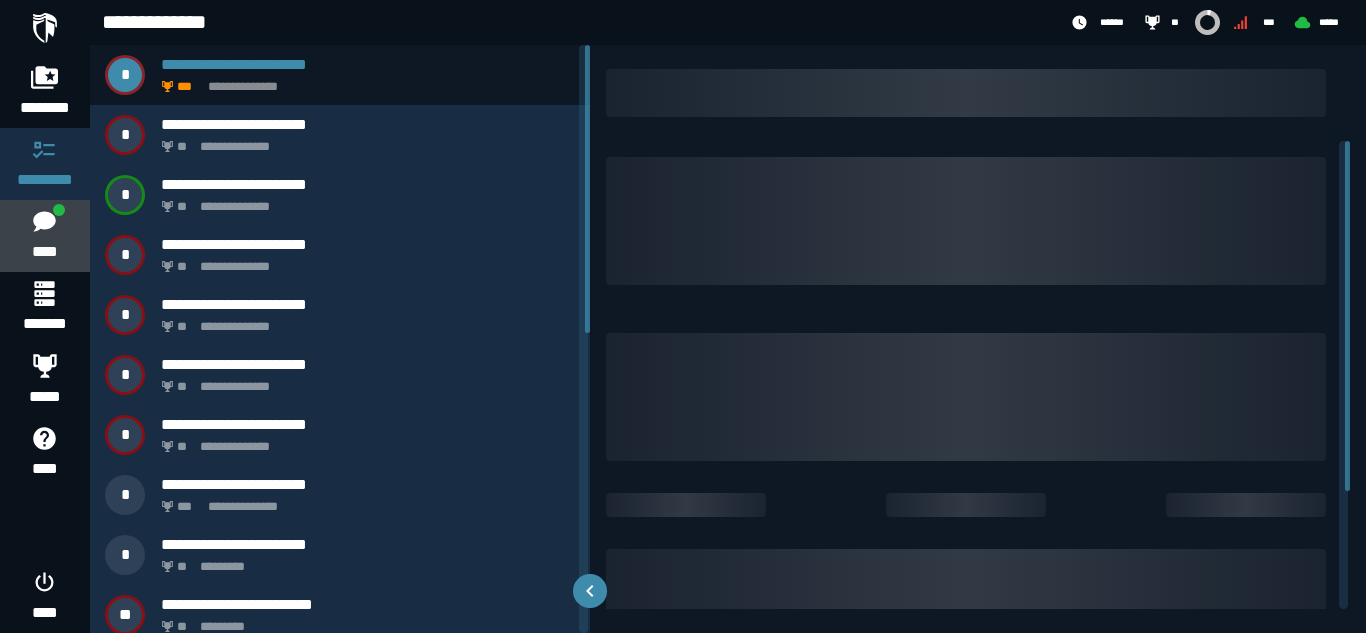 click 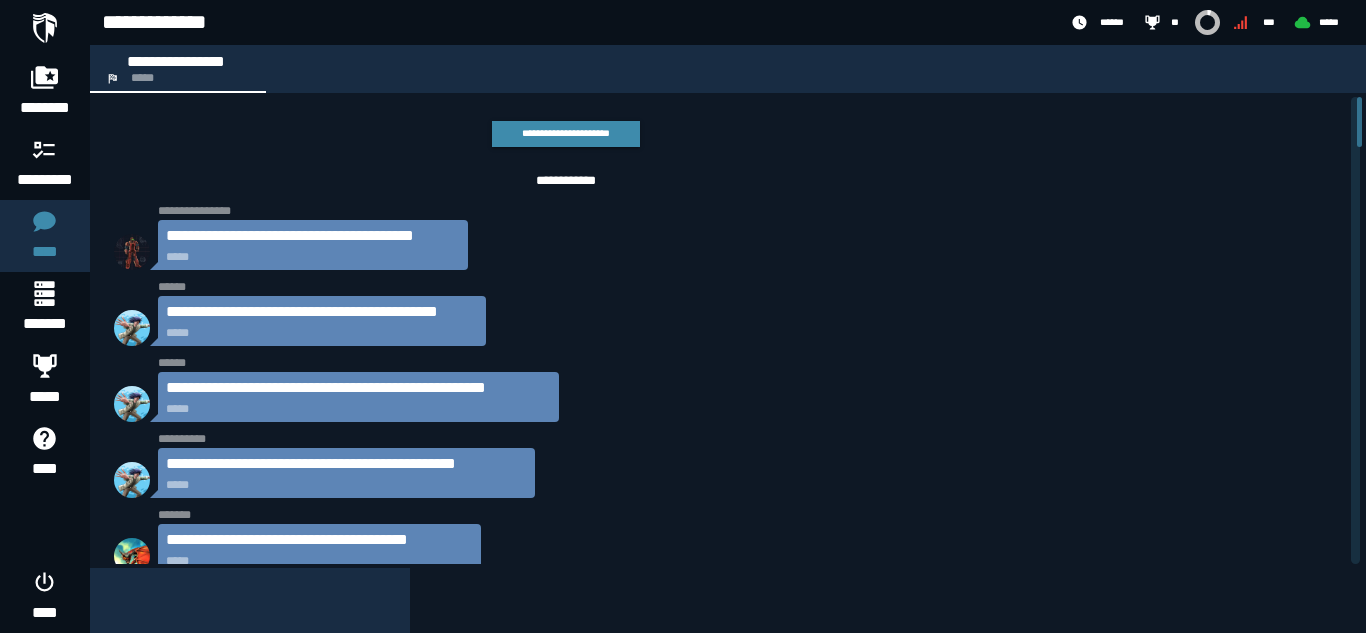 scroll, scrollTop: 3946, scrollLeft: 0, axis: vertical 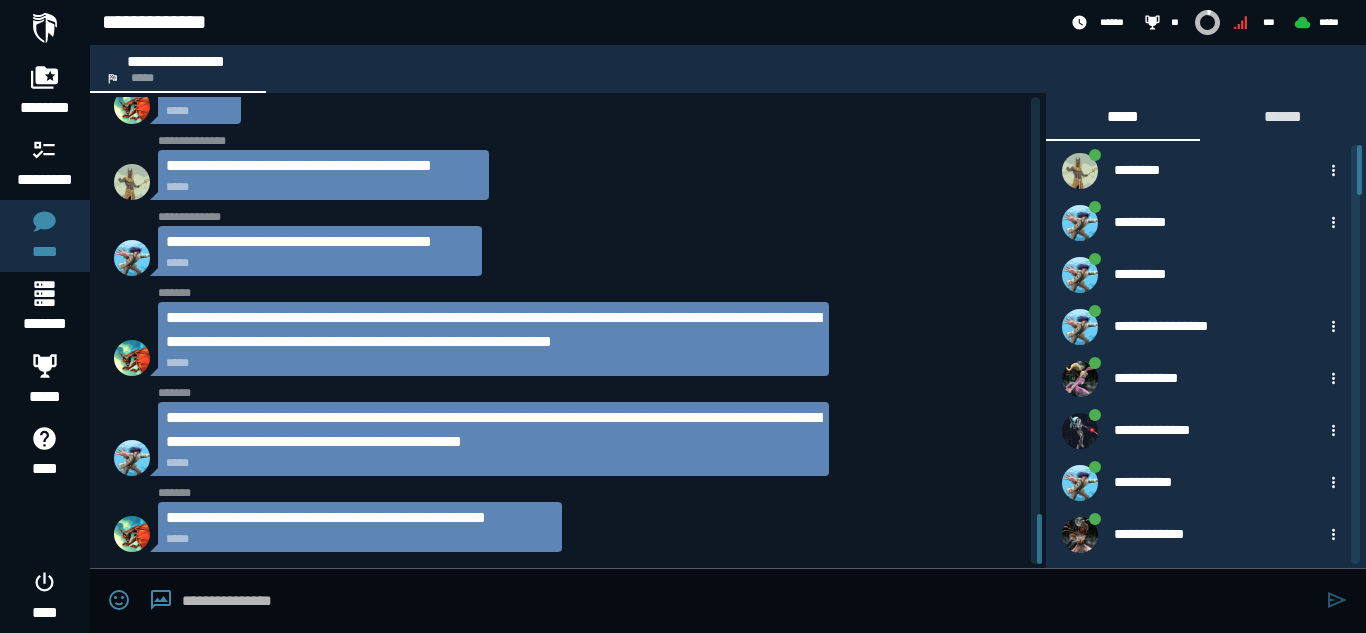 drag, startPoint x: 1040, startPoint y: 534, endPoint x: 1042, endPoint y: 547, distance: 13.152946 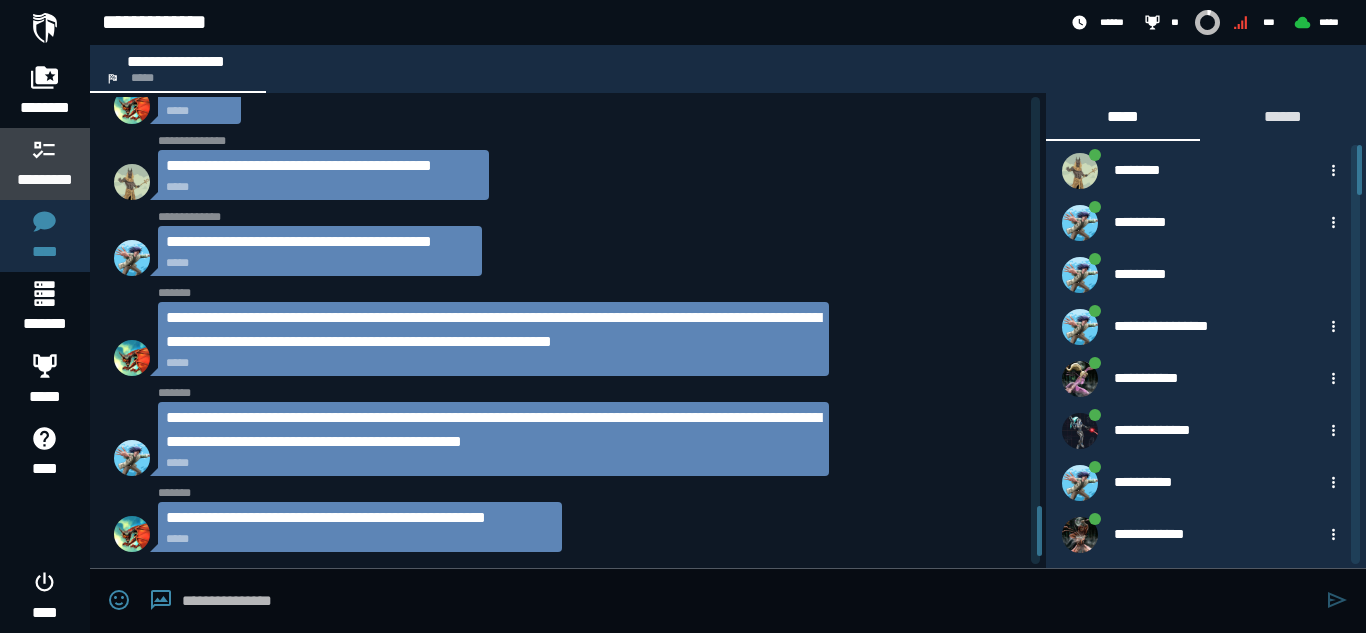 click on "*********" at bounding box center [45, 180] 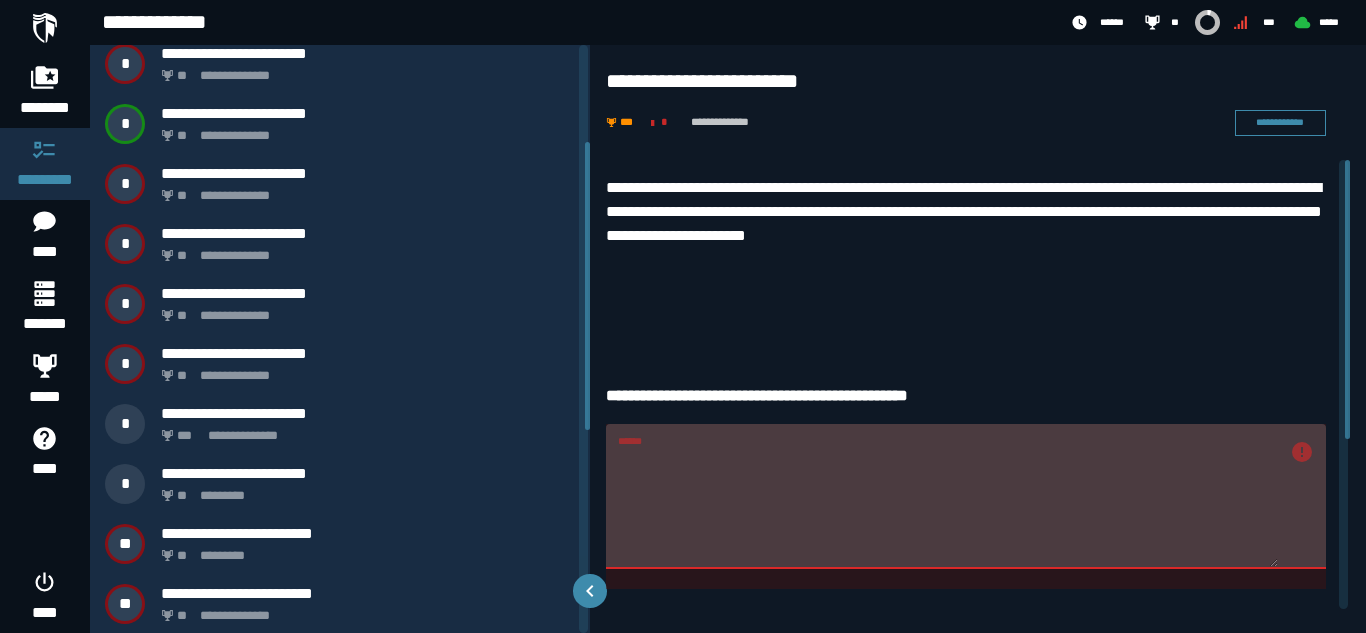 scroll, scrollTop: 0, scrollLeft: 0, axis: both 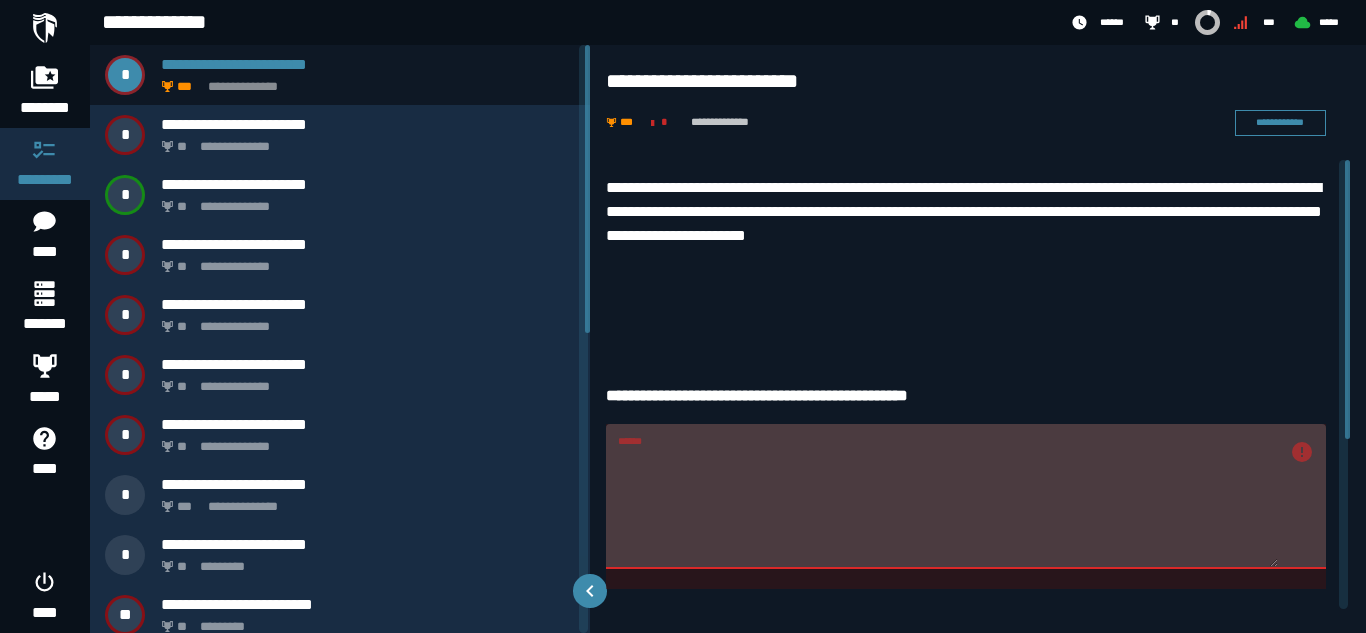 drag, startPoint x: 586, startPoint y: 200, endPoint x: 566, endPoint y: 191, distance: 21.931713 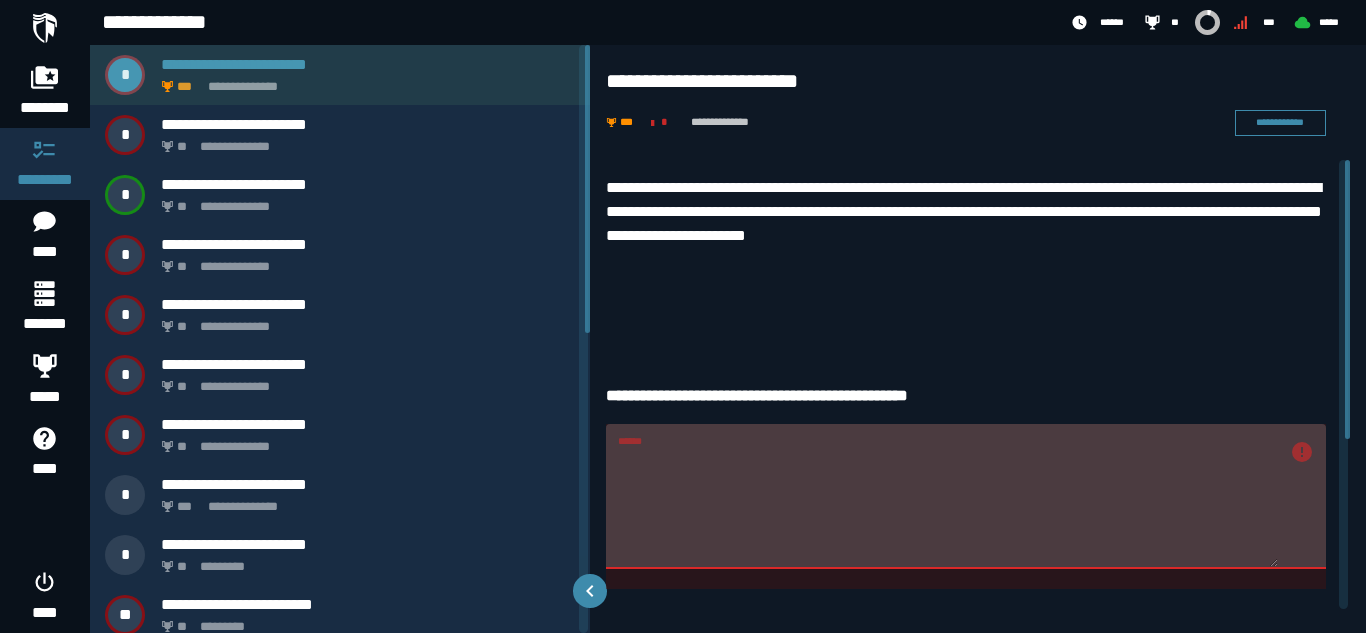 click on "**********" at bounding box center (364, 81) 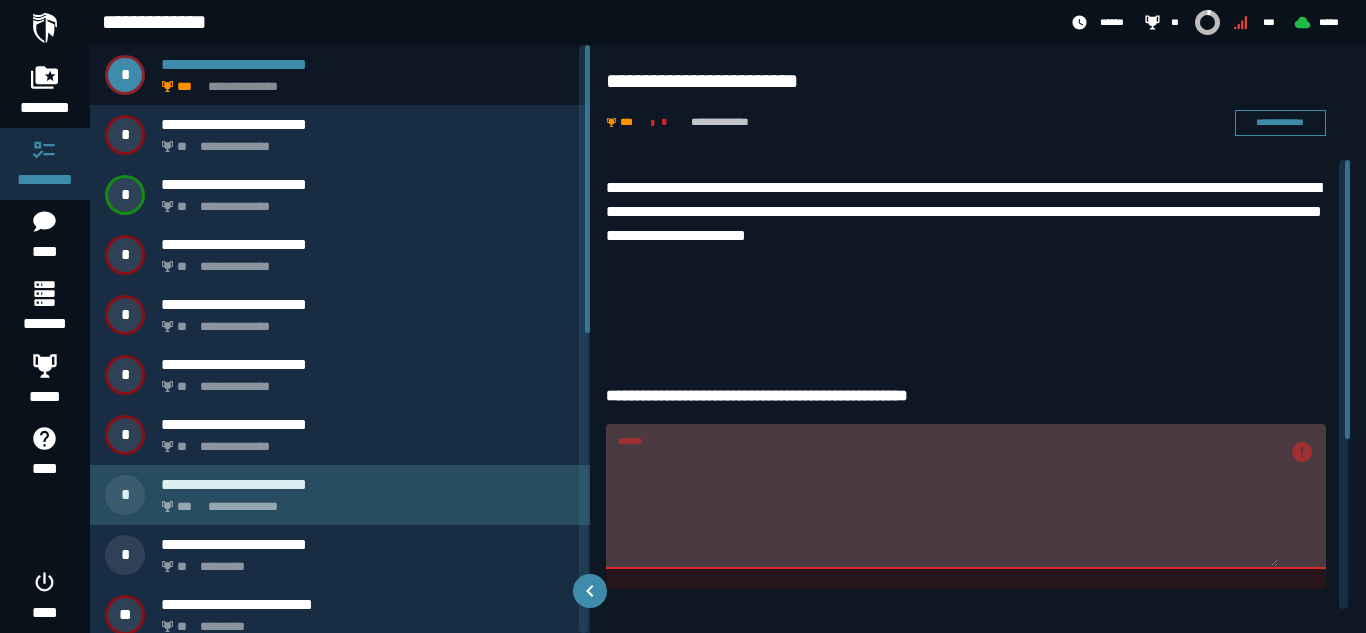 click on "**********" at bounding box center (368, 484) 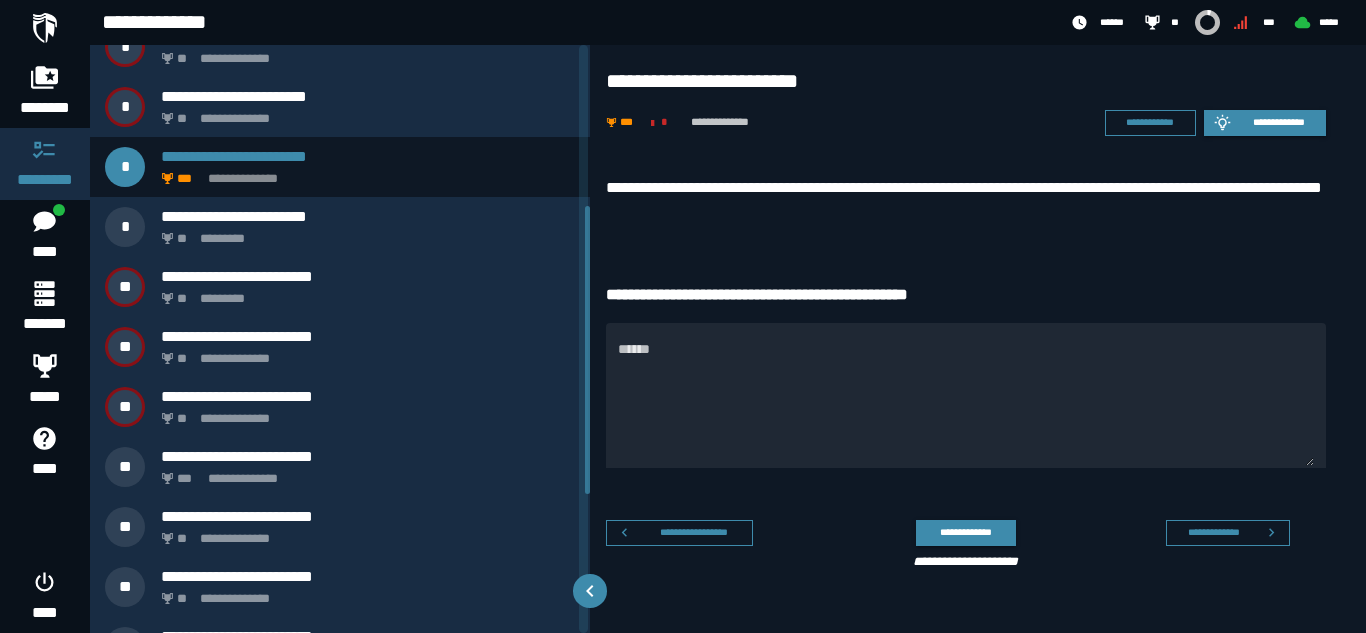 scroll, scrollTop: 0, scrollLeft: 0, axis: both 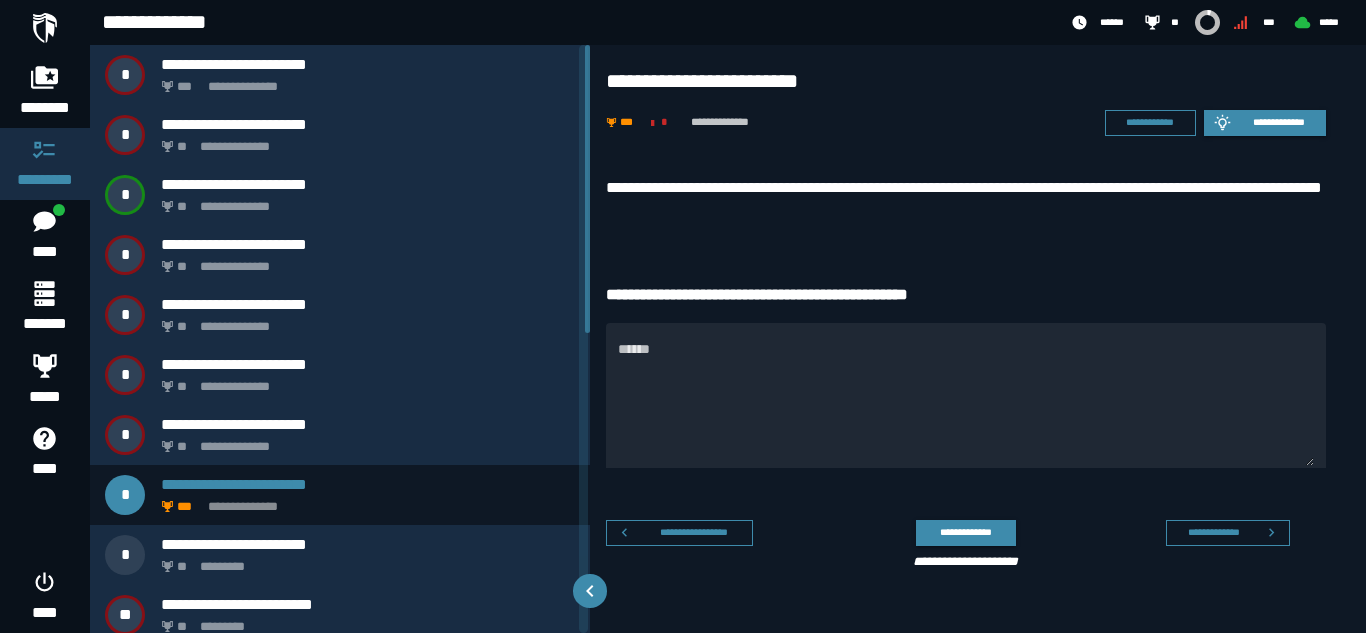 drag, startPoint x: 589, startPoint y: 254, endPoint x: 546, endPoint y: 195, distance: 73.00685 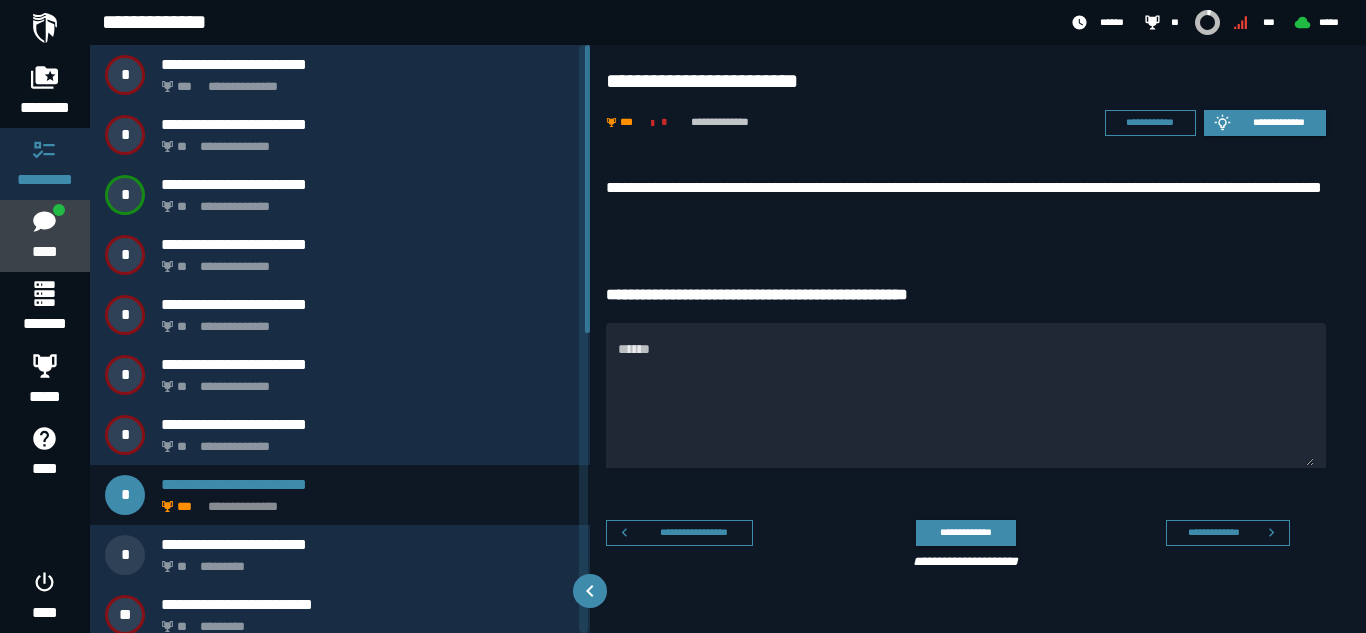 click on "****" at bounding box center (44, 252) 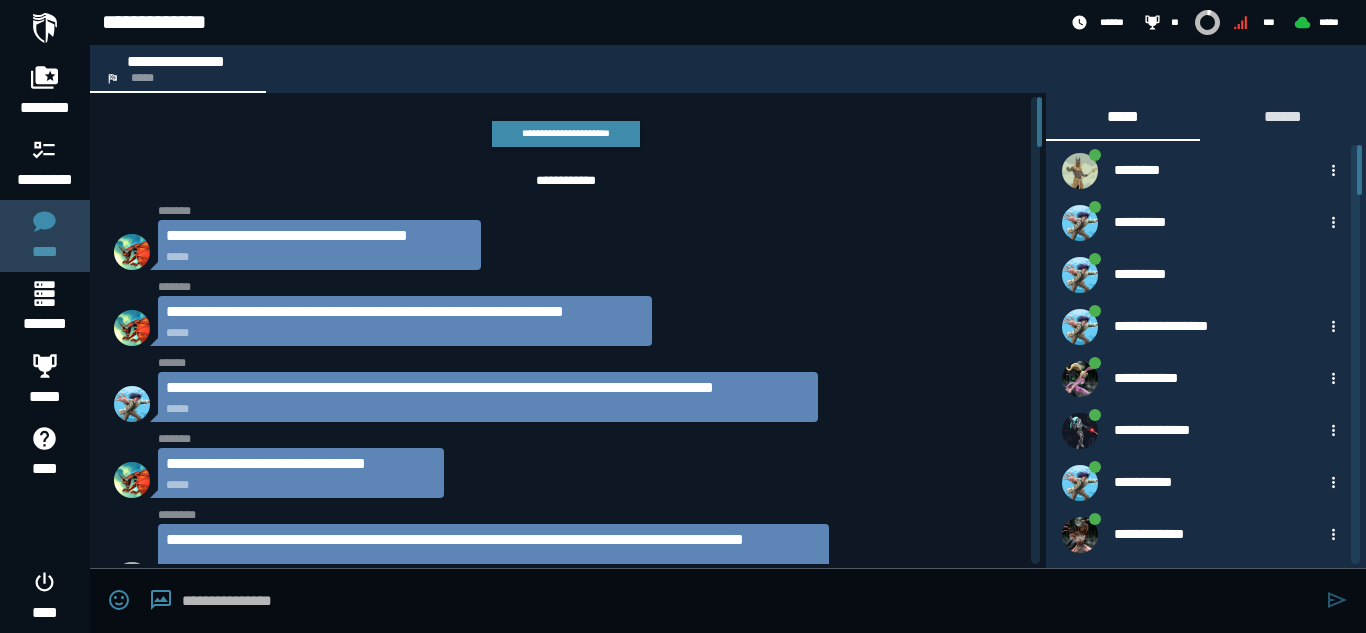 scroll, scrollTop: 3946, scrollLeft: 0, axis: vertical 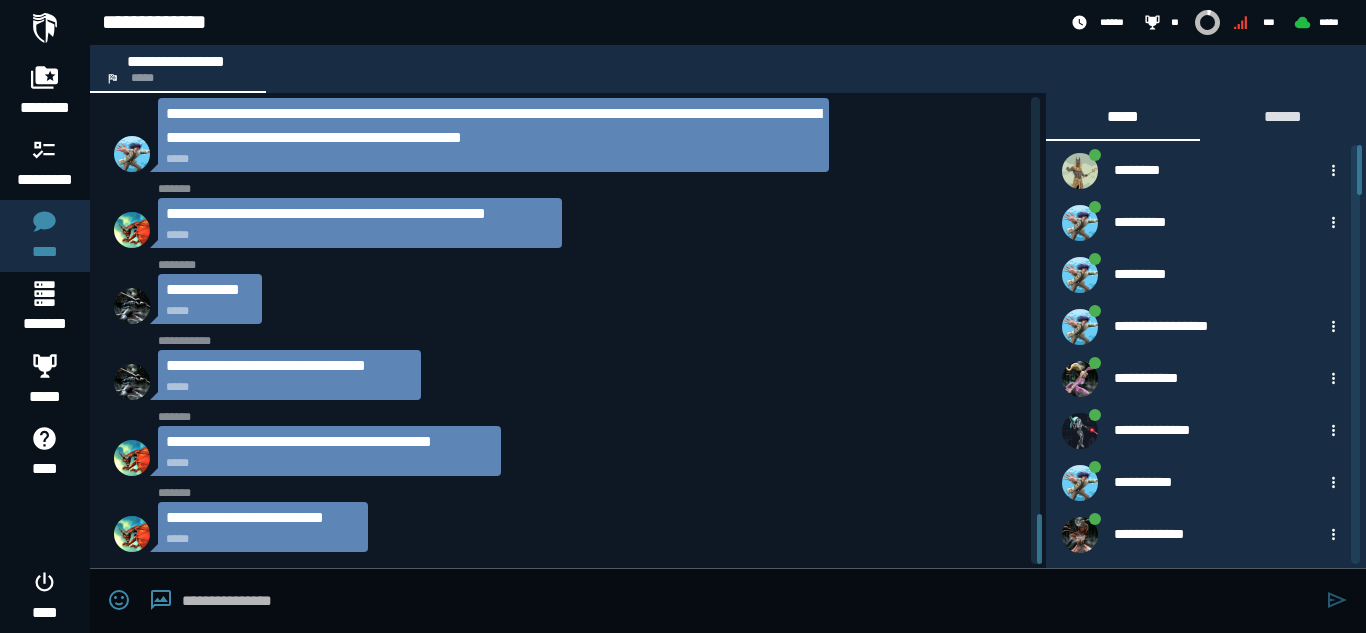 click on "**********" 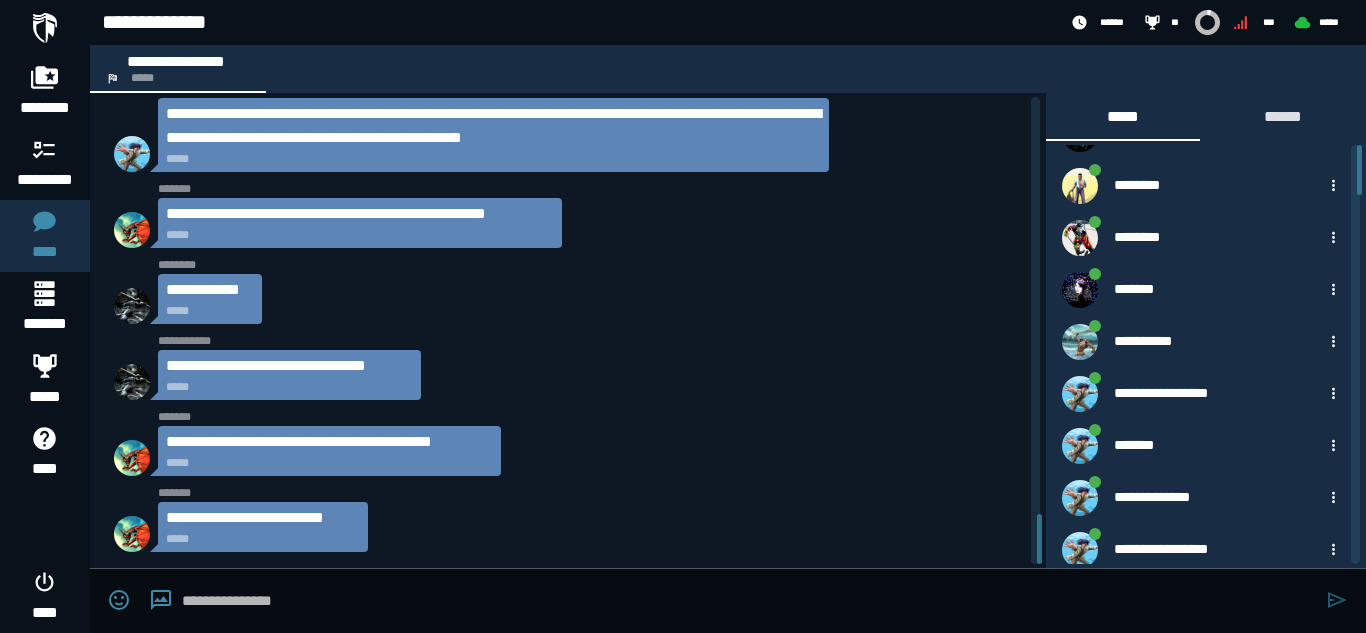 scroll, scrollTop: 0, scrollLeft: 0, axis: both 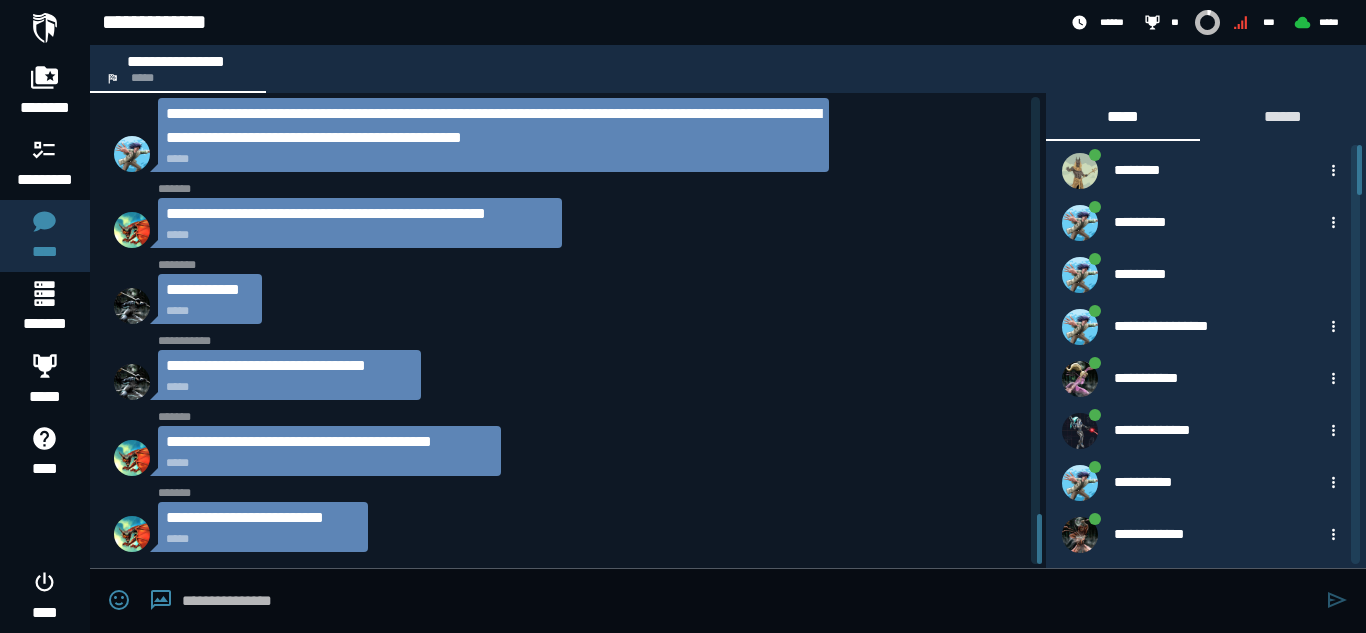drag, startPoint x: 1359, startPoint y: 160, endPoint x: 1274, endPoint y: 138, distance: 87.80091 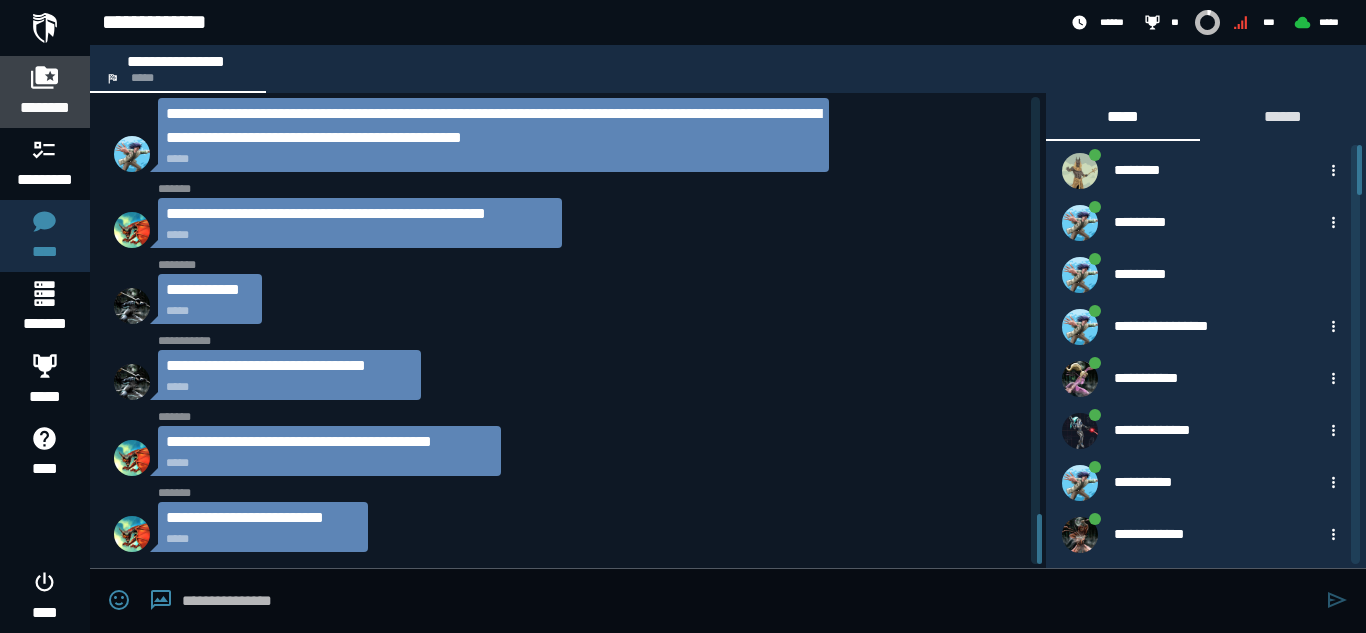 click on "********" 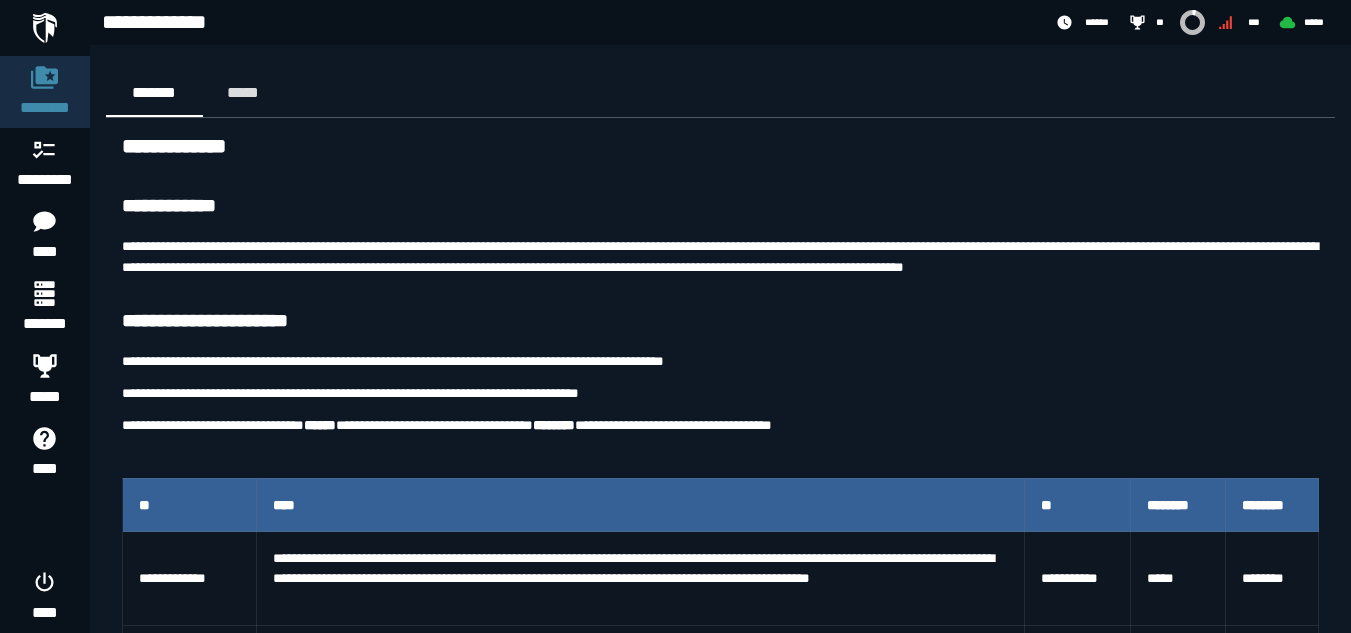 click at bounding box center [45, 28] 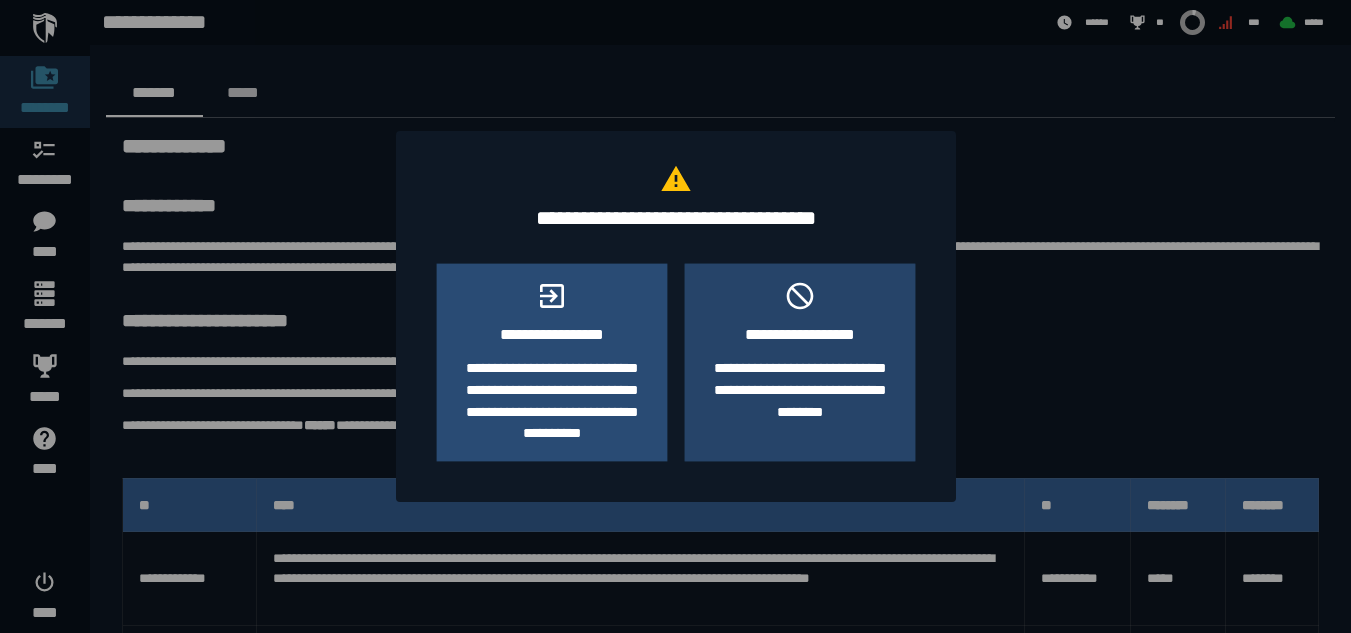 click on "**********" 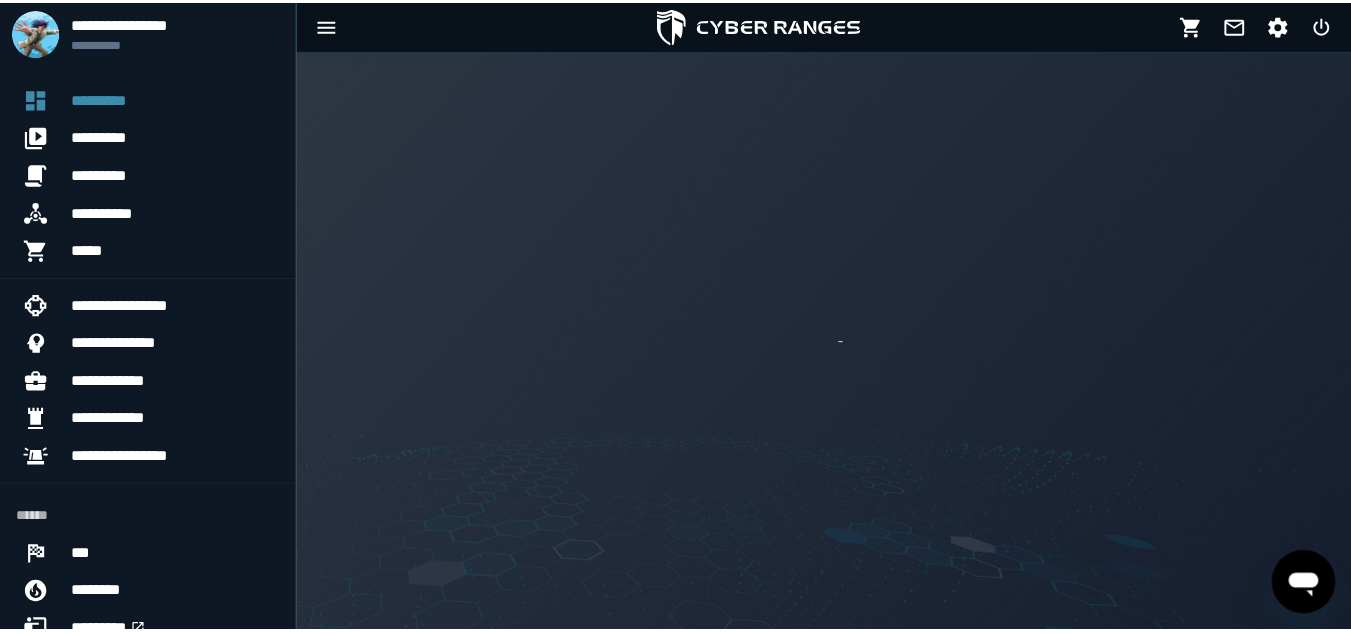 scroll, scrollTop: 0, scrollLeft: 0, axis: both 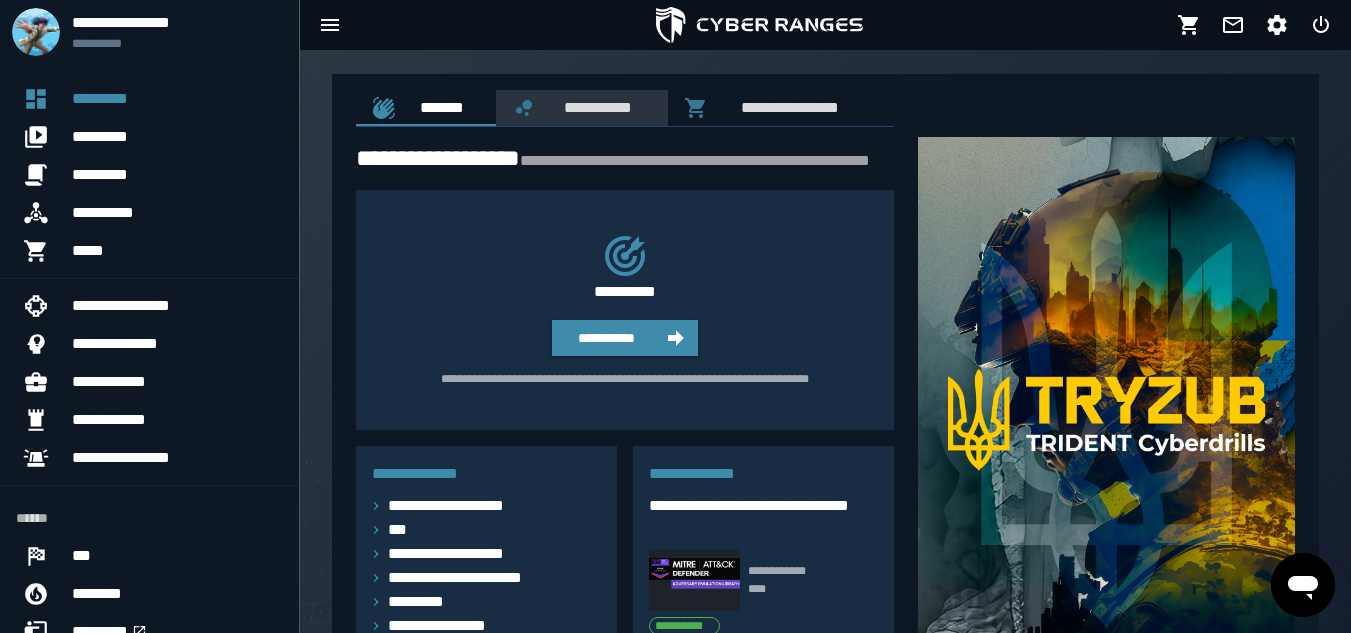 drag, startPoint x: 606, startPoint y: 75, endPoint x: 593, endPoint y: 118, distance: 44.922153 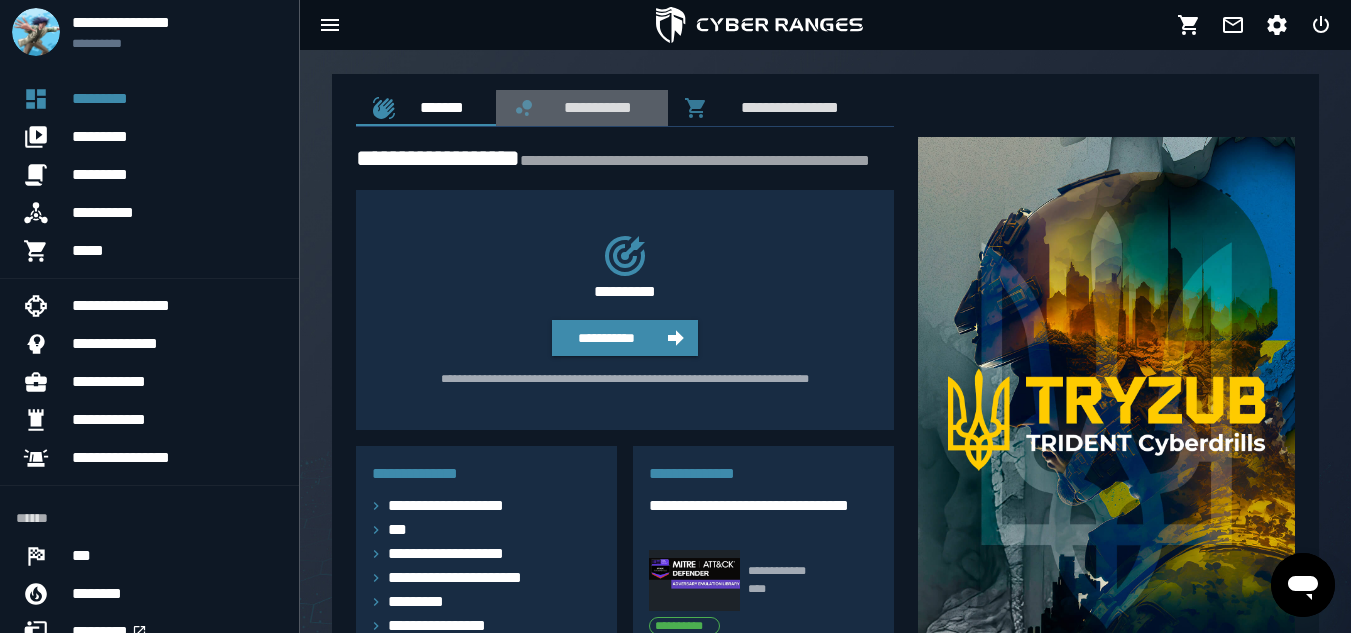 click on "**********" at bounding box center (594, 107) 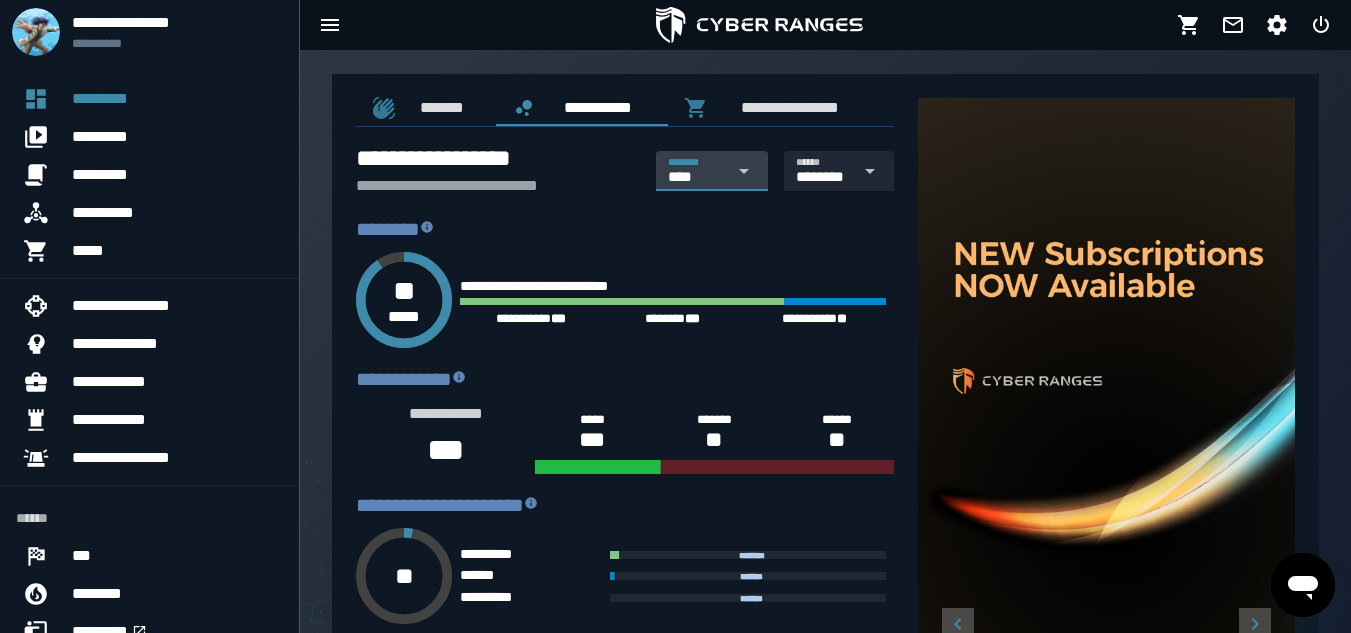 click on "**** **** ********" at bounding box center [697, 171] 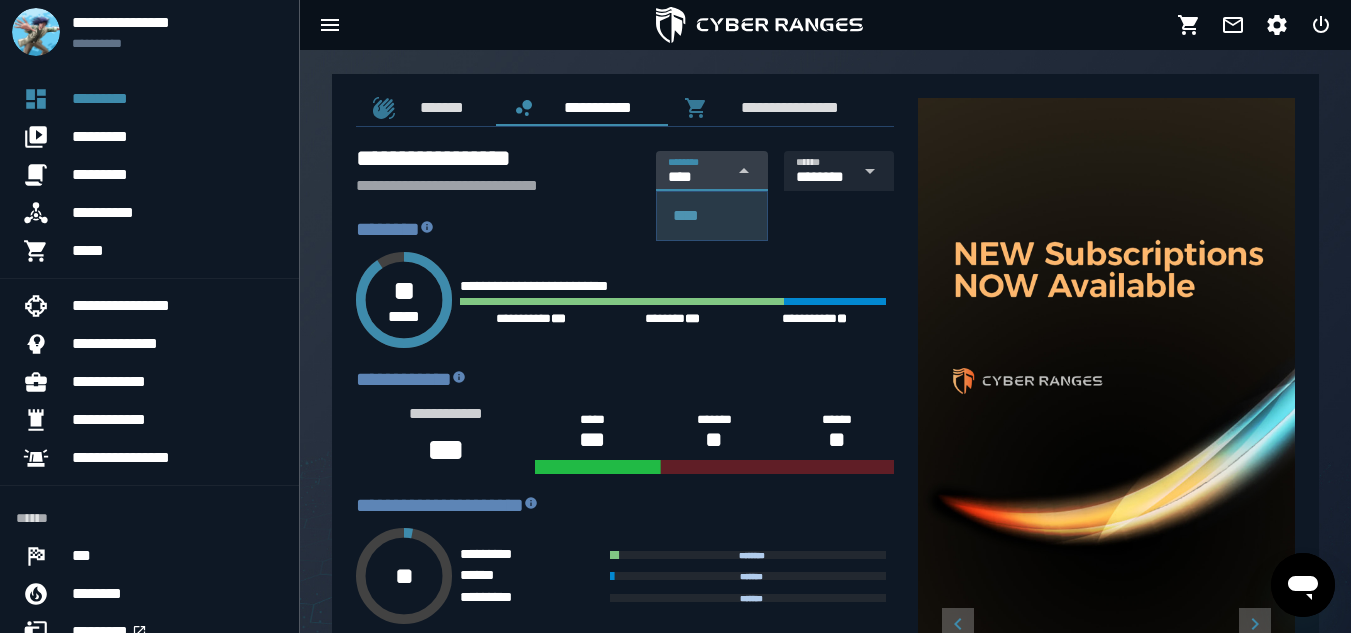 click on "**** **** ********" at bounding box center [697, 171] 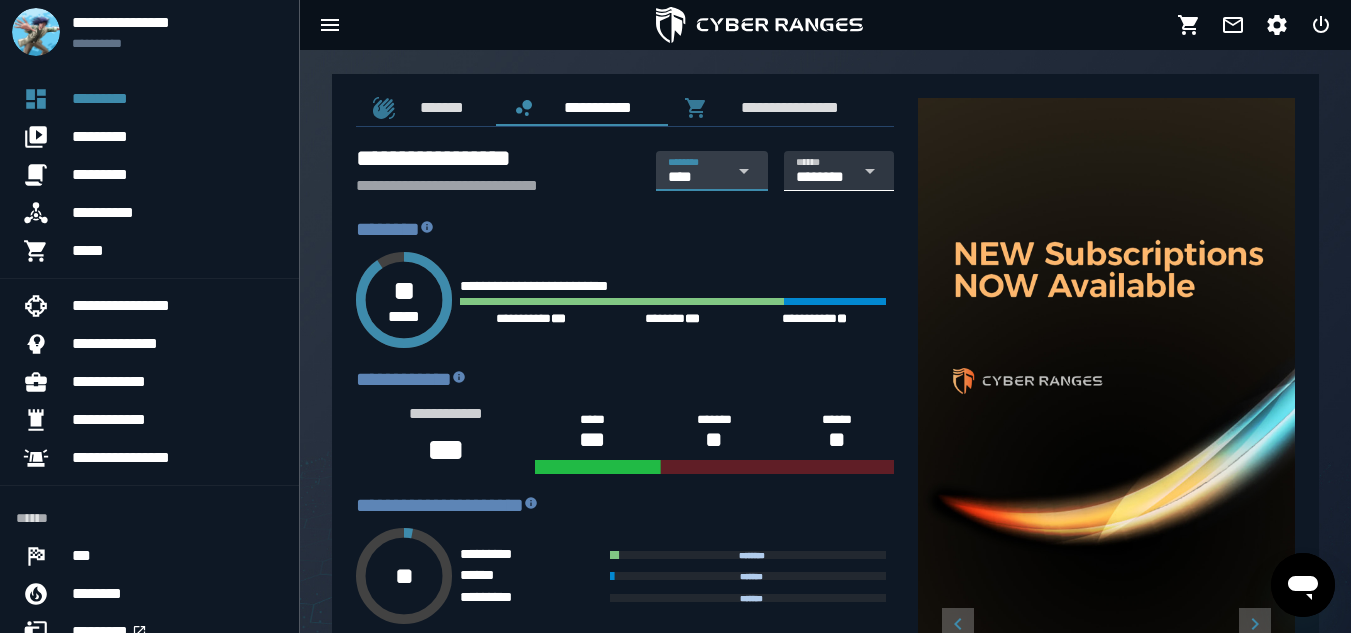 scroll, scrollTop: 0, scrollLeft: 0, axis: both 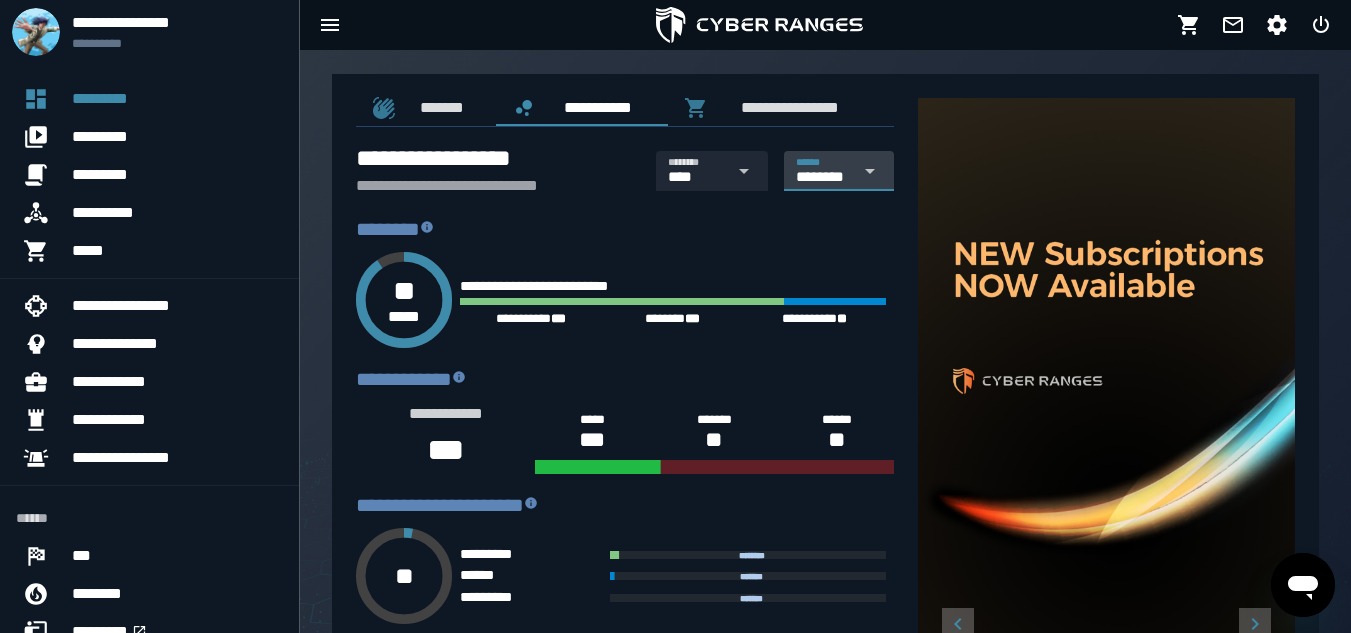 click on "********" at bounding box center [823, 177] 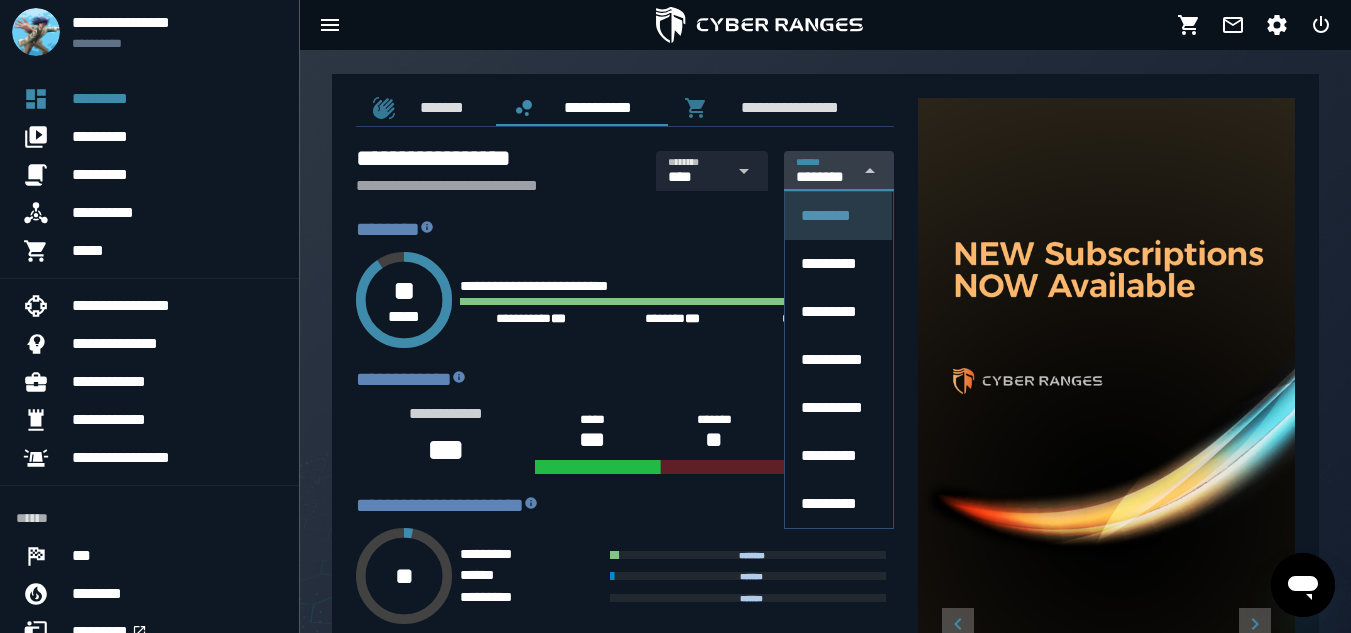 click on "********" at bounding box center [823, 177] 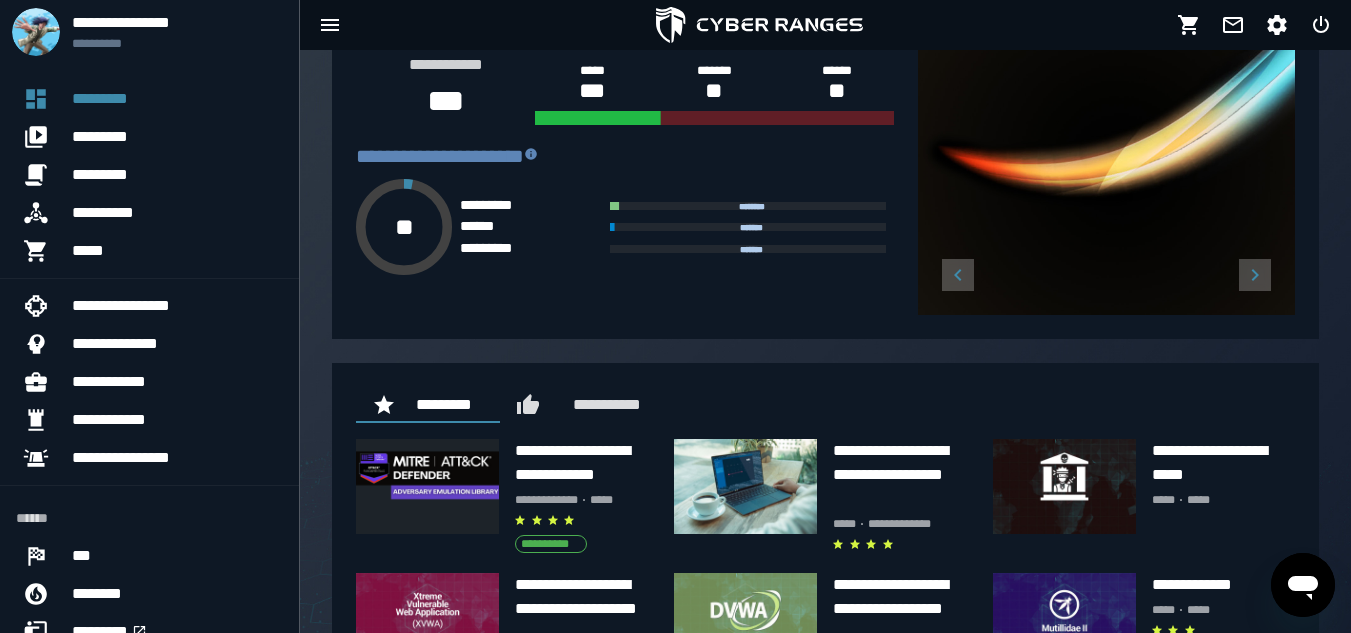 scroll, scrollTop: 479, scrollLeft: 0, axis: vertical 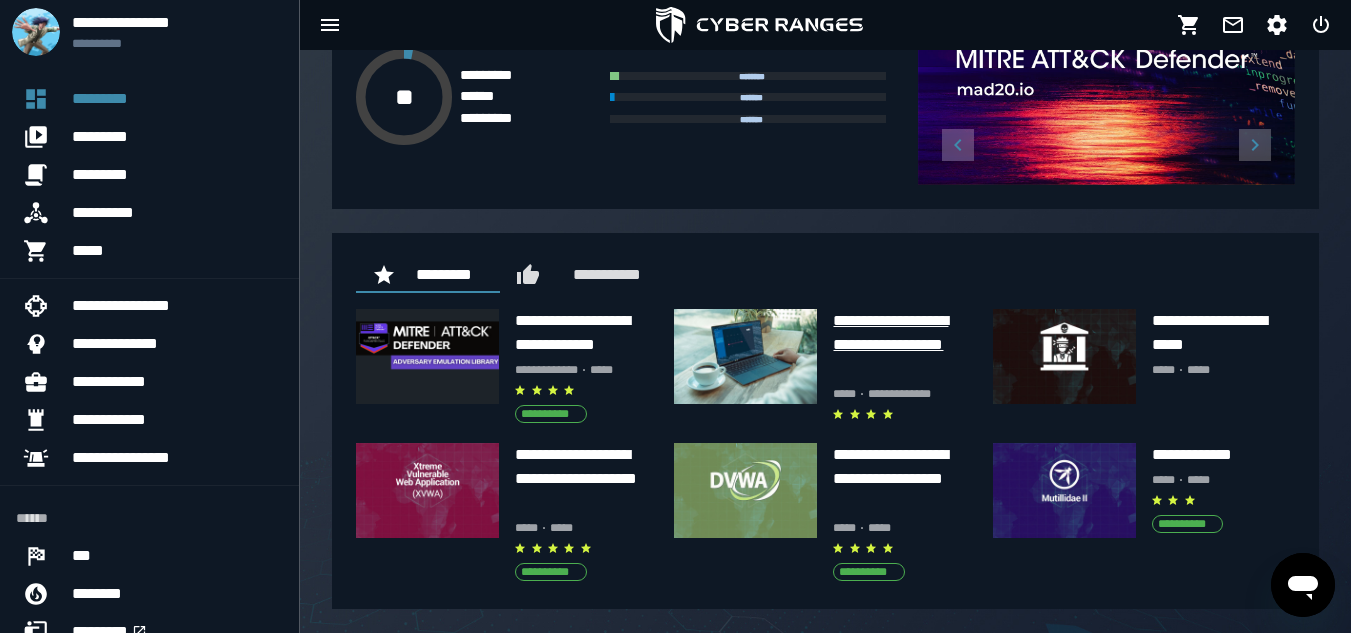 click on "**********" at bounding box center [904, 345] 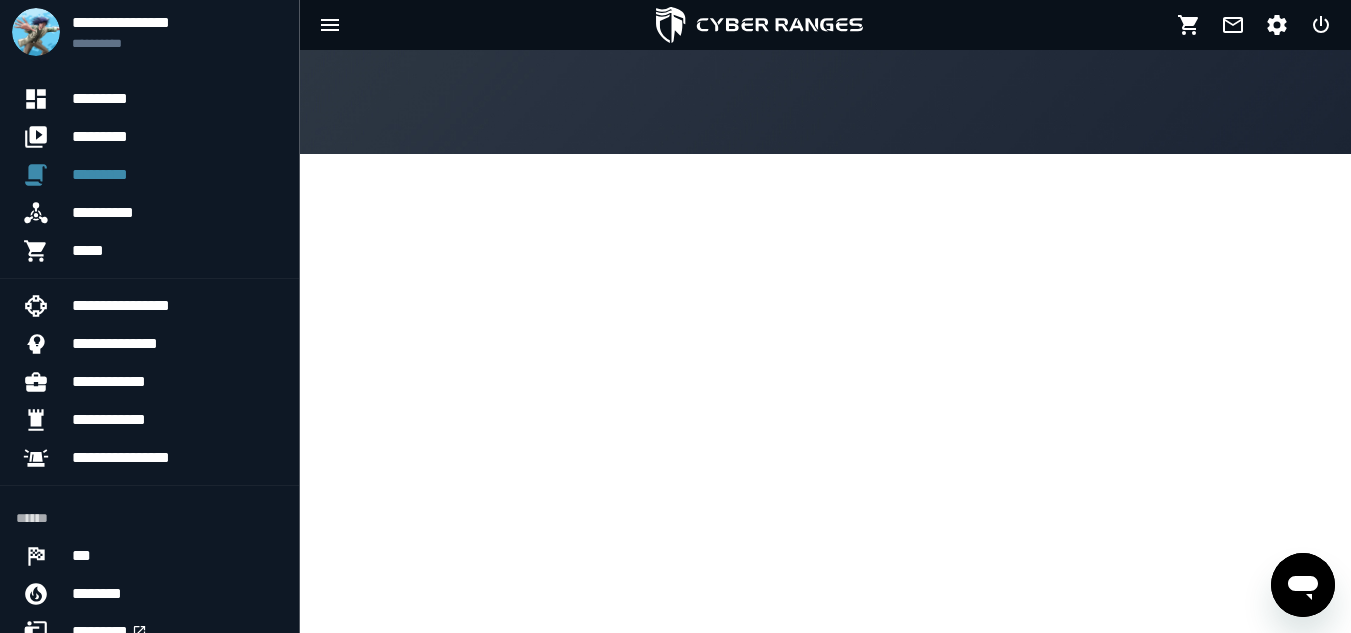 scroll, scrollTop: 0, scrollLeft: 0, axis: both 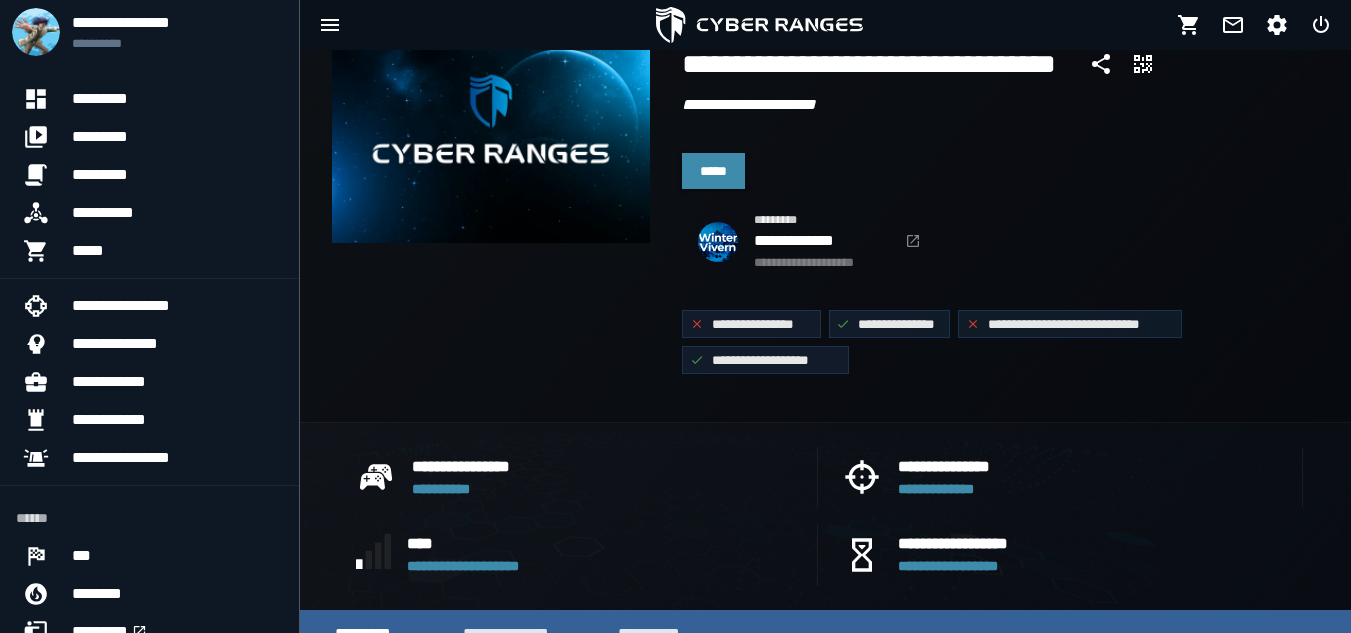click on "*****" at bounding box center (996, 167) 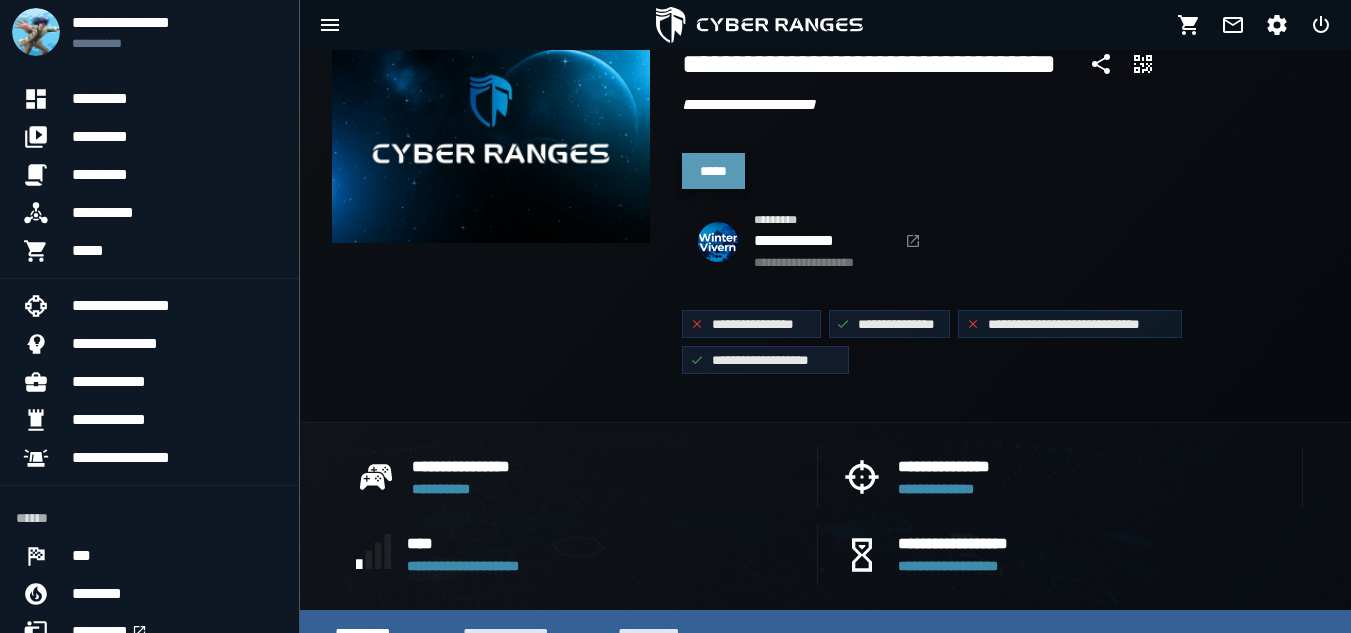click on "*****" at bounding box center [713, 171] 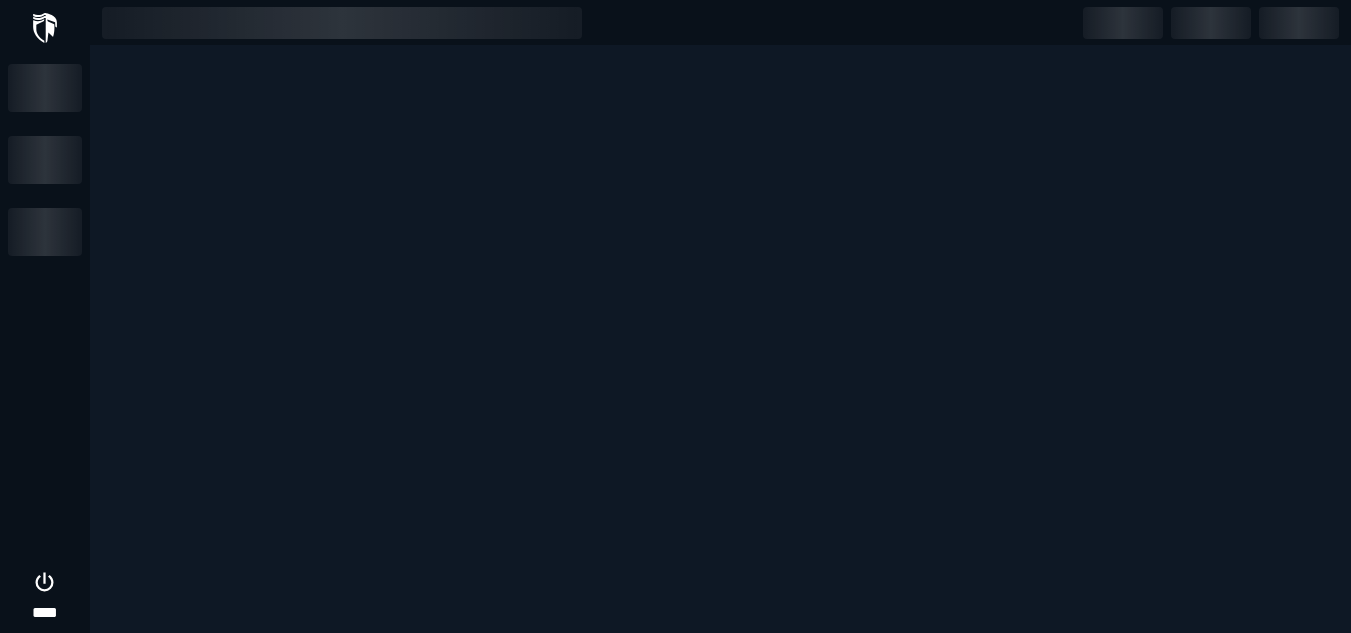 scroll, scrollTop: 0, scrollLeft: 0, axis: both 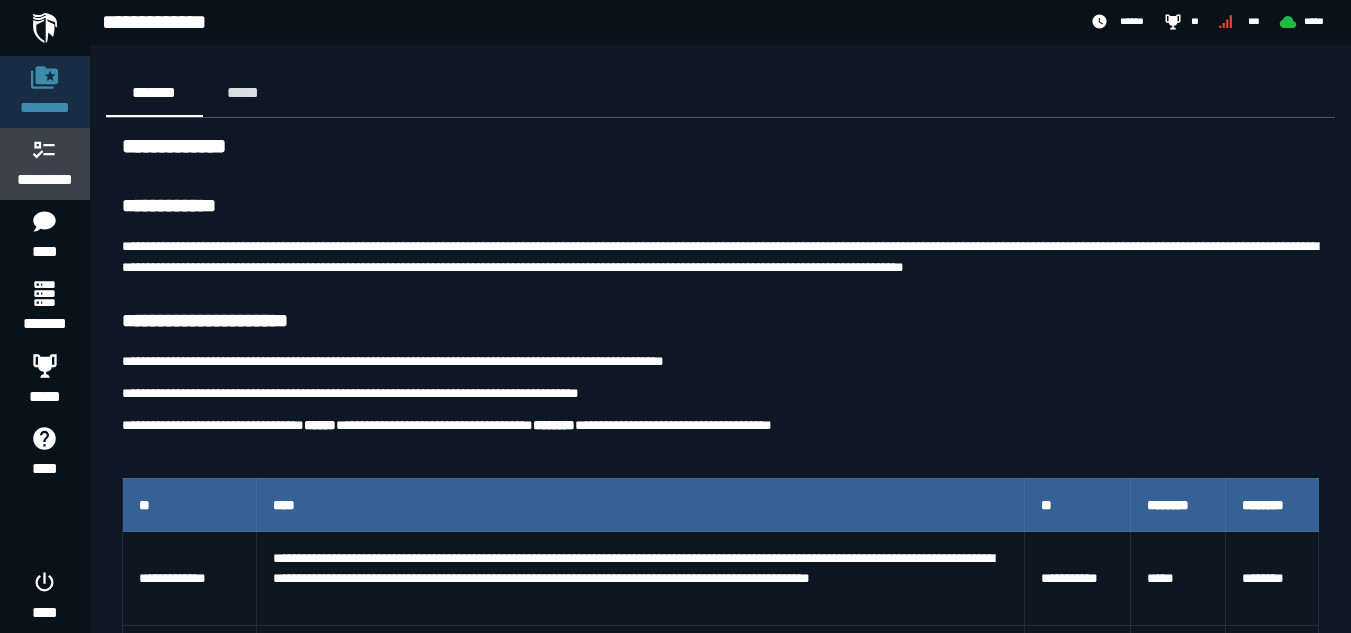 click on "*********" at bounding box center [45, 180] 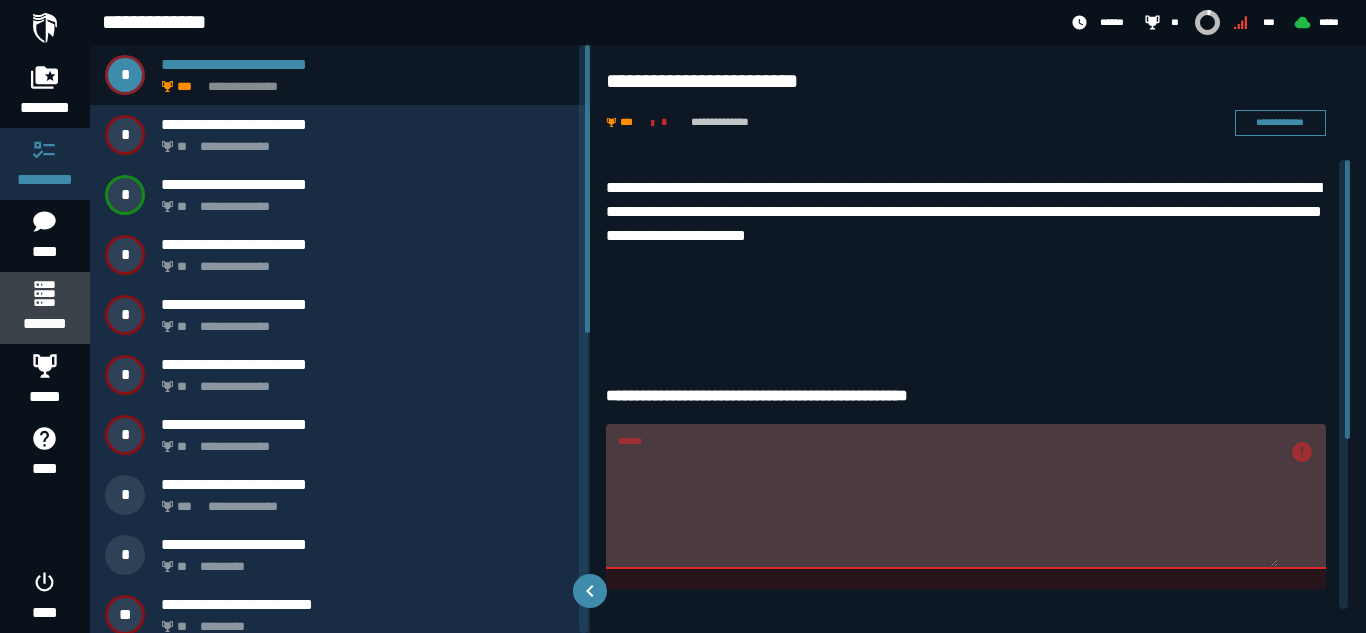 click at bounding box center [44, 293] 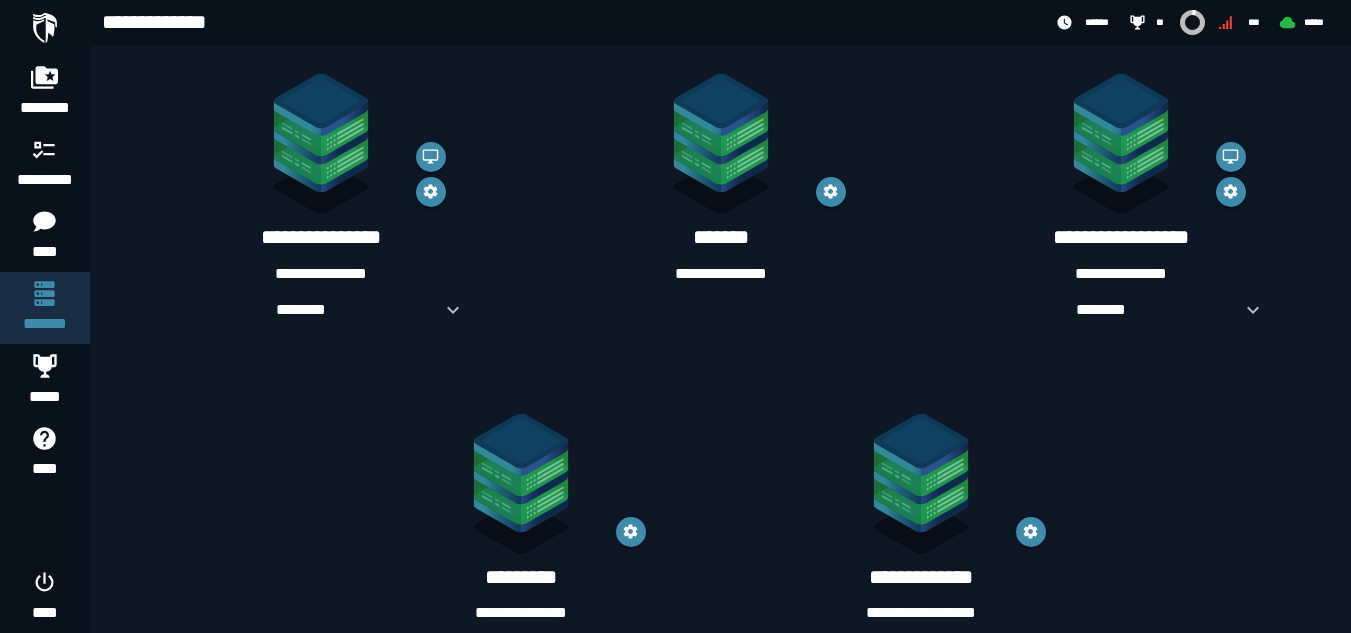 scroll, scrollTop: 406, scrollLeft: 0, axis: vertical 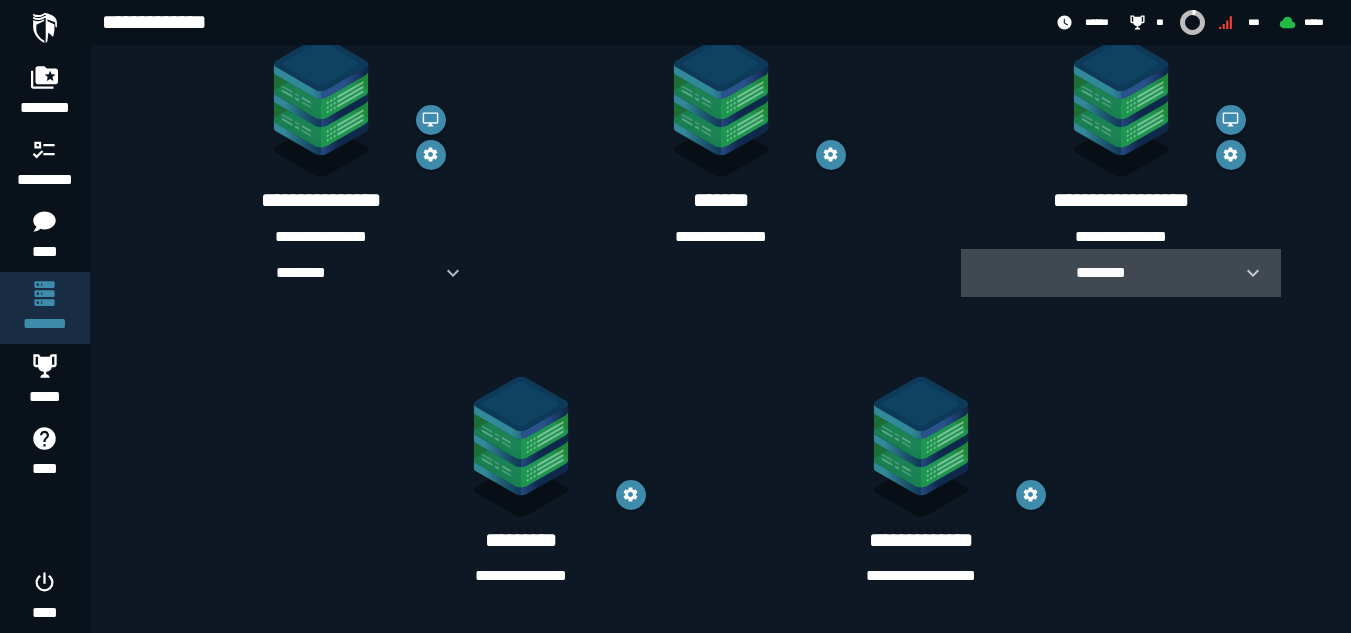 click on "********" at bounding box center (1121, 273) 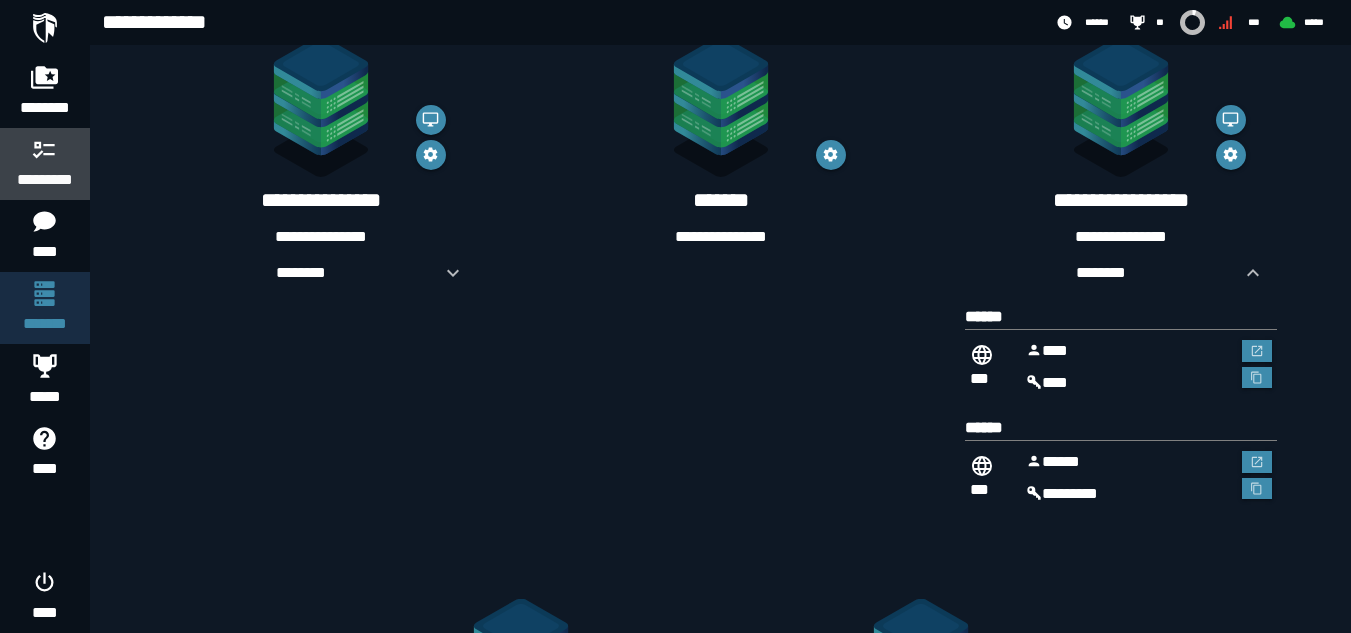 click on "*********" at bounding box center (45, 180) 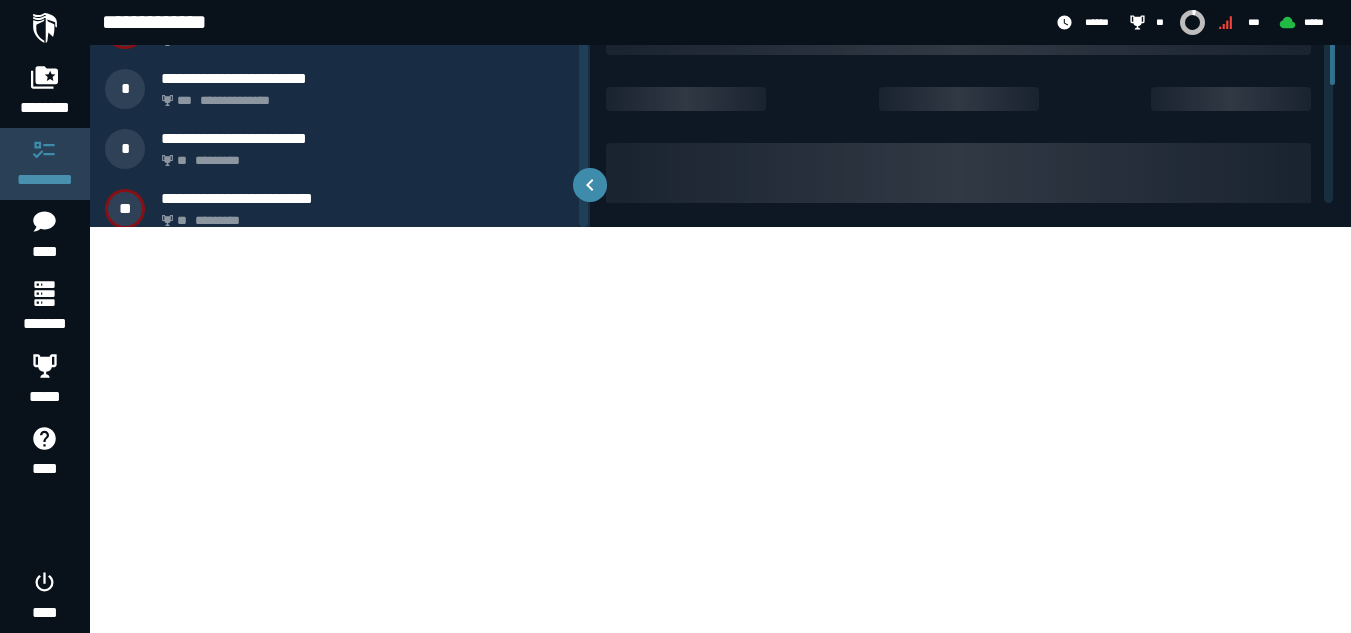 scroll, scrollTop: 0, scrollLeft: 0, axis: both 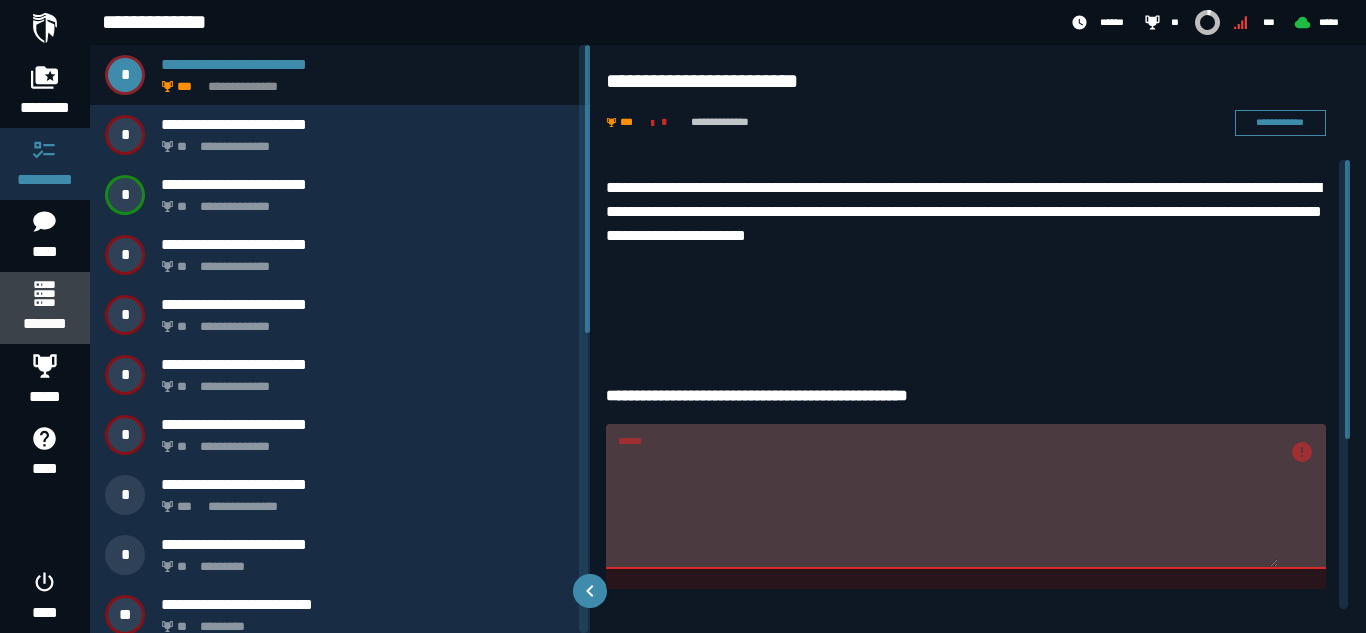 click on "*******" 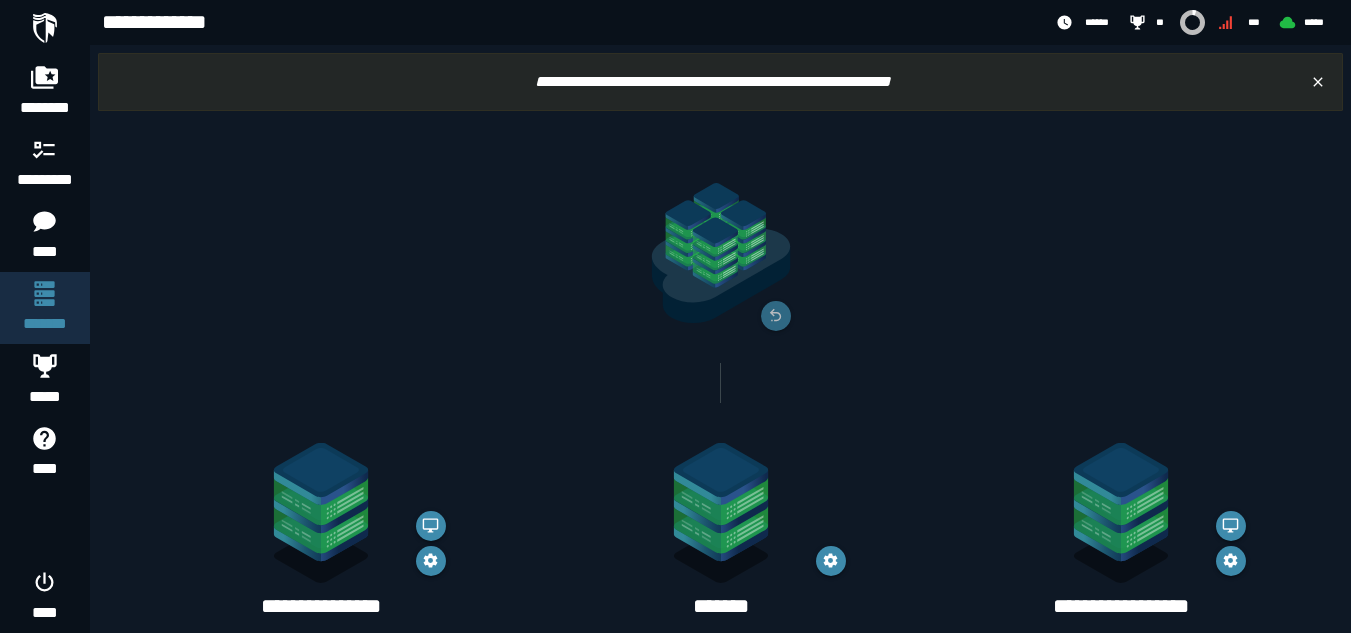 drag, startPoint x: 1309, startPoint y: 52, endPoint x: 1365, endPoint y: 71, distance: 59.135437 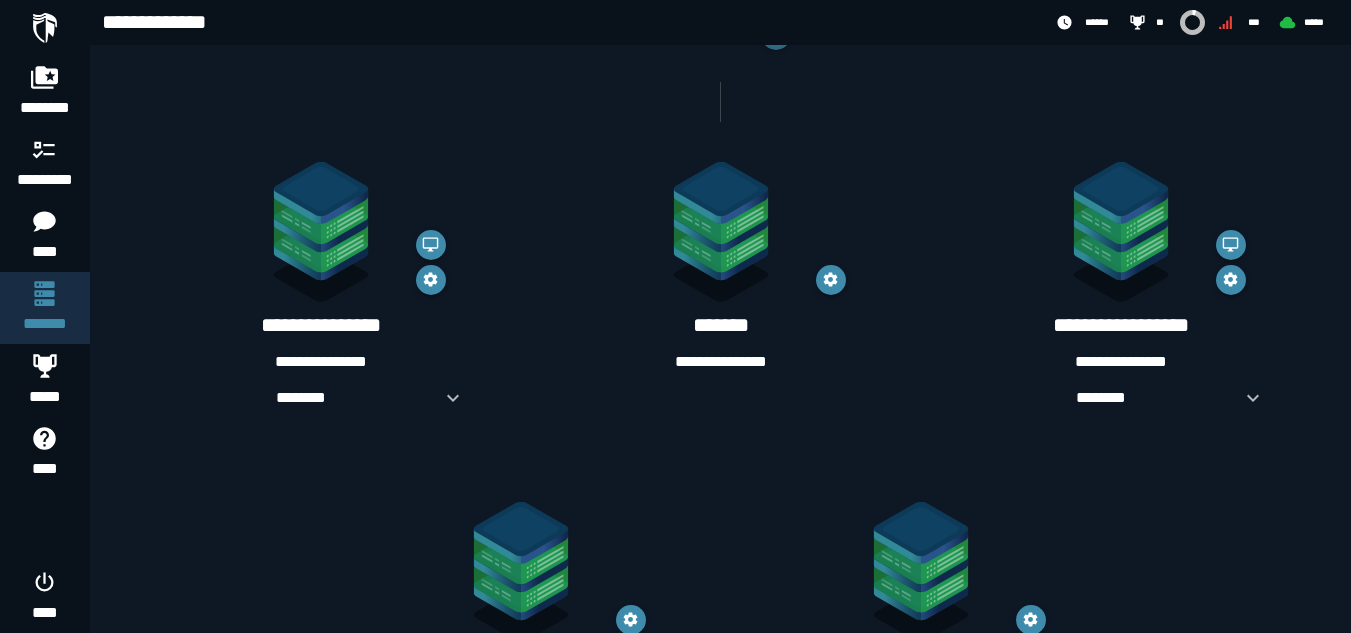 scroll, scrollTop: 314, scrollLeft: 0, axis: vertical 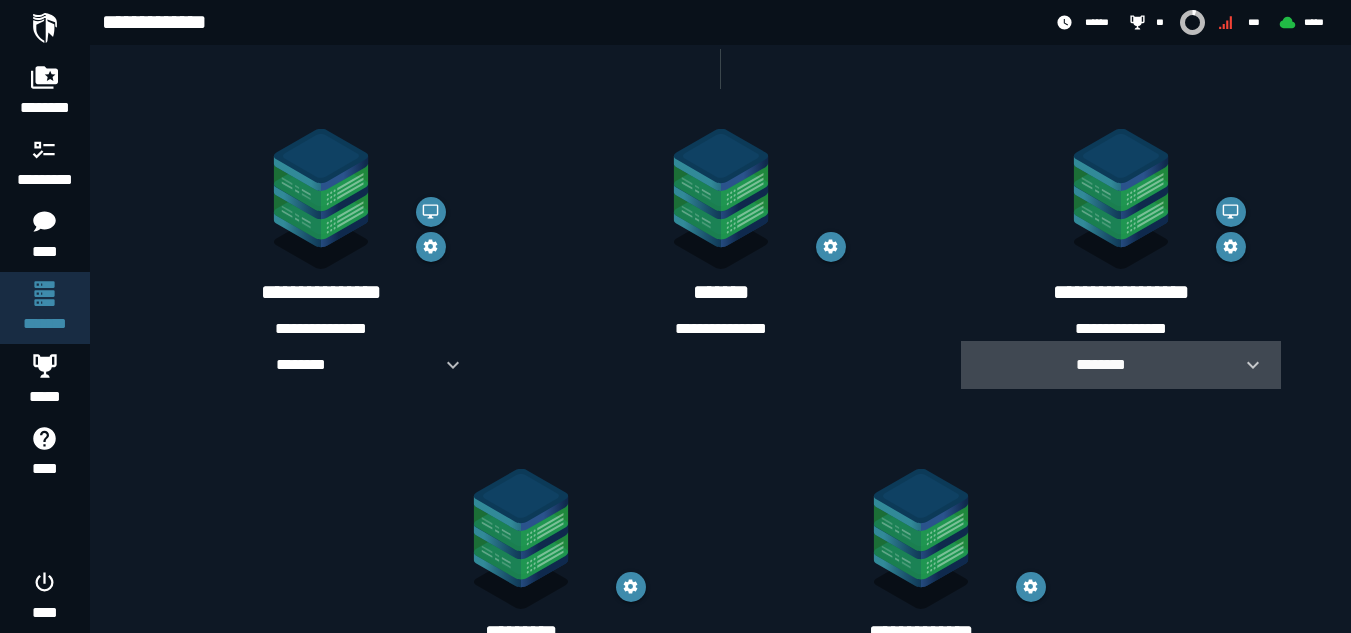 click 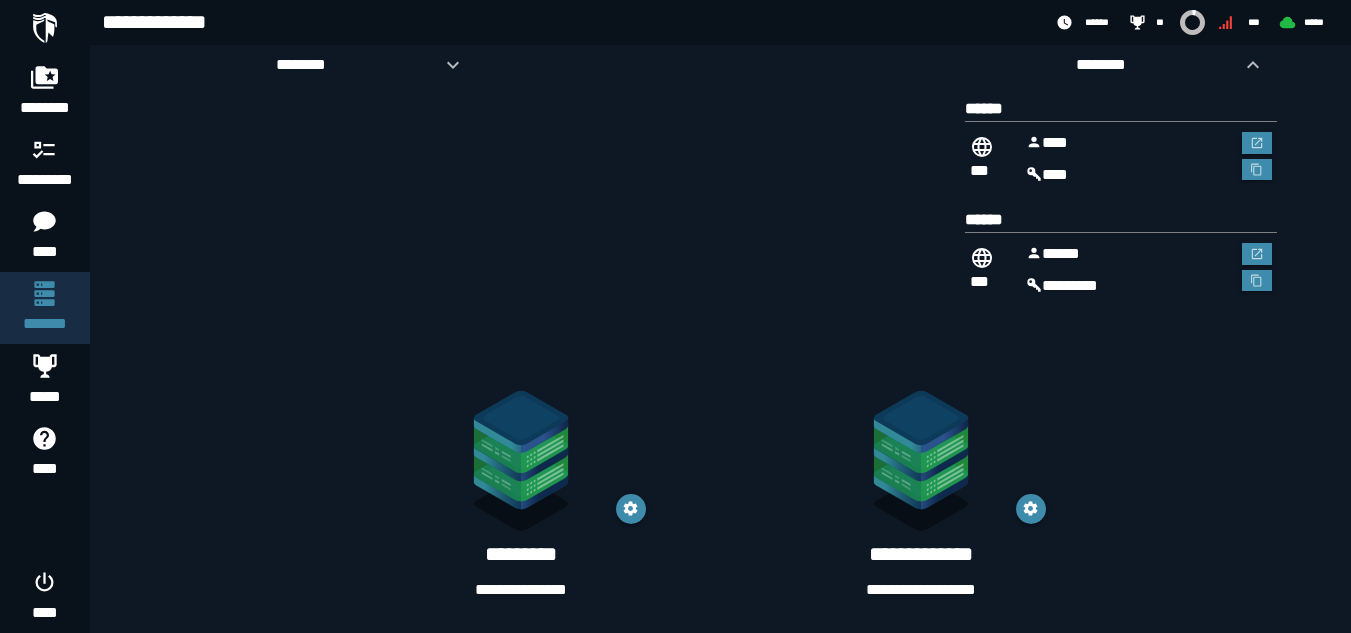 scroll, scrollTop: 616, scrollLeft: 0, axis: vertical 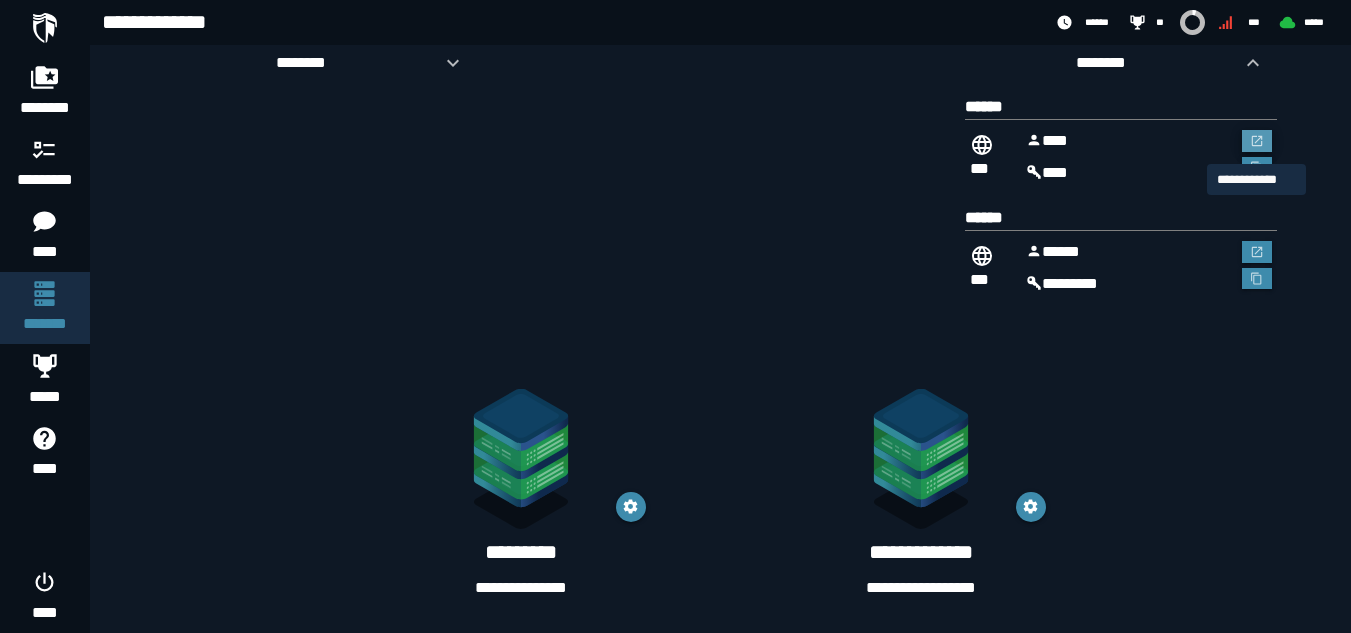 click 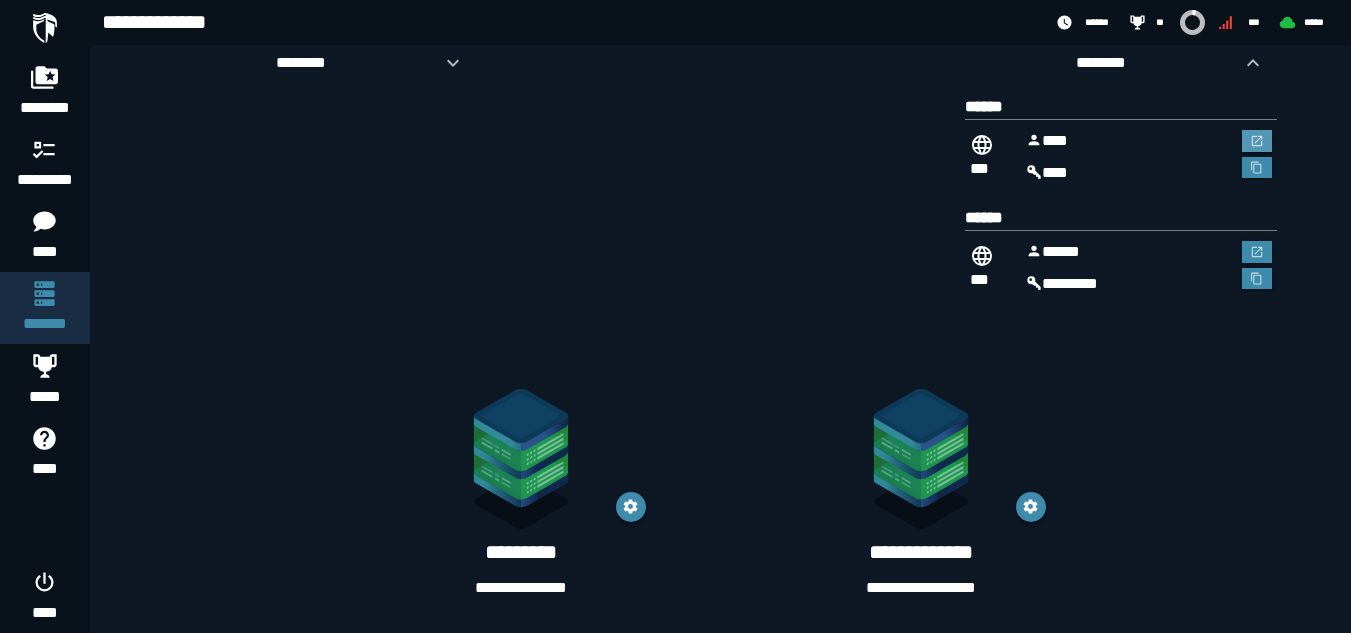 scroll, scrollTop: 616, scrollLeft: 0, axis: vertical 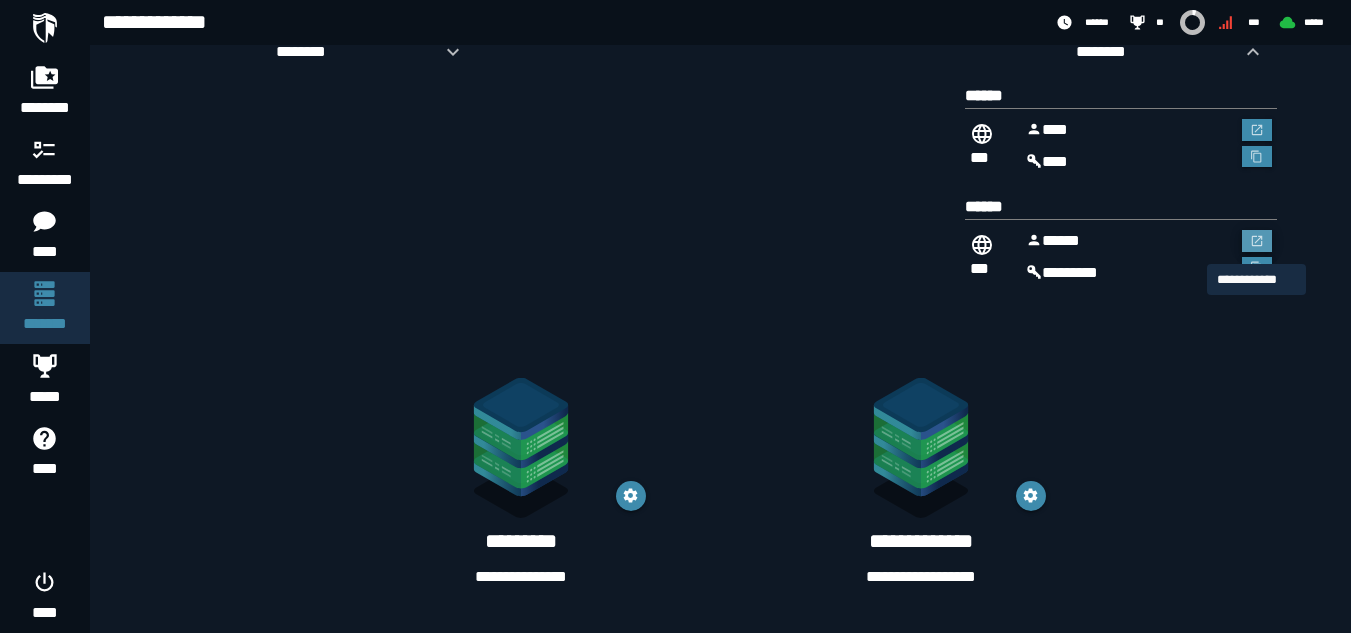 click at bounding box center (1257, 241) 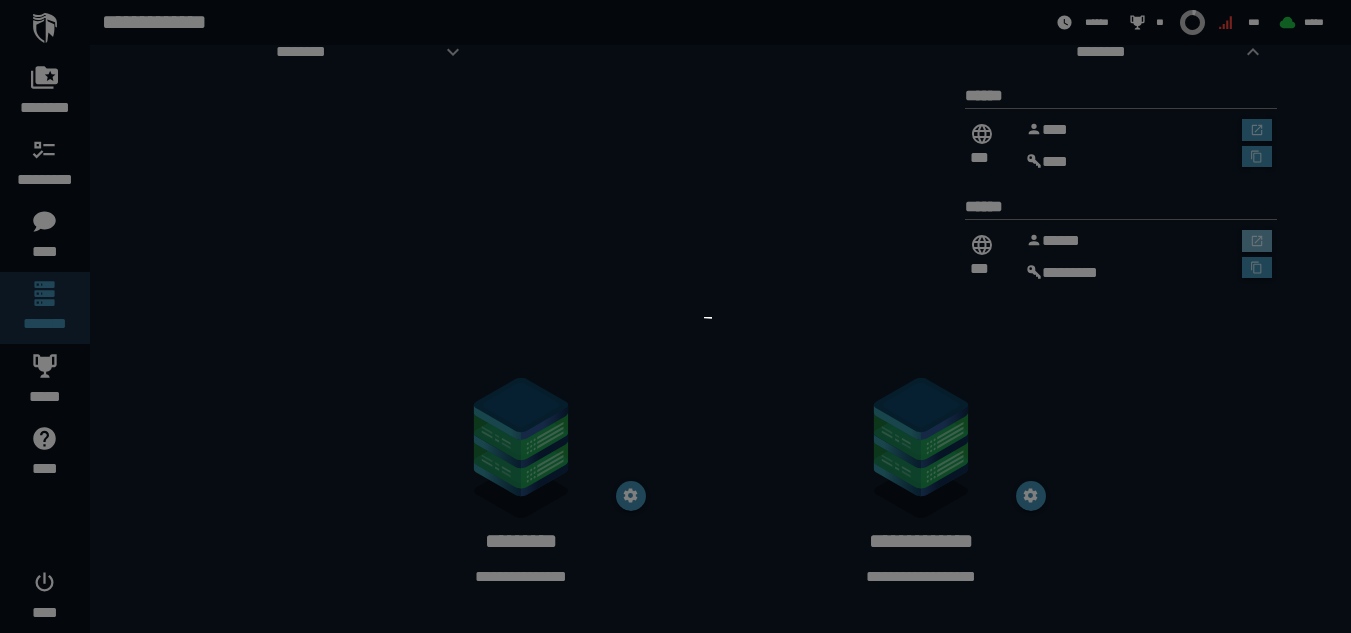 scroll, scrollTop: 0, scrollLeft: 0, axis: both 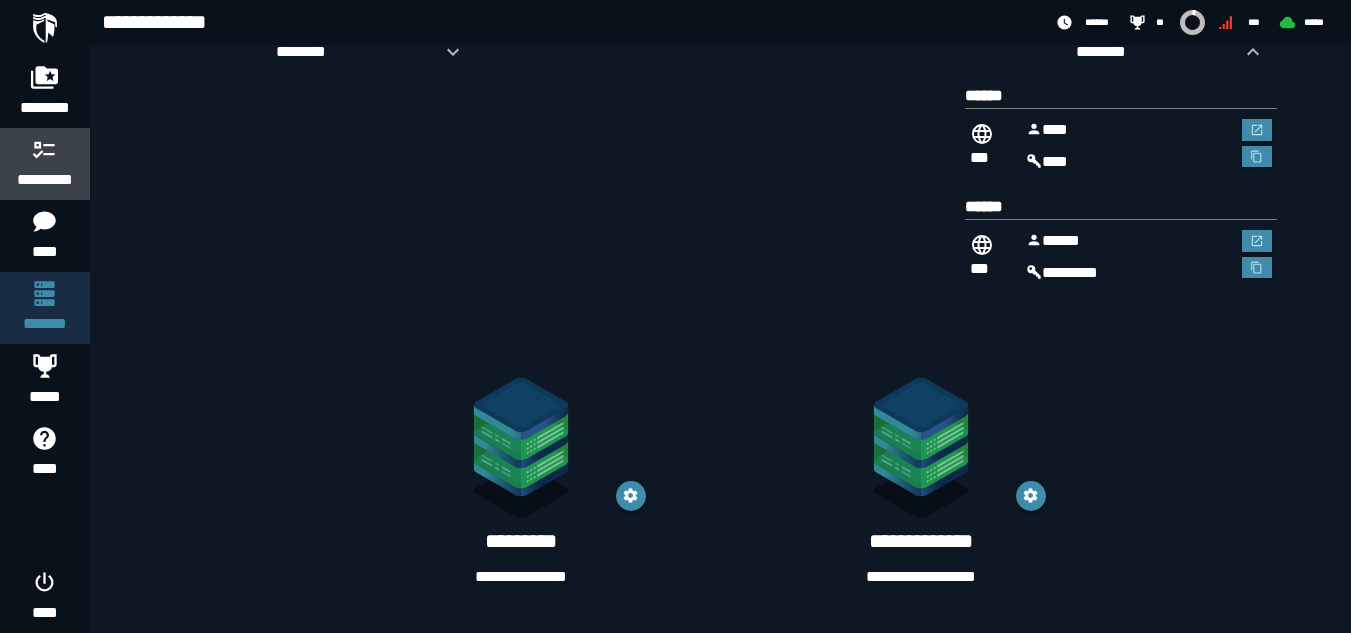 click on "*********" at bounding box center [45, 180] 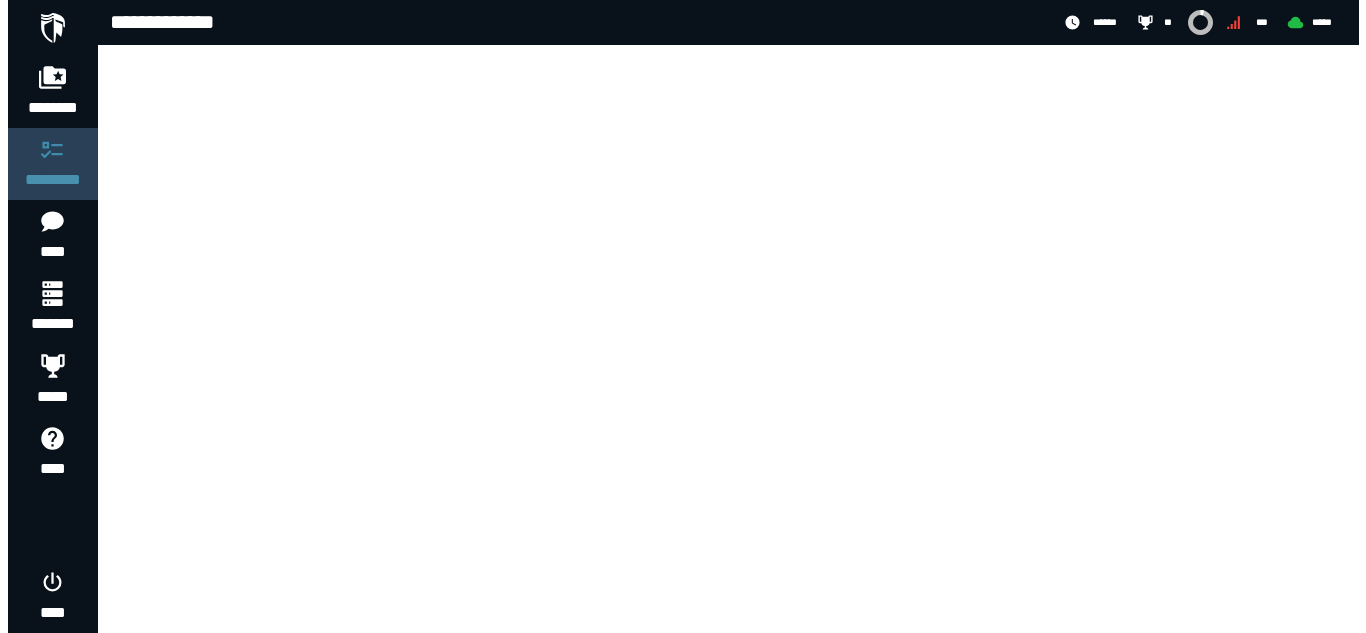 scroll, scrollTop: 0, scrollLeft: 0, axis: both 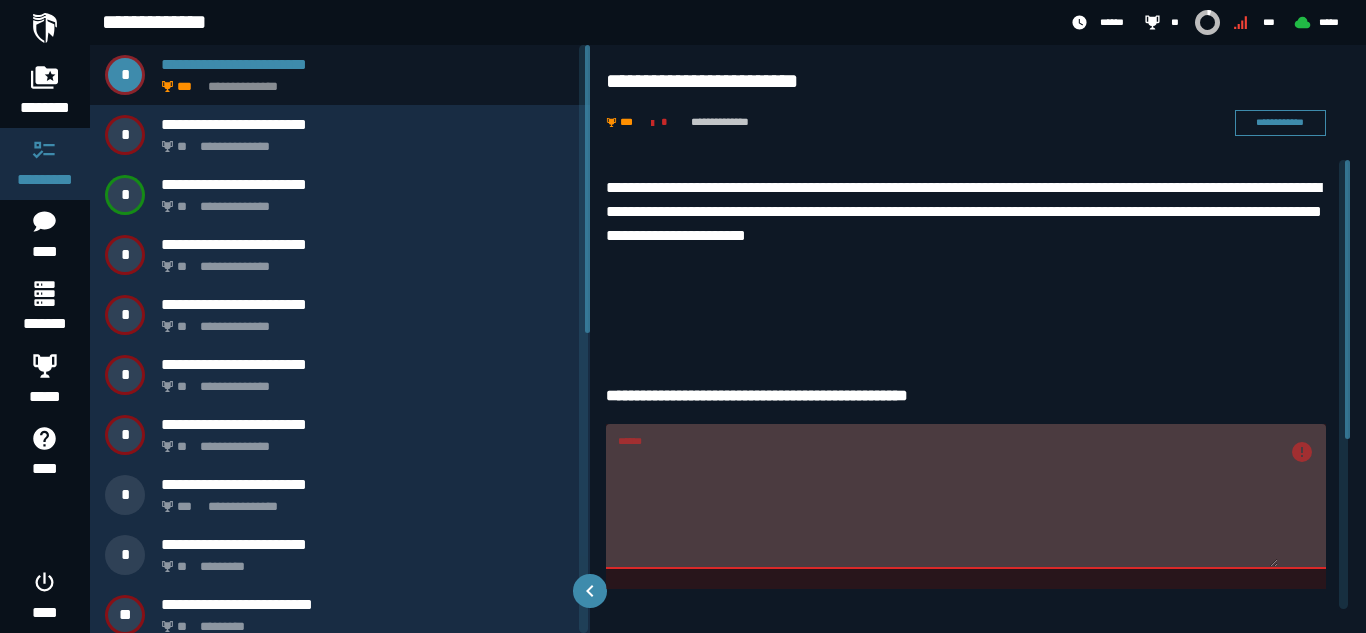 drag, startPoint x: 586, startPoint y: 244, endPoint x: 601, endPoint y: 65, distance: 179.6274 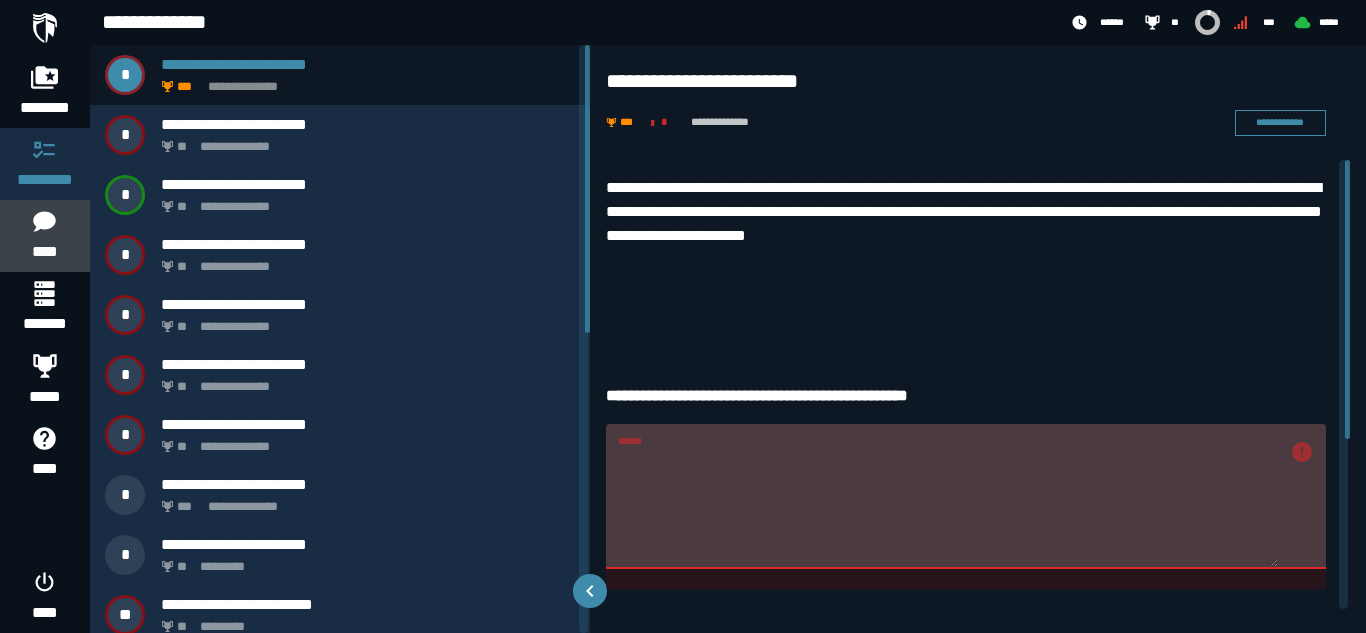 click 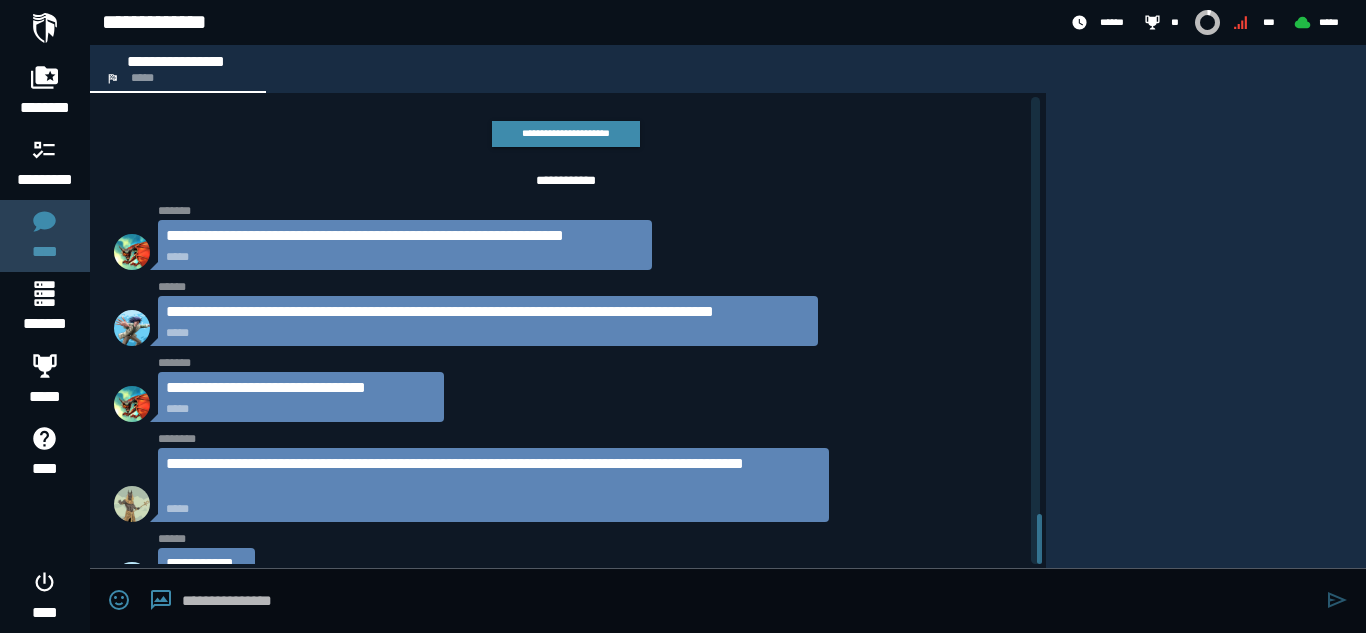 scroll, scrollTop: 3946, scrollLeft: 0, axis: vertical 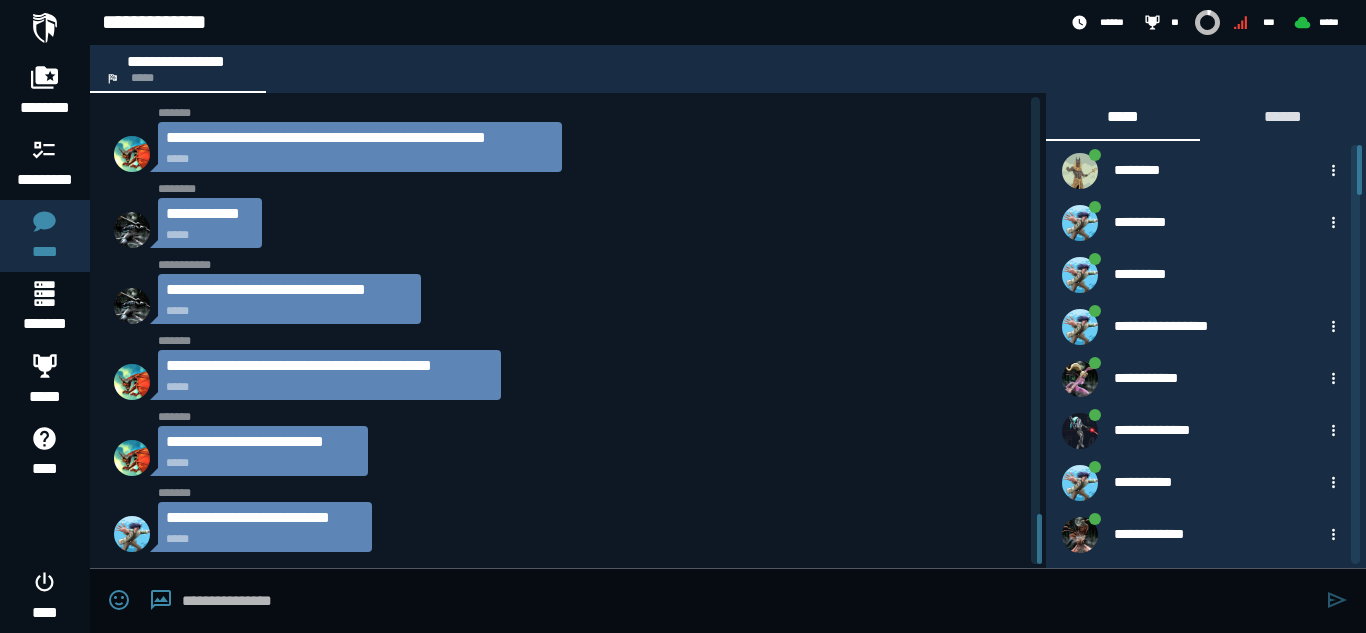click on "**********" at bounding box center (568, 330) 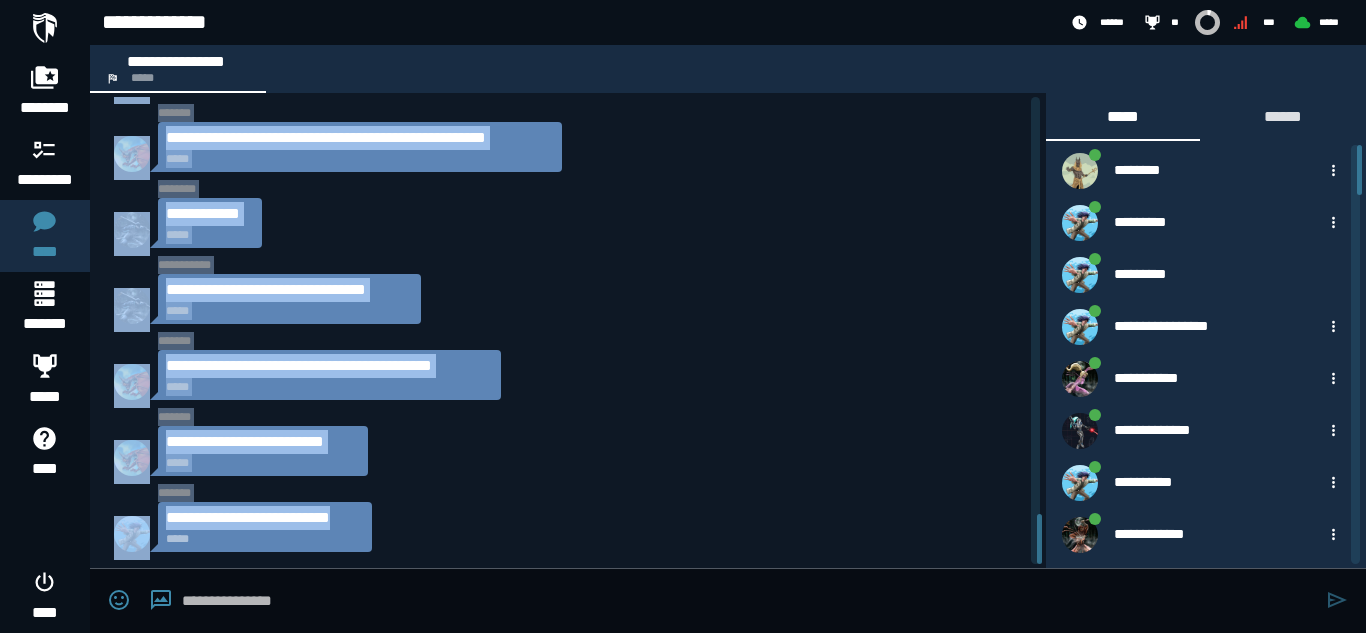 drag, startPoint x: 1042, startPoint y: 530, endPoint x: 954, endPoint y: 492, distance: 95.85406 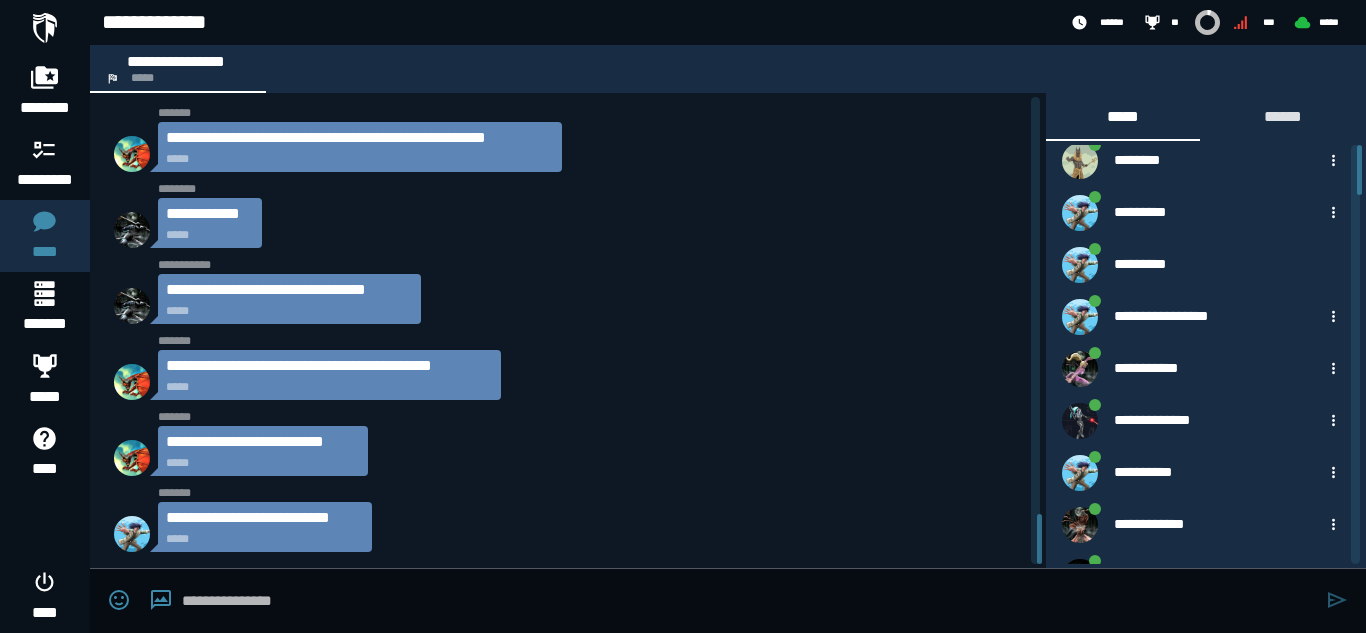 scroll, scrollTop: 0, scrollLeft: 0, axis: both 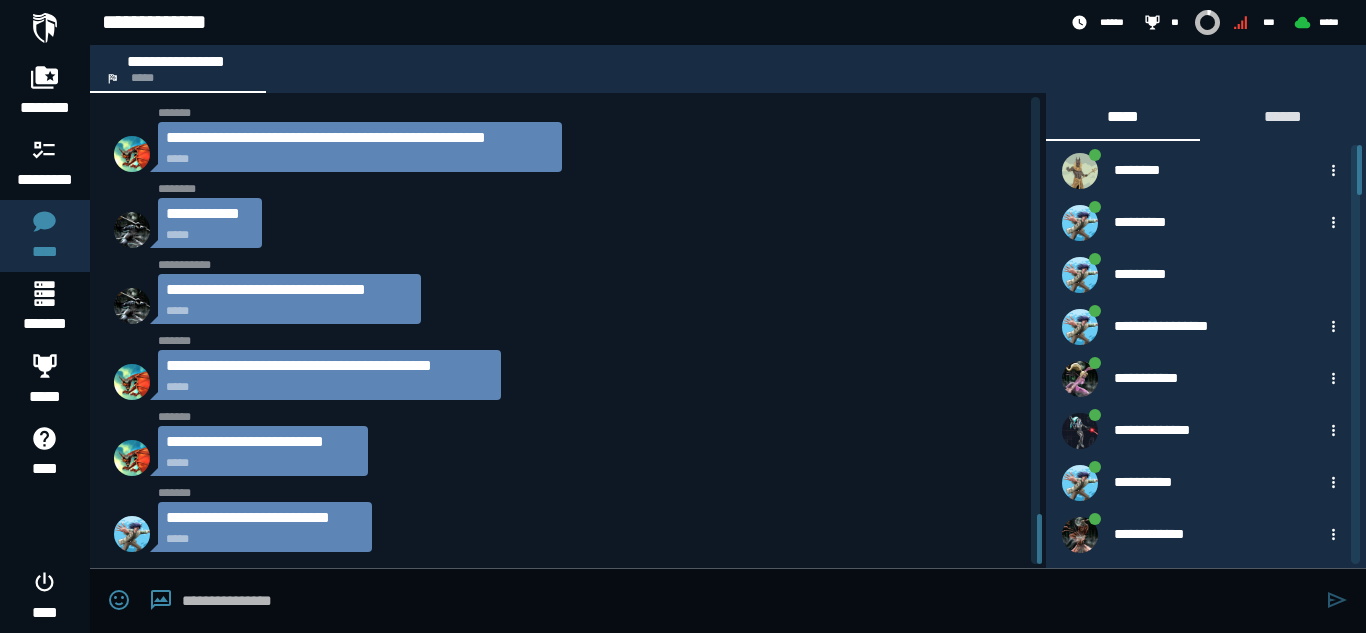 drag, startPoint x: 1361, startPoint y: 165, endPoint x: 1355, endPoint y: 90, distance: 75.23962 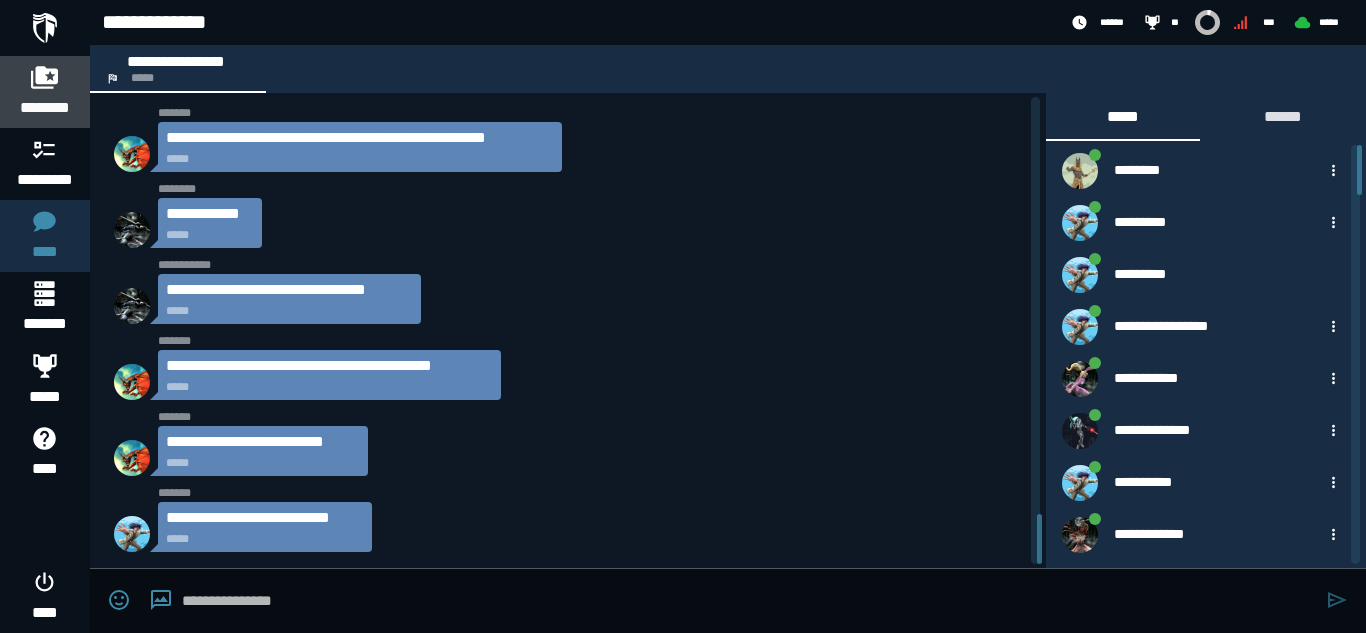 click on "********" at bounding box center (45, 108) 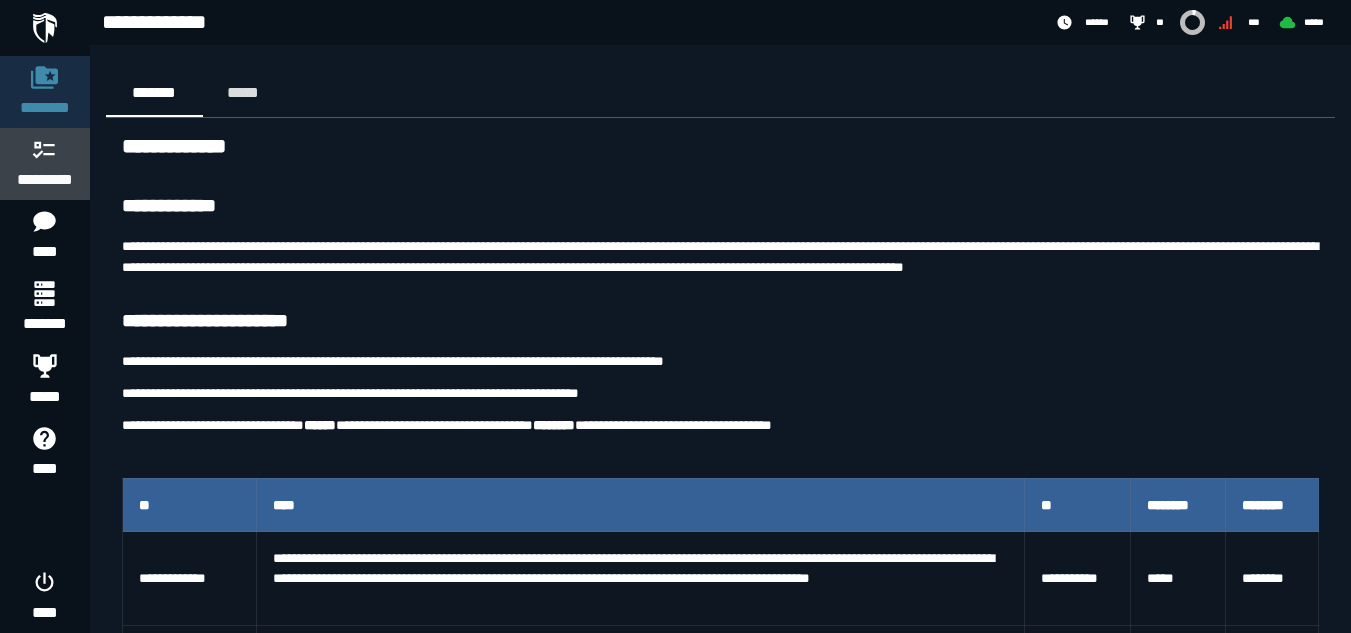 click 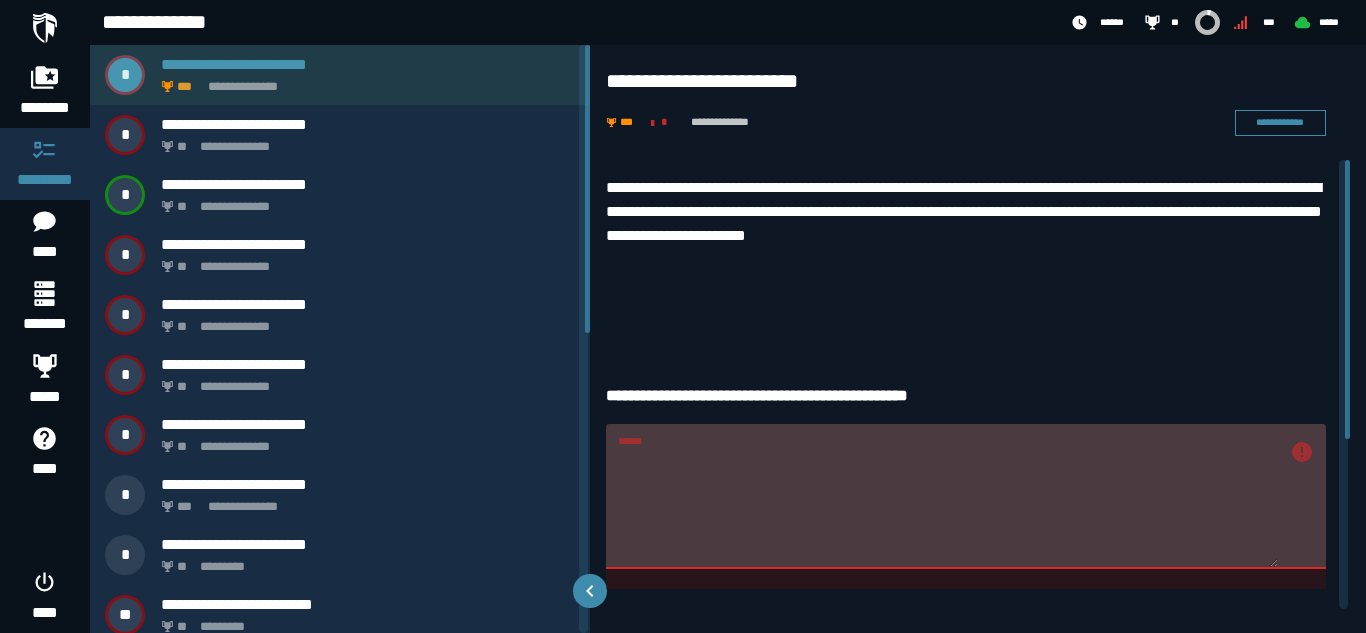 click on "**********" at bounding box center [340, 75] 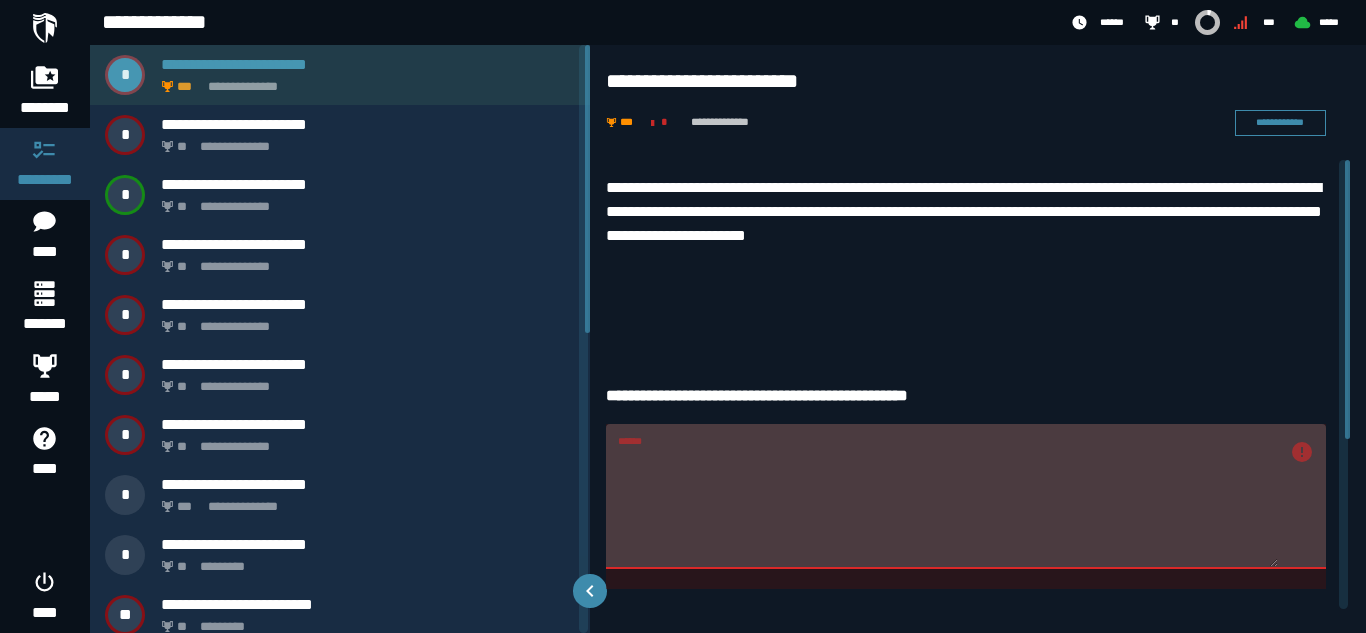 click on "**********" at bounding box center [368, 64] 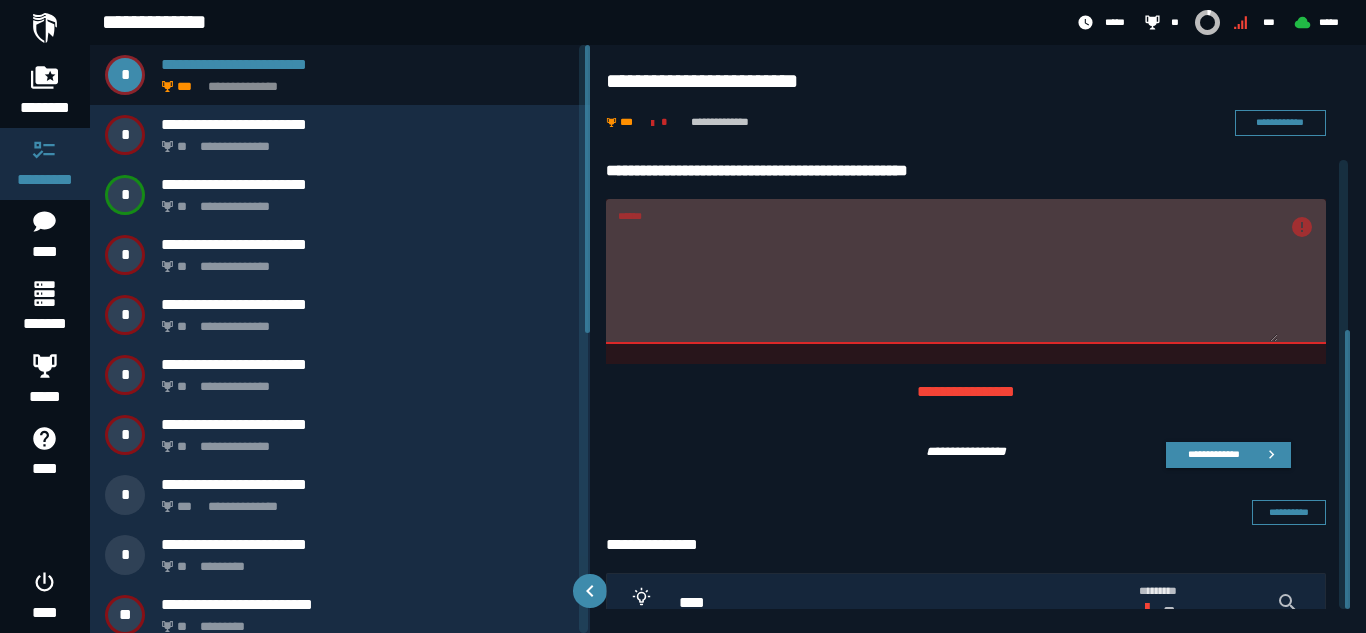 scroll, scrollTop: 273, scrollLeft: 0, axis: vertical 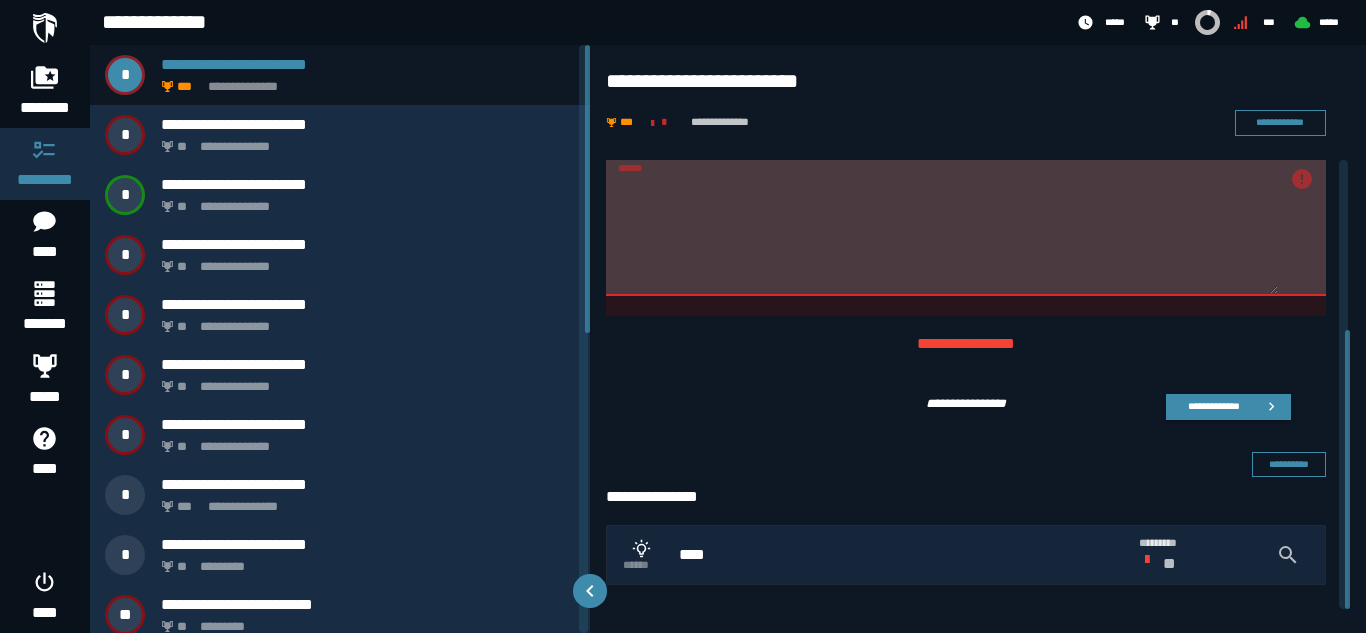 drag, startPoint x: 1345, startPoint y: 249, endPoint x: 1365, endPoint y: 582, distance: 333.60007 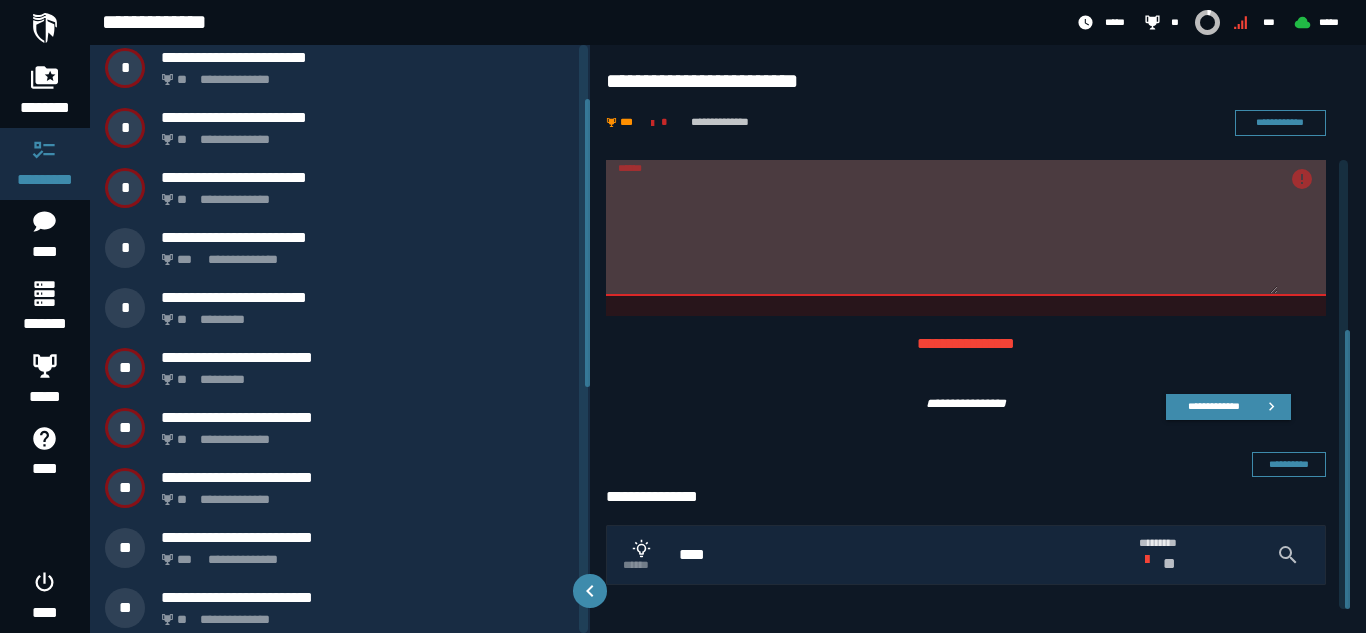 scroll, scrollTop: 612, scrollLeft: 0, axis: vertical 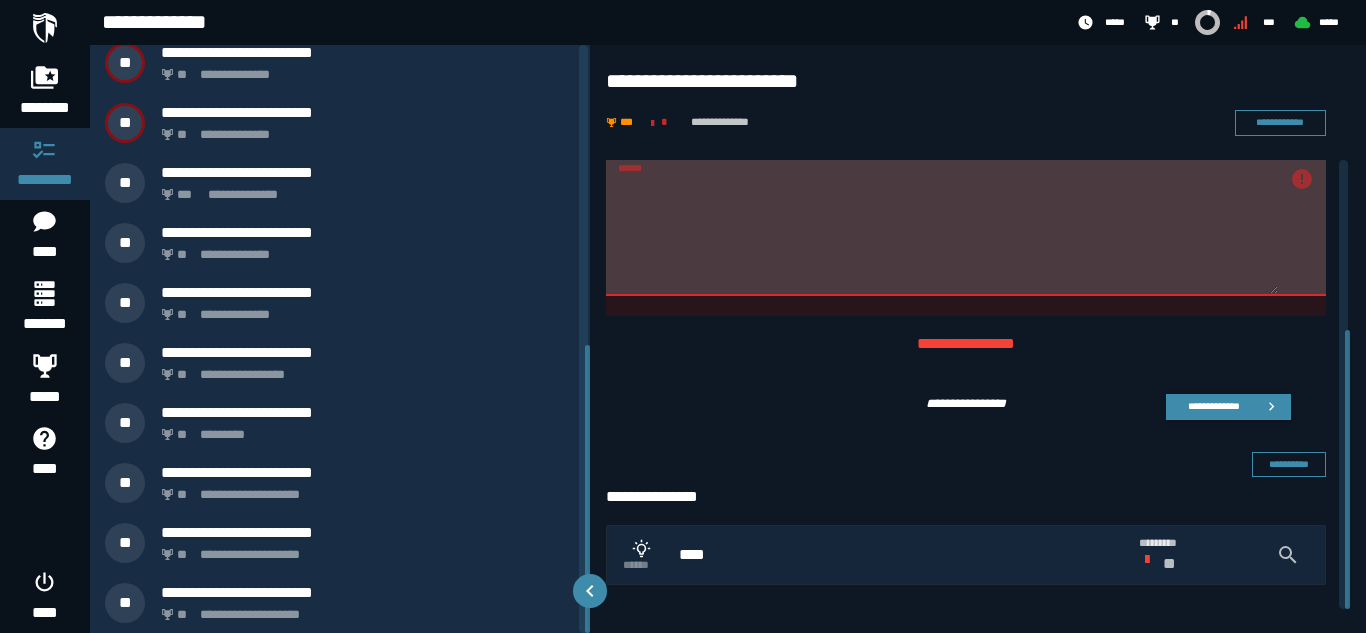 drag, startPoint x: 581, startPoint y: 260, endPoint x: 522, endPoint y: 680, distance: 424.1238 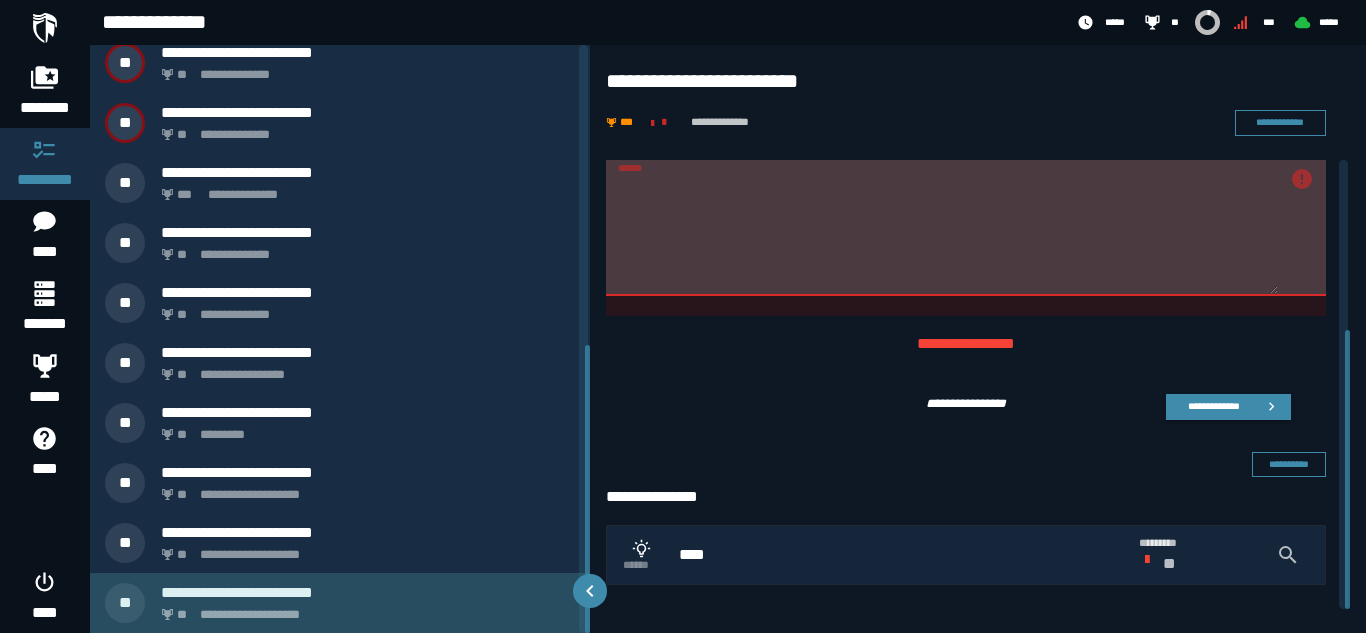 click on "**********" at bounding box center (340, 603) 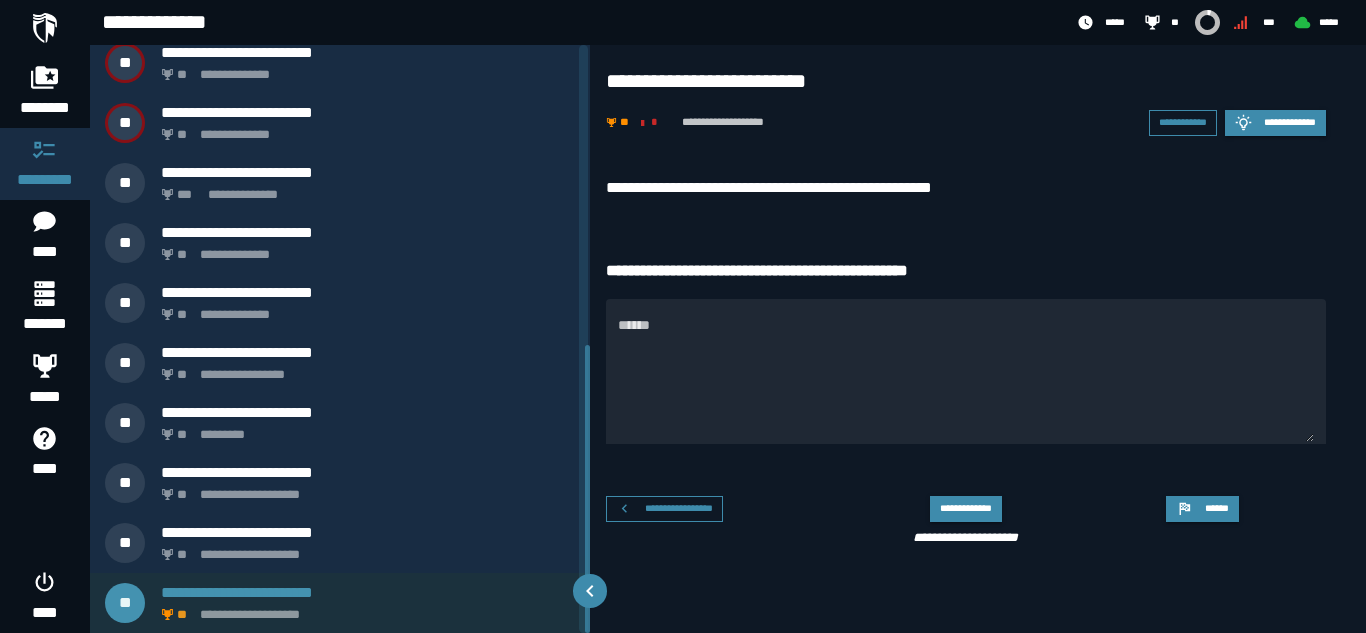 scroll, scrollTop: 0, scrollLeft: 0, axis: both 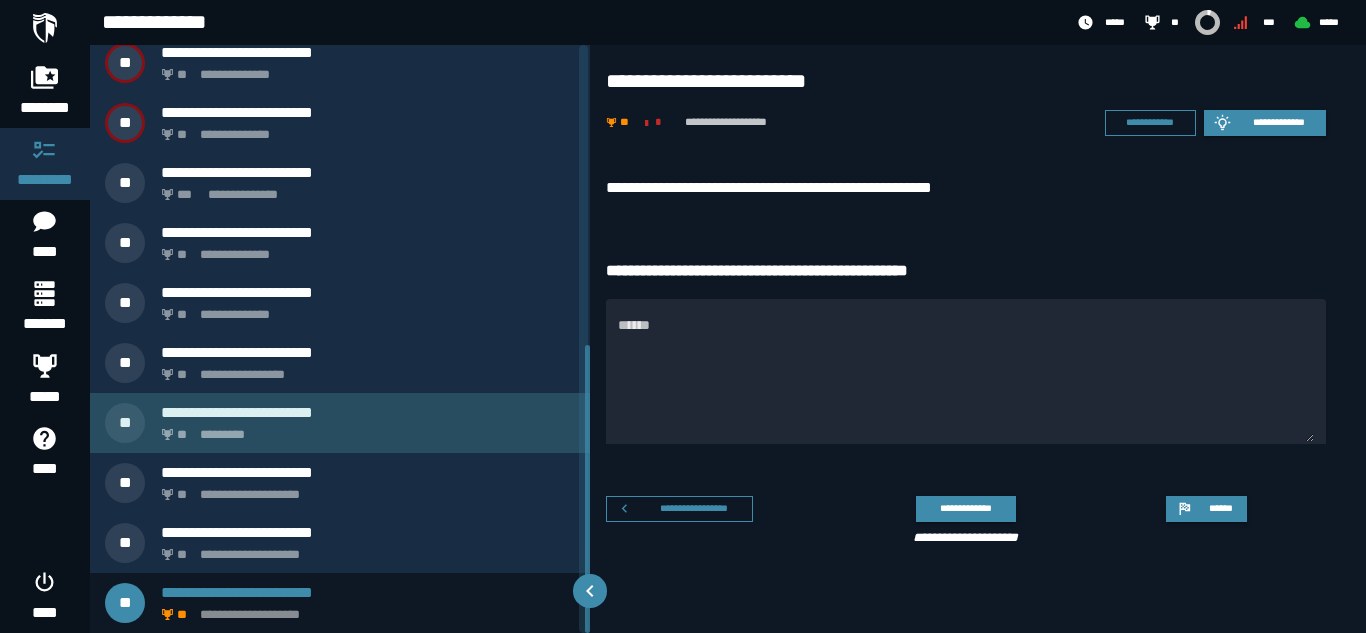 click on "**********" at bounding box center [340, 423] 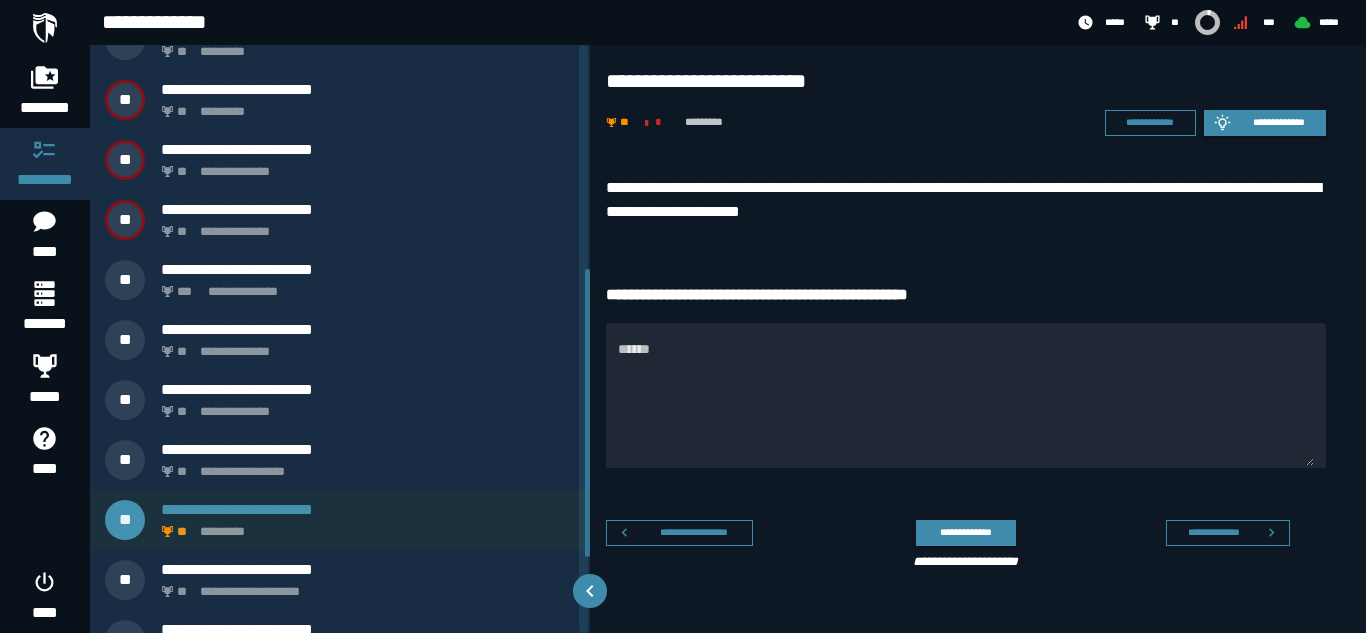 scroll, scrollTop: 432, scrollLeft: 0, axis: vertical 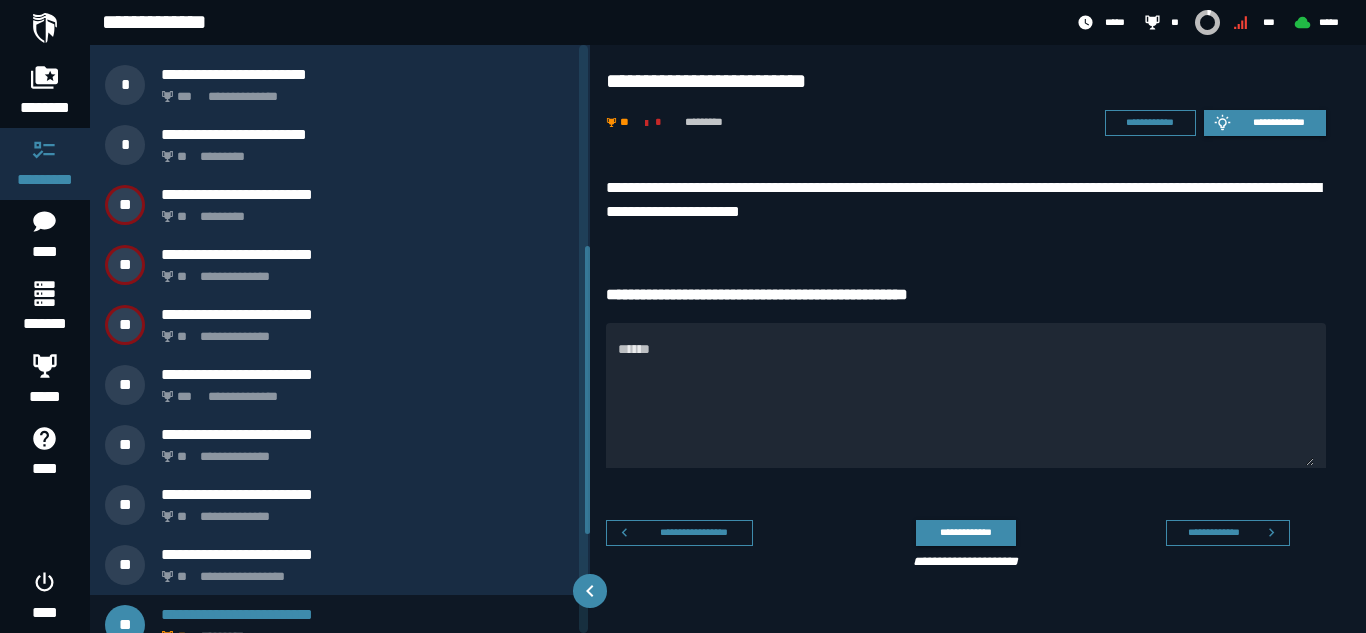 drag, startPoint x: 584, startPoint y: 349, endPoint x: 583, endPoint y: 338, distance: 11.045361 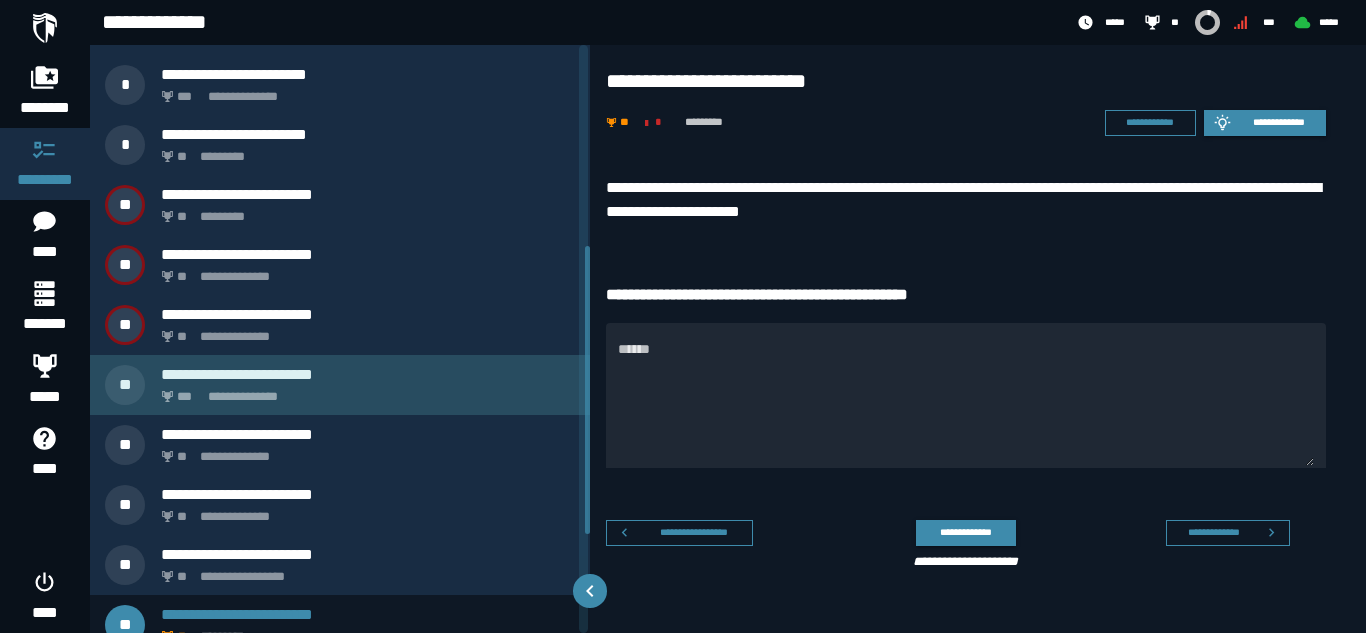 click on "**********" at bounding box center (368, 374) 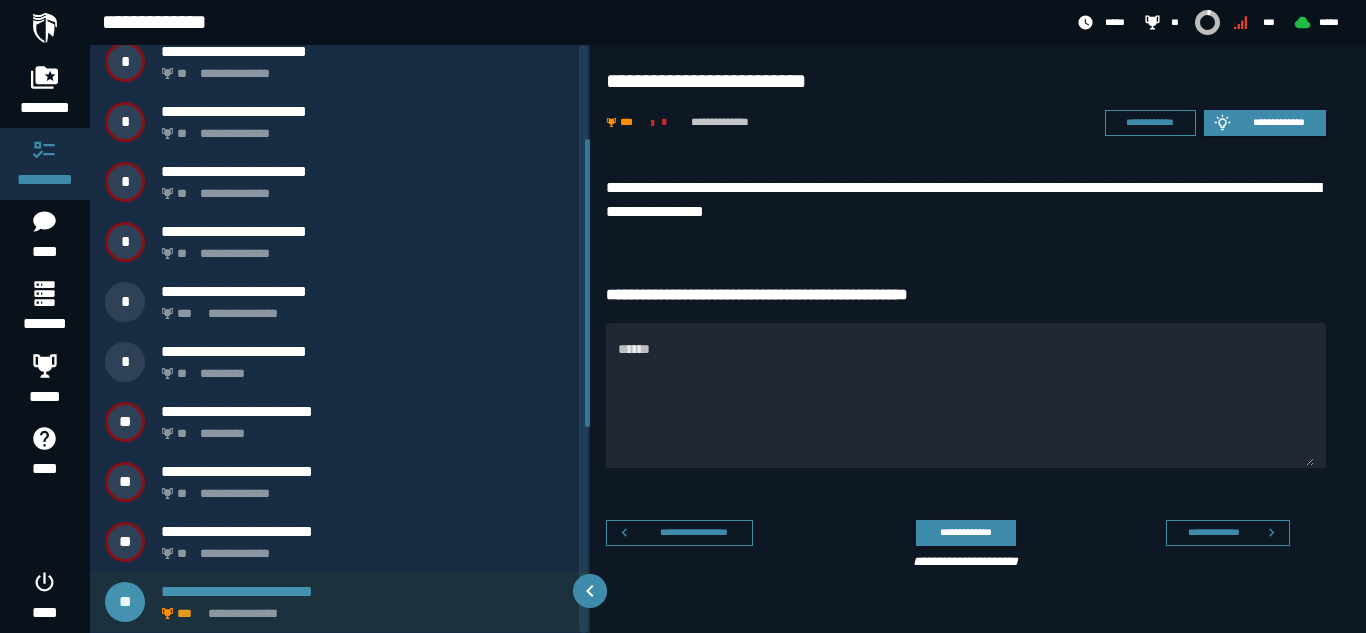 scroll, scrollTop: 192, scrollLeft: 0, axis: vertical 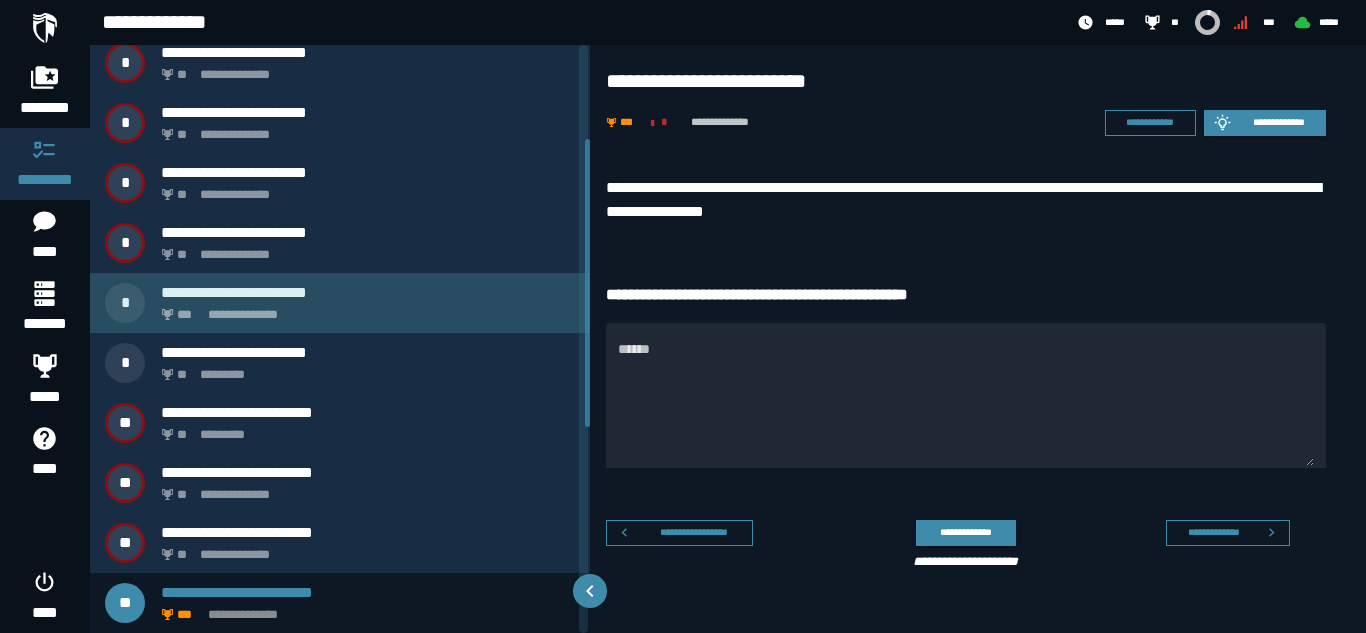 click on "**********" 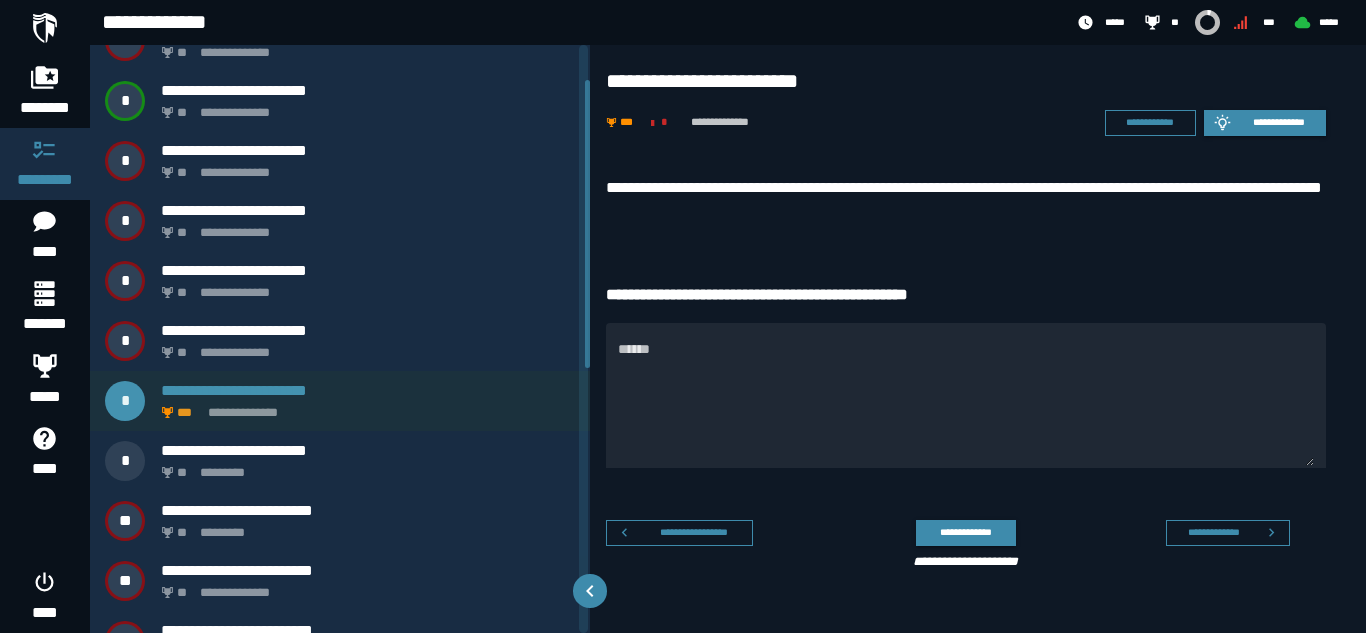 scroll, scrollTop: 0, scrollLeft: 0, axis: both 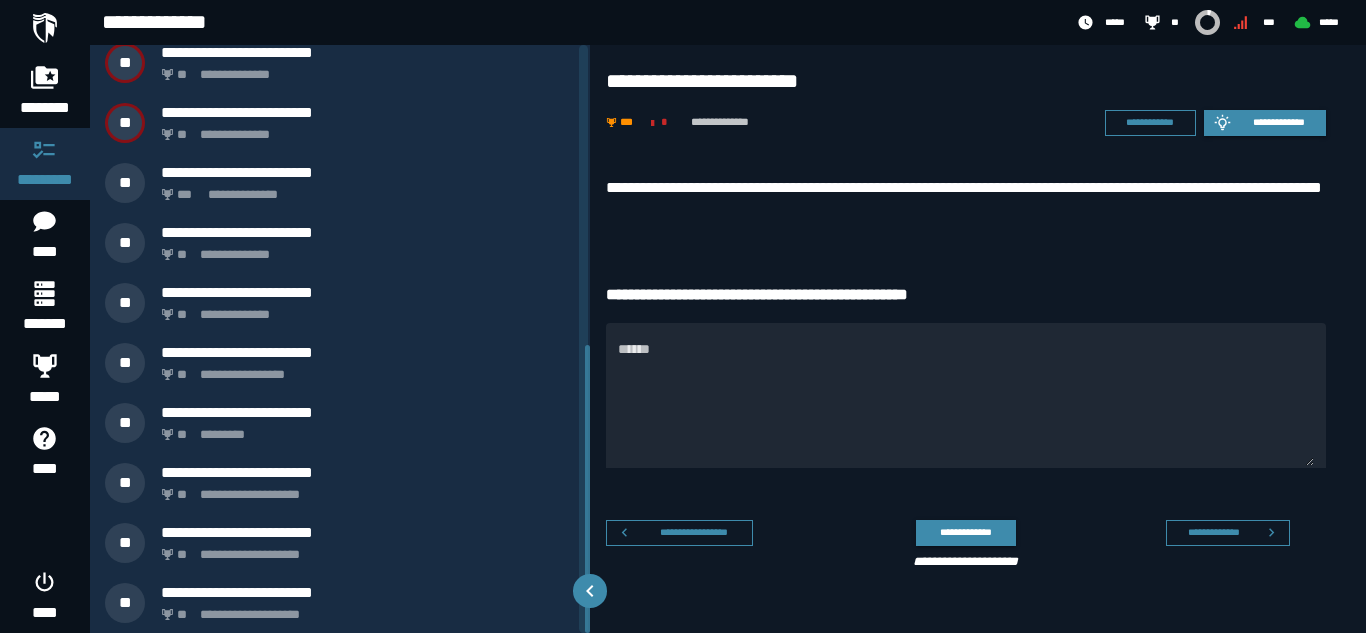 drag, startPoint x: 584, startPoint y: 151, endPoint x: 619, endPoint y: 585, distance: 435.409 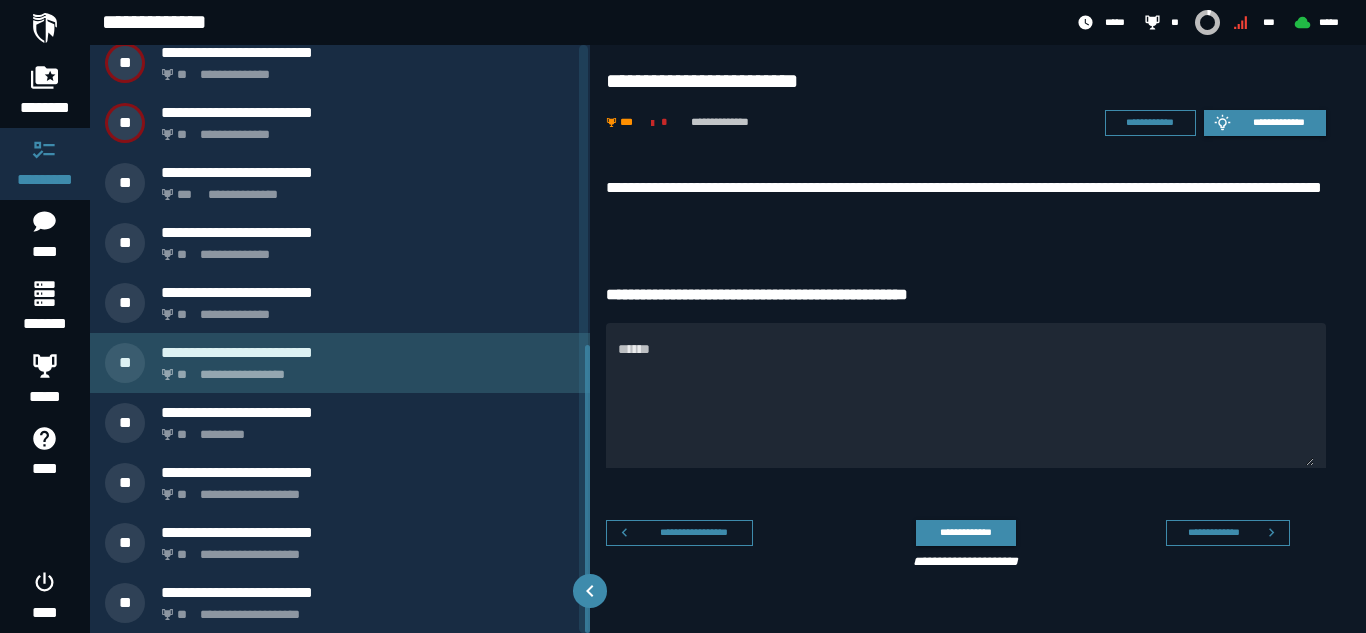 click on "**********" at bounding box center [364, 369] 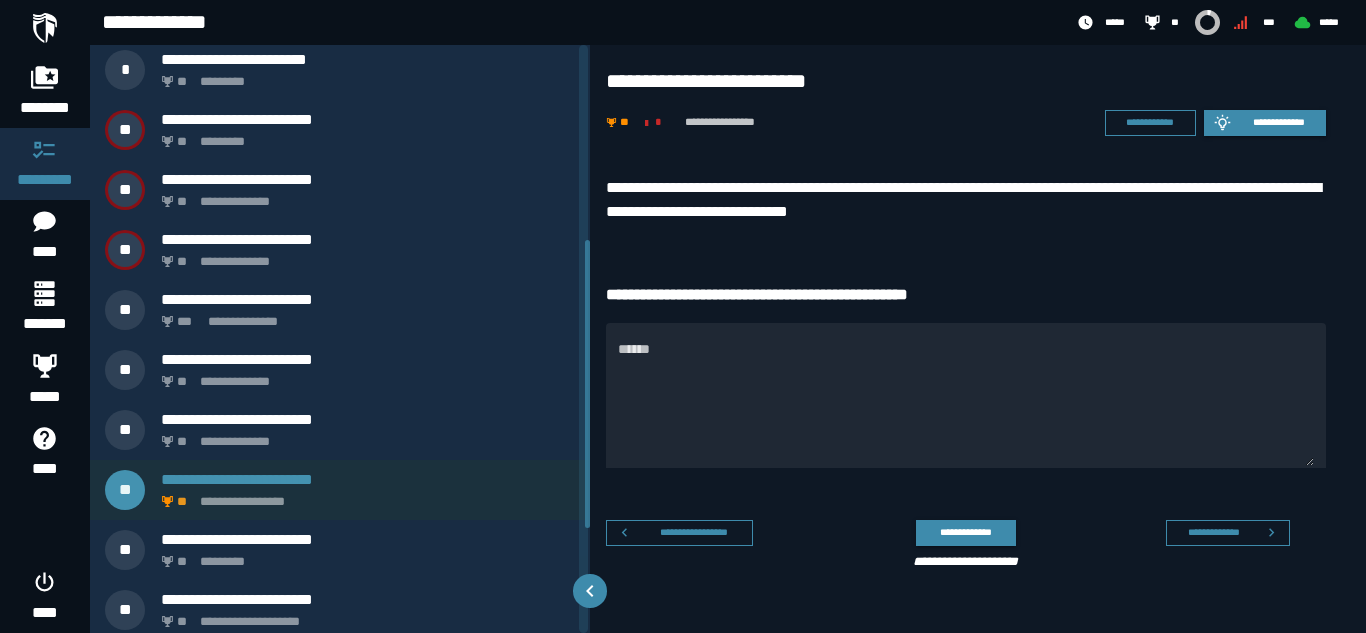 scroll, scrollTop: 372, scrollLeft: 0, axis: vertical 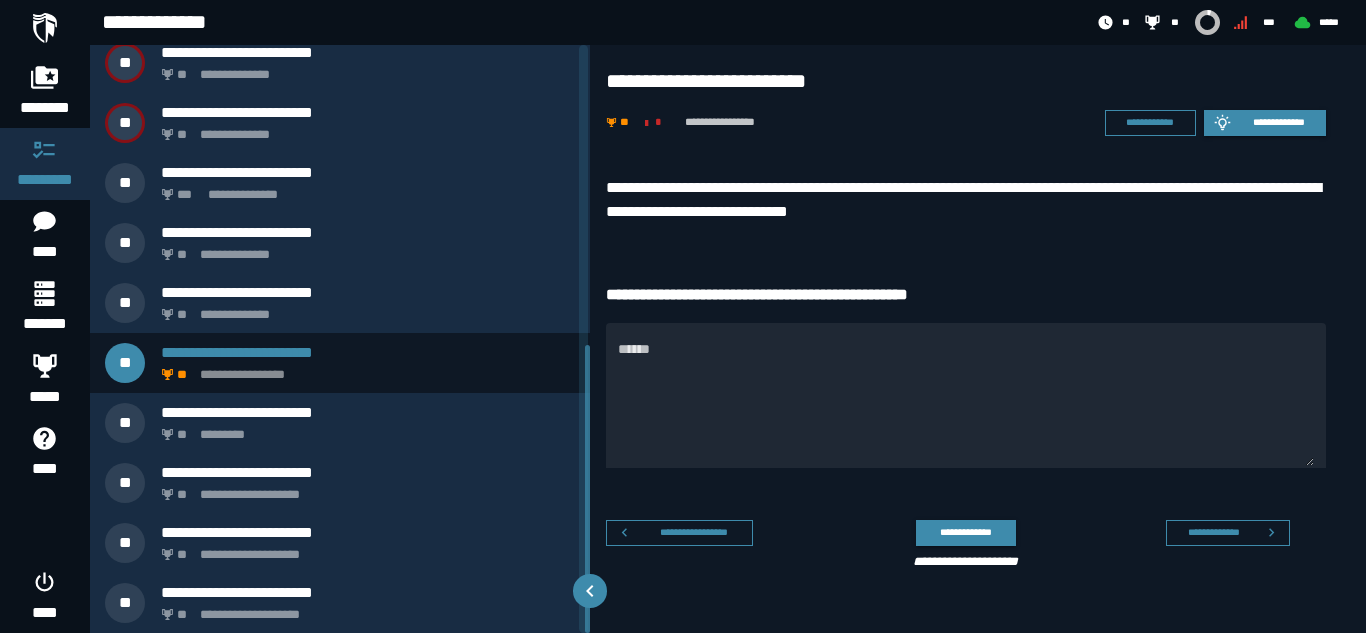drag, startPoint x: 587, startPoint y: 366, endPoint x: 593, endPoint y: 546, distance: 180.09998 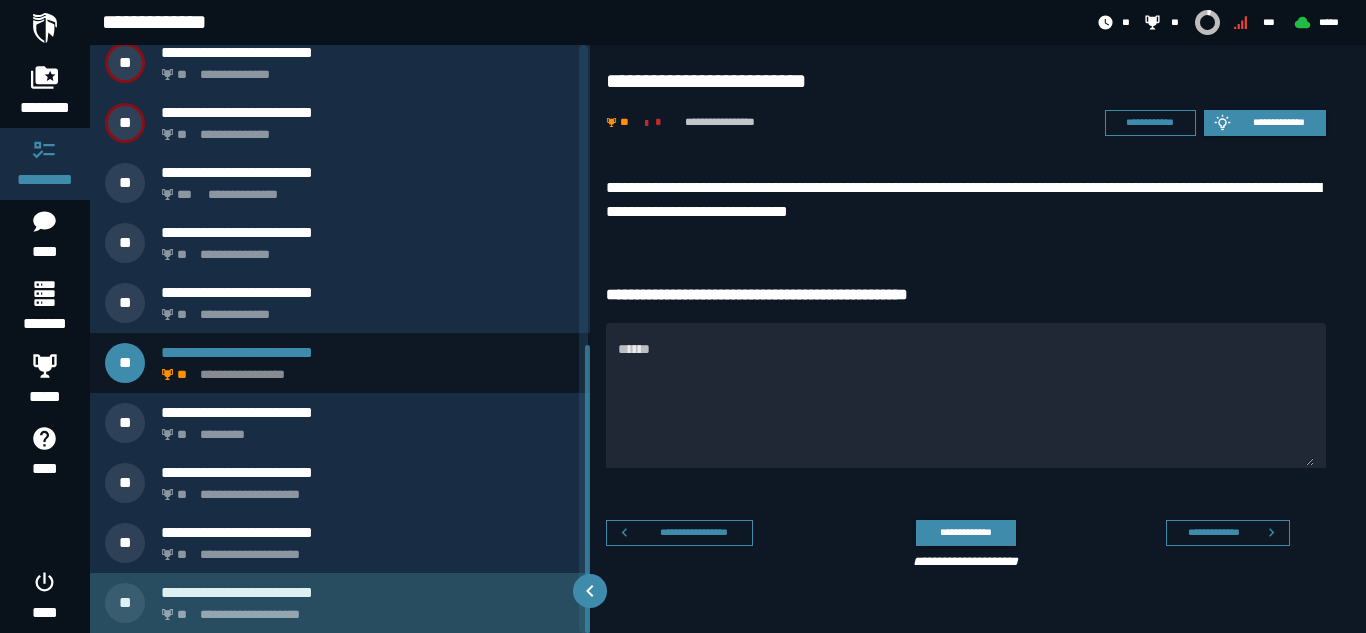 click on "**********" at bounding box center [368, 592] 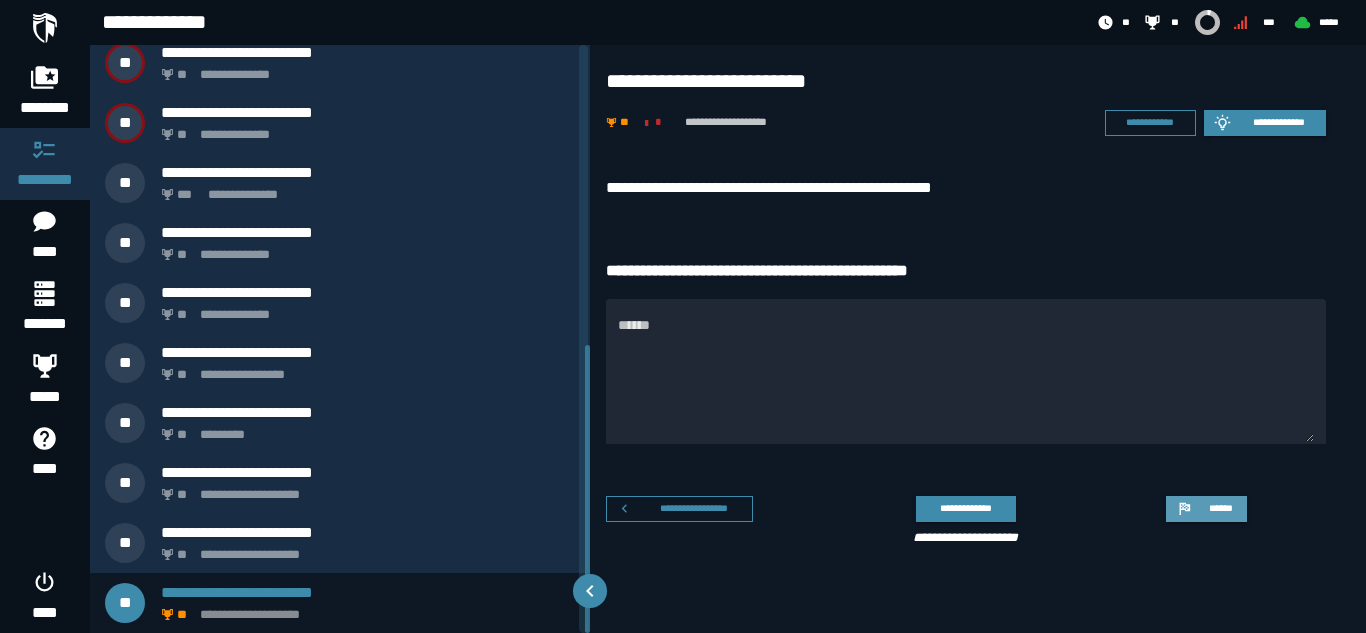 click 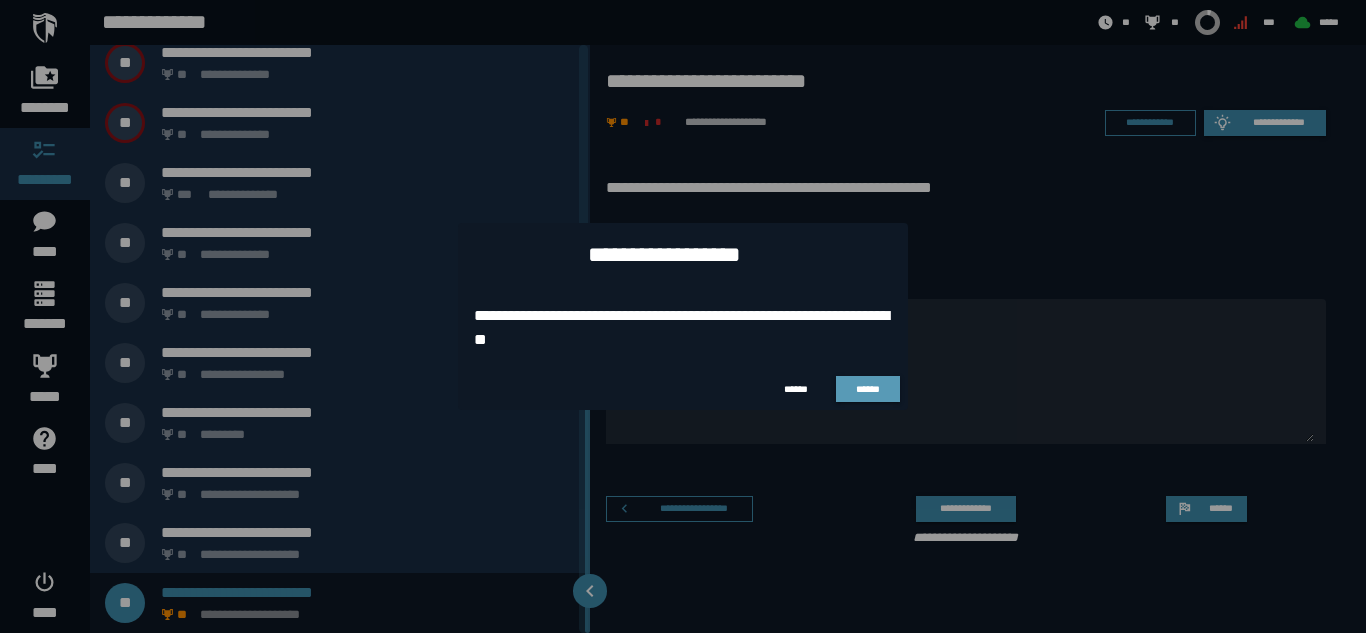 click on "******" at bounding box center [868, 389] 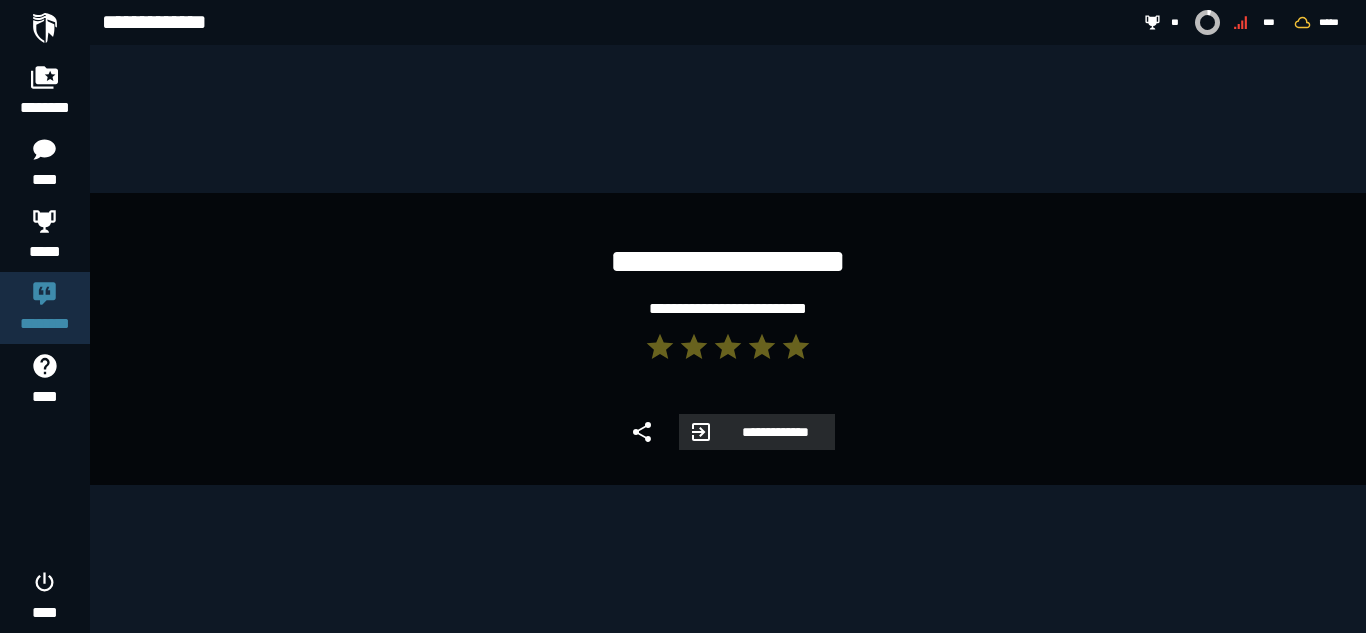 click on "**********" at bounding box center (756, 432) 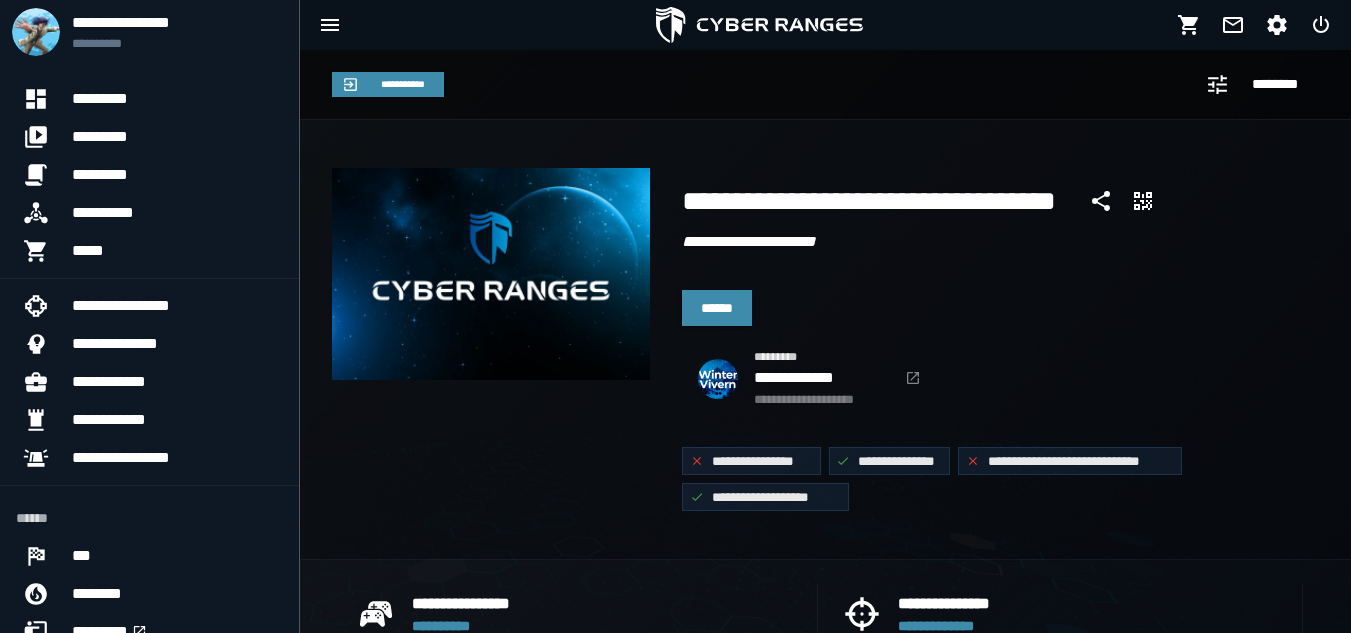 scroll, scrollTop: 0, scrollLeft: 0, axis: both 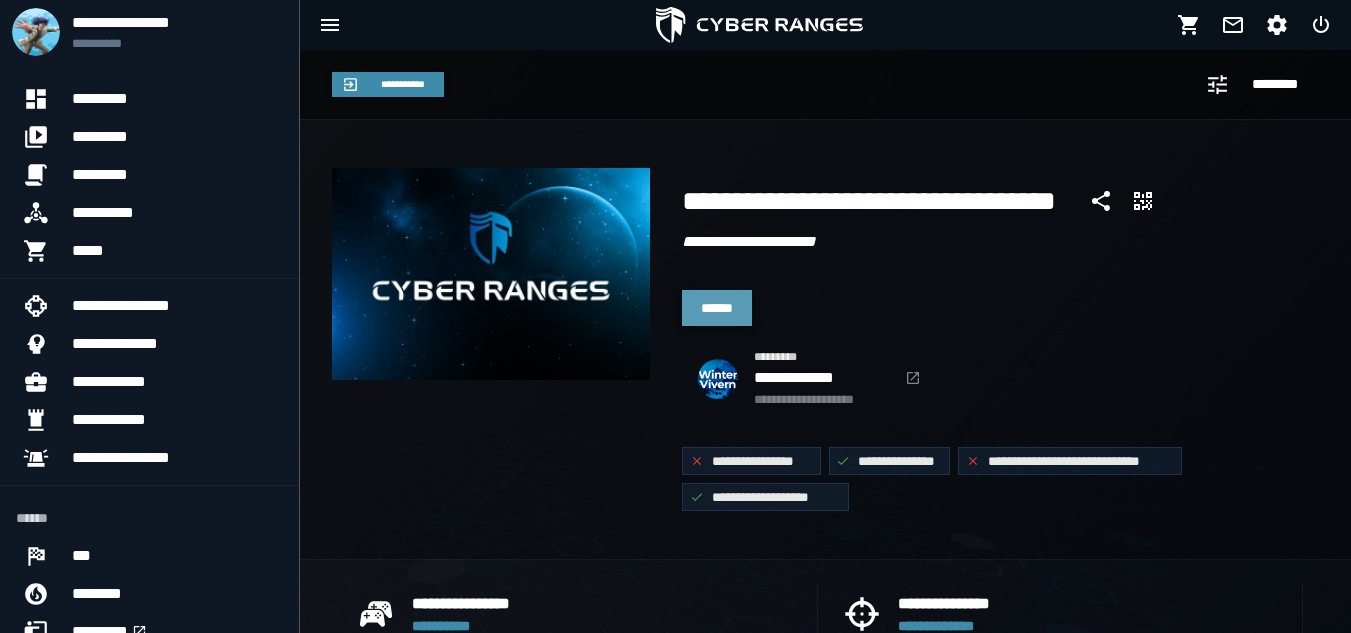 click on "******" at bounding box center [717, 308] 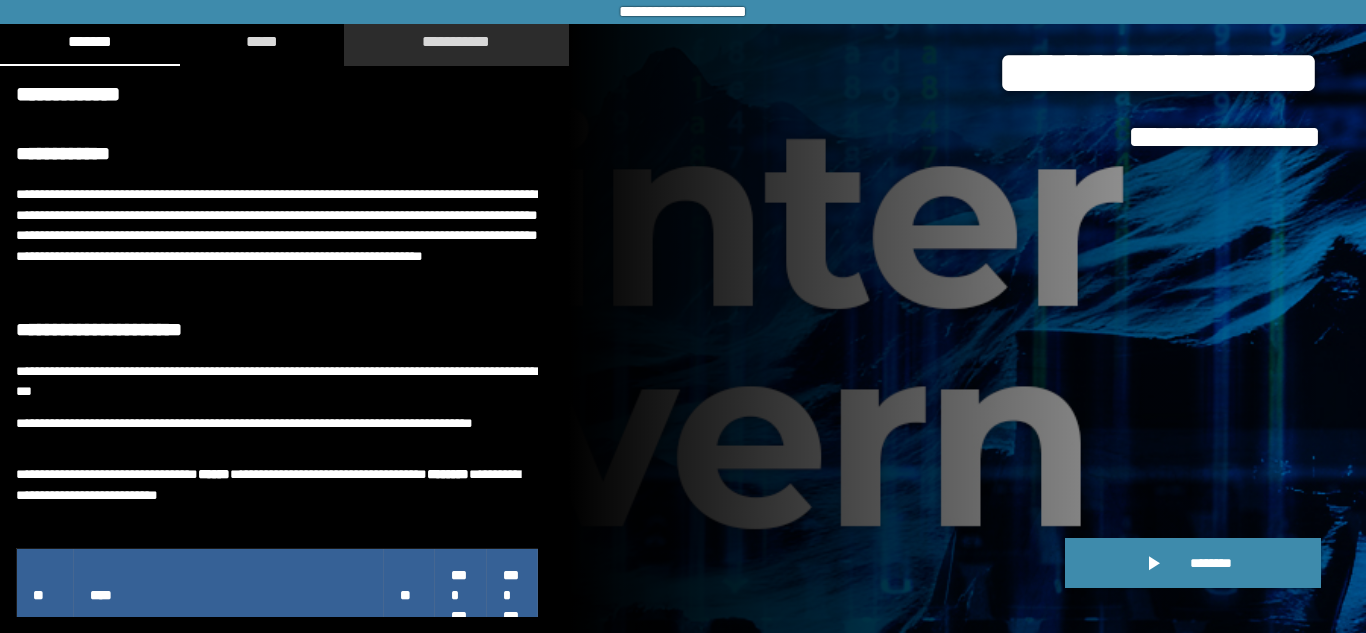 click on "**********" at bounding box center [456, 41] 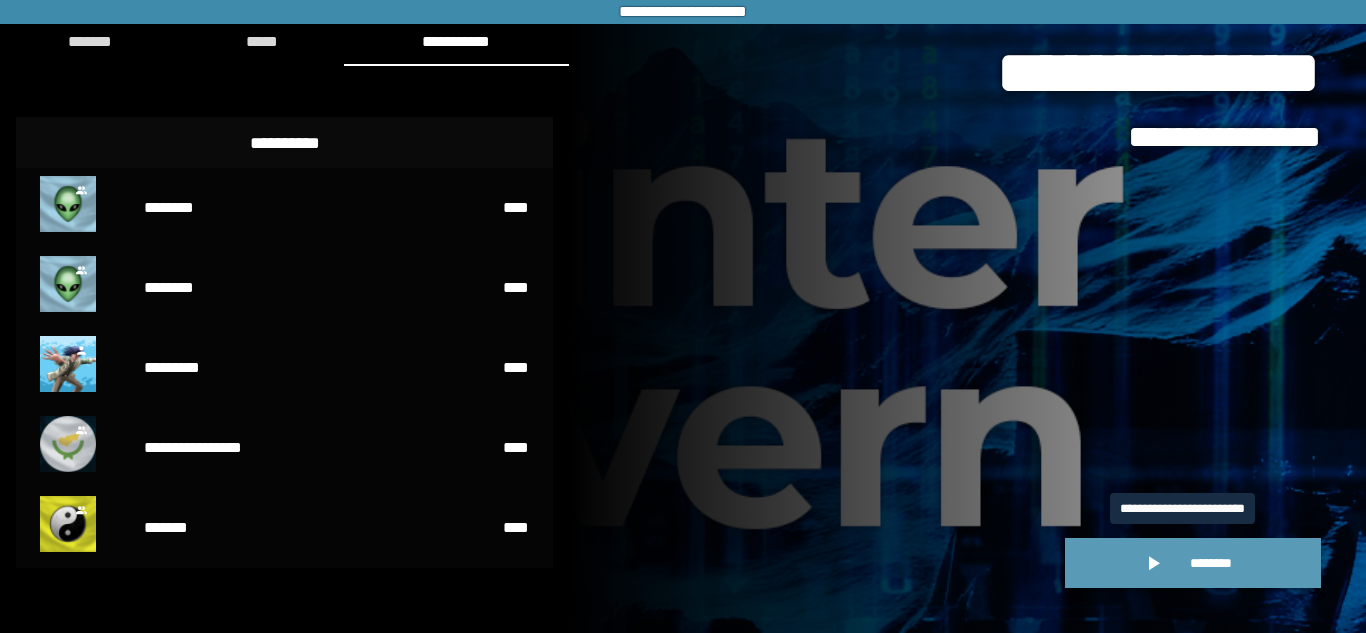 click on "********" at bounding box center (1193, 563) 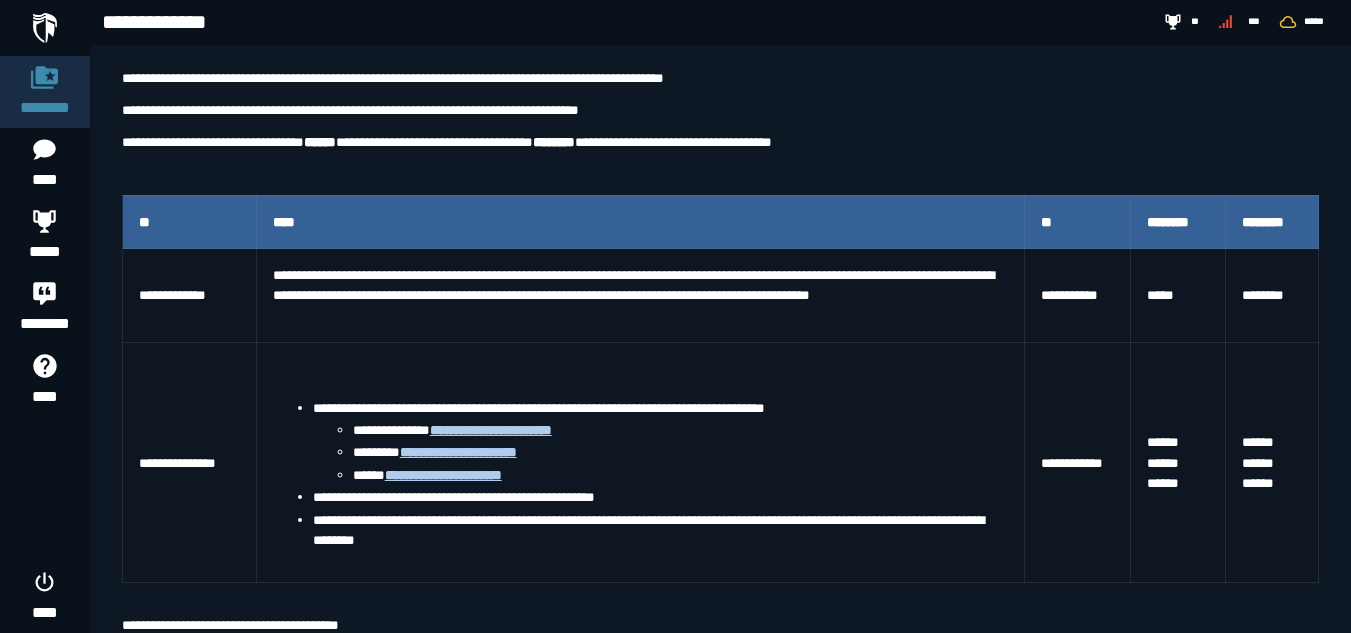 scroll, scrollTop: 250, scrollLeft: 0, axis: vertical 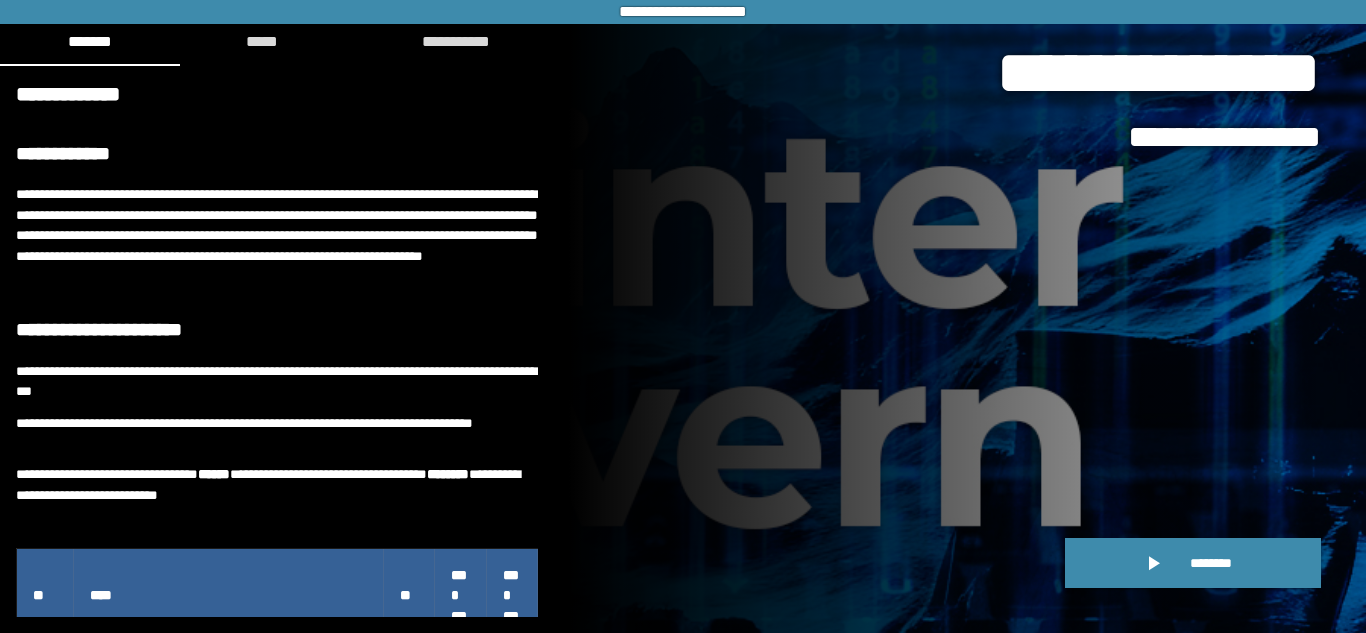 drag, startPoint x: 553, startPoint y: 211, endPoint x: 532, endPoint y: 194, distance: 27.018513 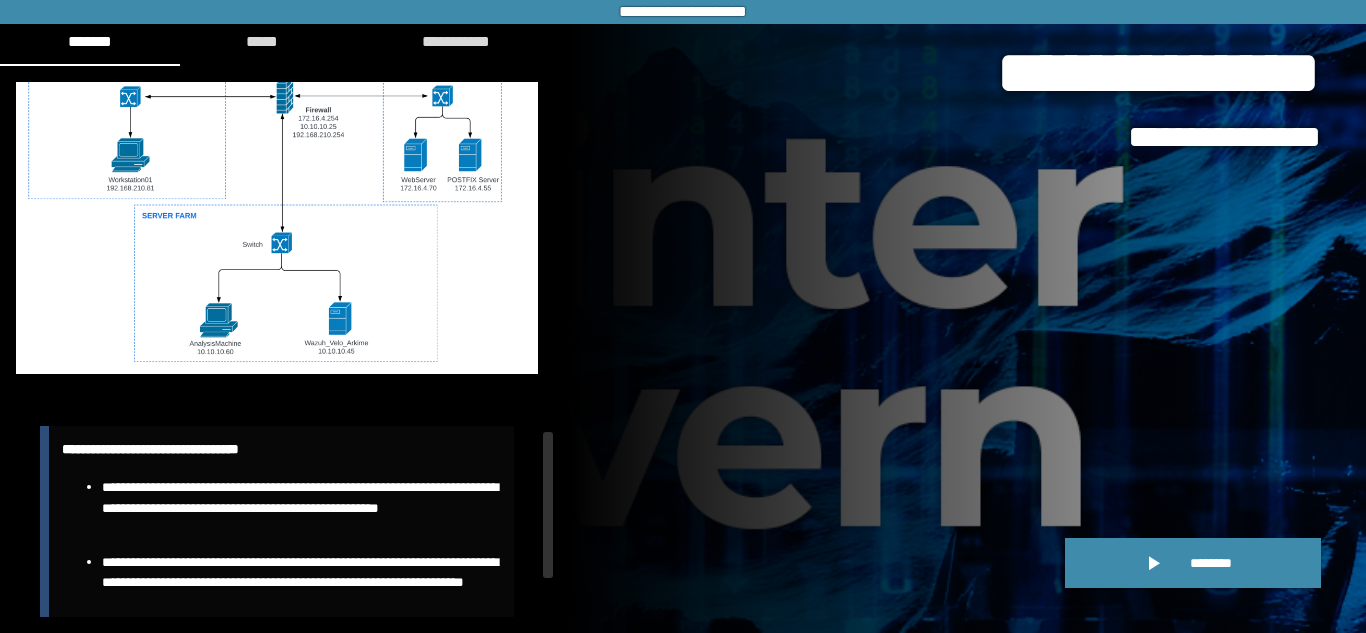 scroll, scrollTop: 1425, scrollLeft: 0, axis: vertical 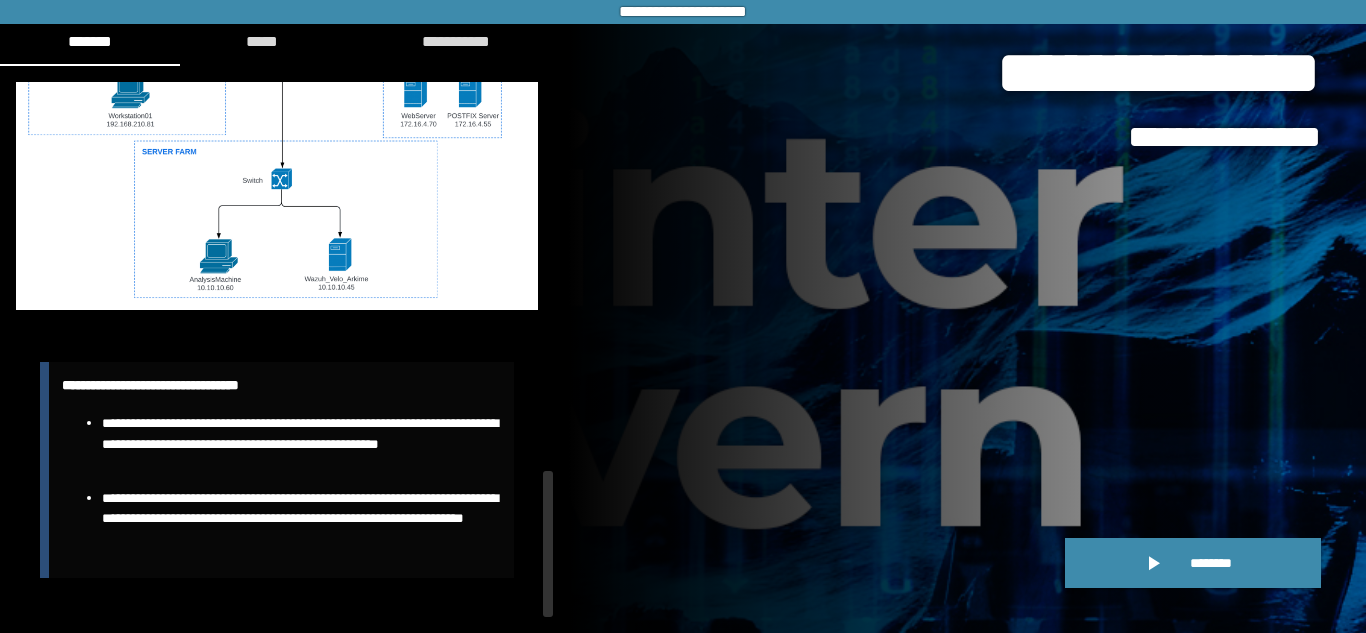 drag, startPoint x: 547, startPoint y: 197, endPoint x: 596, endPoint y: 663, distance: 468.5691 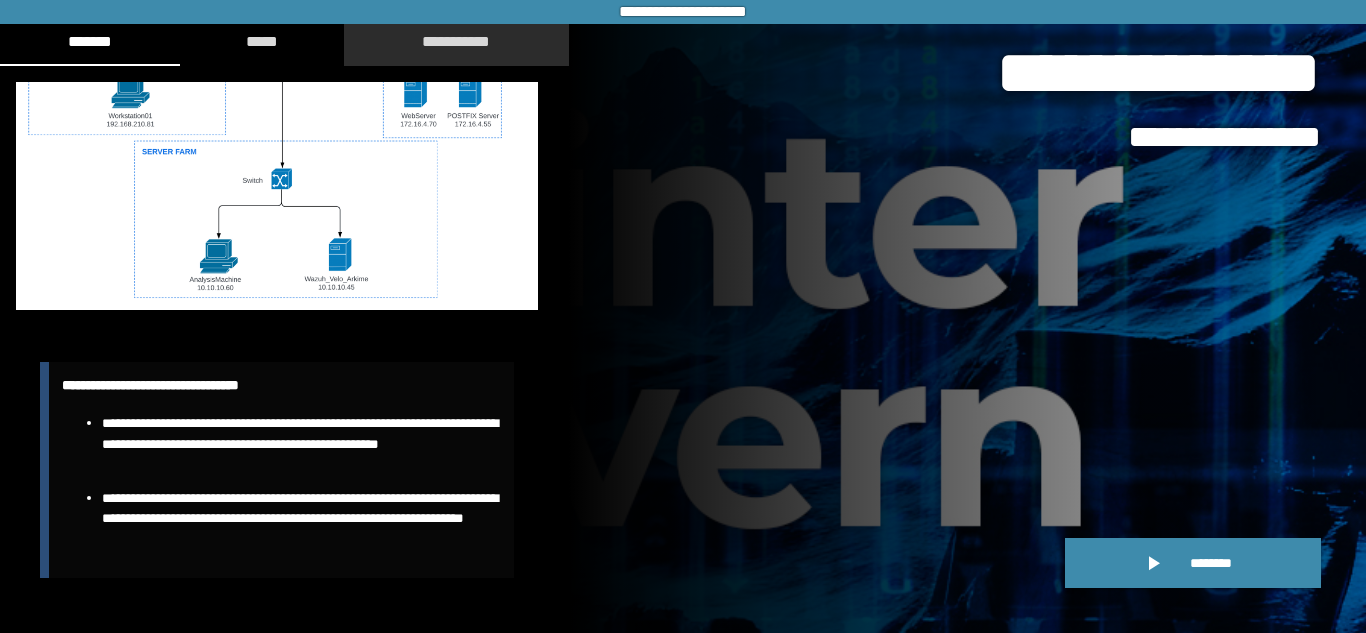 click on "**********" at bounding box center [456, 41] 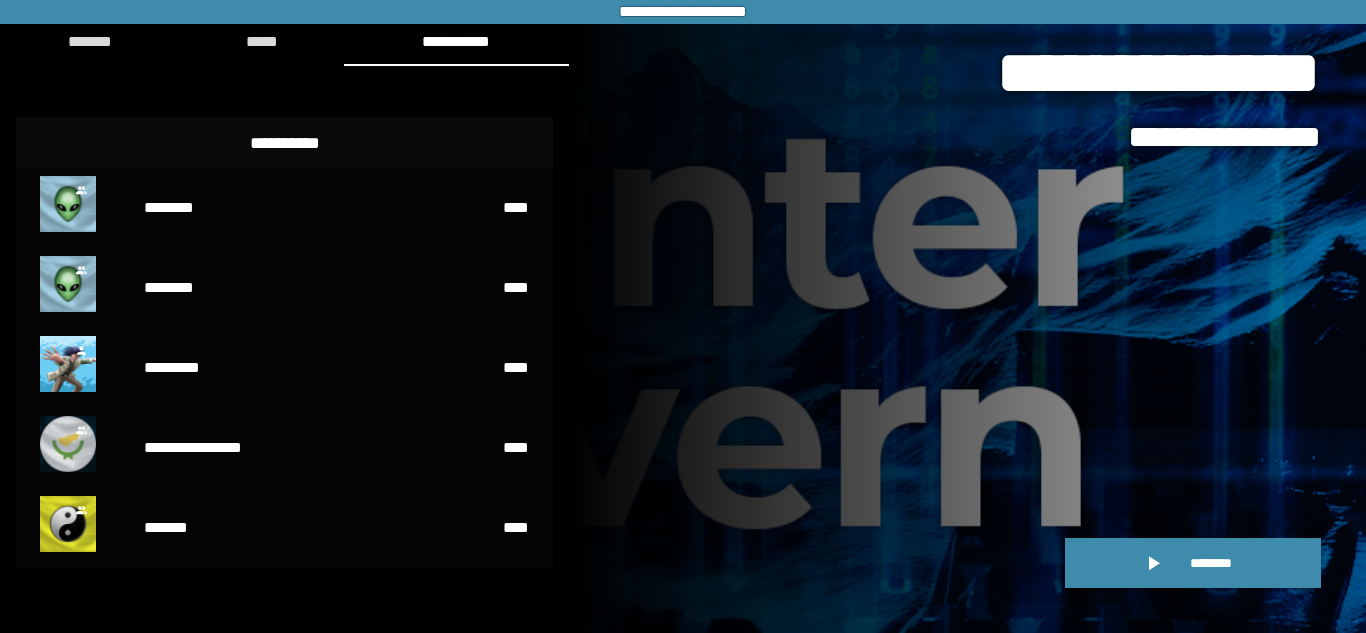 click on "**********" 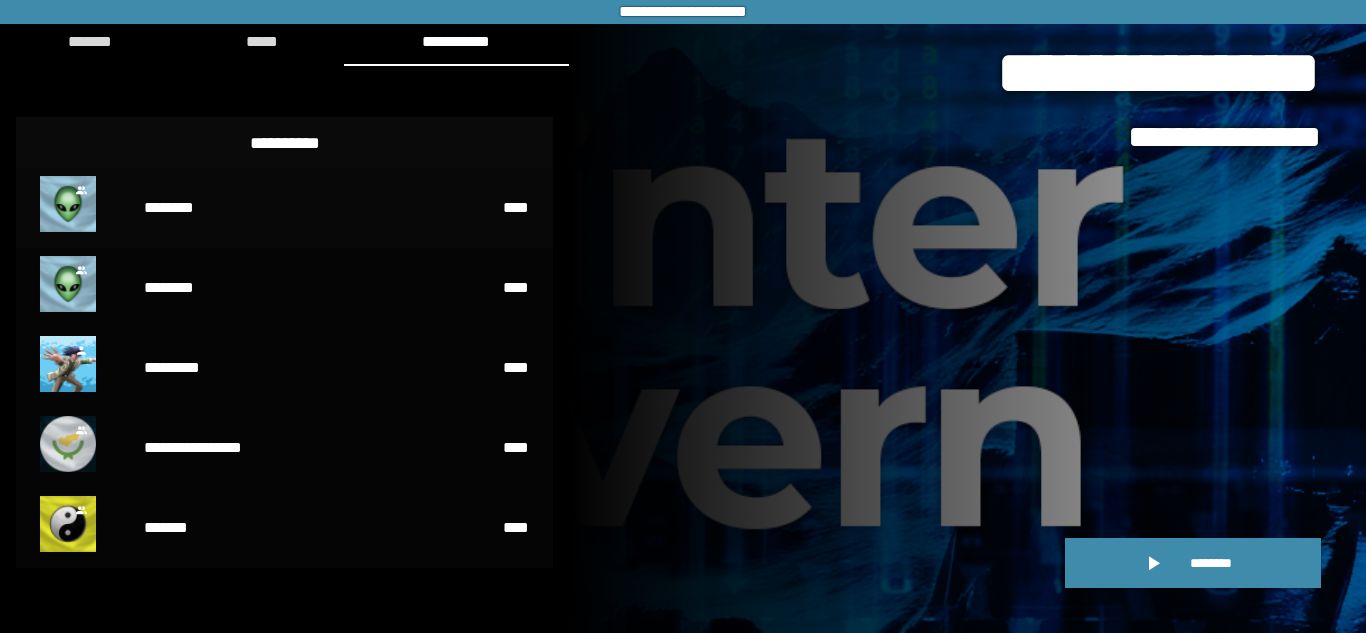 click 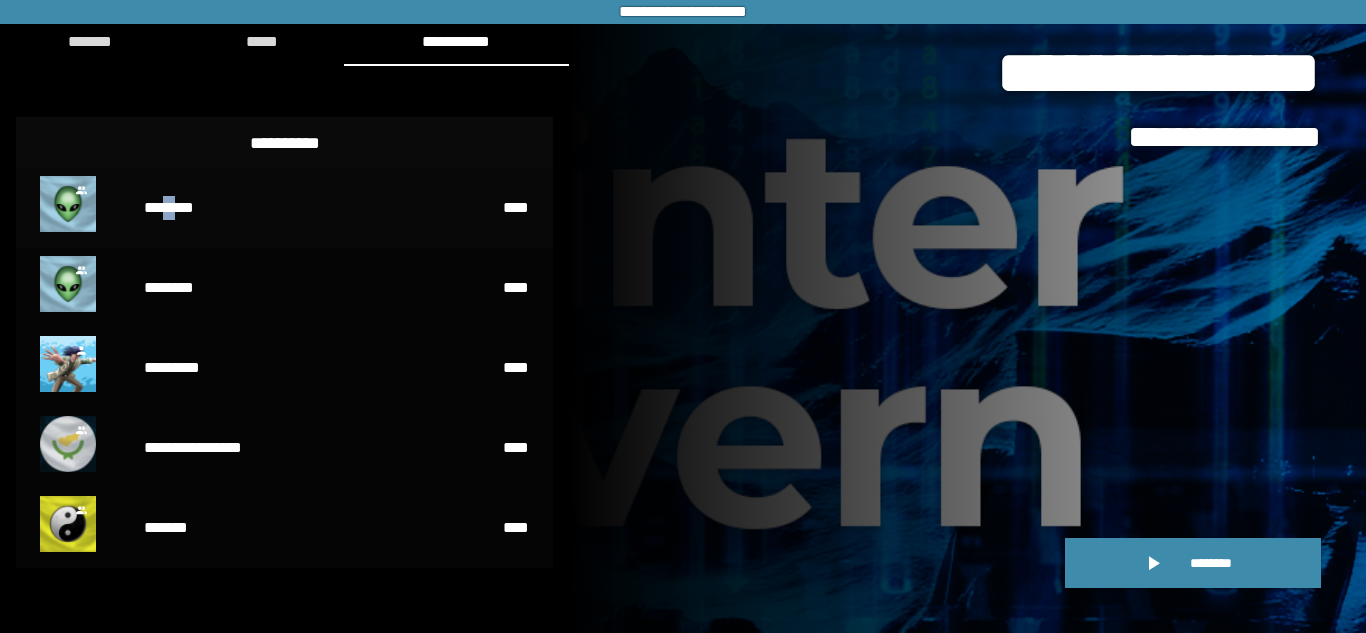 drag, startPoint x: 177, startPoint y: 222, endPoint x: 193, endPoint y: 203, distance: 24.839485 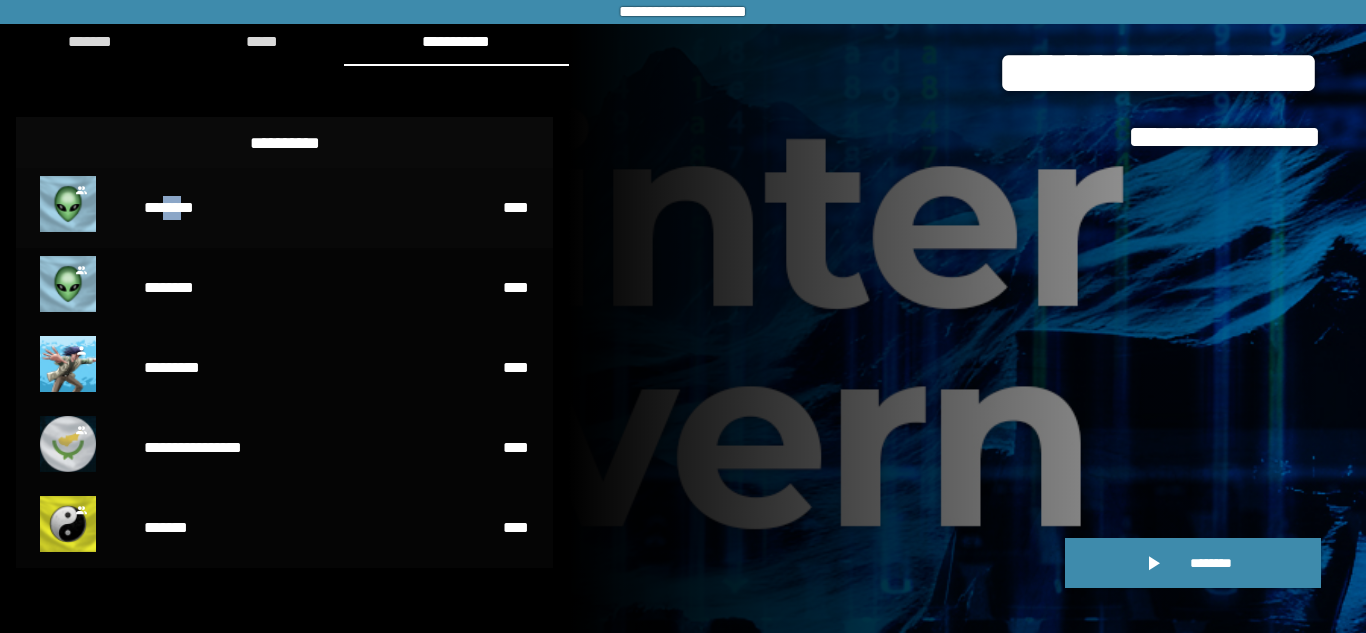 click on "********" at bounding box center [268, 208] 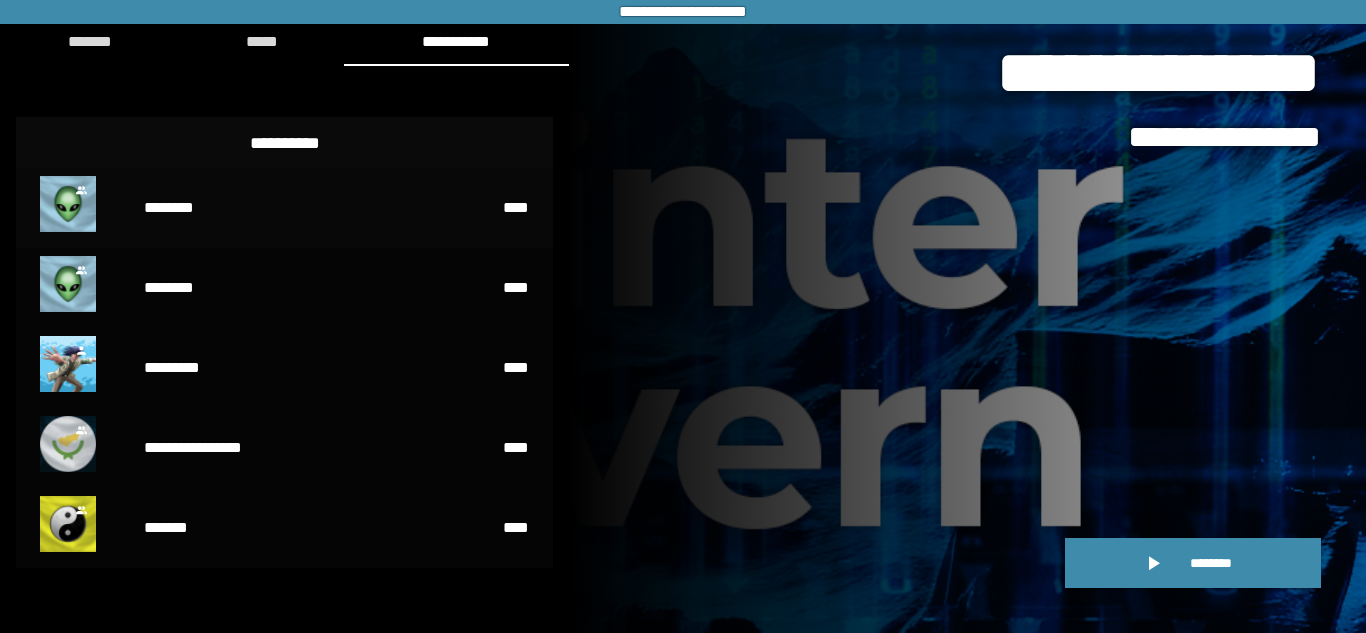 click at bounding box center [68, 204] 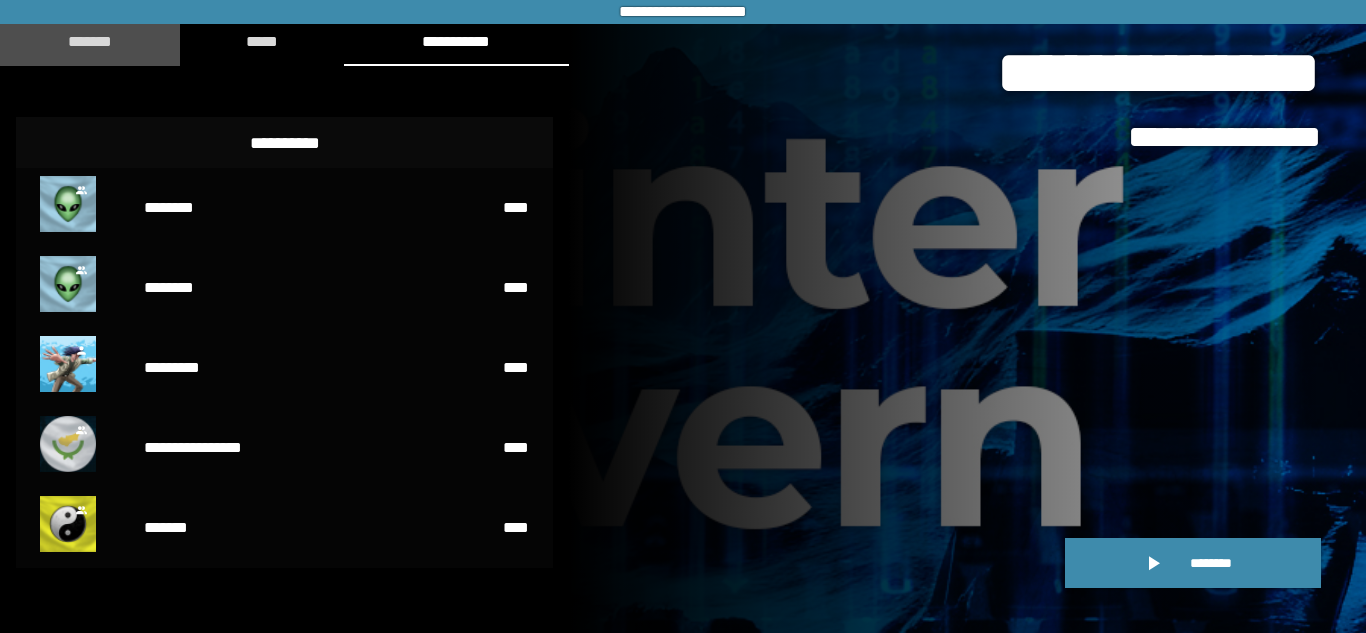 click on "*******" 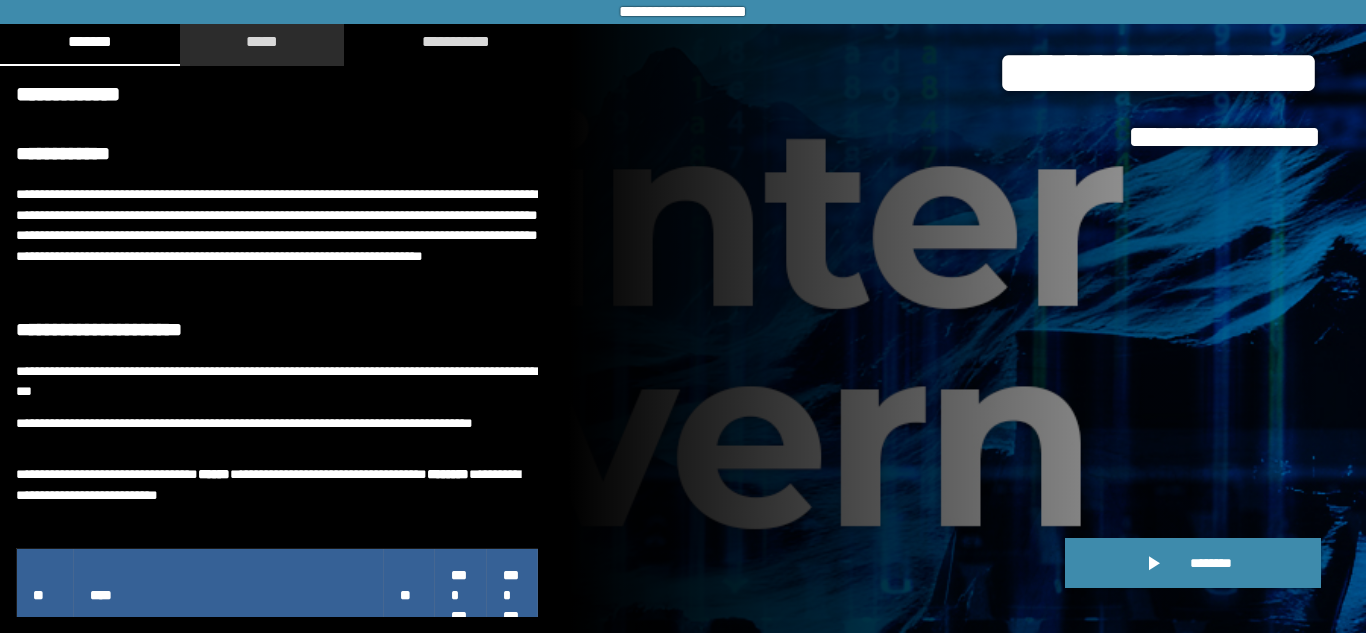 click on "*****" 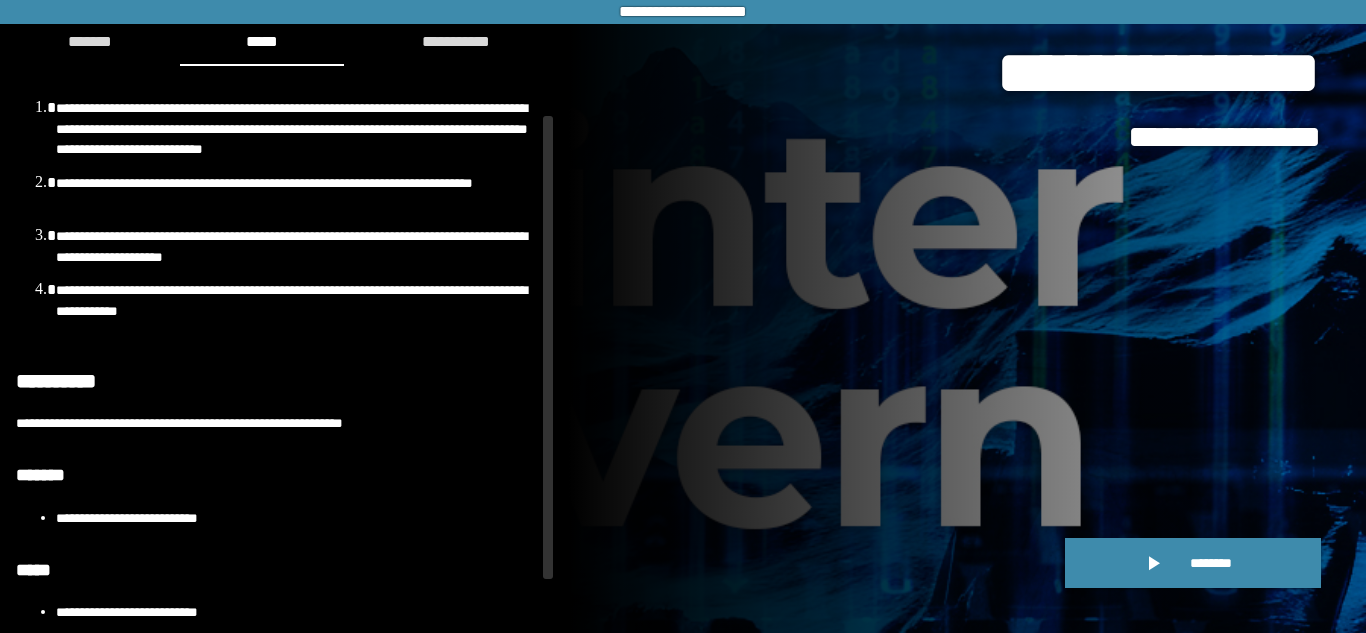 scroll, scrollTop: 0, scrollLeft: 0, axis: both 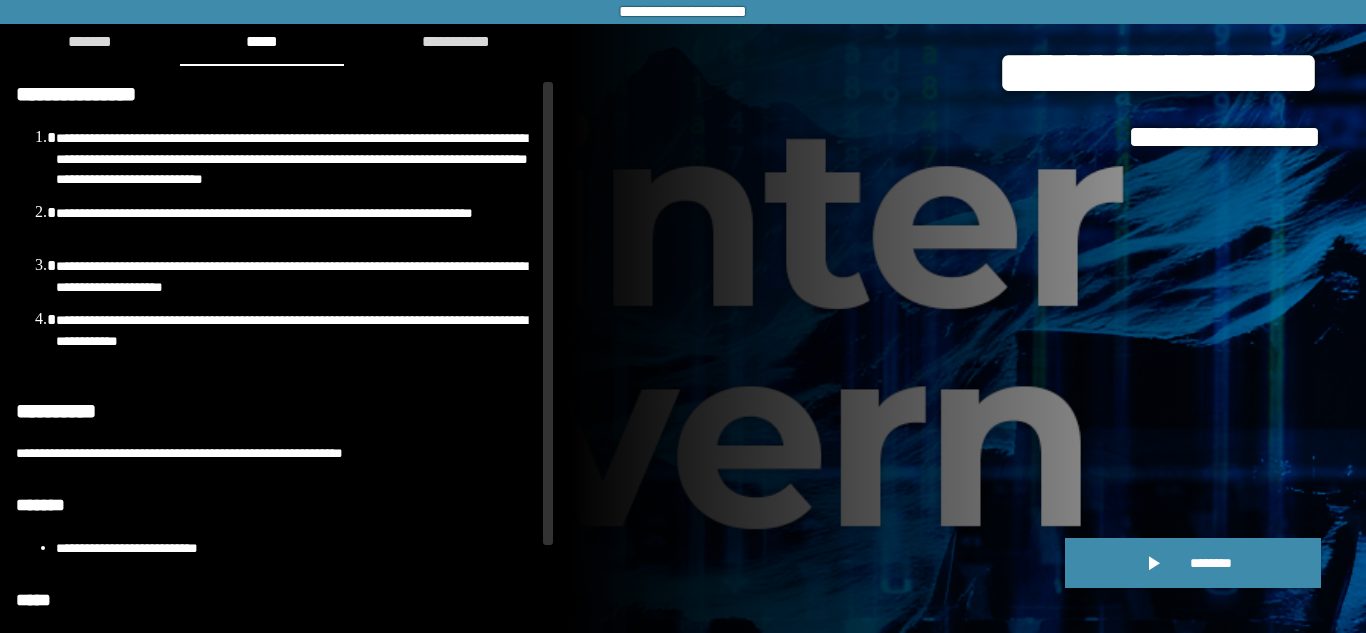 drag, startPoint x: 544, startPoint y: 275, endPoint x: 517, endPoint y: 233, distance: 49.92995 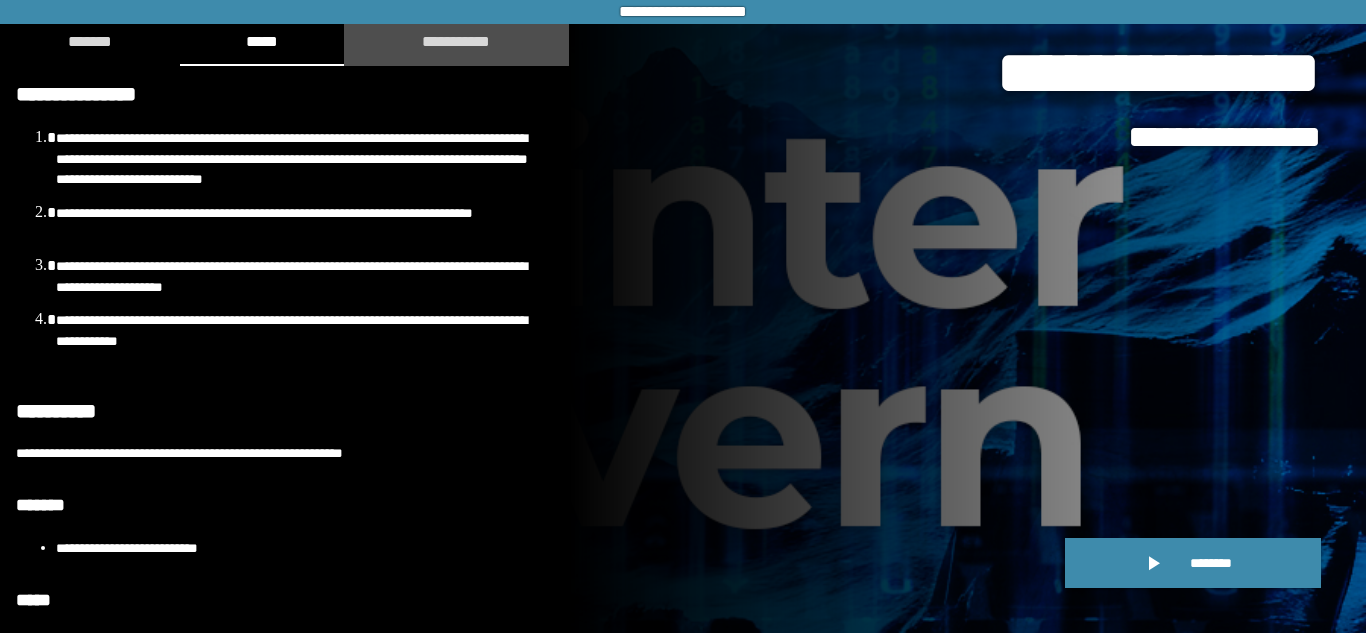 click on "**********" at bounding box center [456, 41] 